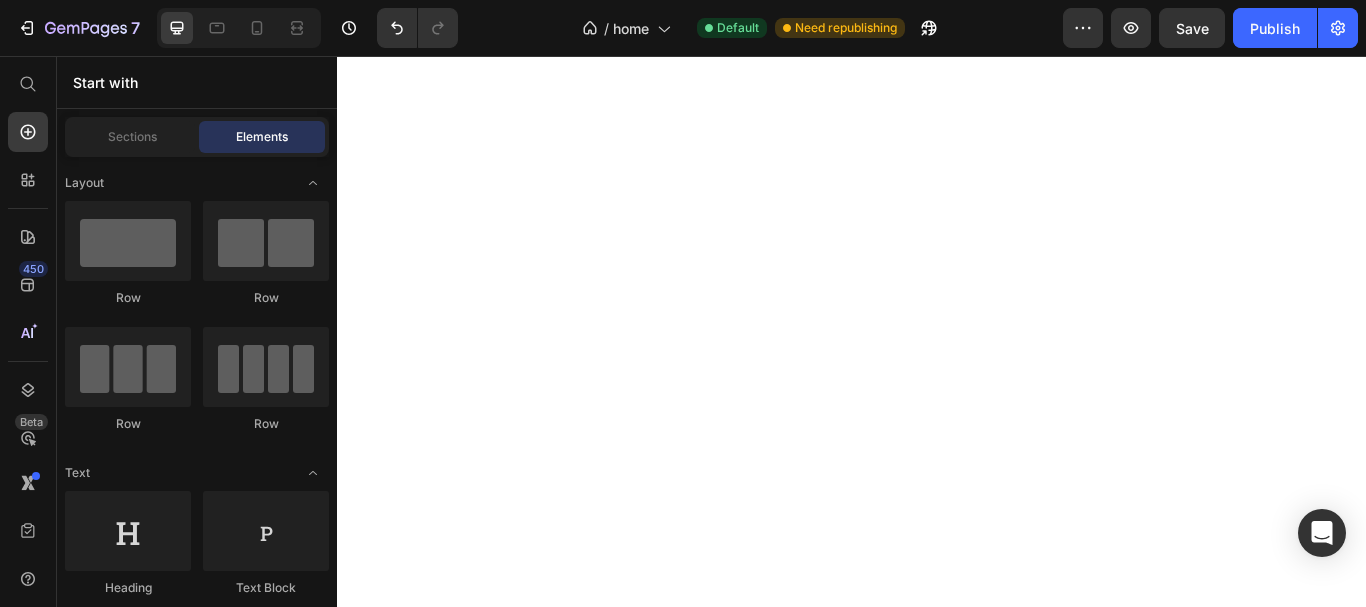 scroll, scrollTop: 0, scrollLeft: 0, axis: both 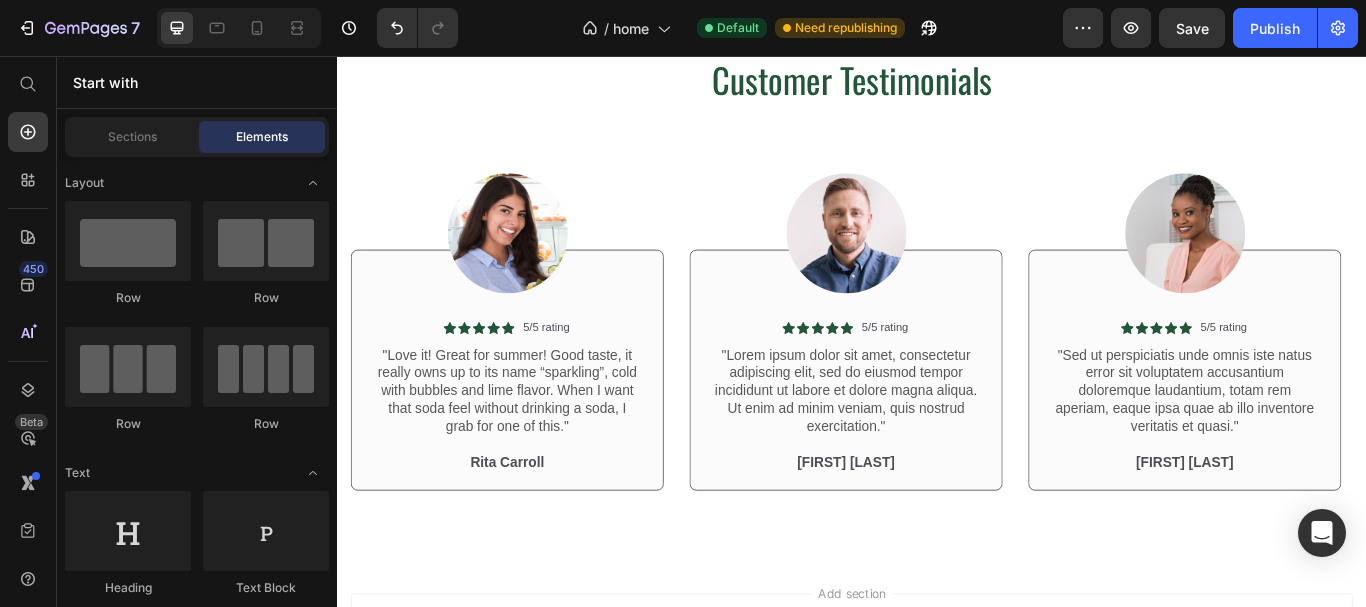 drag, startPoint x: 1534, startPoint y: 608, endPoint x: 1034, endPoint y: 73, distance: 732.27386 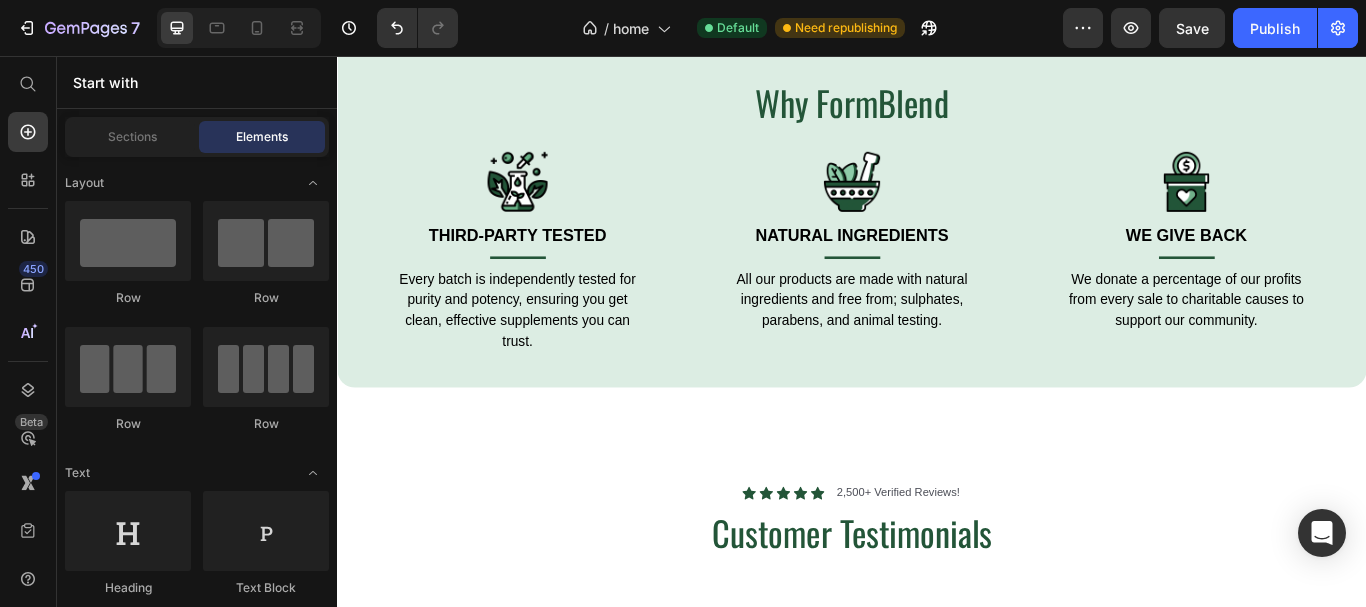 scroll, scrollTop: 3263, scrollLeft: 0, axis: vertical 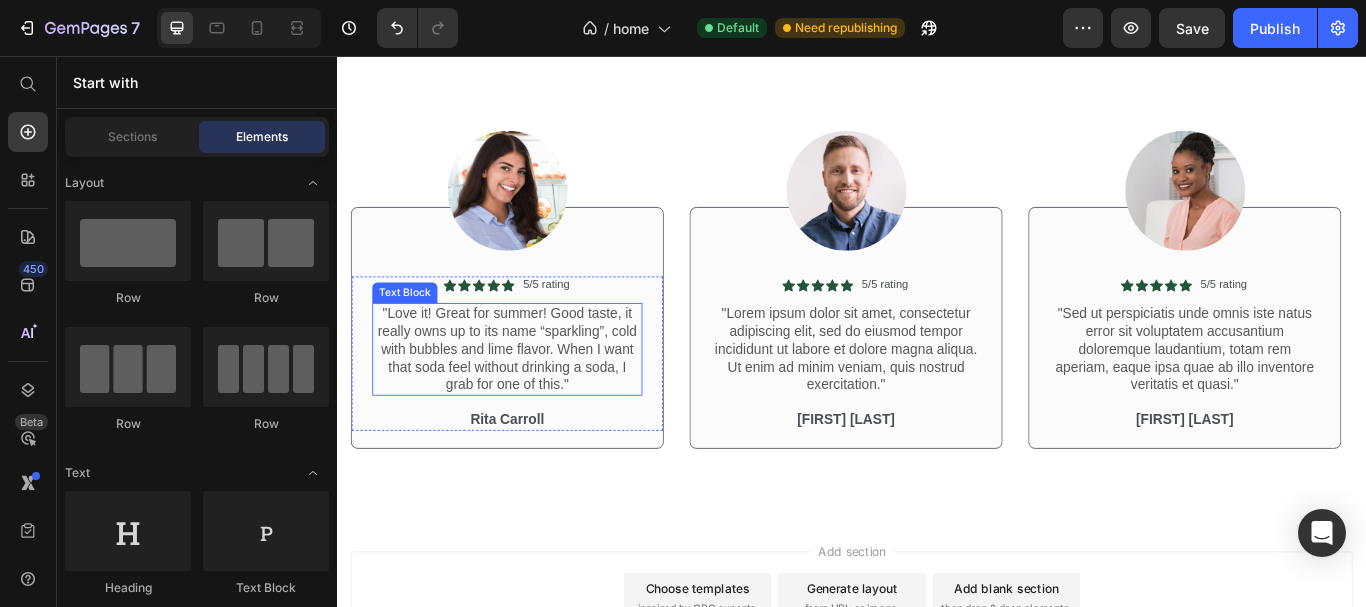 click on ""Love it! Great for summer! Good taste, it really owns up to its name “sparkling”, cold with bubbles and lime flavor. When I want that soda feel without drinking a soda, I grab for one of this."" at bounding box center [534, 398] 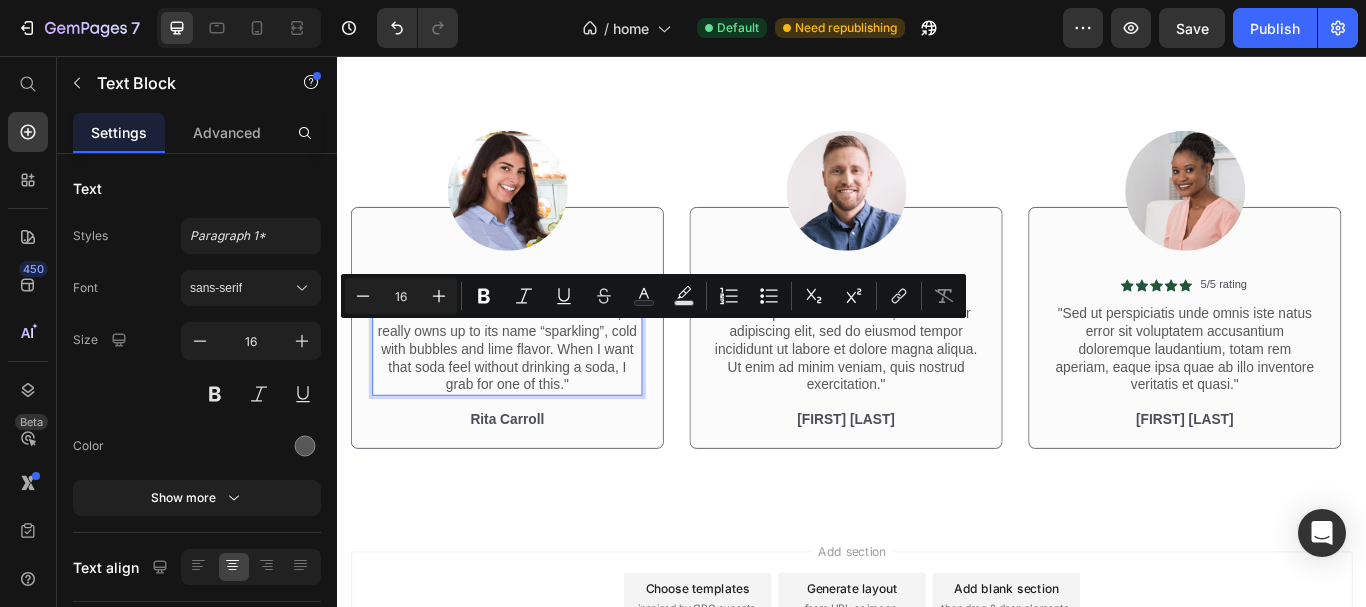 click on ""Love it! Great for summer! Good taste, it really owns up to its name “sparkling”, cold with bubbles and lime flavor. When I want that soda feel without drinking a soda, I grab for one of this."" at bounding box center [534, 398] 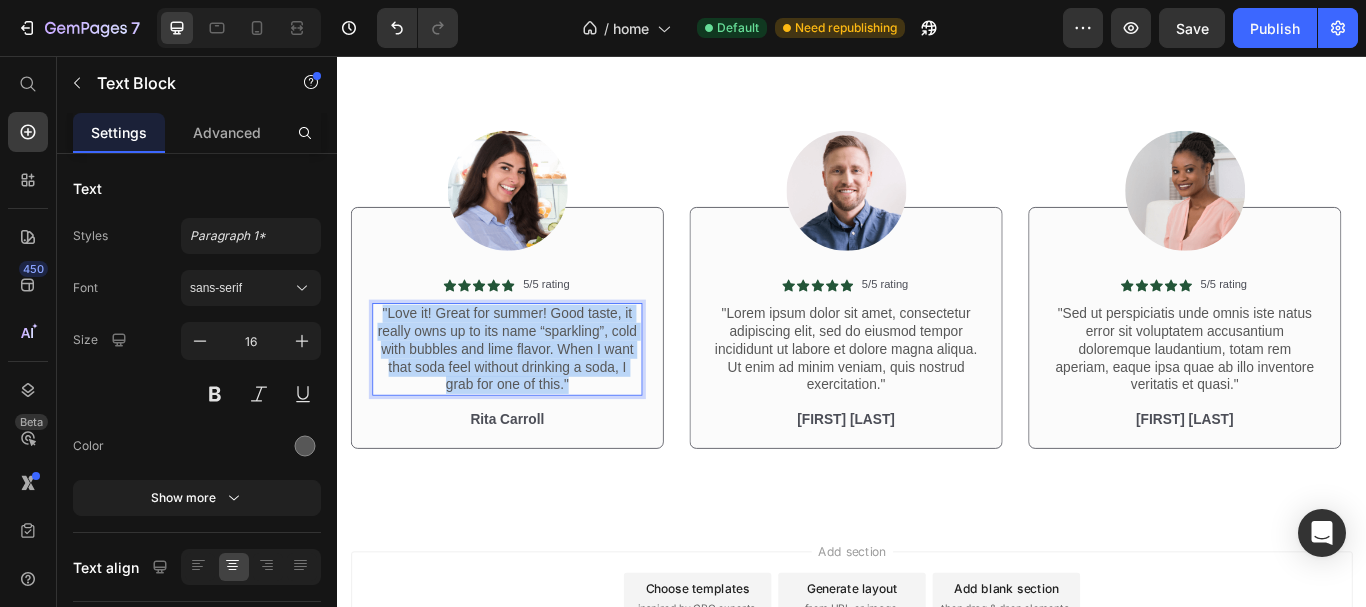 click on ""Love it! Great for summer! Good taste, it really owns up to its name “sparkling”, cold with bubbles and lime flavor. When I want that soda feel without drinking a soda, I grab for one of this."" at bounding box center (534, 398) 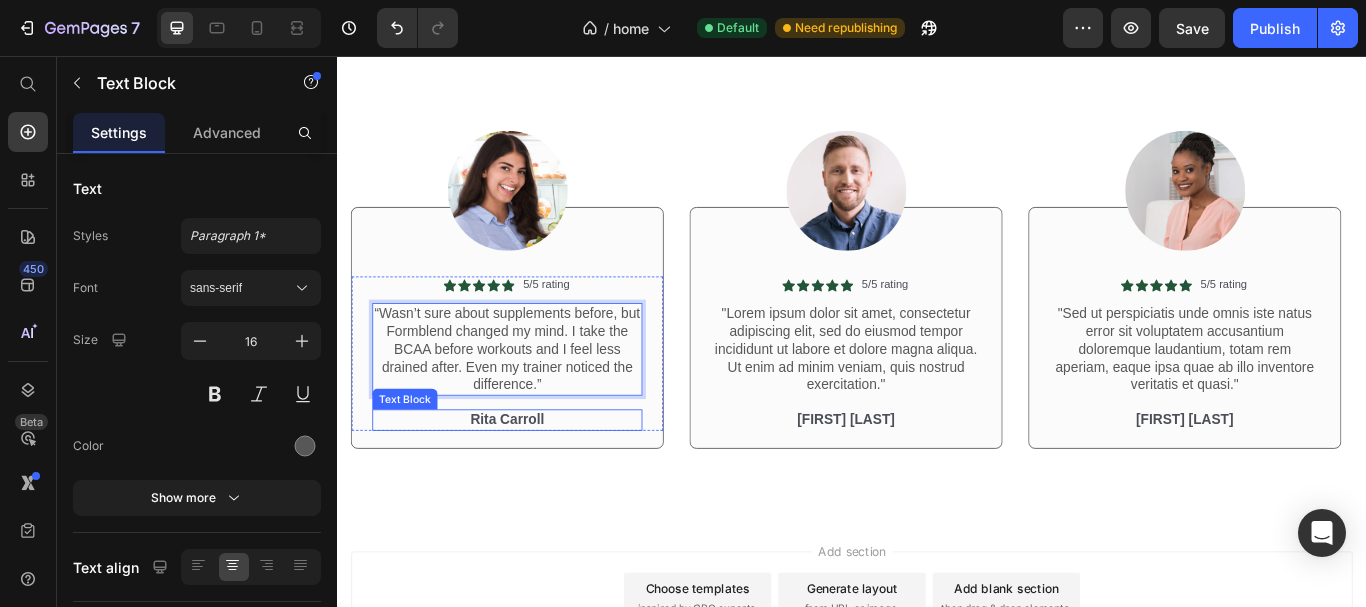 click on "Rita Carroll" at bounding box center [534, 480] 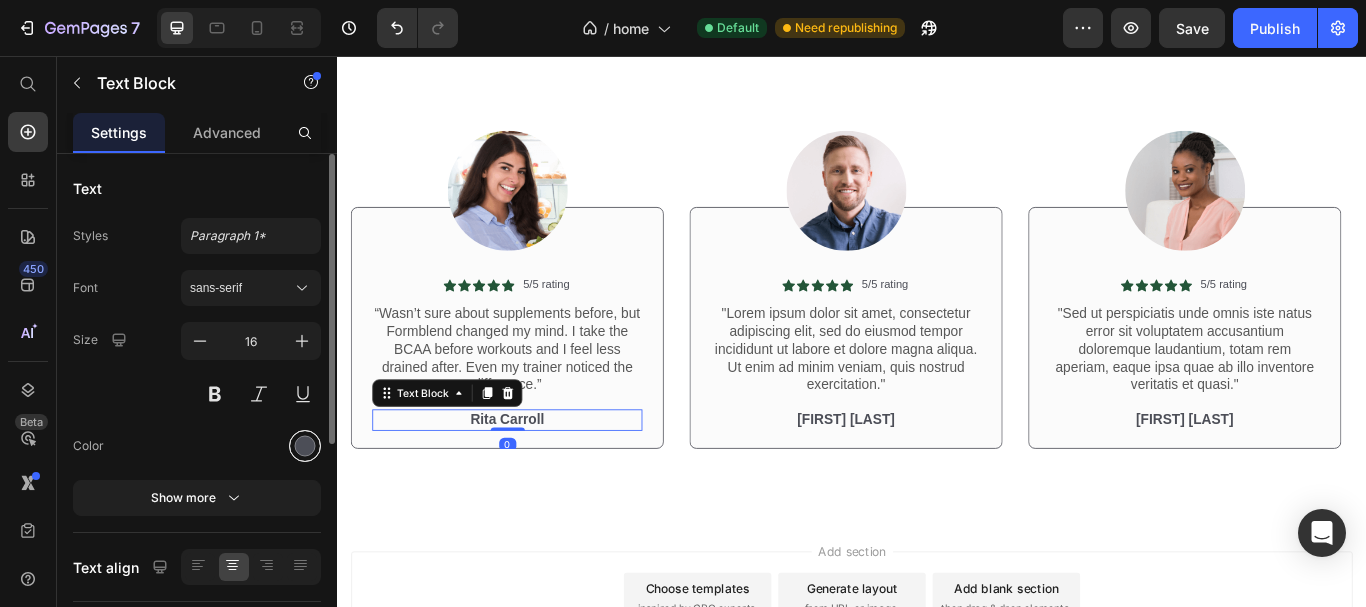 click at bounding box center [305, 446] 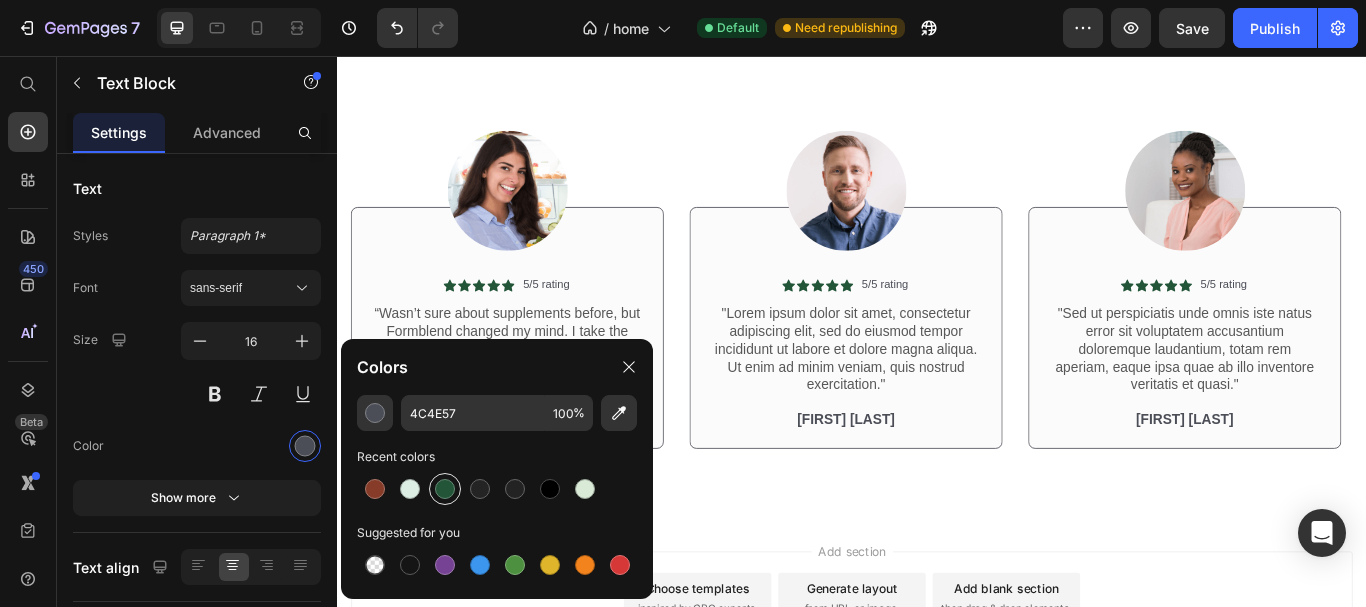 click at bounding box center [445, 489] 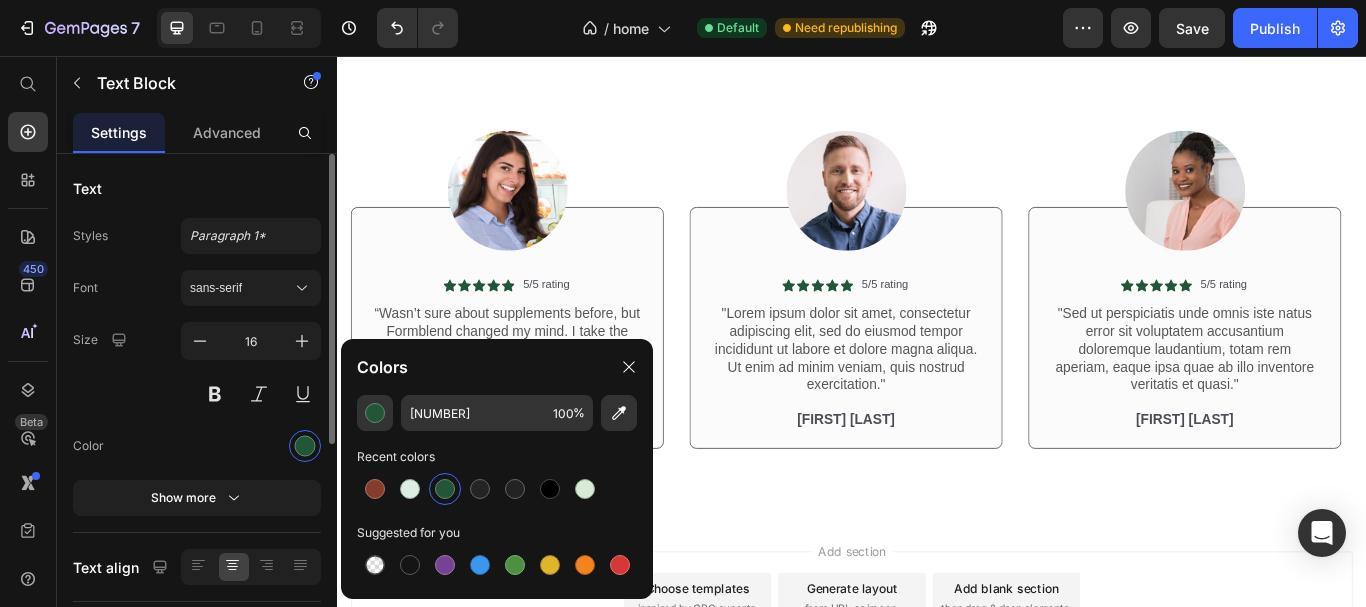click at bounding box center (251, 446) 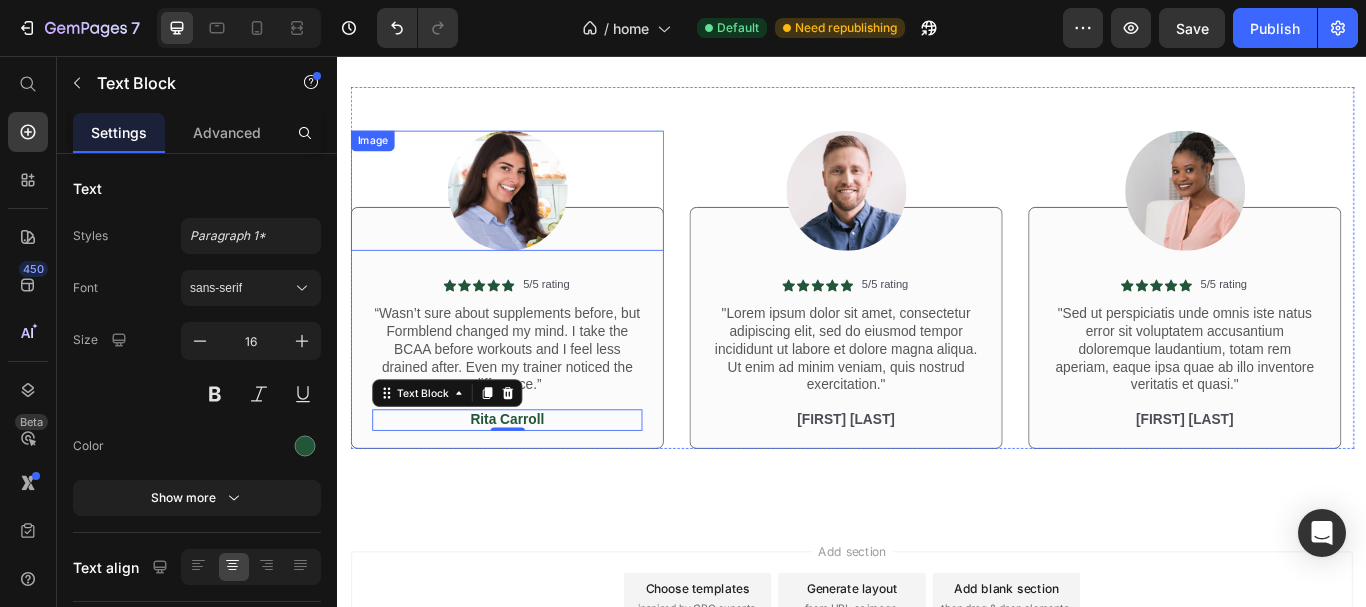 click at bounding box center (534, 213) 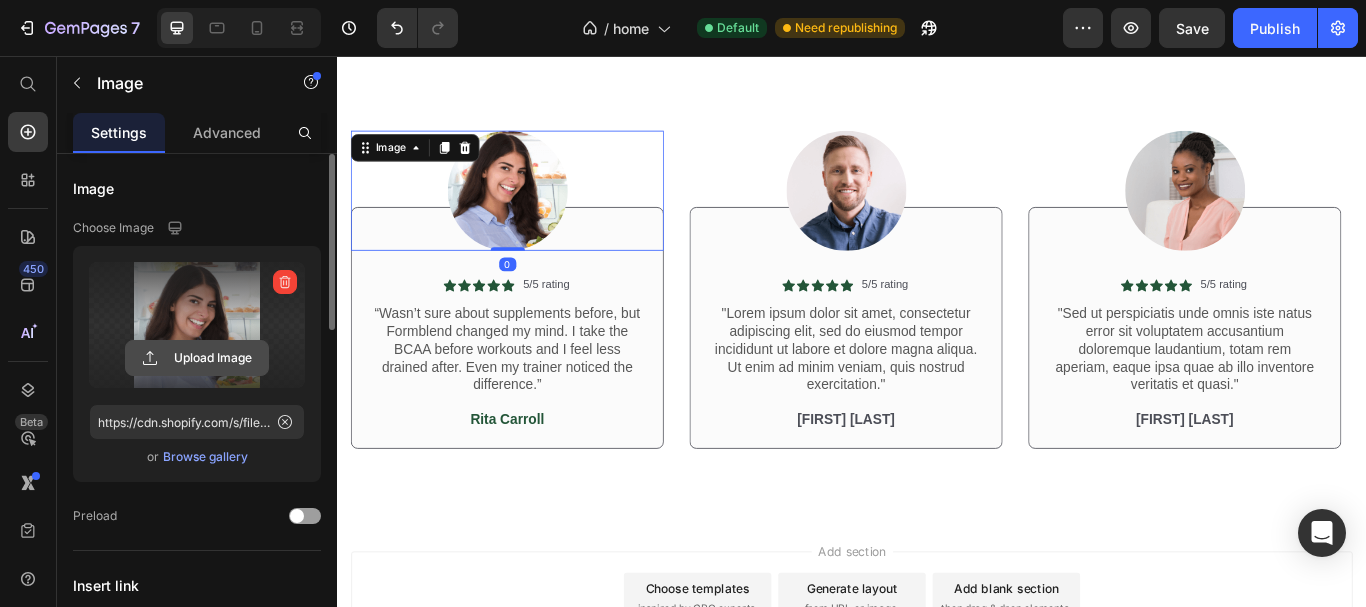 click 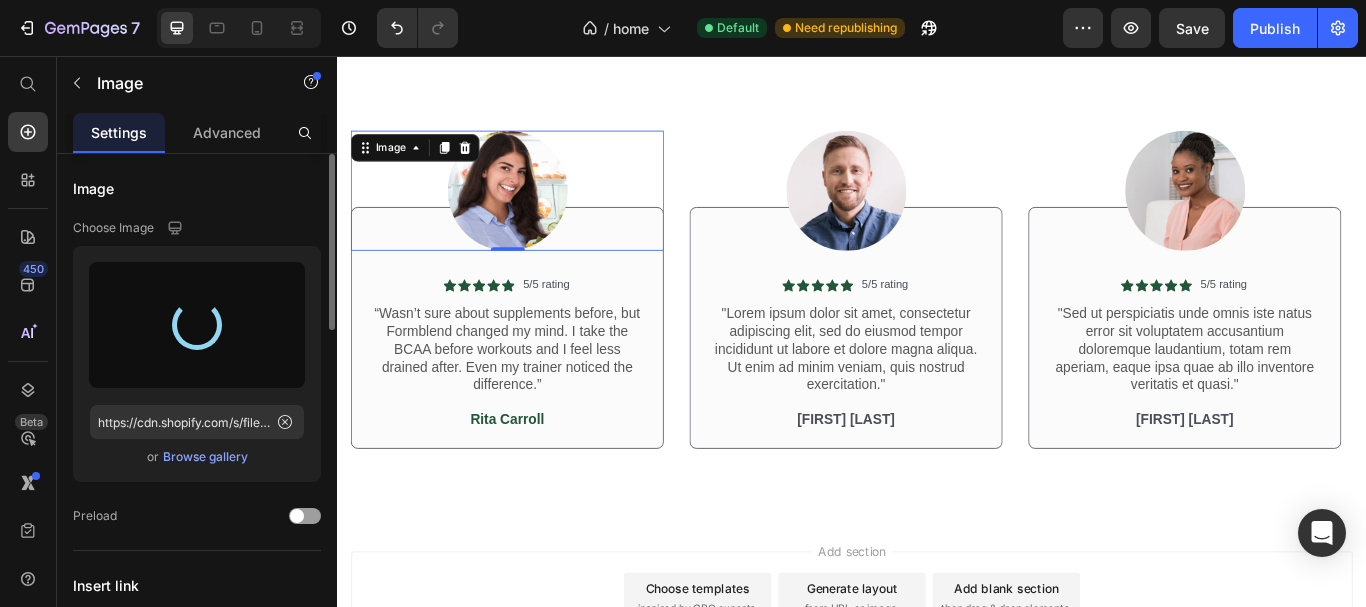 type on "https://cdn.shopify.com/s/files/1/0615/8181/9975/files/gempages_574911106628191076-62a13693-3ef0-4c8a-a0c4-f77a205e7dfc.jpg" 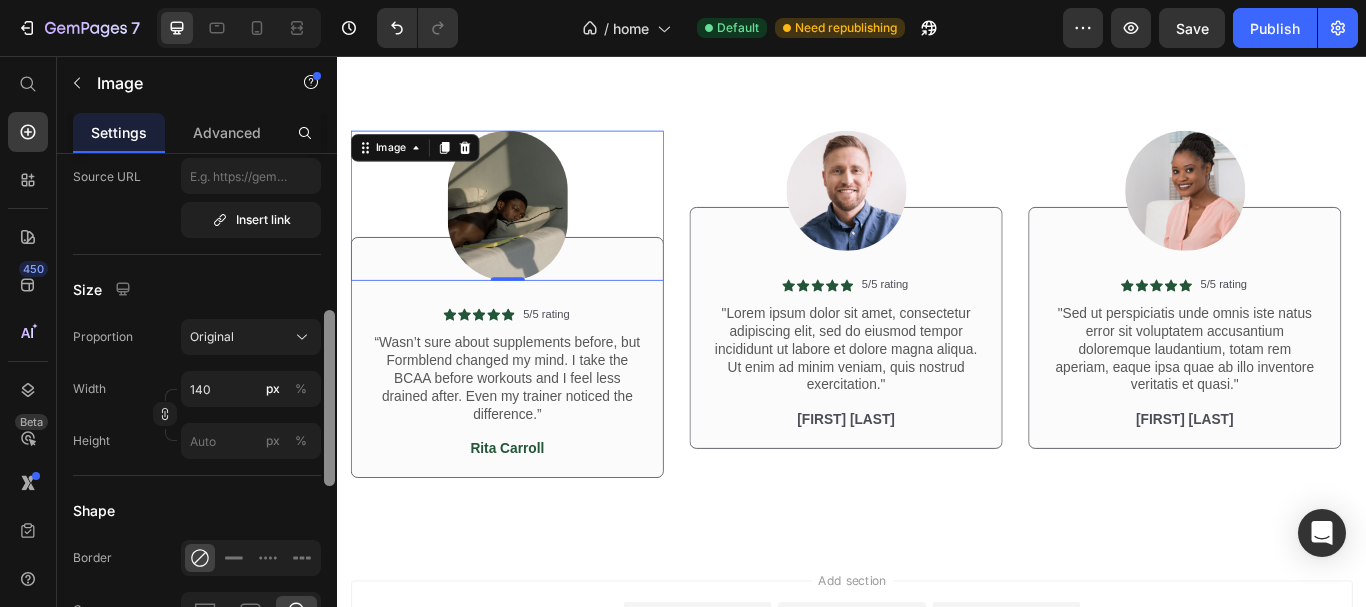 scroll, scrollTop: 460, scrollLeft: 0, axis: vertical 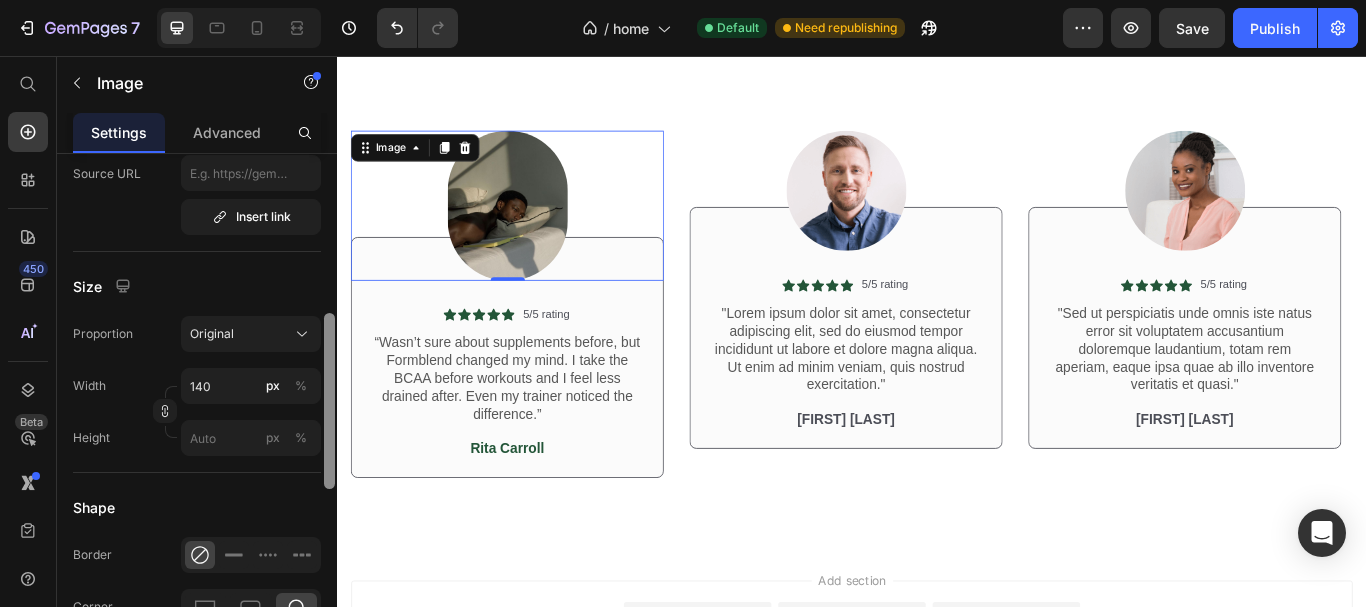 drag, startPoint x: 328, startPoint y: 209, endPoint x: 292, endPoint y: 369, distance: 164 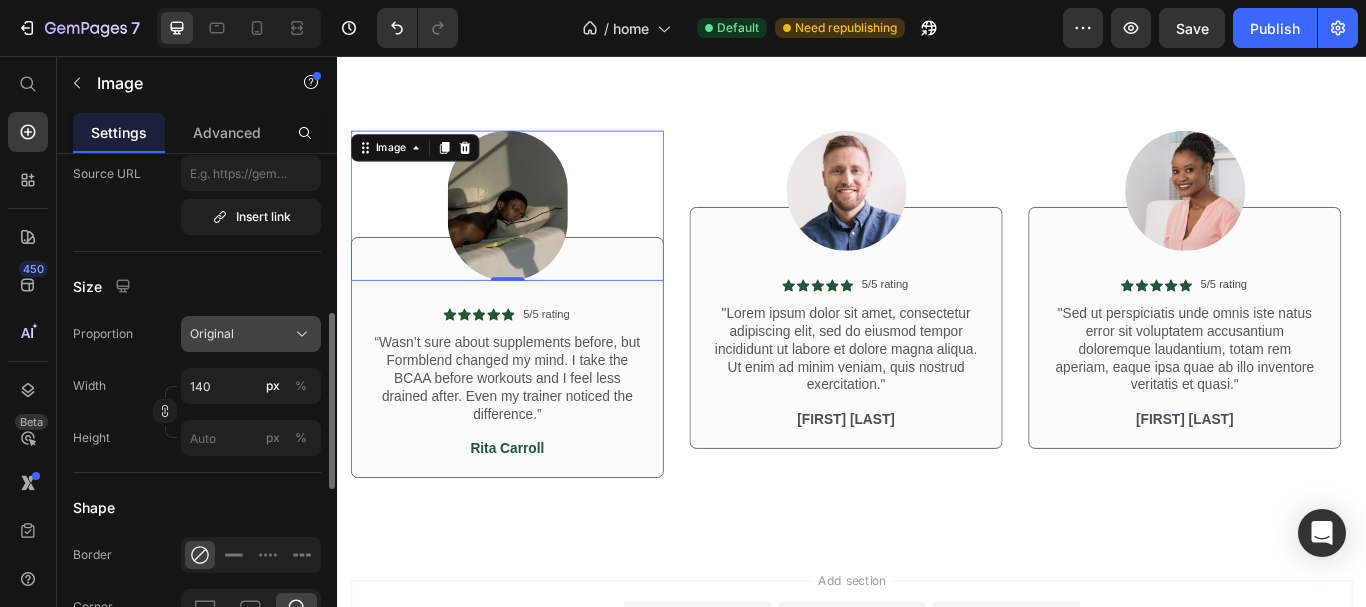 click on "Original" at bounding box center [251, 334] 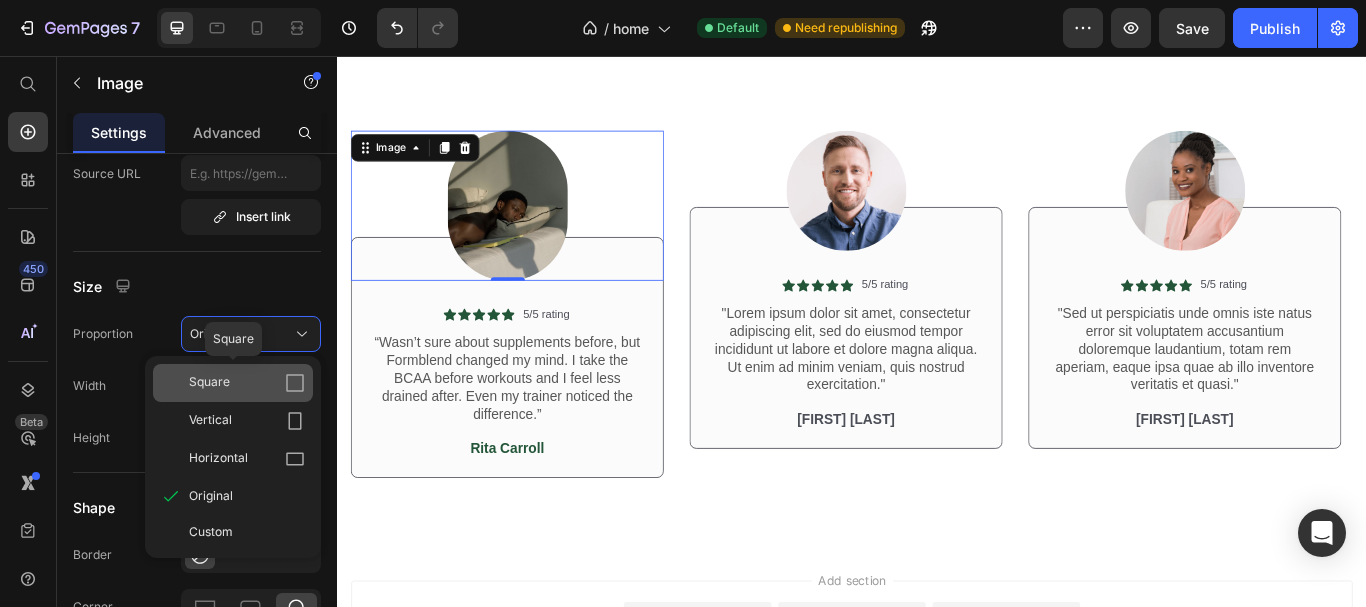 click on "Square" at bounding box center [247, 383] 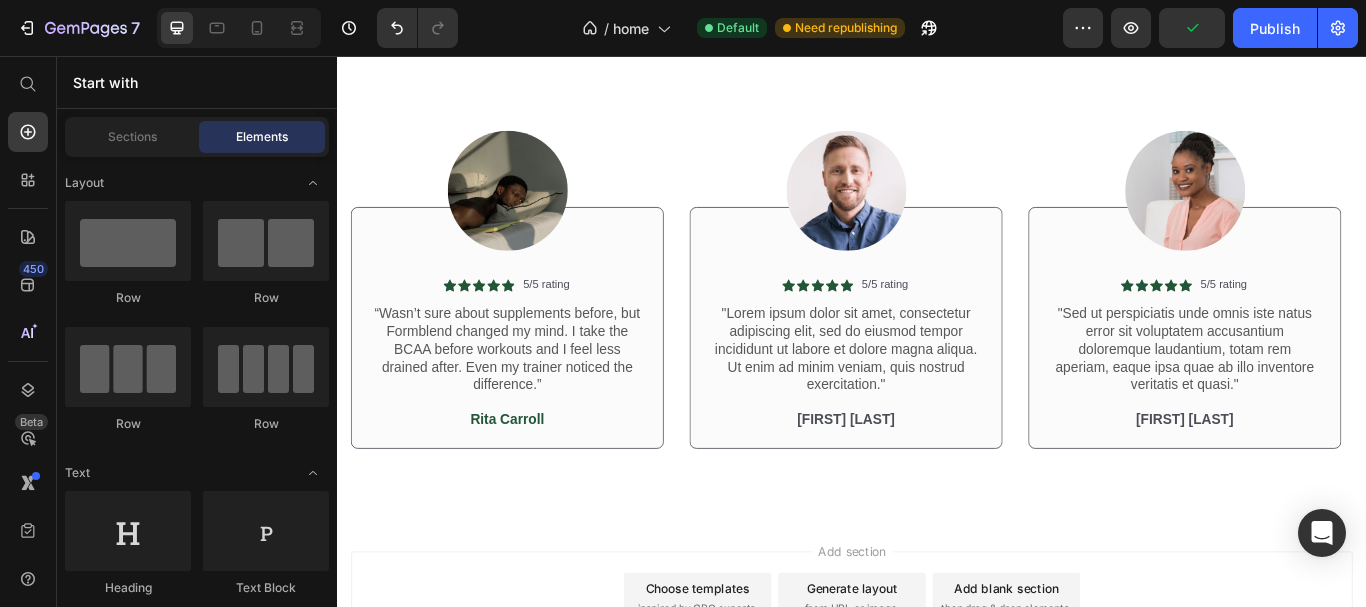 click on "Add section Choose templates inspired by CRO experts Generate layout from URL or image Add blank section then drag & drop elements" at bounding box center [937, 689] 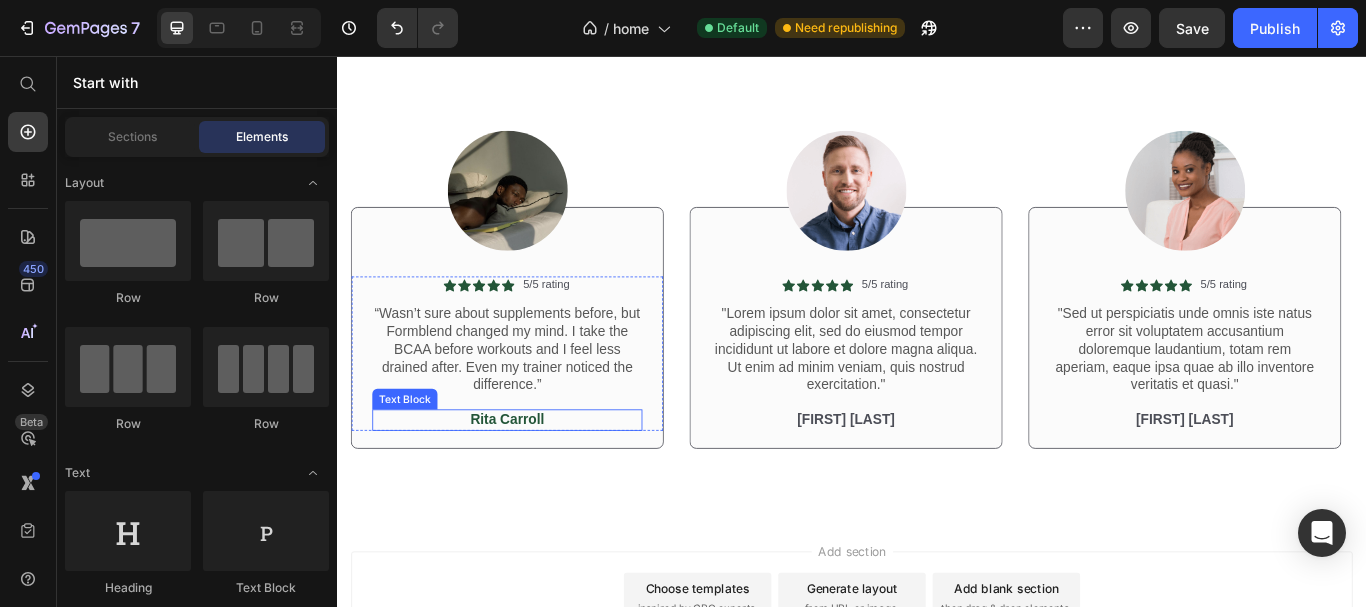 click on "Rita Carroll" at bounding box center [534, 480] 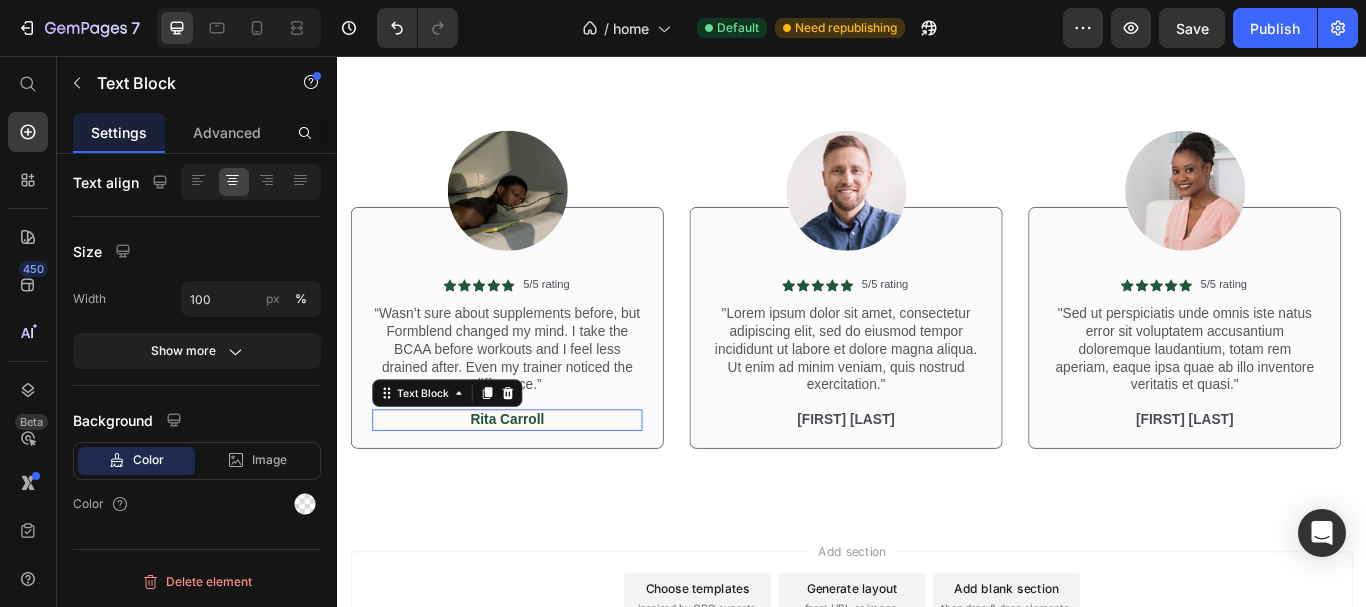 click on "Rita Carroll" at bounding box center (534, 480) 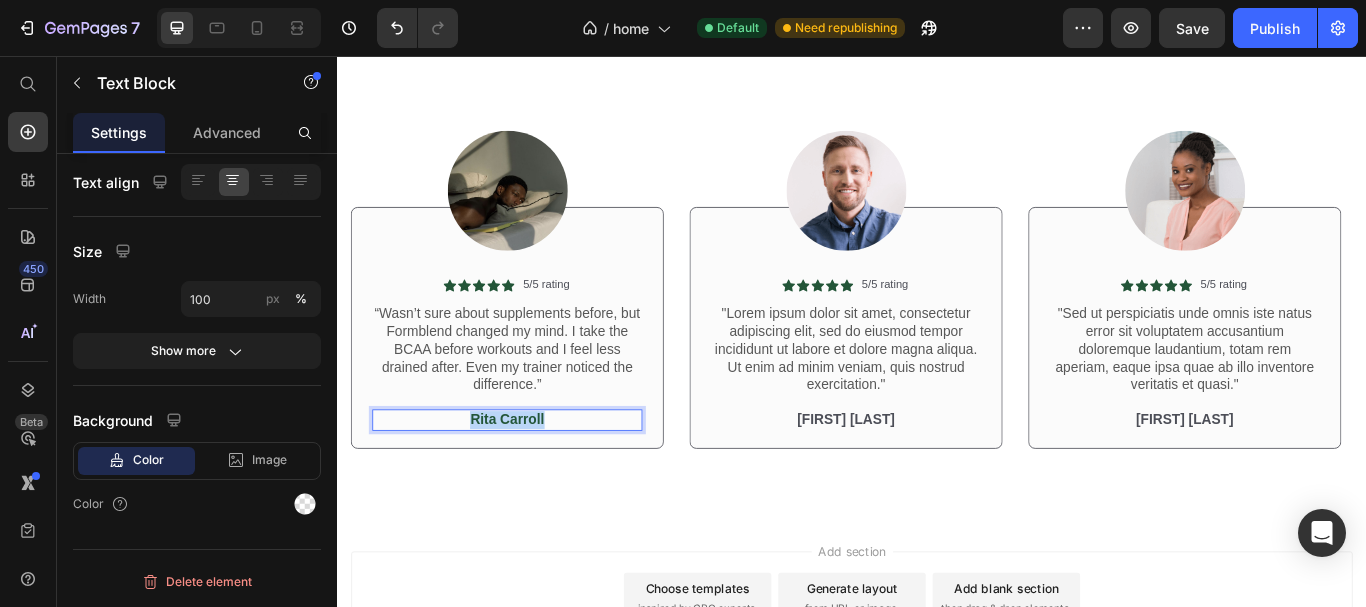 scroll, scrollTop: 0, scrollLeft: 0, axis: both 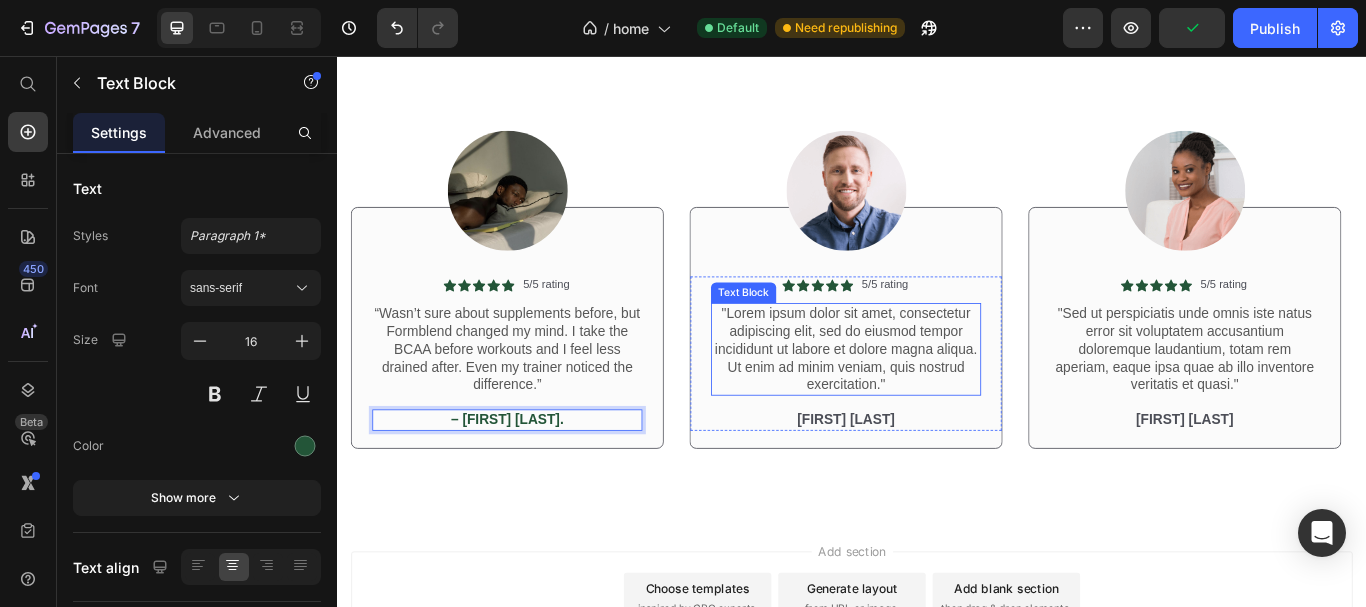 click on ""Lorem ipsum dolor sit amet, consectetur adipiscing elit, sed do eiusmod tempor incididunt ut labore et dolore magna aliqua. Ut enim ad minim veniam, quis nostrud exercitation."" at bounding box center (929, 398) 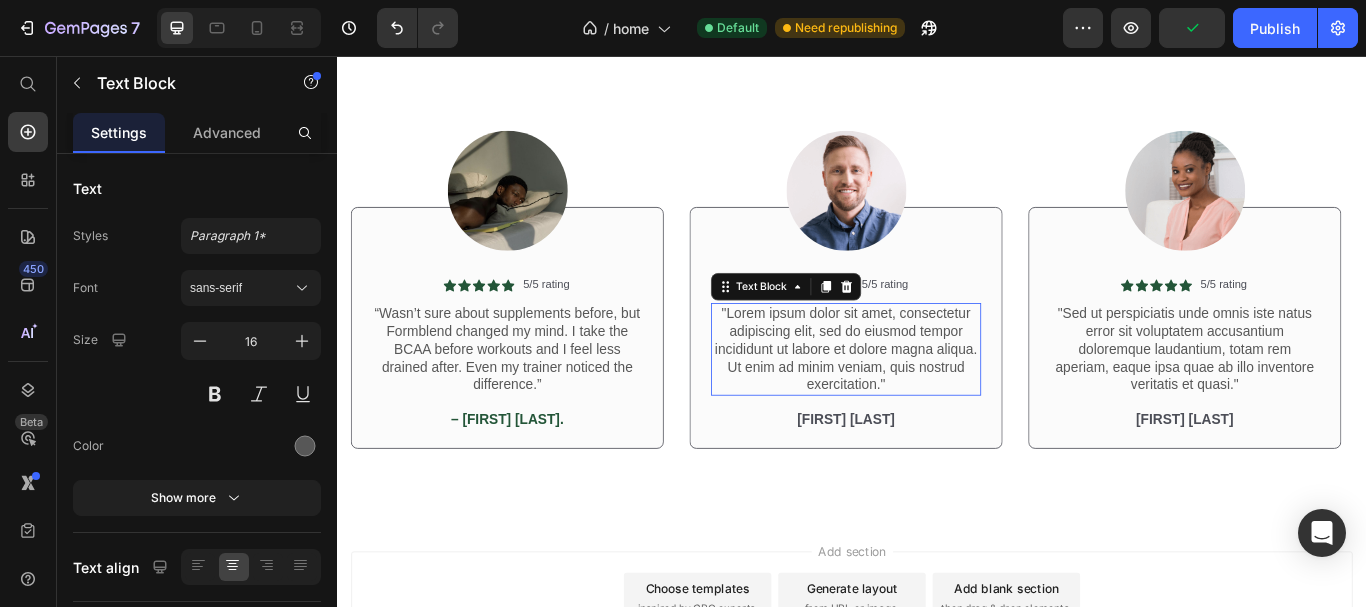 click on ""Lorem ipsum dolor sit amet, consectetur adipiscing elit, sed do eiusmod tempor incididunt ut labore et dolore magna aliqua. Ut enim ad minim veniam, quis nostrud exercitation."" at bounding box center [929, 398] 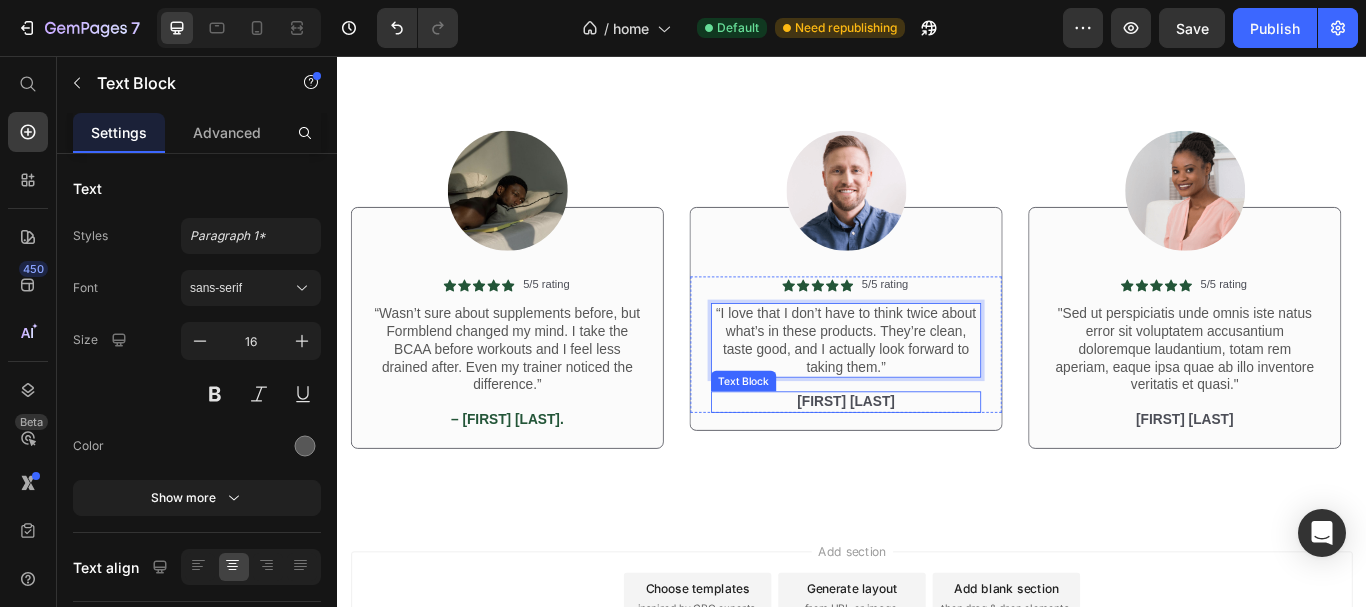 click on "Dick Rey" at bounding box center (929, 459) 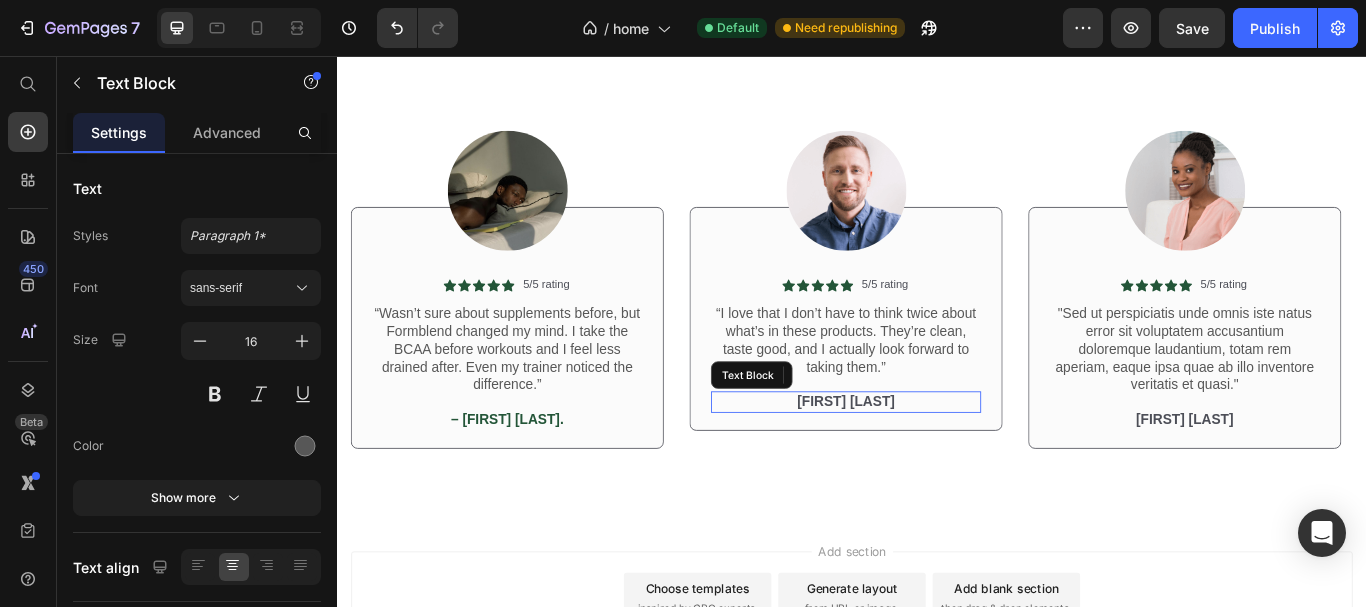 click on "Dick Rey" at bounding box center (929, 459) 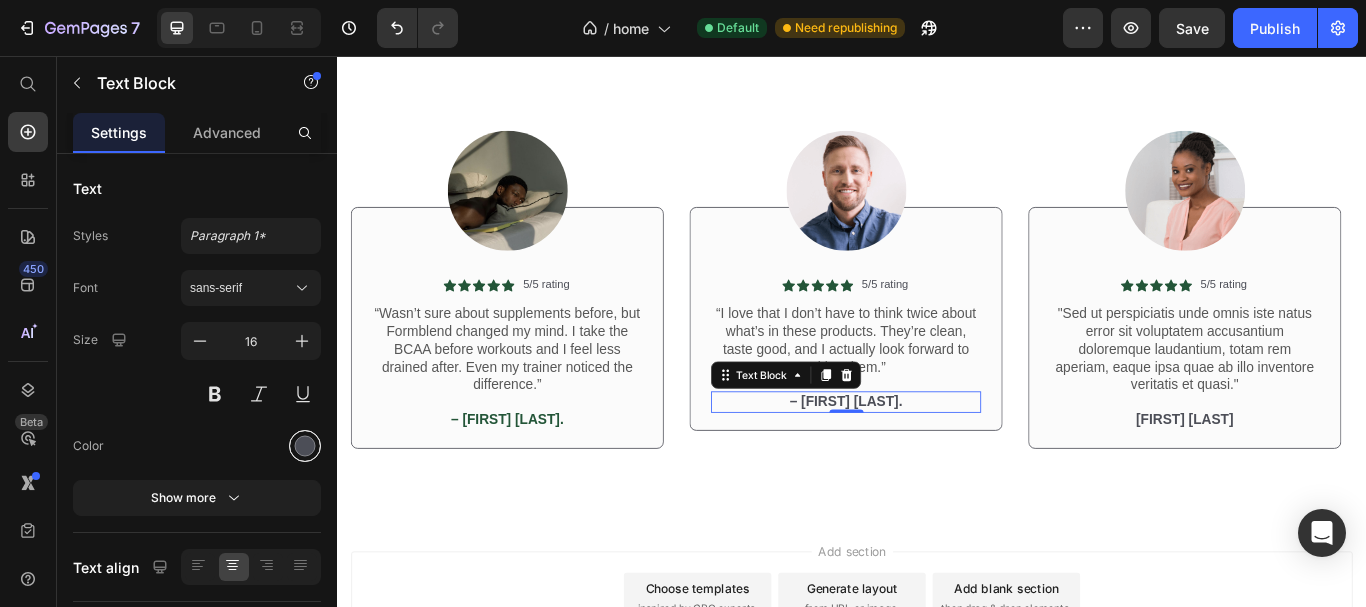 click at bounding box center [305, 446] 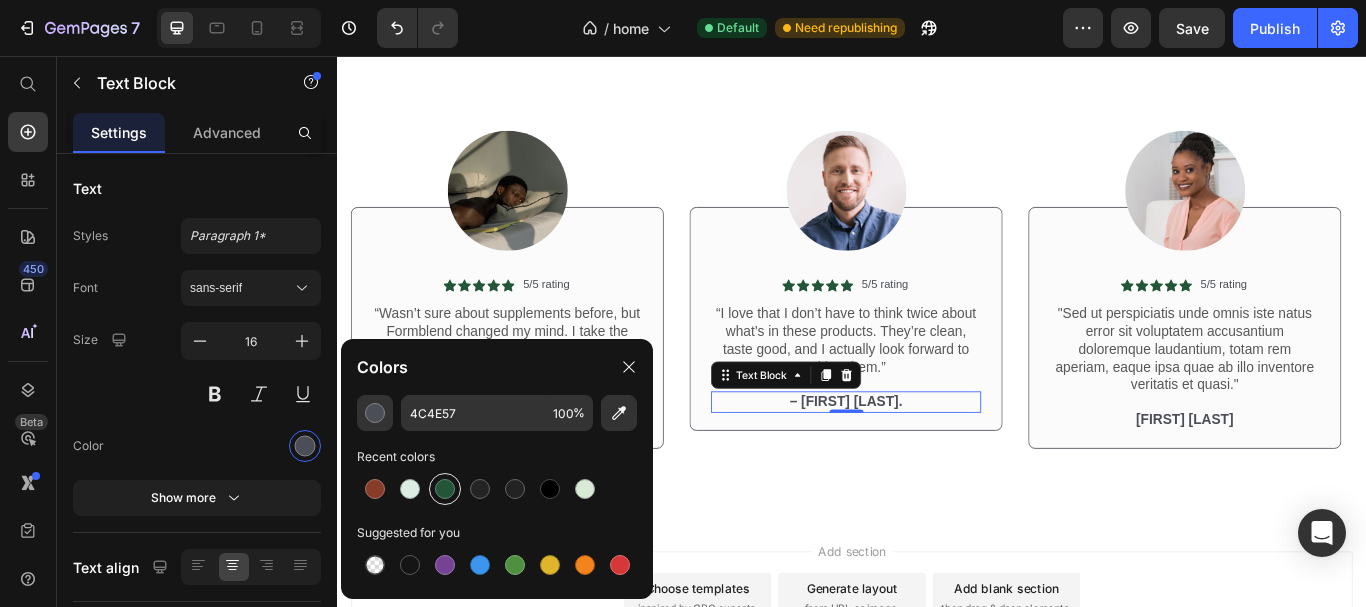 click at bounding box center [445, 489] 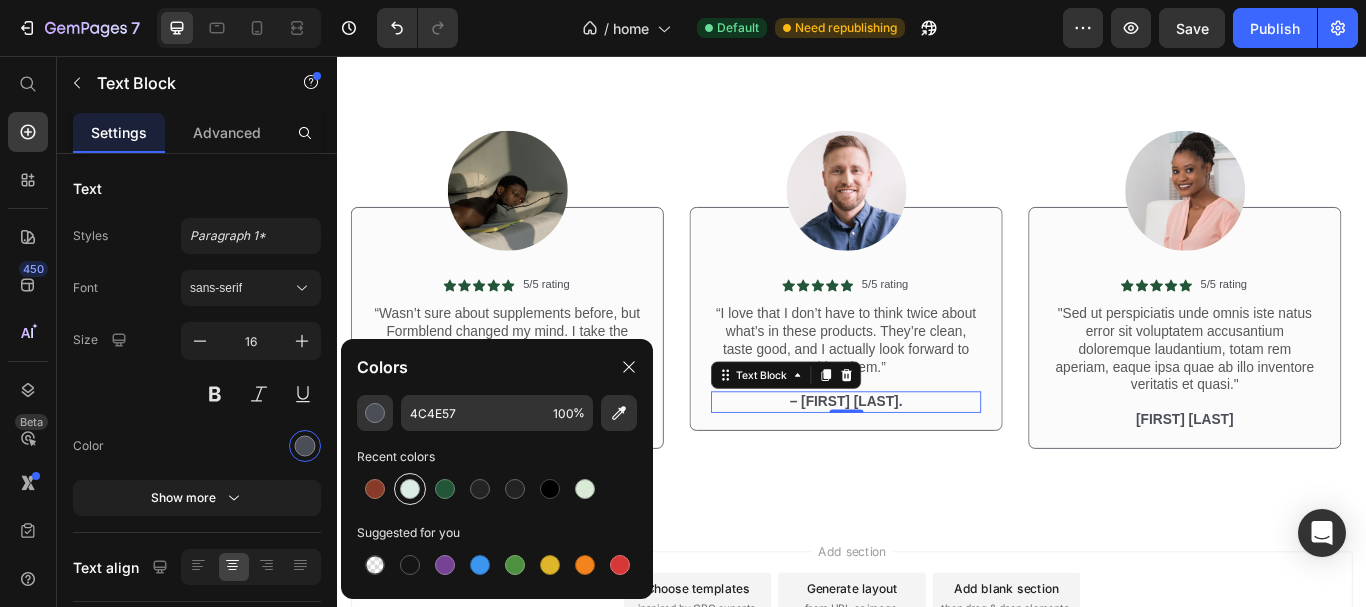 type on "235538" 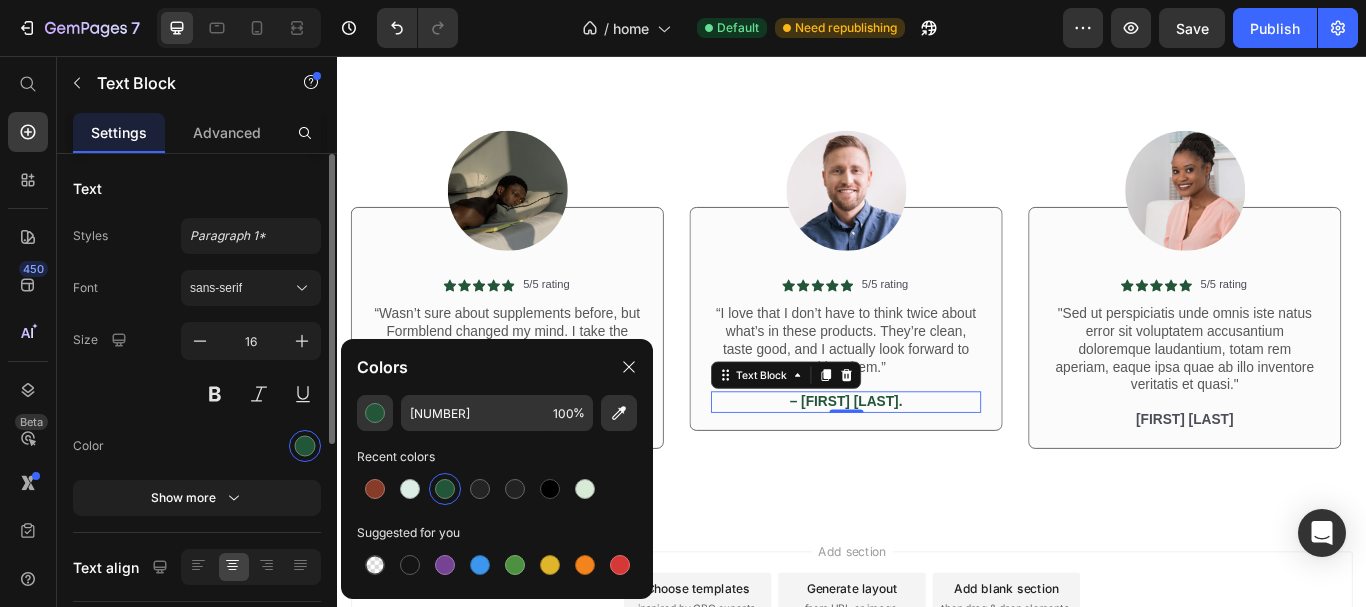 click at bounding box center [251, 446] 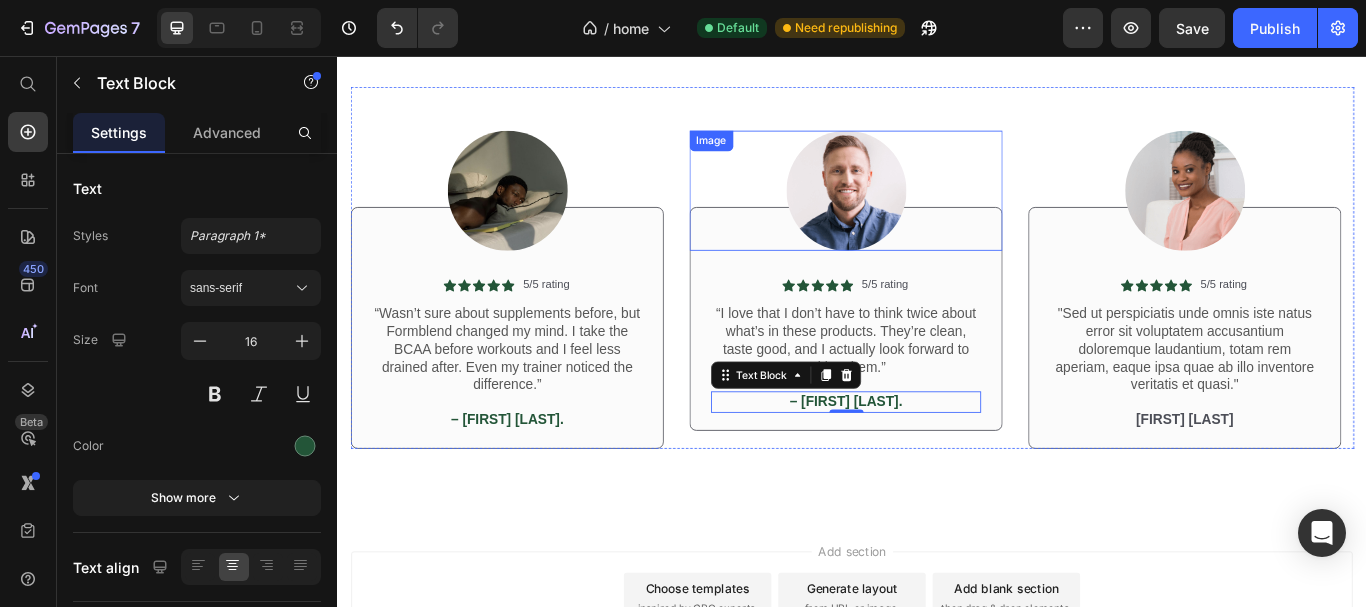 click at bounding box center (929, 213) 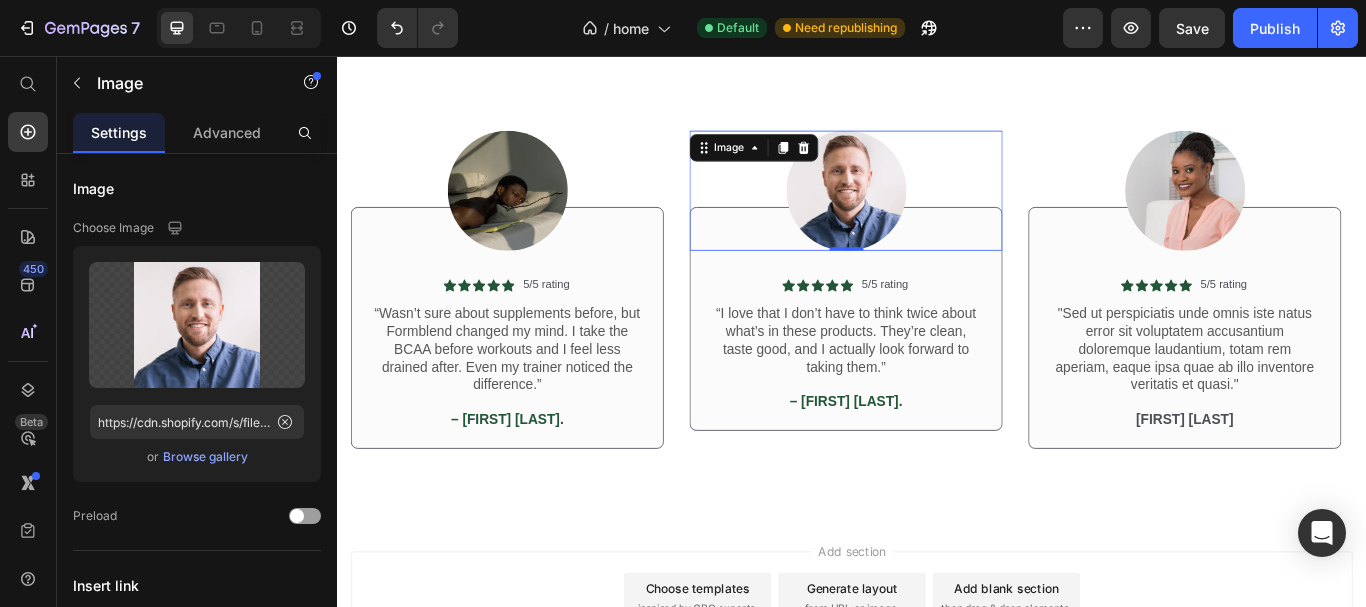 click at bounding box center (929, 213) 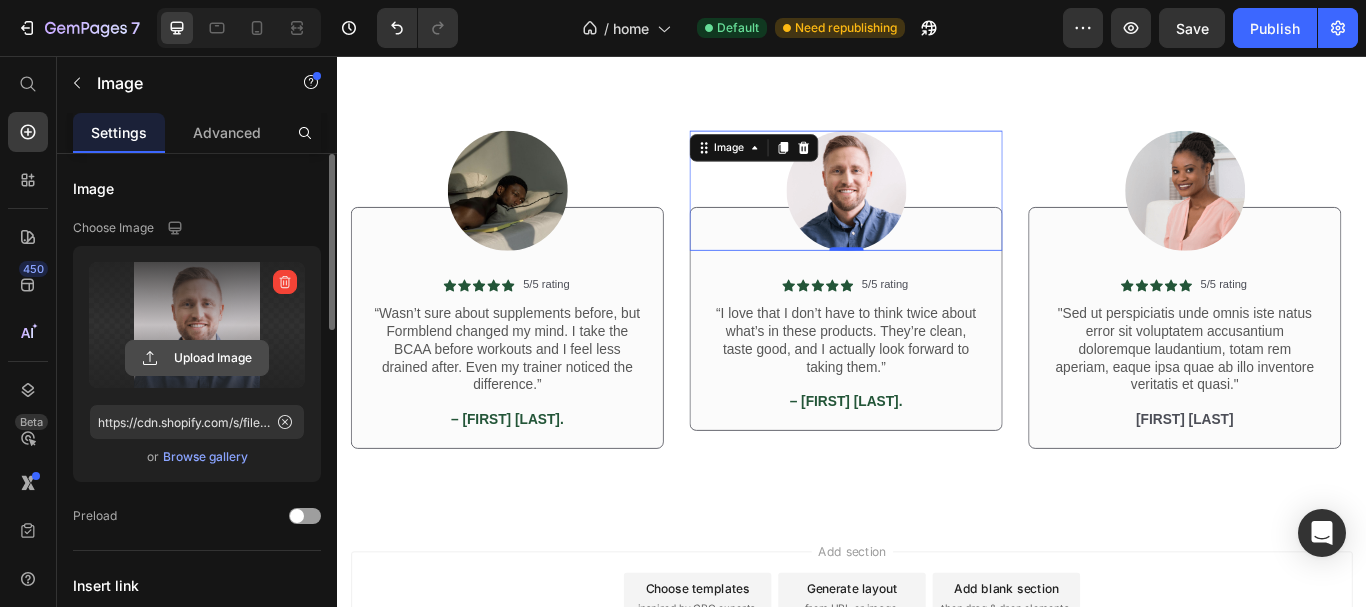click 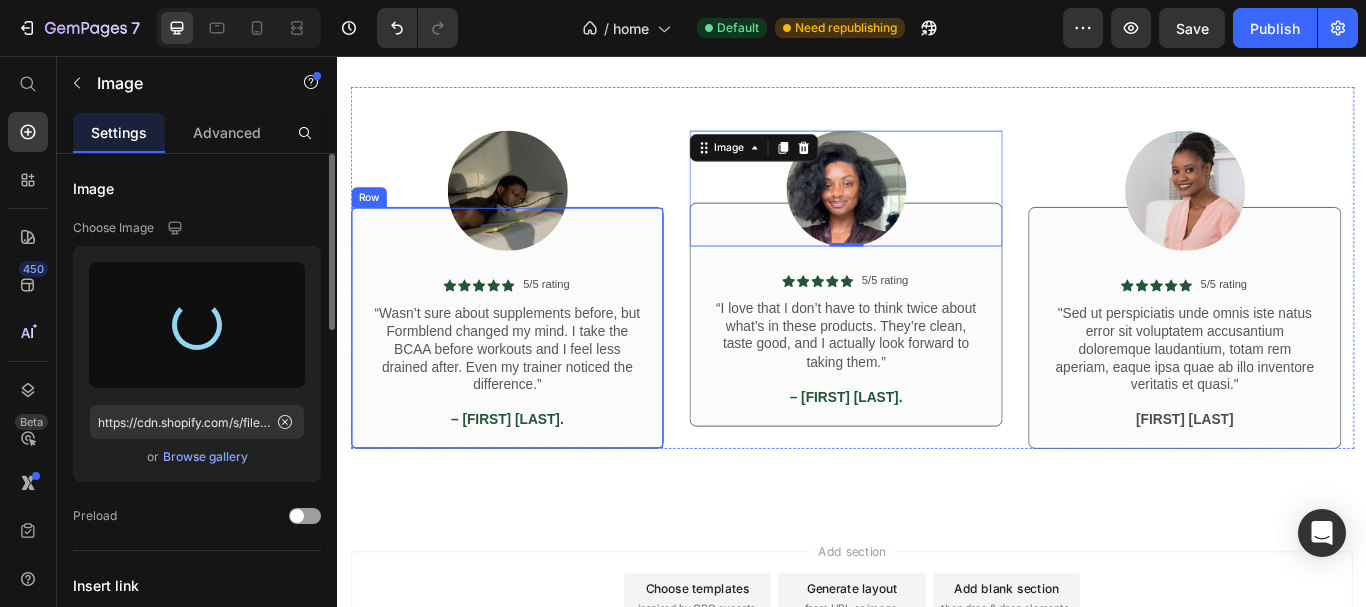 type on "https://cdn.shopify.com/s/files/1/0615/8181/9975/files/gempages_574911106628191076-ee02de9b-cbd4-4011-88d0-bd2af5c71b07.jpg" 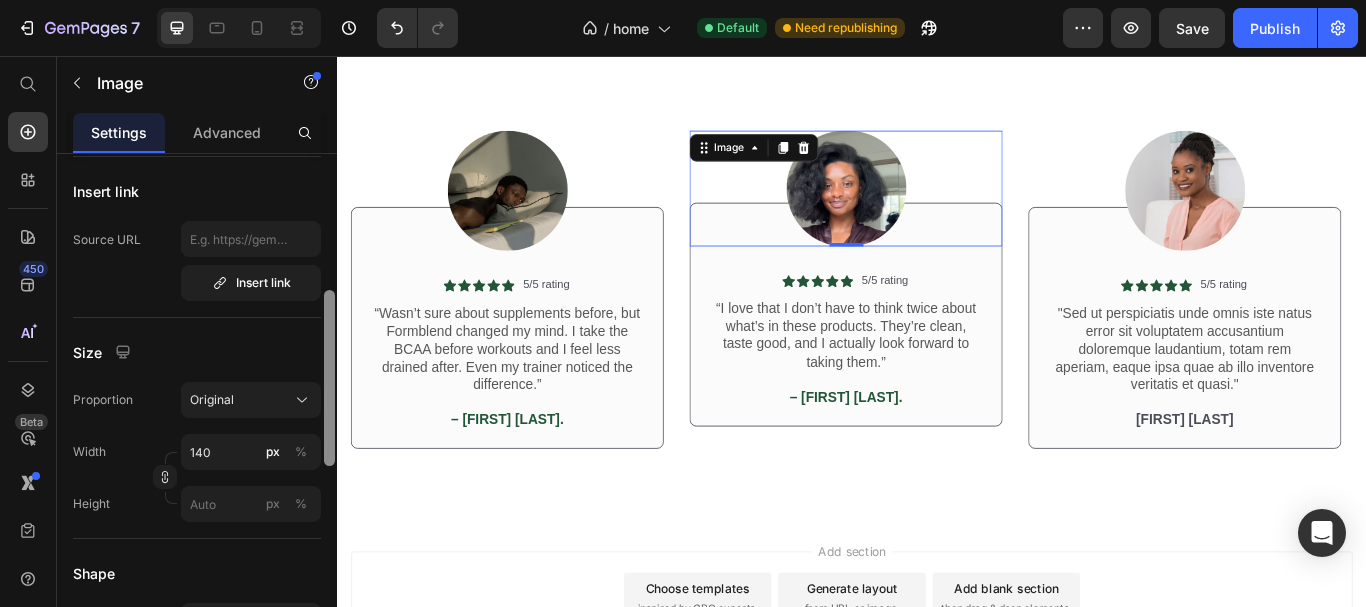 scroll, scrollTop: 411, scrollLeft: 0, axis: vertical 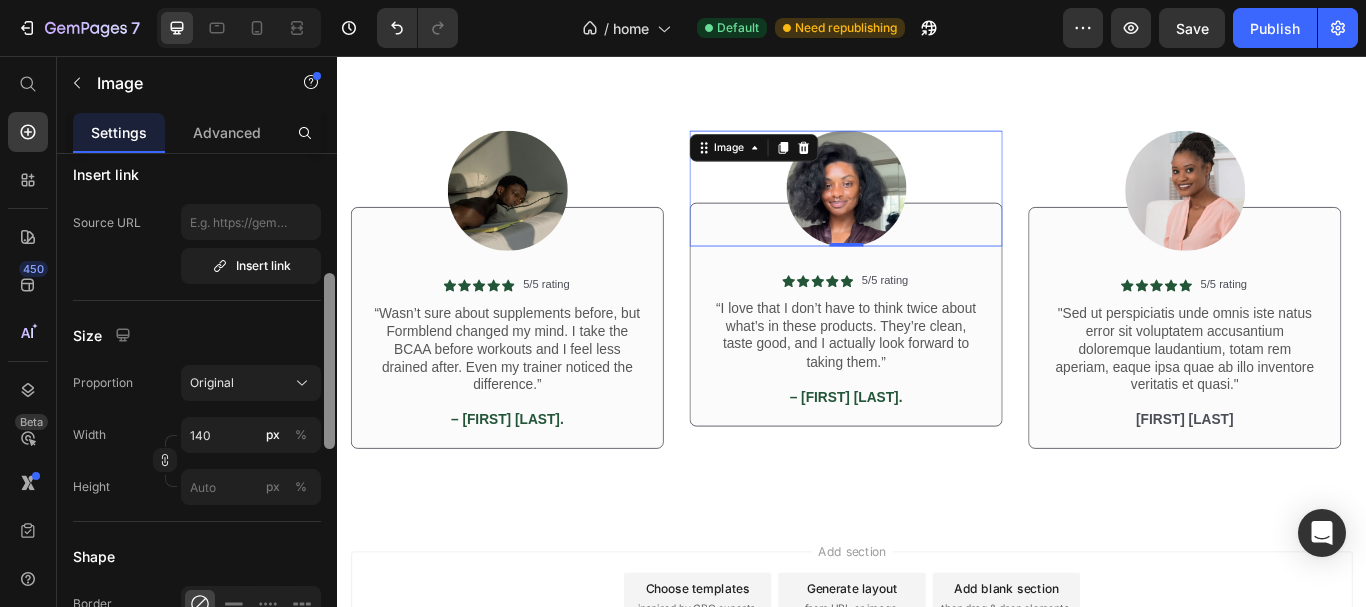 drag, startPoint x: 331, startPoint y: 261, endPoint x: 304, endPoint y: 404, distance: 145.52663 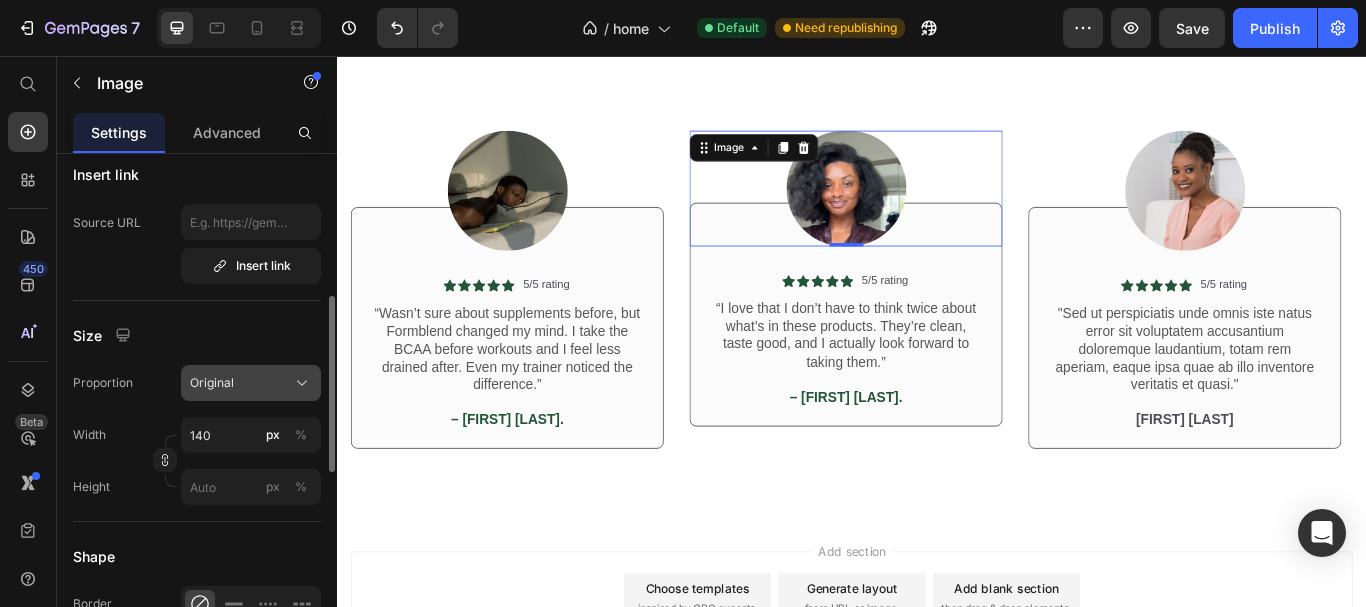 click on "Original" at bounding box center [251, 383] 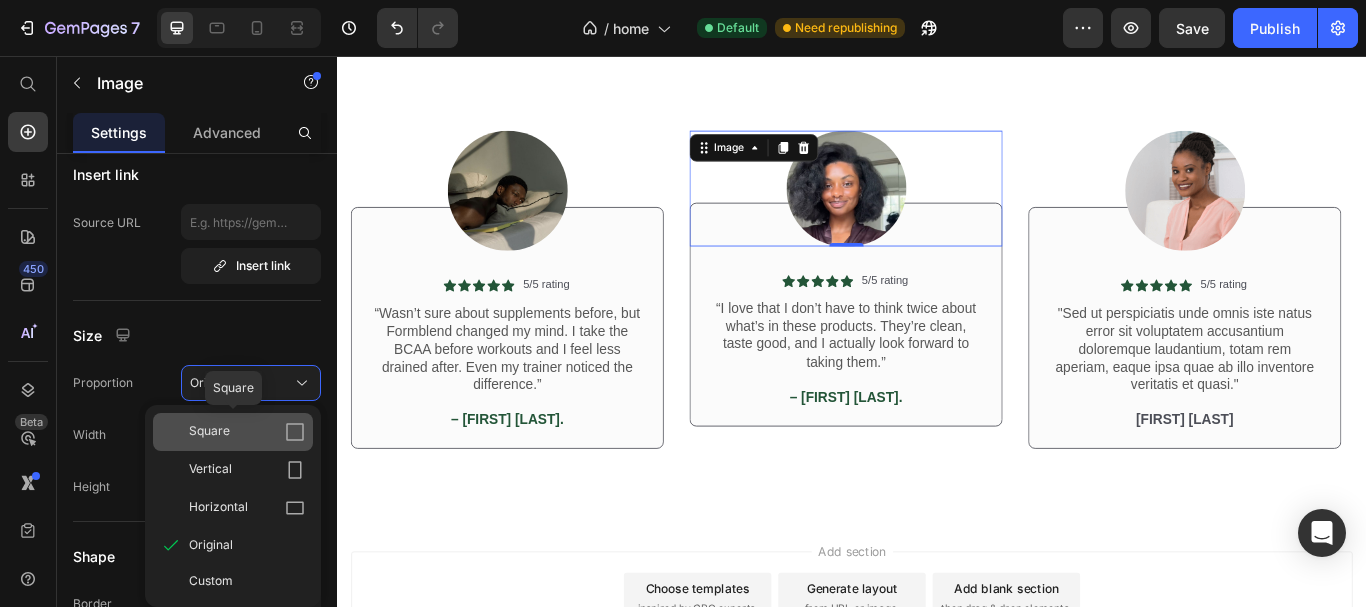 click on "Square" 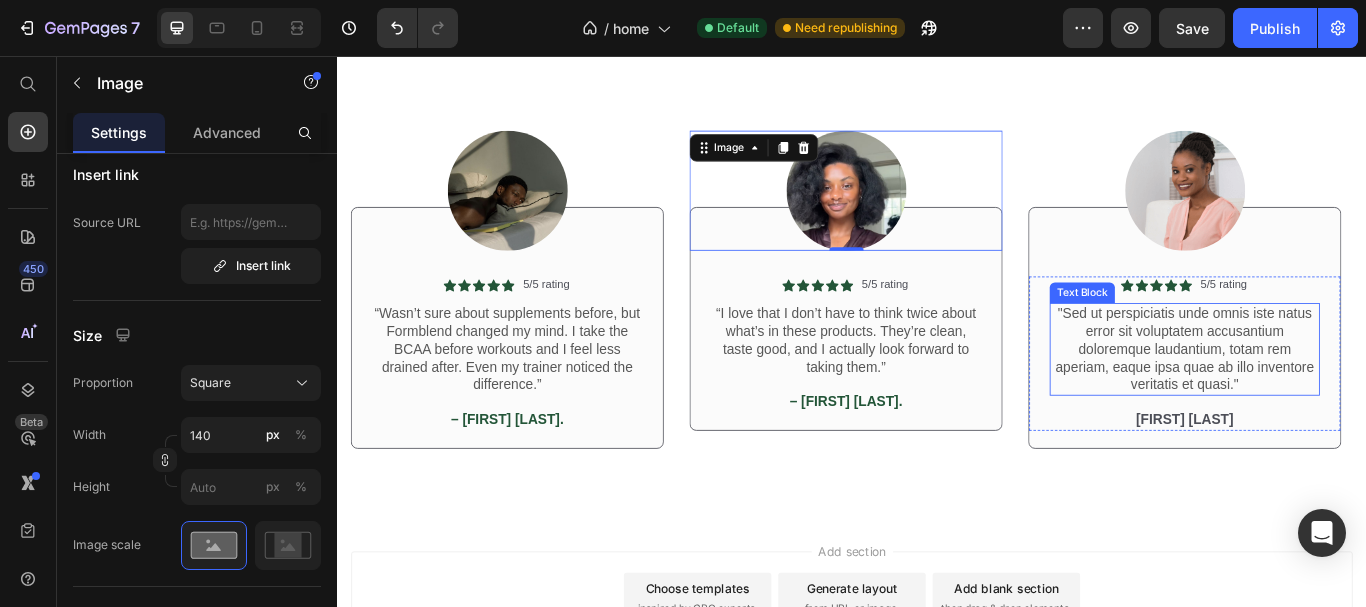 click on ""Sed ut perspiciatis unde omnis iste natus error sit voluptatem accusantium doloremque laudantium, totam rem aperiam, eaque ipsa quae ab illo inventore veritatis et quasi."" at bounding box center (1324, 398) 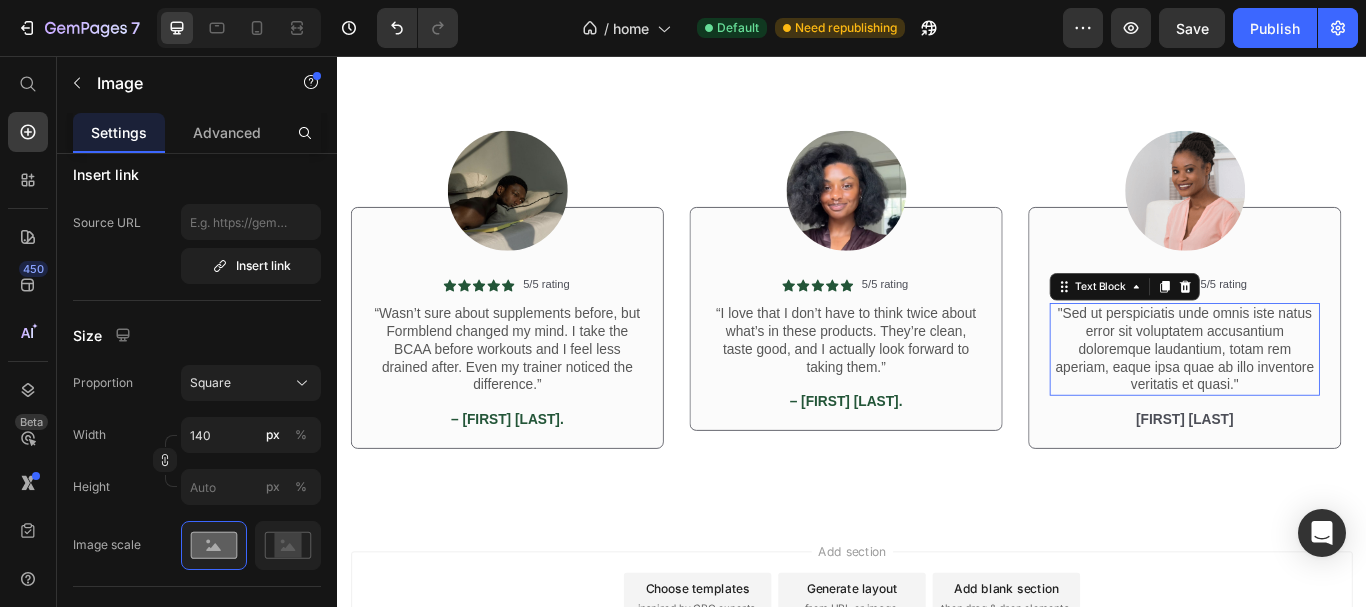 click on ""Sed ut perspiciatis unde omnis iste natus error sit voluptatem accusantium doloremque laudantium, totam rem aperiam, eaque ipsa quae ab illo inventore veritatis et quasi."" at bounding box center (1324, 398) 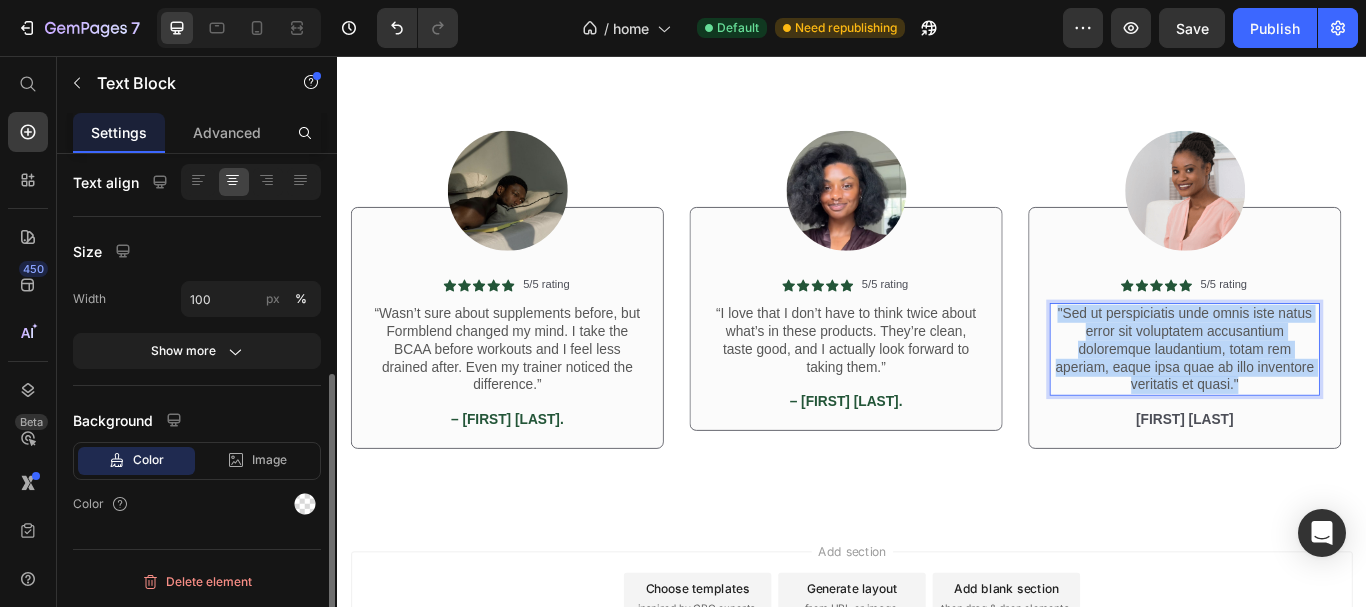 scroll, scrollTop: 0, scrollLeft: 0, axis: both 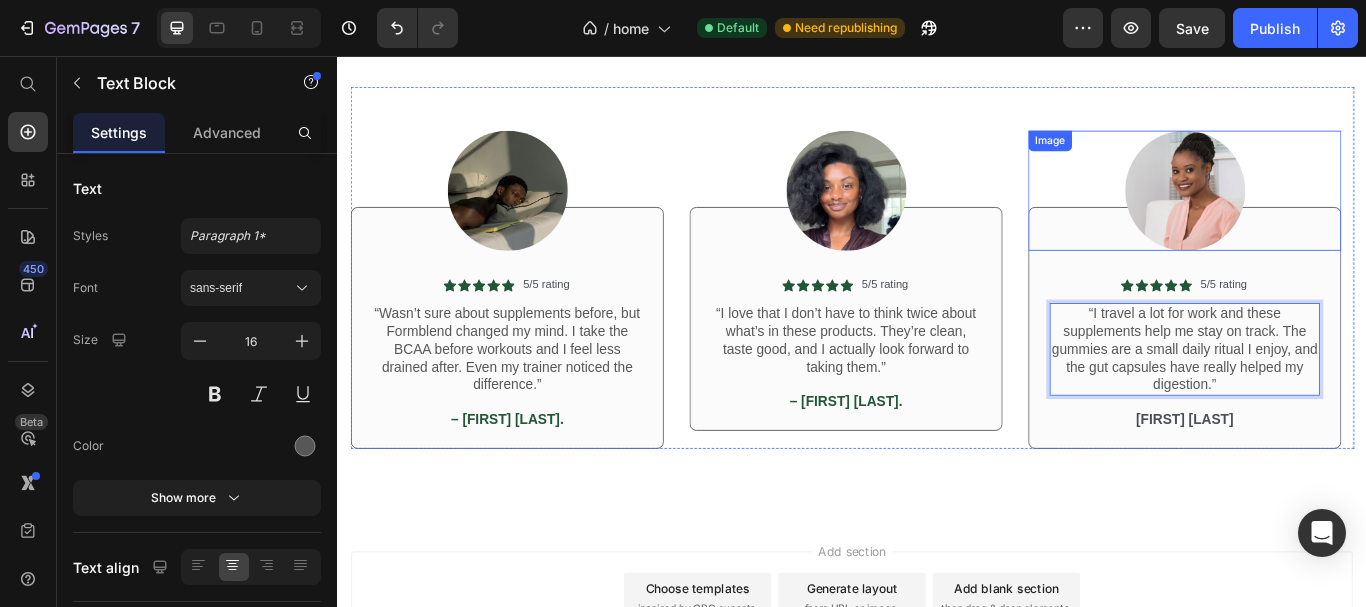 click at bounding box center [1324, 213] 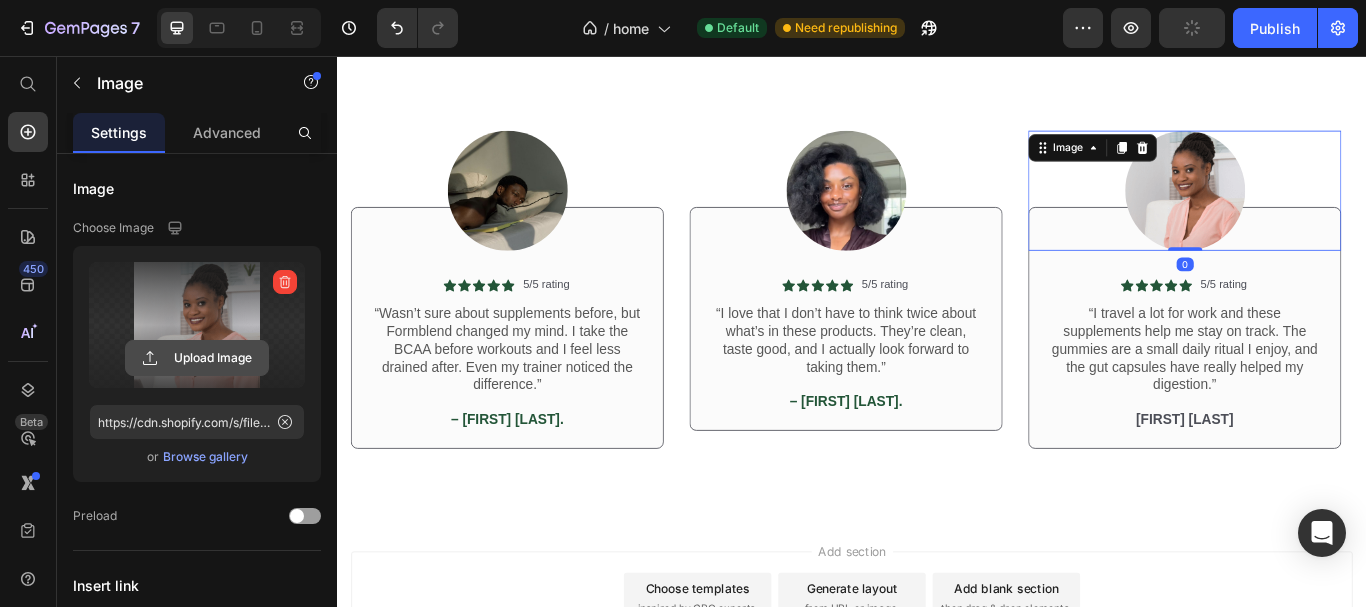 click 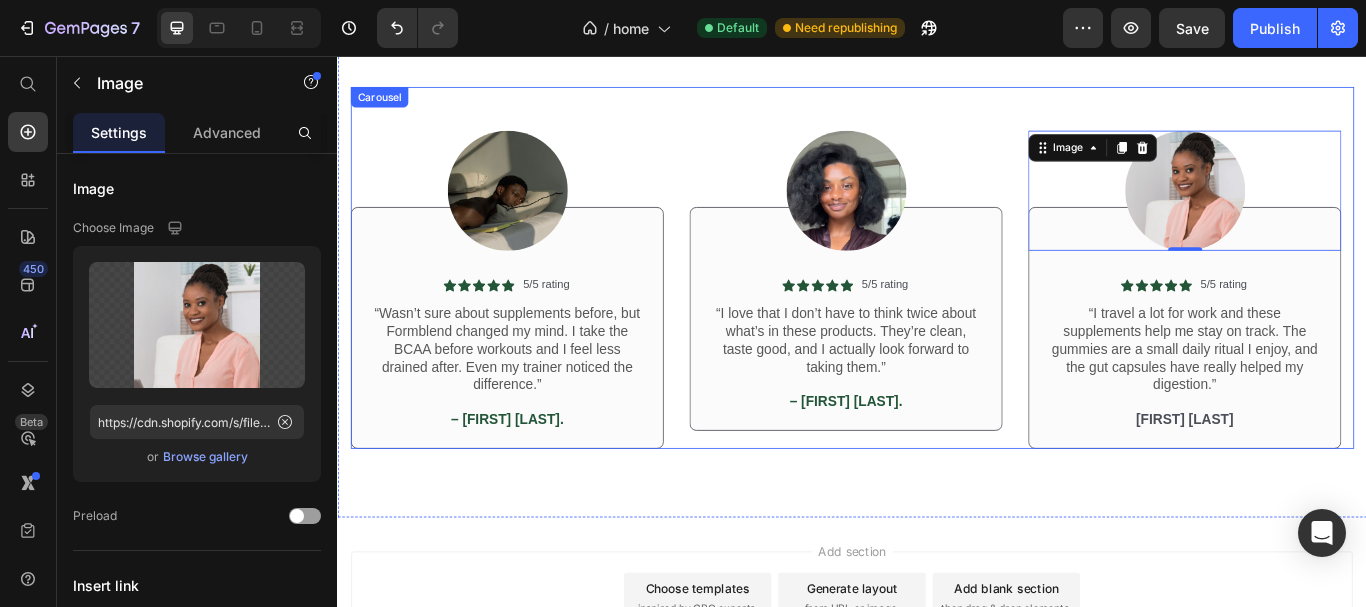 click on "Image Icon Icon Icon Icon Icon Icon List 5/5 rating Text Block Row “Wasn’t sure about supplements before, but Formblend changed my mind. I take the BCAA before workouts and I feel less drained after. Even my trainer noticed the difference.” Text Block – Ryan J. Text Block Row Row Image Icon Icon Icon Icon Icon Icon List 5/5 rating Text Block Row “I love that I don’t have to think twice about what’s in these products. They’re clean, taste good, and I actually look forward to taking them.” Text Block – Lina P. Text Block Row Row Image   0 Icon Icon Icon Icon Icon Icon List 5/5 rating Text Block Row “I travel a lot for work and these supplements help me stay on track. The gummies are a small daily ritual I enjoy, and the gut capsules have really helped my digestion.” Text Block Emma Zalia Text Block Row Row" at bounding box center (937, 303) 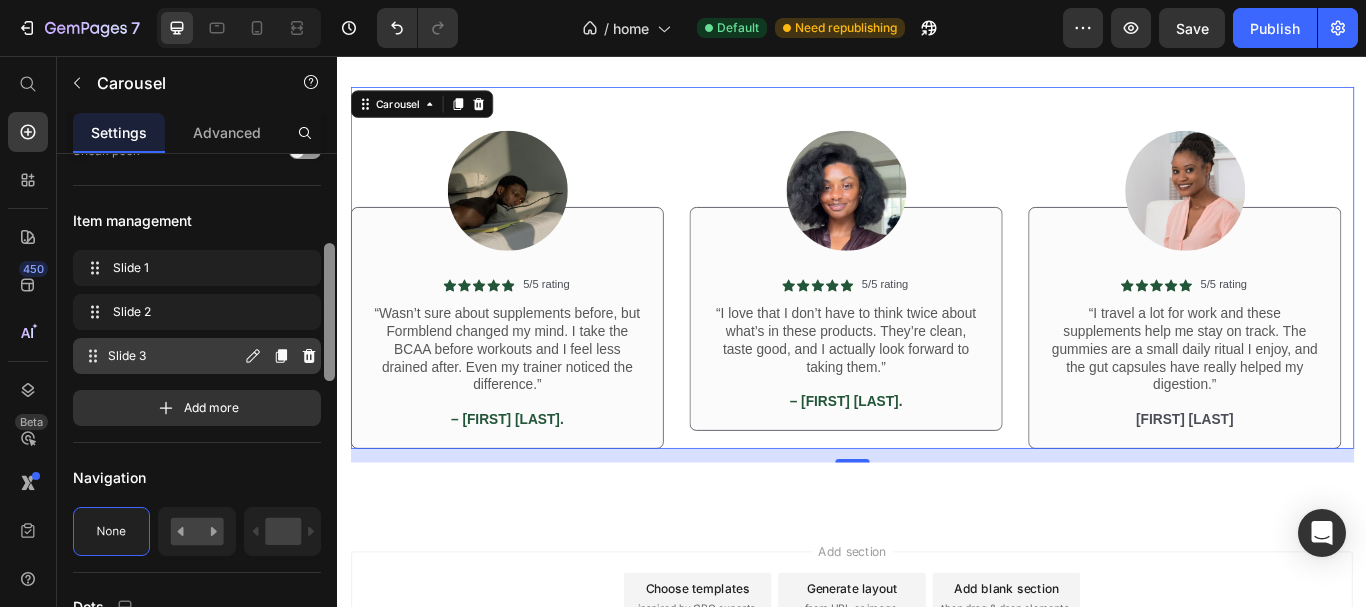 scroll, scrollTop: 279, scrollLeft: 0, axis: vertical 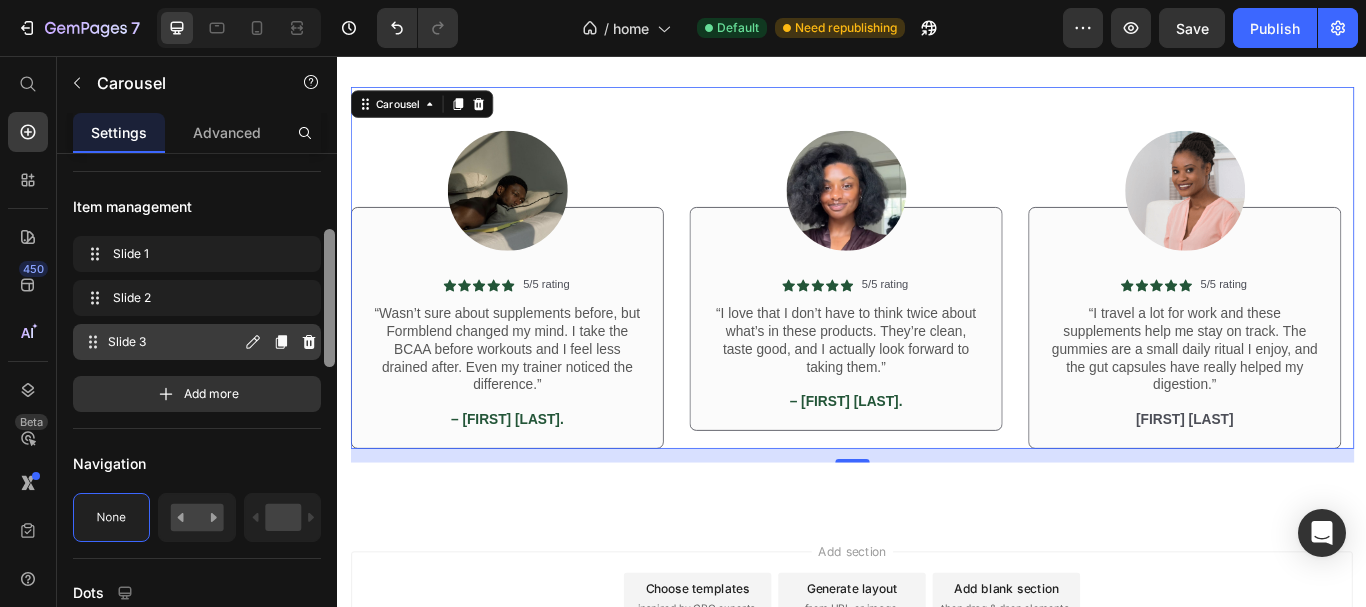 drag, startPoint x: 328, startPoint y: 262, endPoint x: 302, endPoint y: 336, distance: 78.434685 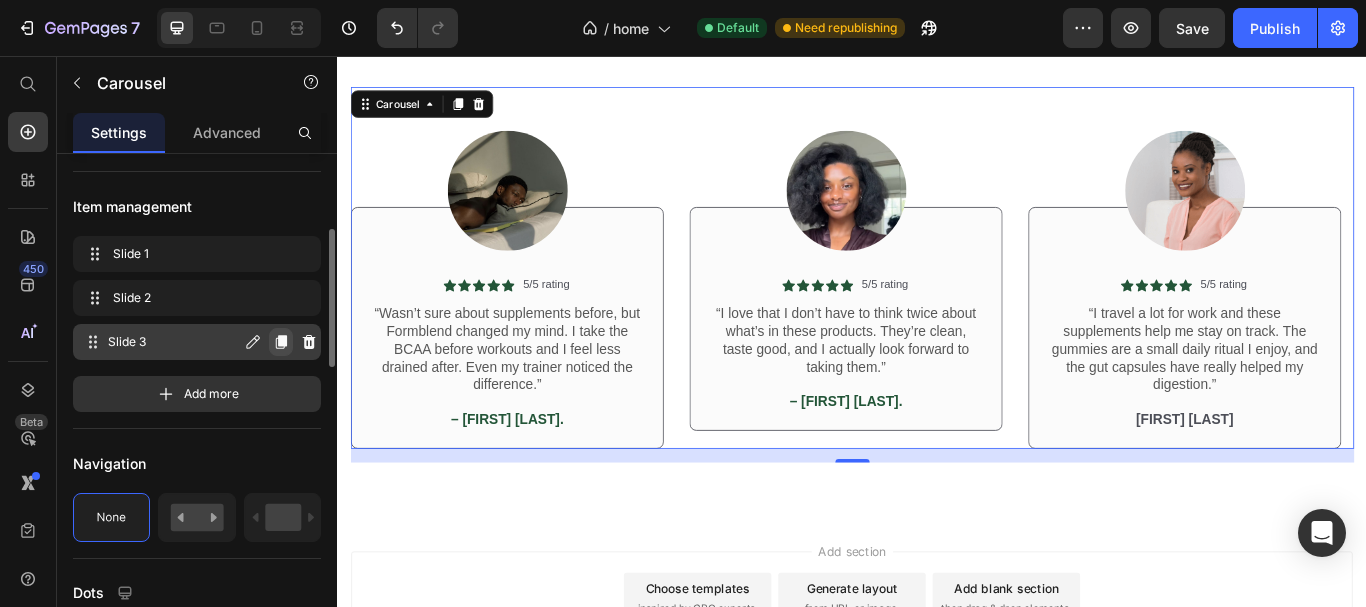 click 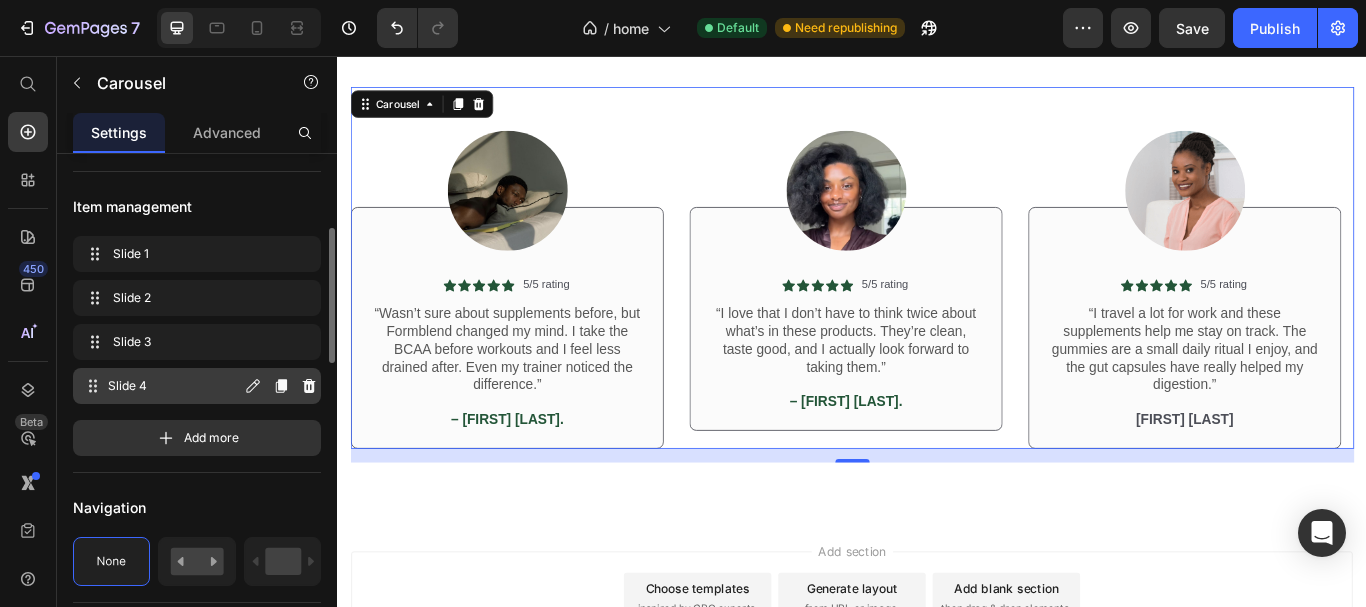 click on "Slide 4" at bounding box center (174, 386) 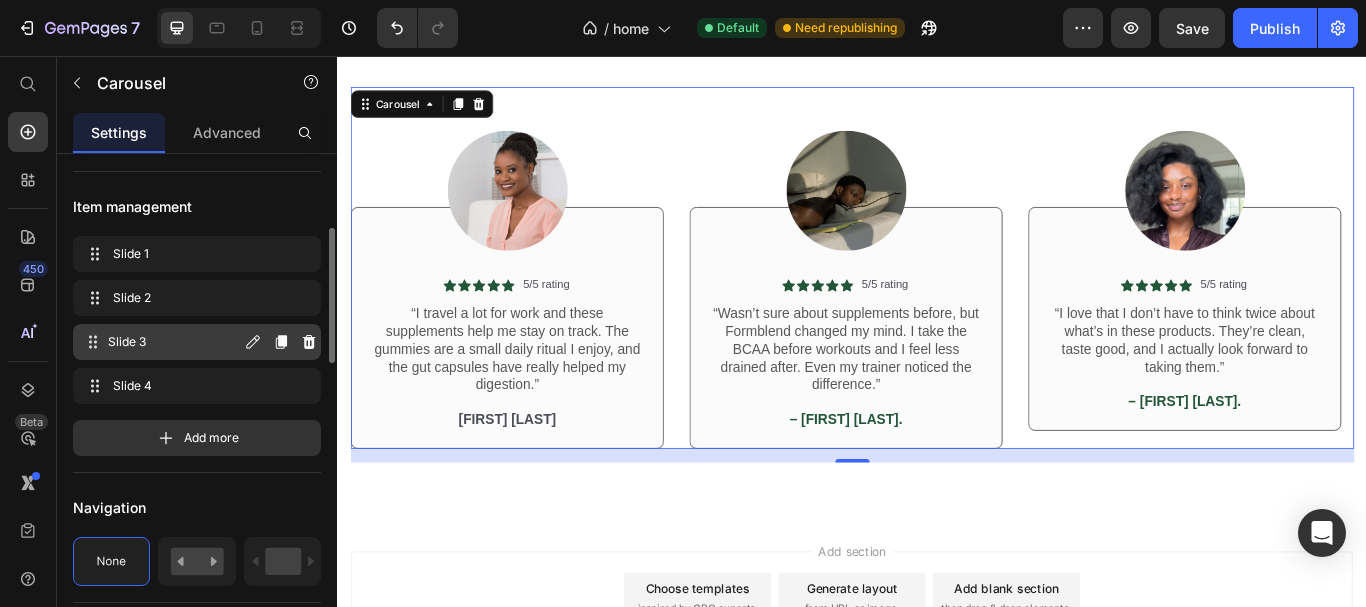 click on "Slide 3" at bounding box center [174, 342] 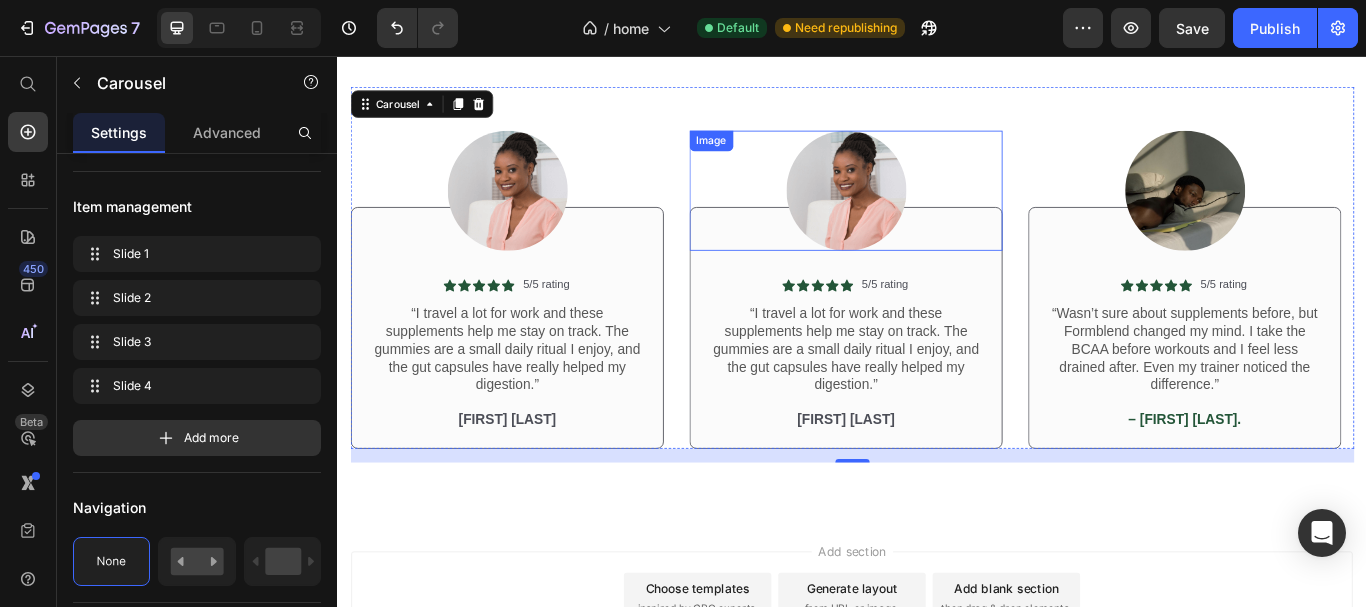 click at bounding box center [929, 213] 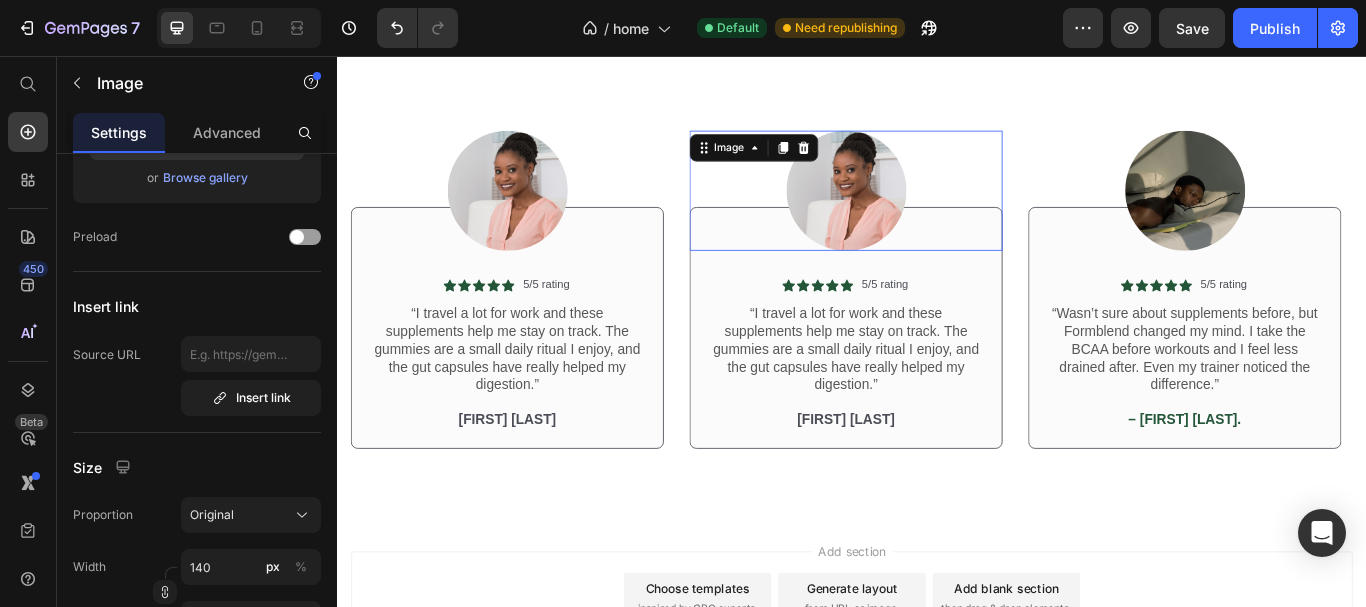 scroll, scrollTop: 0, scrollLeft: 0, axis: both 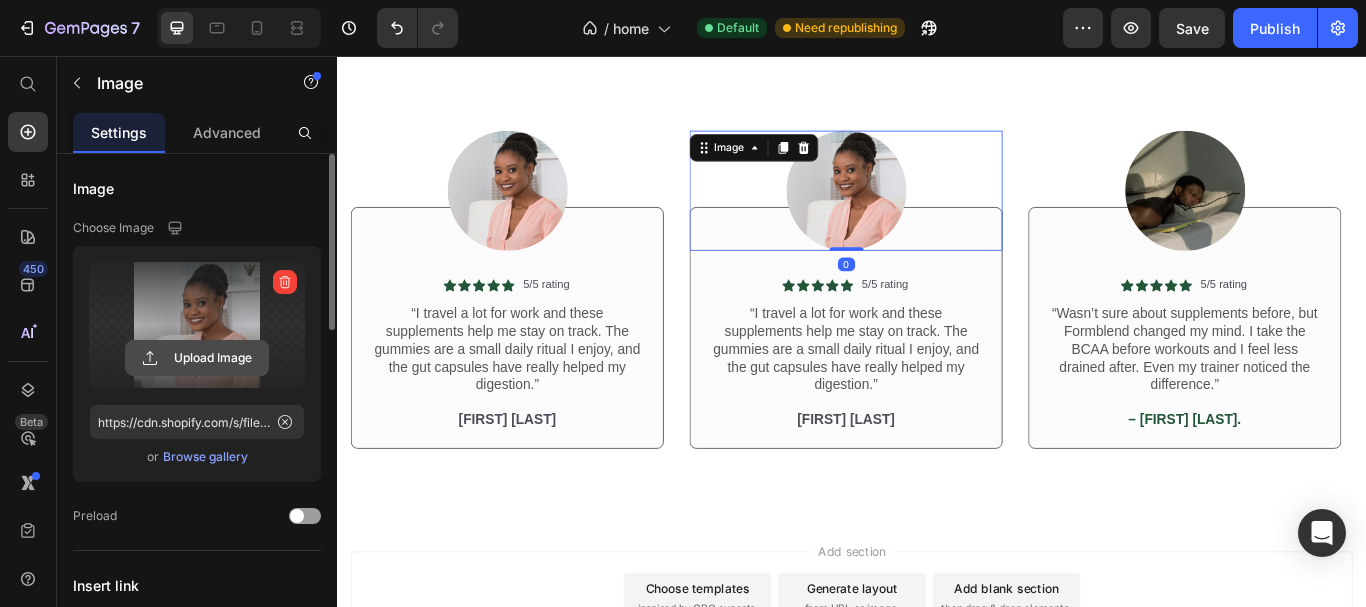 click on "Upload Image" at bounding box center [197, 358] 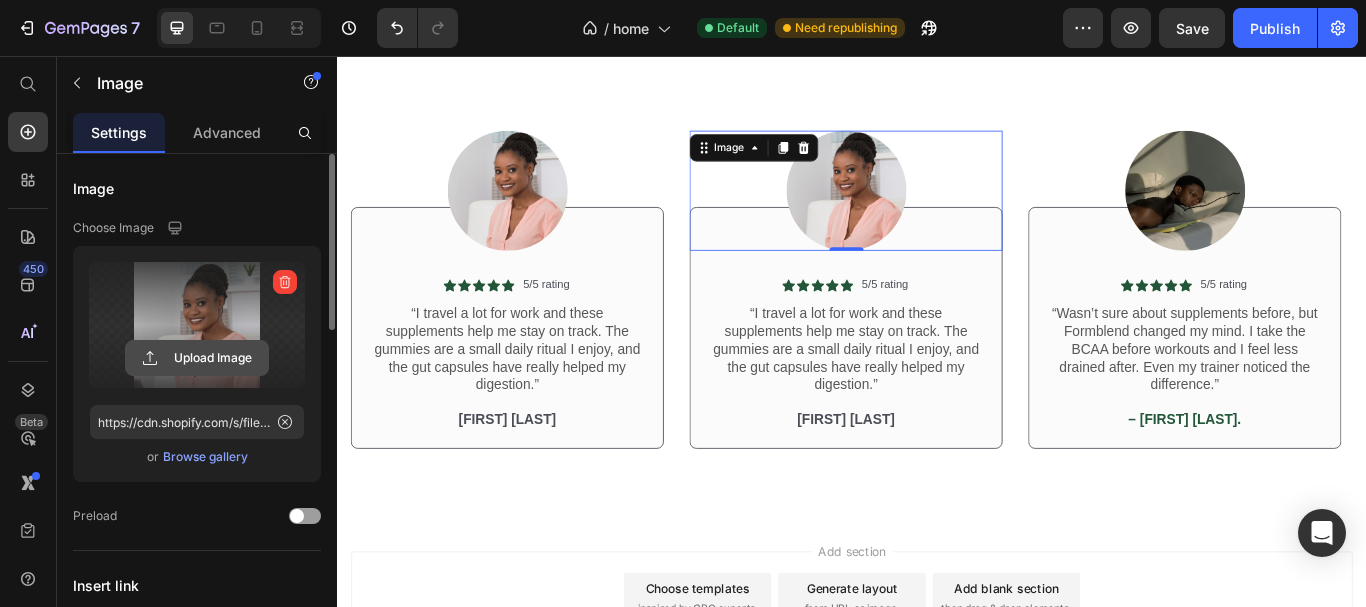 click 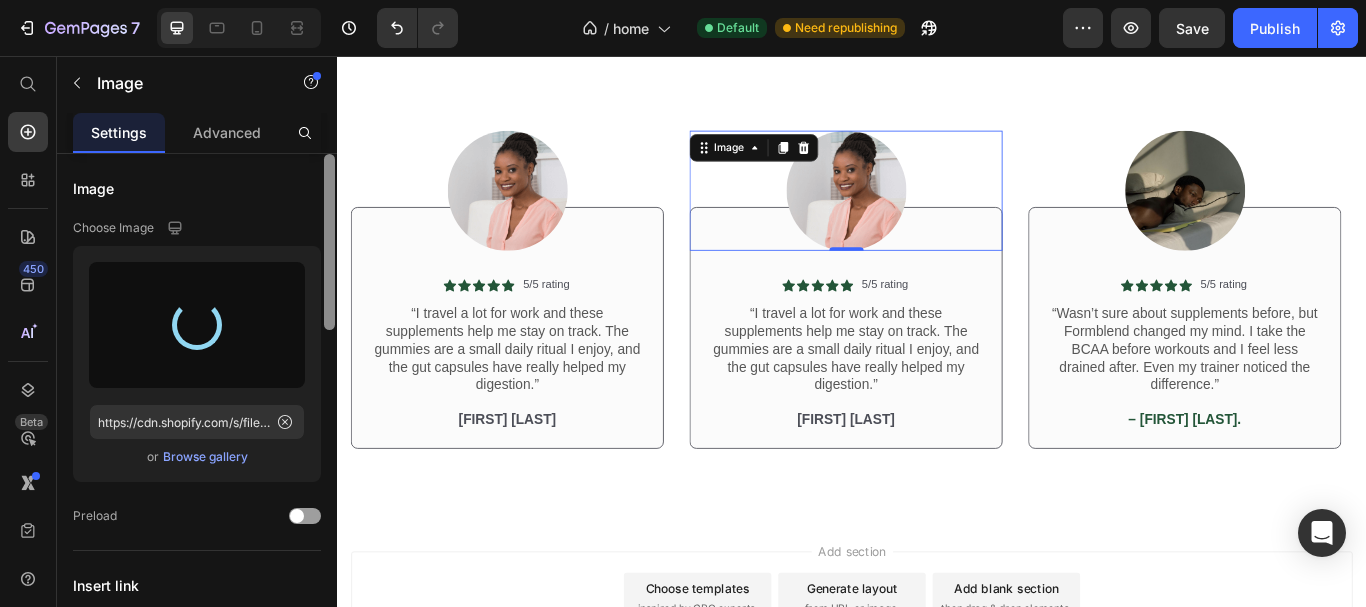 type on "https://cdn.shopify.com/s/files/1/0615/8181/9975/files/gempages_574911106628191076-a0f99b7e-2754-49aa-8378-18d631f271c7.jpg" 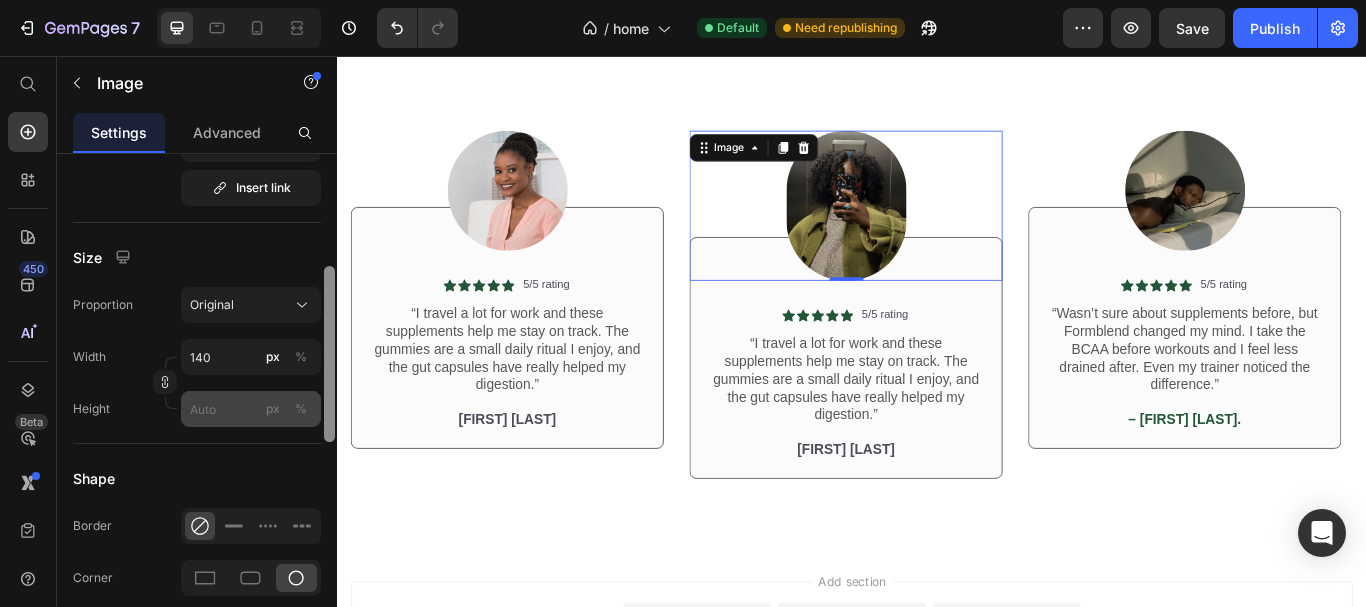 drag, startPoint x: 330, startPoint y: 241, endPoint x: 308, endPoint y: 406, distance: 166.4602 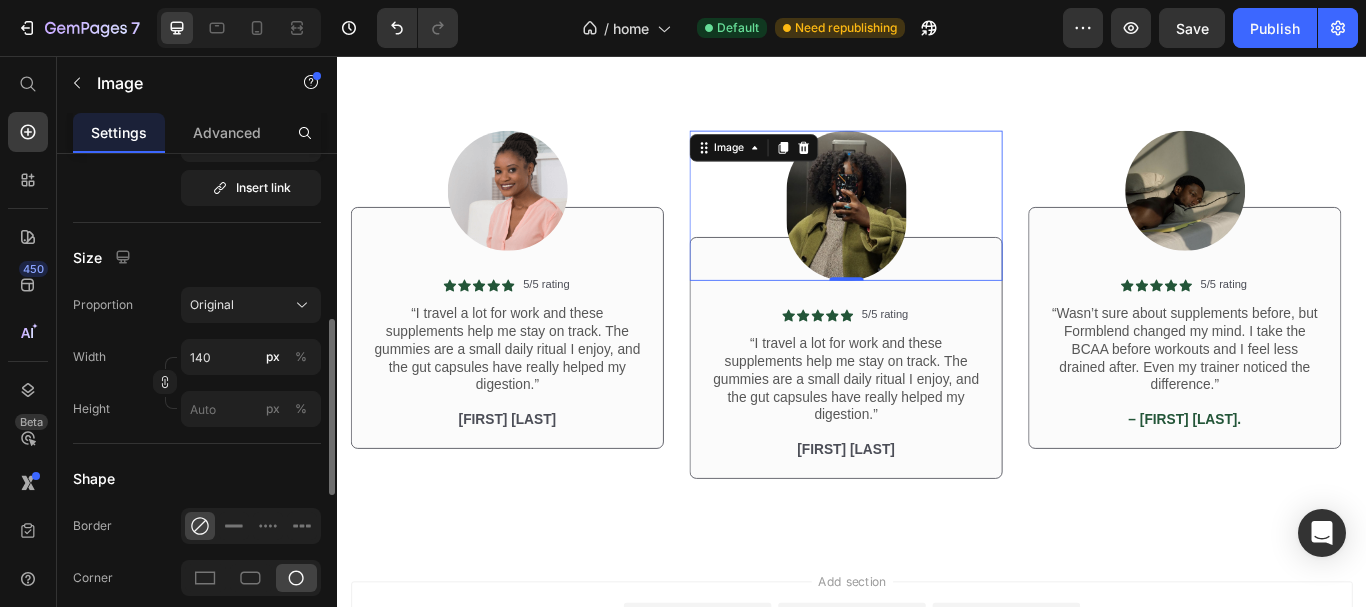 scroll, scrollTop: 486, scrollLeft: 0, axis: vertical 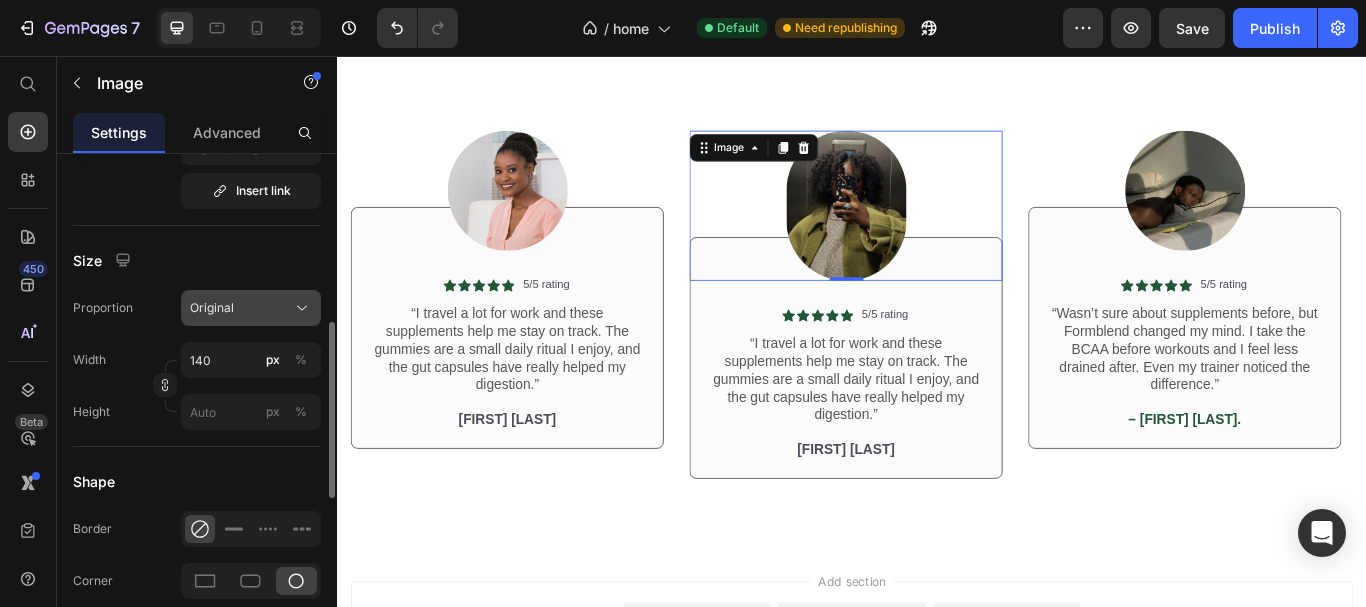 click on "Original" 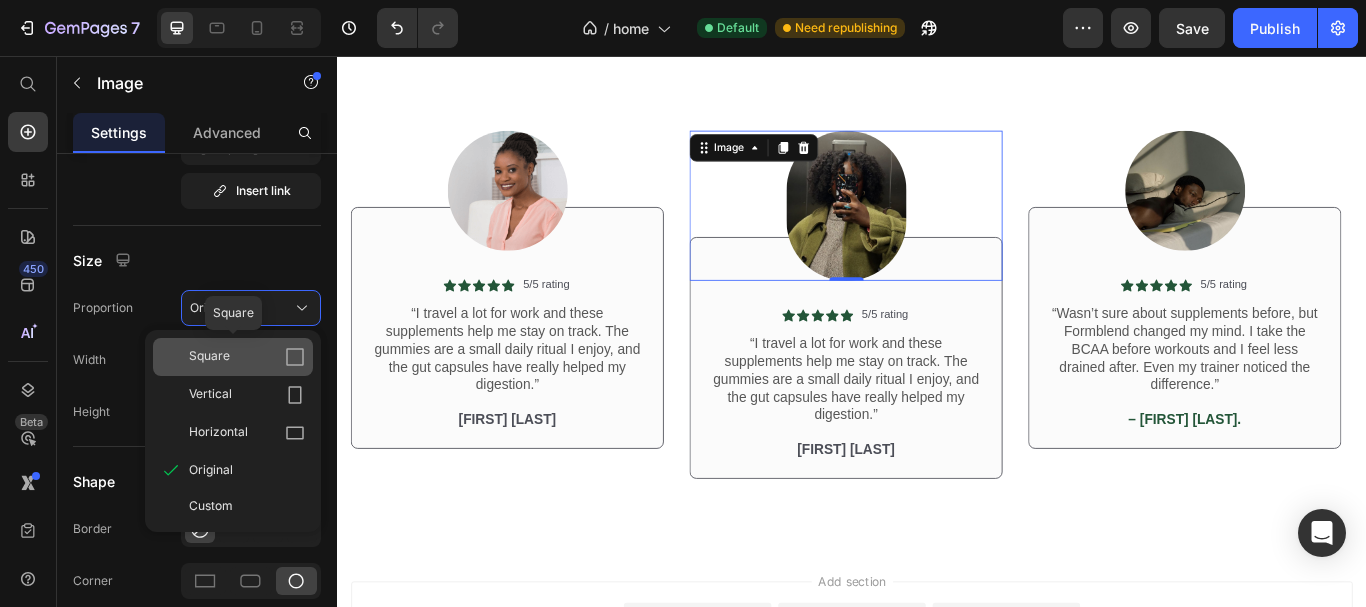 click on "Square" 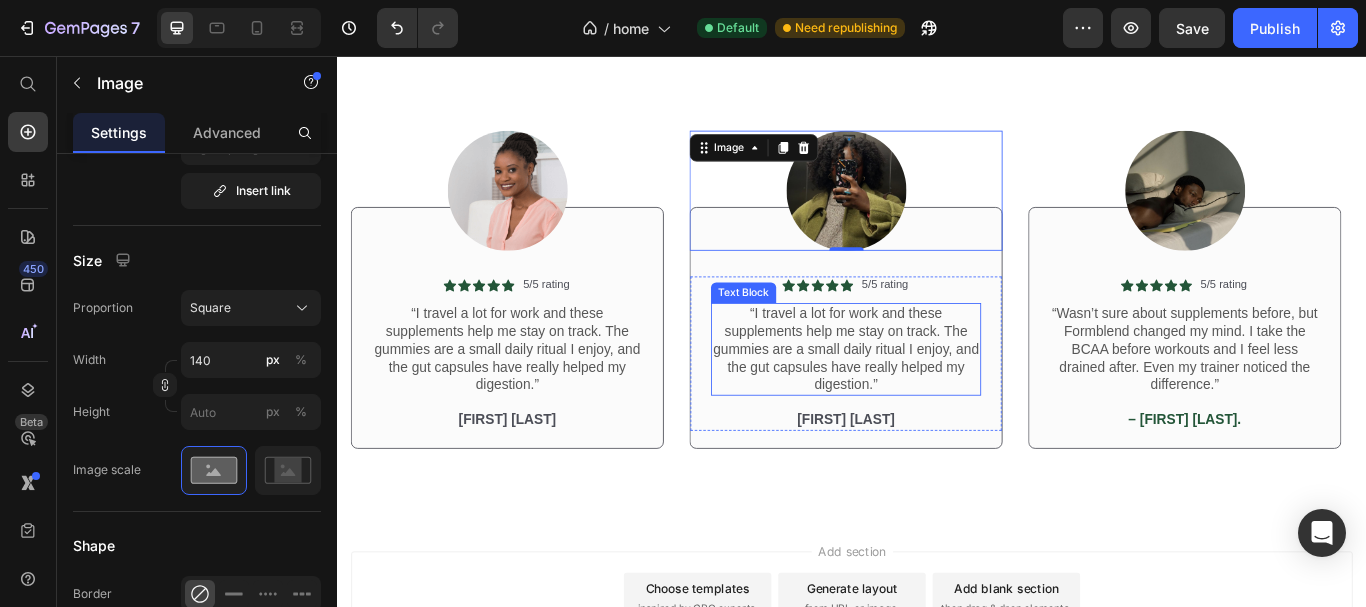 click on "“I travel a lot for work and these supplements help me stay on track. The gummies are a small daily ritual I enjoy, and the gut capsules have really helped my digestion.”" at bounding box center (929, 398) 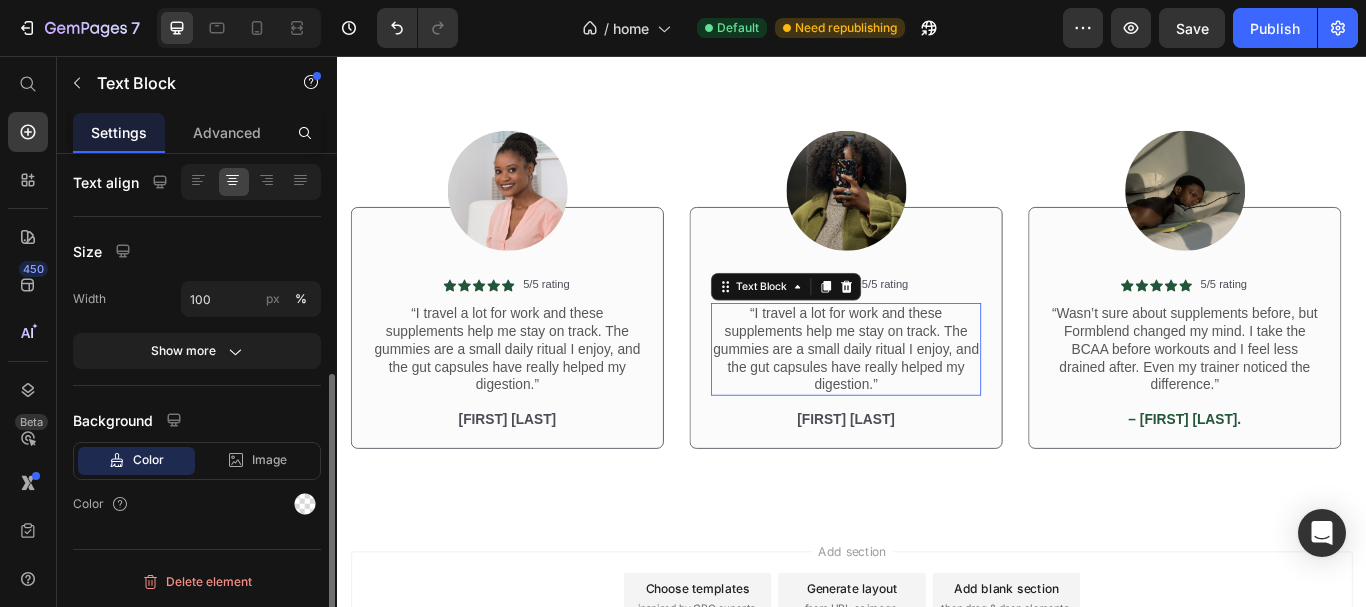 scroll, scrollTop: 0, scrollLeft: 0, axis: both 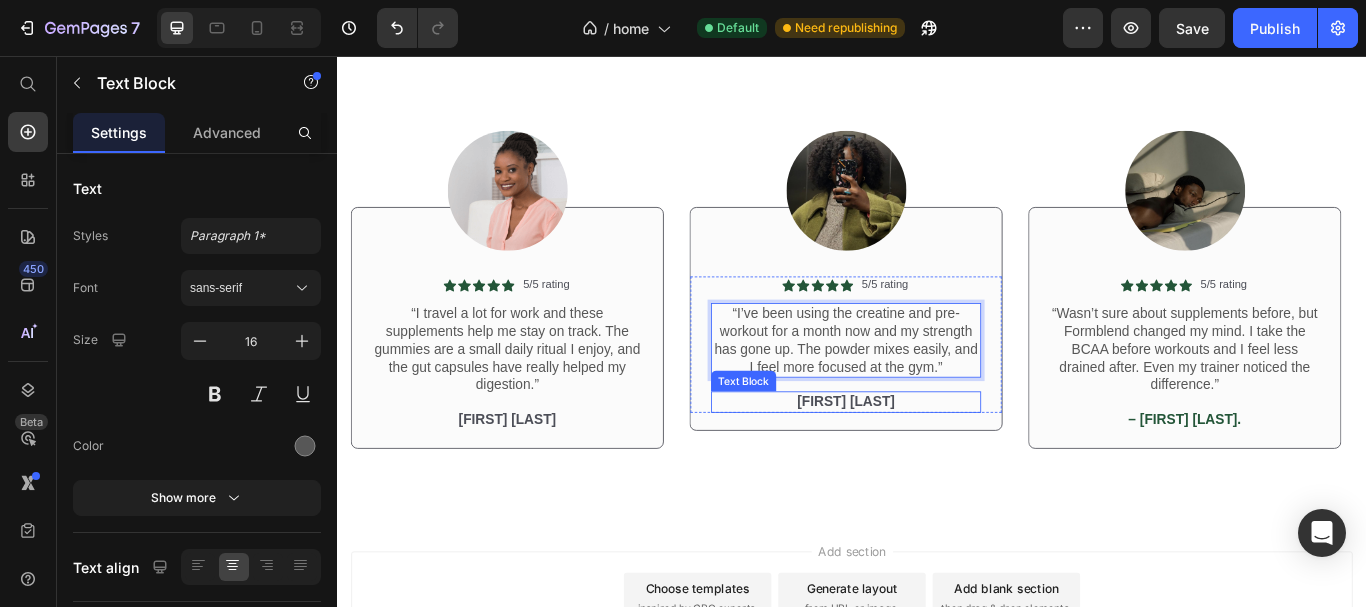 click on "[FIRST] [LAST]" at bounding box center [929, 459] 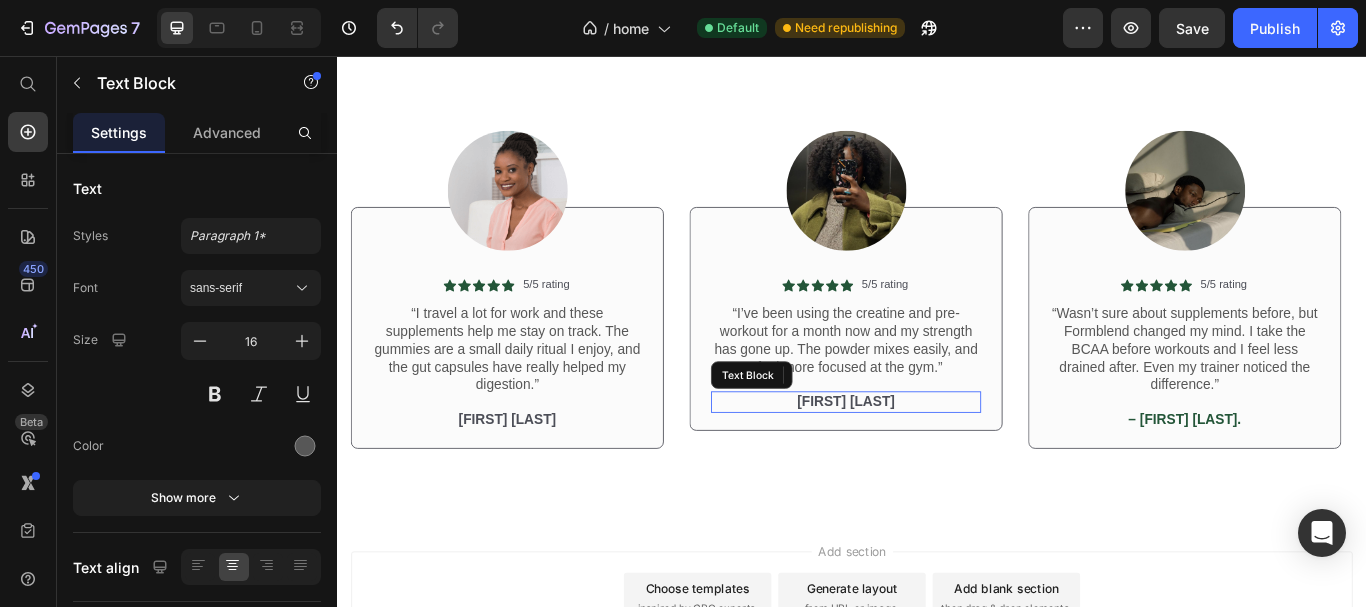 click on "[FIRST] [LAST]" at bounding box center [929, 459] 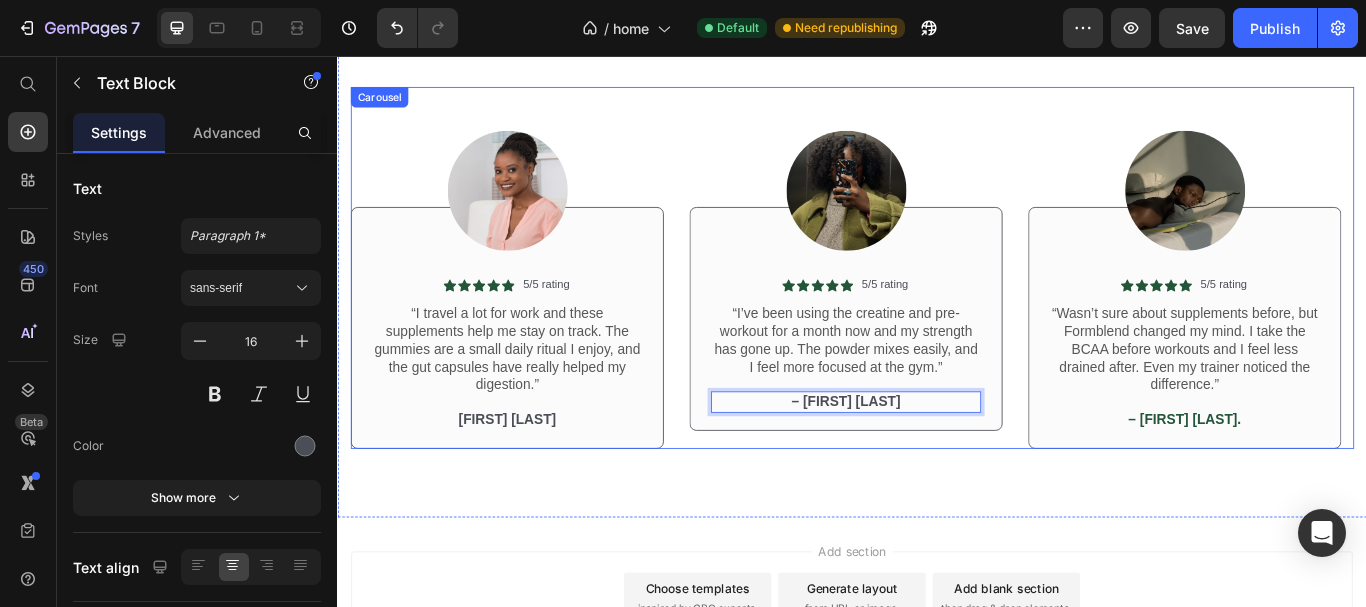 click on "Image Icon Icon Icon Icon Icon Icon List 5/5 rating Text Block Row “Wasn’t sure about supplements before, but Formblend changed my mind. I take the BCAA before workouts and I feel less drained after. Even my trainer noticed the difference.” Text Block – Ryan J. Text Block Row Row Image Icon Icon Icon Icon Icon Icon List 5/5 rating Text Block Row “I love that I don’t have to think twice about what’s in these products. They’re clean, taste good, and I actually look forward to taking them.” Text Block – Lina P. Text Block Row Row Image Icon Icon Icon Icon Icon Icon List 5/5 rating Text Block Row “I travel a lot for work and these supplements help me stay on track. The gummies are a small daily ritual I enjoy, and the gut capsules have really helped my digestion.” Text Block Emma Zalia Text Block Row Row Image Icon Icon Icon Icon Icon Icon List 5/5 rating Text Block Row Text Block – Naomi S. Text Block   0 Row Row" at bounding box center (937, 303) 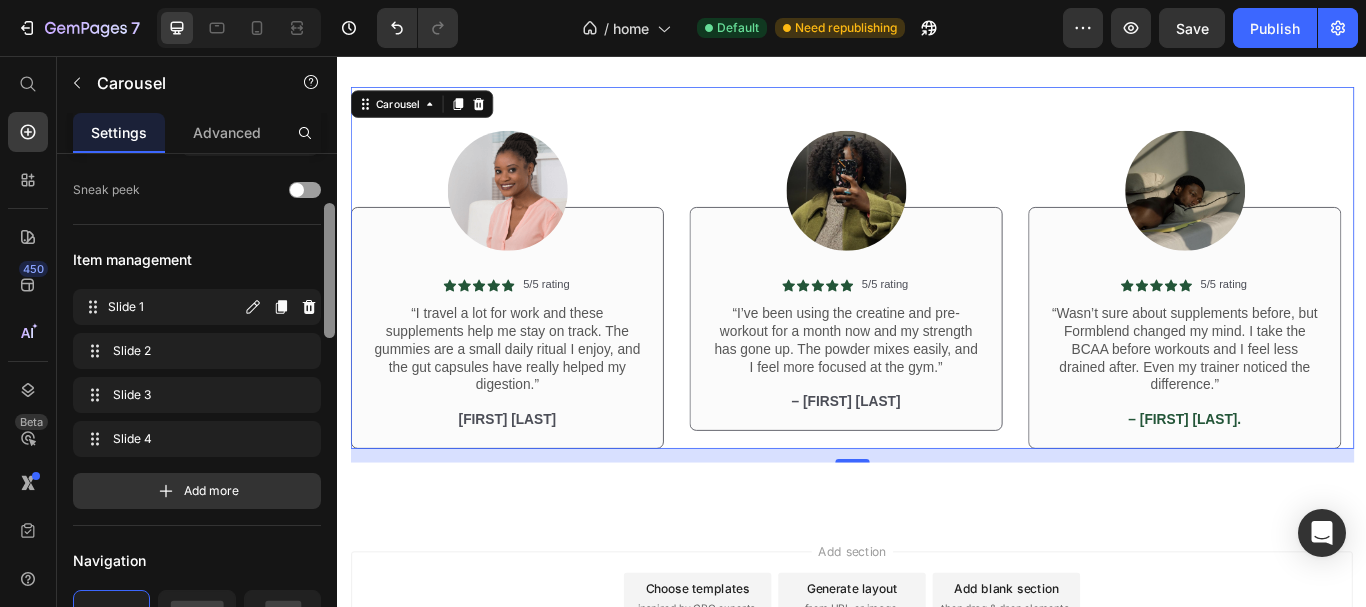 scroll, scrollTop: 279, scrollLeft: 0, axis: vertical 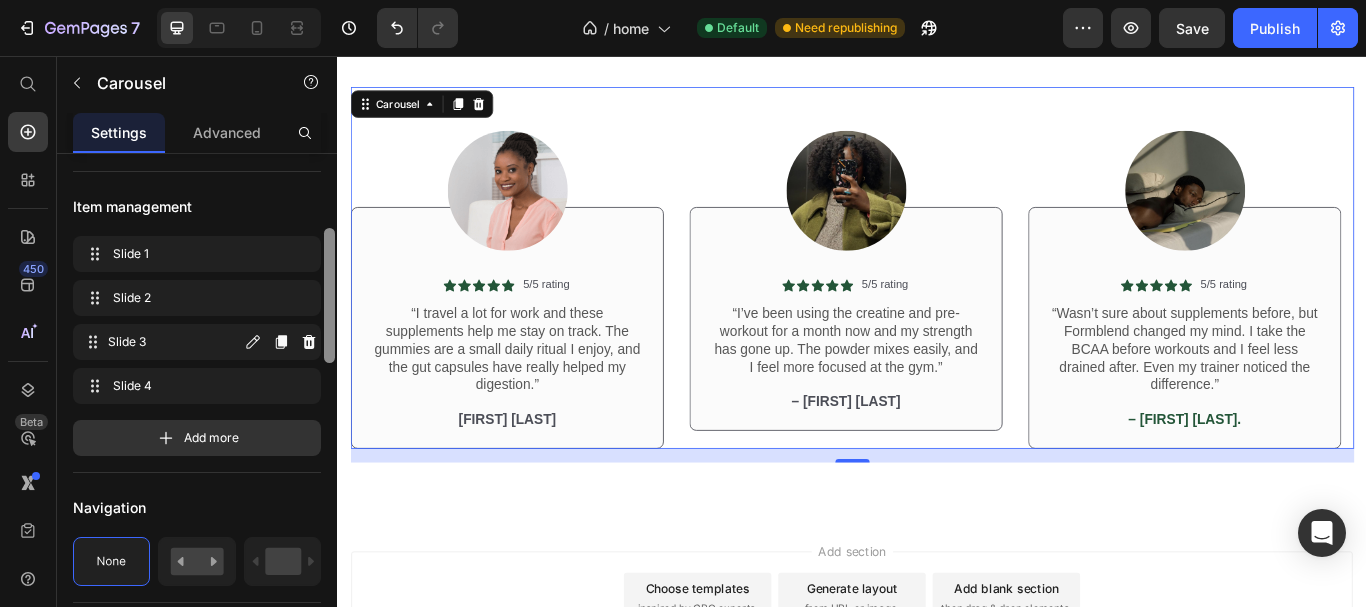 drag, startPoint x: 331, startPoint y: 267, endPoint x: 313, endPoint y: 338, distance: 73.24616 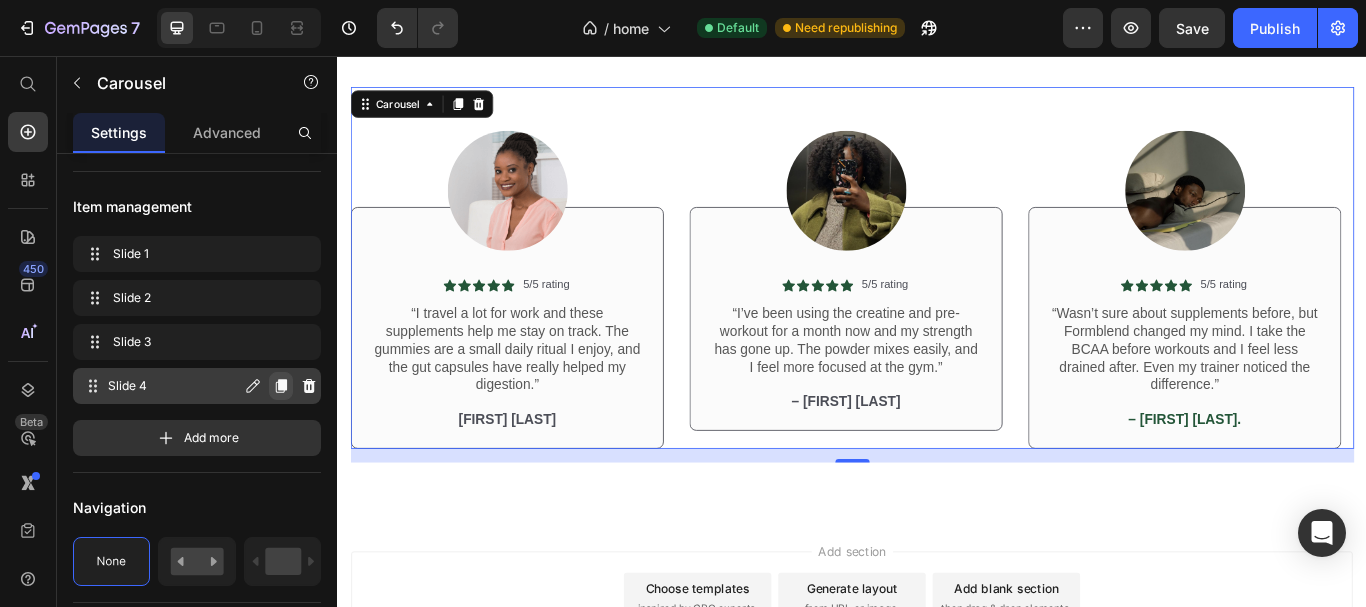 click 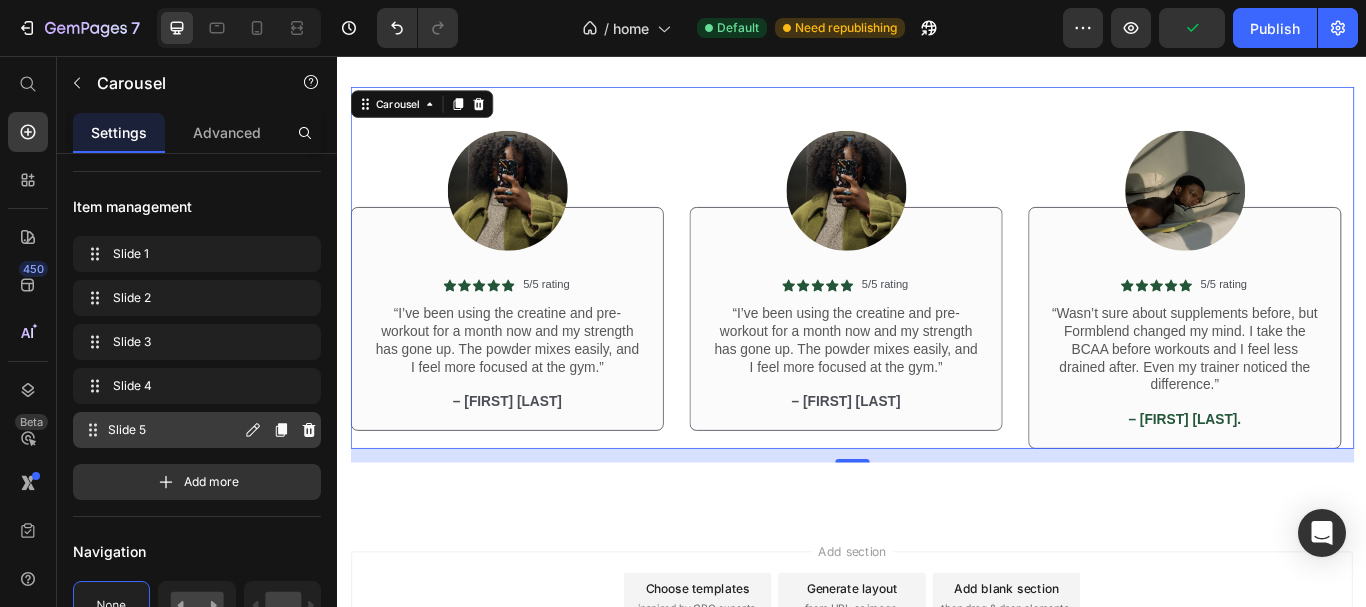 click on "Slide 5 Slide 5" at bounding box center [161, 430] 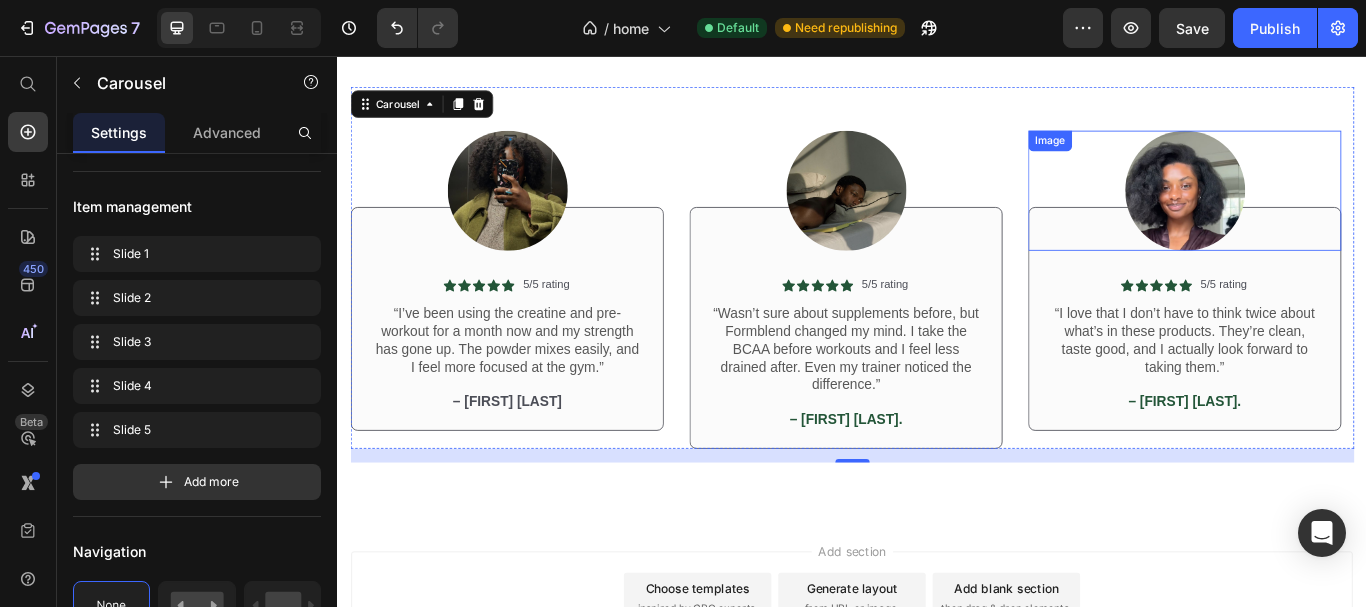 click at bounding box center [1324, 213] 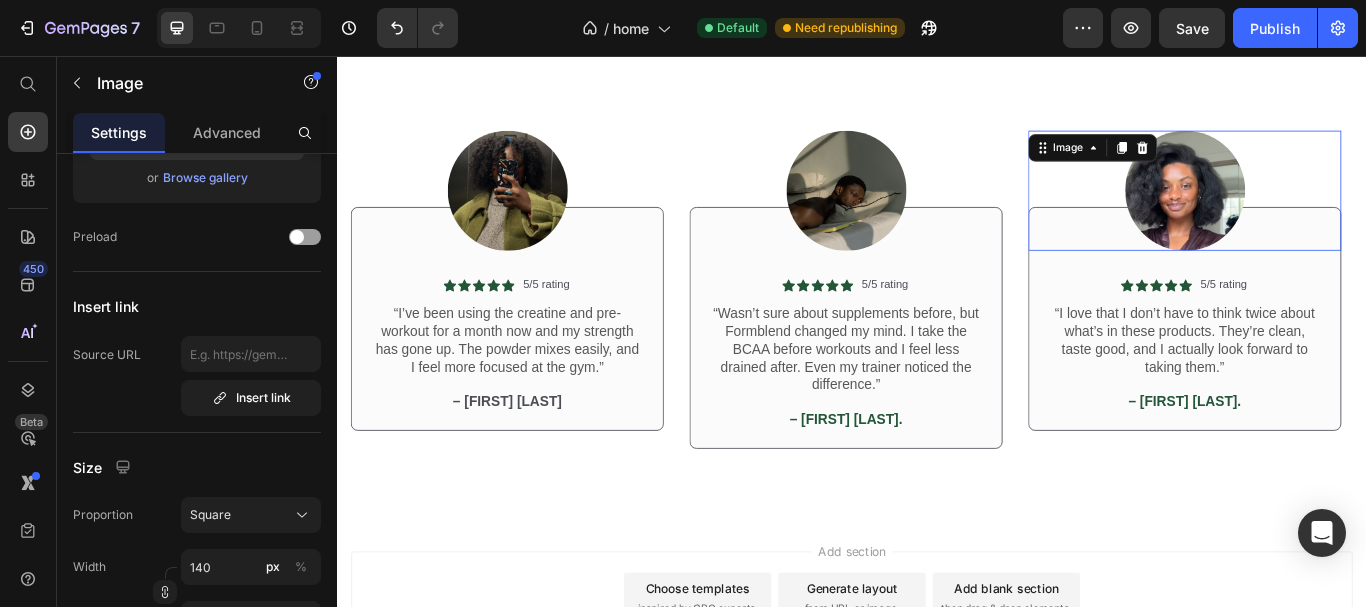 scroll, scrollTop: 0, scrollLeft: 0, axis: both 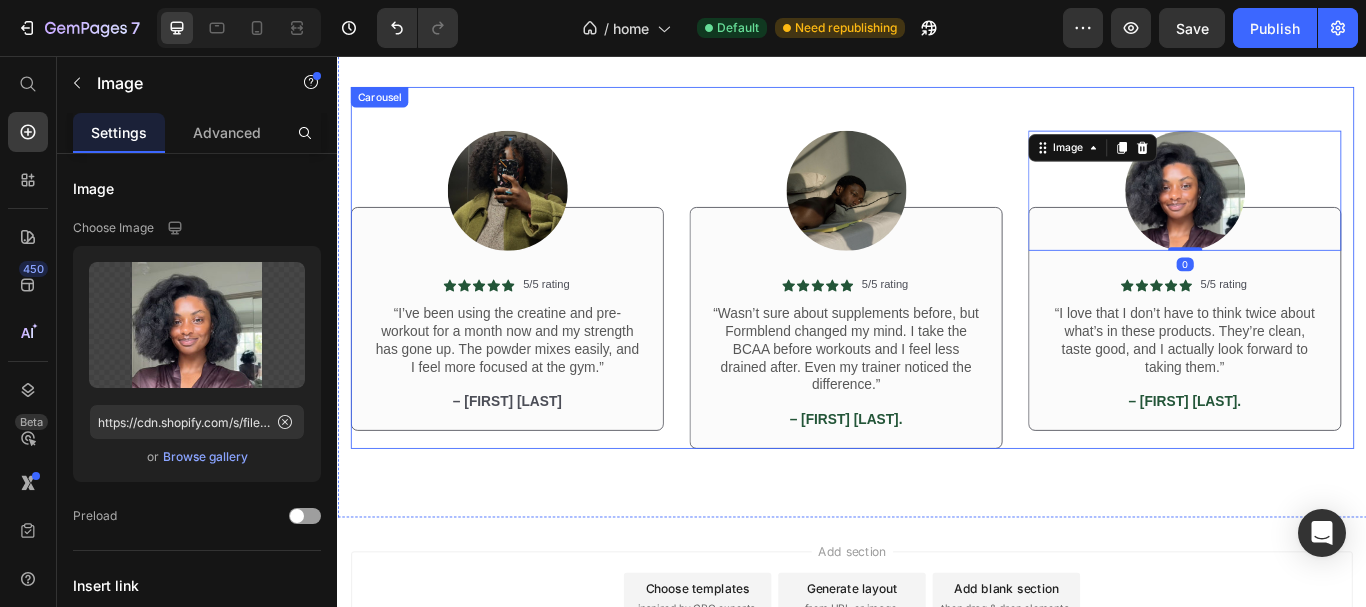 click on "Image Icon Icon Icon Icon Icon Icon List 5/5 rating Text Block Row “Wasn’t sure about supplements before, but Formblend changed my mind. I take the BCAA before workouts and I feel less drained after. Even my trainer noticed the difference.” Text Block – Ryan J. Text Block Row Row Image   0 Icon Icon Icon Icon Icon Icon List 5/5 rating Text Block Row “I love that I don’t have to think twice about what’s in these products. They’re clean, taste good, and I actually look forward to taking them.” Text Block – Lina P. Text Block Row Row Image Icon Icon Icon Icon Icon Icon List 5/5 rating Text Block Row “I travel a lot for work and these supplements help me stay on track. The gummies are a small daily ritual I enjoy, and the gut capsules have really helped my digestion.” Text Block Emma Zalia Text Block Row Row Image Icon Icon Icon Icon Icon Icon List 5/5 rating Text Block Row Text Block – Naomi S. Text Block Row Row Image Icon Icon Icon Icon Icon Icon List 5/5 rating Text Block Row Row Row" at bounding box center (937, 303) 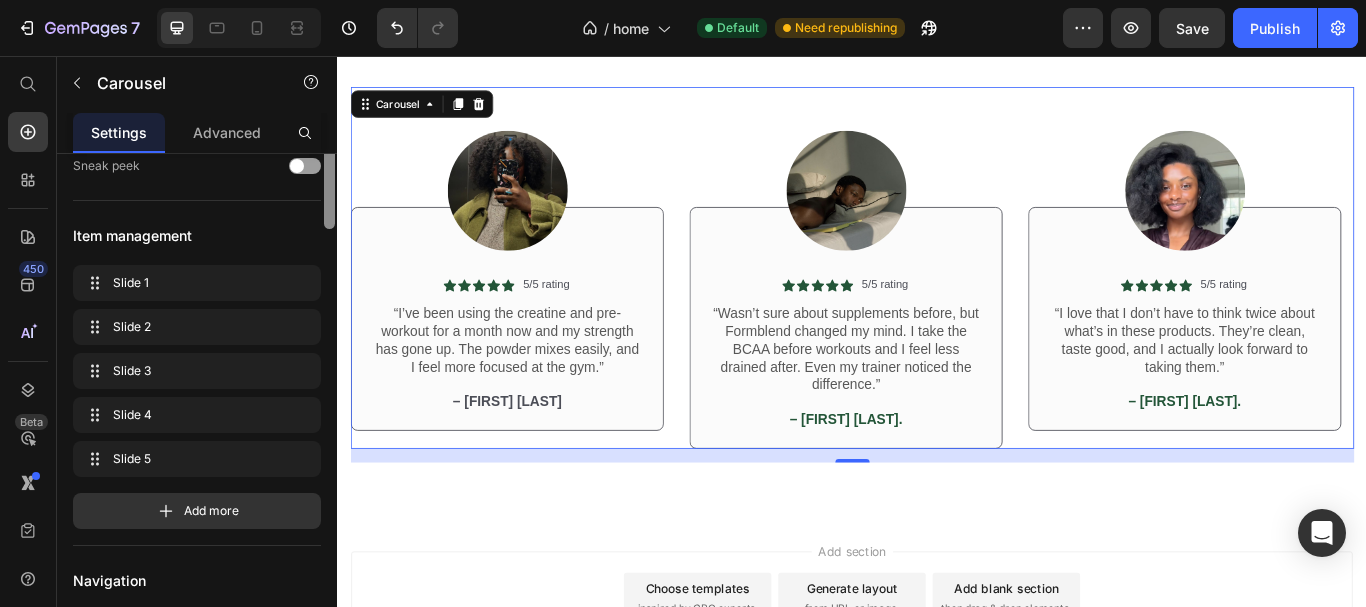scroll, scrollTop: 281, scrollLeft: 0, axis: vertical 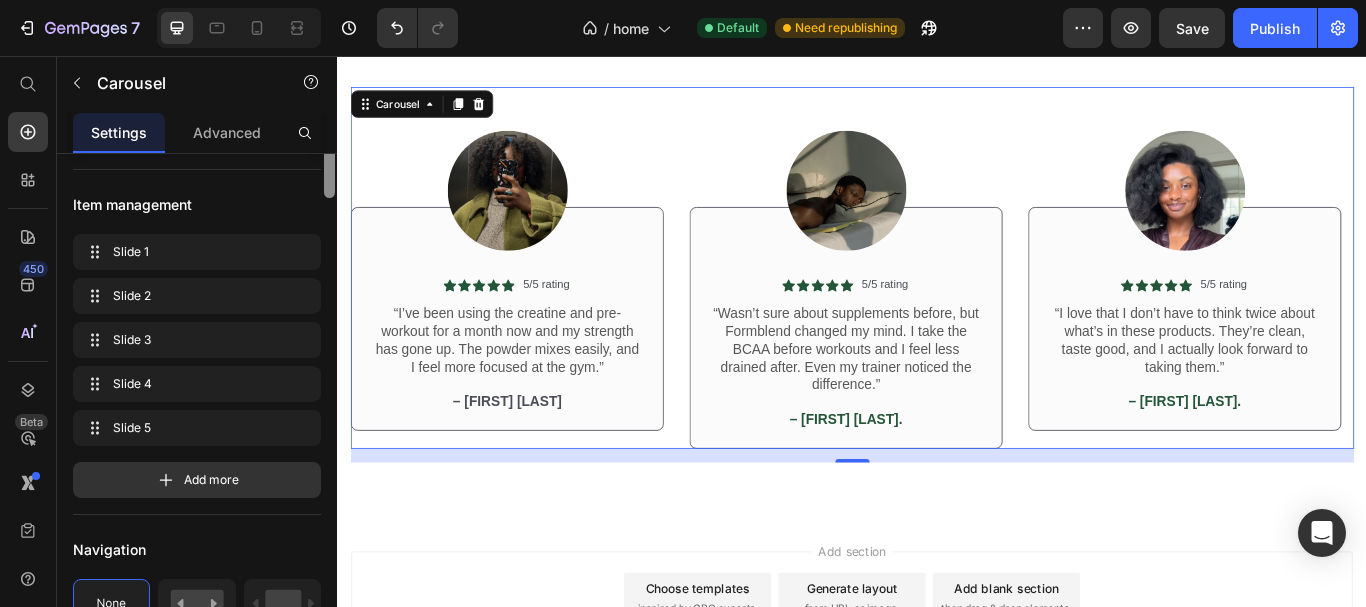 drag, startPoint x: 329, startPoint y: 252, endPoint x: 303, endPoint y: 325, distance: 77.491936 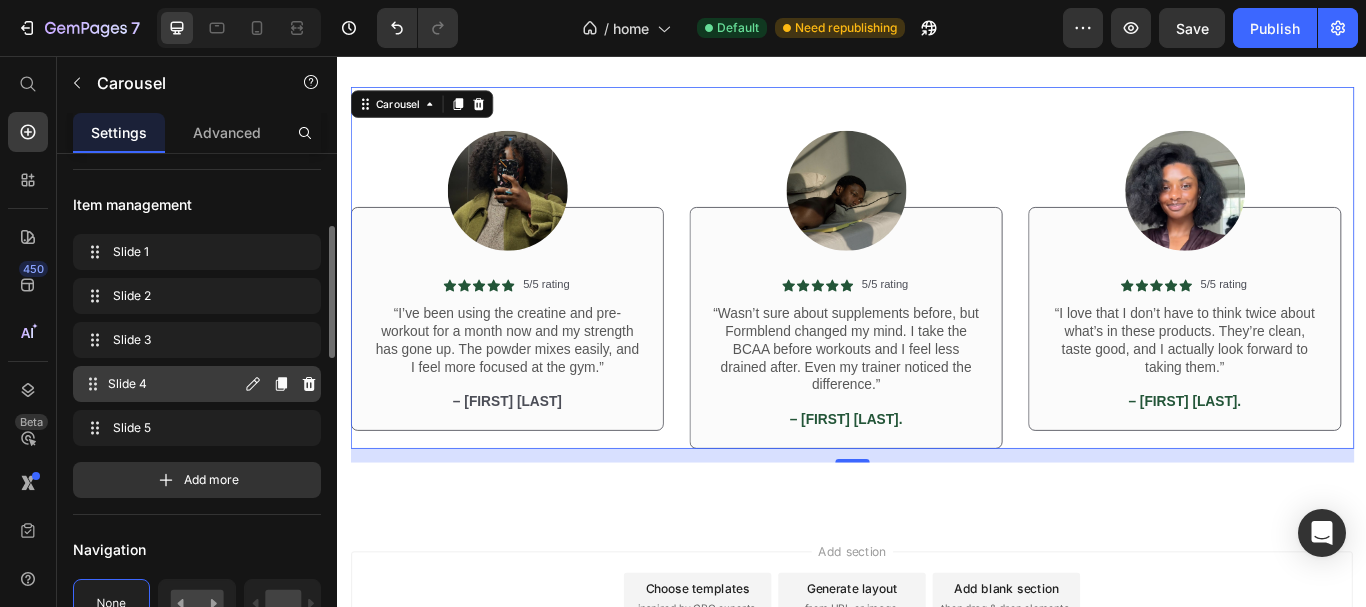 click on "Slide 4 Slide 4" at bounding box center (161, 384) 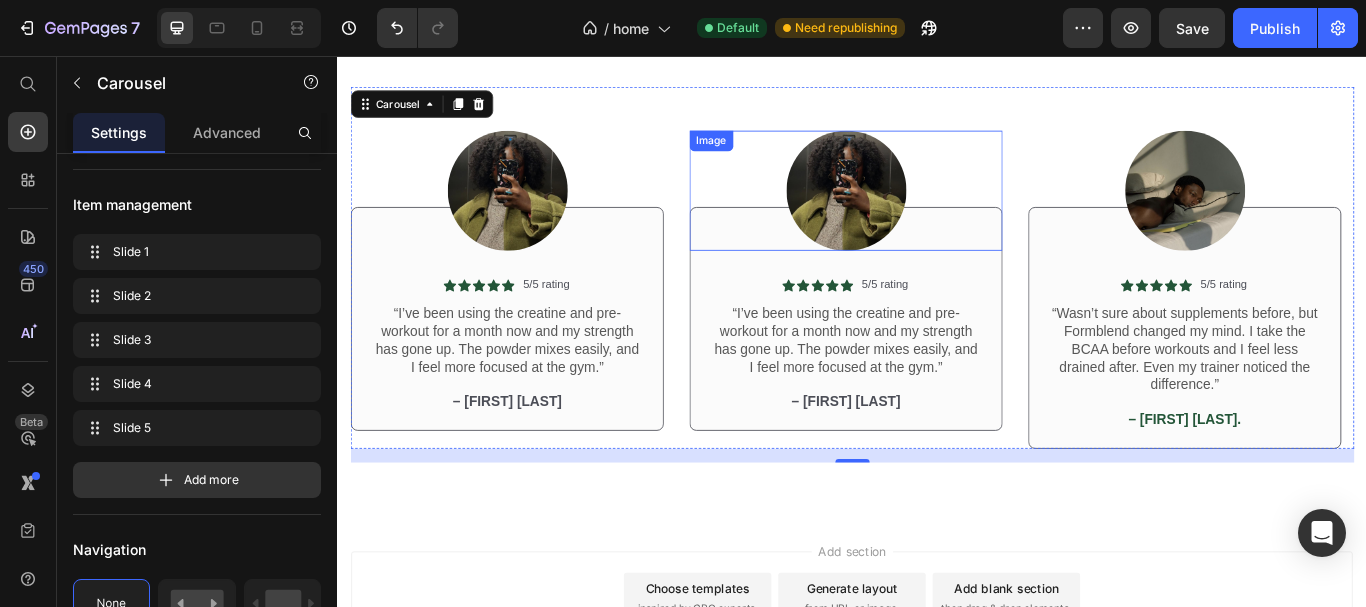 click at bounding box center (929, 213) 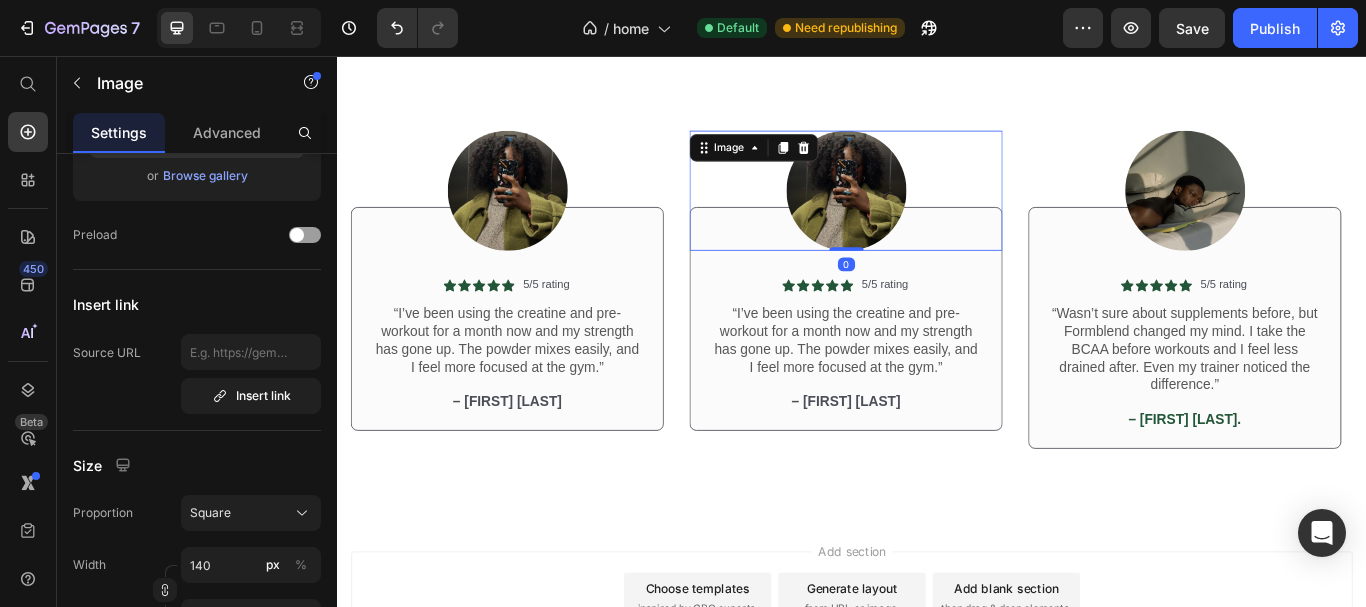 scroll, scrollTop: 0, scrollLeft: 0, axis: both 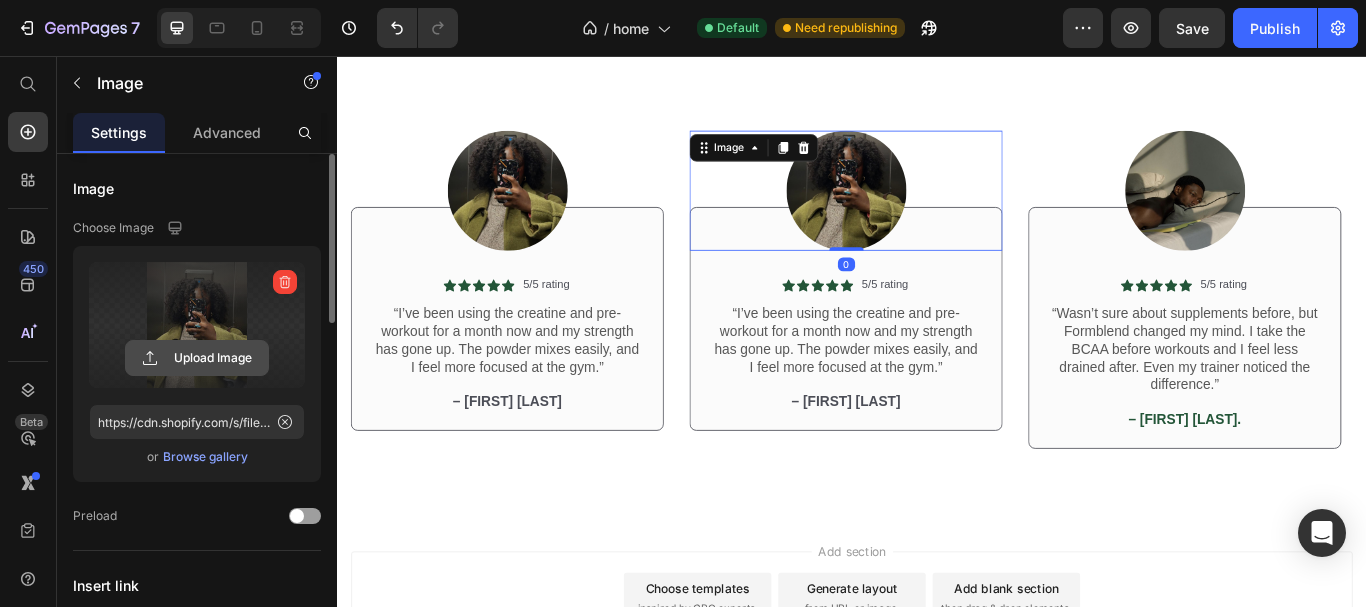 click 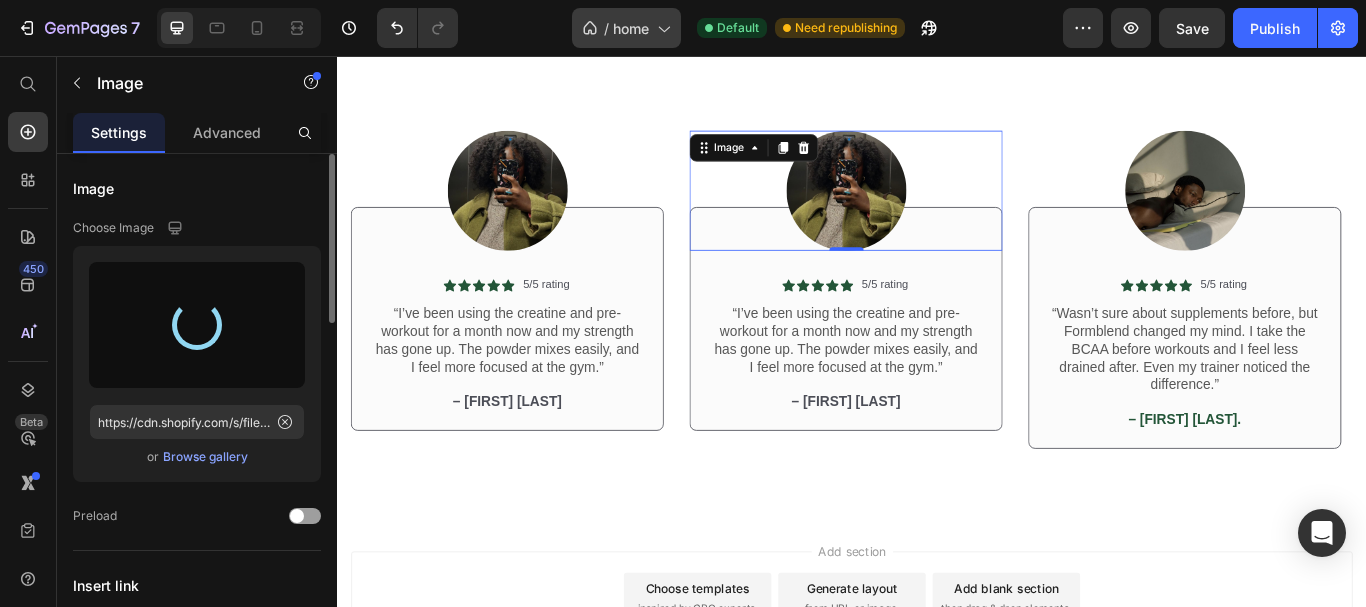 type on "https://cdn.shopify.com/s/files/1/0615/8181/9975/files/gempages_574911106628191076-0907b063-618c-4384-9c03-c1e1cb89f8a4.jpg" 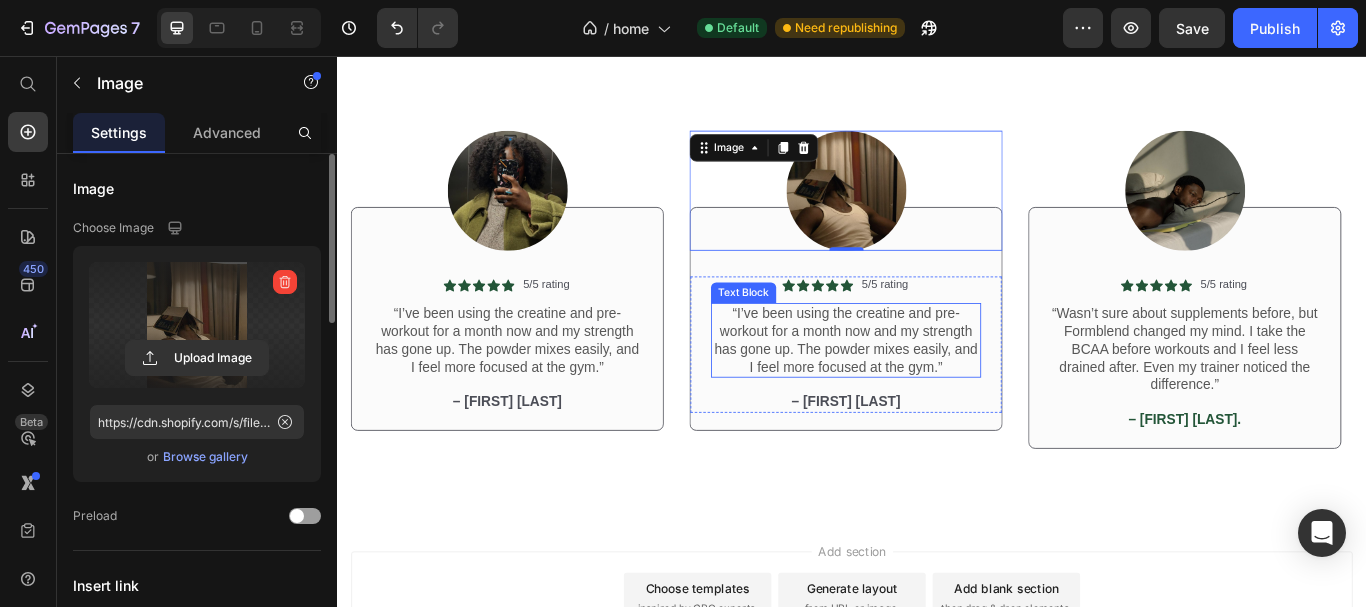 click on "“I’ve been using the creatine and pre-workout for a month now and my strength has gone up. The powder mixes easily, and I feel more focused at the gym.”" at bounding box center (929, 387) 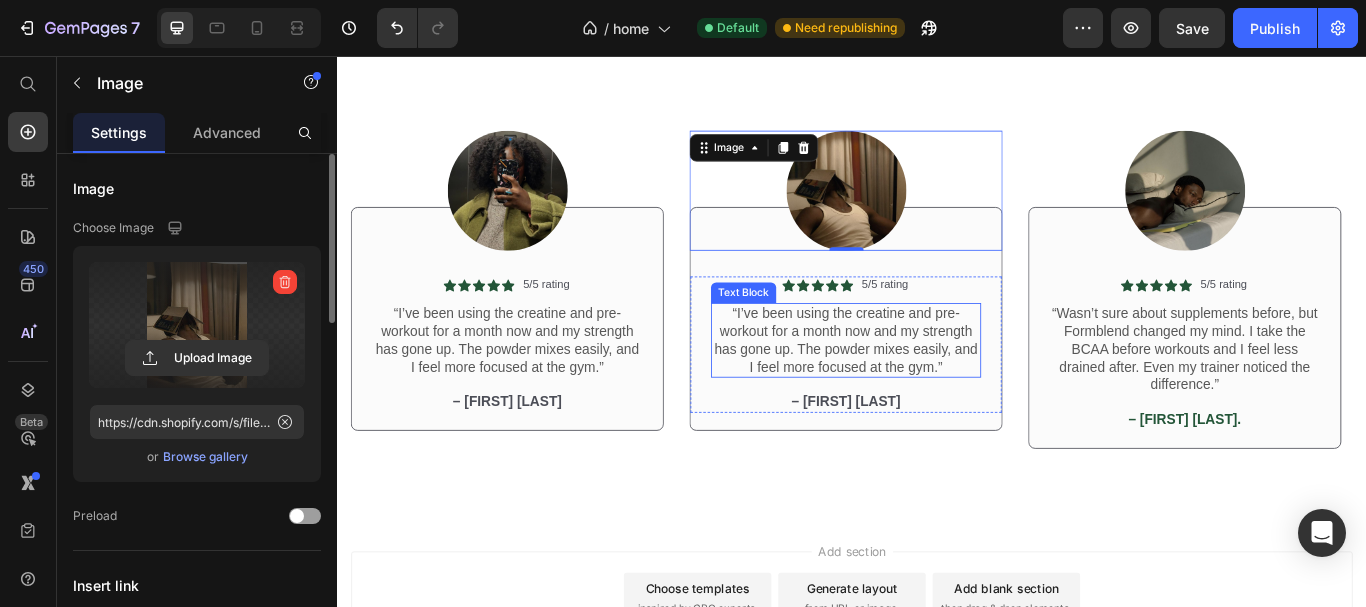 click on "“I’ve been using the creatine and pre-workout for a month now and my strength has gone up. The powder mixes easily, and I feel more focused at the gym.”" at bounding box center [929, 387] 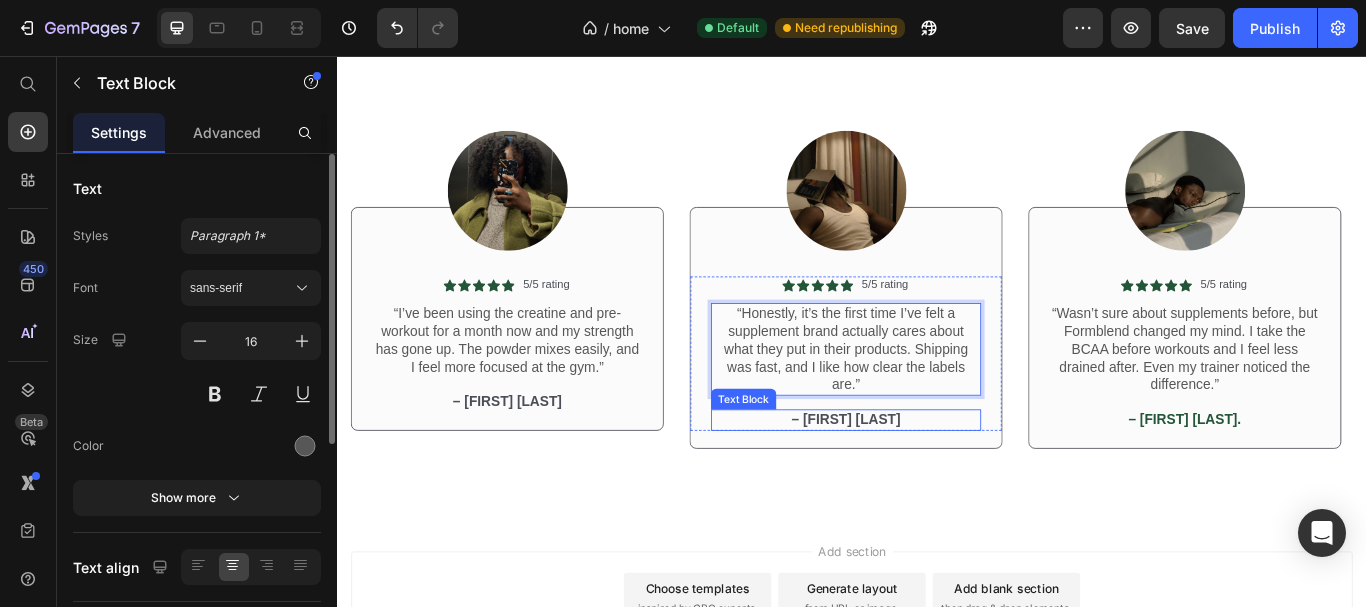 click on "– [LAST] S." at bounding box center (929, 480) 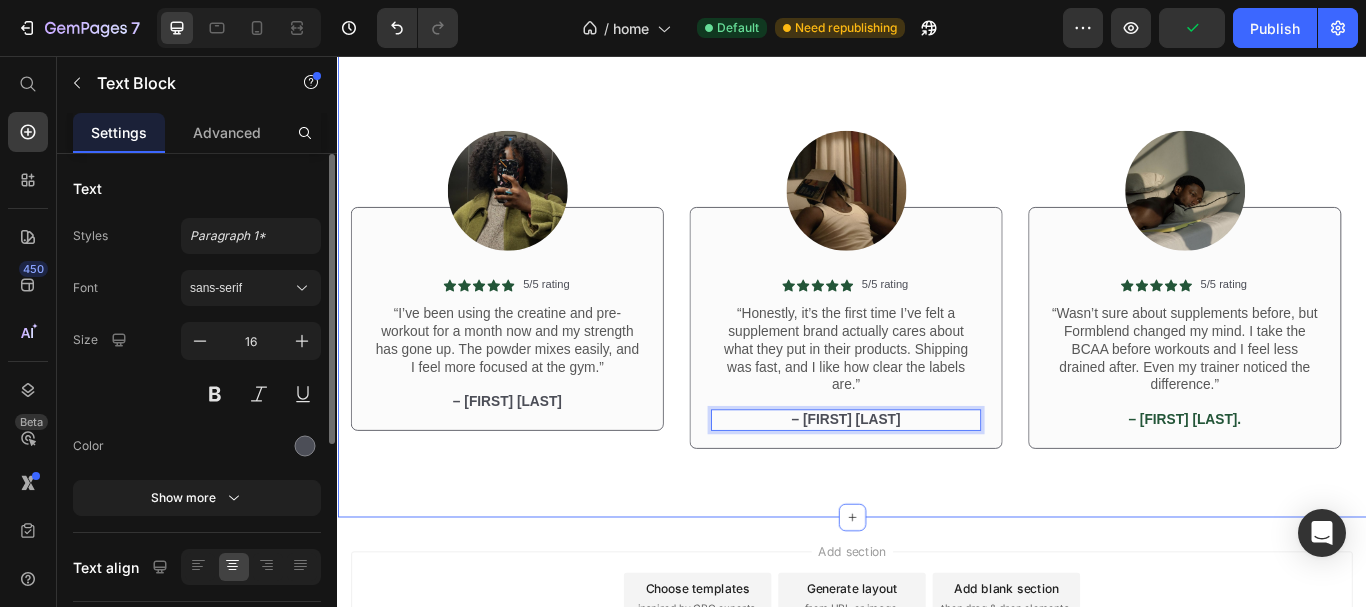click on "Image Icon Icon Icon Icon Icon Icon List 5/5 rating Text Block Row “Wasn’t sure about supplements before, but Formblend changed my mind. I take the BCAA before workouts and I feel less drained after. Even my trainer noticed the difference.” Text Block – [LAST] J. Text Block Row Row Image Icon Icon Icon Icon Icon Icon List 5/5 rating Text Block Row “I love that I don’t have to think twice about what’s in these products. They’re clean, taste good, and I actually look forward to taking them.” Text Block – [LAST] P. Text Block Row Row Image Icon Icon Icon Icon Icon Icon List 5/5 rating Text Block Row “I travel a lot for work and these supplements help me stay on track. The gummies are a small daily ritual I enjoy, and the gut capsules have really helped my digestion.” Text Block [FIRST] [LAST] Text Block Row Row Image Icon Icon Icon Icon Icon Icon List 5/5 rating Text Block Row Text Block – [LAST] S. Text Block Row Row Image Icon Icon Icon Icon Icon Icon List 5/5 rating Text Block Row Text Block" at bounding box center (937, 311) 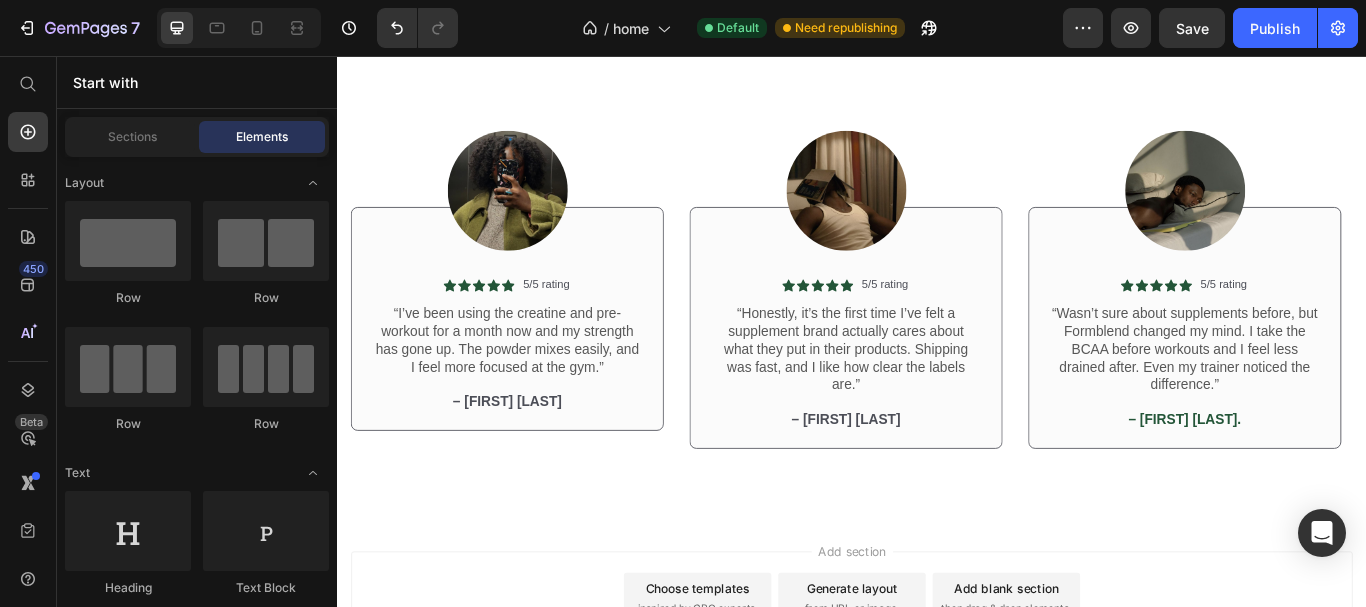 scroll, scrollTop: 3326, scrollLeft: 0, axis: vertical 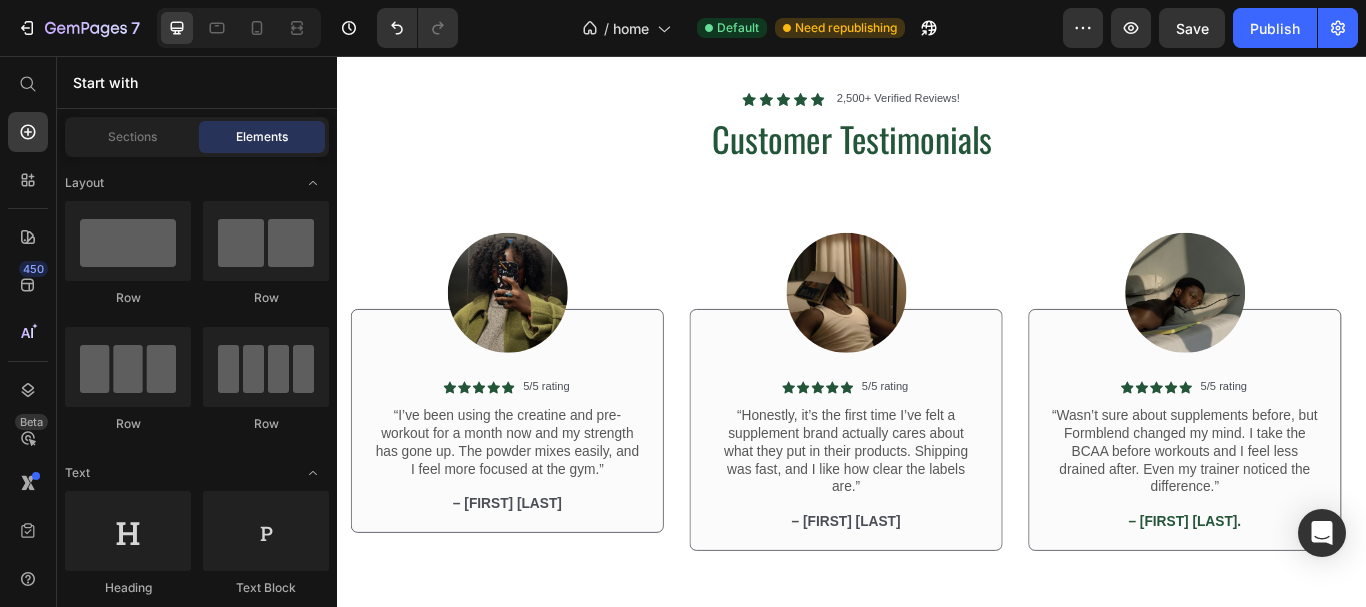 drag, startPoint x: 1533, startPoint y: 584, endPoint x: 1196, endPoint y: 58, distance: 624.6959 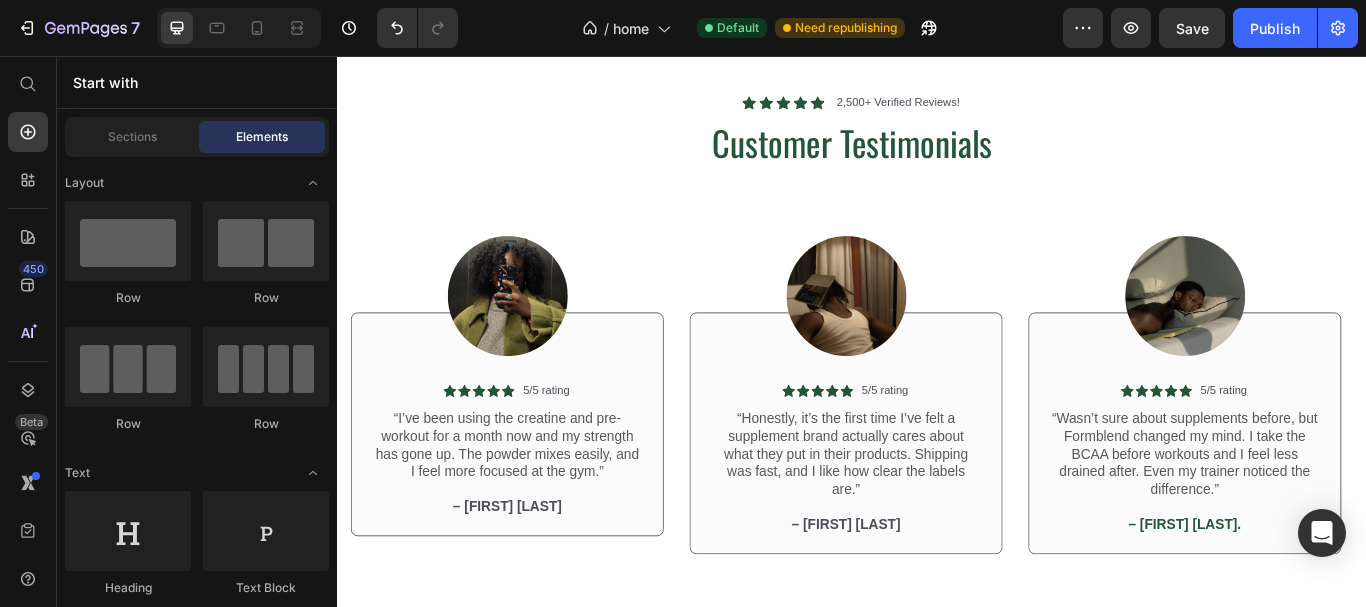 scroll, scrollTop: 3262, scrollLeft: 0, axis: vertical 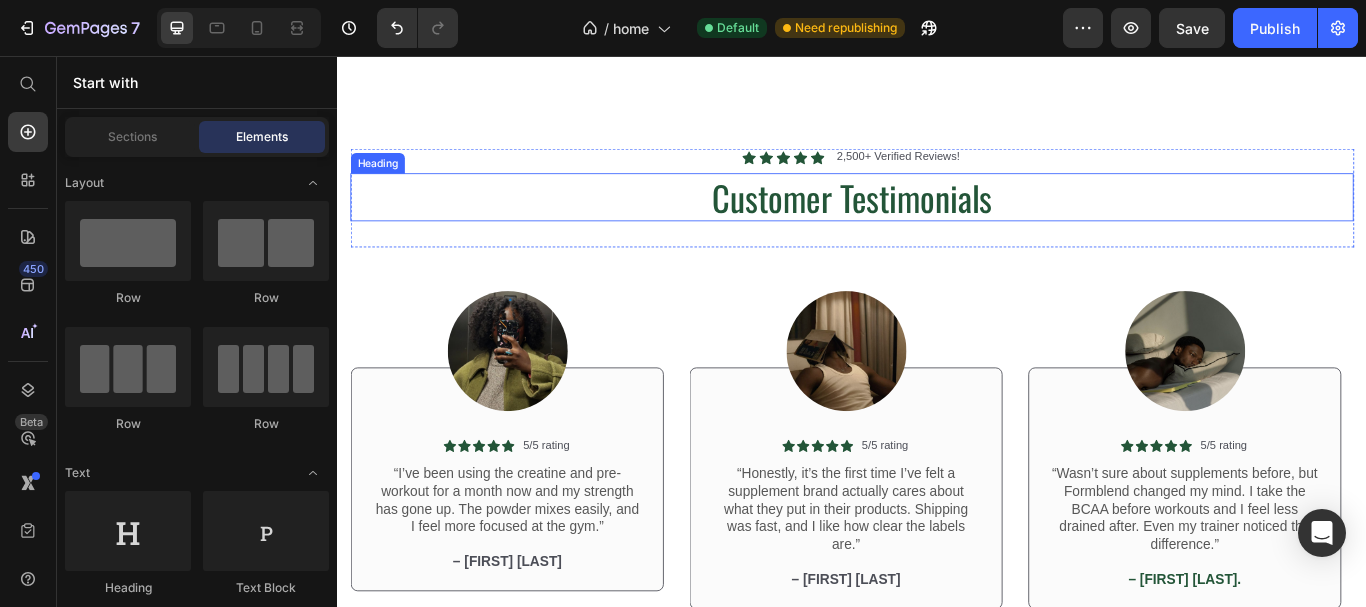 click on "Customer Testimonials" at bounding box center (937, 221) 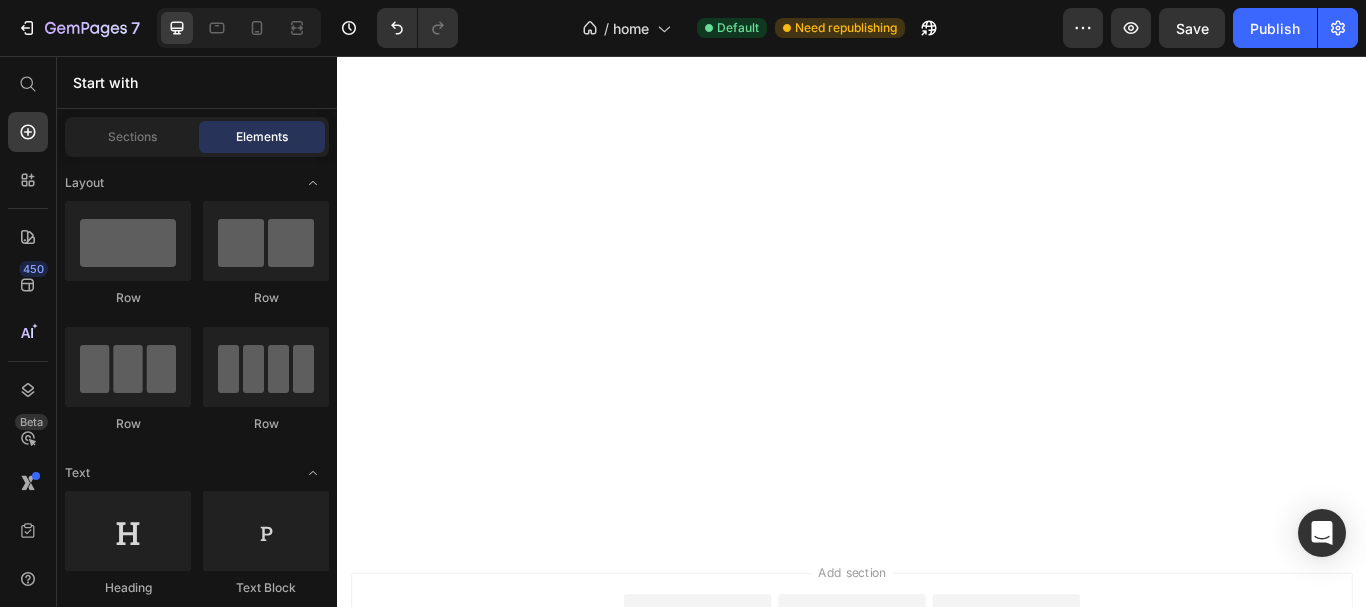 scroll, scrollTop: 0, scrollLeft: 0, axis: both 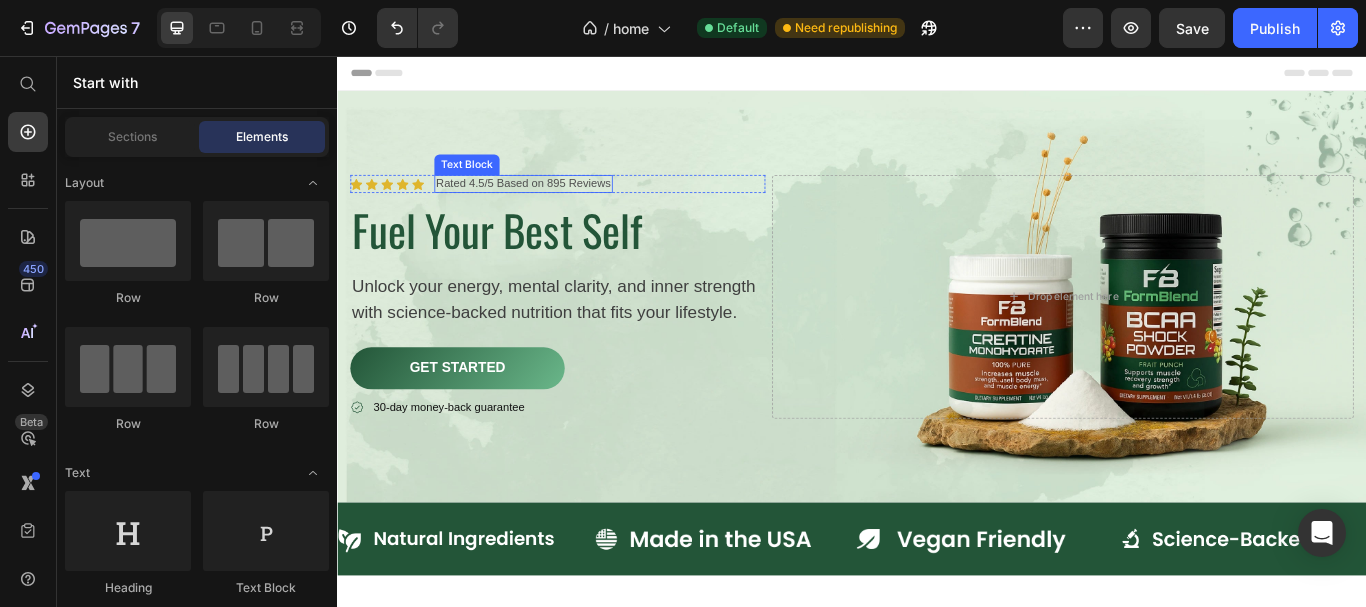 click on "Rated 4.5/5 Based on 895 Reviews" at bounding box center [554, 205] 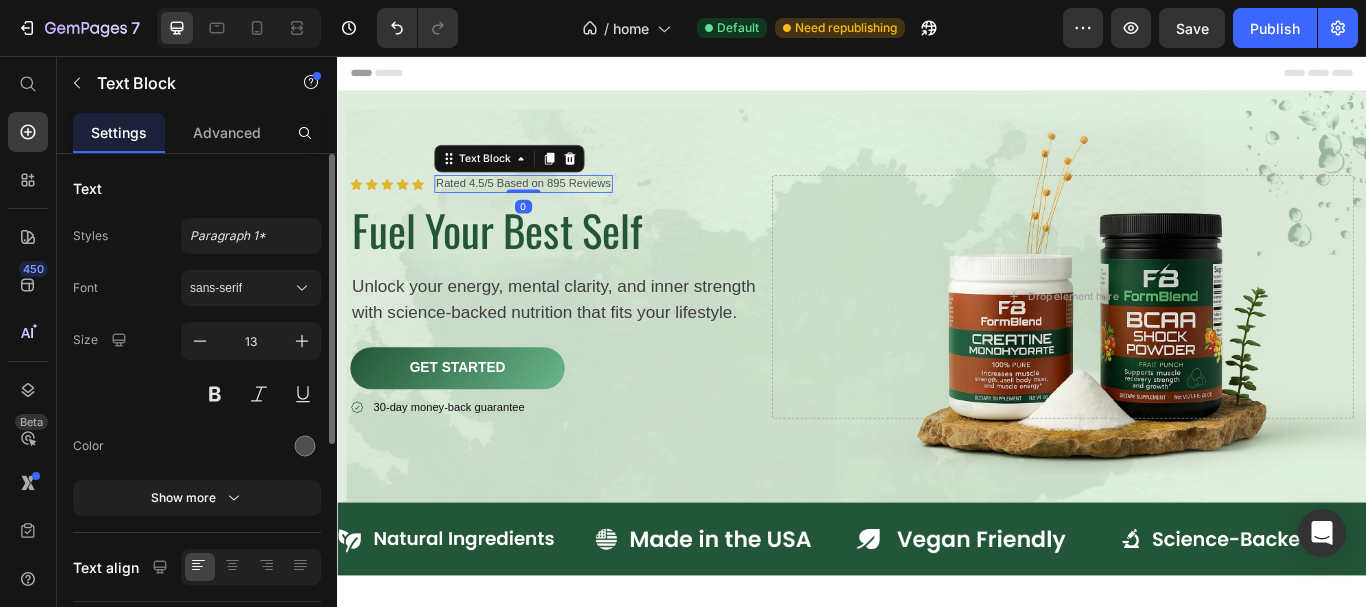 click on "Rated 4.5/5 Based on 895 Reviews" at bounding box center [554, 205] 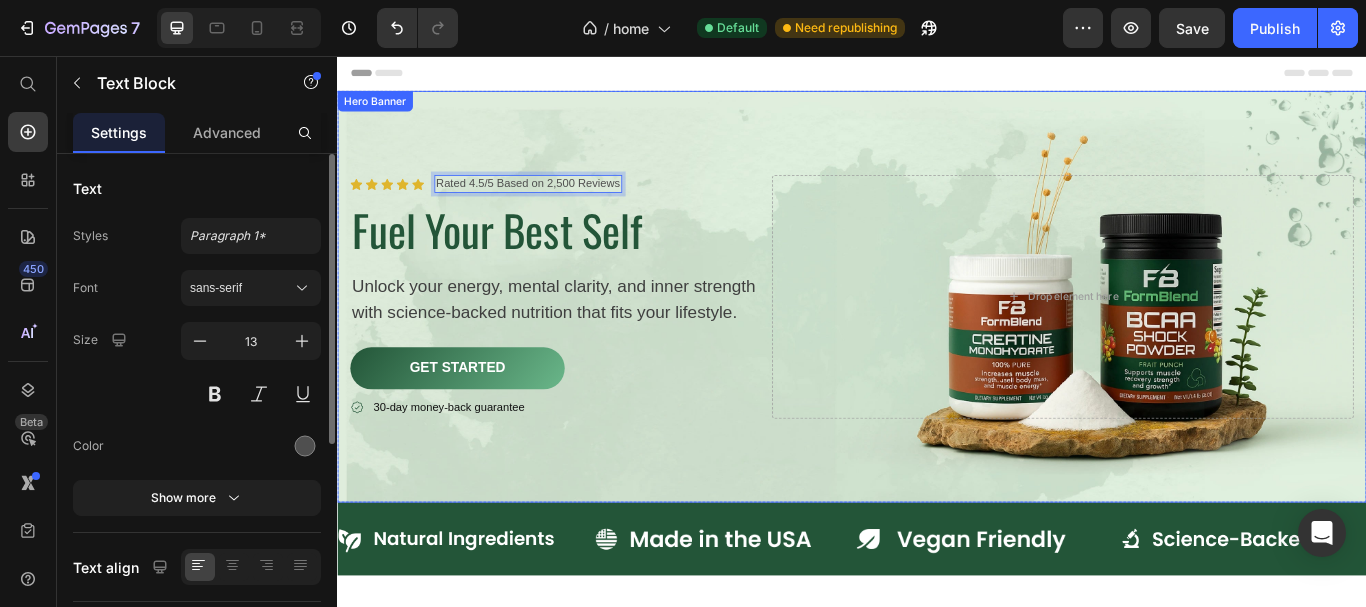 click at bounding box center (937, 337) 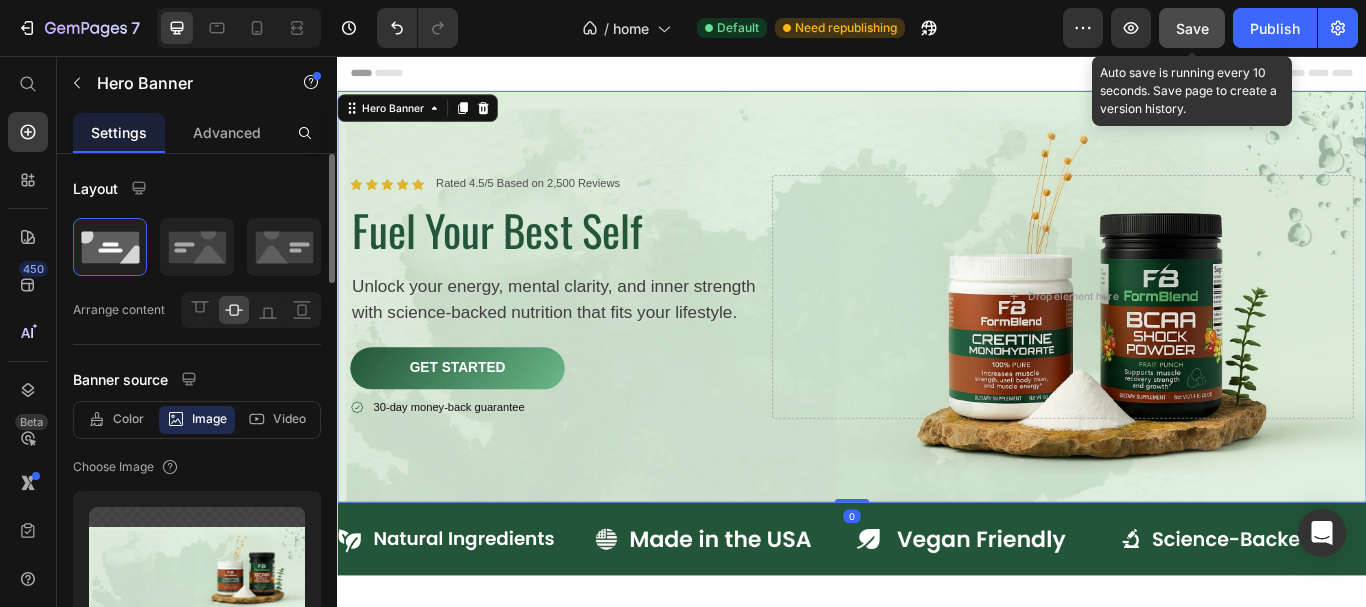 click on "Save" at bounding box center [1192, 28] 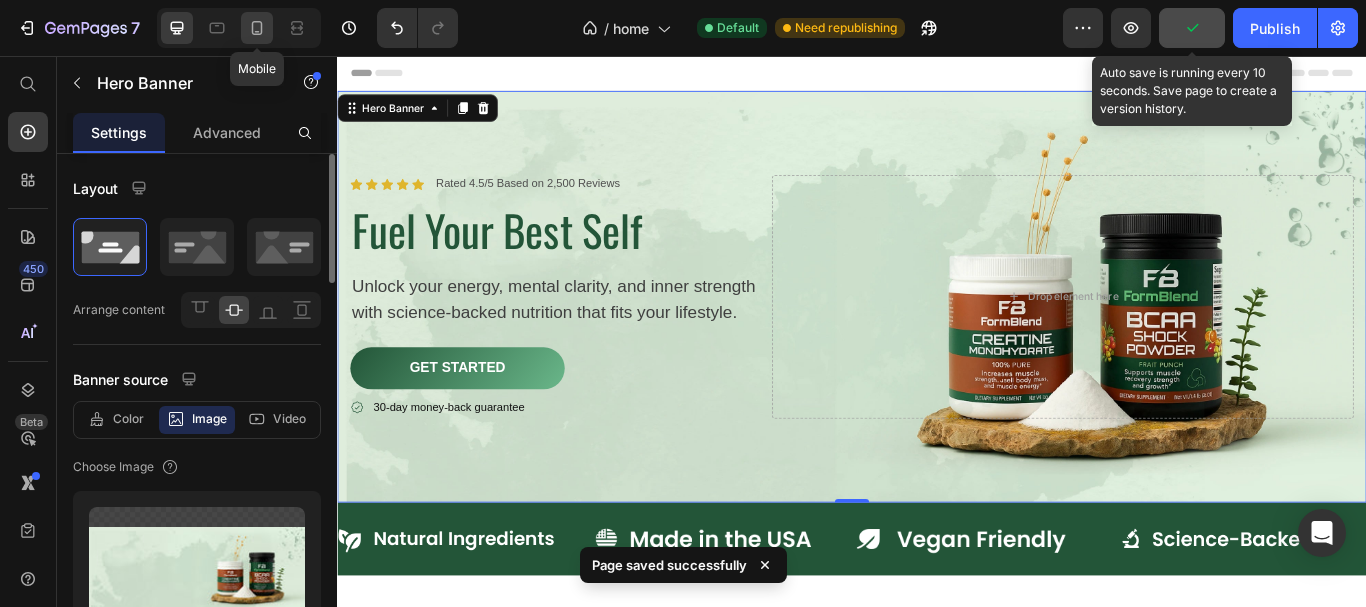click 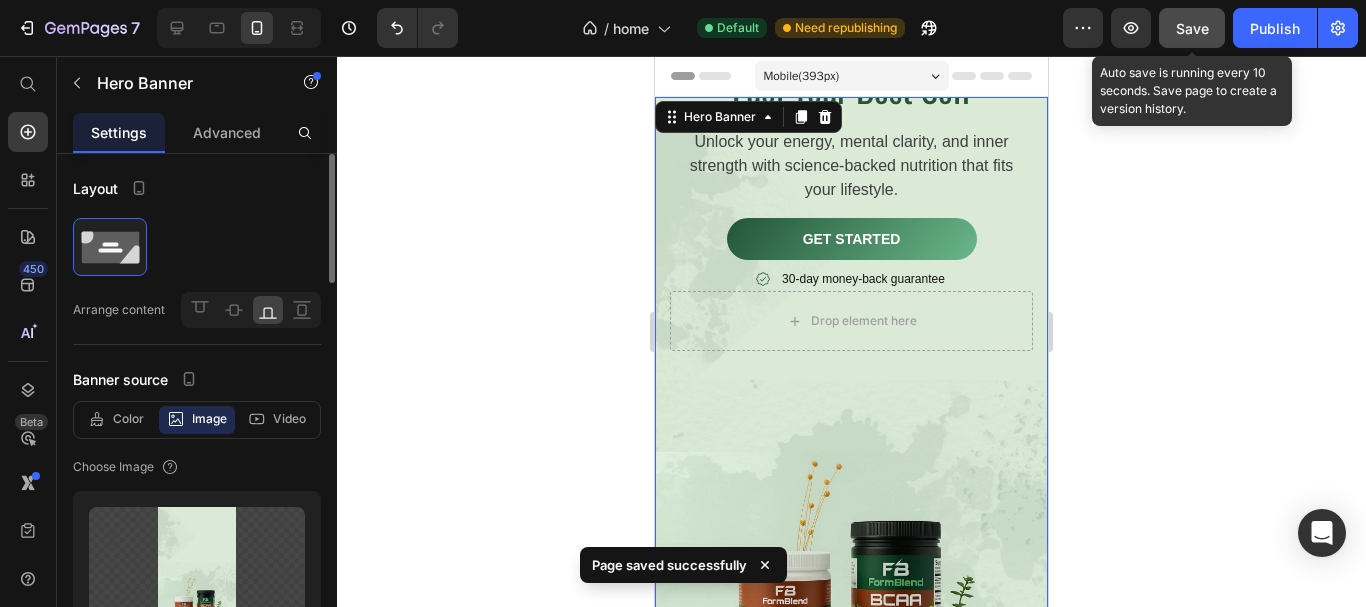 scroll, scrollTop: 1734, scrollLeft: 0, axis: vertical 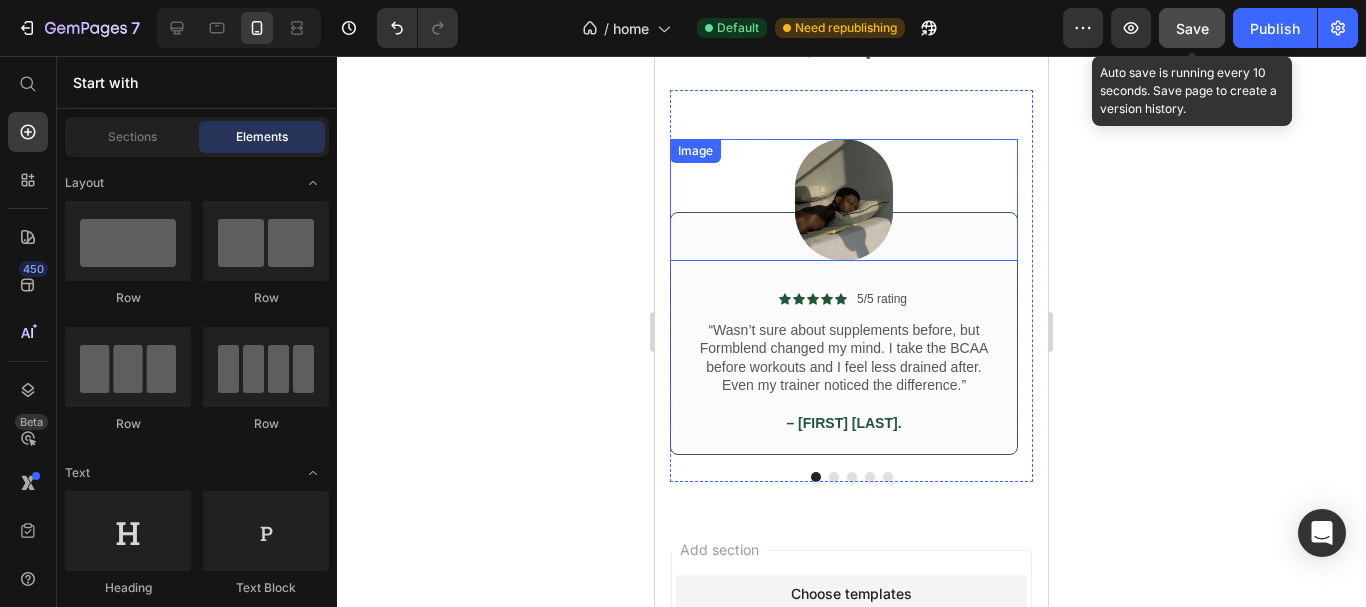 click at bounding box center [844, 200] 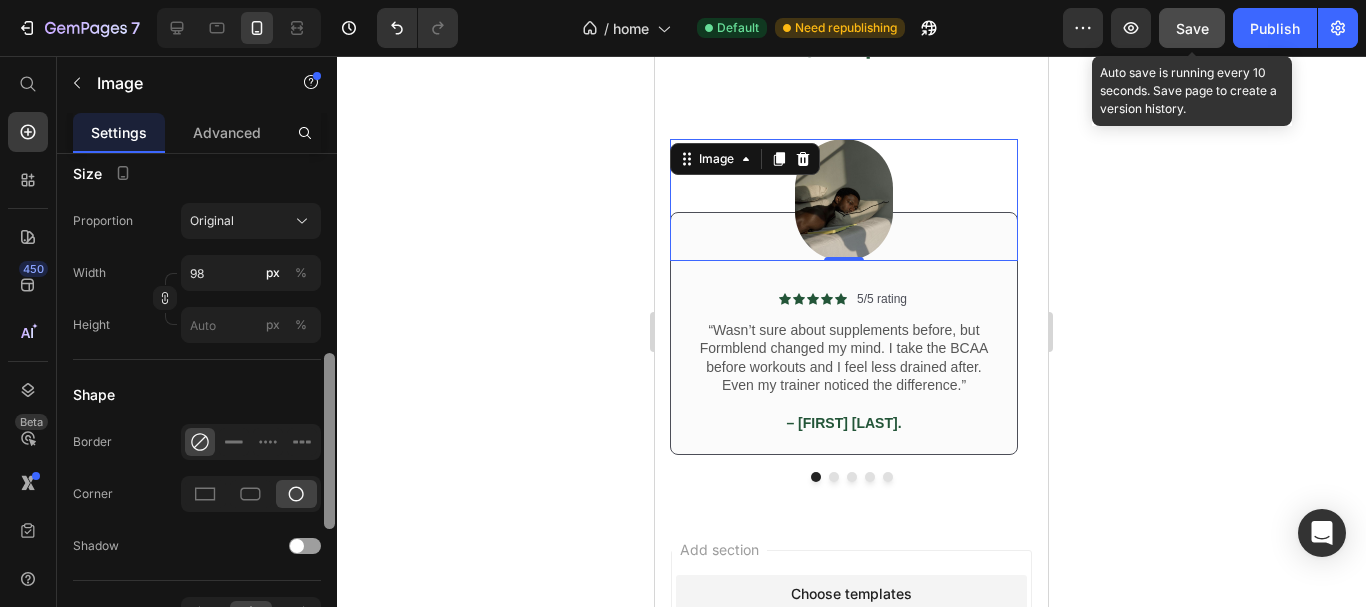 scroll, scrollTop: 575, scrollLeft: 0, axis: vertical 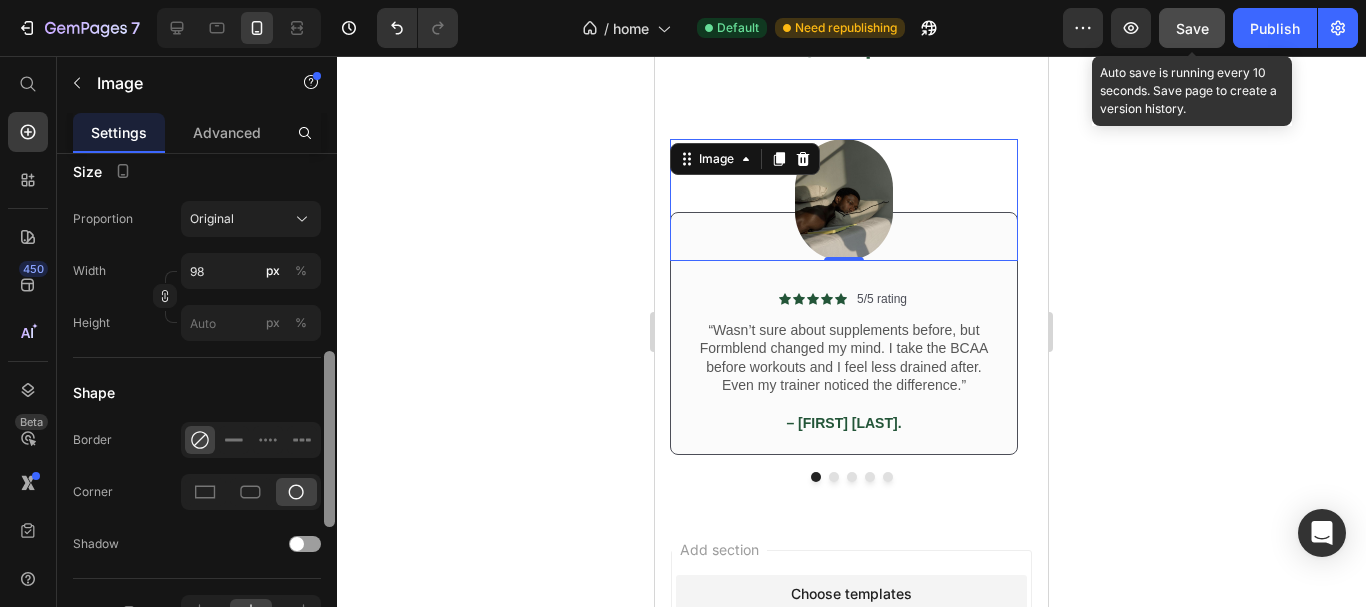 drag, startPoint x: 327, startPoint y: 223, endPoint x: 318, endPoint y: 423, distance: 200.2024 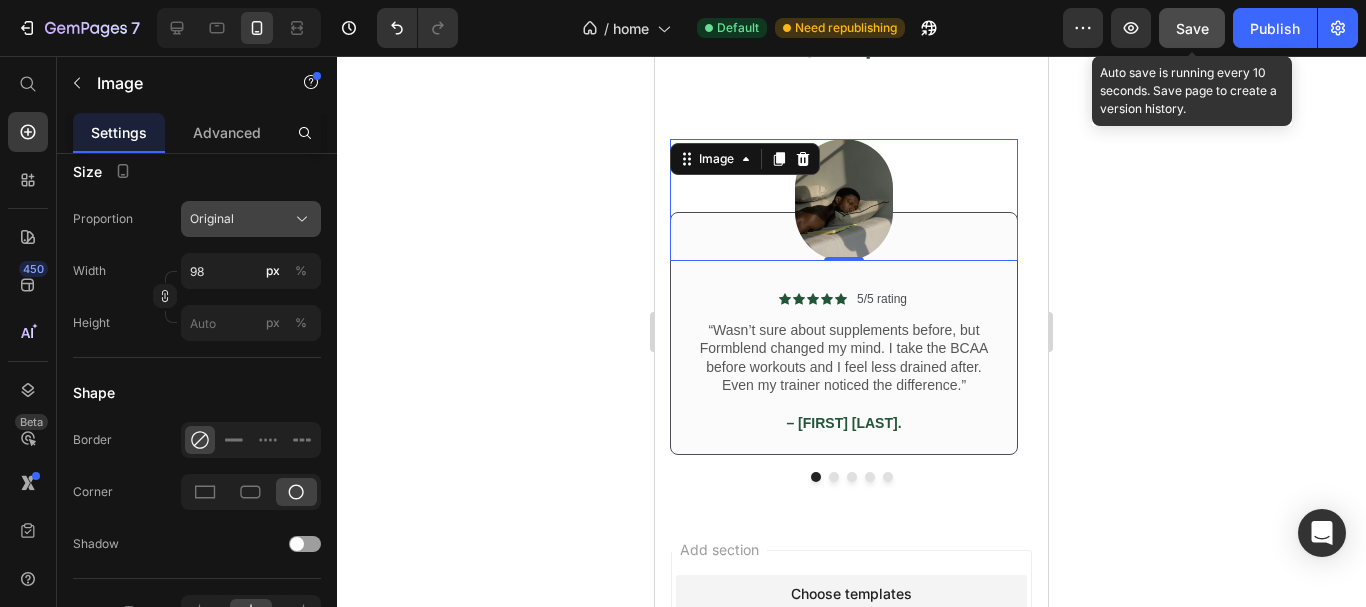 click on "Original" 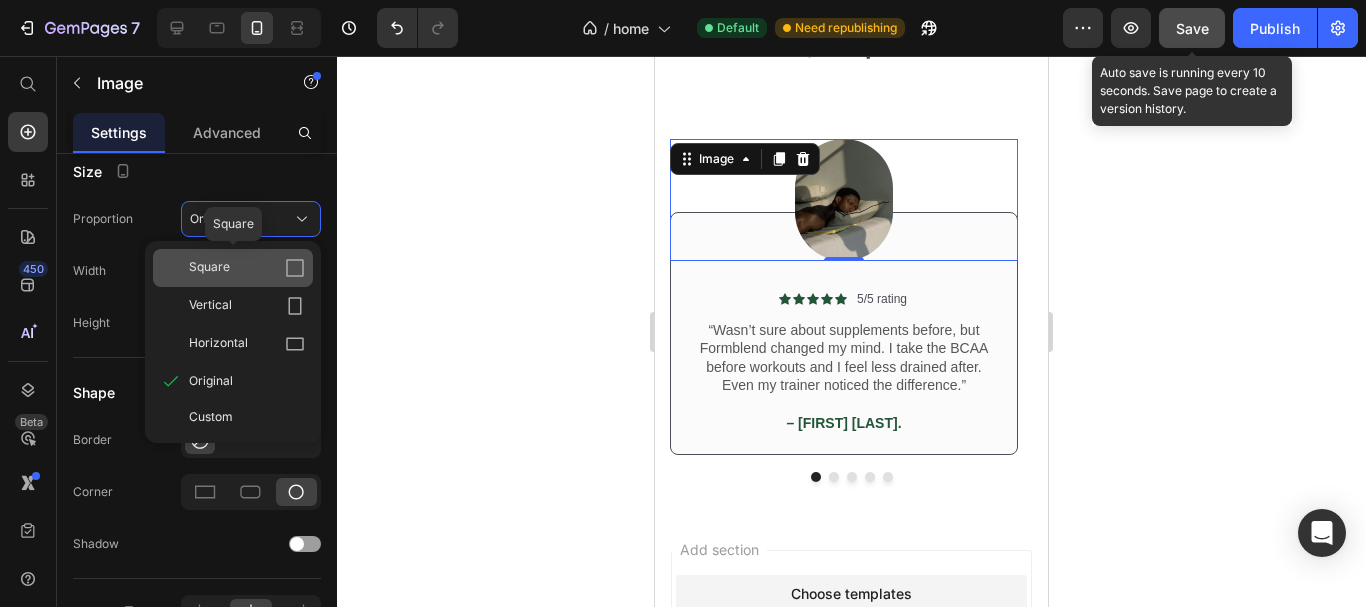click on "Square" at bounding box center (247, 268) 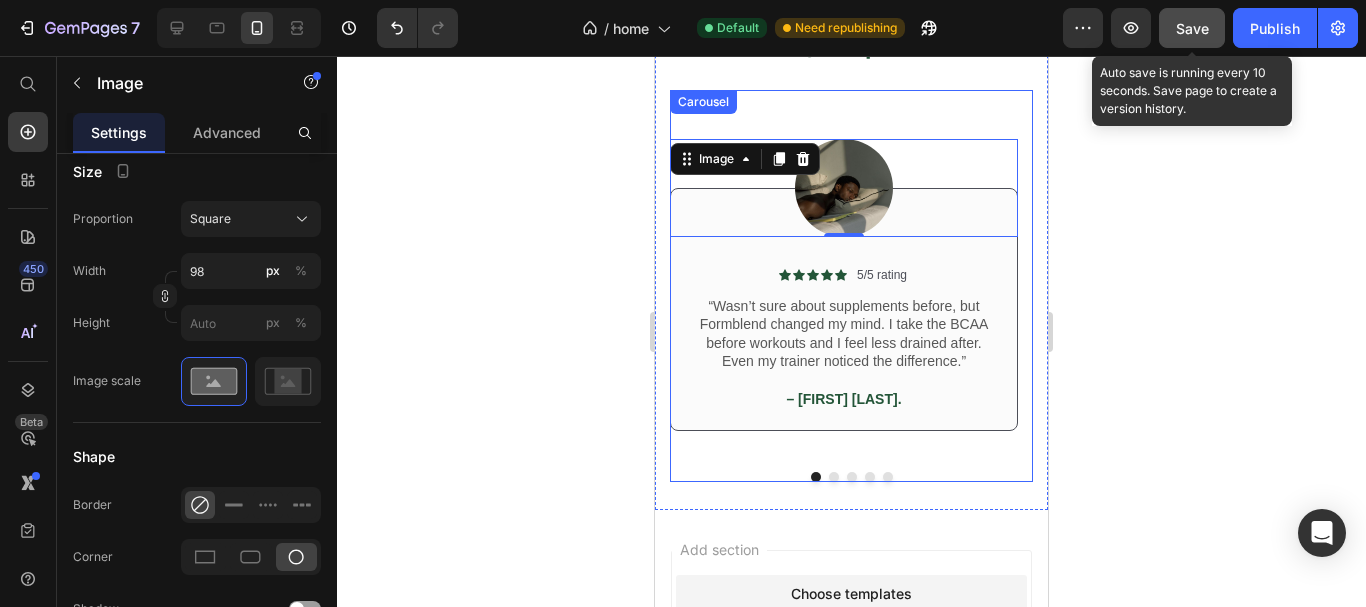 click at bounding box center (834, 477) 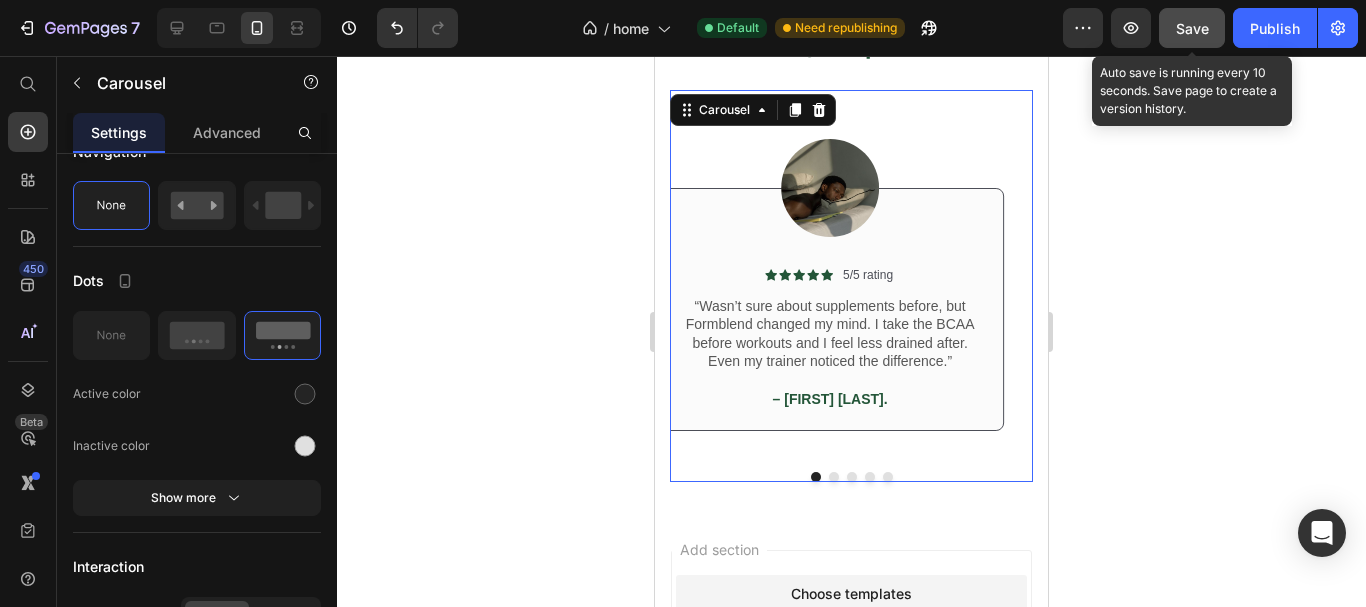 scroll, scrollTop: 0, scrollLeft: 0, axis: both 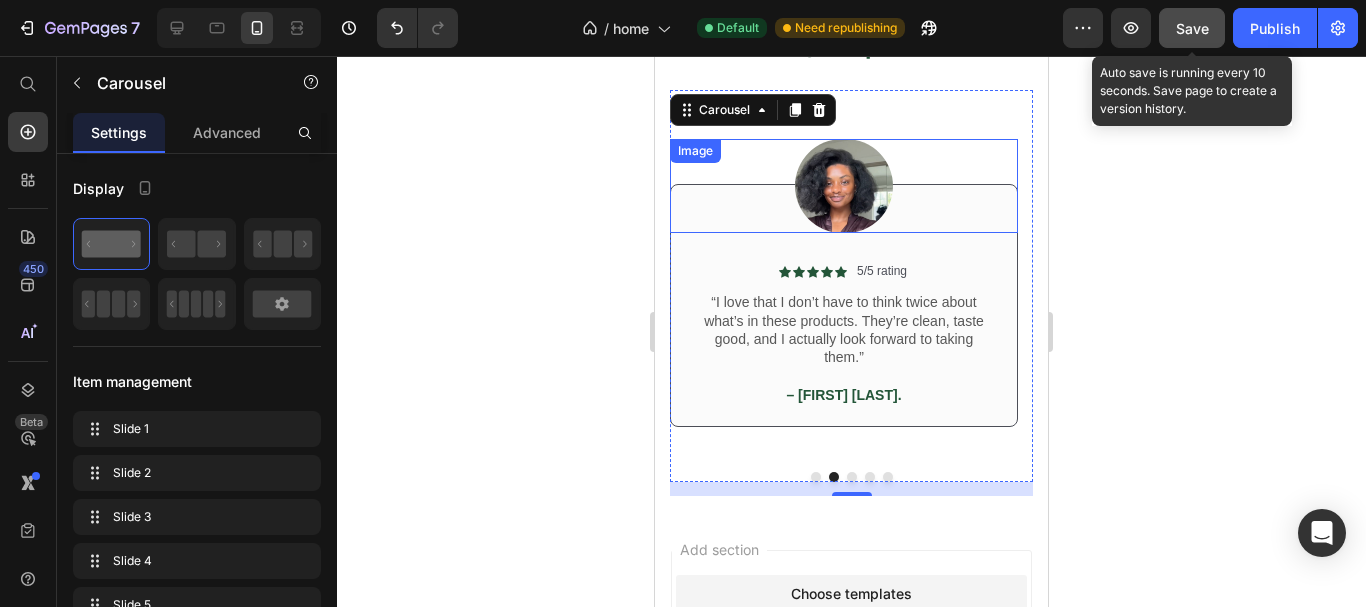 click at bounding box center (844, 186) 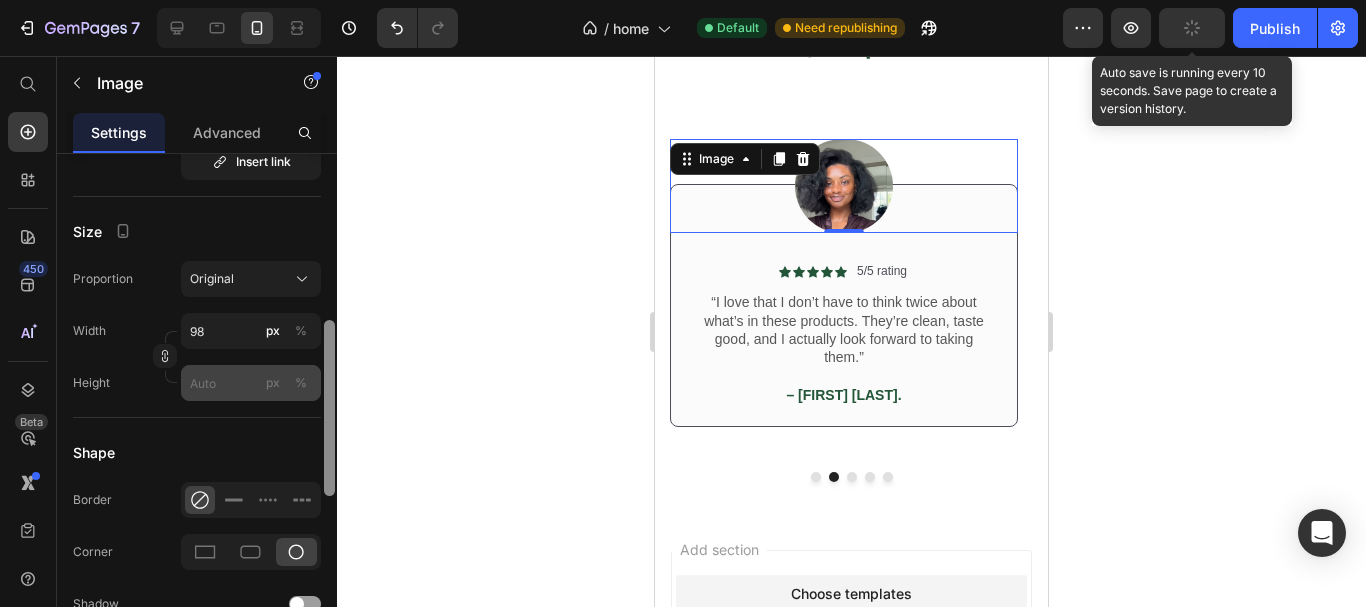 drag, startPoint x: 331, startPoint y: 246, endPoint x: 283, endPoint y: 412, distance: 172.80046 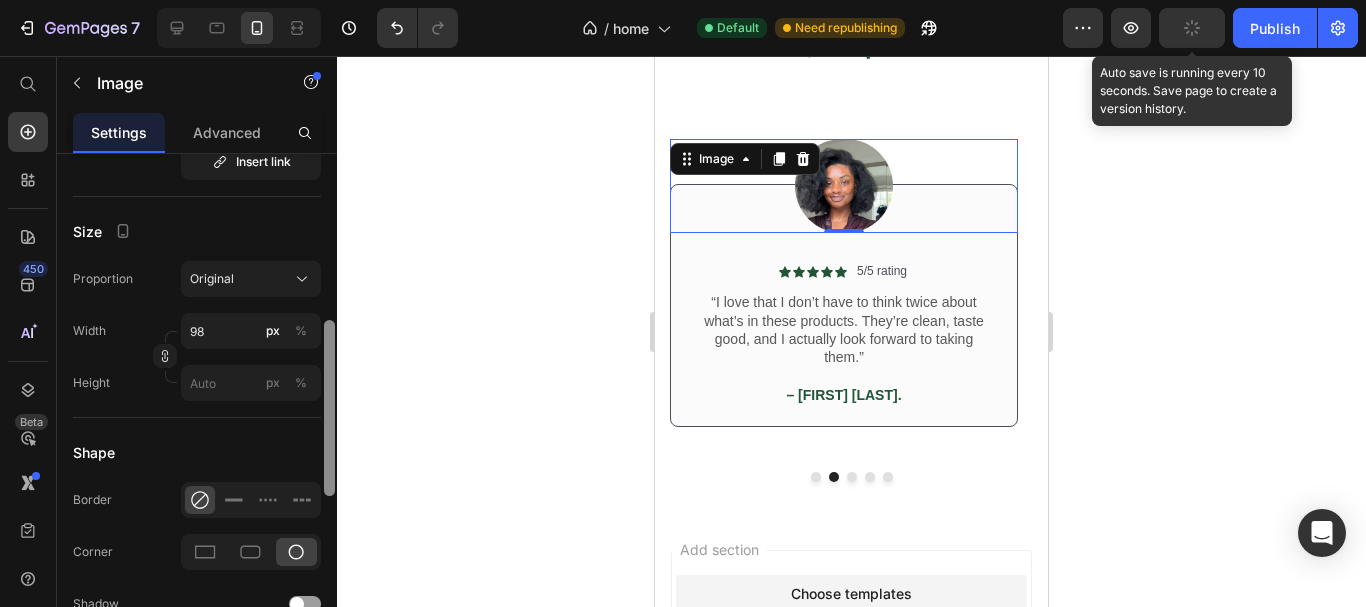 scroll, scrollTop: 483, scrollLeft: 0, axis: vertical 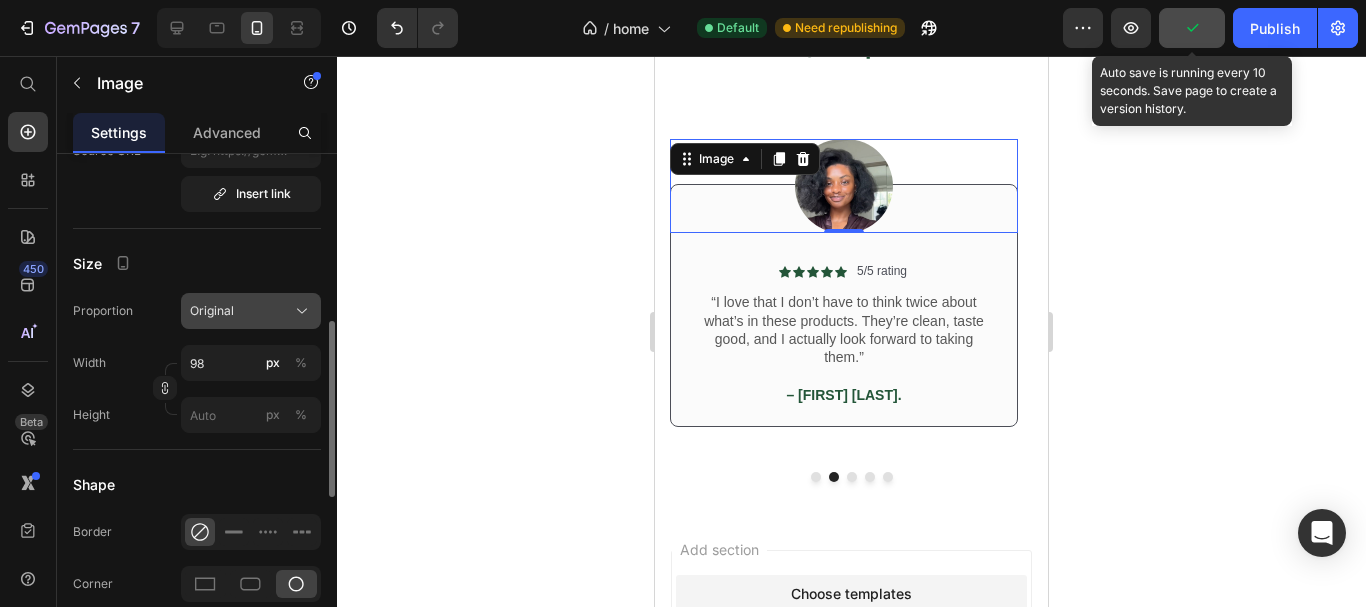 click on "Original" 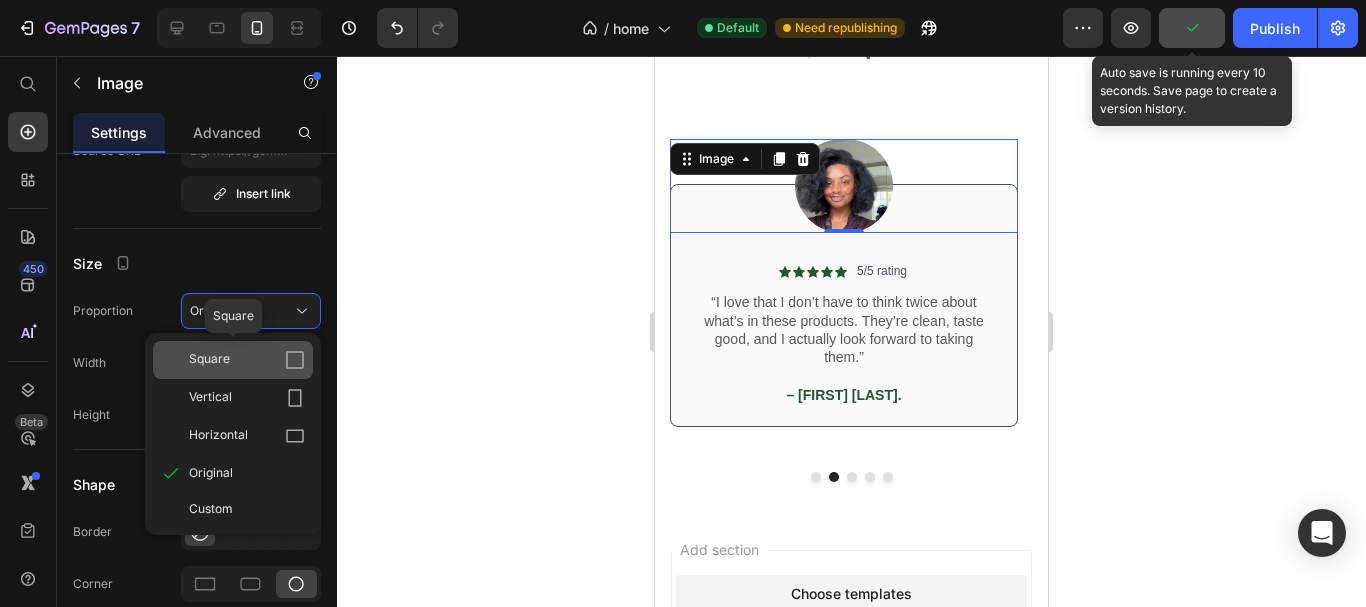 click on "Square" 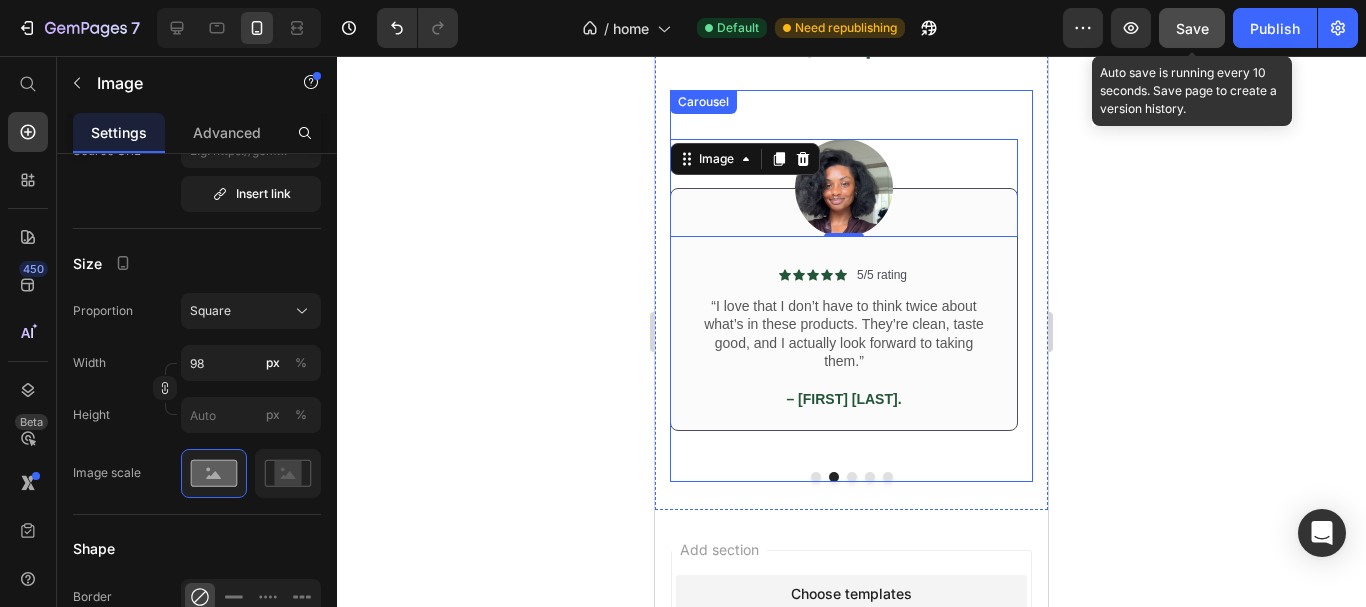 click at bounding box center (816, 477) 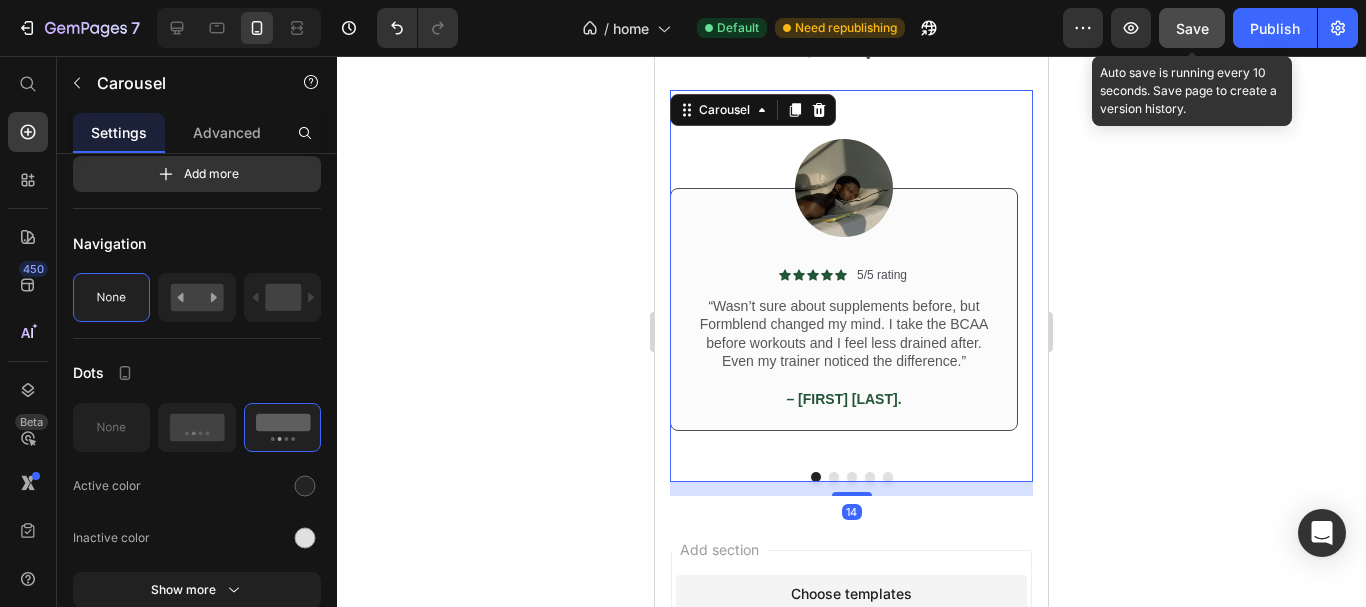 scroll, scrollTop: 0, scrollLeft: 0, axis: both 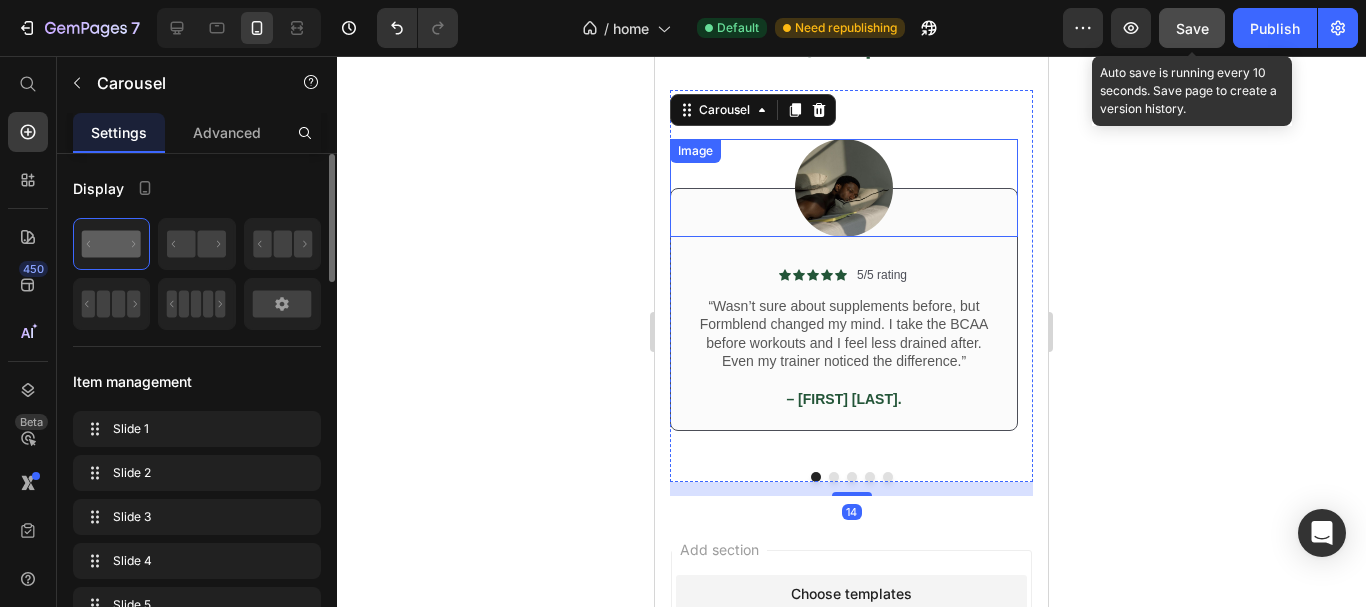 click at bounding box center (844, 188) 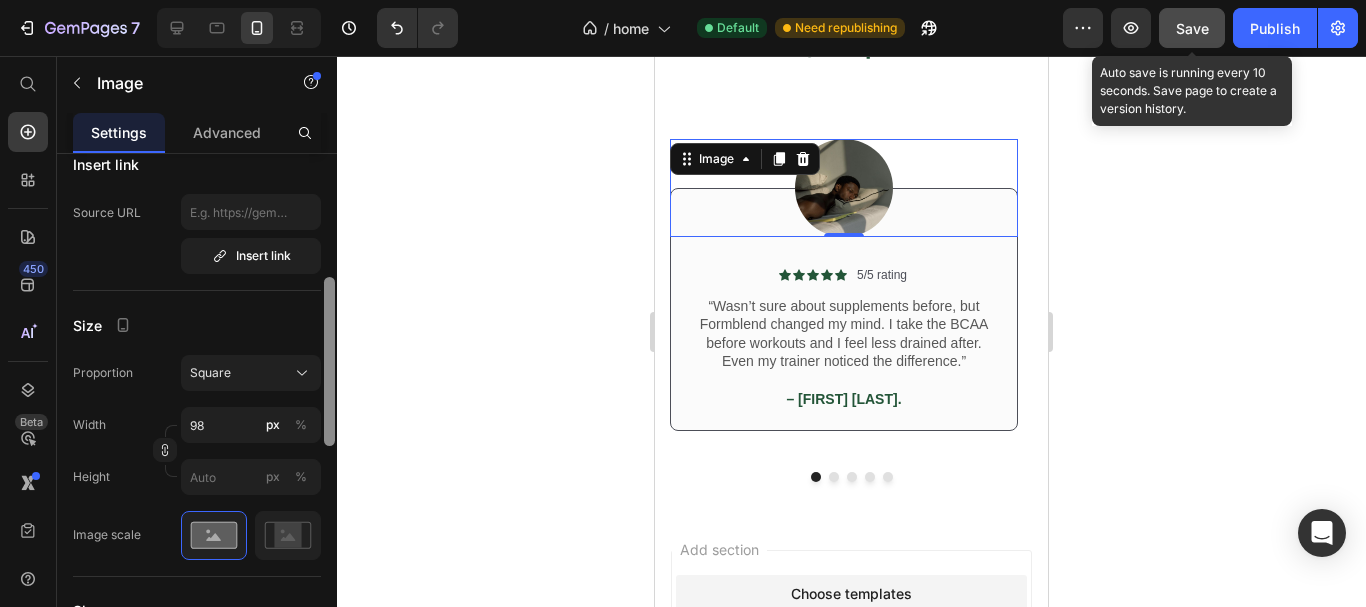 drag, startPoint x: 330, startPoint y: 281, endPoint x: 322, endPoint y: 372, distance: 91.350975 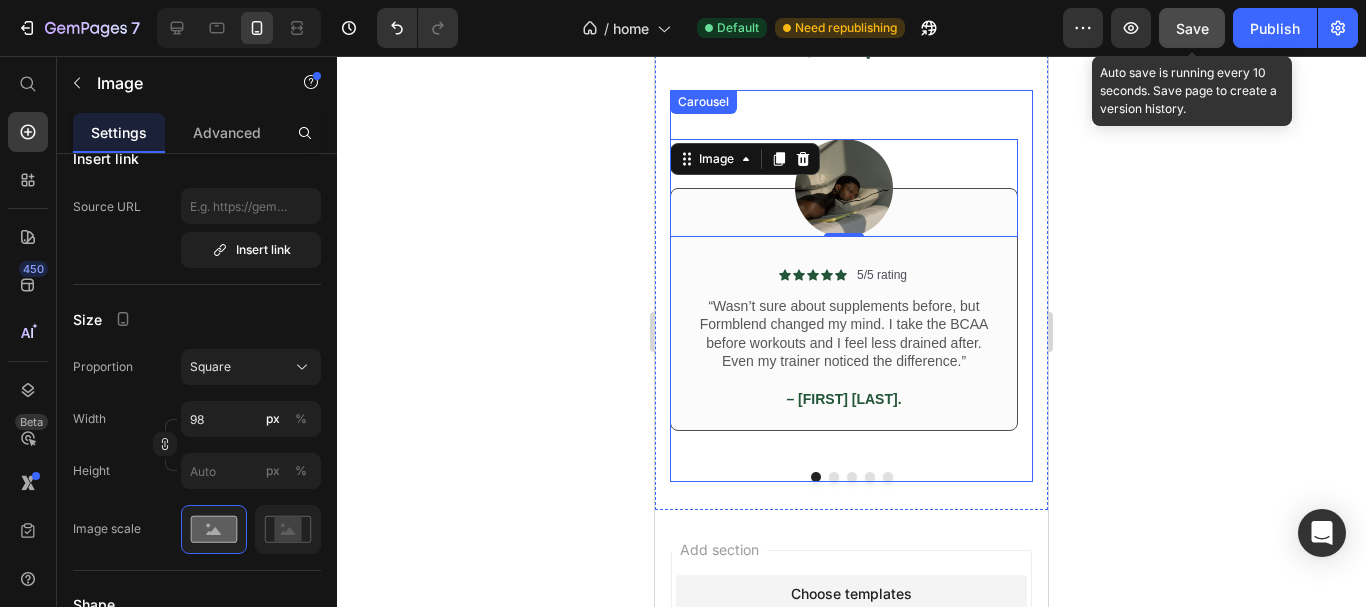 click at bounding box center (852, 477) 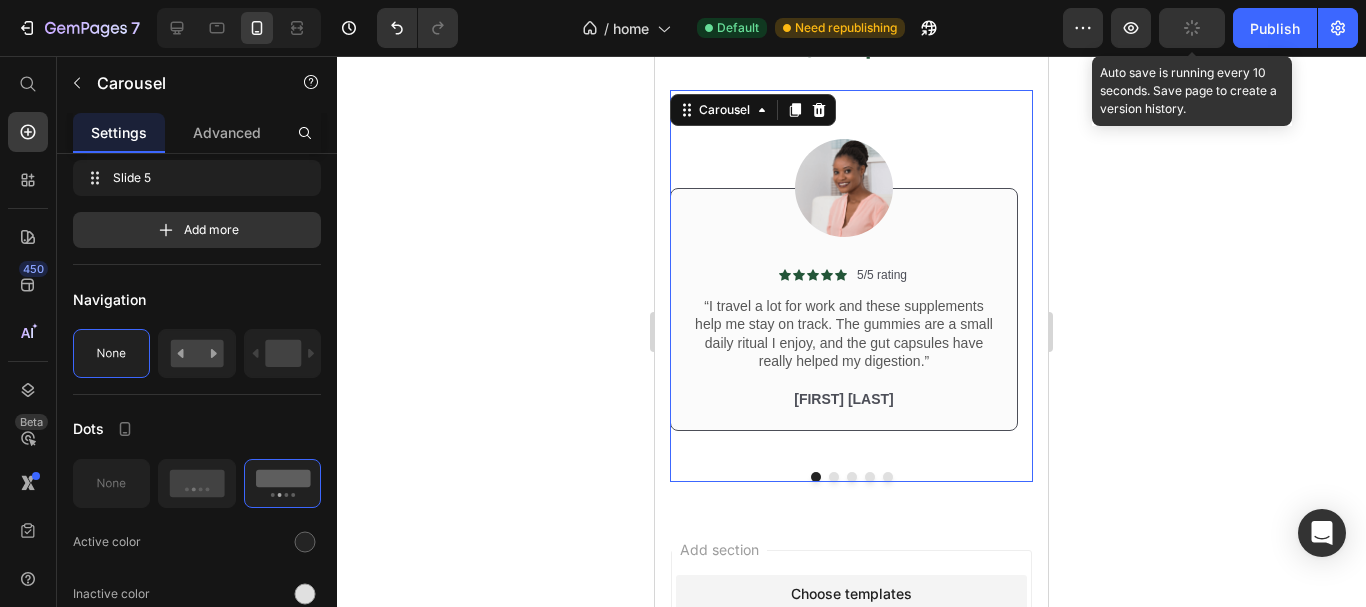 scroll, scrollTop: 0, scrollLeft: 0, axis: both 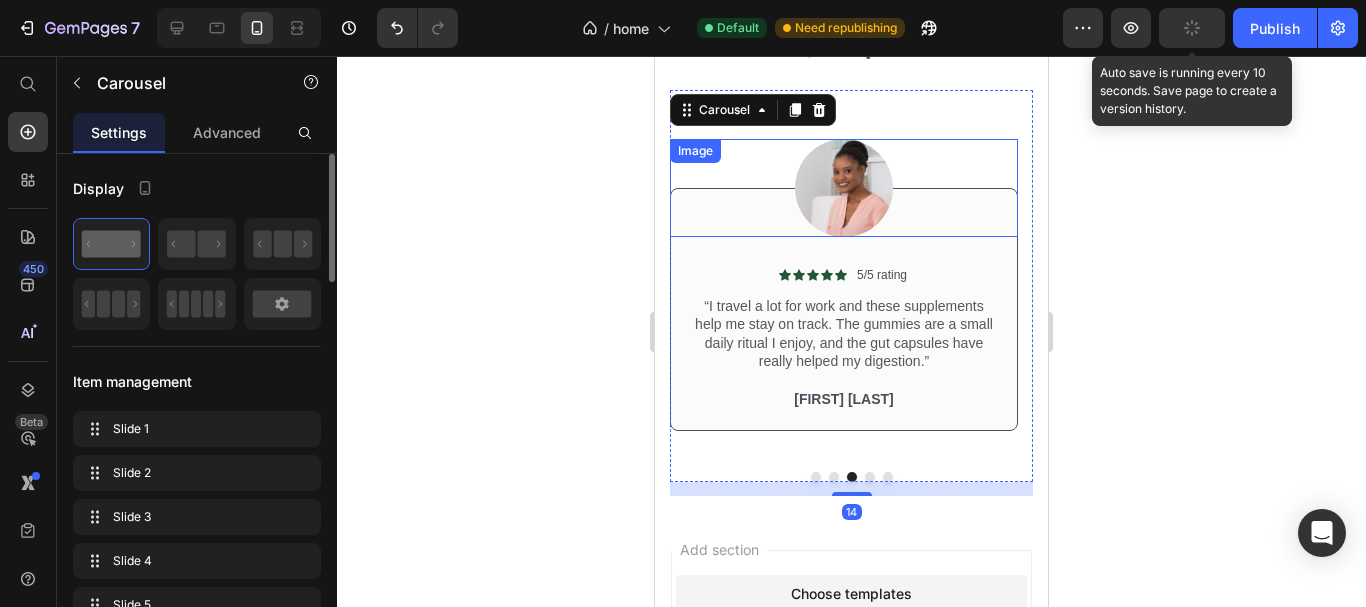 click at bounding box center [844, 188] 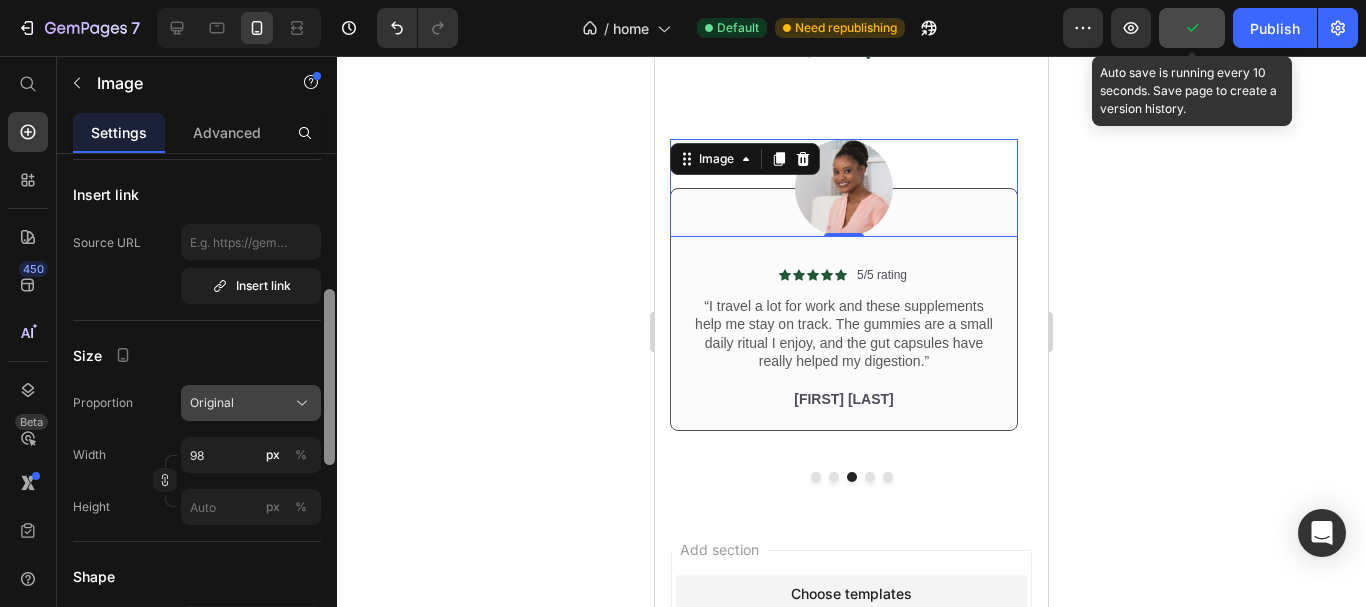 scroll, scrollTop: 400, scrollLeft: 0, axis: vertical 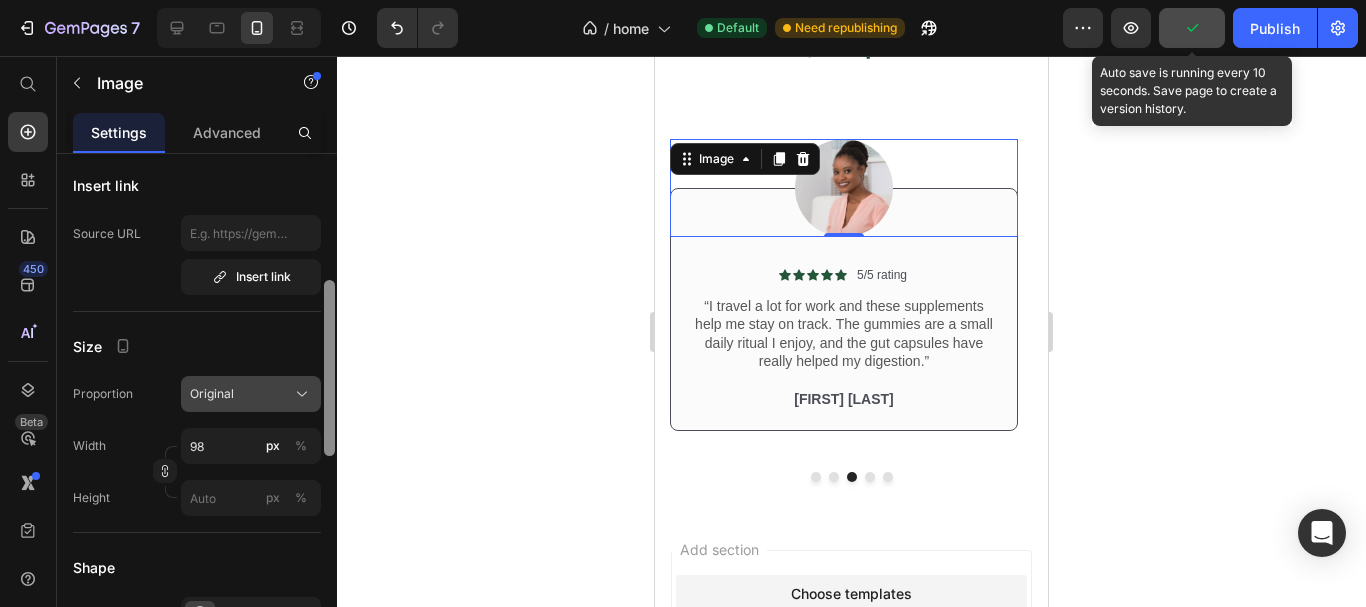 drag, startPoint x: 330, startPoint y: 249, endPoint x: 276, endPoint y: 388, distance: 149.12076 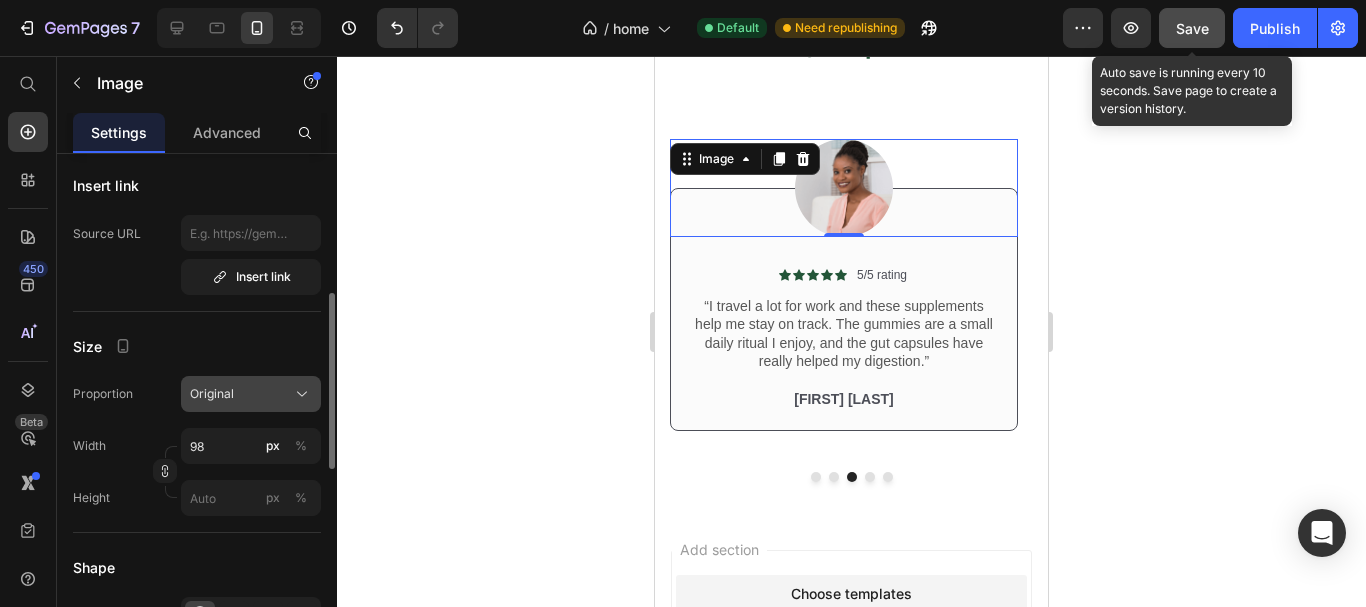 click on "Original" 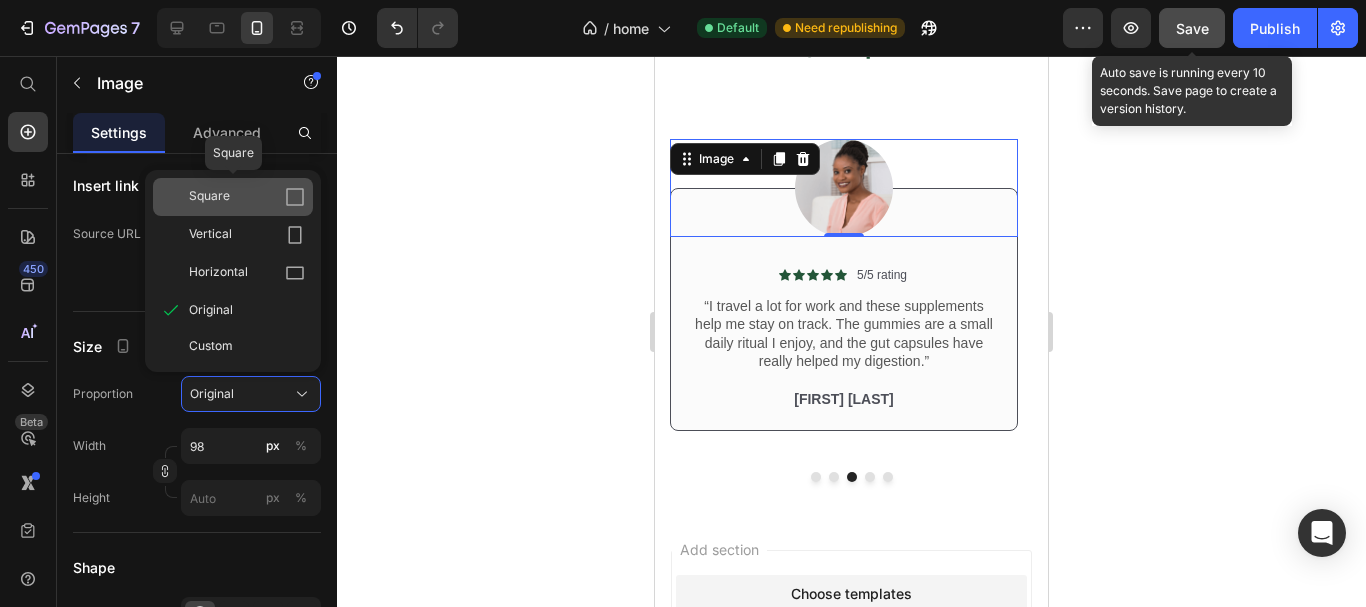 click 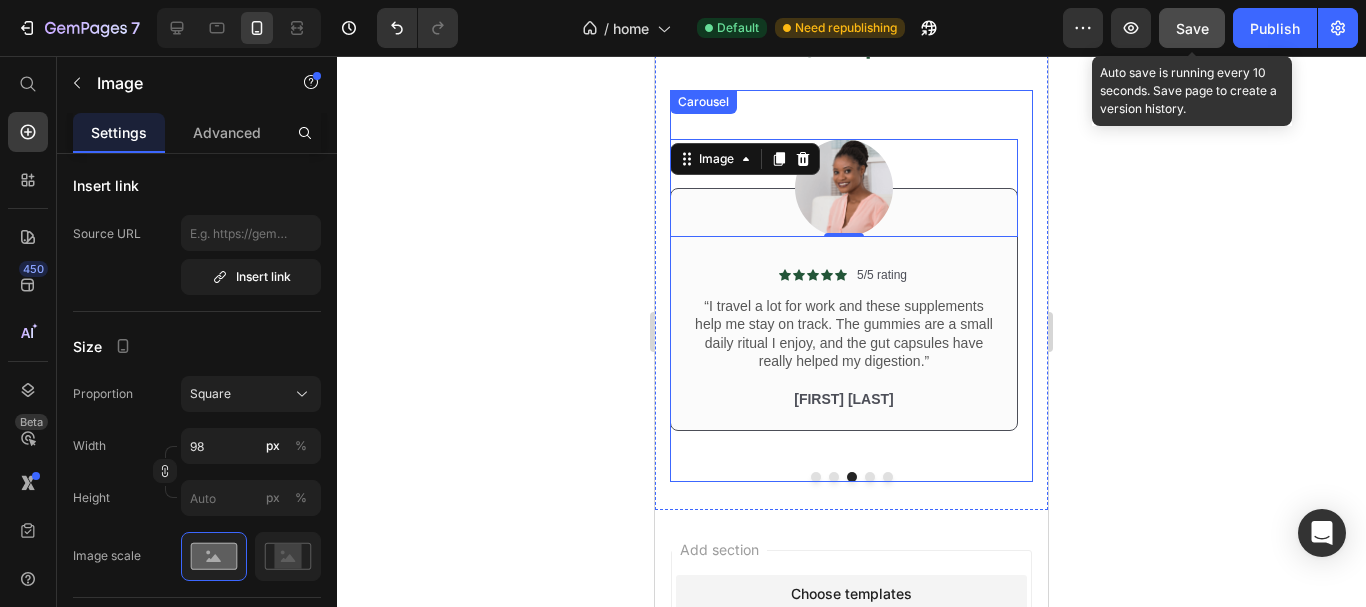 click at bounding box center (870, 477) 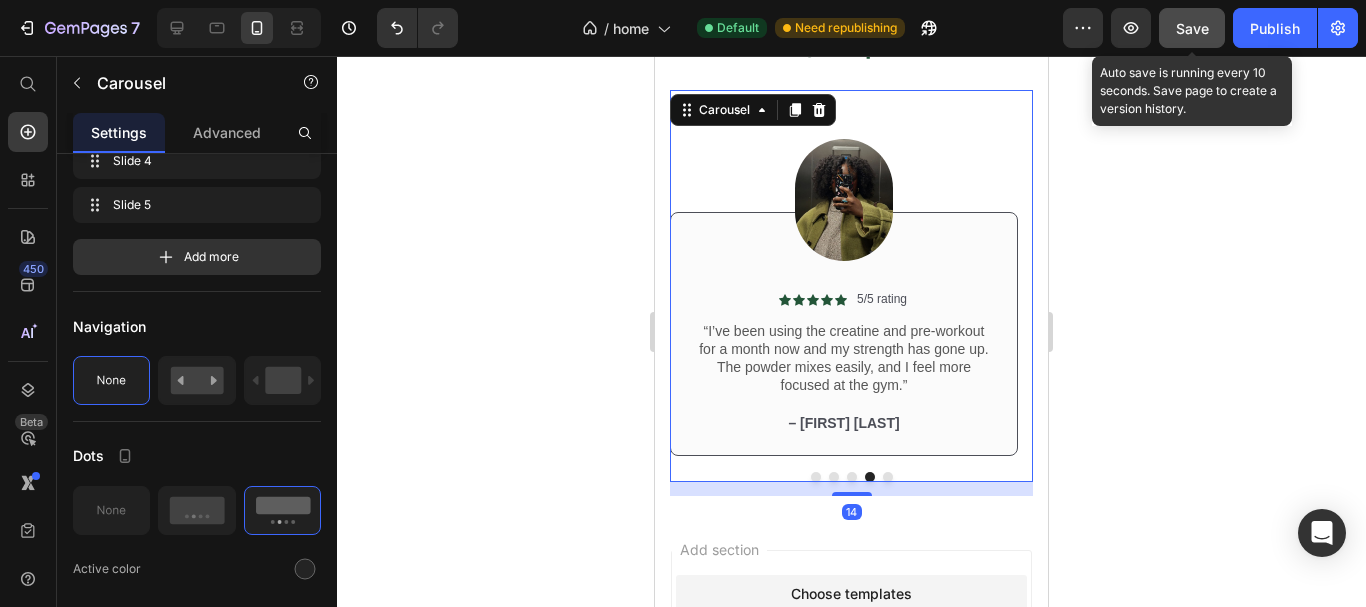 scroll, scrollTop: 0, scrollLeft: 0, axis: both 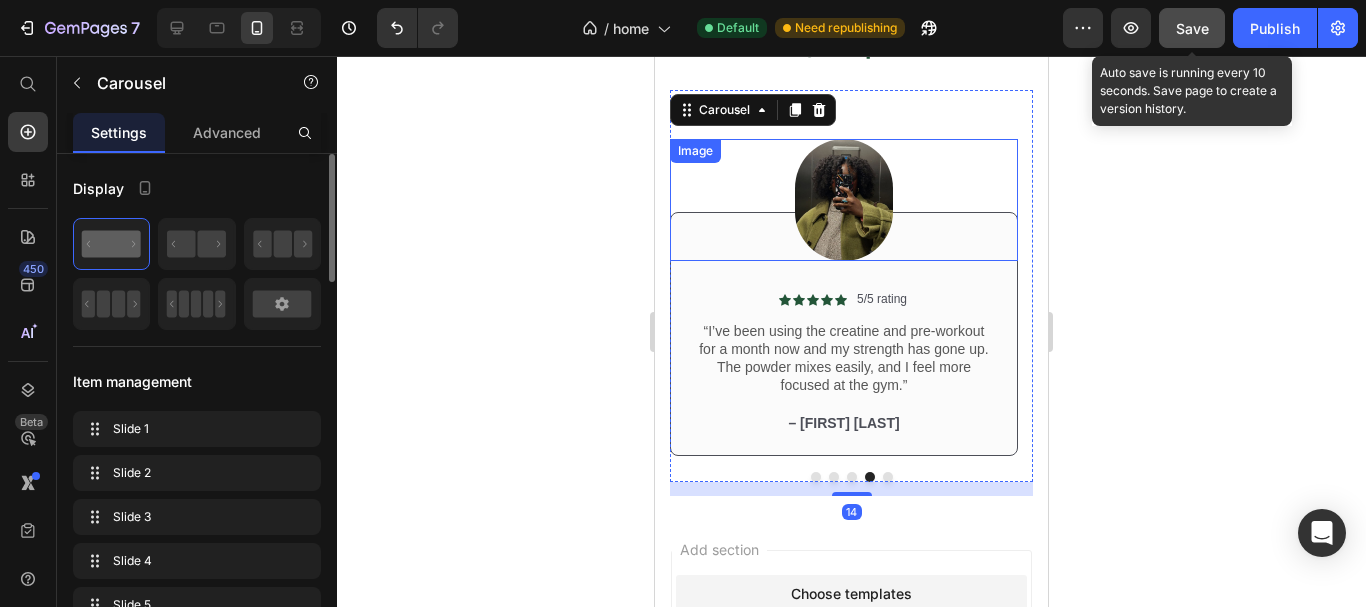 click at bounding box center (844, 200) 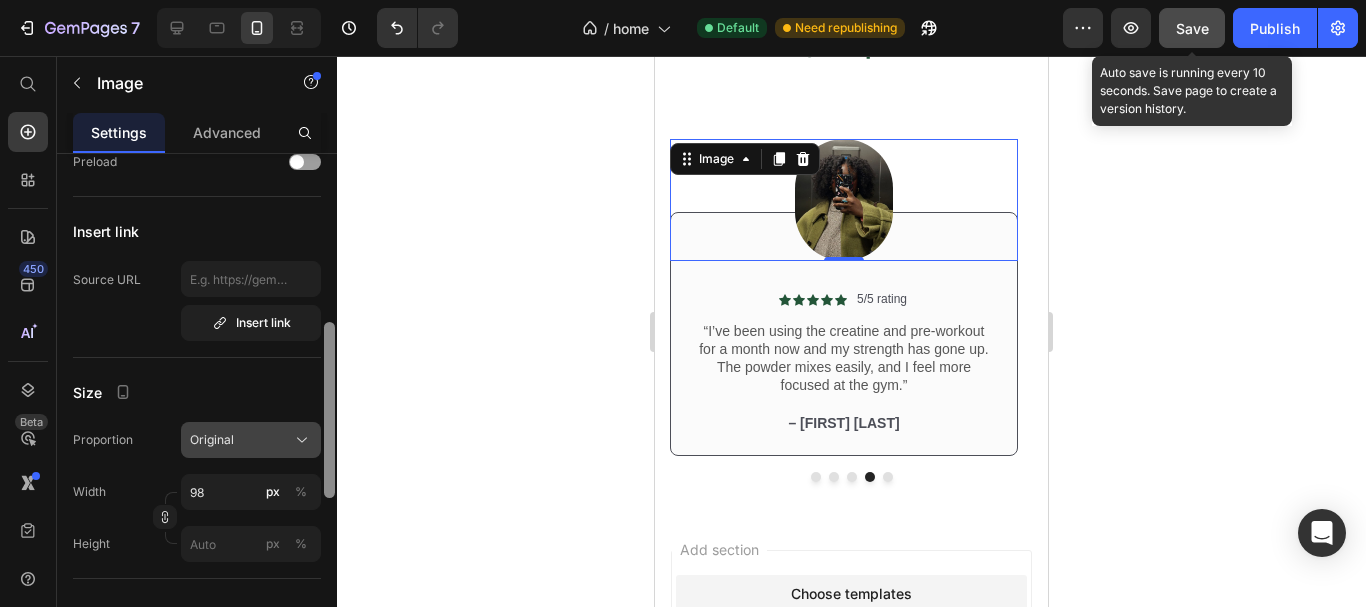 scroll, scrollTop: 397, scrollLeft: 0, axis: vertical 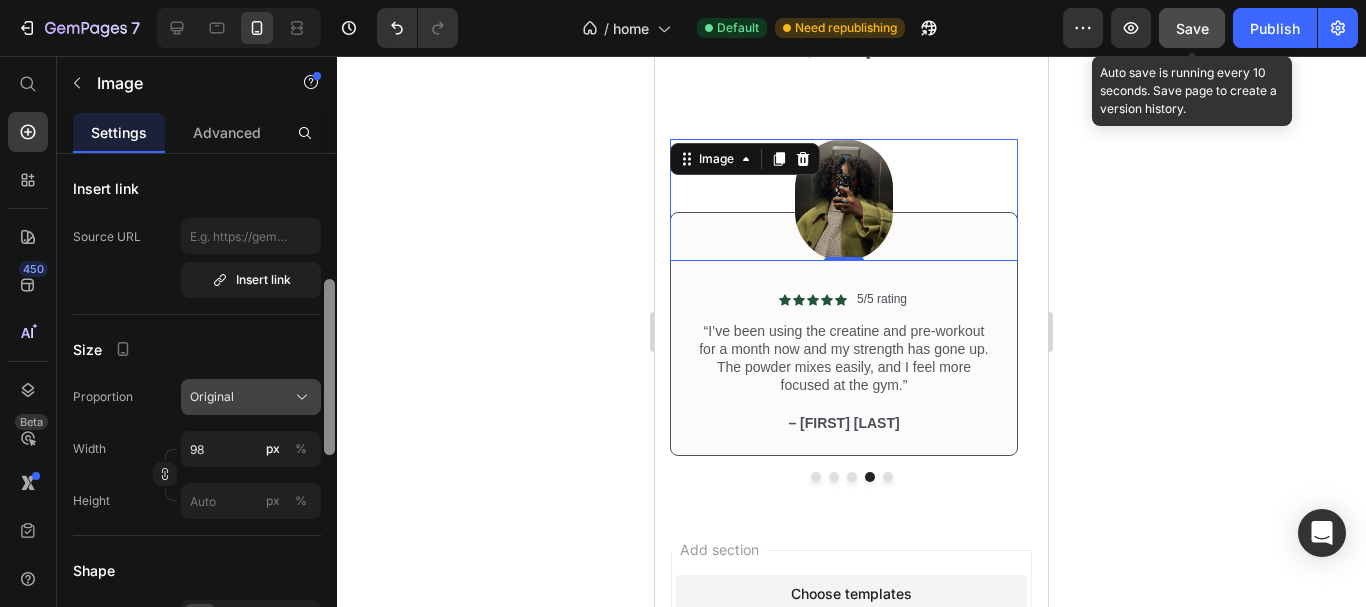 drag, startPoint x: 328, startPoint y: 269, endPoint x: 295, endPoint y: 407, distance: 141.89081 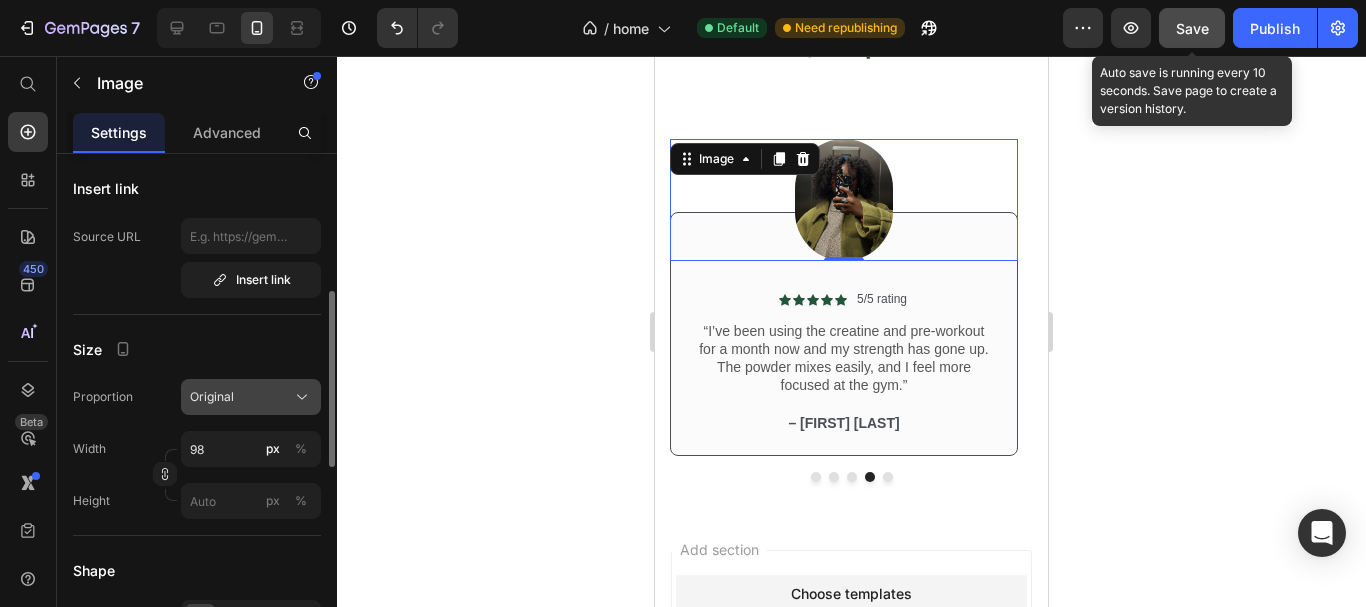 click on "Original" 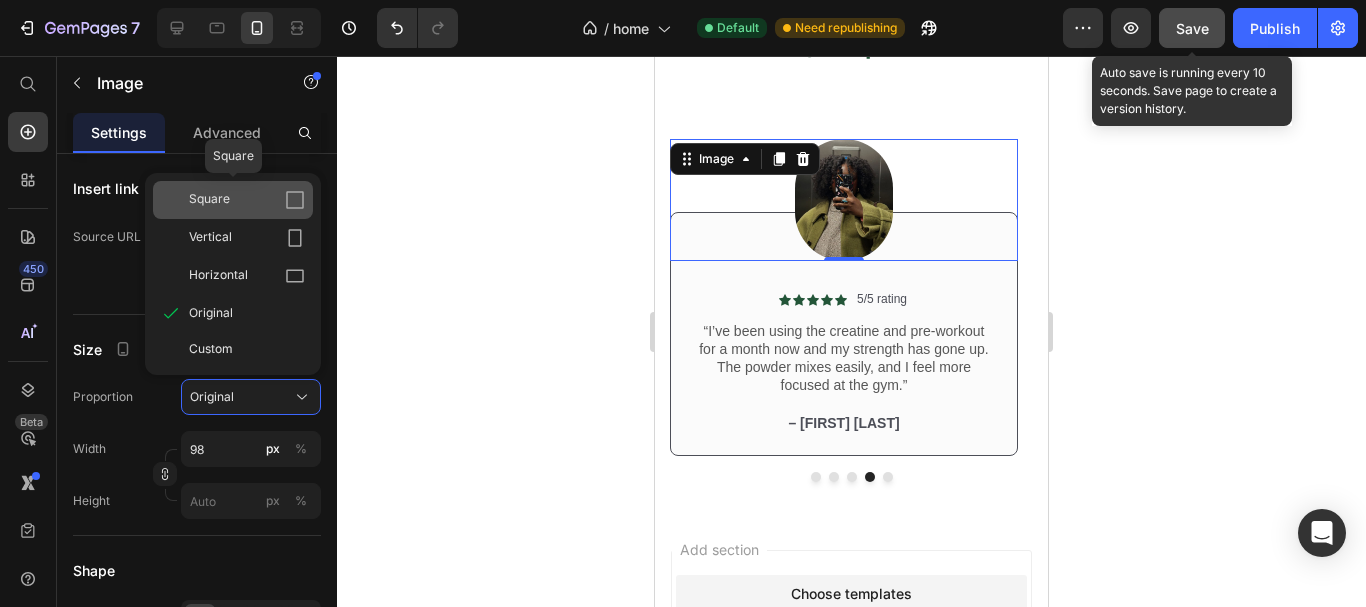 click on "Square" 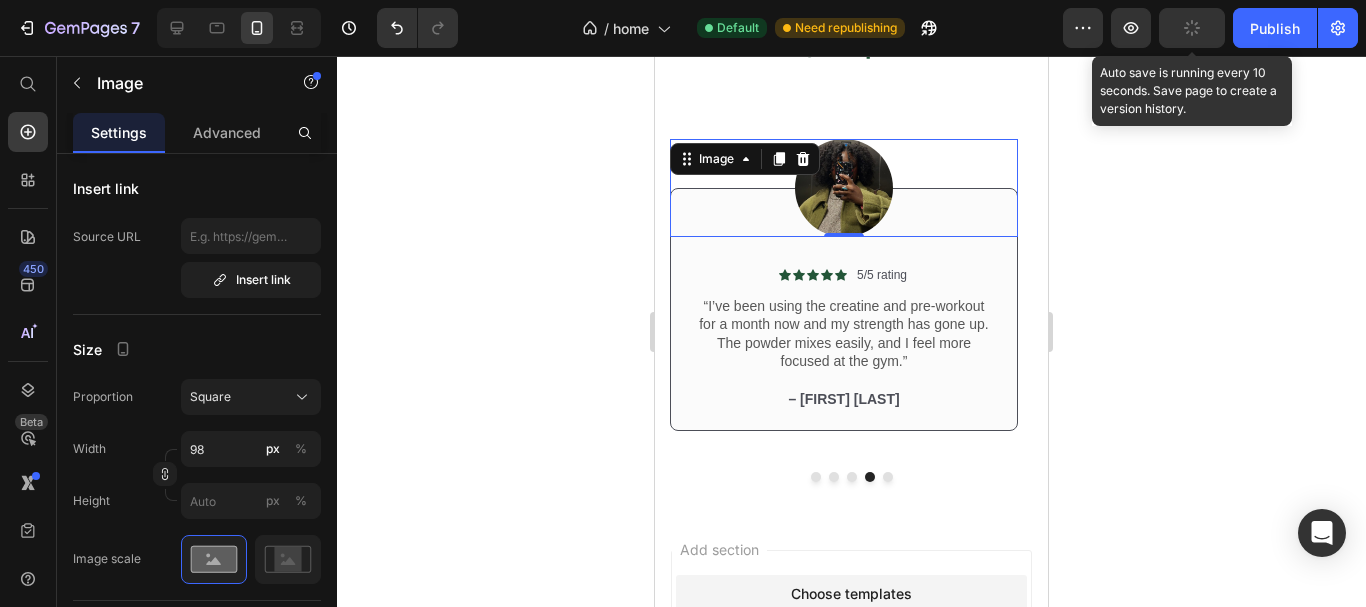 click on "Image Choose Image Upload Image https://cdn.shopify.com/s/files/1/0615/8181/9975/files/gempages_574911106628191076-a0f99b7e-2754-49aa-8378-18d631f271c7.jpg  or   Browse gallery  Preload Insert link Source URL  Insert link  Size Proportion Square Width 98 px % Height px % Image scale Shape Border Corner Shadow Align SEO Alt text Image title" at bounding box center (197, 475) 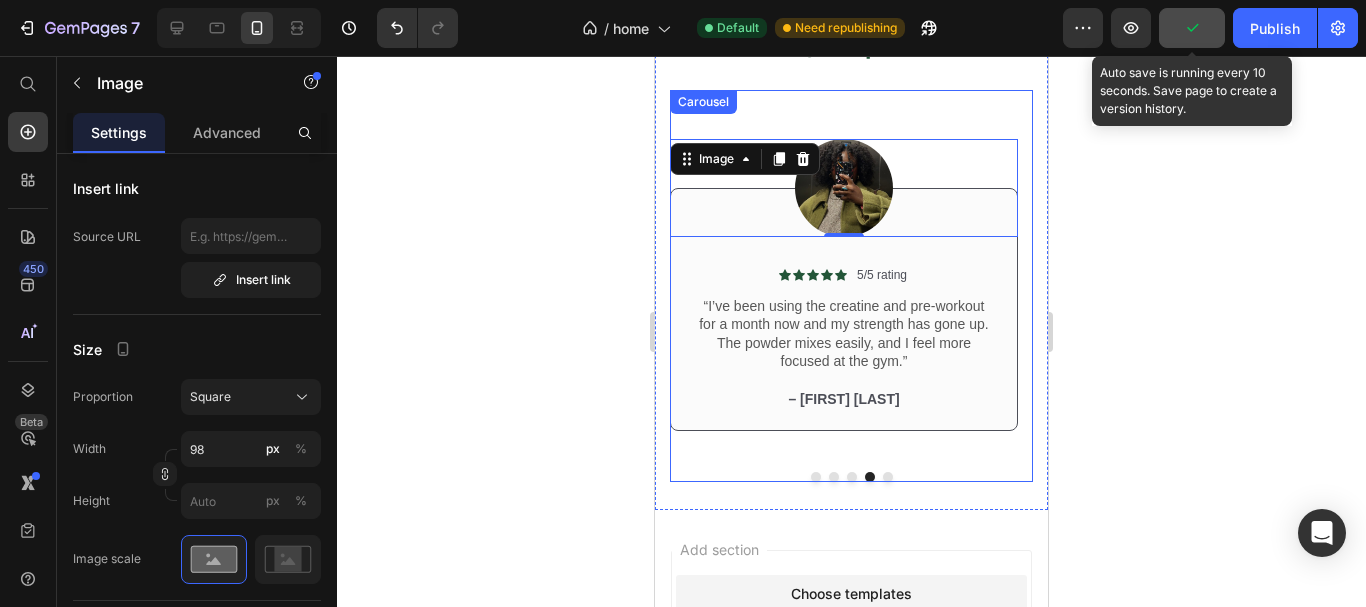 click at bounding box center (888, 477) 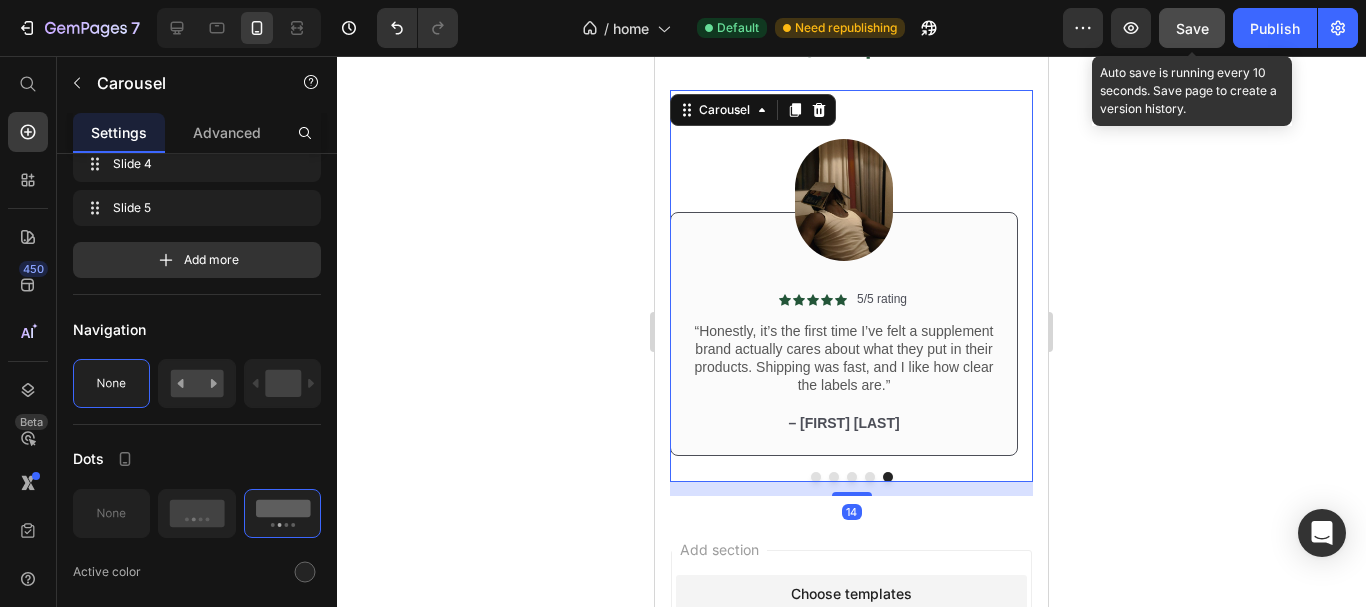 scroll, scrollTop: 0, scrollLeft: 0, axis: both 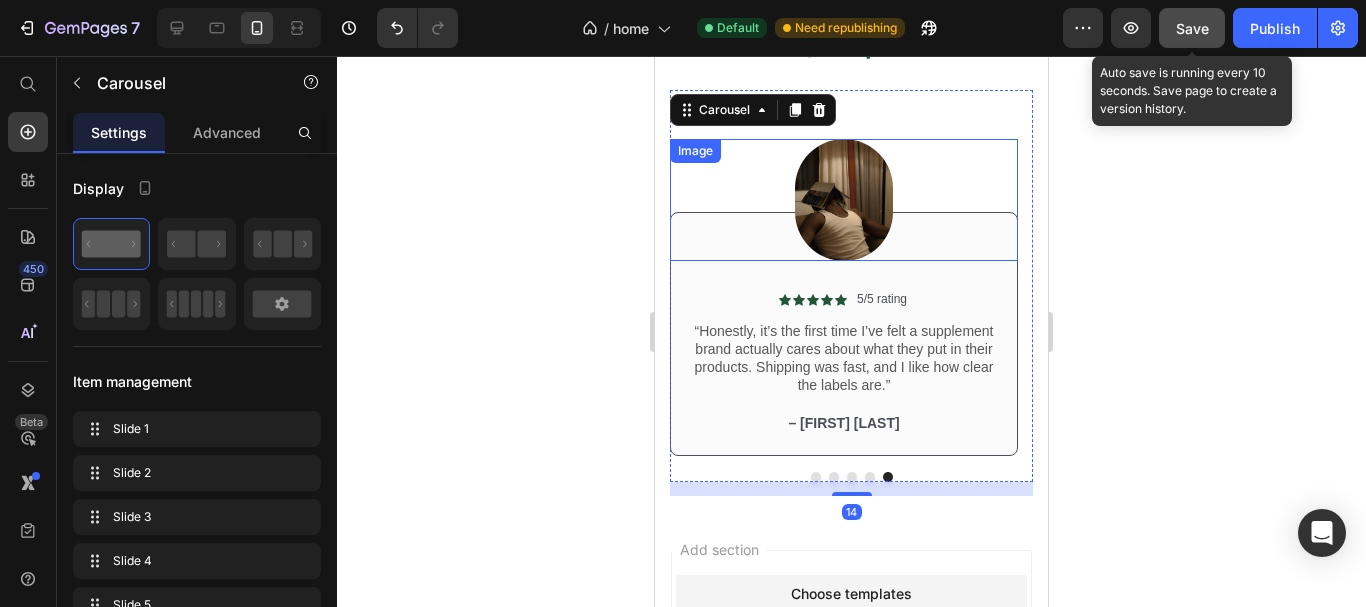 click at bounding box center [844, 200] 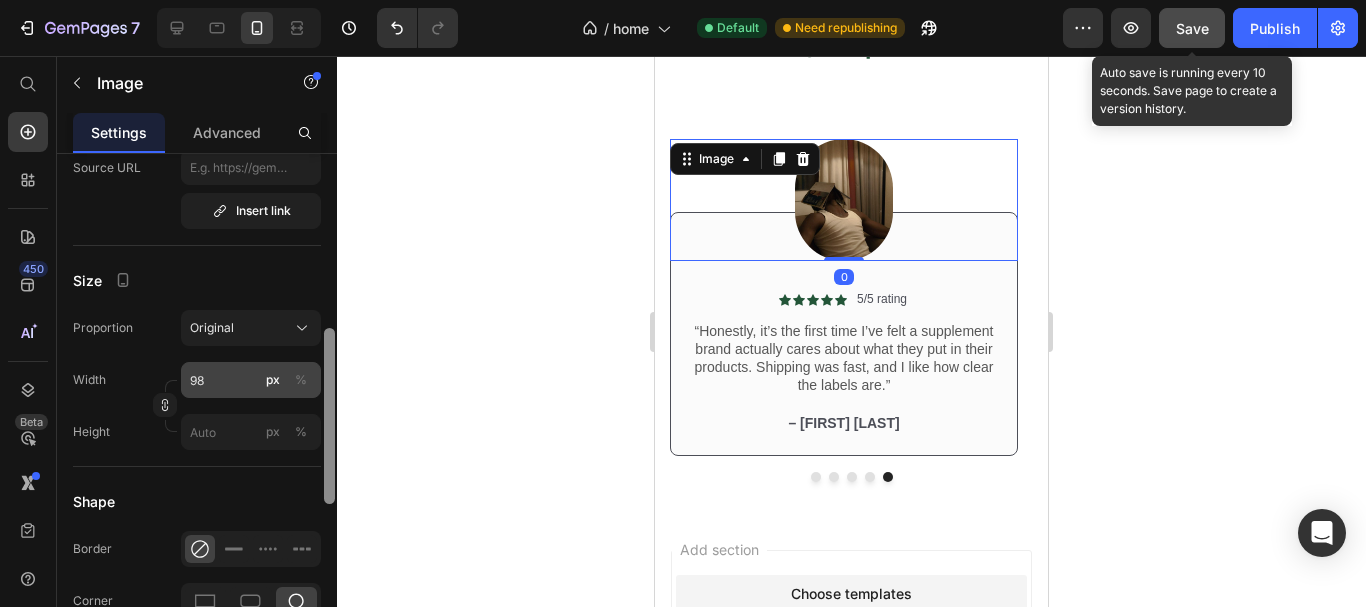 drag, startPoint x: 329, startPoint y: 221, endPoint x: 295, endPoint y: 377, distance: 159.66214 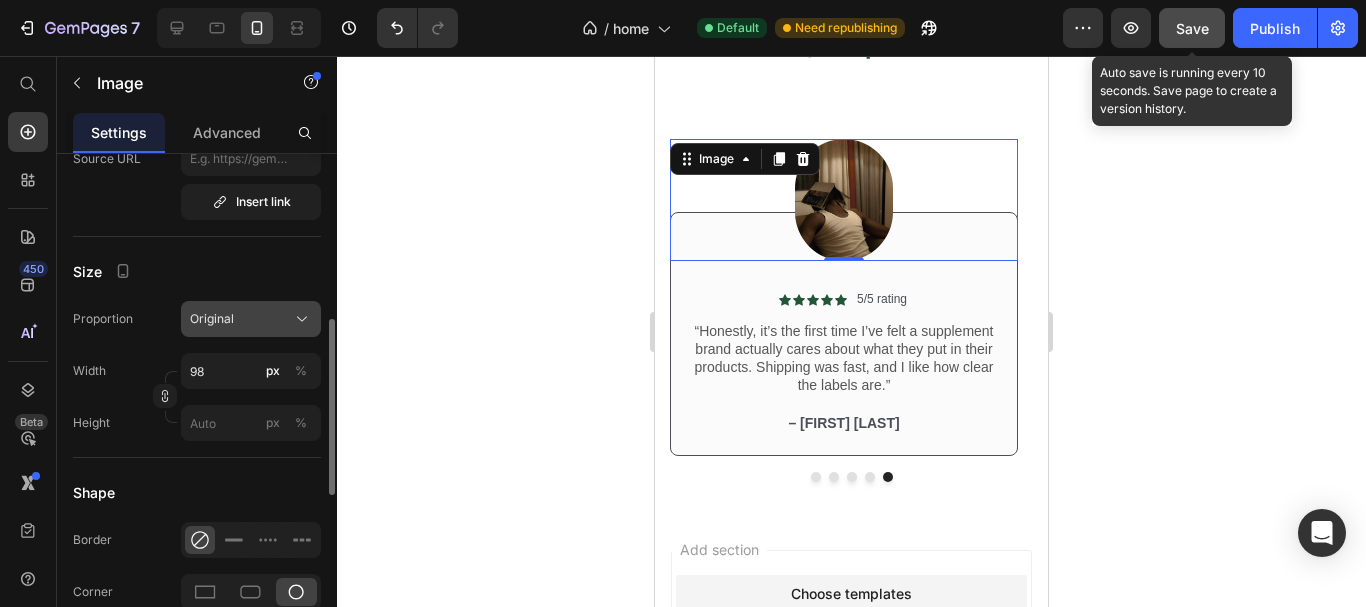 click on "Original" 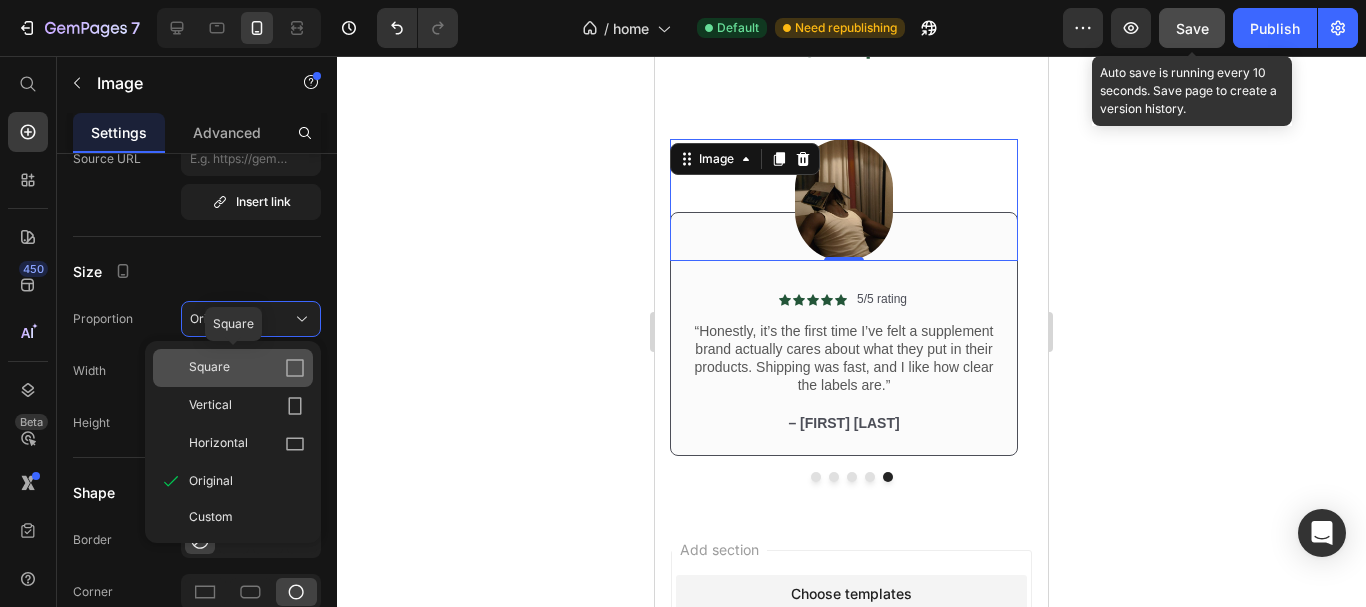 click 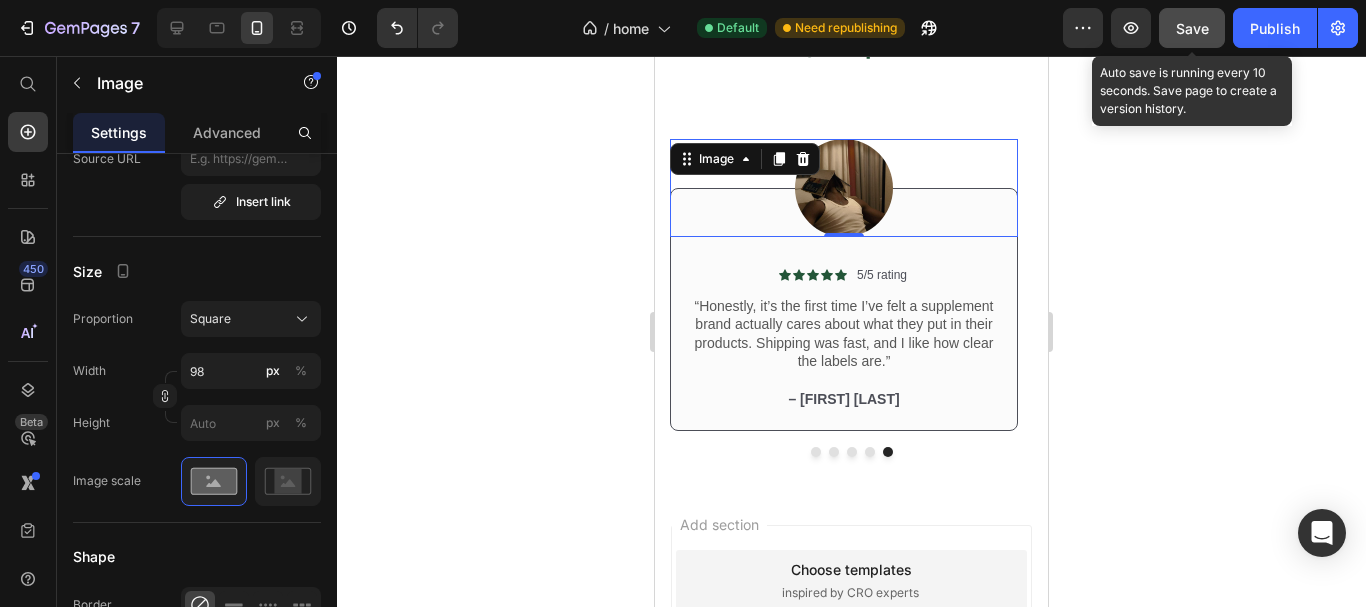 click on "Size" at bounding box center (197, 271) 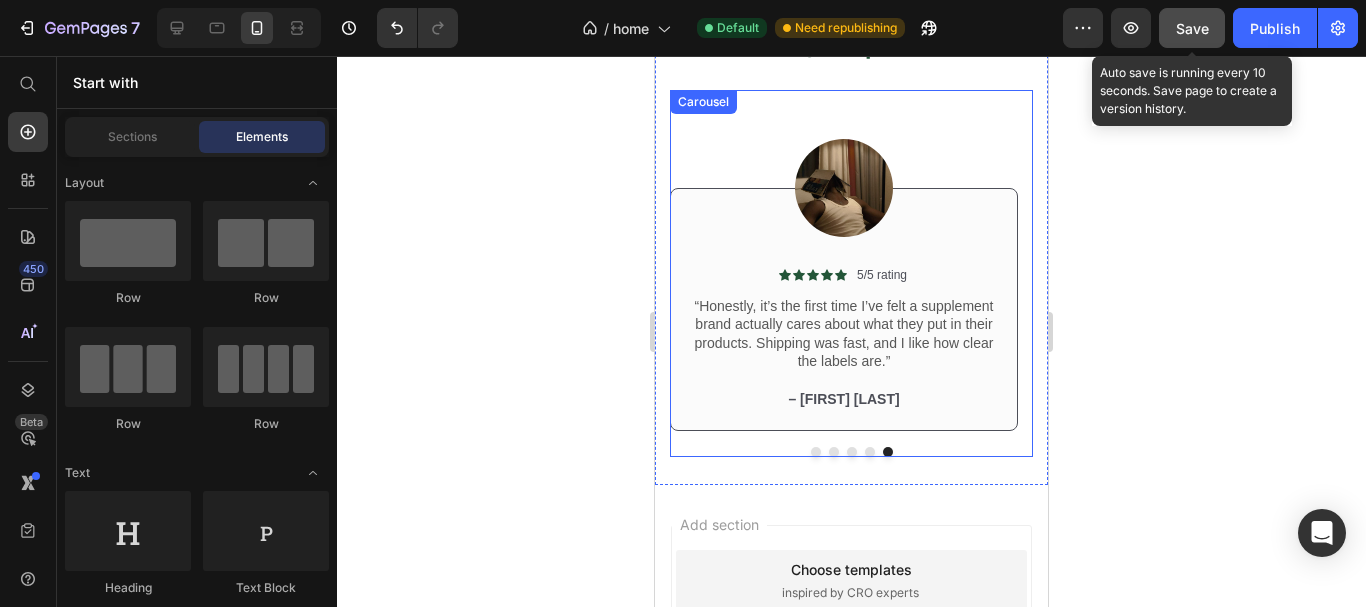 click at bounding box center [834, 452] 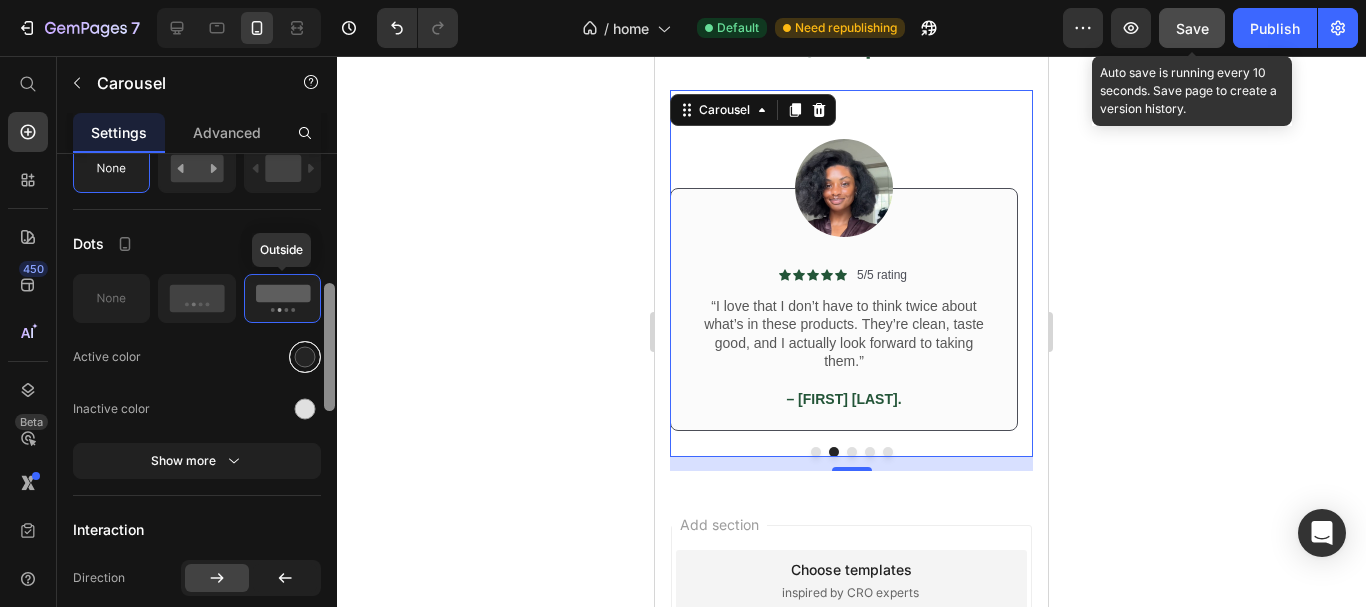 scroll, scrollTop: 628, scrollLeft: 0, axis: vertical 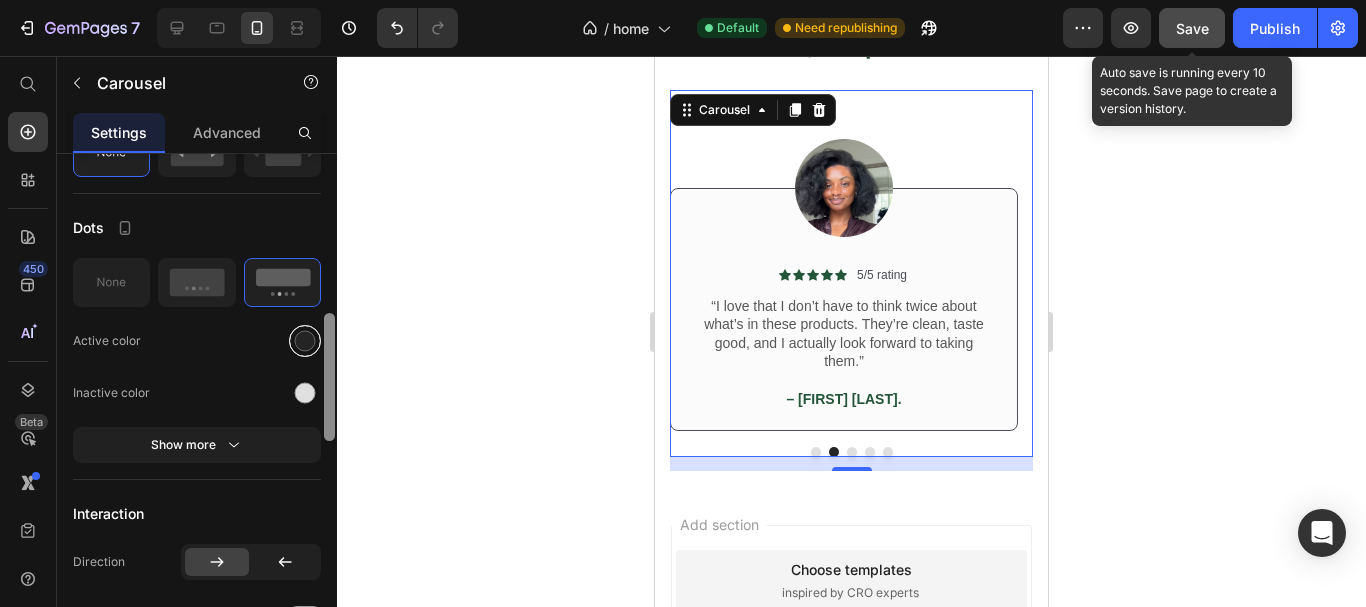 drag, startPoint x: 330, startPoint y: 198, endPoint x: 308, endPoint y: 357, distance: 160.5148 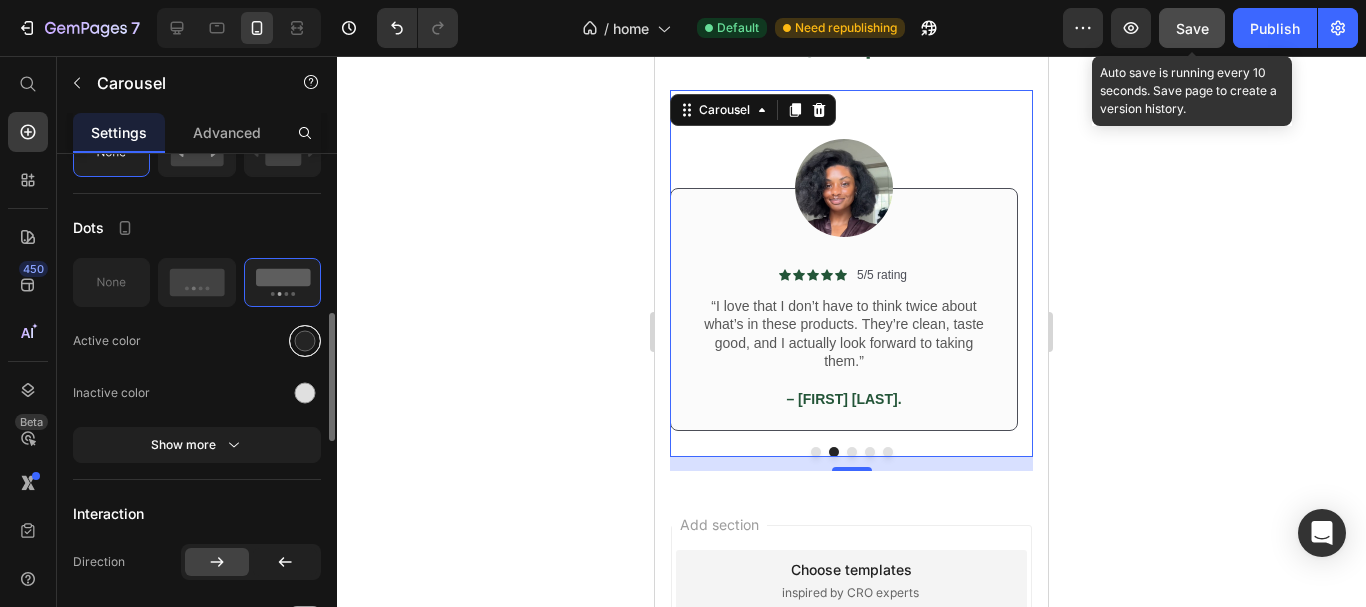 click at bounding box center [305, 340] 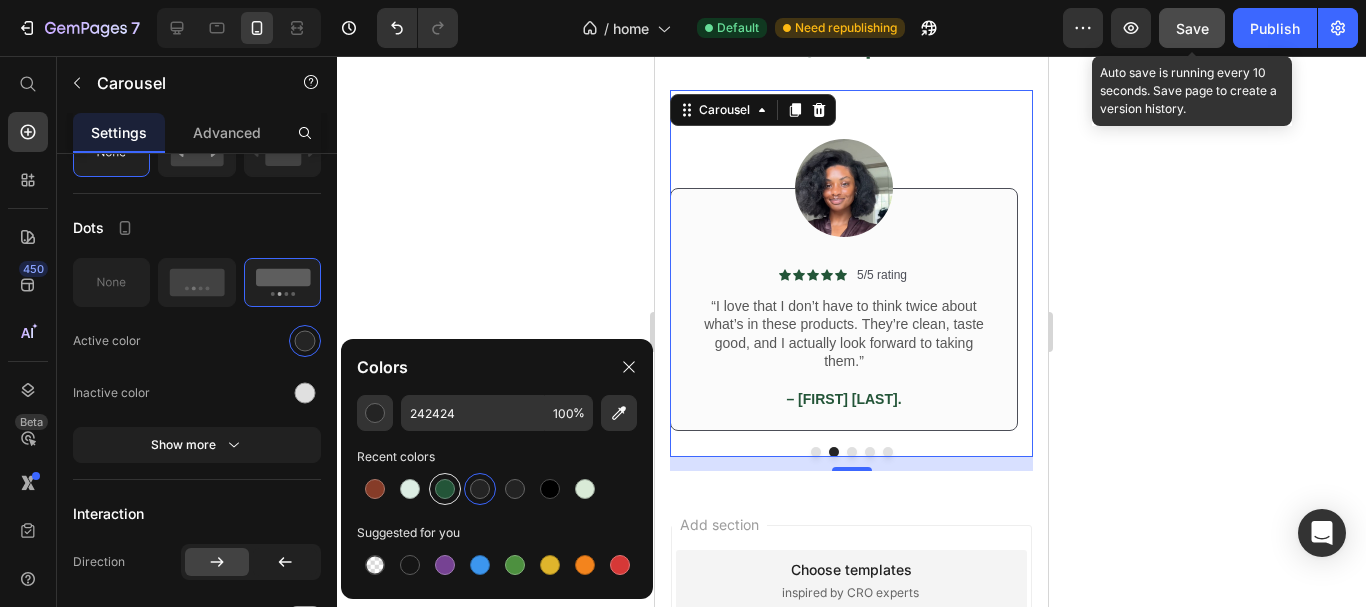 click at bounding box center [445, 489] 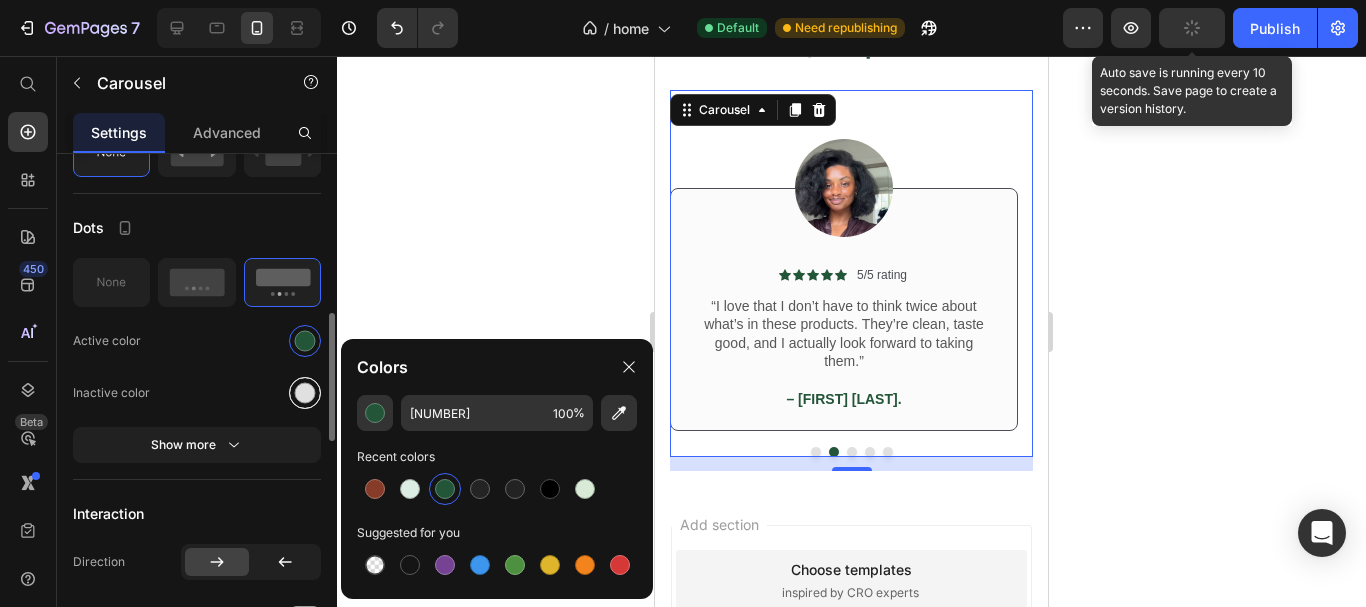click at bounding box center (305, 392) 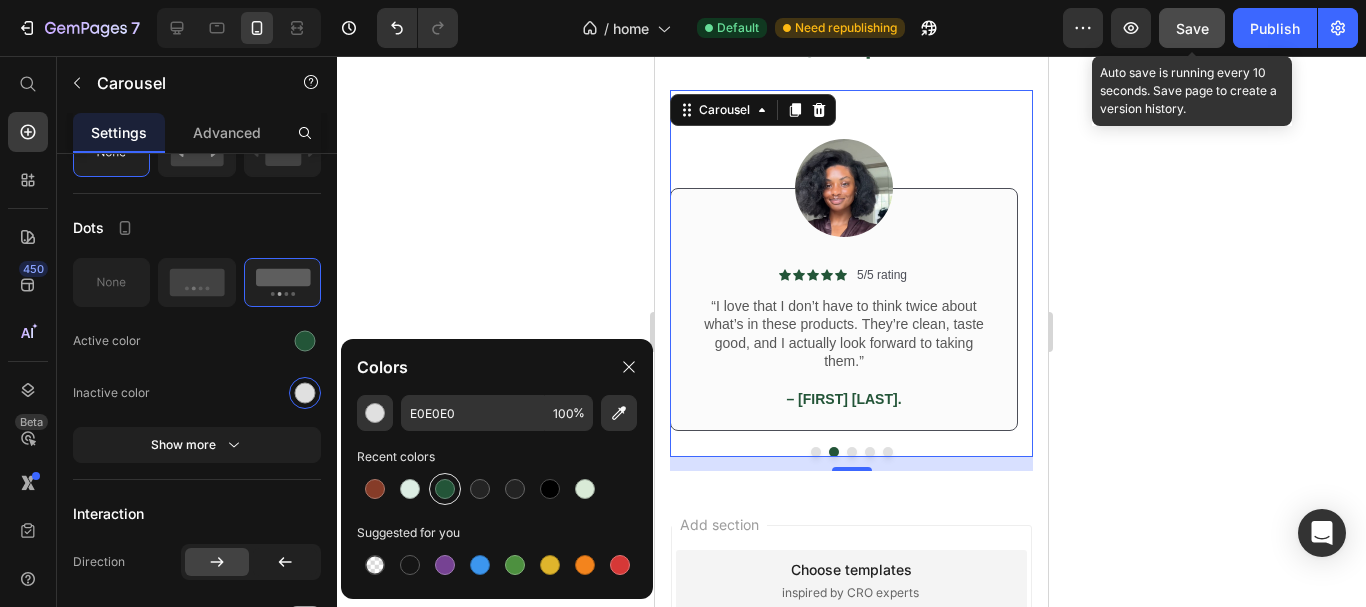 click at bounding box center [445, 489] 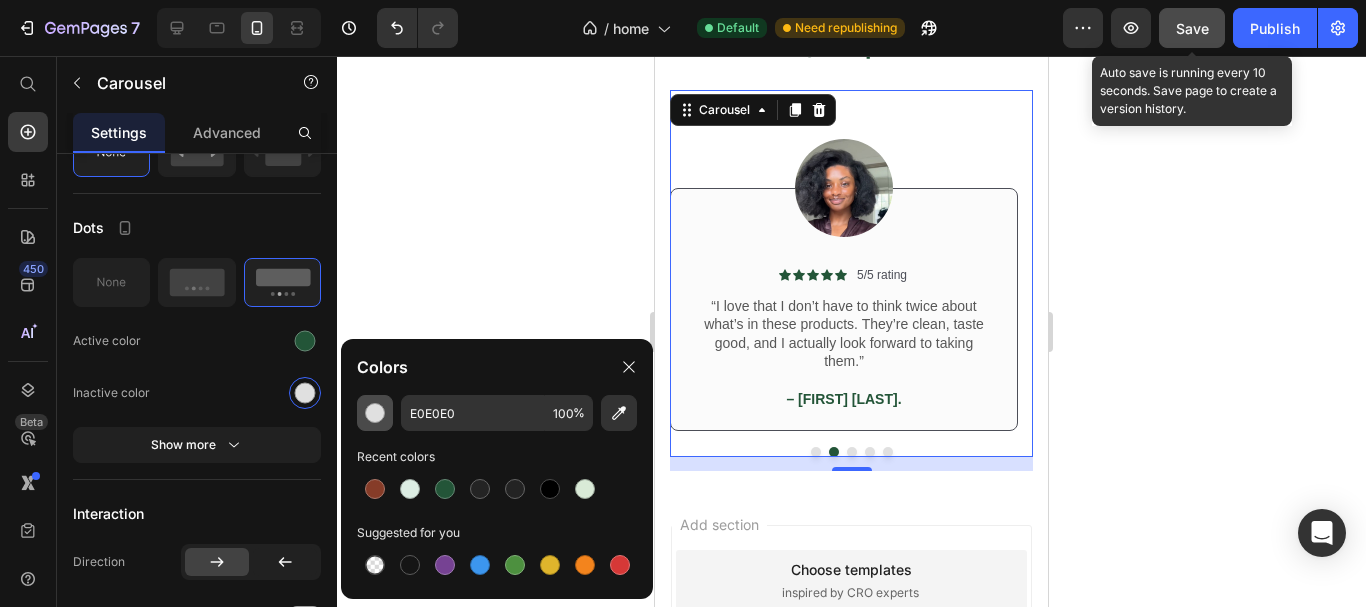 click at bounding box center (375, 413) 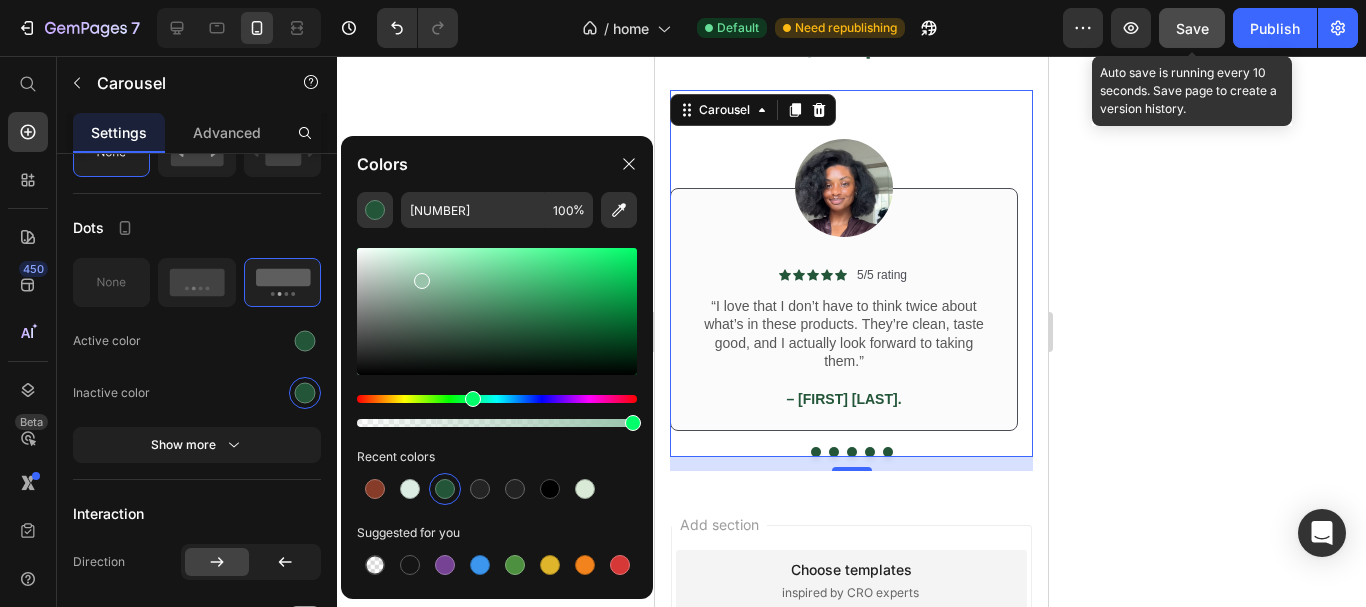 drag, startPoint x: 430, startPoint y: 281, endPoint x: 410, endPoint y: 273, distance: 21.540659 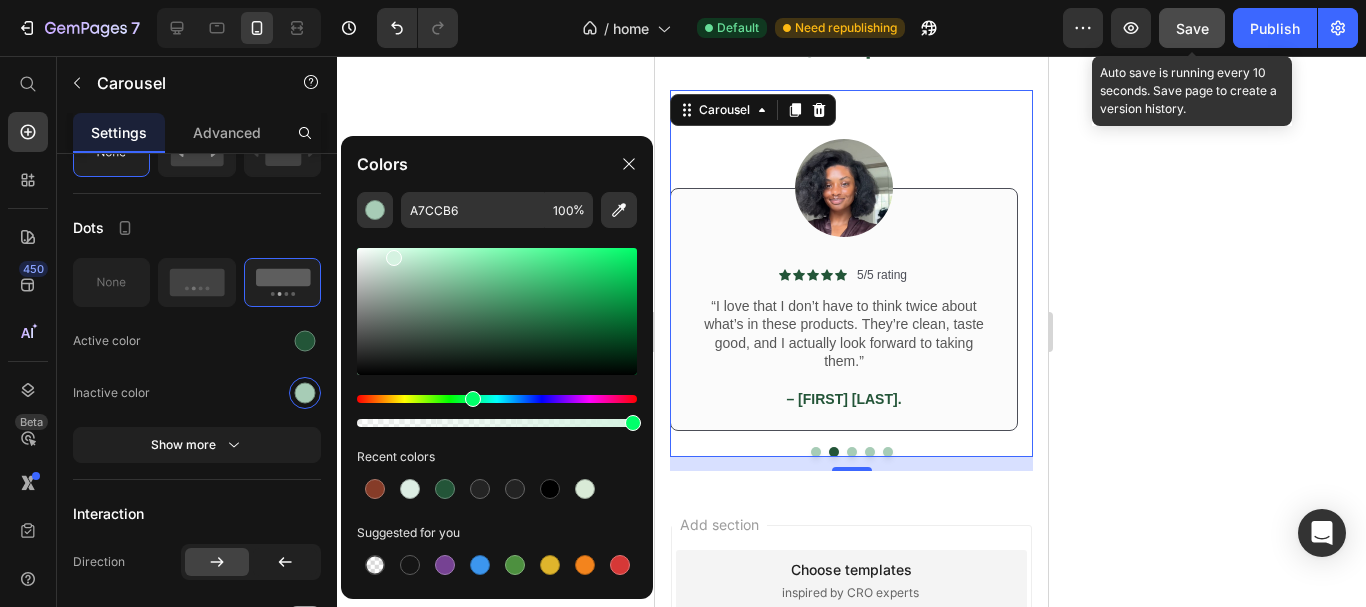drag, startPoint x: 406, startPoint y: 257, endPoint x: 386, endPoint y: 252, distance: 20.615528 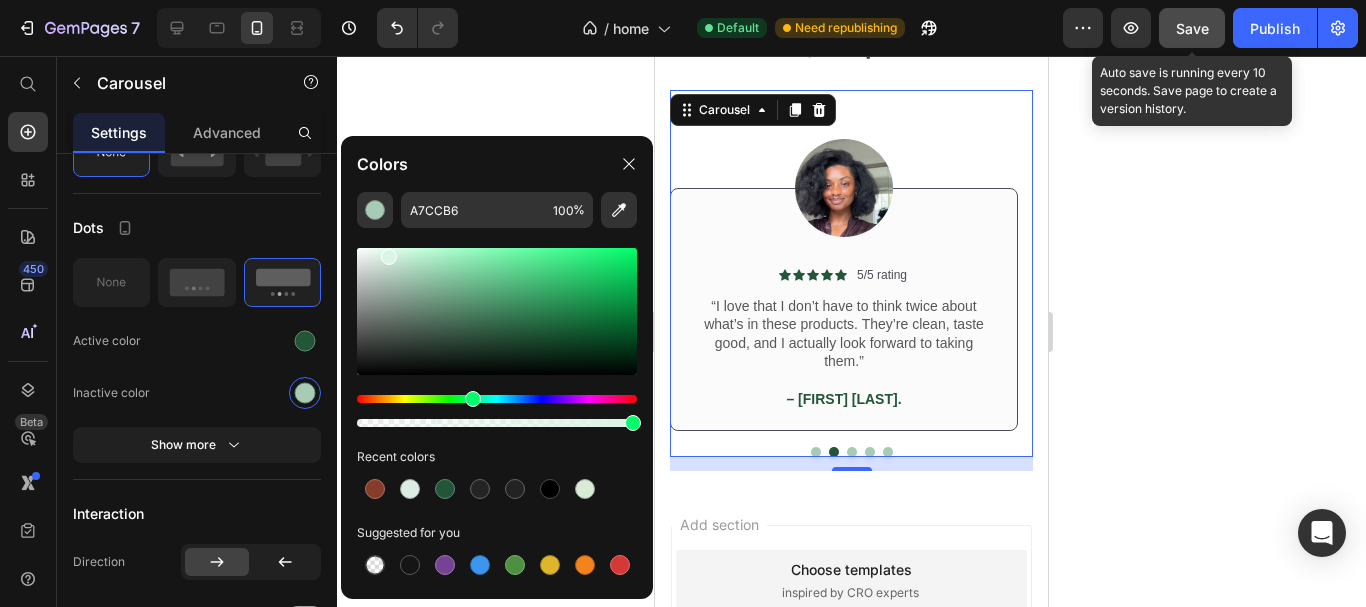 type on "DCF4E6" 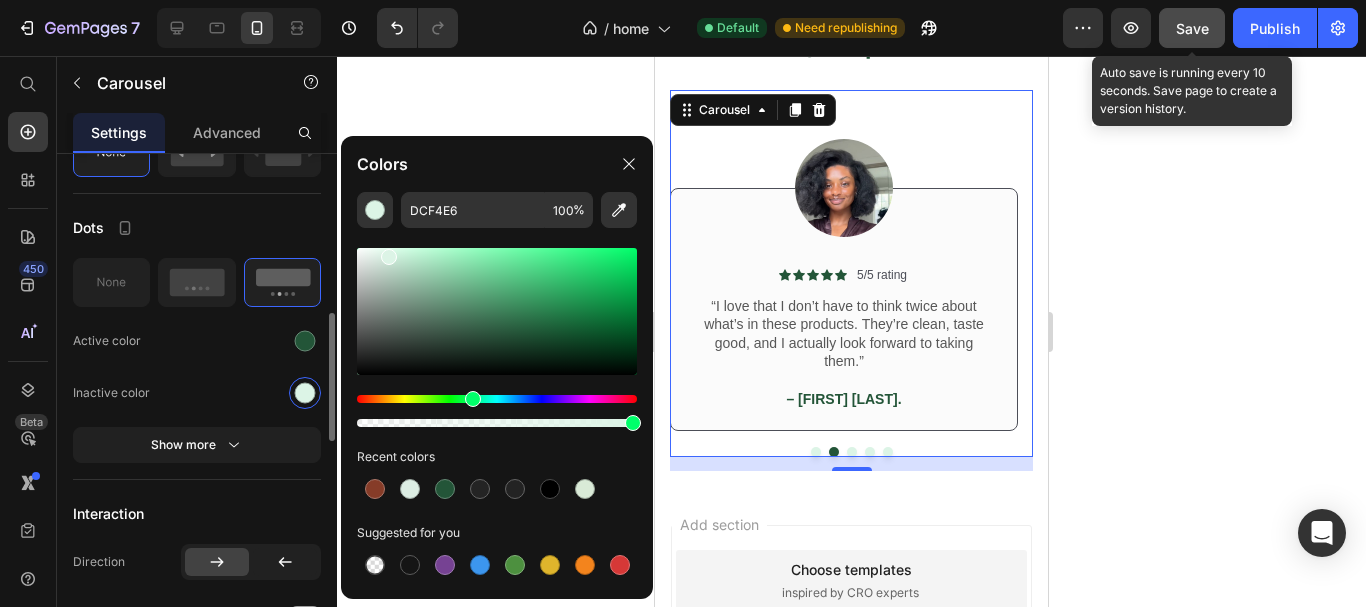 click on "Active color" 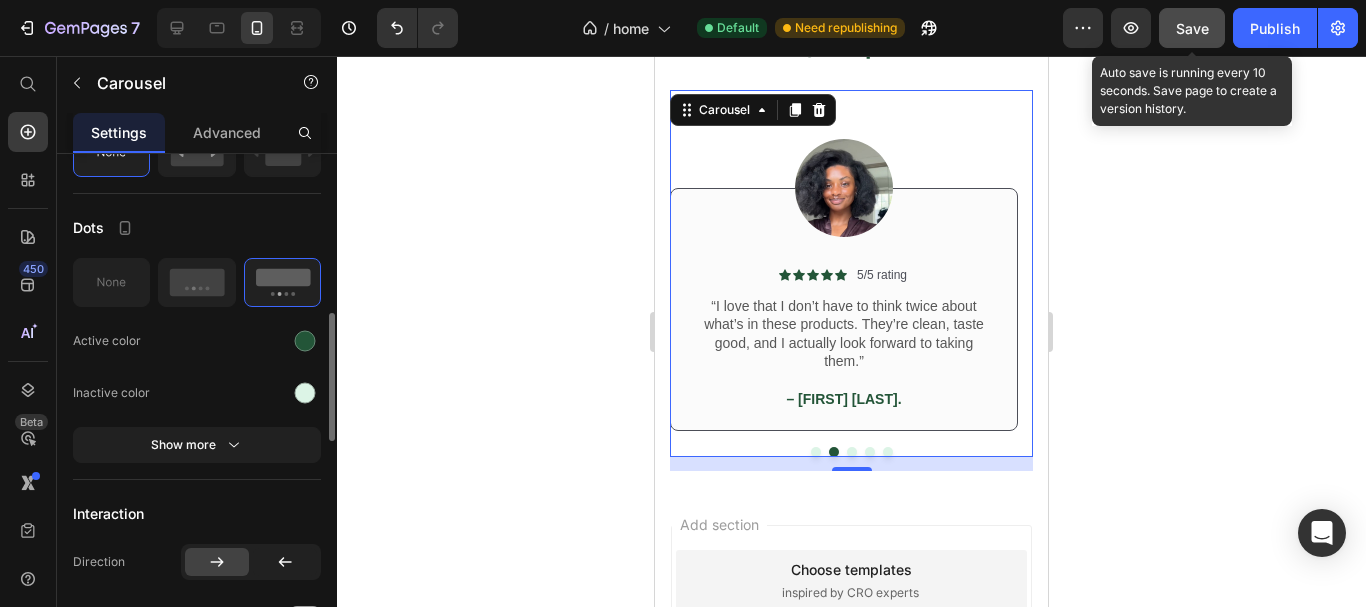 click on "Dots Active color Inactive color Show more" 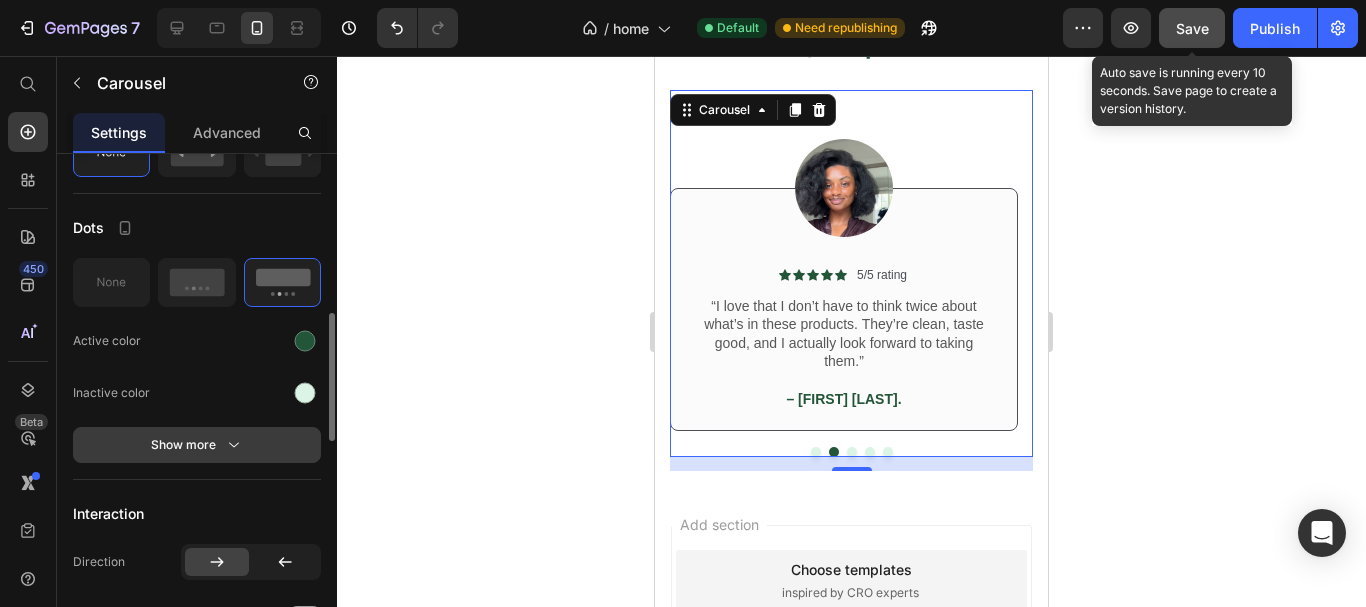 click on "Show more" at bounding box center [197, 445] 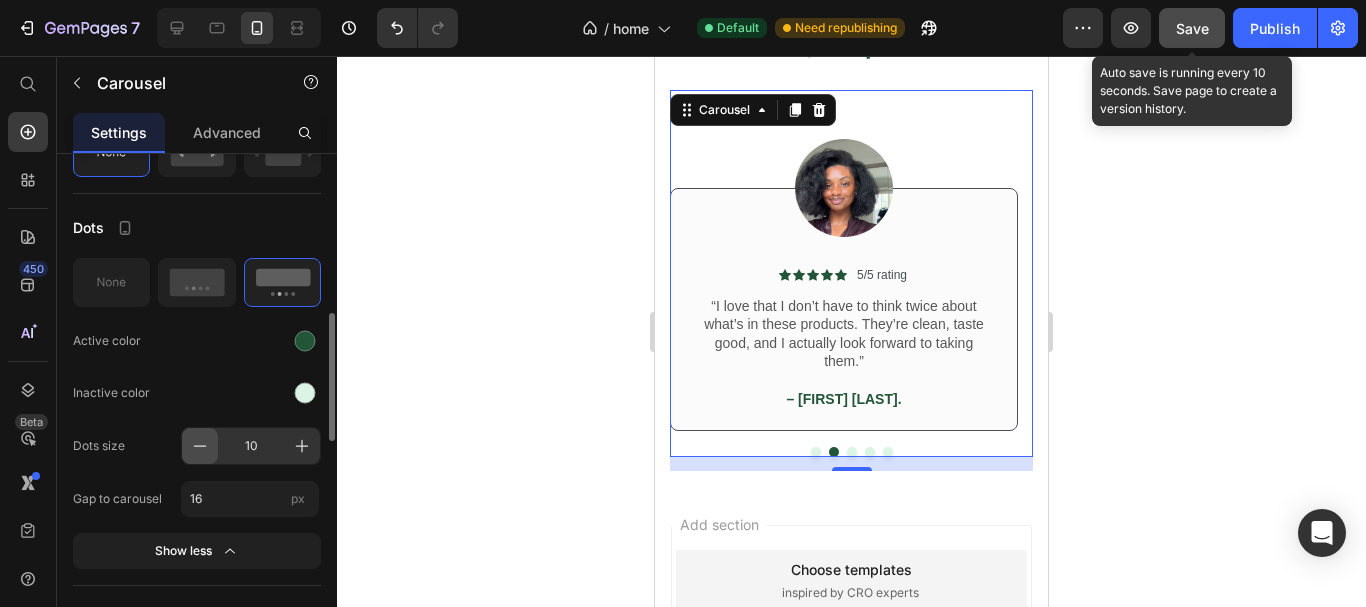 click at bounding box center [200, 446] 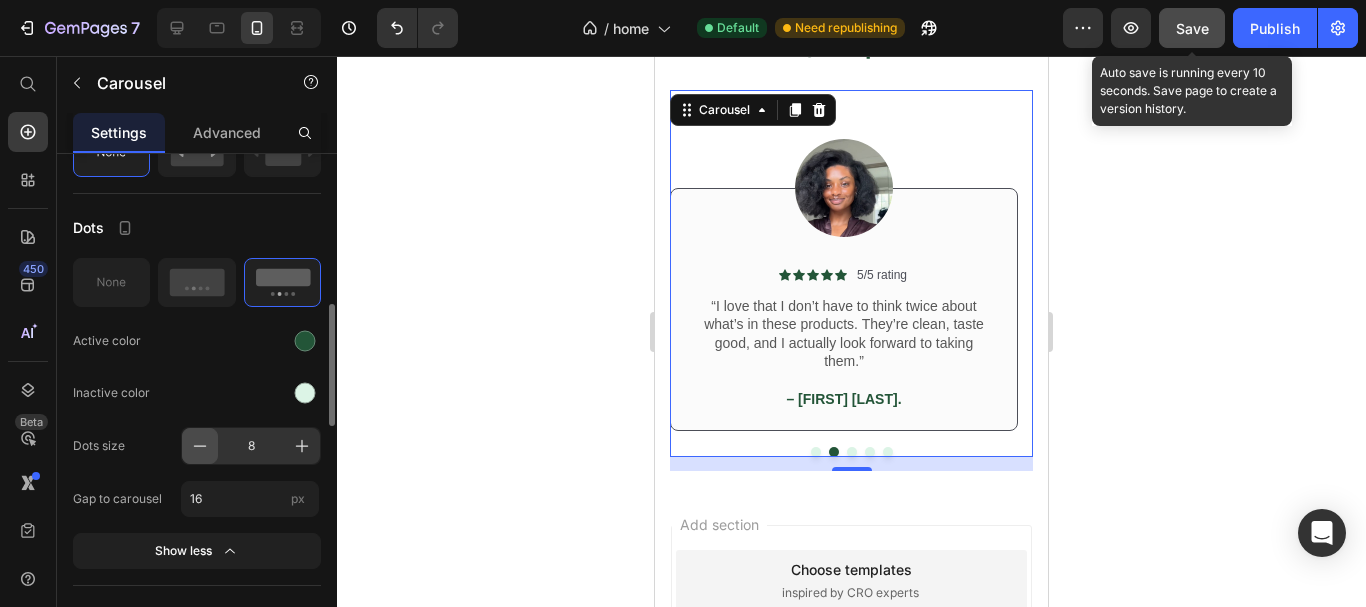 click at bounding box center [200, 446] 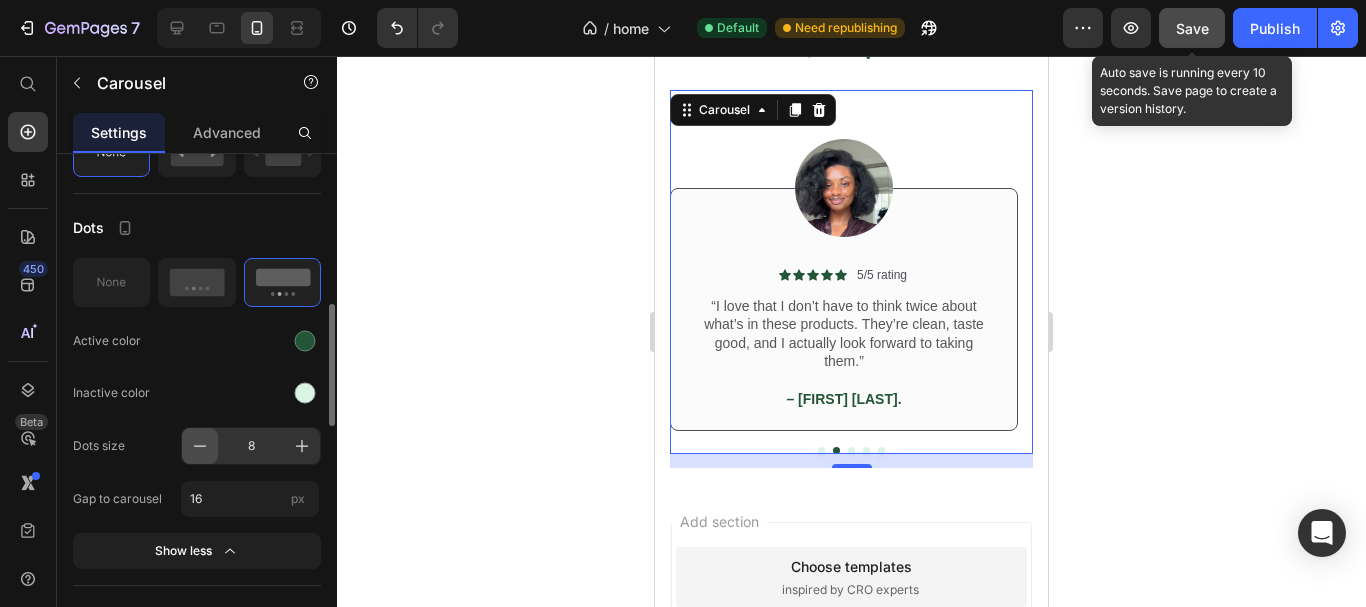 type on "7" 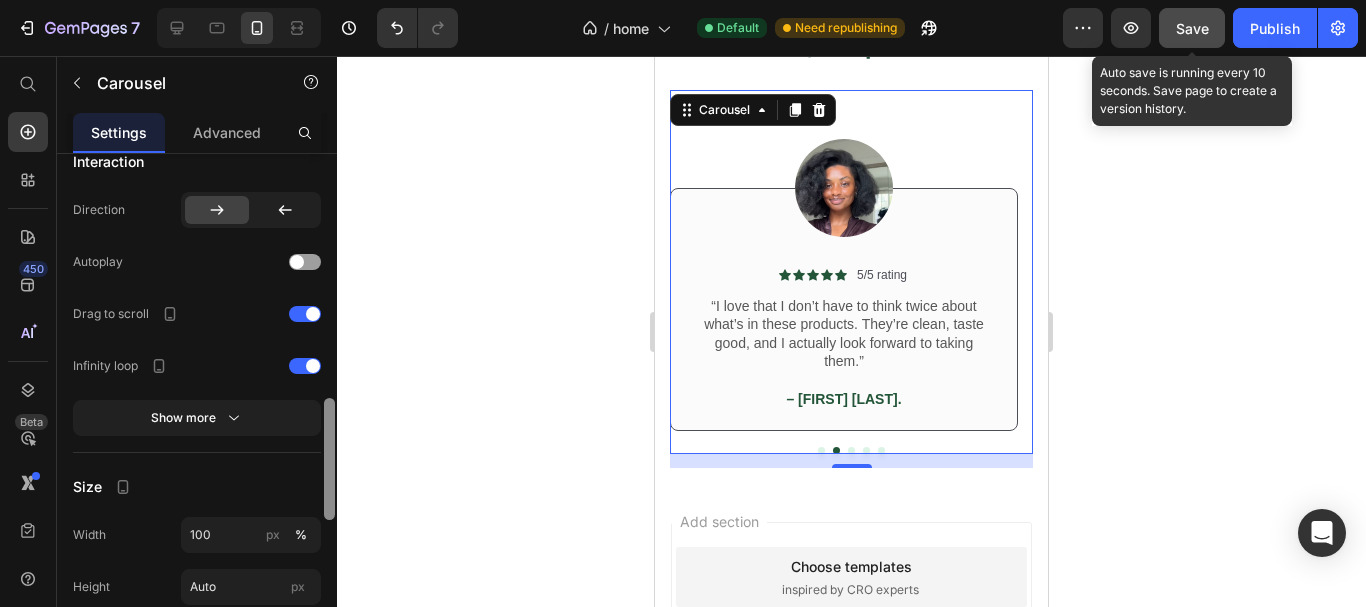 scroll, scrollTop: 1073, scrollLeft: 0, axis: vertical 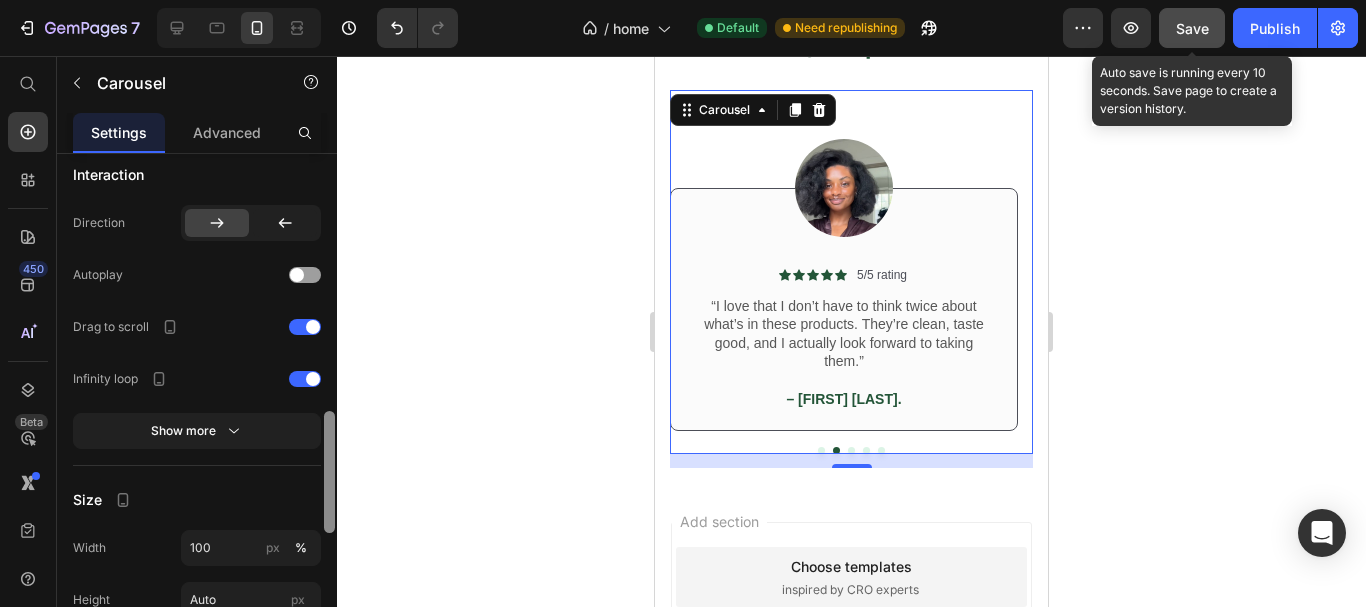 drag, startPoint x: 324, startPoint y: 329, endPoint x: 325, endPoint y: 436, distance: 107.00467 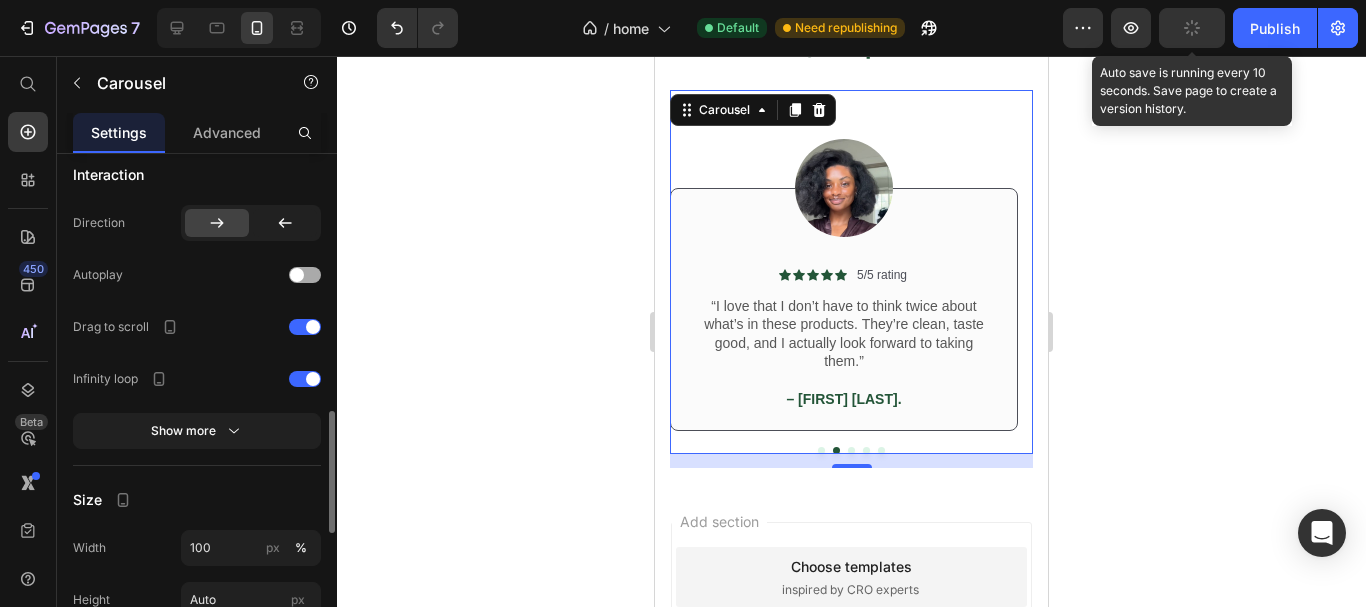 click at bounding box center [305, 275] 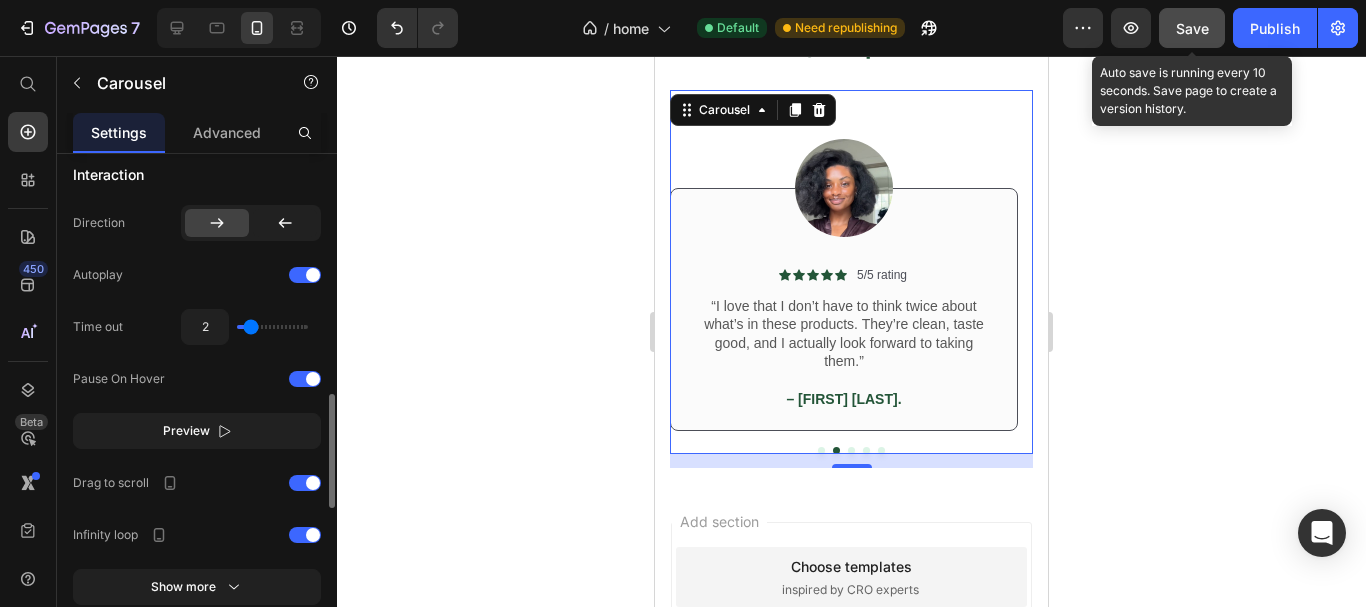 type on "2.1" 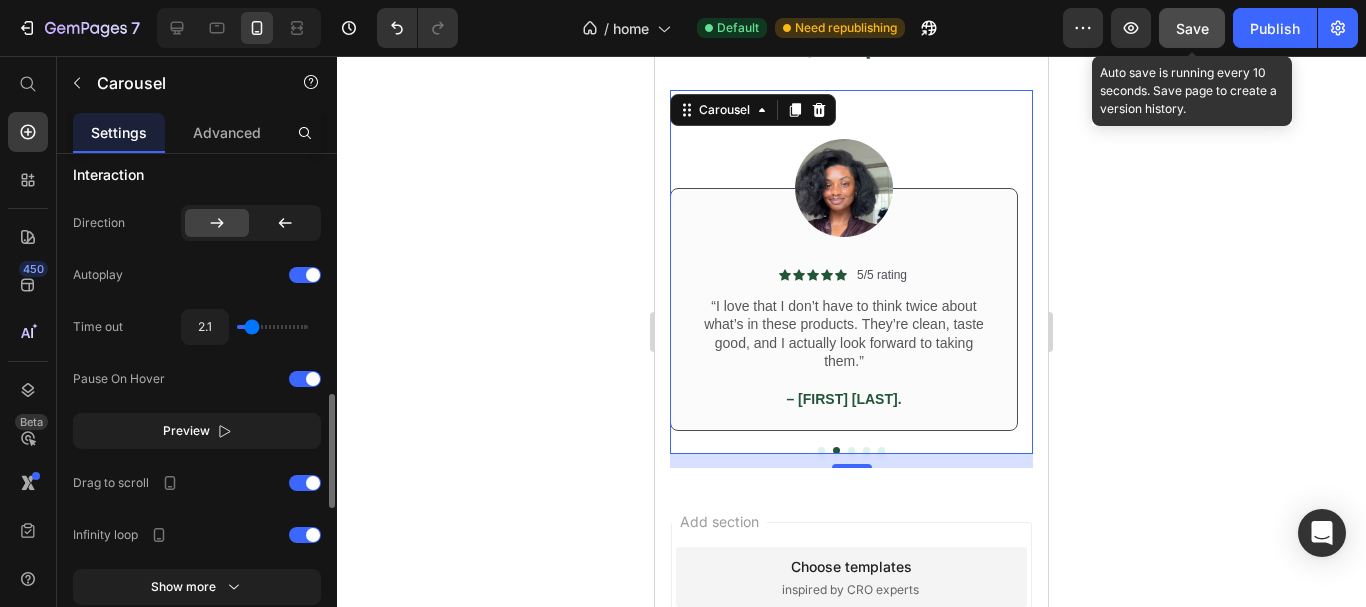 type on "2.3" 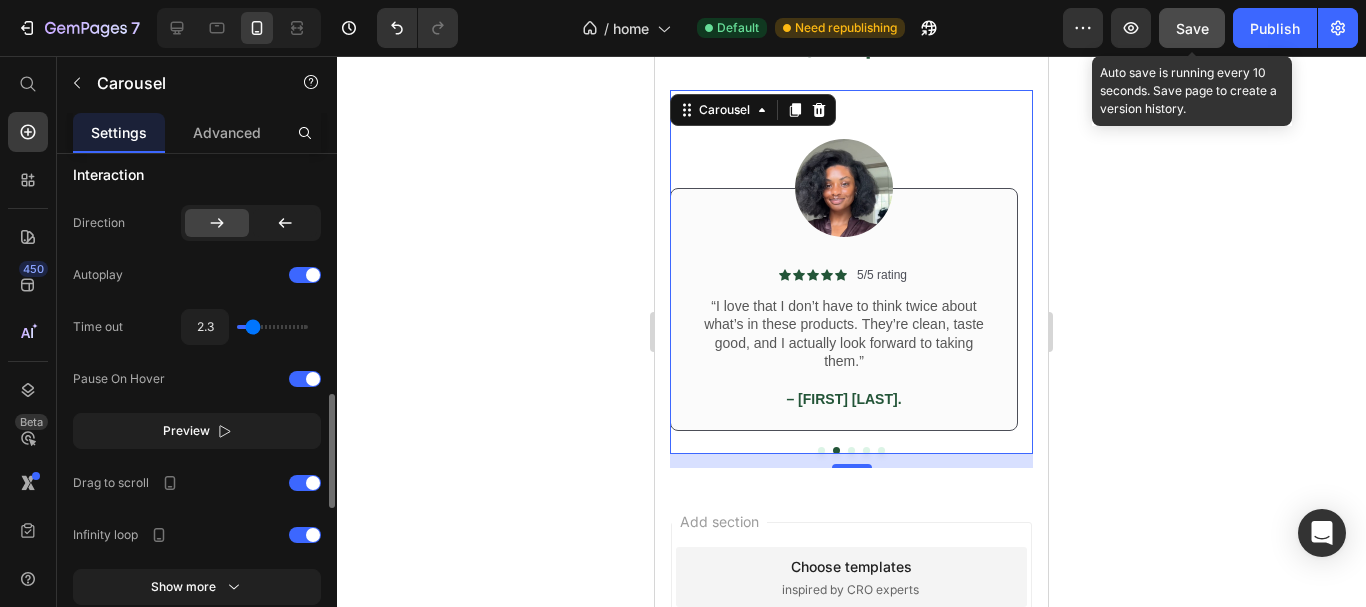 type on "2.6" 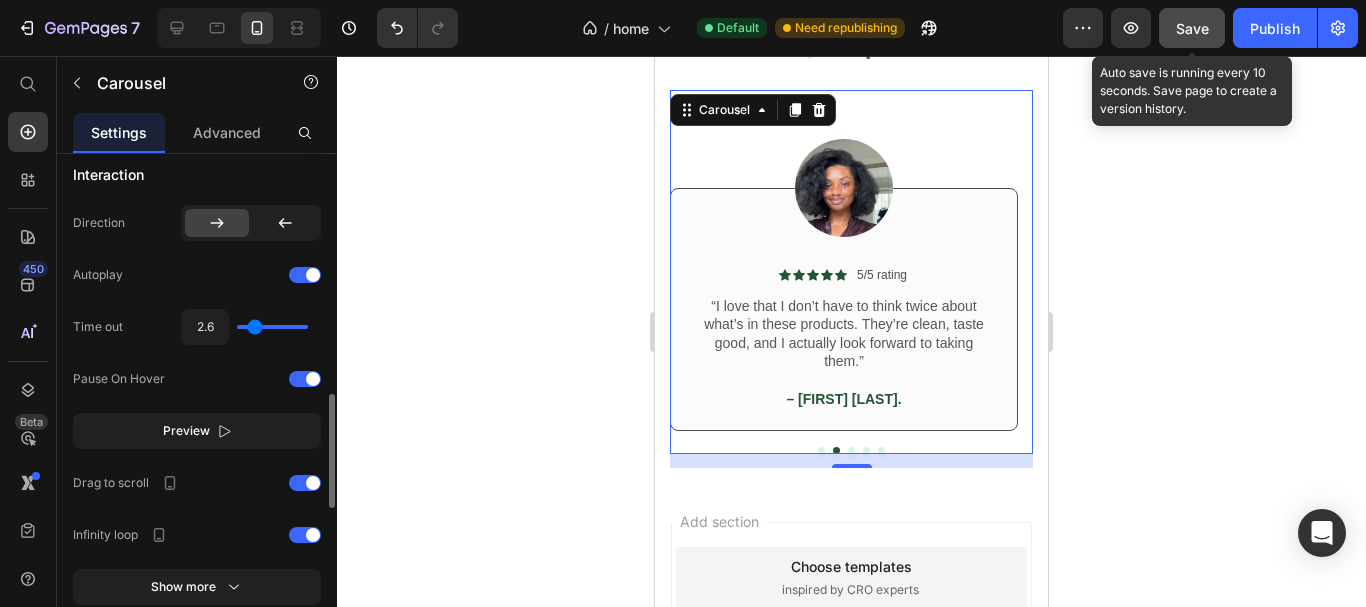 type on "2.8" 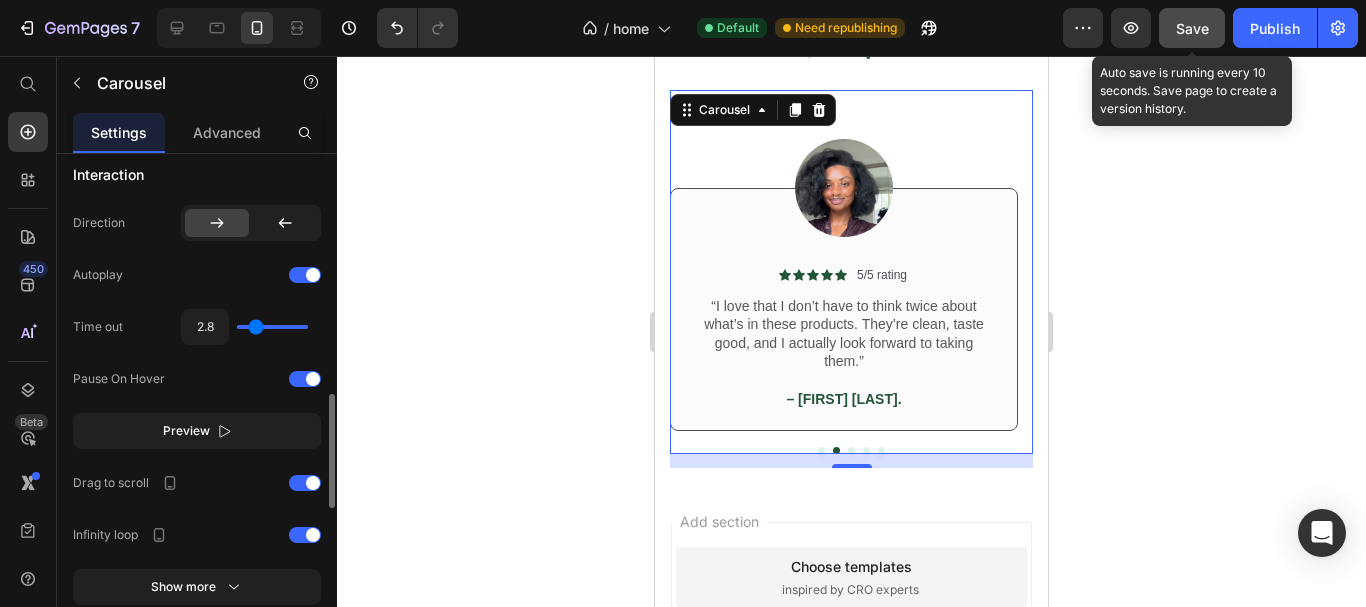 type on "3.1" 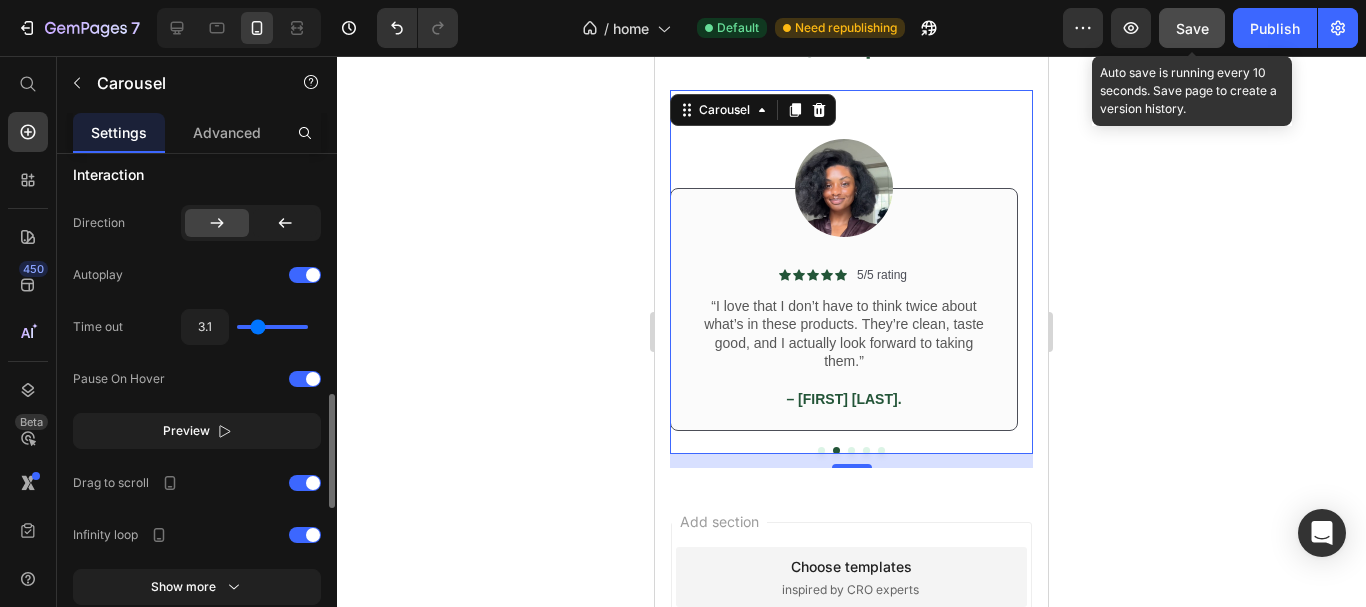 type on "3.3" 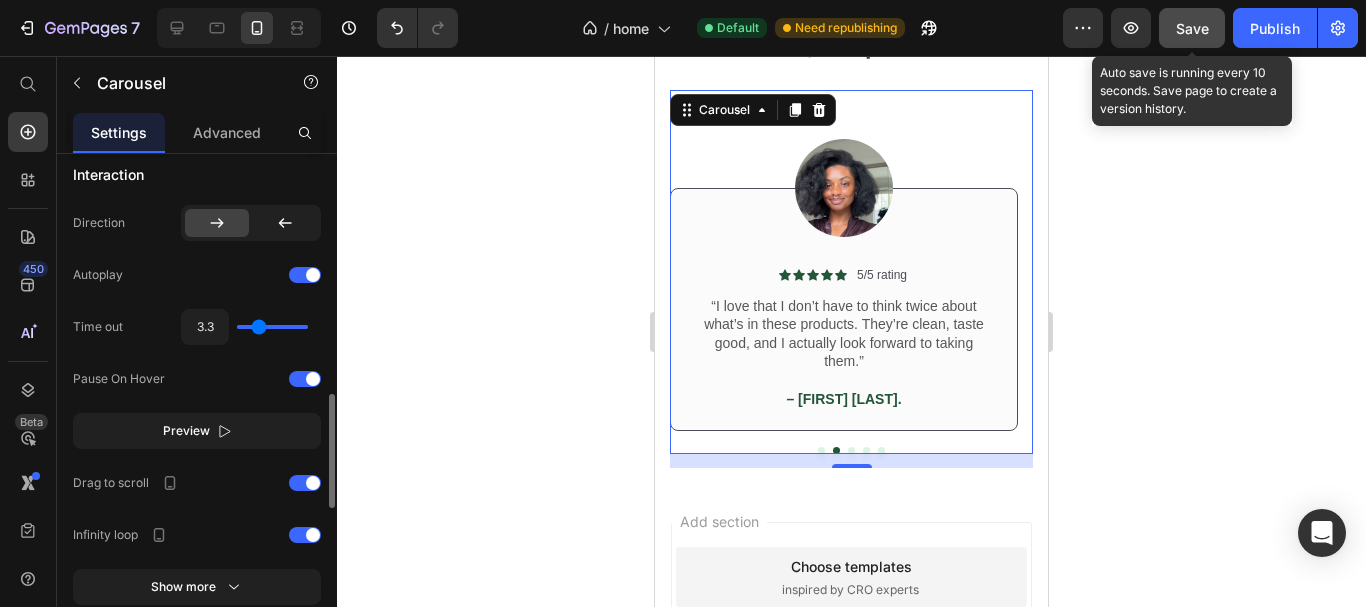type on "3.3" 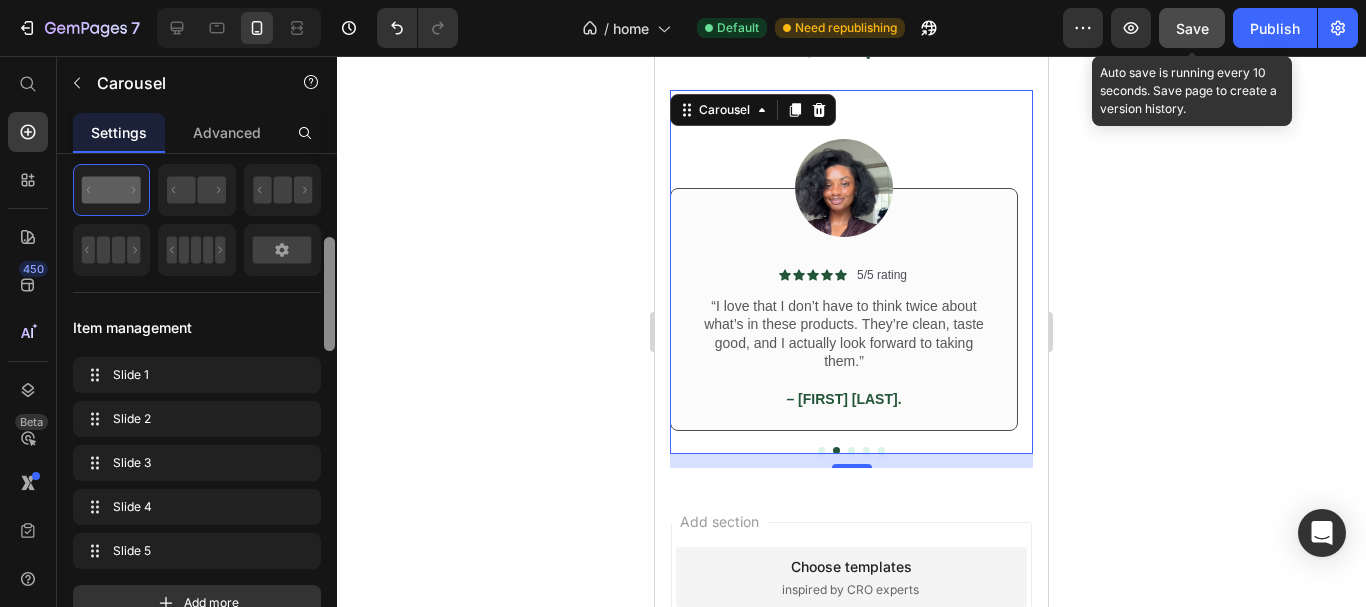 scroll, scrollTop: 0, scrollLeft: 0, axis: both 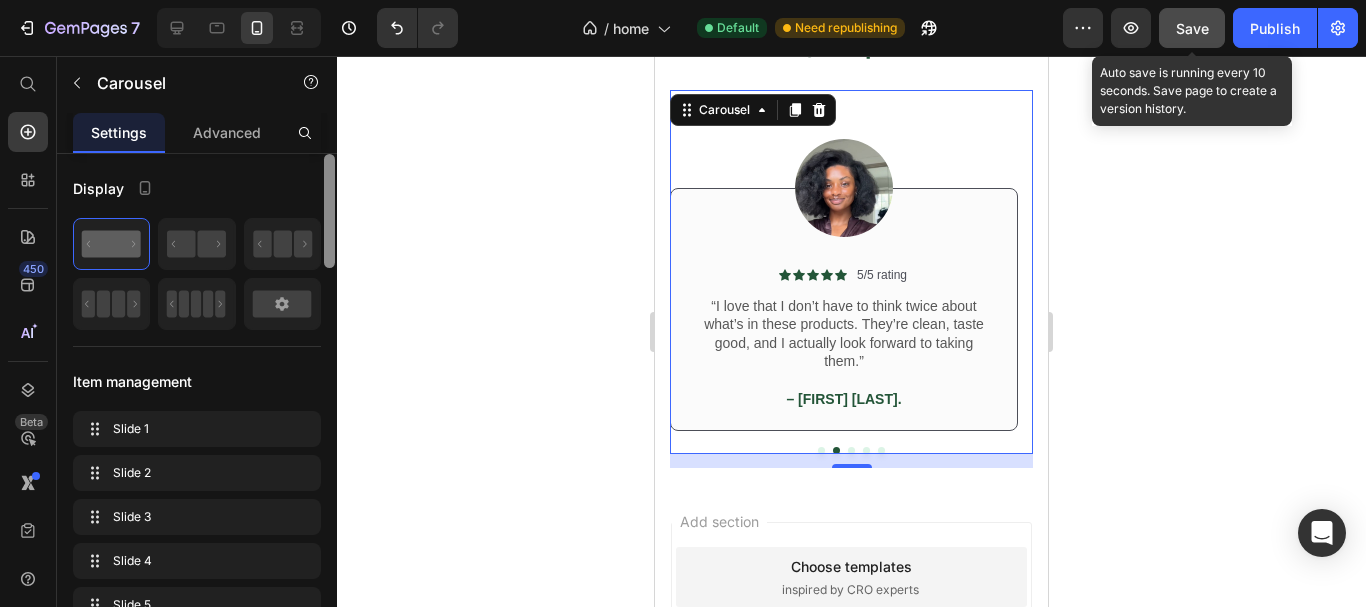 drag, startPoint x: 329, startPoint y: 418, endPoint x: 309, endPoint y: 173, distance: 245.81497 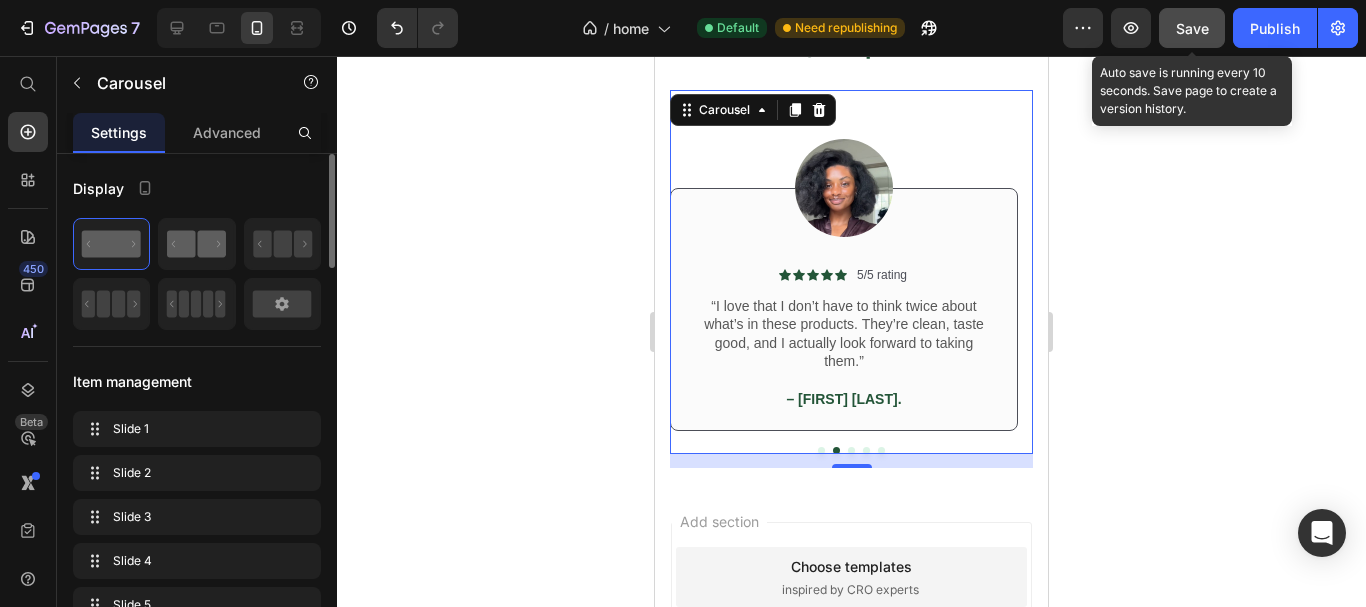 click 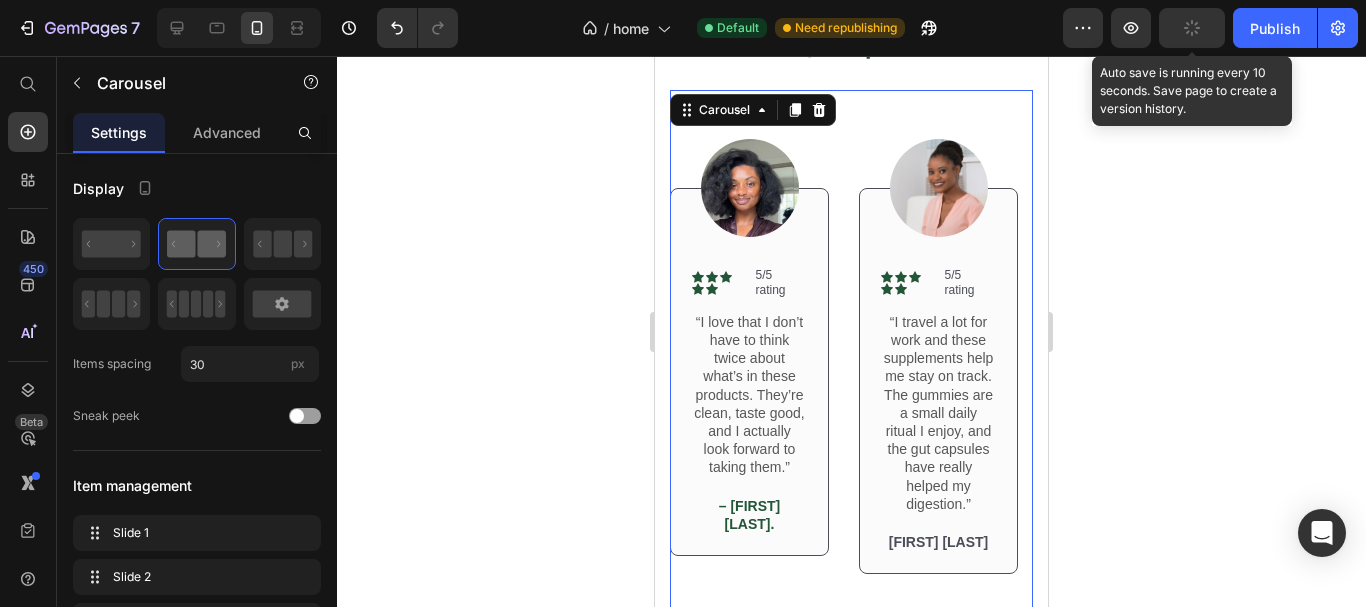 click on "Image Icon Icon Icon Icon Icon Icon List 5/5 rating Text Block Row “Wasn’t sure about supplements before, but Formblend changed my mind. I take the BCAA before workouts and I feel less drained after. Even my trainer noticed the difference.” Text Block – [LAST] J. Text Block Row Row Image Icon Icon Icon Icon Icon Icon List 5/5 rating Text Block Row “I love that I don’t have to think twice about what’s in these products. They’re clean, taste good, and I actually look forward to taking them.” Text Block – [LAST] P. Text Block Row Row Image Icon Icon Icon Icon Icon Icon List 5/5 rating Text Block Row “I travel a lot for work and these supplements help me stay on track. The gummies are a small daily ritual I enjoy, and the gut capsules have really helped my digestion.” Text Block [FIRST] [LAST] Text Block Row Row Image Icon Icon Icon Icon Icon Icon List 5/5 rating Text Block Row Text Block – [LAST] S. Text Block Row Row Image Icon Icon Icon Icon Icon Icon List 5/5 rating Text Block Row Text Block" at bounding box center [851, 359] 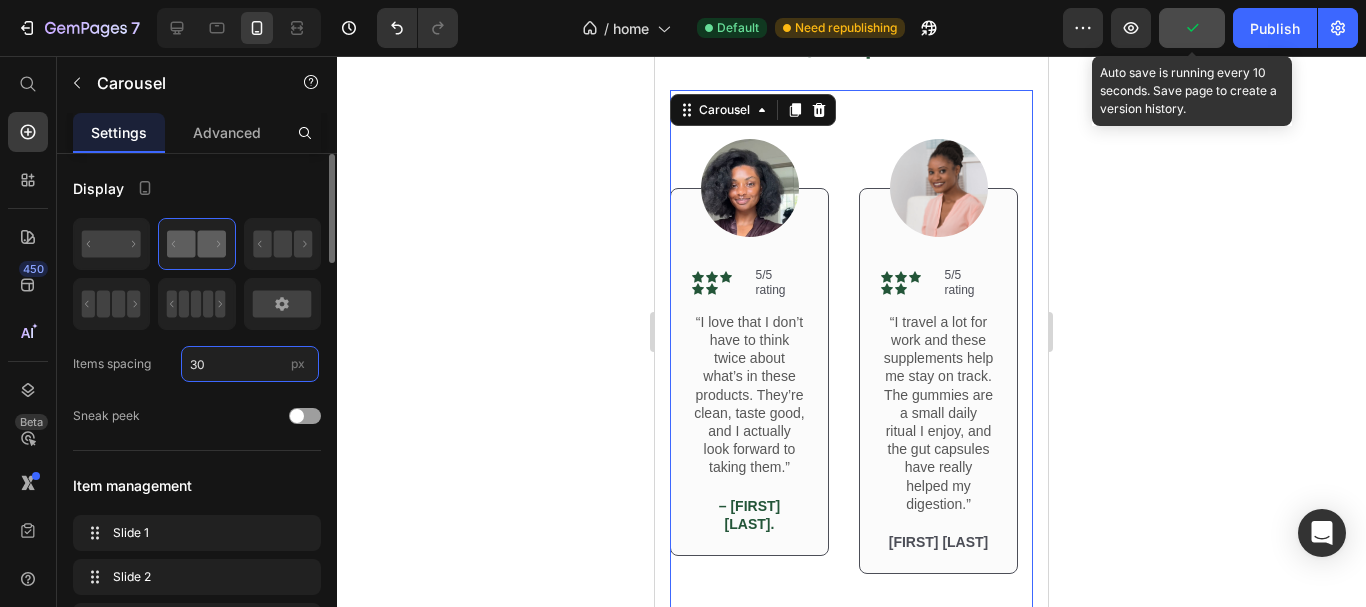 click on "30" at bounding box center (250, 364) 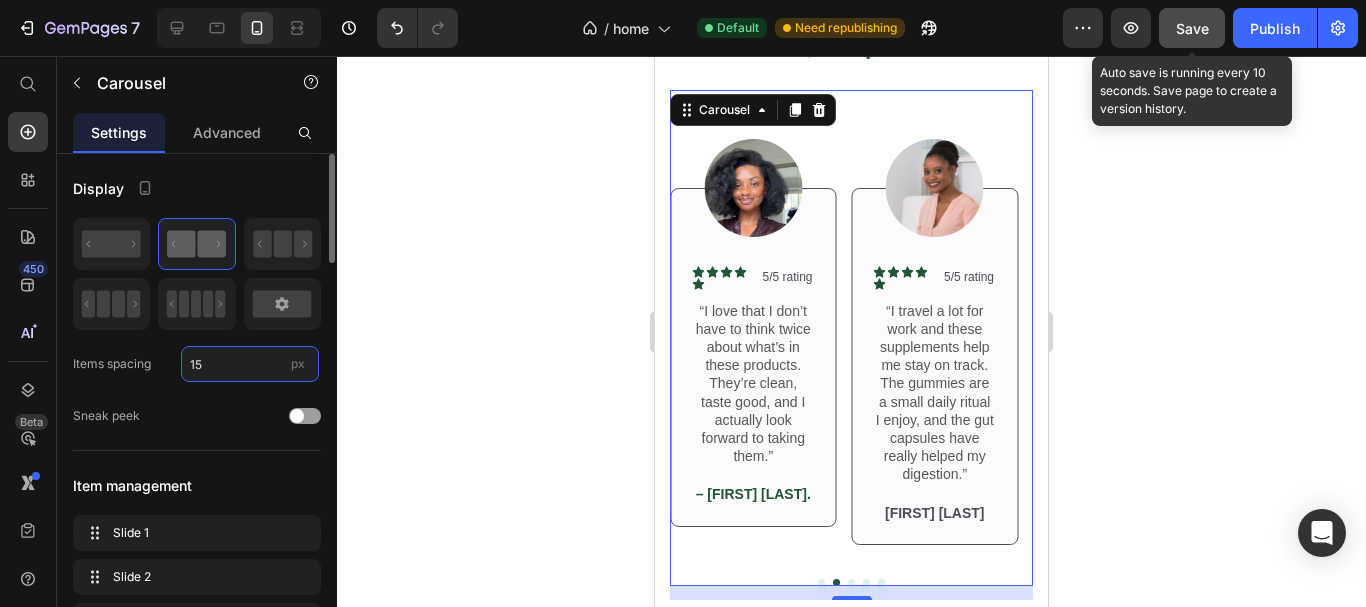 type on "15" 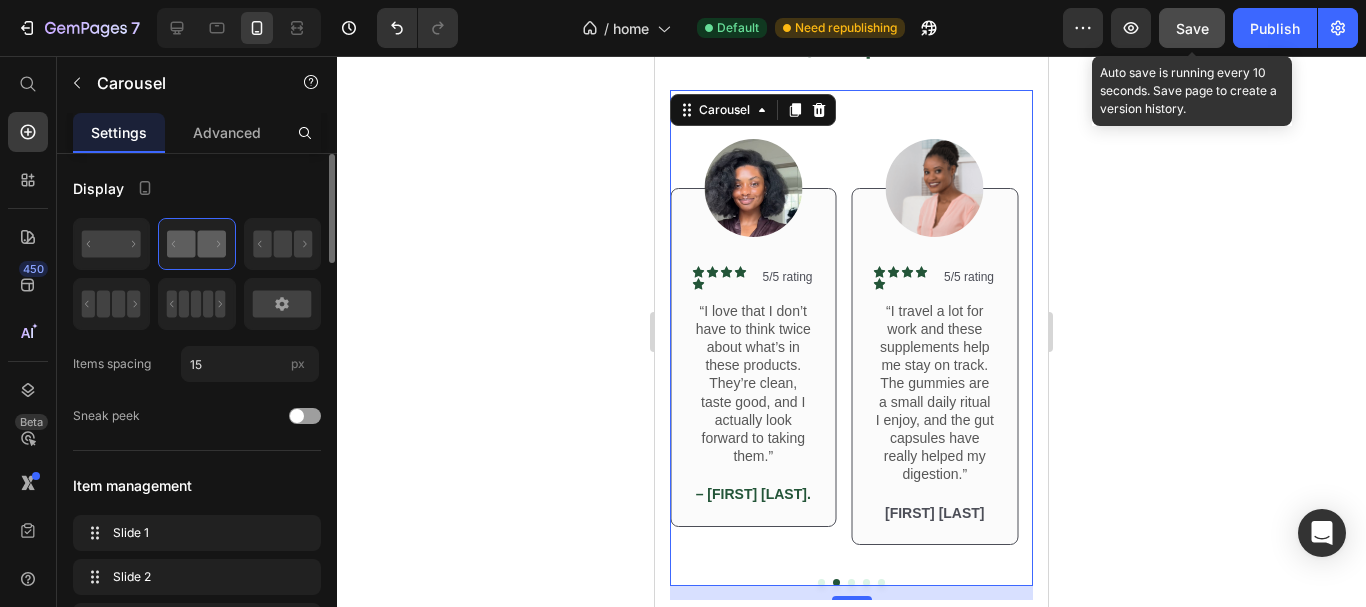 click on "Display Items spacing 15 px Sneak peek" 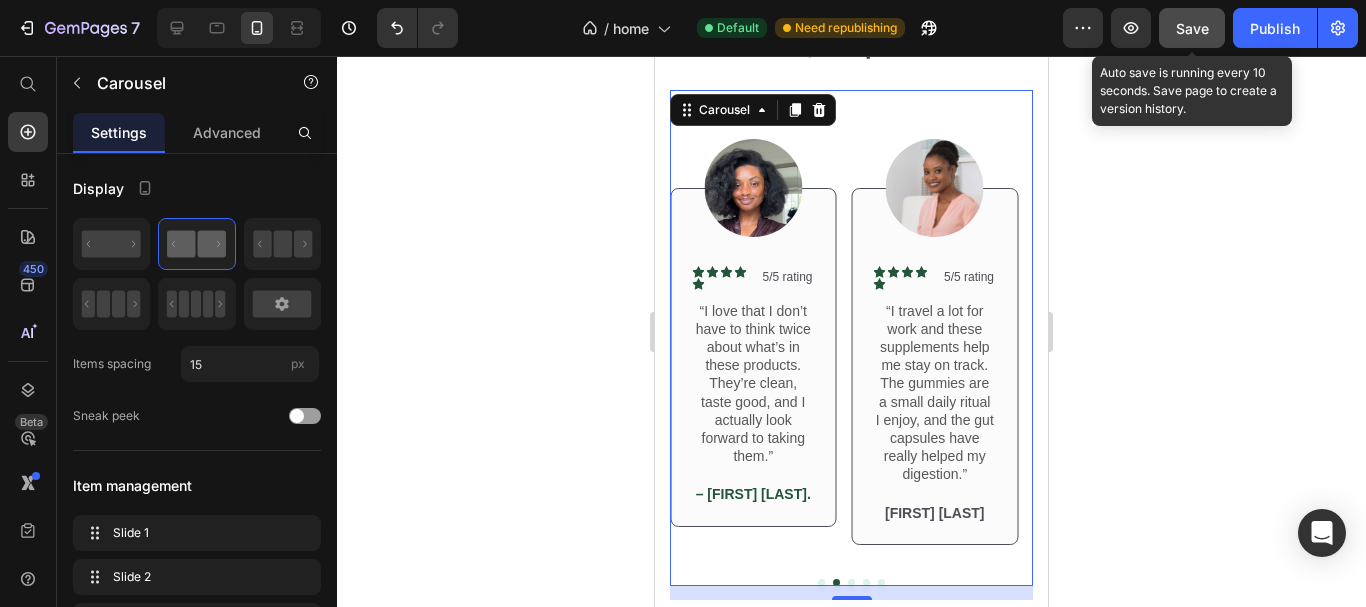 click 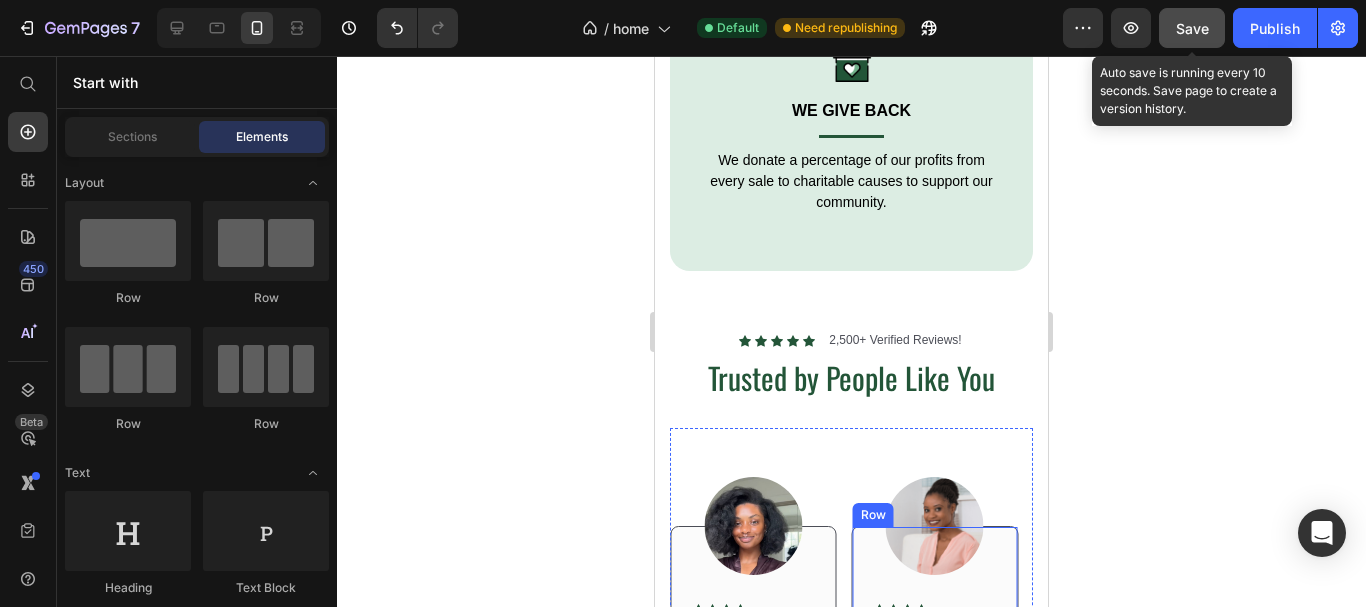 scroll, scrollTop: 3275, scrollLeft: 0, axis: vertical 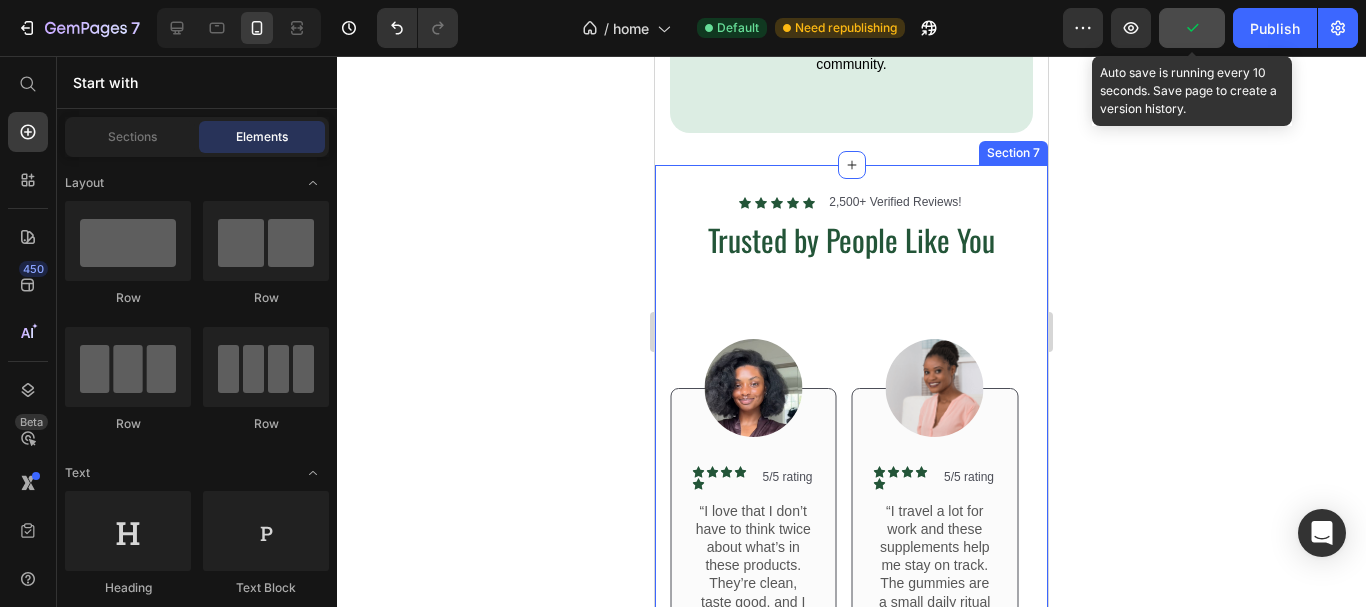 click on "Icon Icon Icon Icon Icon Icon List 2,500+ Verified Reviews! Text Block Row Trusted by People Like You Heading Row Image Icon Icon Icon Icon Icon Icon List 5/5 rating Text Block Row “Wasn’t sure about supplements before, but Formblend changed my mind. I take the BCAA before workouts and I feel less drained after. Even my trainer noticed the difference.” Text Block – Ryan J. Text Block Row Row Image Icon Icon Icon Icon Icon Icon List 5/5 rating Text Block Row “I love that I don’t have to think twice about what’s in these products. They’re clean, taste good, and I actually look forward to taking them.” Text Block – Lina P. Text Block Row Row Image Icon Icon Icon Icon Icon Icon List 5/5 rating Text Block Row “I travel a lot for work and these supplements help me stay on track. The gummies are a small daily ritual I enjoy, and the gut capsules have really helped my digestion.” Text Block Emma Zalia Text Block Row Row Image Icon Icon Icon Icon Icon Icon List 5/5 rating Text Block Row Row Row" at bounding box center [851, 489] 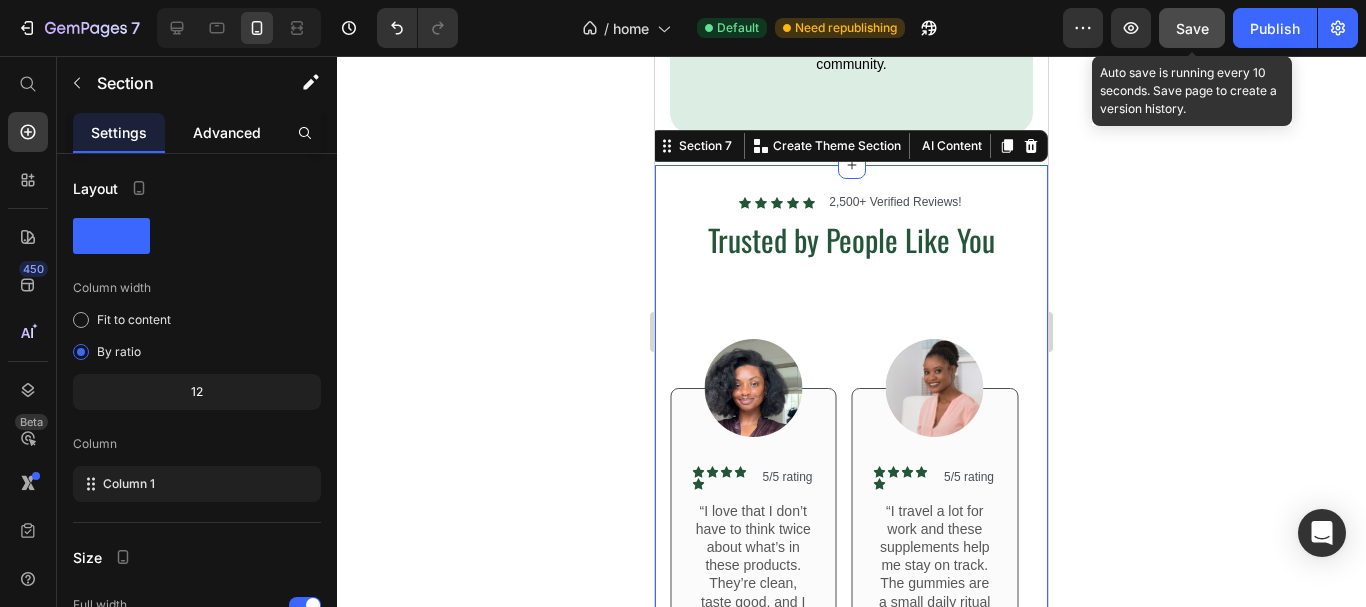 click on "Advanced" at bounding box center (227, 132) 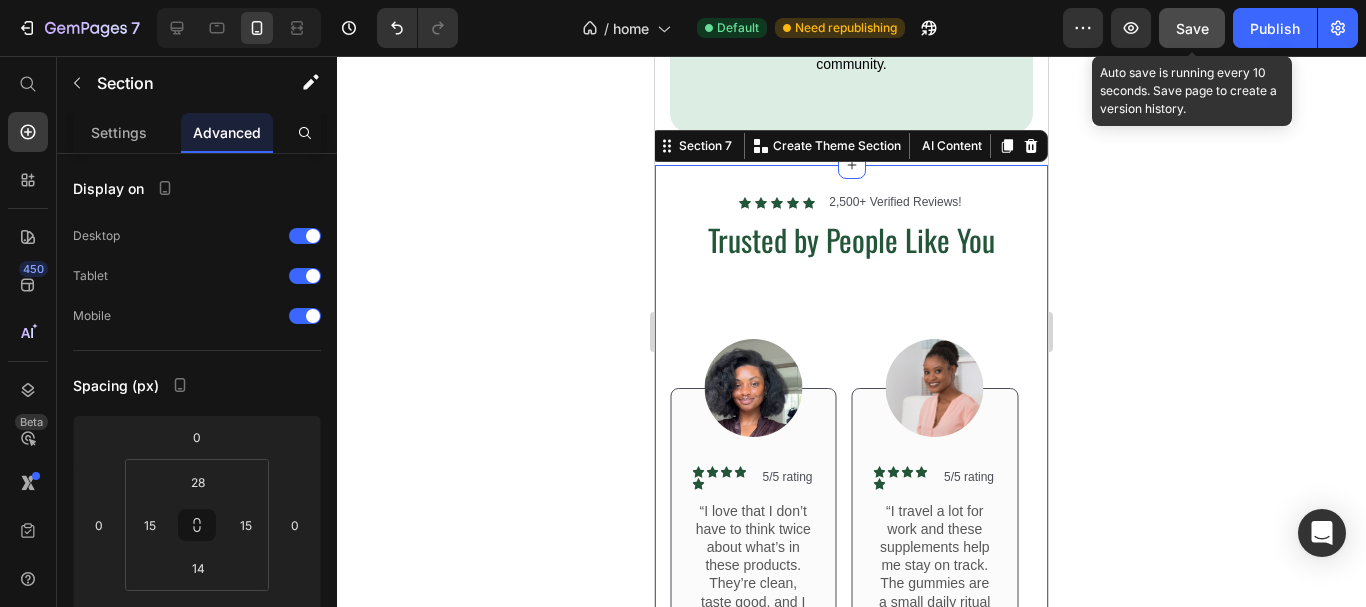 click 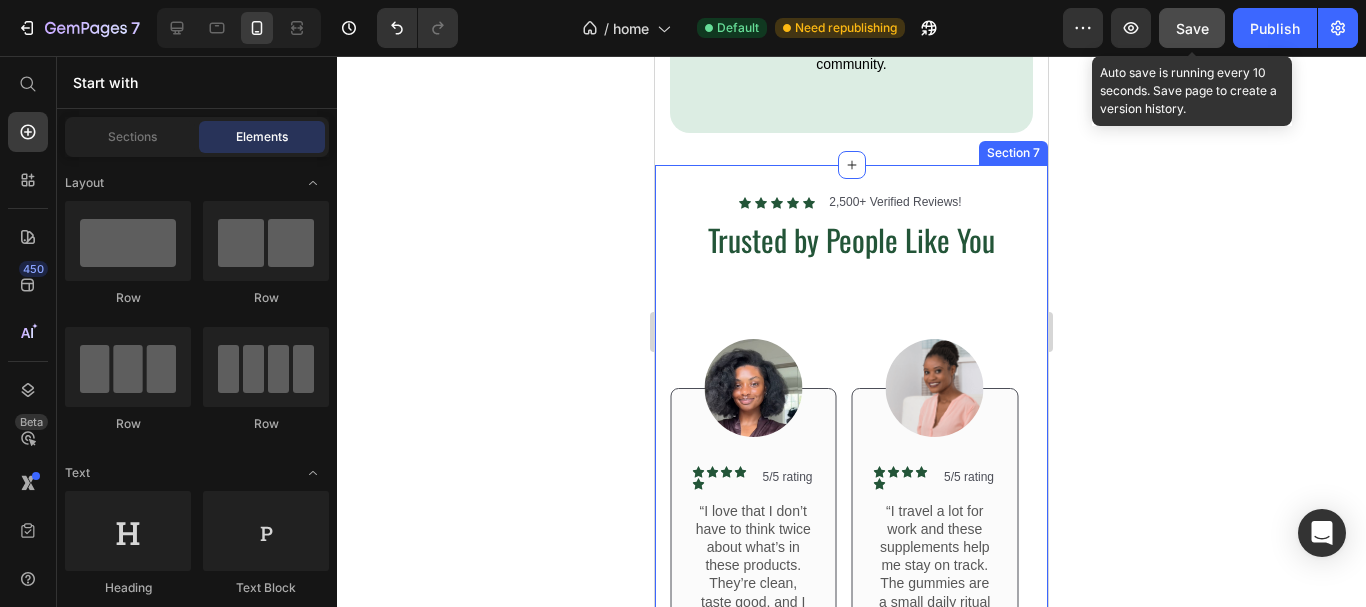 click on "Icon Icon Icon Icon Icon Icon List 2,500+ Verified Reviews! Text Block Row Trusted by People Like You Heading Row Image Icon Icon Icon Icon Icon Icon List 5/5 rating Text Block Row “Wasn’t sure about supplements before, but Formblend changed my mind. I take the BCAA before workouts and I feel less drained after. Even my trainer noticed the difference.” Text Block – Ryan J. Text Block Row Row Image Icon Icon Icon Icon Icon Icon List 5/5 rating Text Block Row “I love that I don’t have to think twice about what’s in these products. They’re clean, taste good, and I actually look forward to taking them.” Text Block – Lina P. Text Block Row Row Image Icon Icon Icon Icon Icon Icon List 5/5 rating Text Block Row “I travel a lot for work and these supplements help me stay on track. The gummies are a small daily ritual I enjoy, and the gut capsules have really helped my digestion.” Text Block Emma Zalia Text Block Row Row Image Icon Icon Icon Icon Icon Icon List 5/5 rating Text Block Row Row Row" at bounding box center (851, 489) 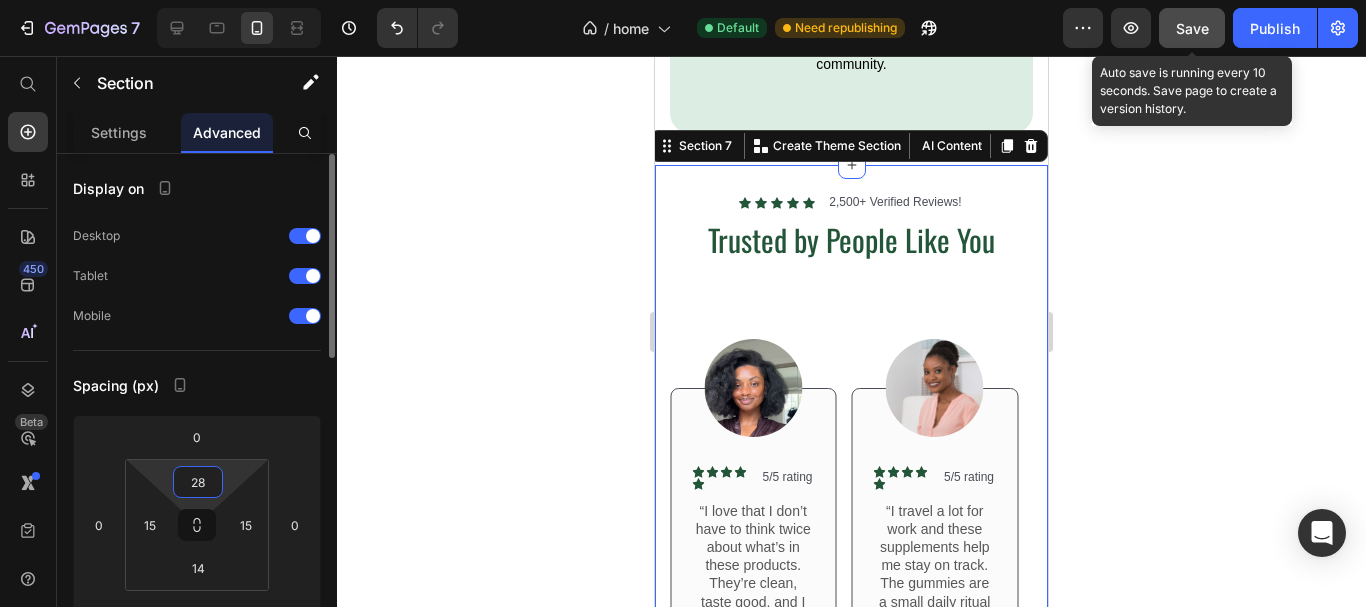 click on "28" at bounding box center [198, 482] 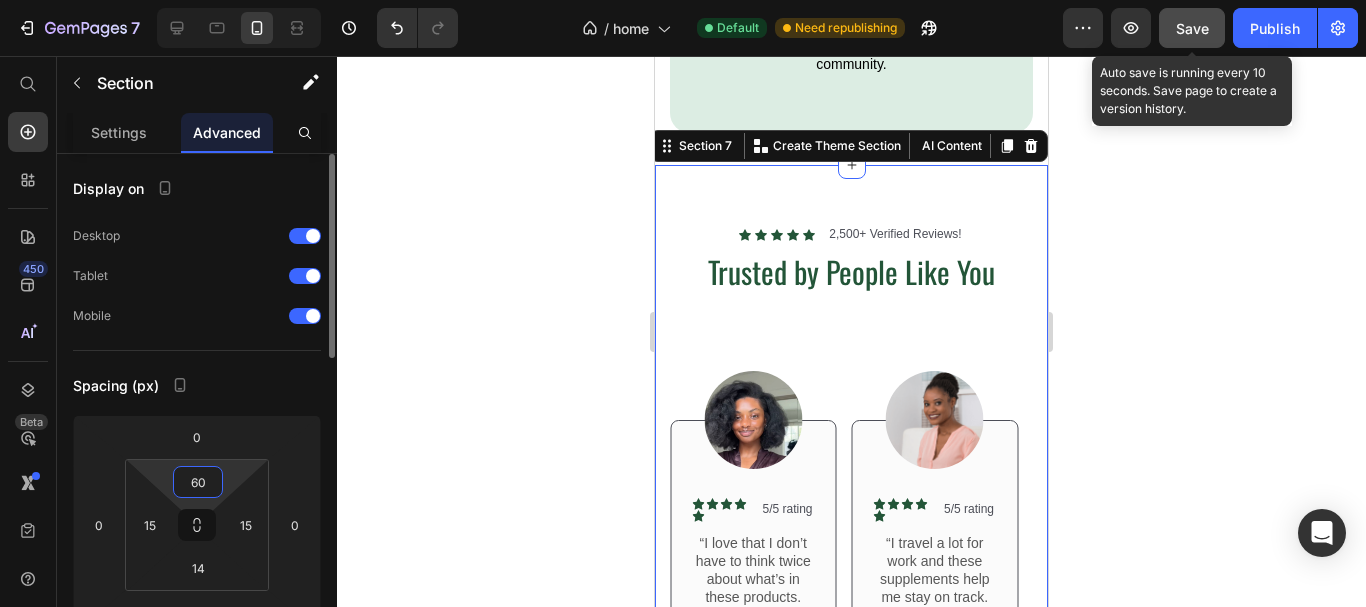 type on "60" 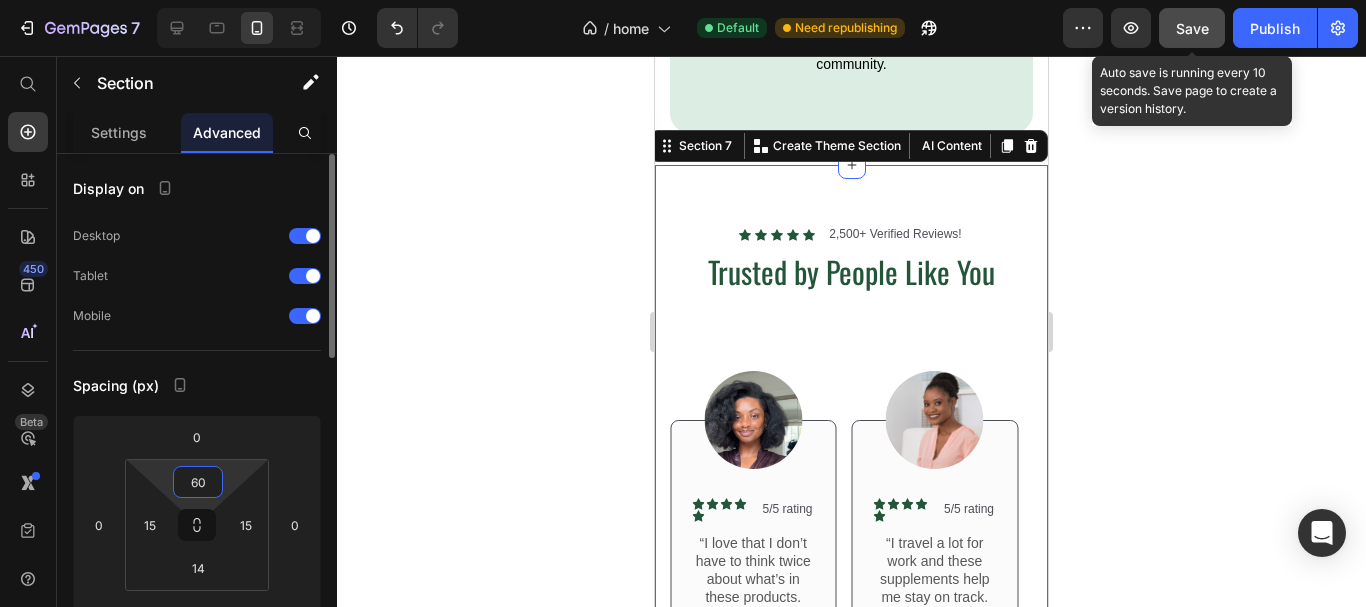 click on "Spacing (px)" at bounding box center (197, 385) 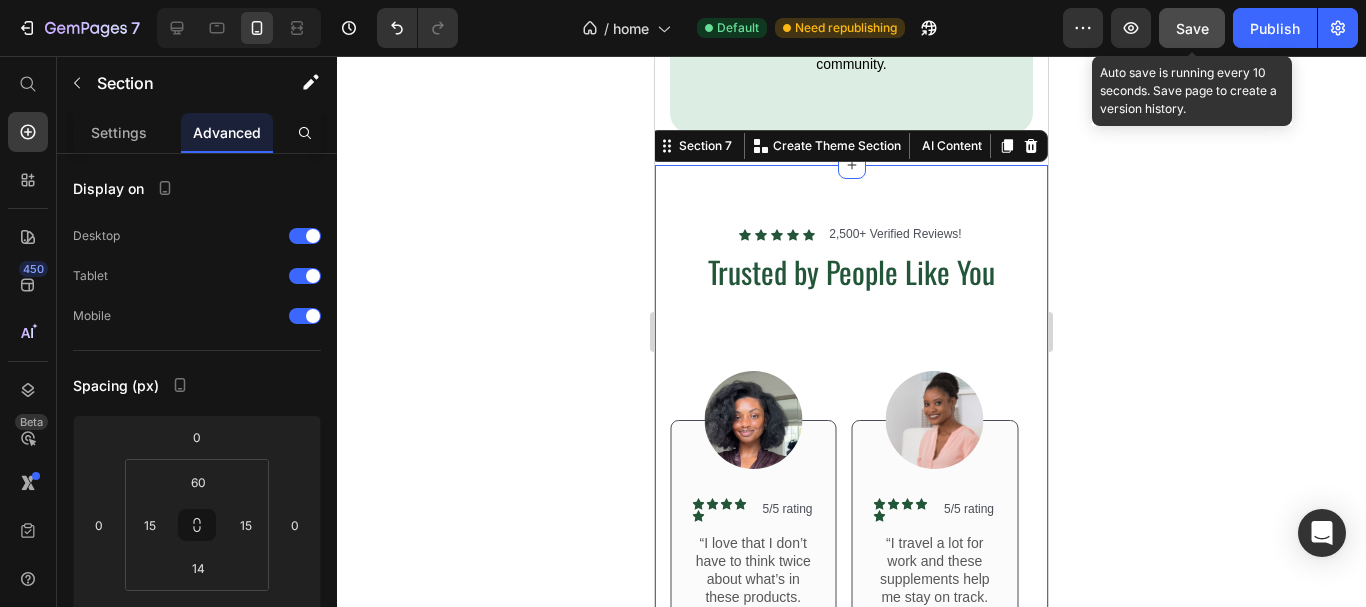 click 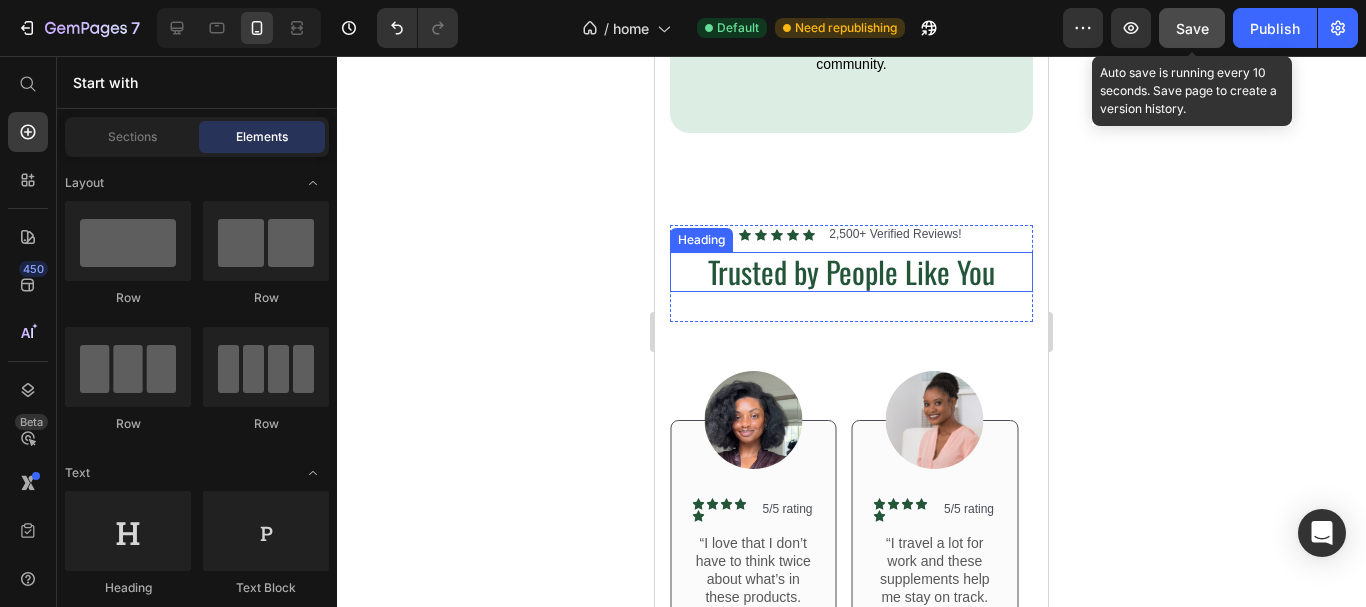 click on "Trusted by People Like You" at bounding box center (851, 272) 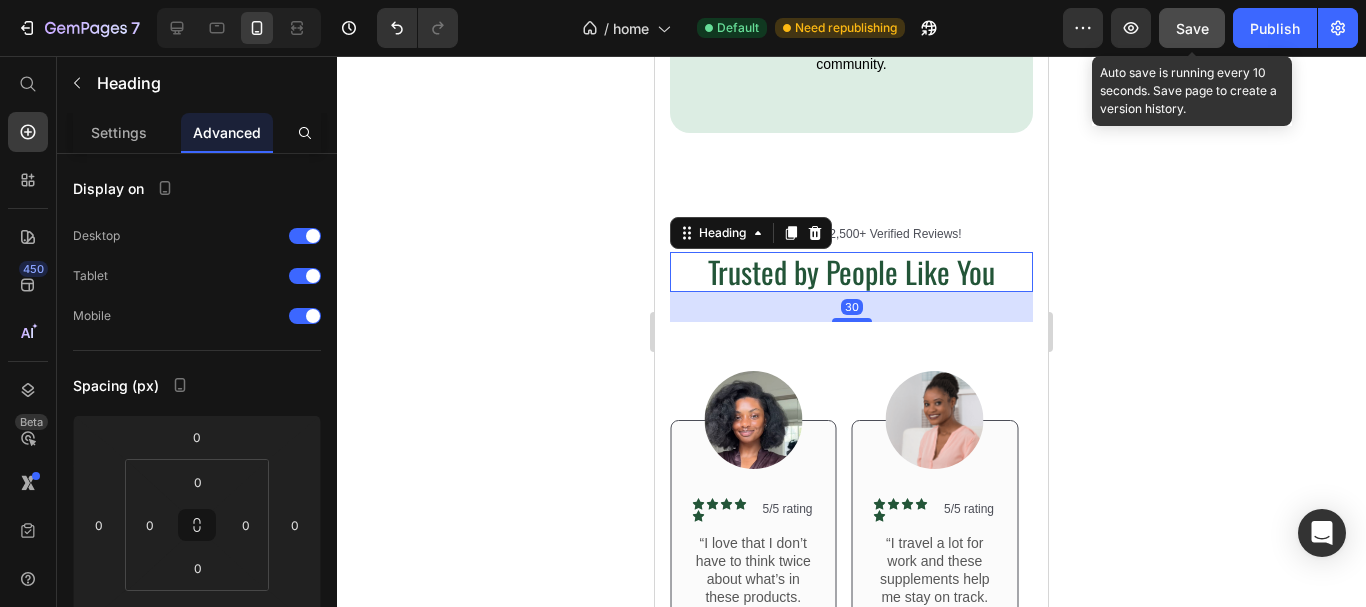 click 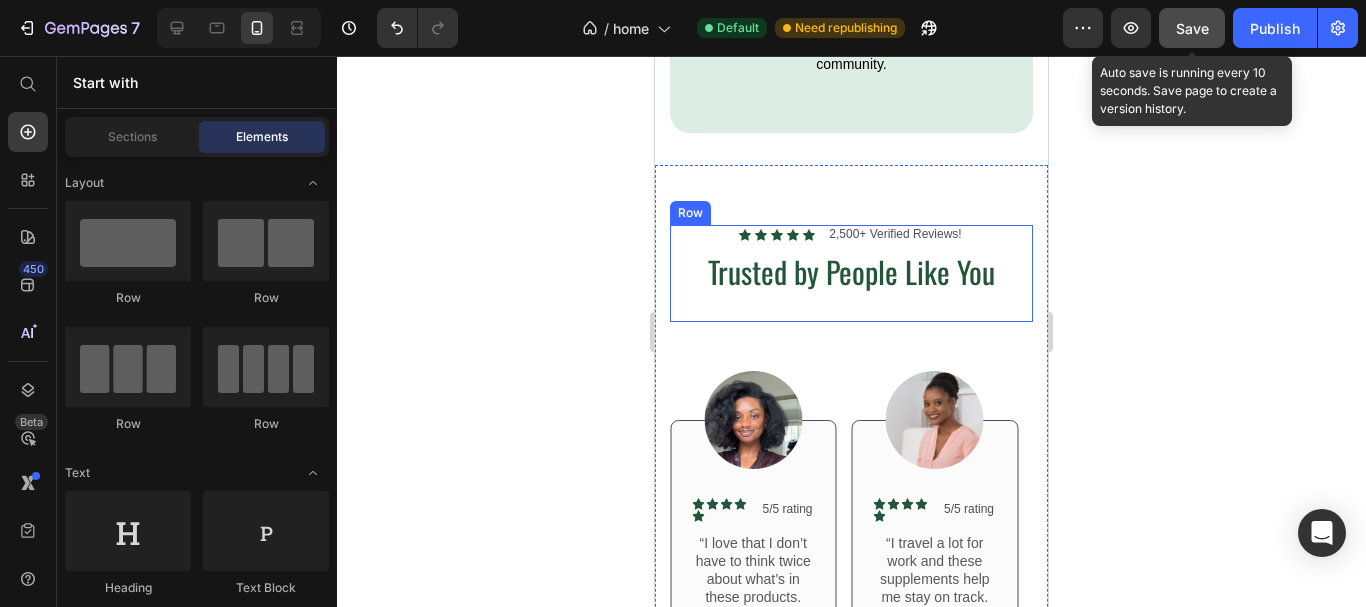 click on "Icon Icon Icon Icon Icon Icon List 2,500+ Verified Reviews! Text Block Row Trusted by People Like You Heading" at bounding box center [851, 273] 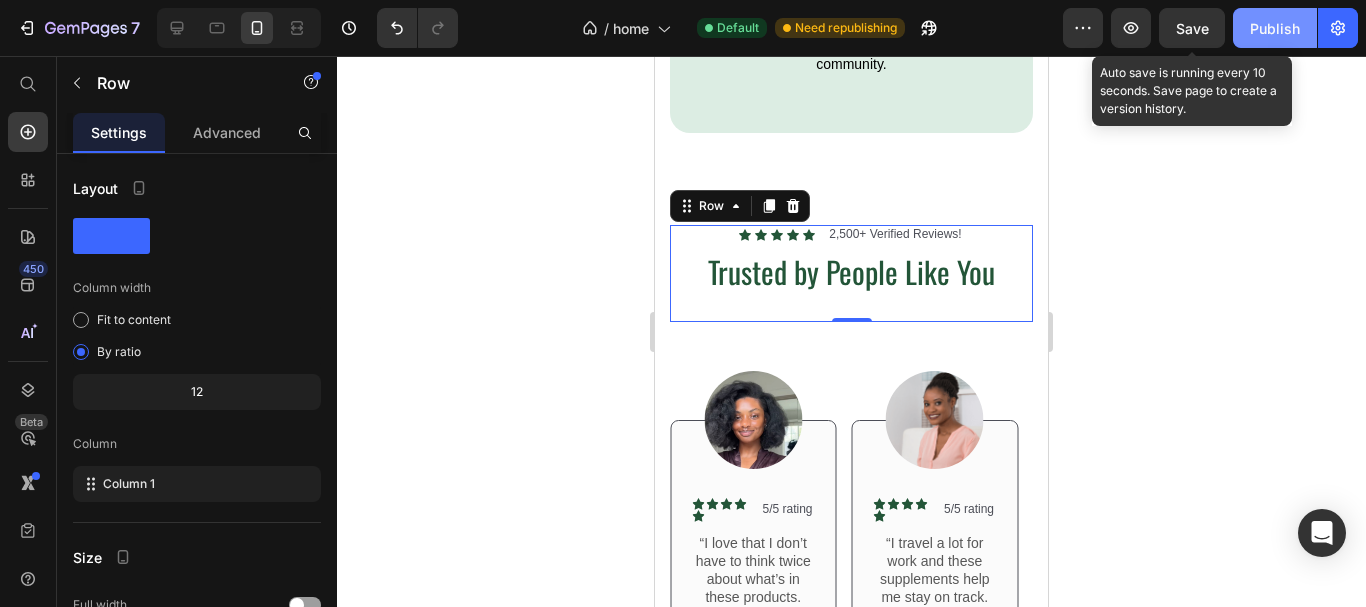 drag, startPoint x: 1195, startPoint y: 35, endPoint x: 1285, endPoint y: 24, distance: 90.66973 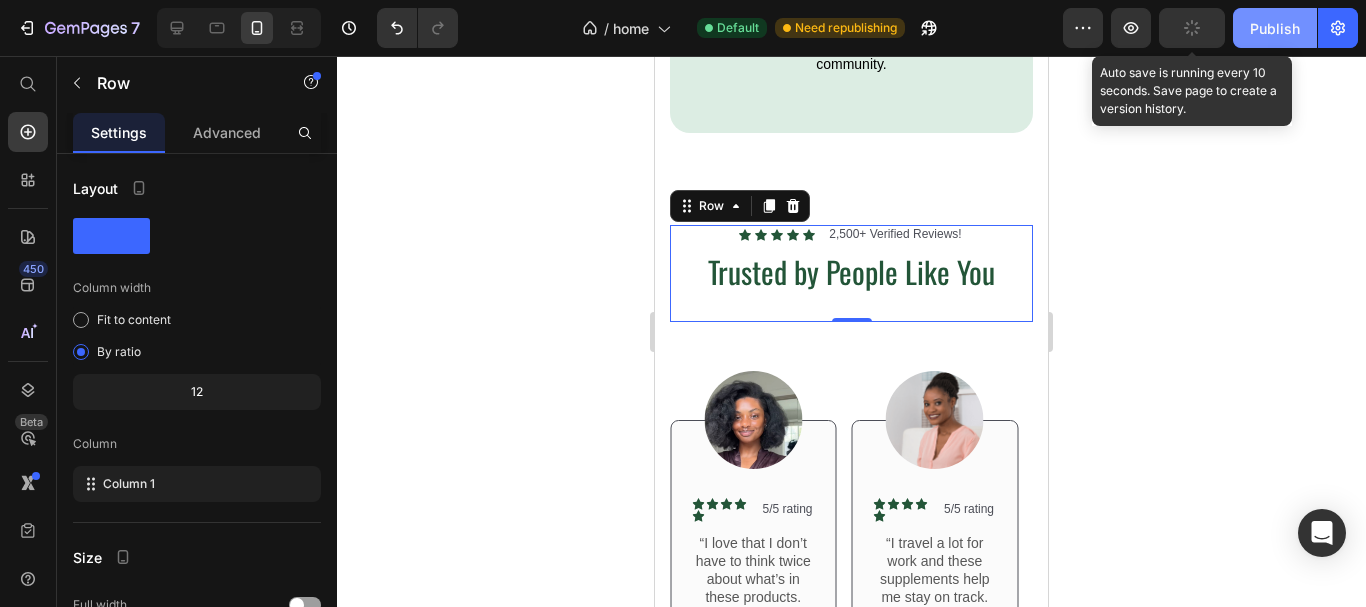 click on "Publish" at bounding box center [1275, 28] 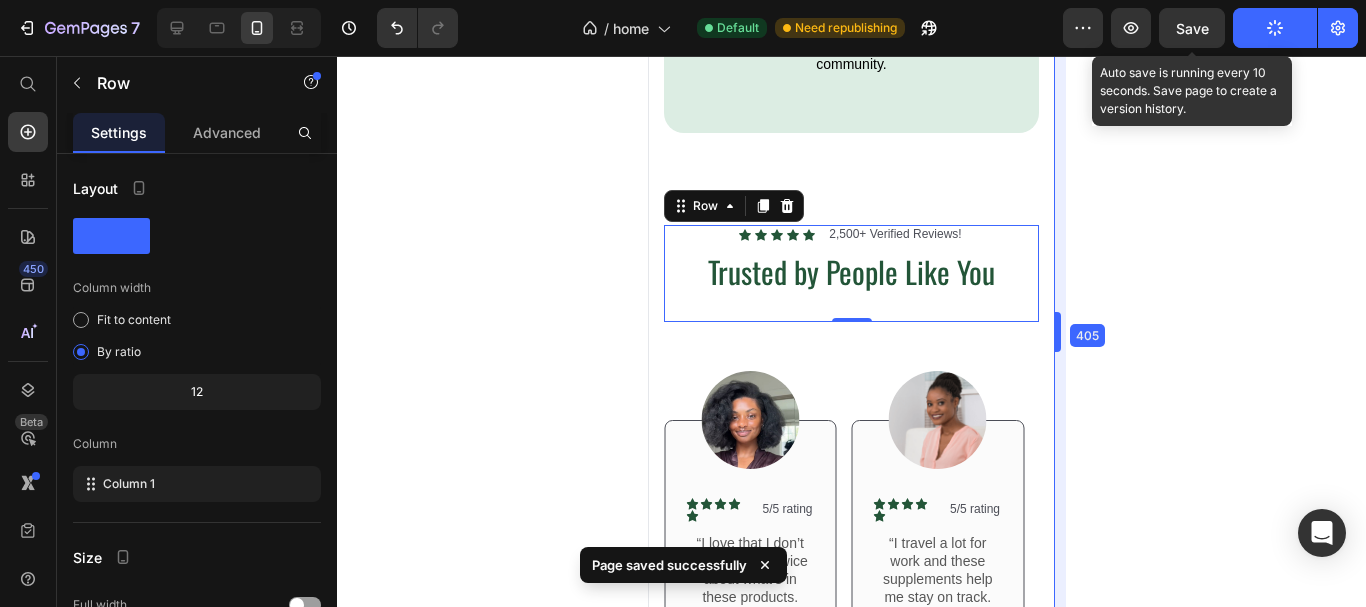 drag, startPoint x: 1052, startPoint y: 332, endPoint x: 1077, endPoint y: 326, distance: 25.70992 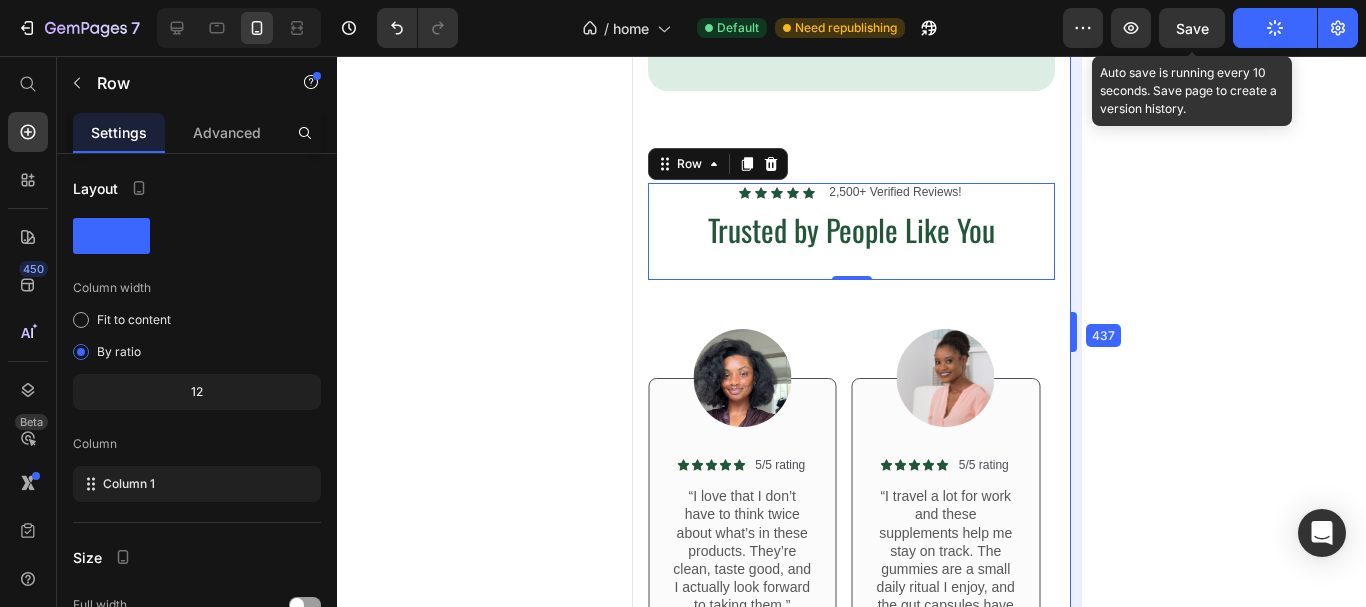 drag, startPoint x: 1062, startPoint y: 326, endPoint x: 1099, endPoint y: 318, distance: 37.85499 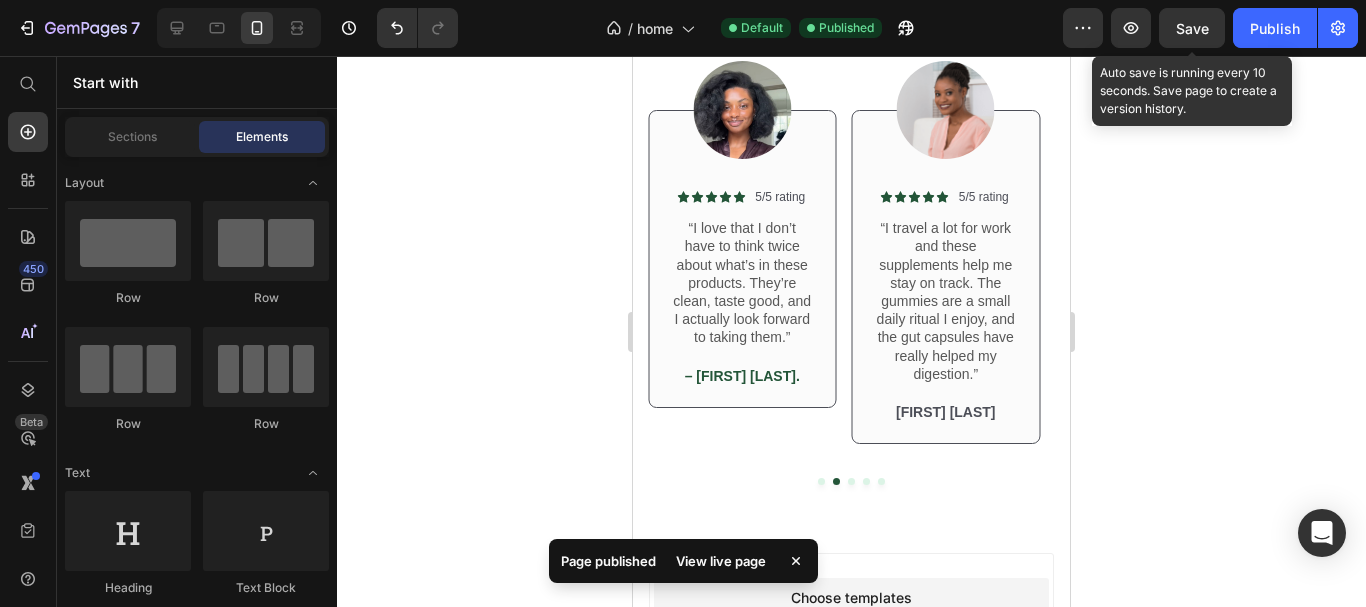 scroll, scrollTop: 3534, scrollLeft: 0, axis: vertical 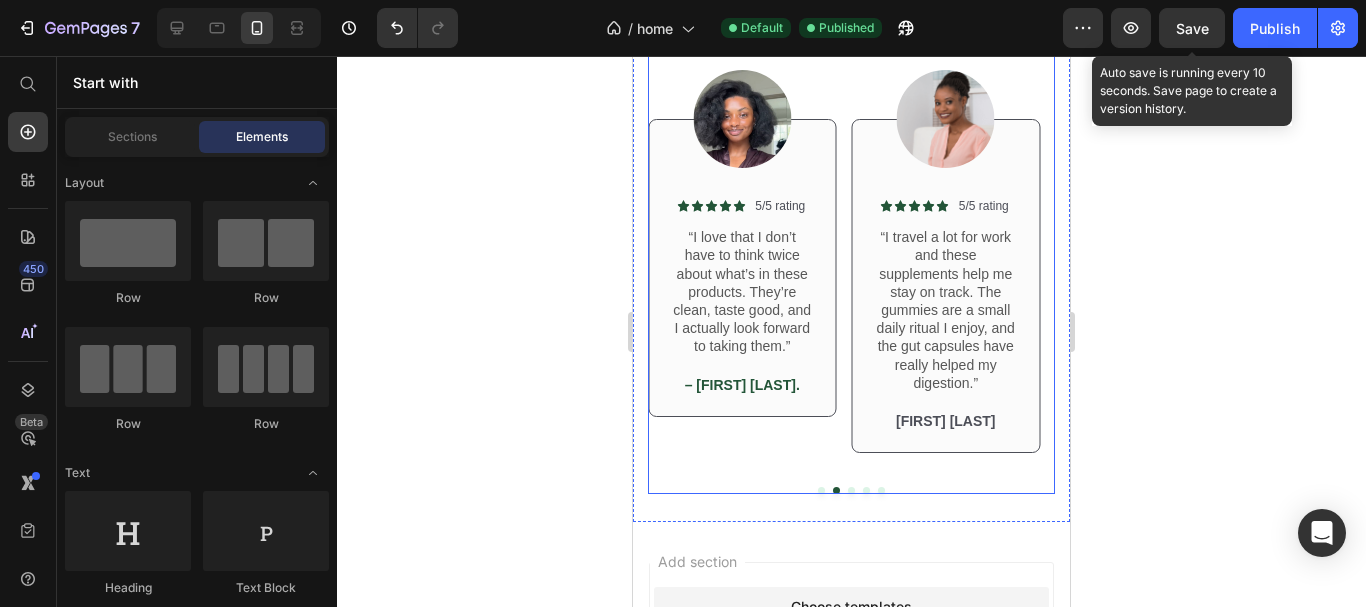 click on "Image Icon Icon Icon Icon Icon Icon List 5/5 rating Text Block Row “Wasn’t sure about supplements before, but Formblend changed my mind. I take the BCAA before workouts and I feel less drained after. Even my trainer noticed the difference.” Text Block – [LAST] J. Text Block Row Row Image Icon Icon Icon Icon Icon Icon List 5/5 rating Text Block Row “I love that I don’t have to think twice about what’s in these products. They’re clean, taste good, and I actually look forward to taking them.” Text Block – [LAST] P. Text Block Row Row Image Icon Icon Icon Icon Icon Icon List 5/5 rating Text Block Row “I travel a lot for work and these supplements help me stay on track. The gummies are a small daily ritual I enjoy, and the gut capsules have really helped my digestion.” Text Block [FIRST] [LAST] Text Block Row Row Image Icon Icon Icon Icon Icon Icon List 5/5 rating Text Block Row Text Block – [LAST] S. Text Block Row Row Image Icon Icon Icon Icon Icon Icon List 5/5 rating Text Block Row Text Block" at bounding box center (851, 246) 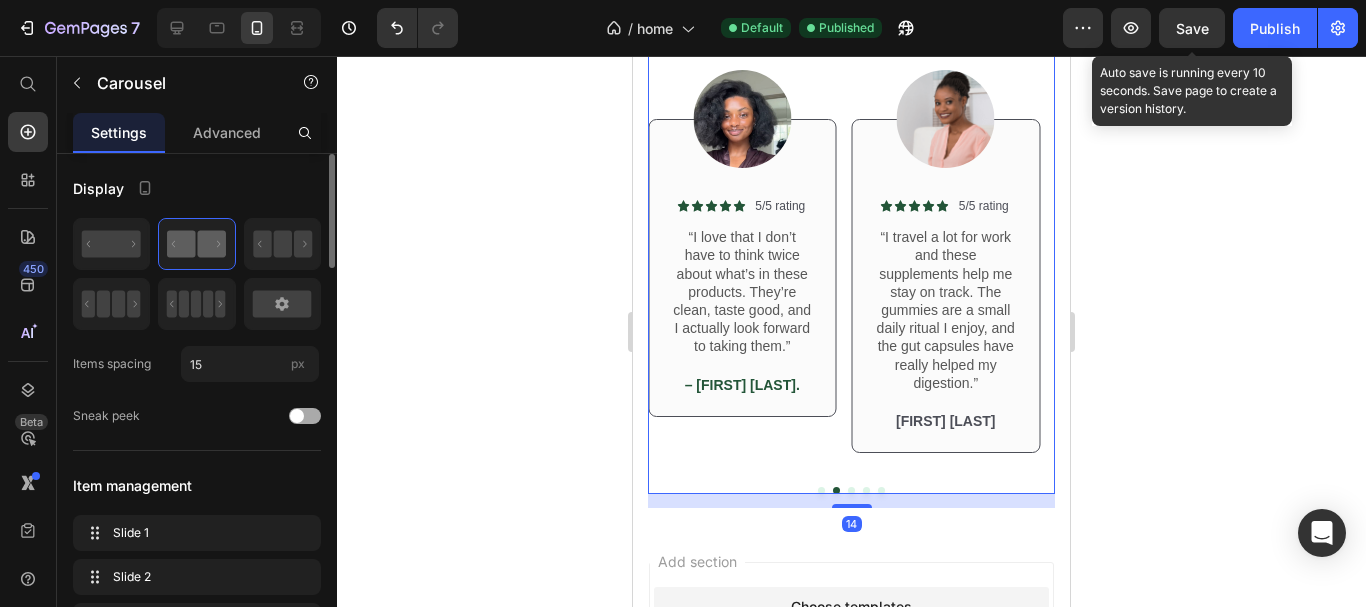 click at bounding box center (305, 416) 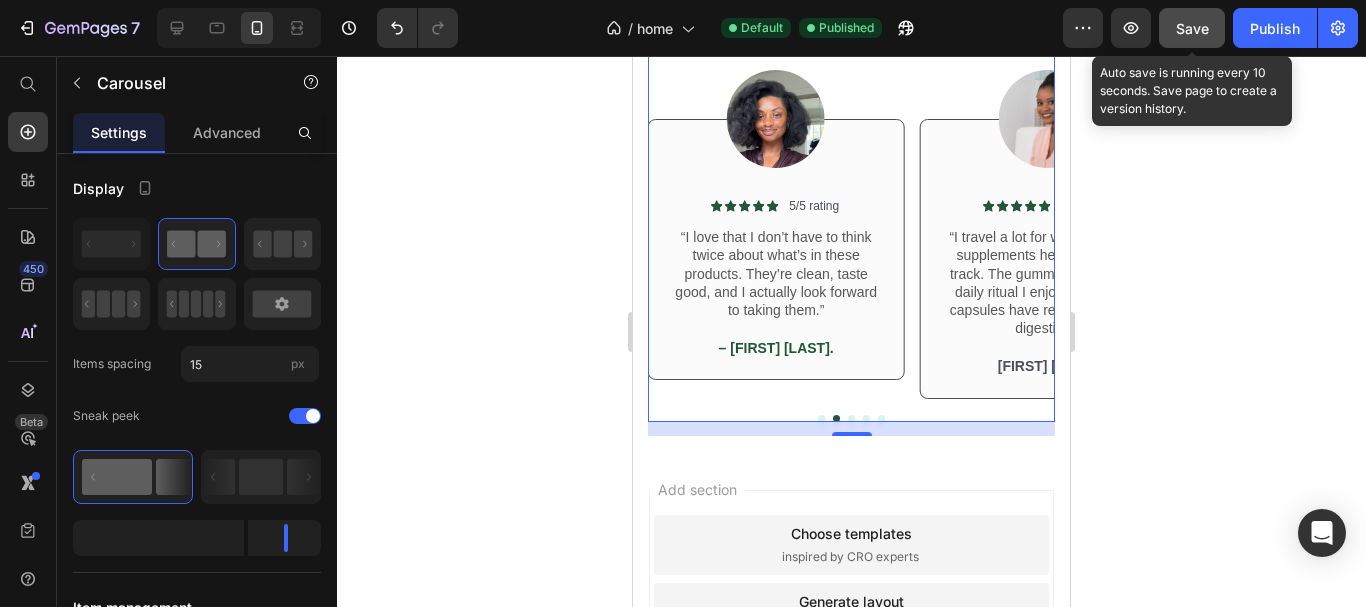 click on "Save" 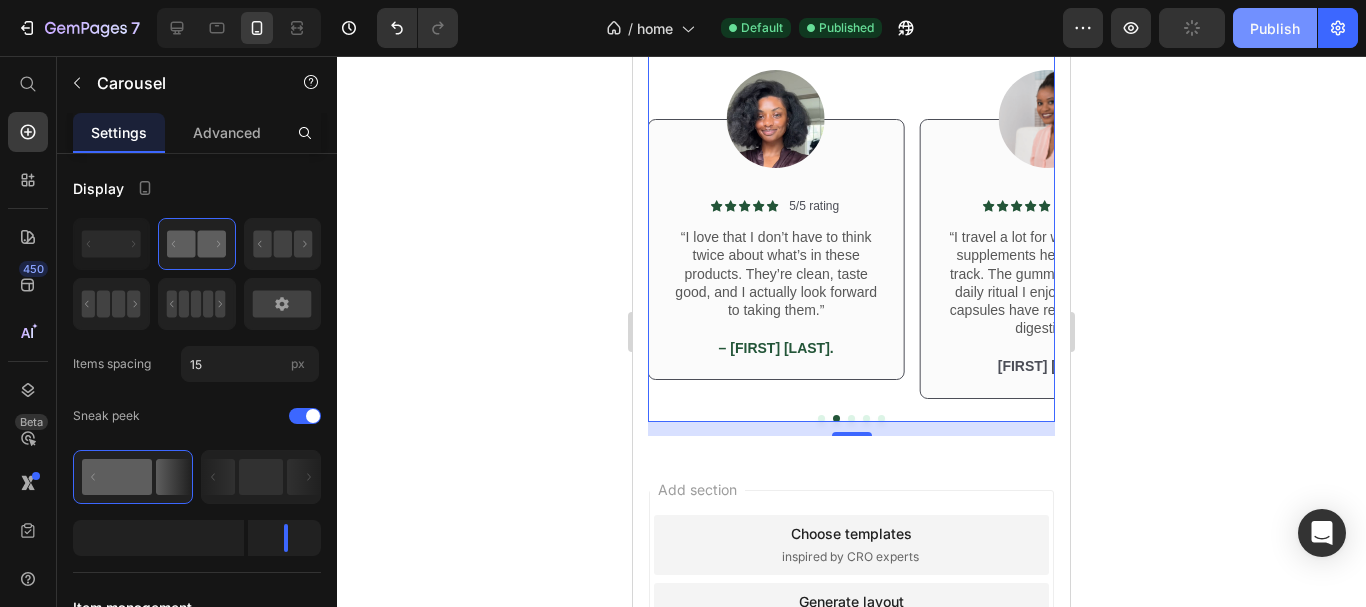 click on "Publish" at bounding box center (1275, 28) 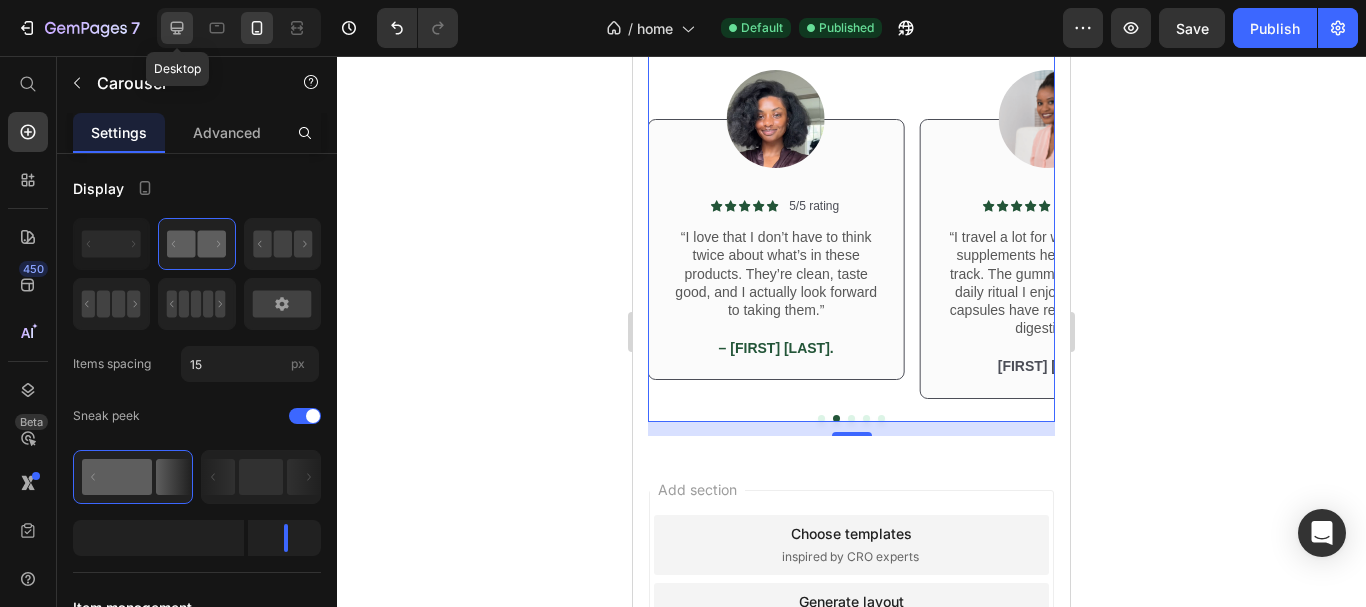 click 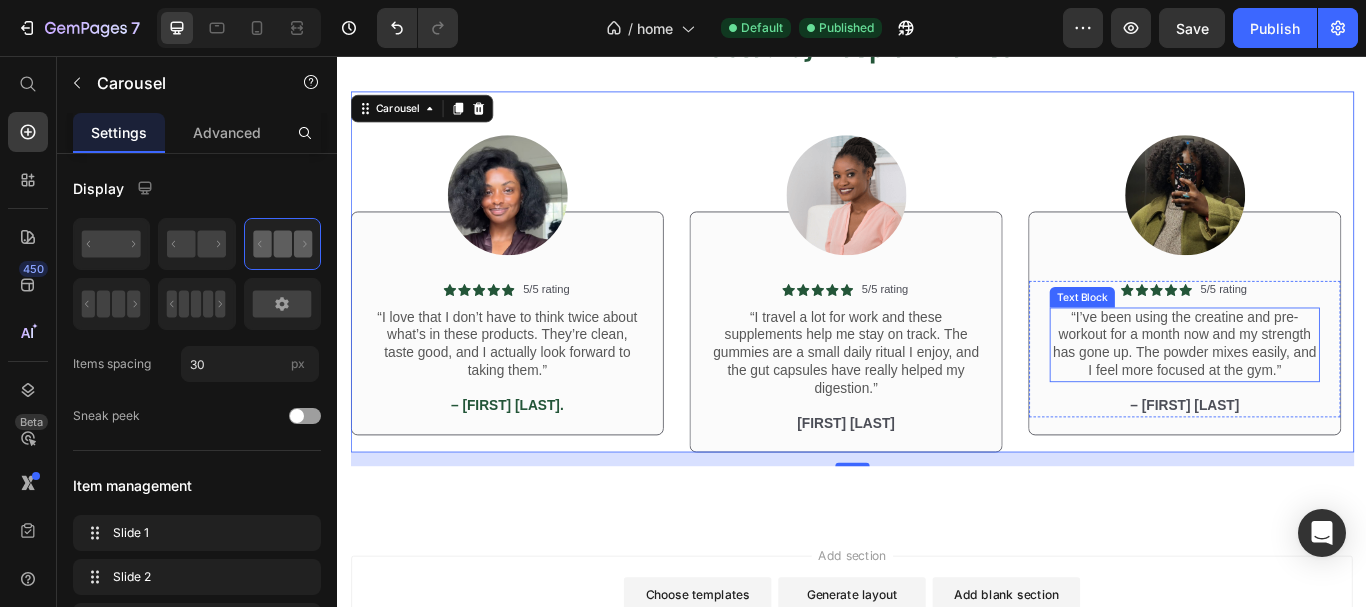 scroll, scrollTop: 3239, scrollLeft: 0, axis: vertical 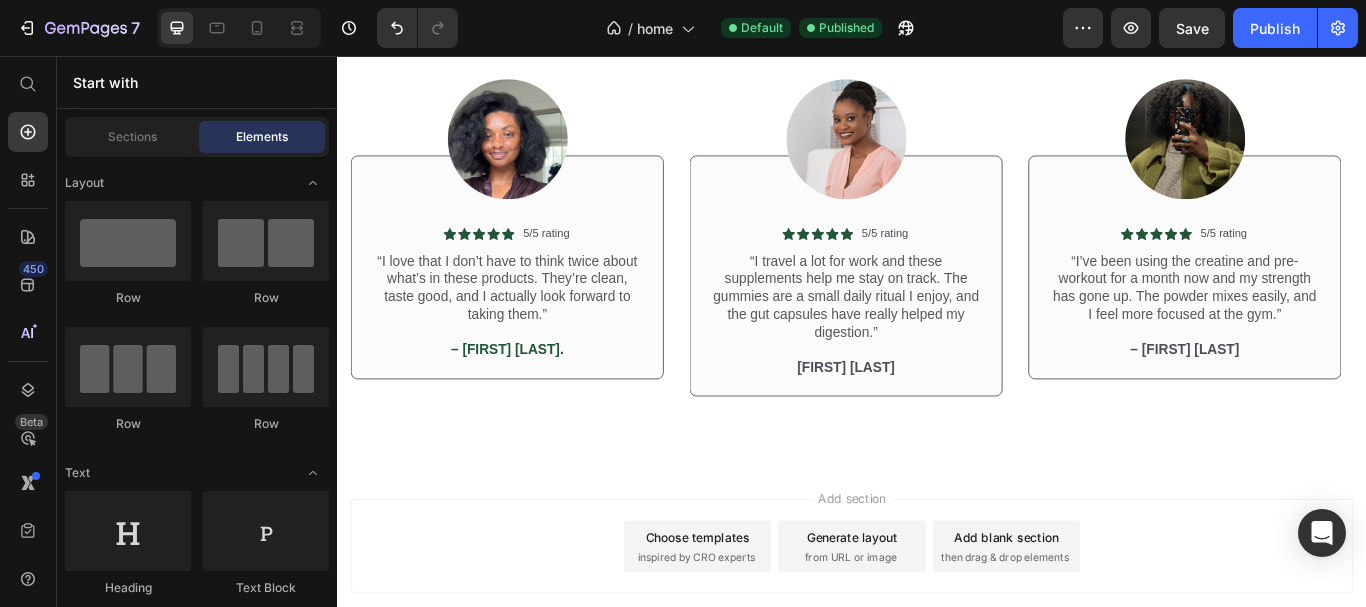 drag, startPoint x: 1534, startPoint y: 566, endPoint x: 1682, endPoint y: 565, distance: 148.00337 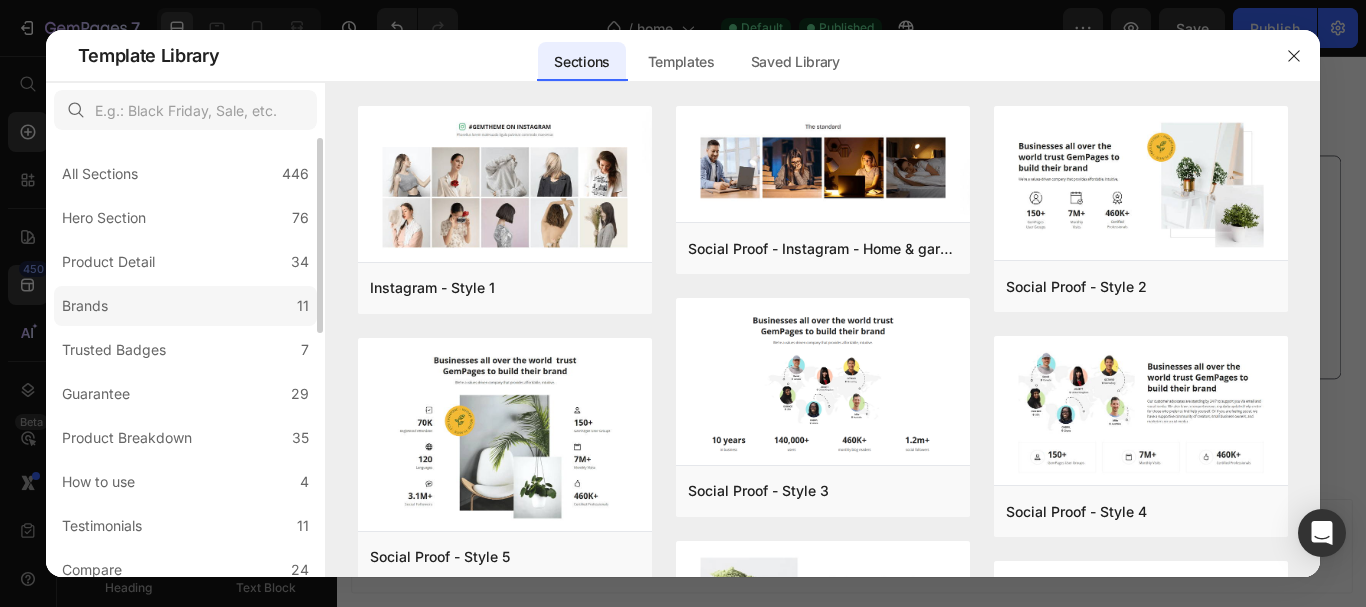 click on "Brands 11" 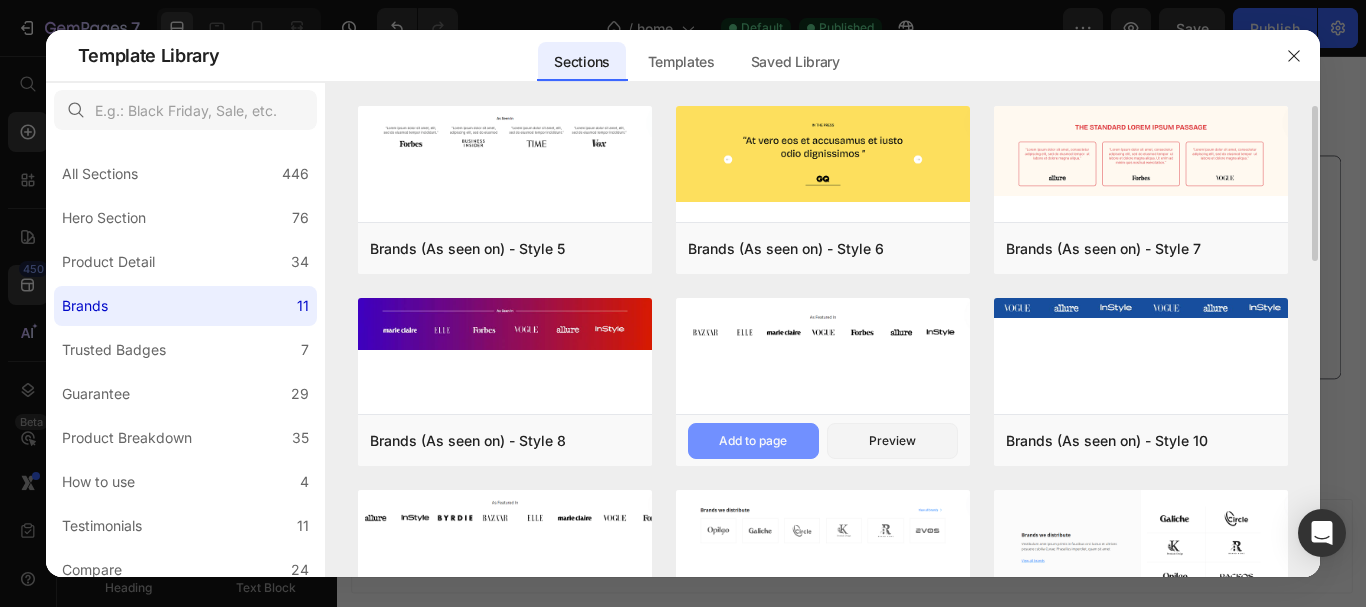click on "Add to page" at bounding box center [753, 441] 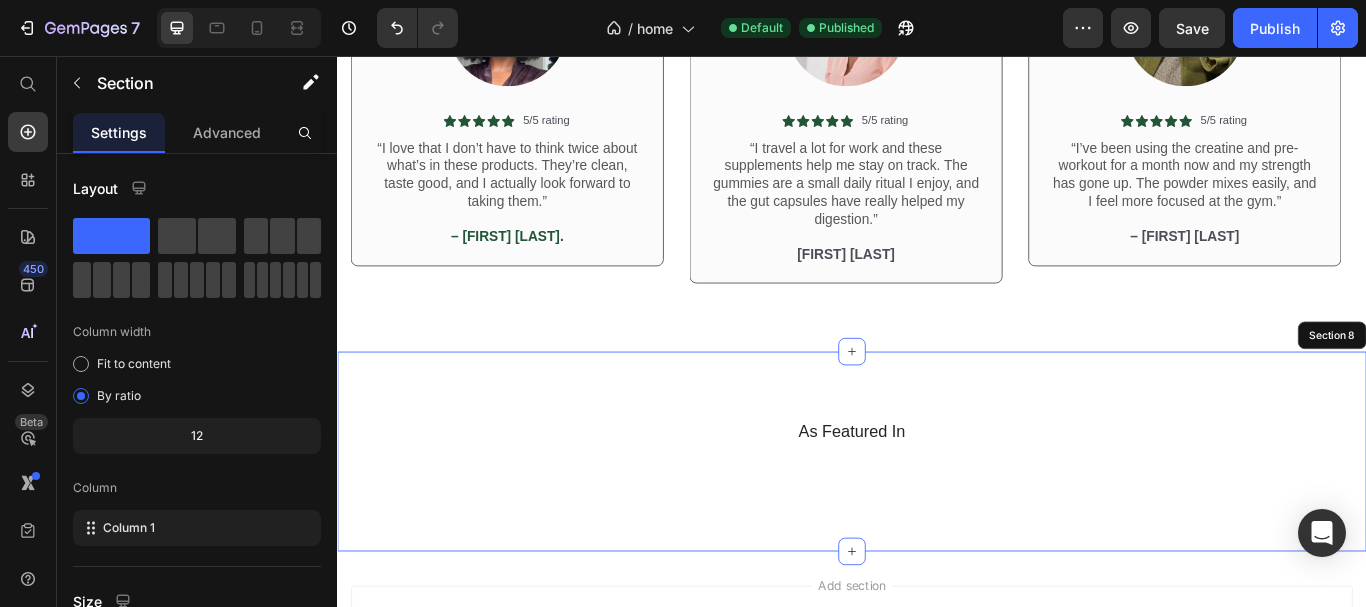 scroll, scrollTop: 3688, scrollLeft: 0, axis: vertical 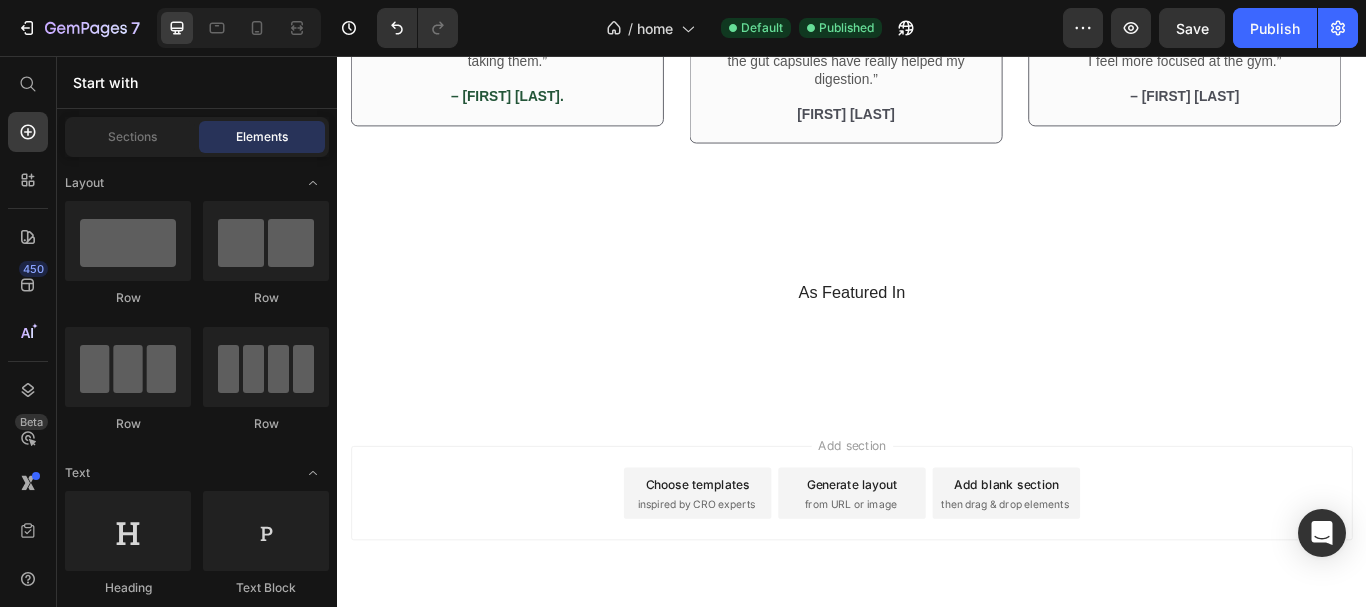 drag, startPoint x: 1532, startPoint y: 619, endPoint x: 1103, endPoint y: 65, distance: 700.6832 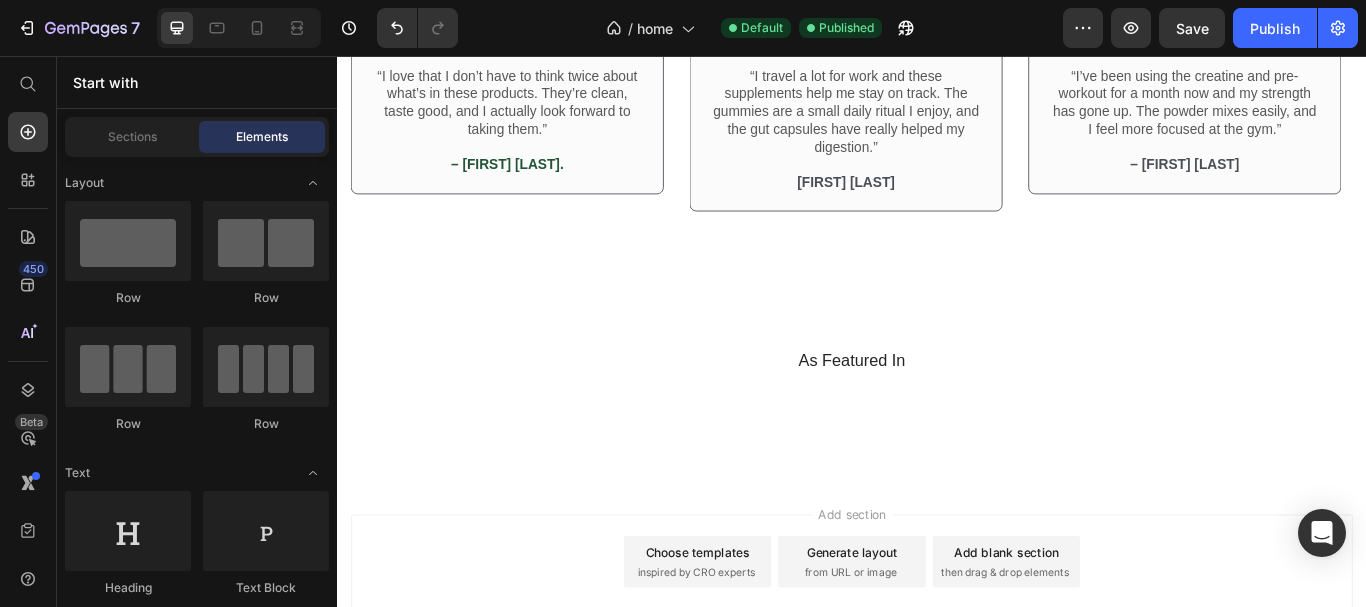 scroll, scrollTop: 3556, scrollLeft: 0, axis: vertical 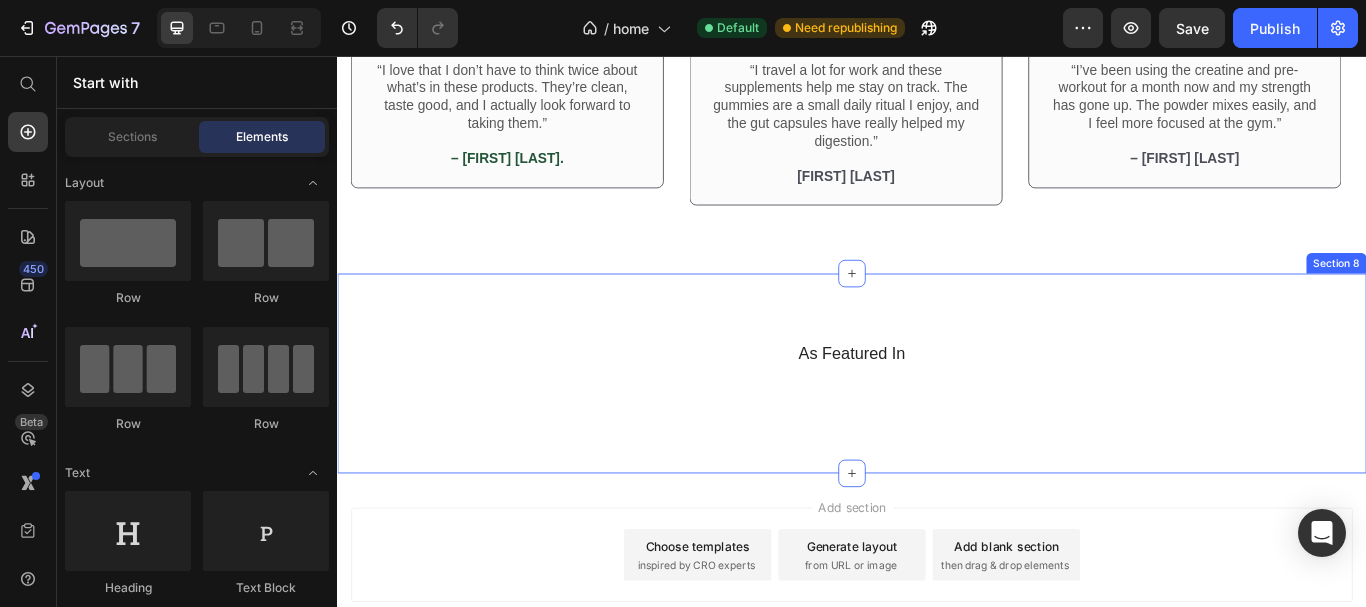 click on "As Featured In Heading Image Image Image Image Image Image Image Carousel Row Section 8" at bounding box center [937, 426] 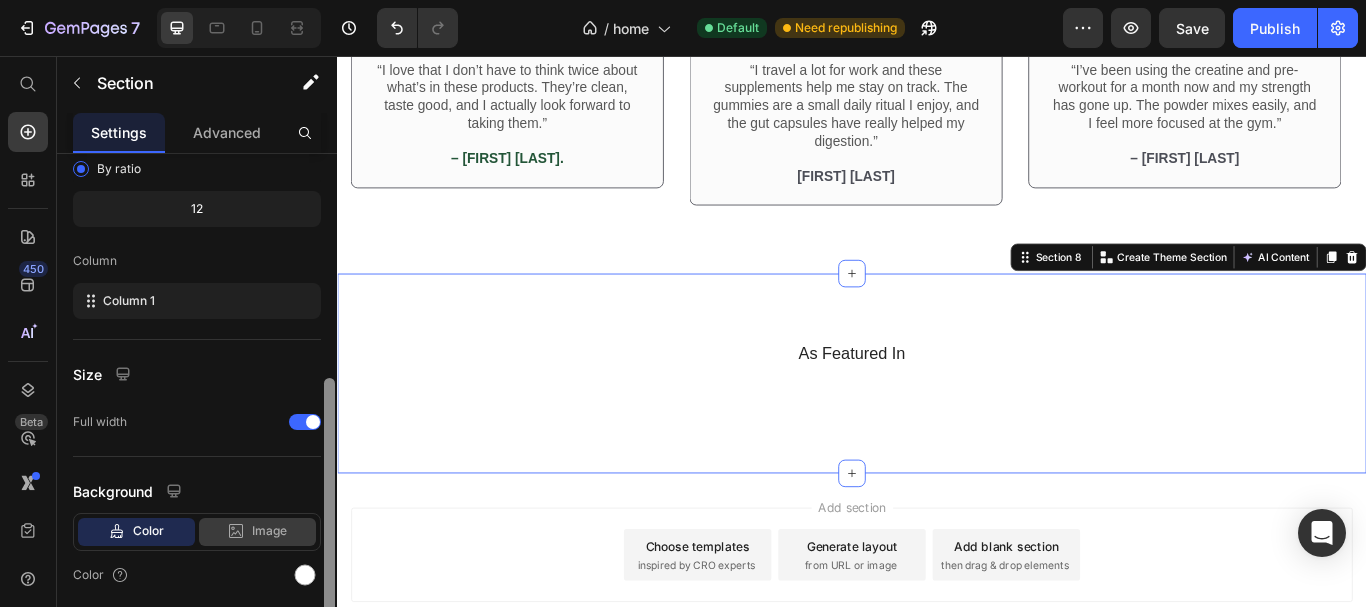 scroll, scrollTop: 298, scrollLeft: 0, axis: vertical 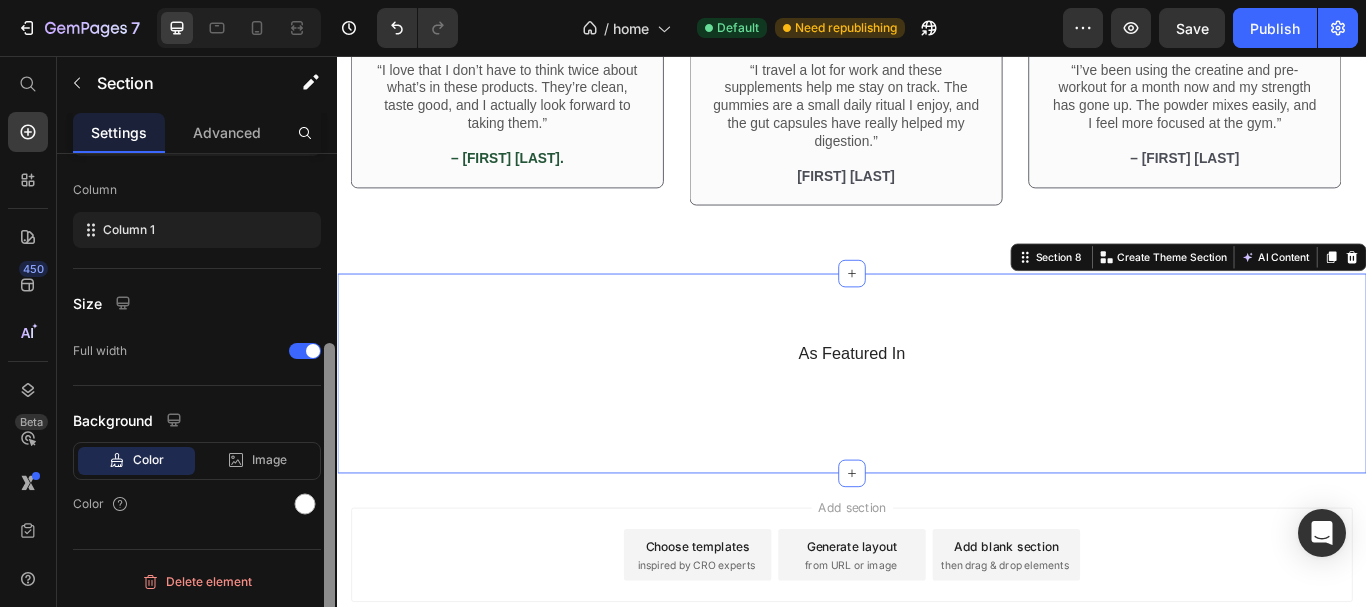 drag, startPoint x: 327, startPoint y: 246, endPoint x: 298, endPoint y: 482, distance: 237.7751 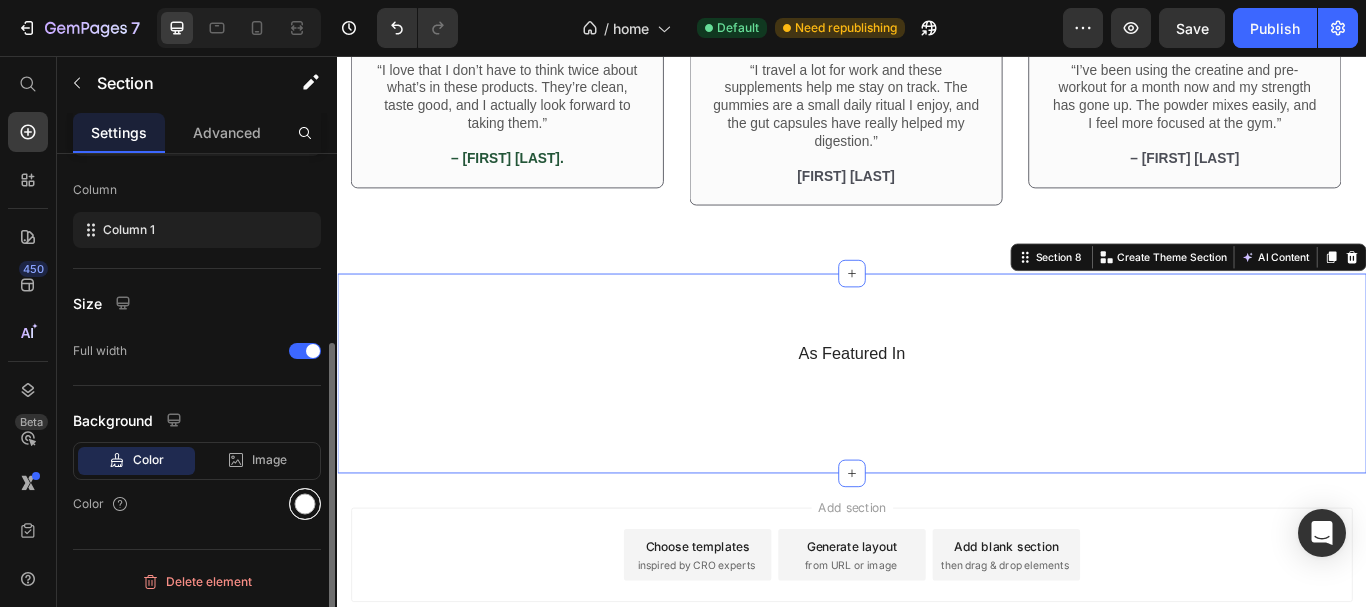 click at bounding box center (305, 504) 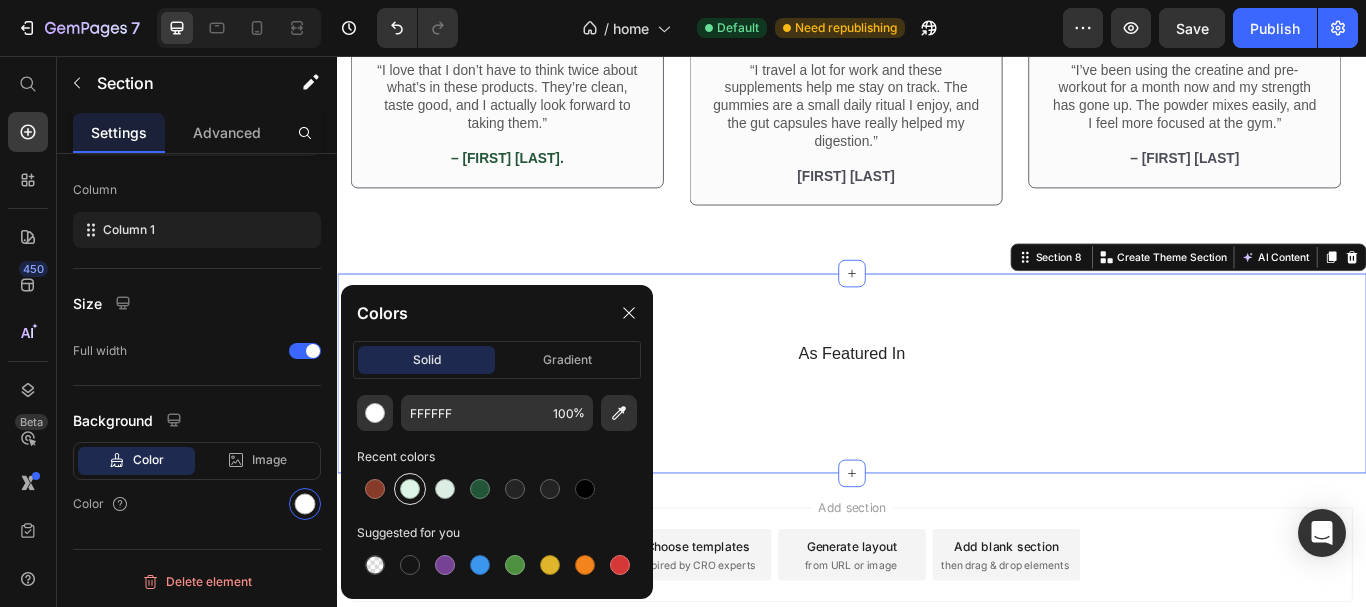 click at bounding box center [410, 489] 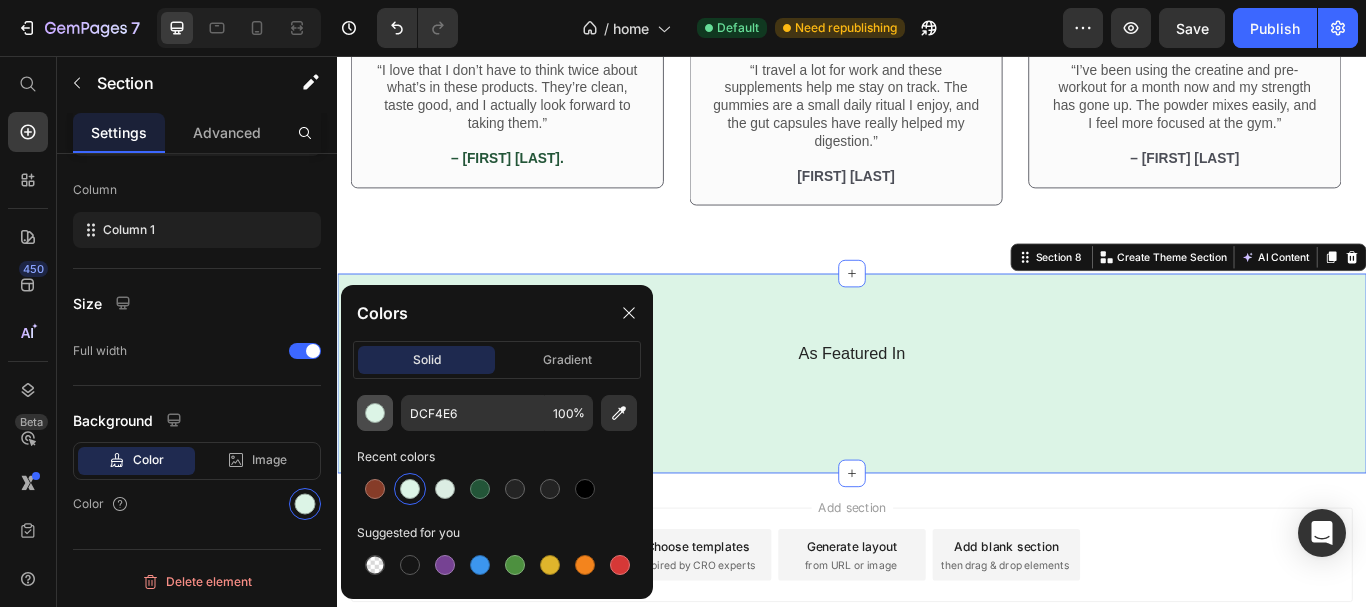 click at bounding box center [375, 413] 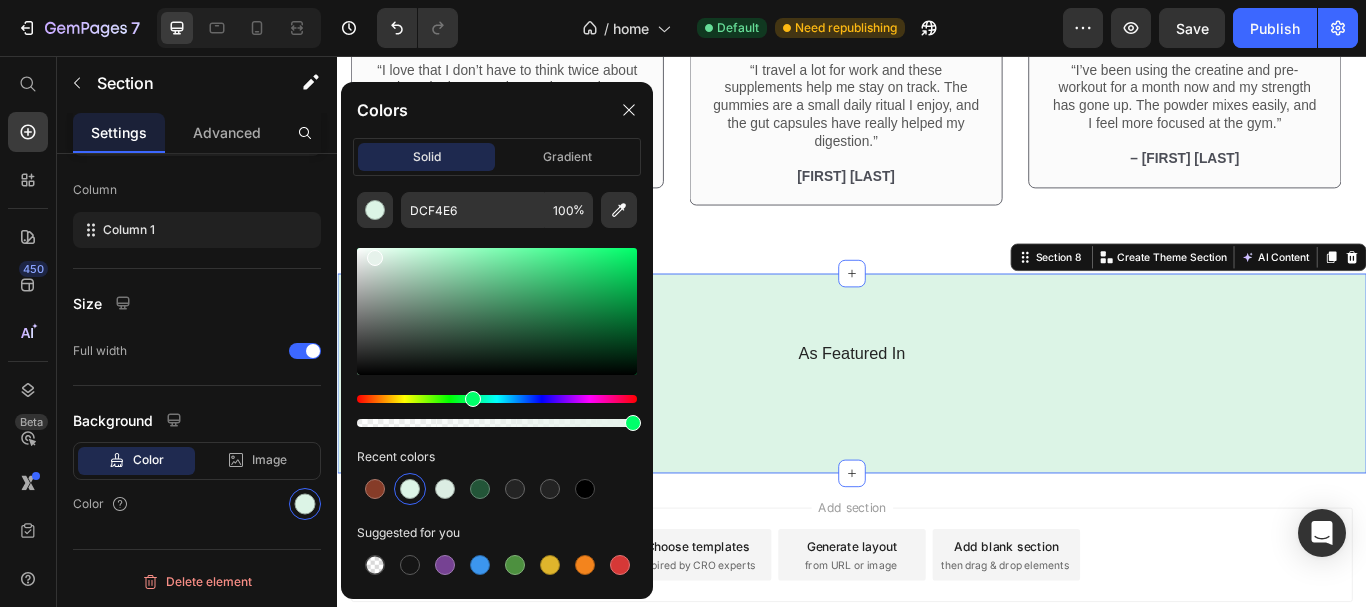 drag, startPoint x: 384, startPoint y: 260, endPoint x: 371, endPoint y: 254, distance: 14.3178215 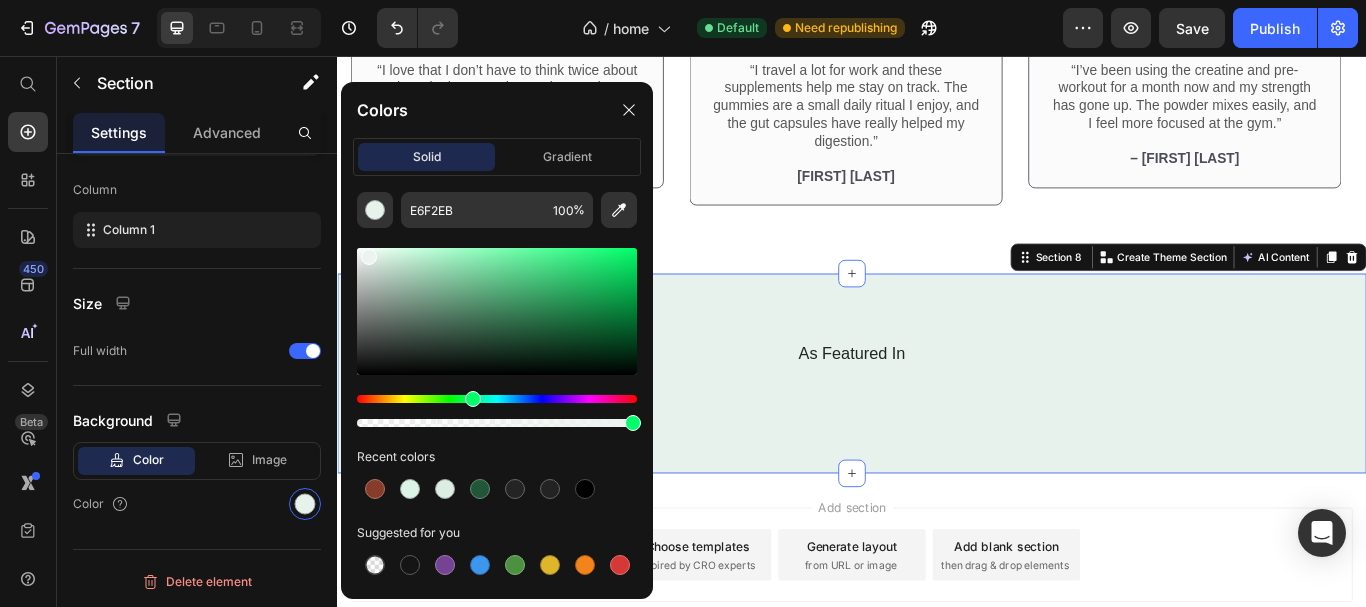 click at bounding box center (369, 257) 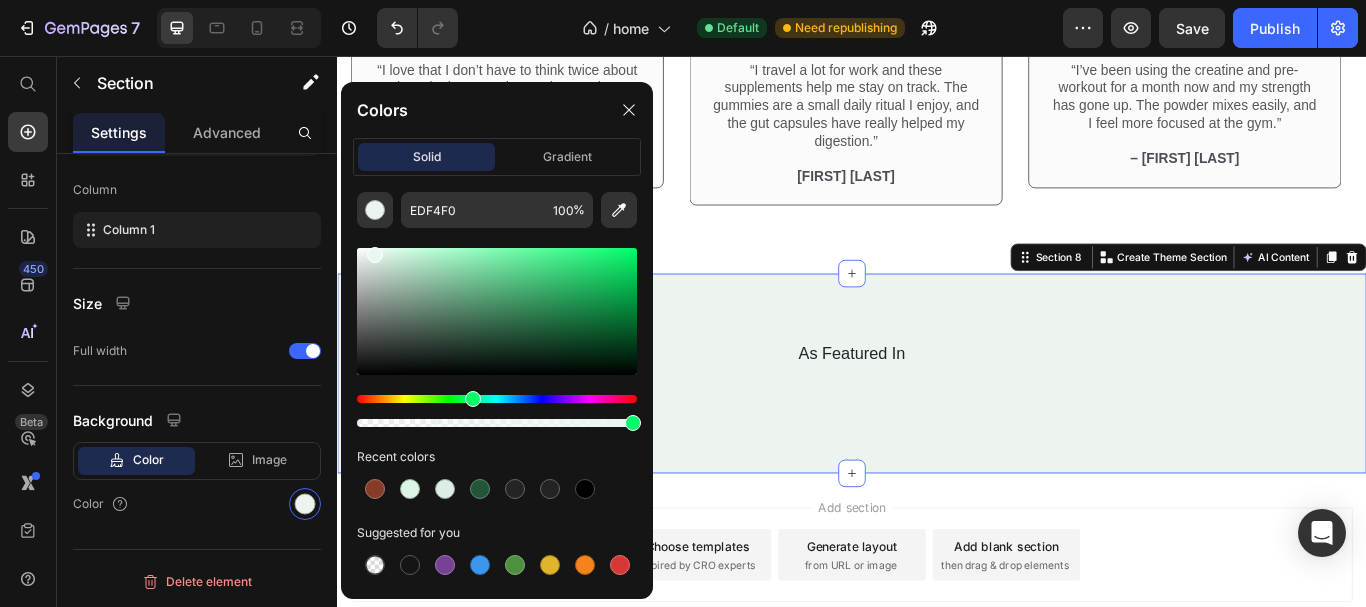 click at bounding box center [375, 255] 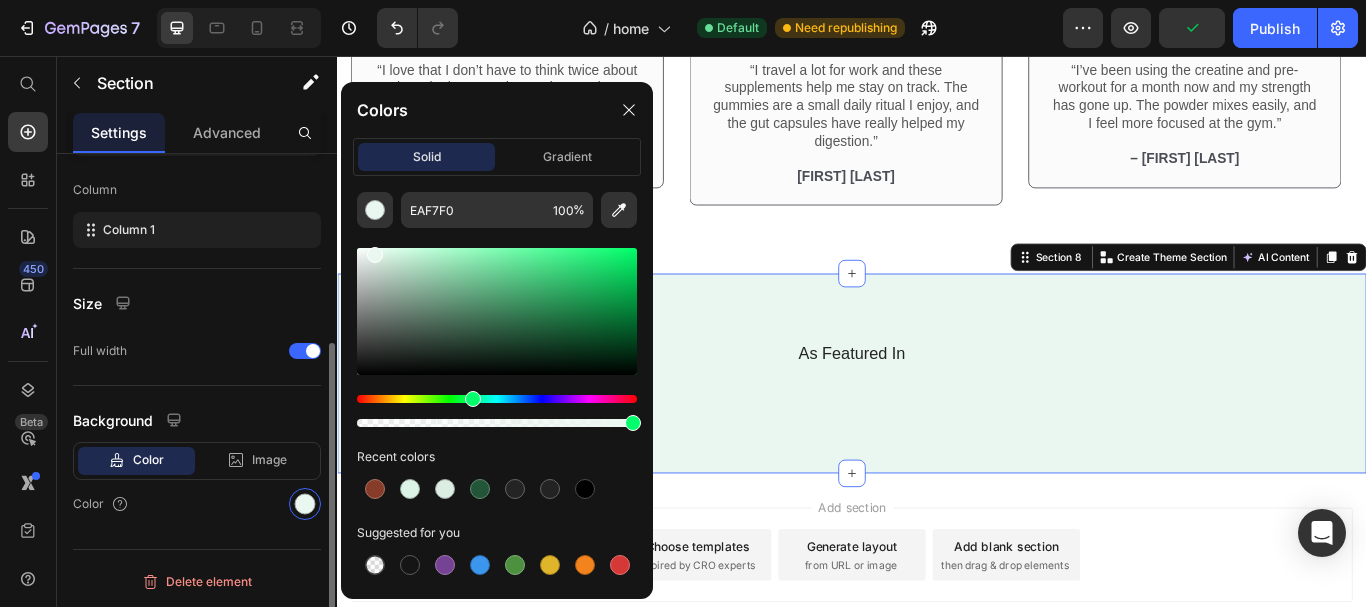 click on "Size" at bounding box center (197, 303) 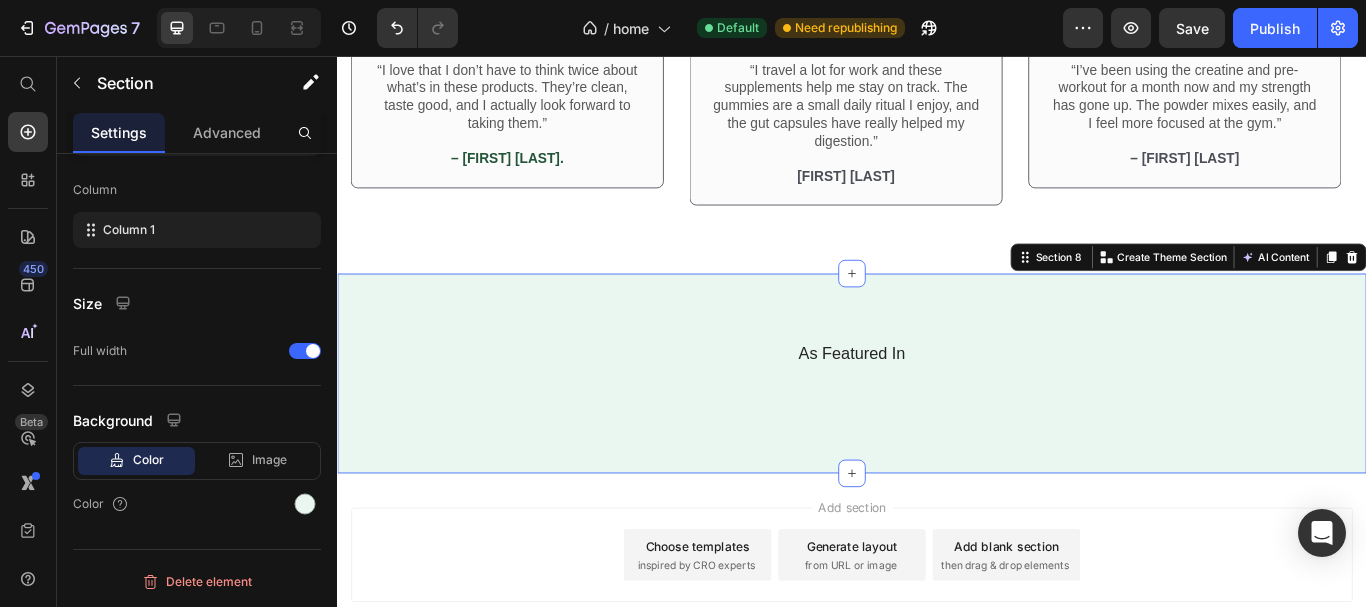 click on "Add section Choose templates inspired by CRO experts Generate layout from URL or image Add blank section then drag & drop elements" at bounding box center (937, 638) 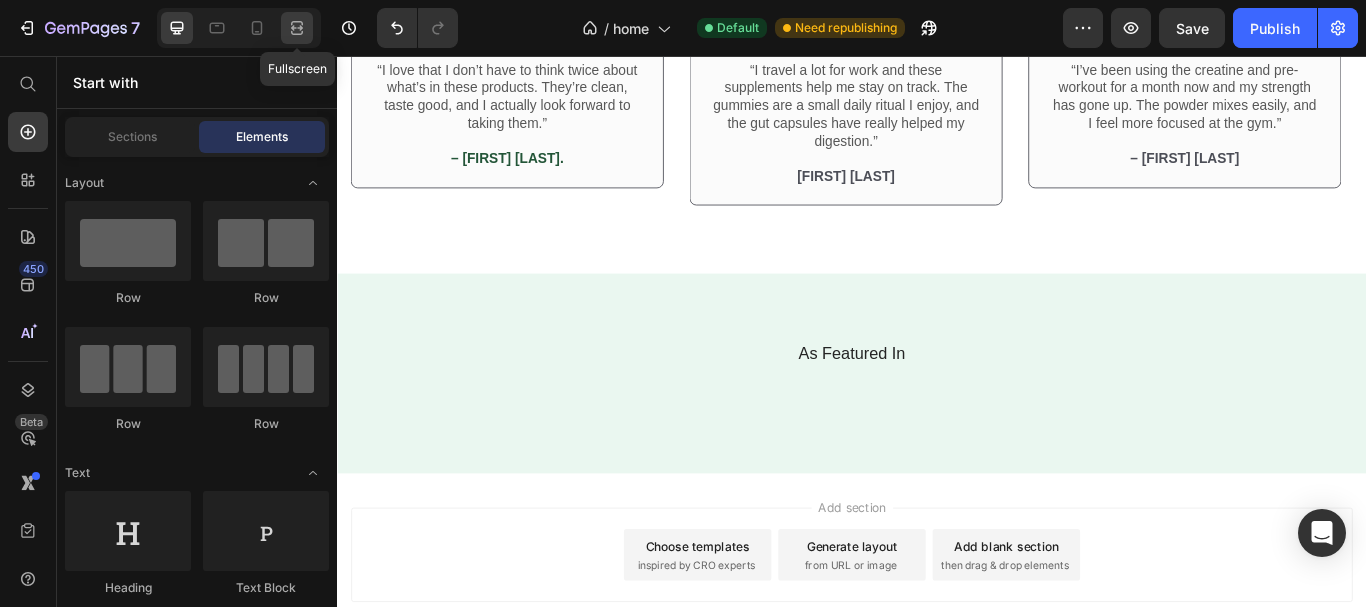 click 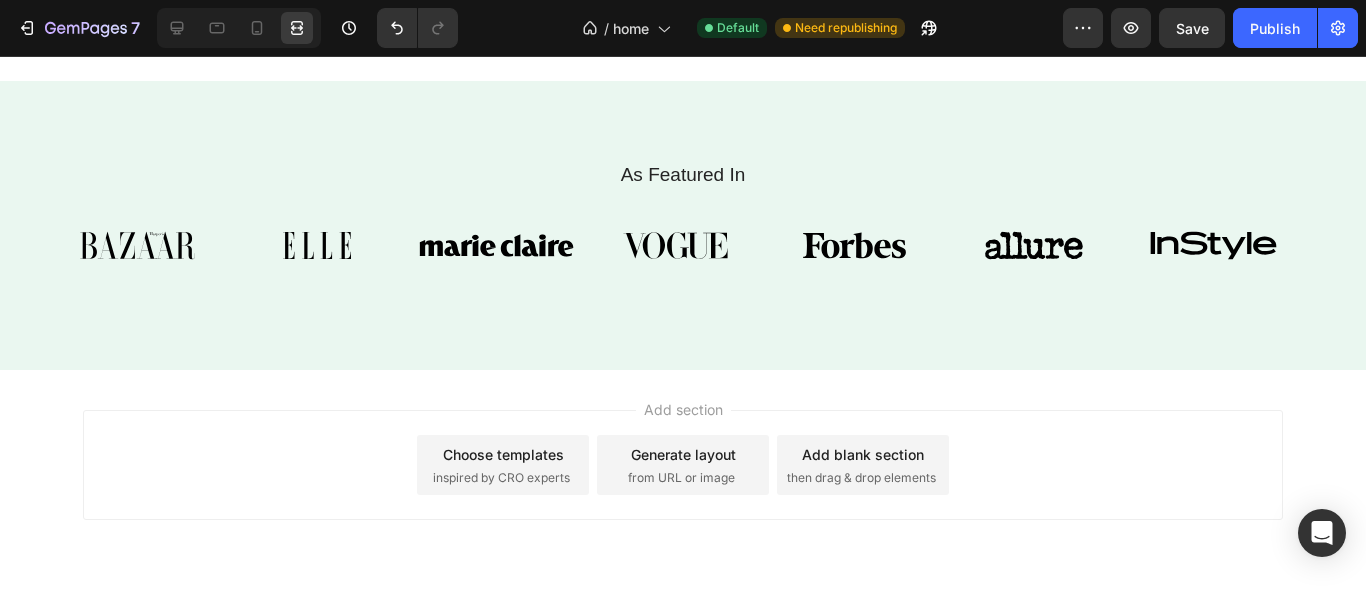 scroll, scrollTop: 3791, scrollLeft: 0, axis: vertical 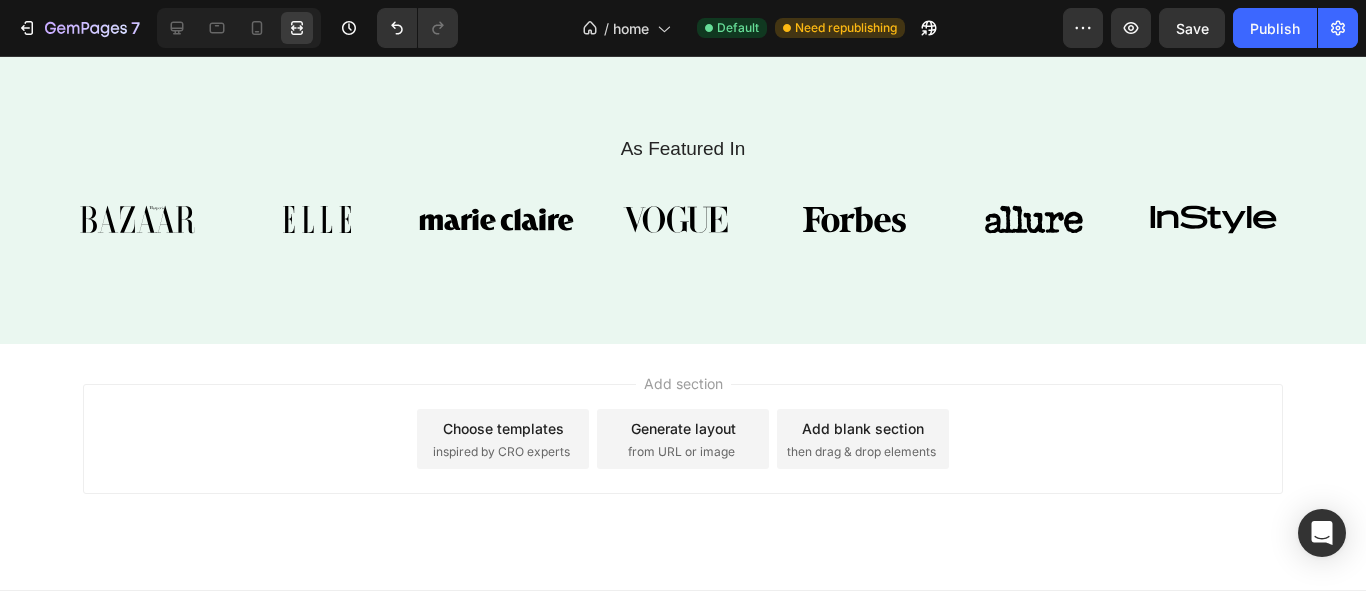 click on "inspired by CRO experts" at bounding box center [501, 452] 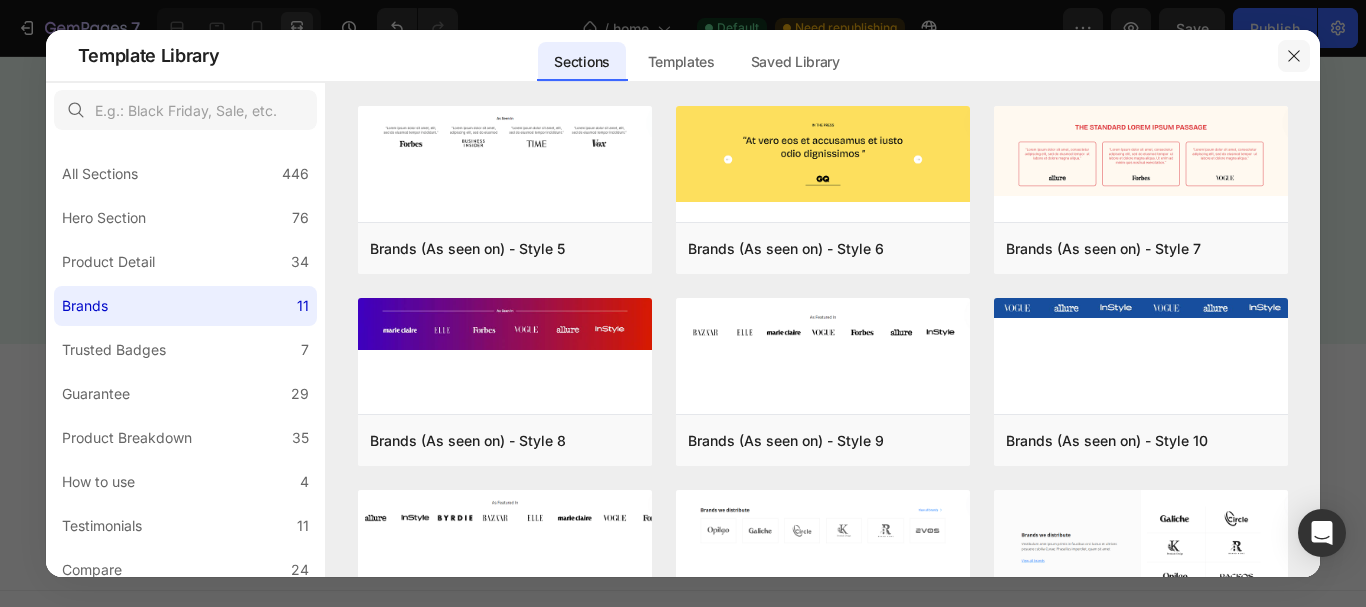 click at bounding box center (1294, 56) 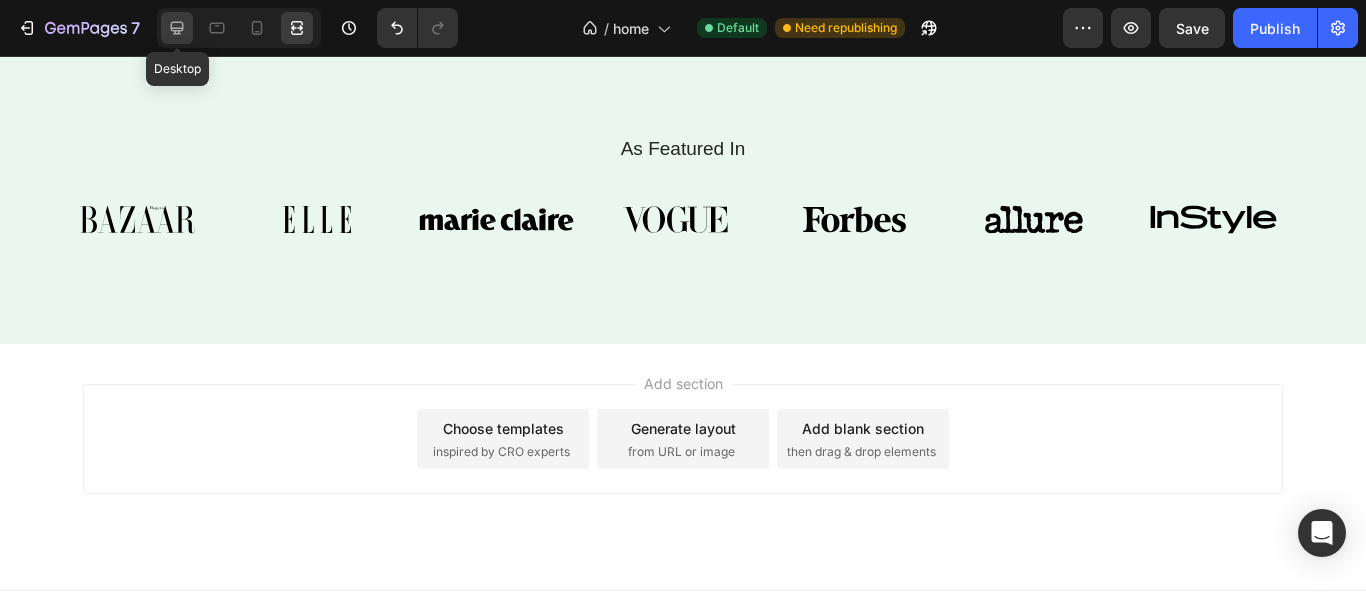 click 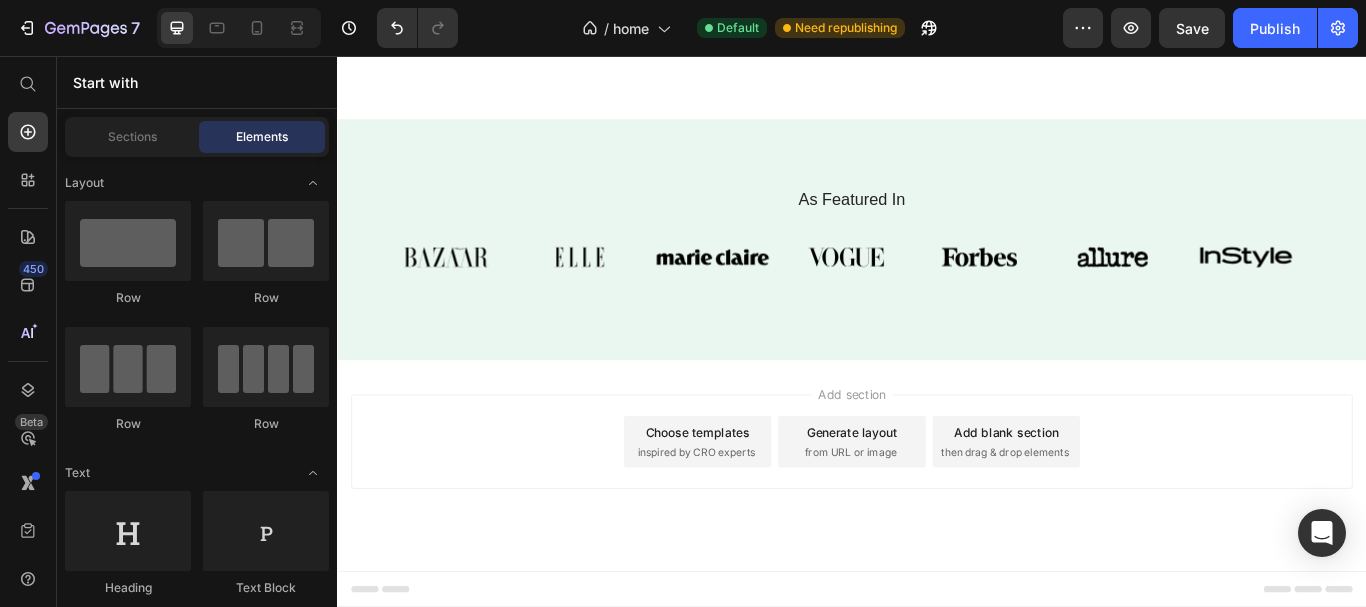 scroll, scrollTop: 3724, scrollLeft: 0, axis: vertical 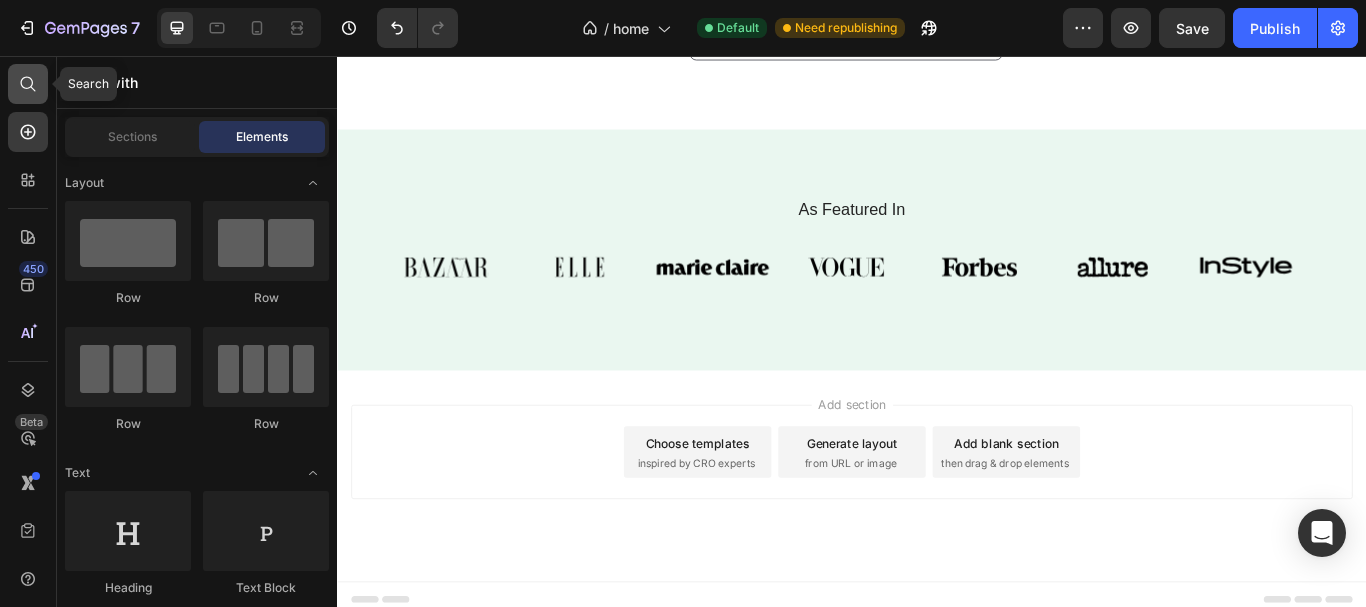 click 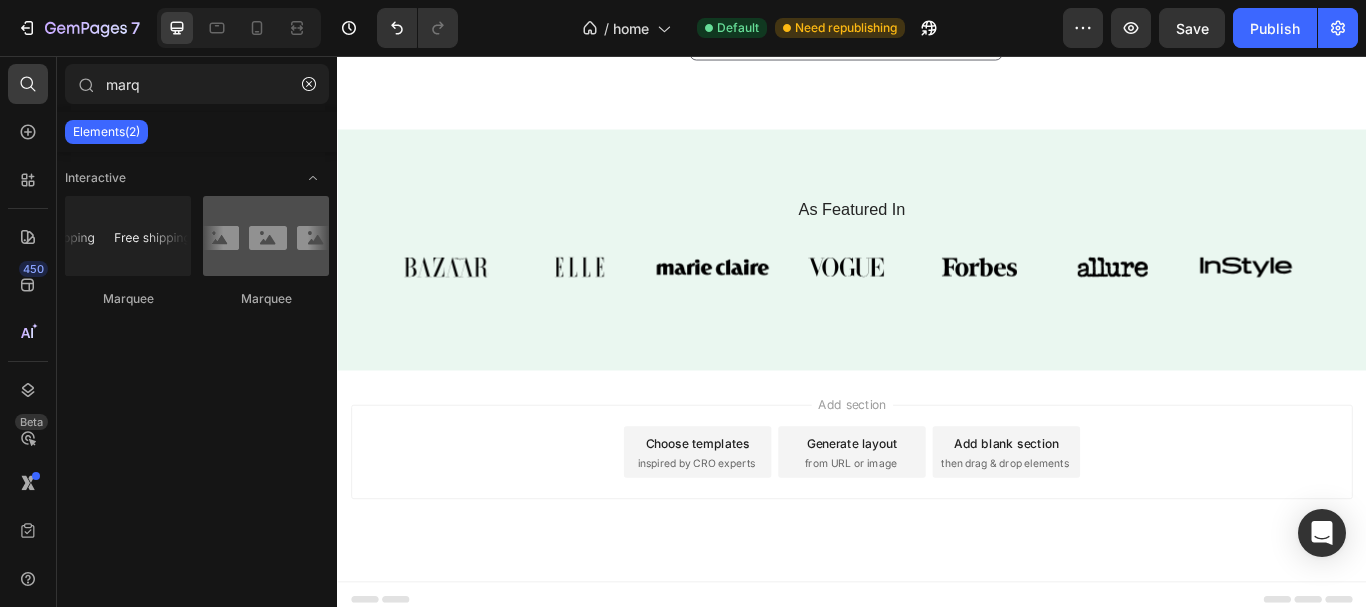 type on "marq" 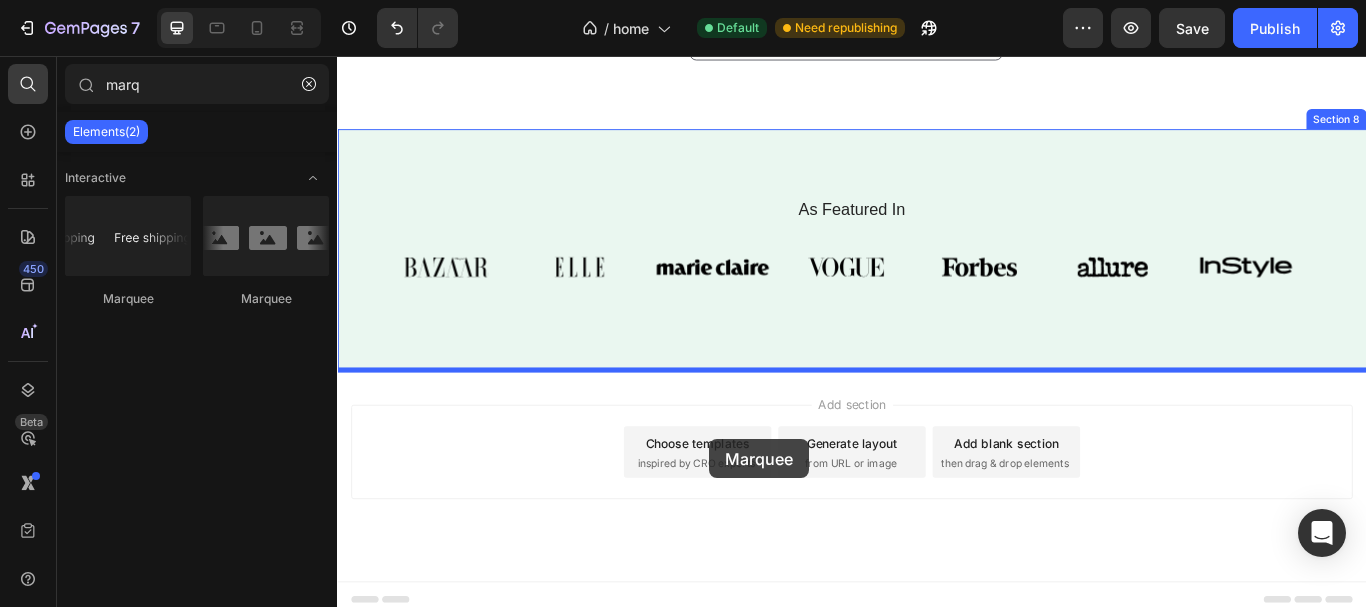 drag, startPoint x: 581, startPoint y: 304, endPoint x: 771, endPoint y: 503, distance: 275.13815 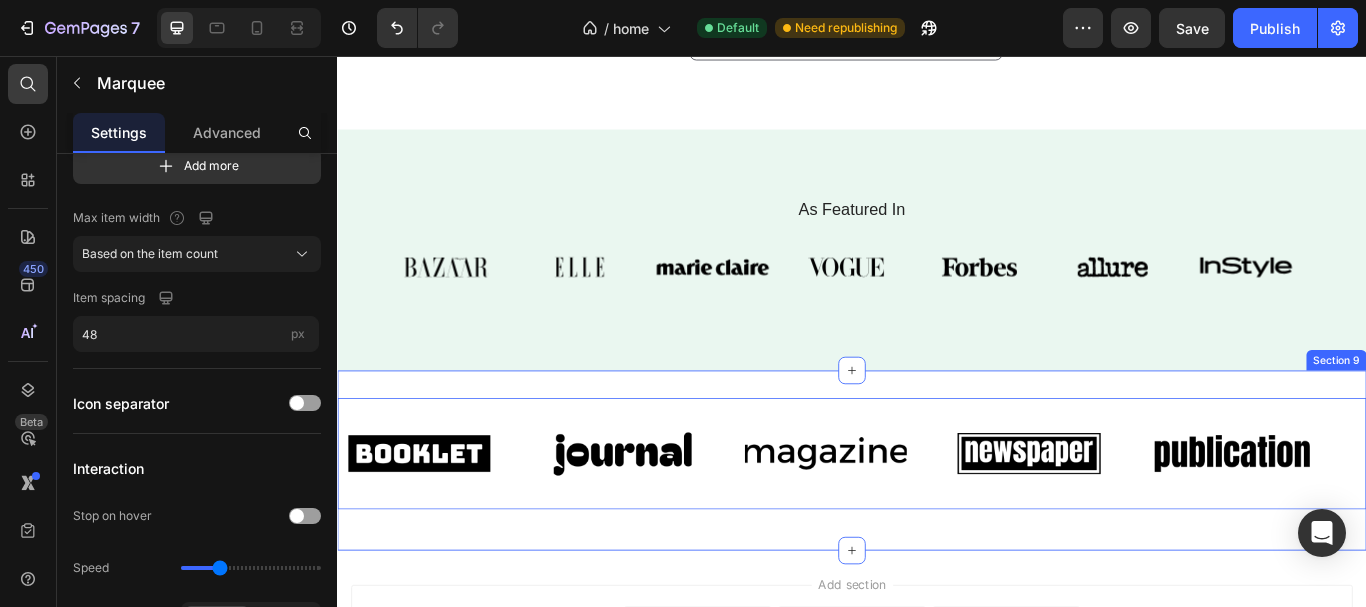 scroll, scrollTop: 0, scrollLeft: 0, axis: both 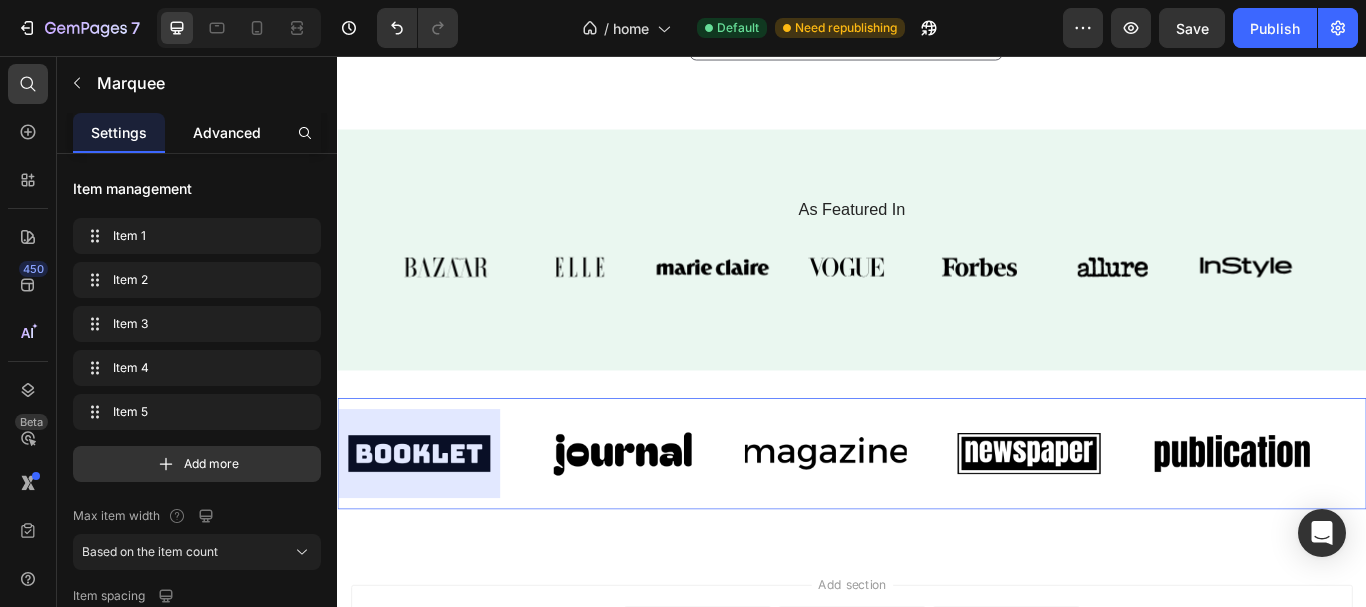 click on "Advanced" at bounding box center [227, 132] 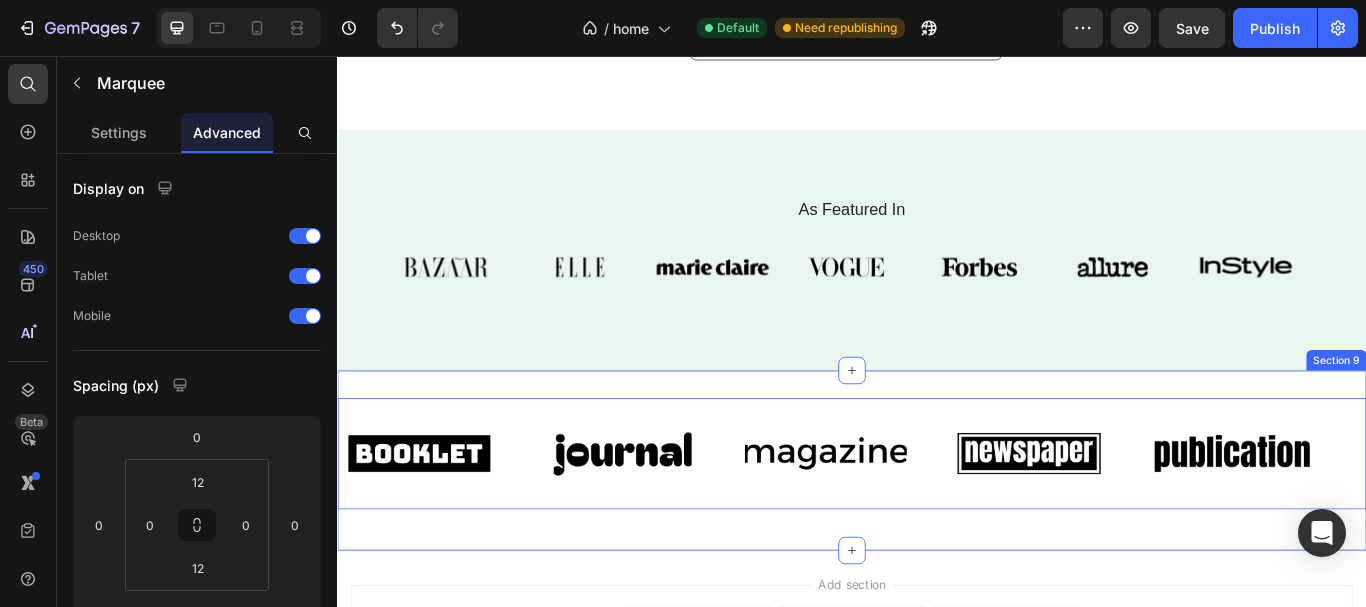 click on "Image Image Image Image Image Image Image Image Image Image Marquee   16 Section 9" at bounding box center [937, 527] 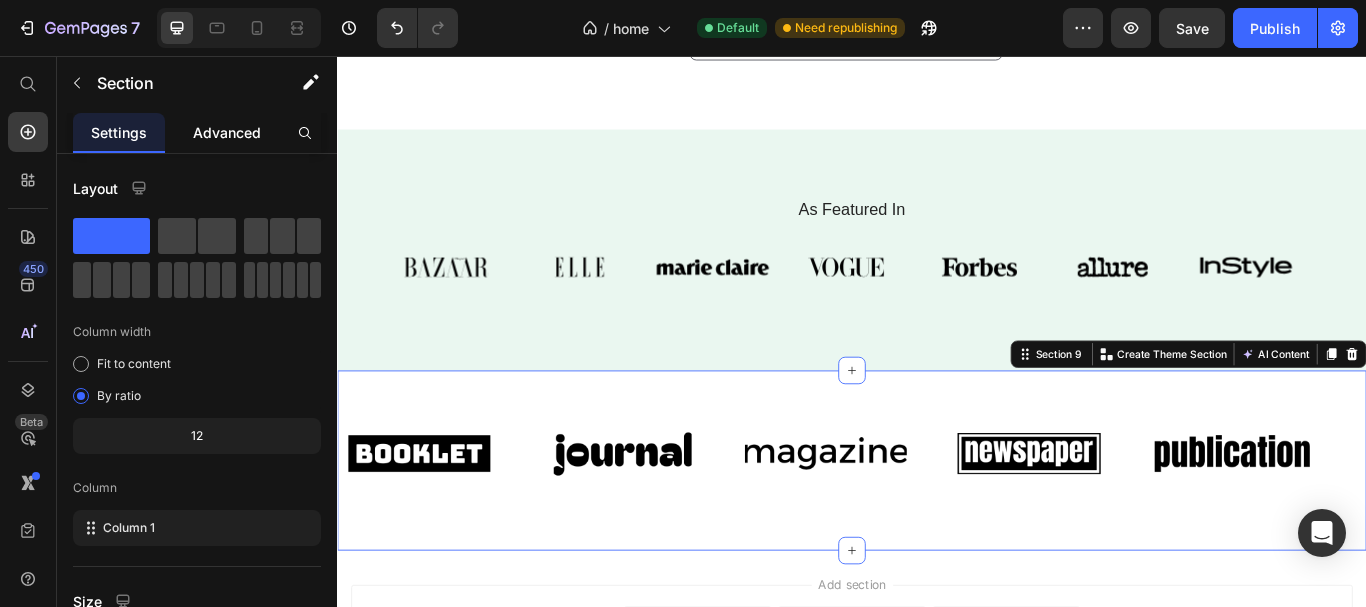 click on "Advanced" at bounding box center (227, 132) 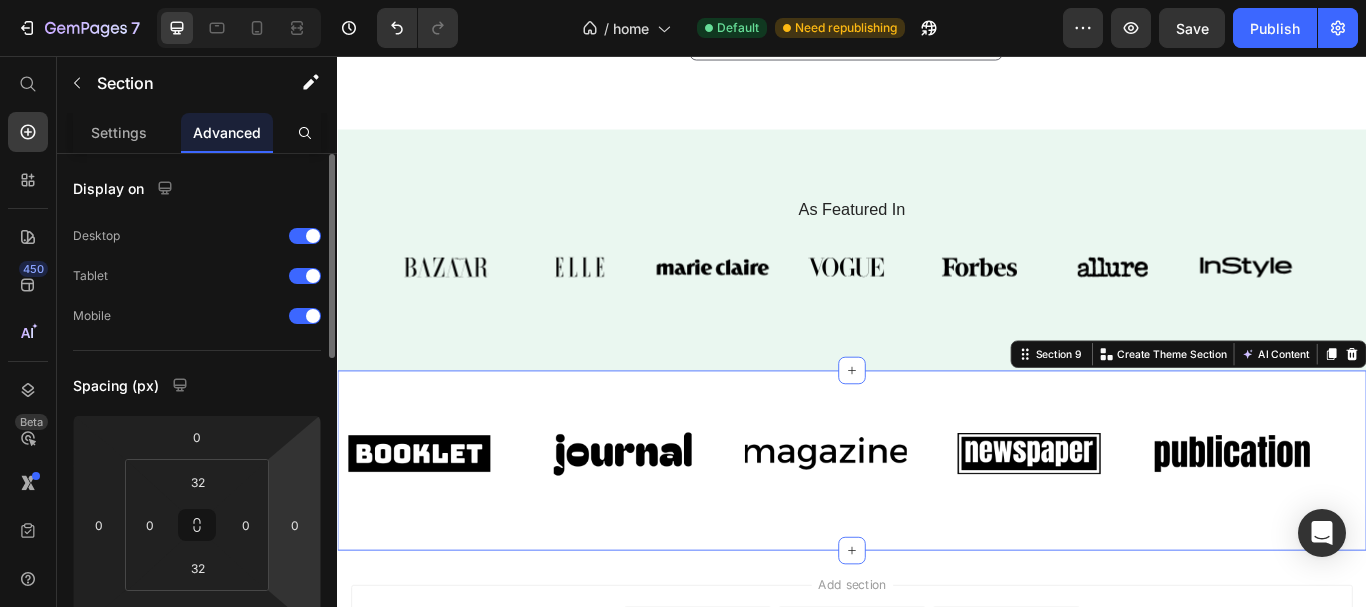 click on "Display on Desktop Tablet Mobile Spacing (px) 0 0 0 0 32 0 32 0 Shape Border Corner Shadow Position Opacity 100 % Animation Interaction Upgrade to Optimize plan  to unlock Interaction & other premium features. CSS class  Delete element" at bounding box center [197, 409] 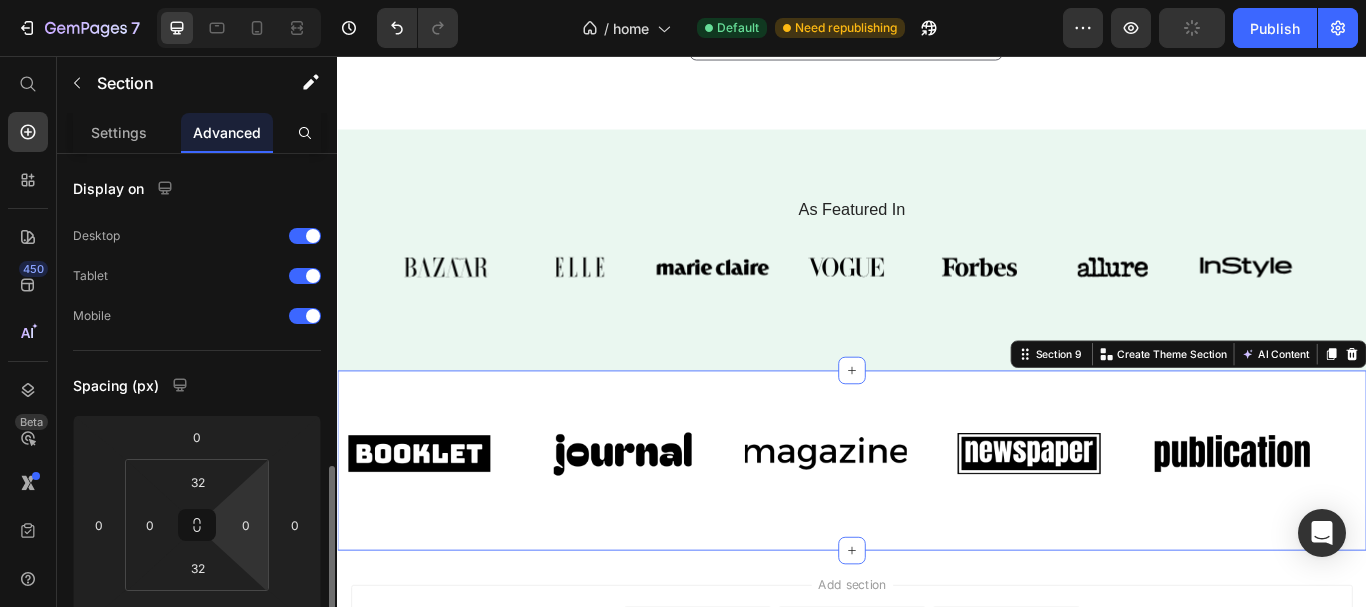 scroll, scrollTop: 223, scrollLeft: 0, axis: vertical 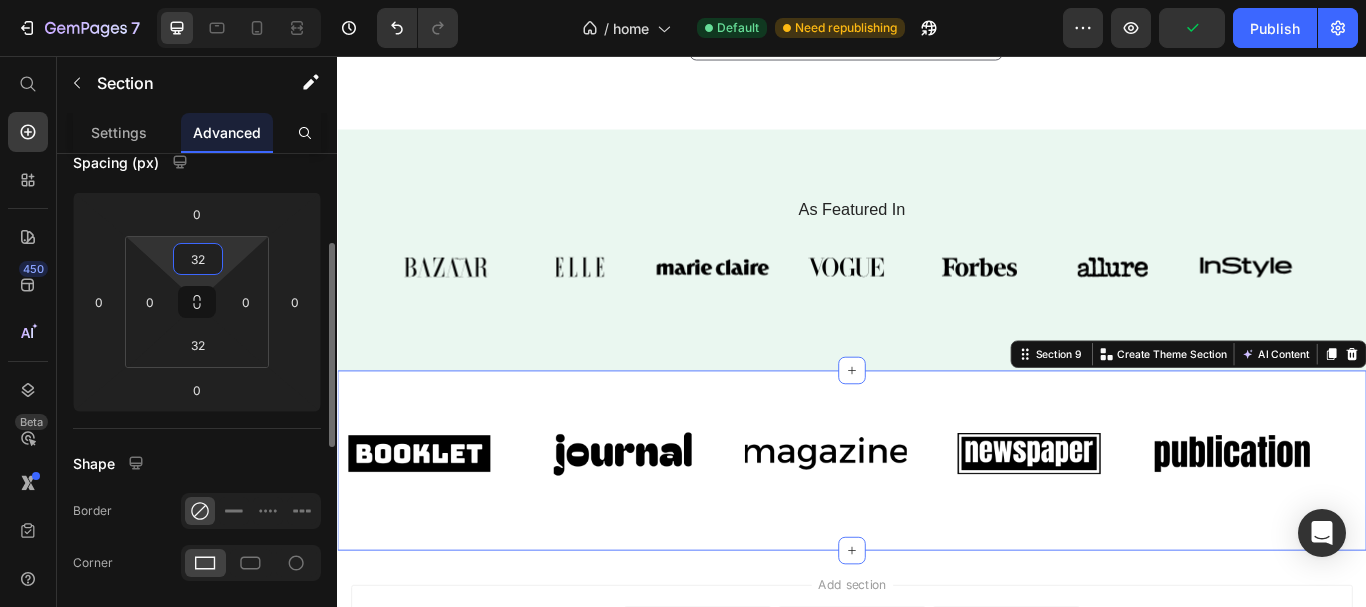 click on "32" at bounding box center (198, 259) 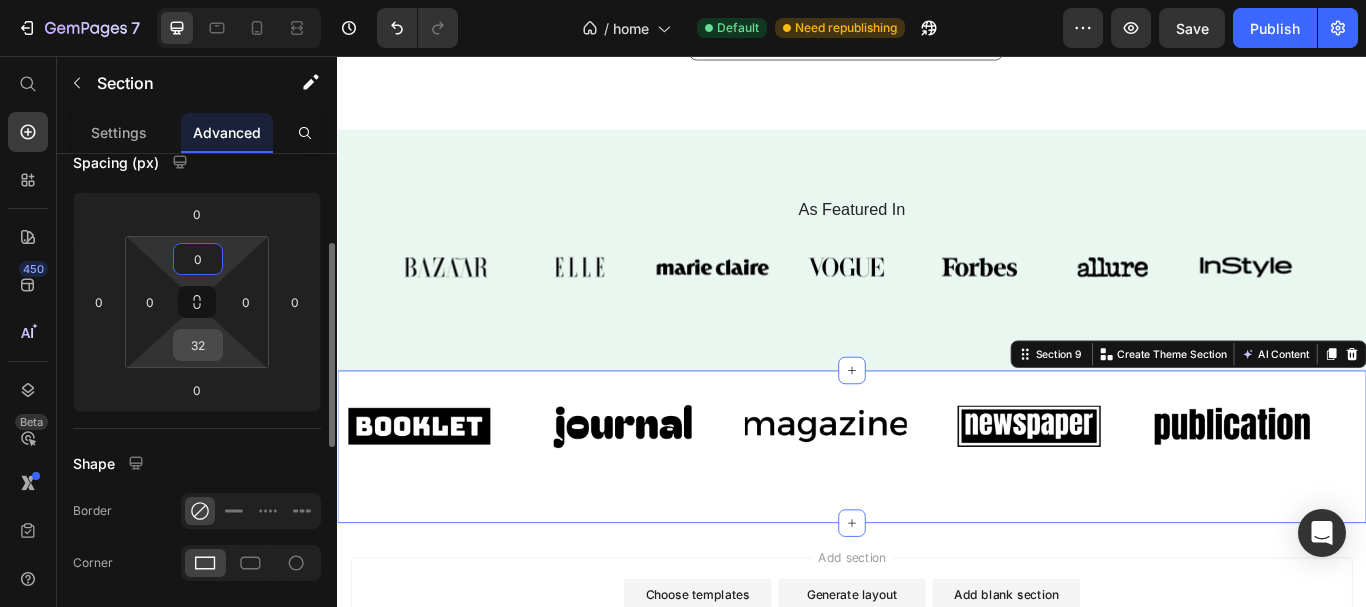 type on "0" 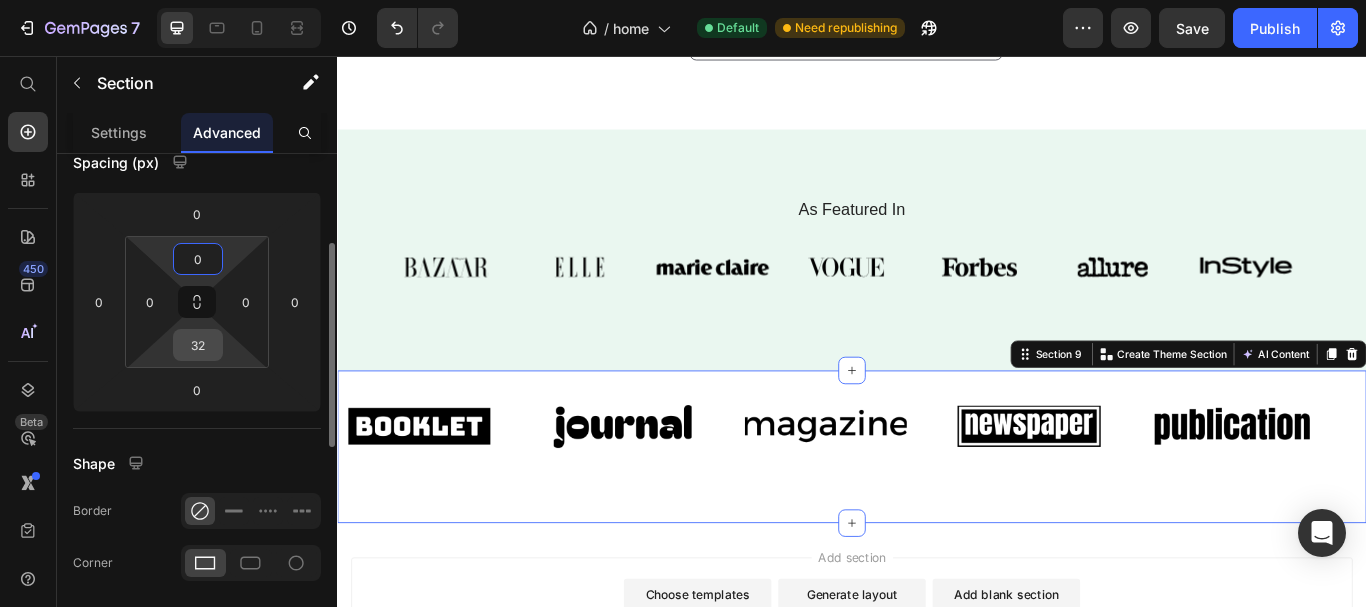 click on "32" at bounding box center (198, 345) 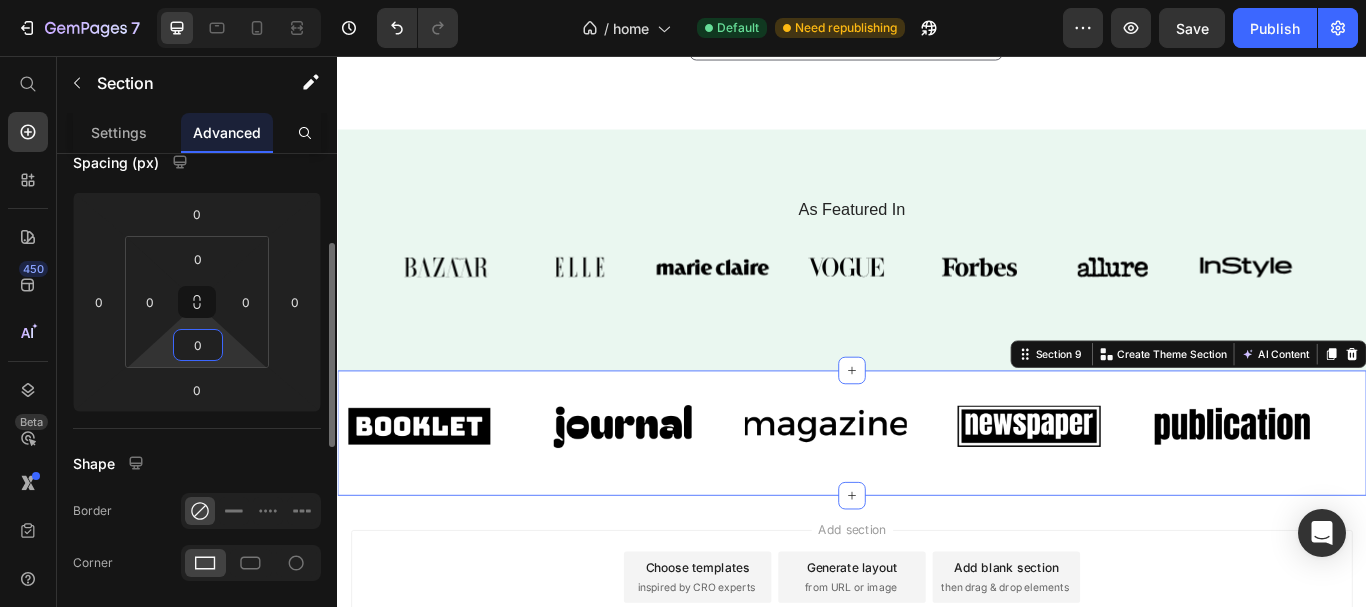 type on "0" 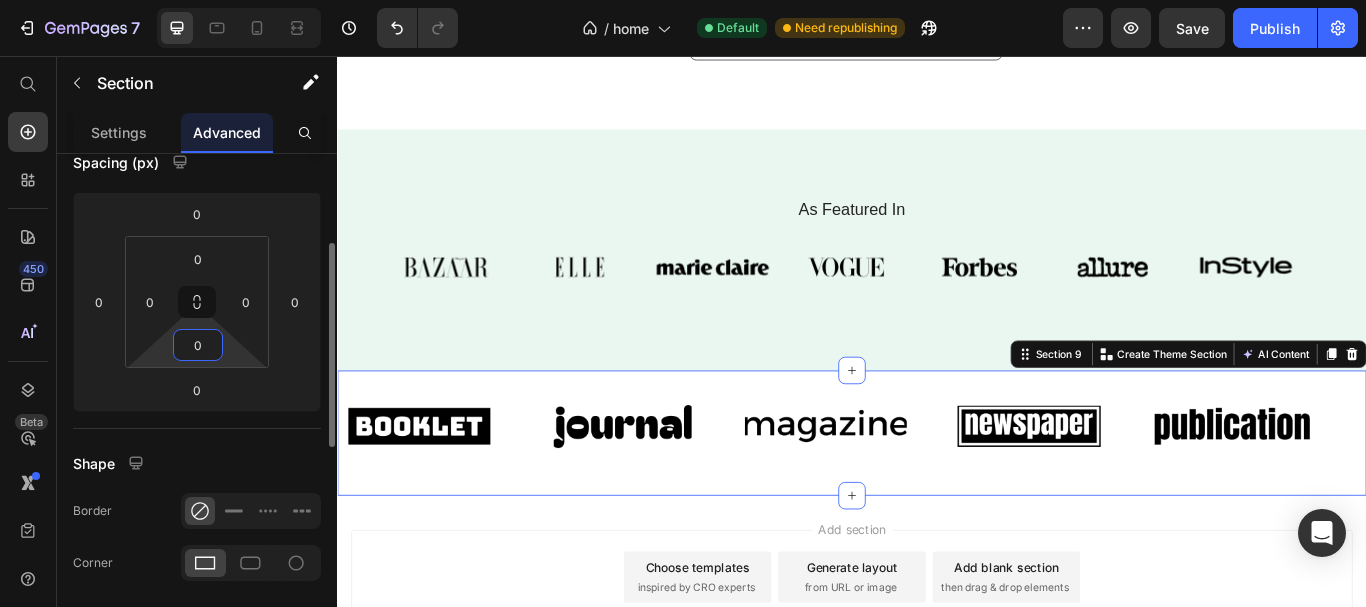 click on "Shape" at bounding box center (197, 463) 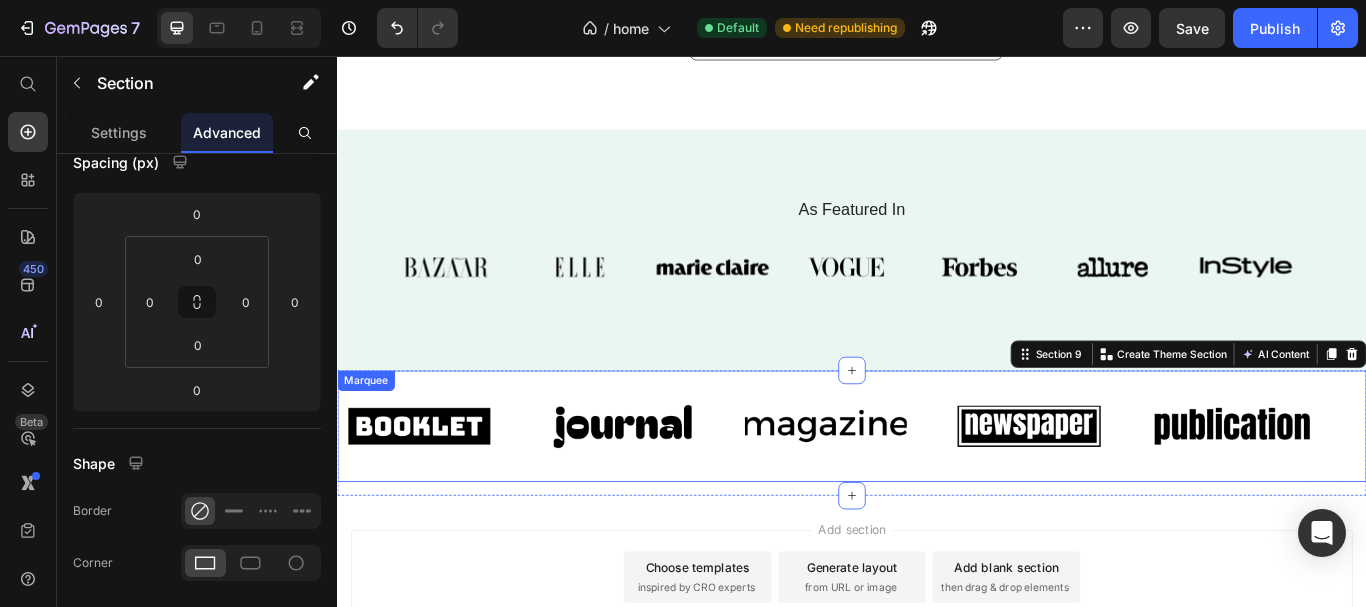 click on "Image" at bounding box center (456, 488) 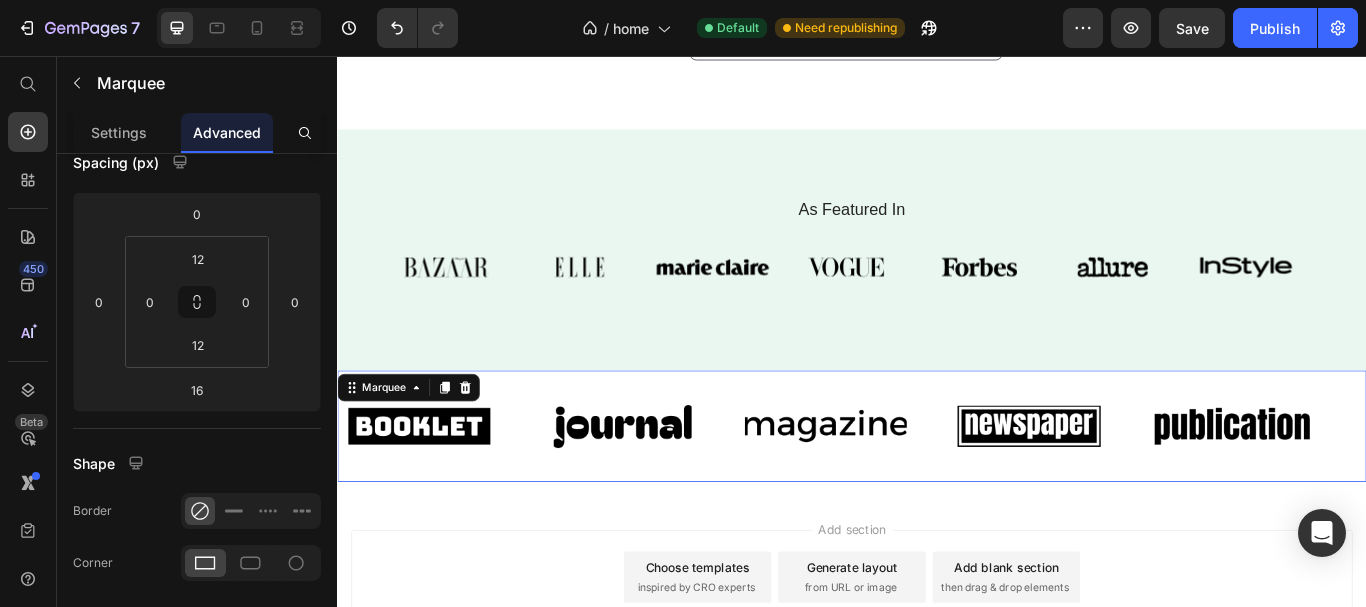 scroll, scrollTop: 0, scrollLeft: 0, axis: both 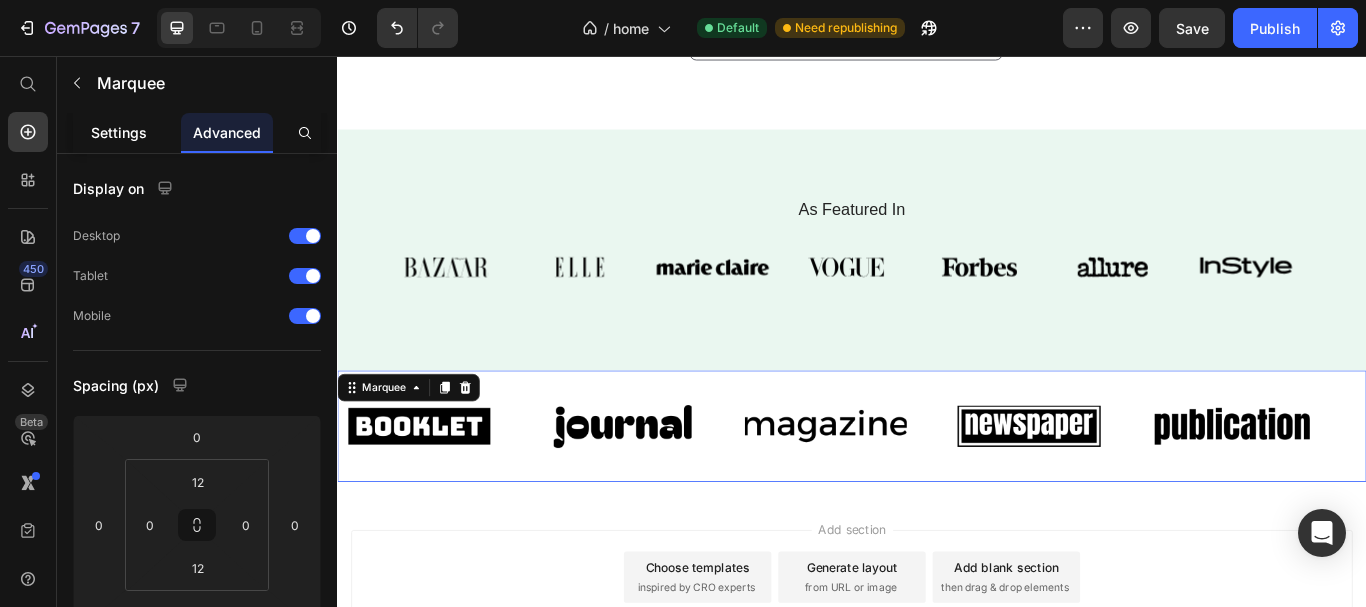 click on "Settings" at bounding box center (119, 132) 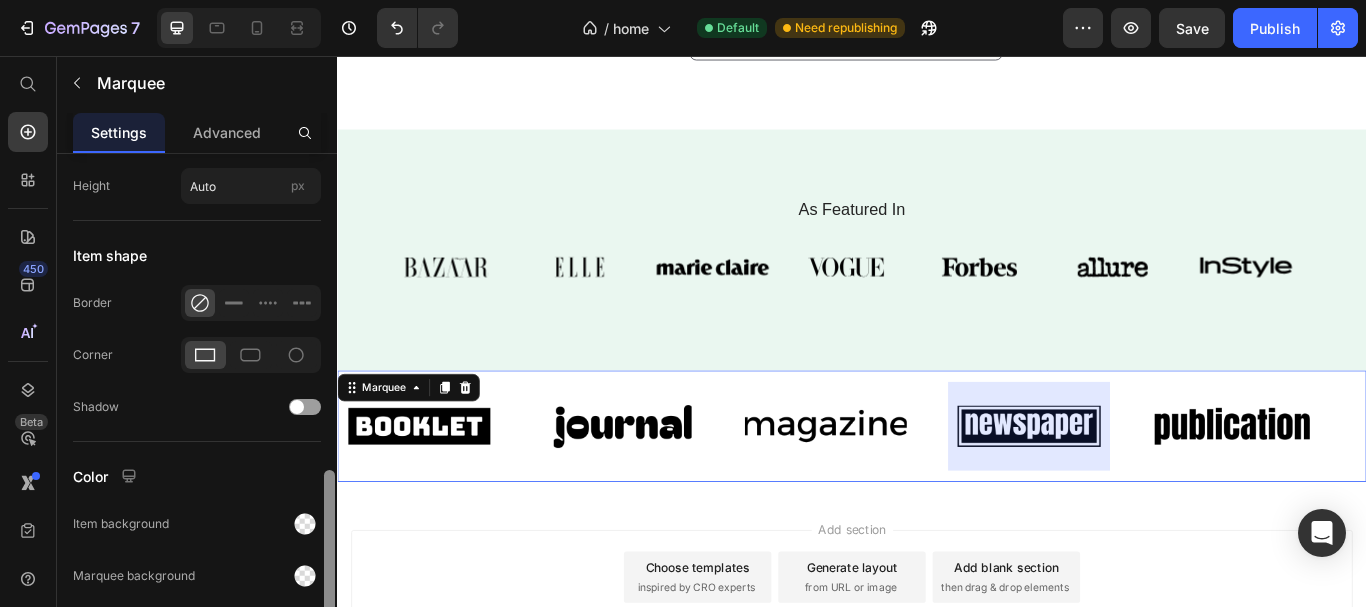 scroll, scrollTop: 1031, scrollLeft: 0, axis: vertical 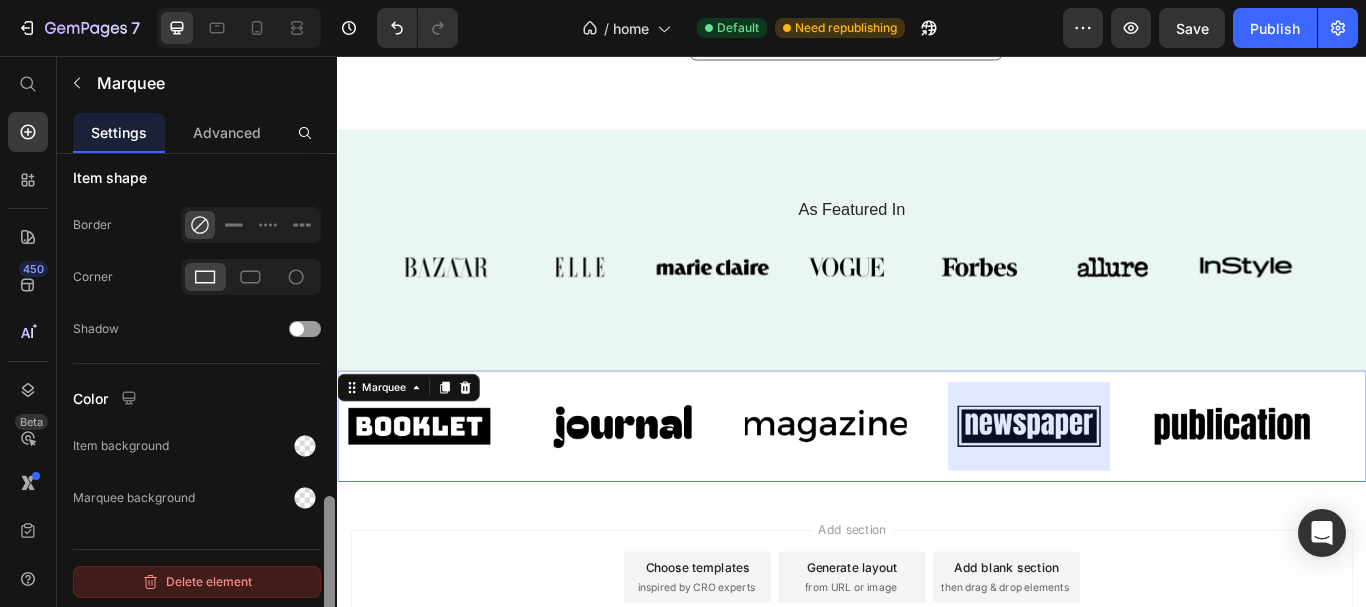 drag, startPoint x: 325, startPoint y: 246, endPoint x: 262, endPoint y: 582, distance: 341.85522 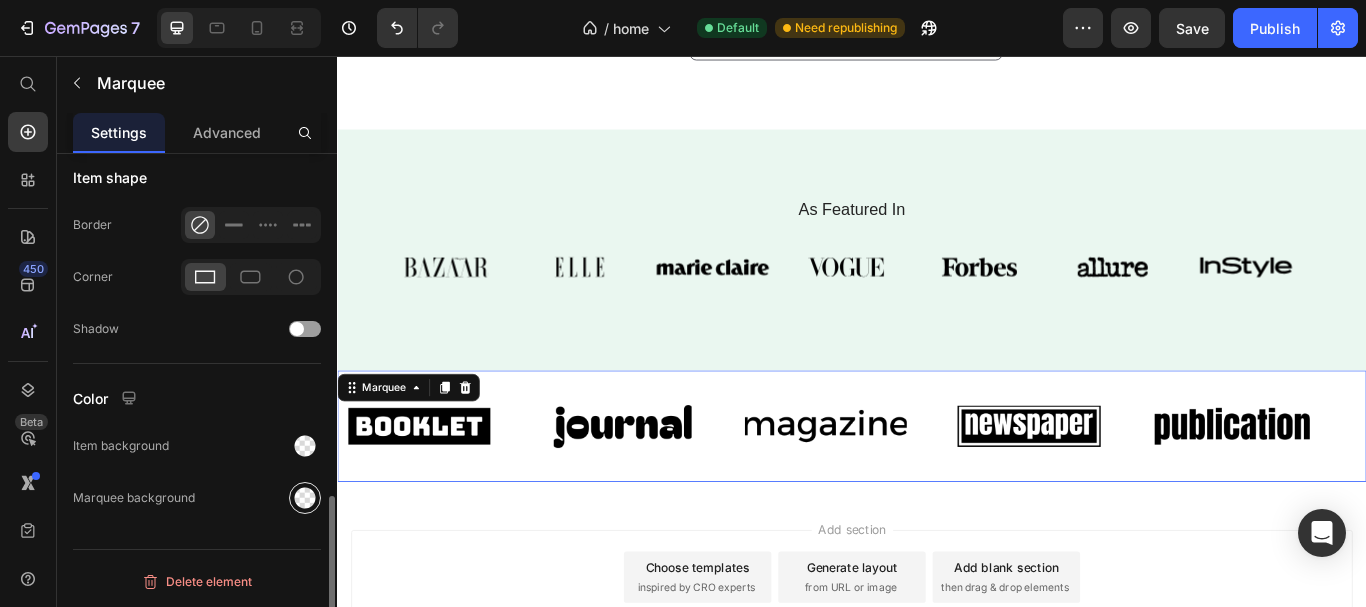 click at bounding box center (305, 498) 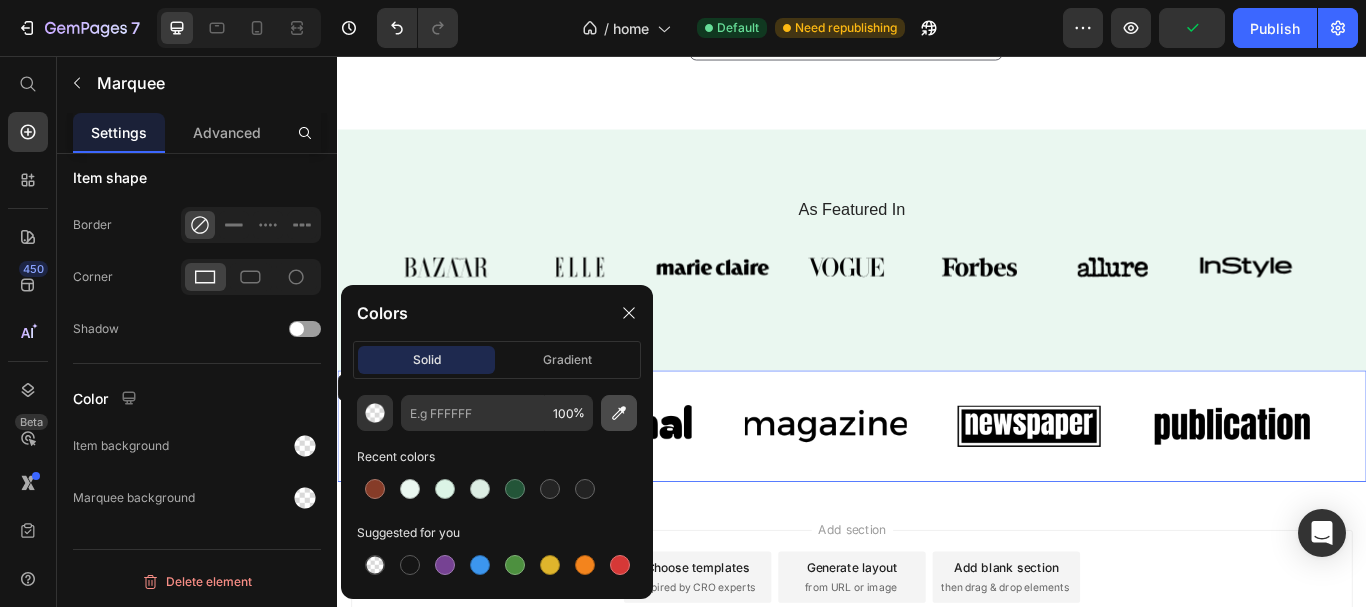 click 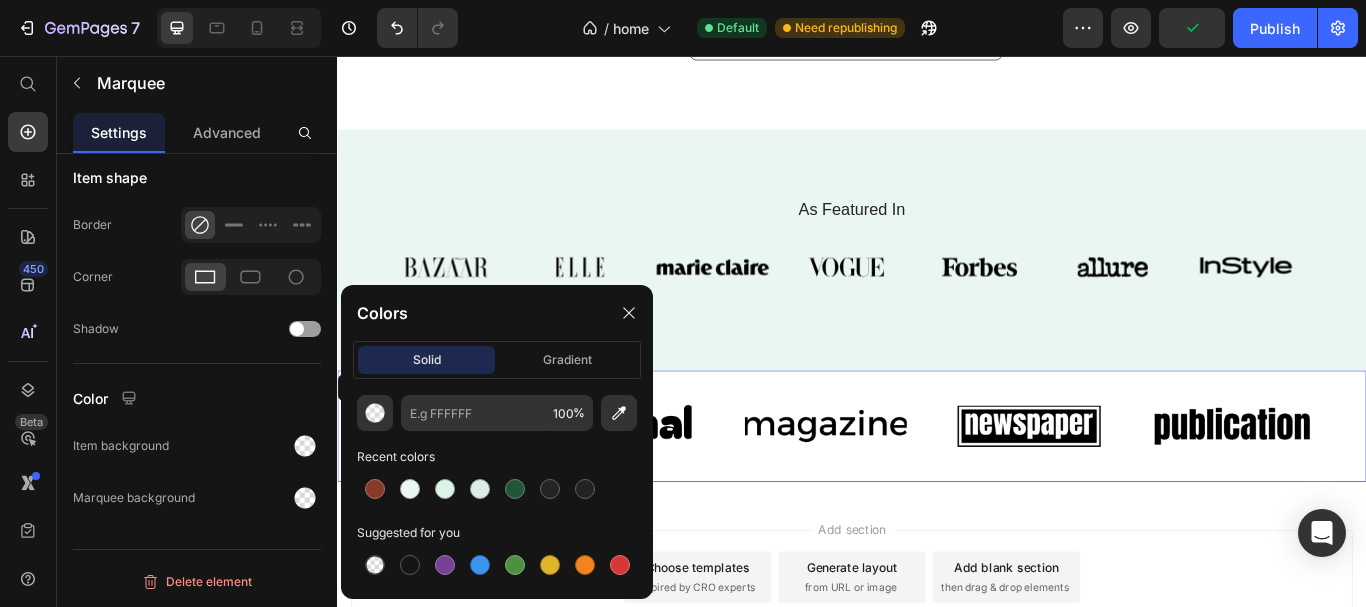 type on "EAF7F0" 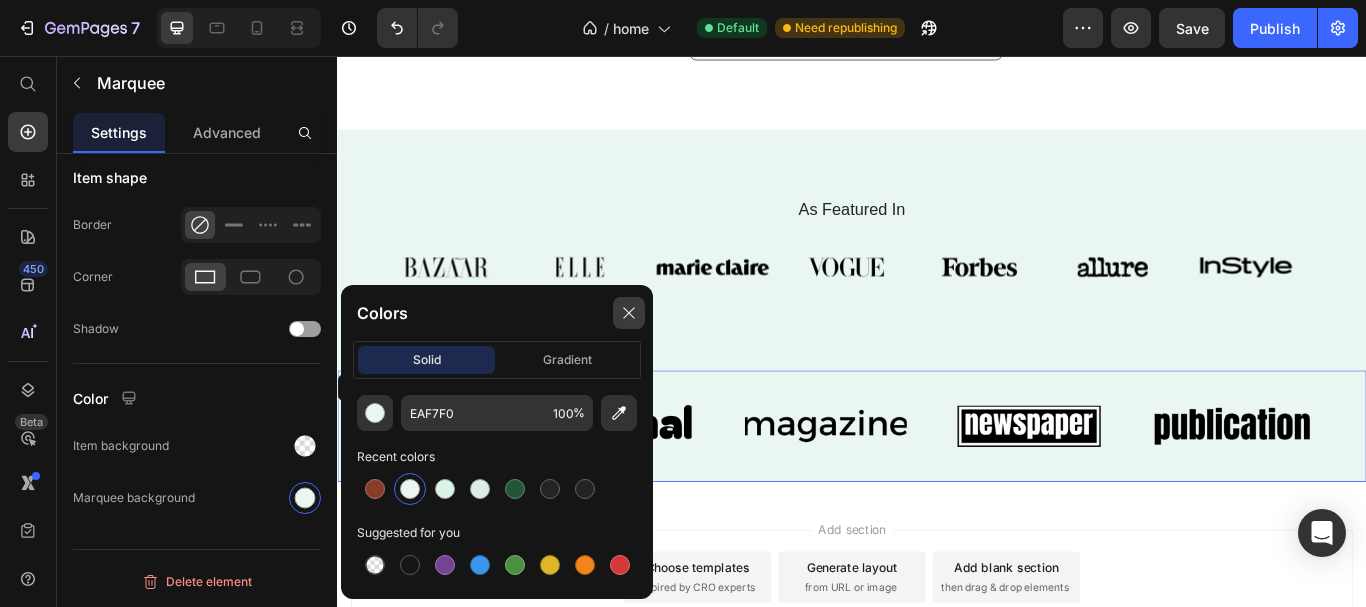 click 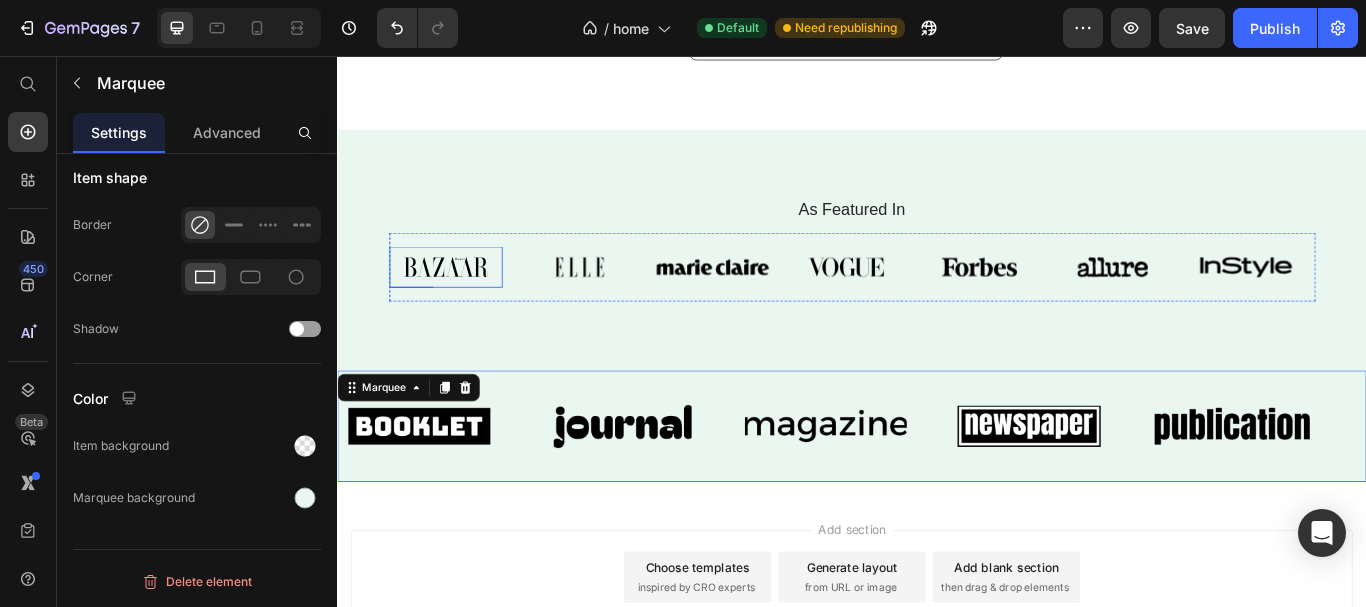 click at bounding box center [463, 303] 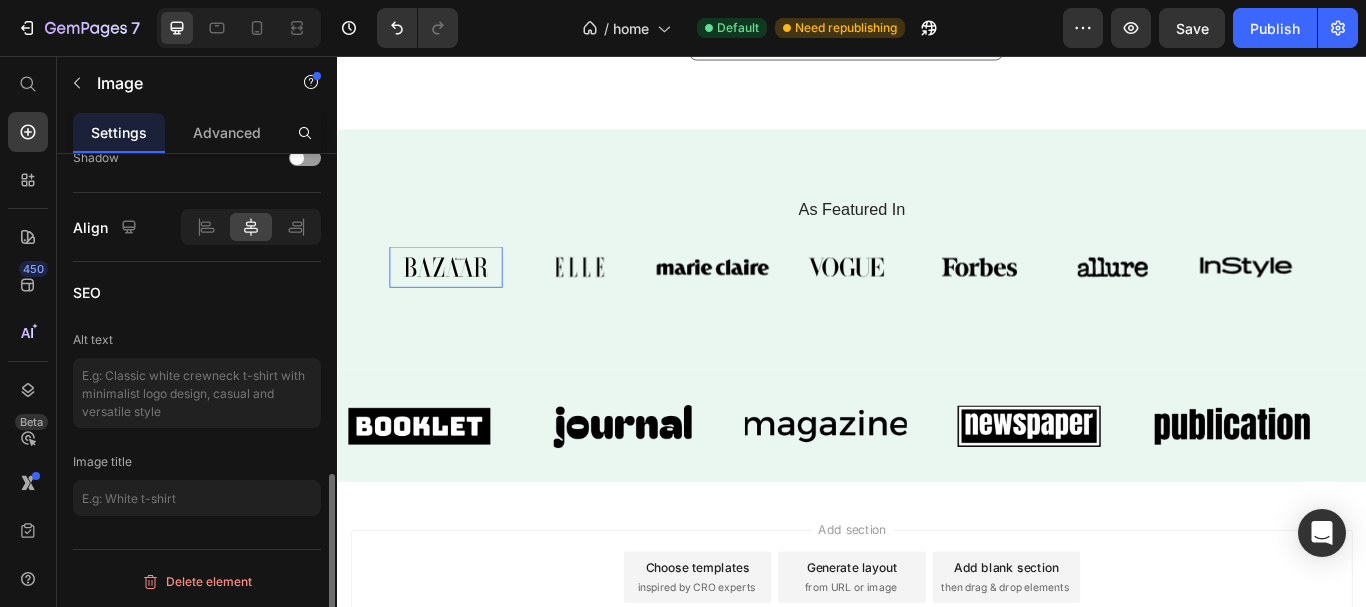 scroll, scrollTop: 0, scrollLeft: 0, axis: both 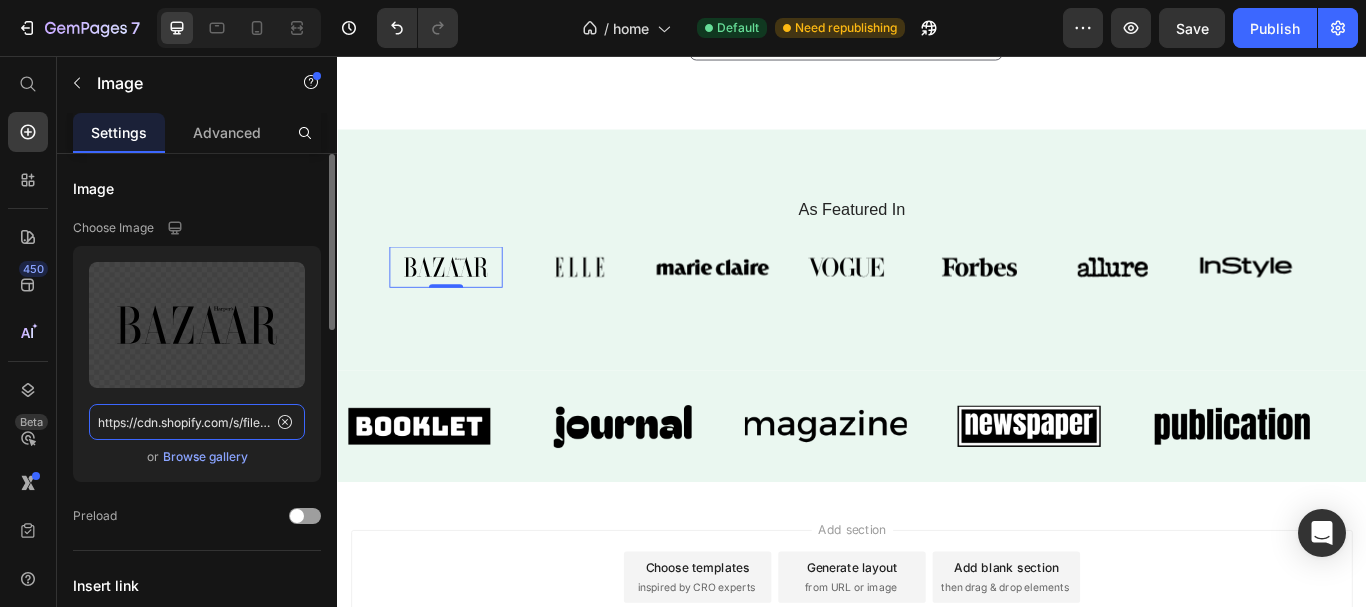 click on "https://cdn.shopify.com/s/files/1/0615/8181/9975/files/gempages_574911106628191076-5966a057-0dda-4e5c-b7fe-3110ec5f5ba4.svg" 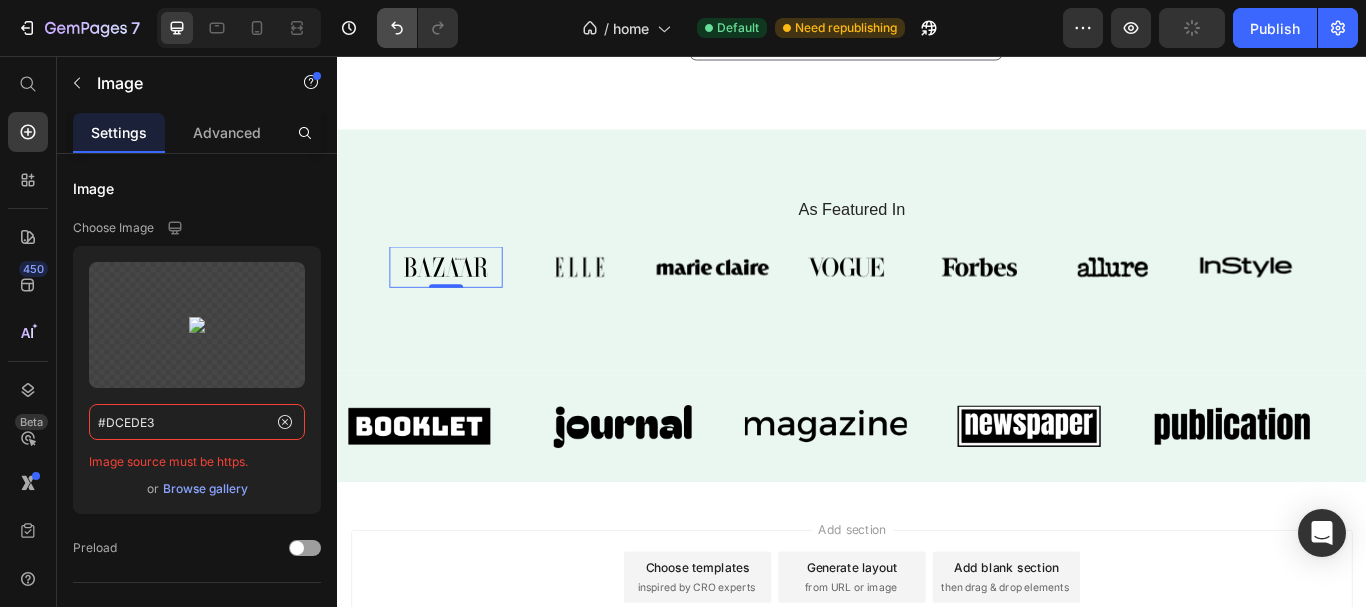 type on "#DCEDE3" 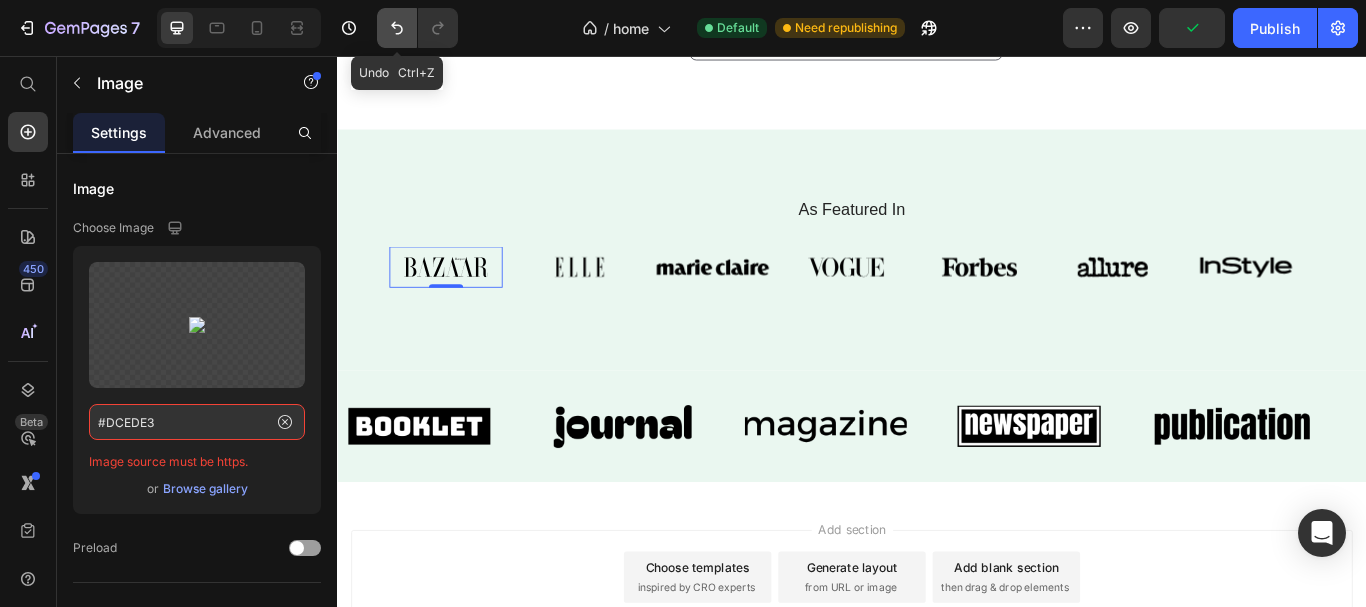 click 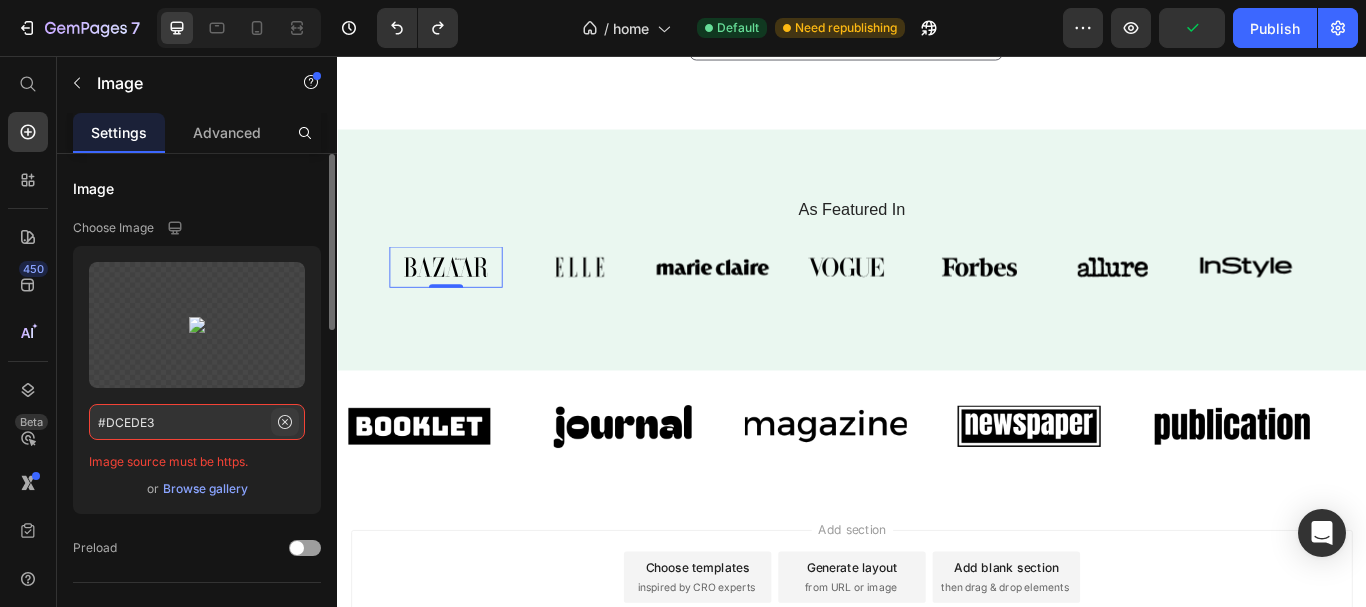 click 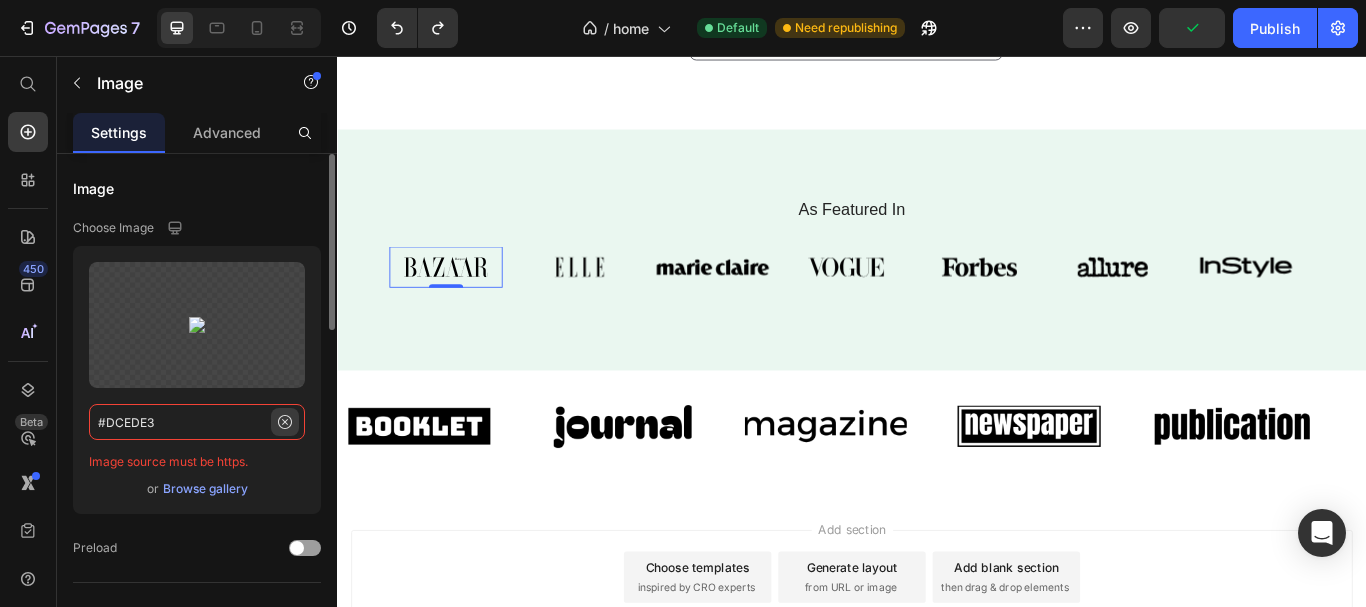 type 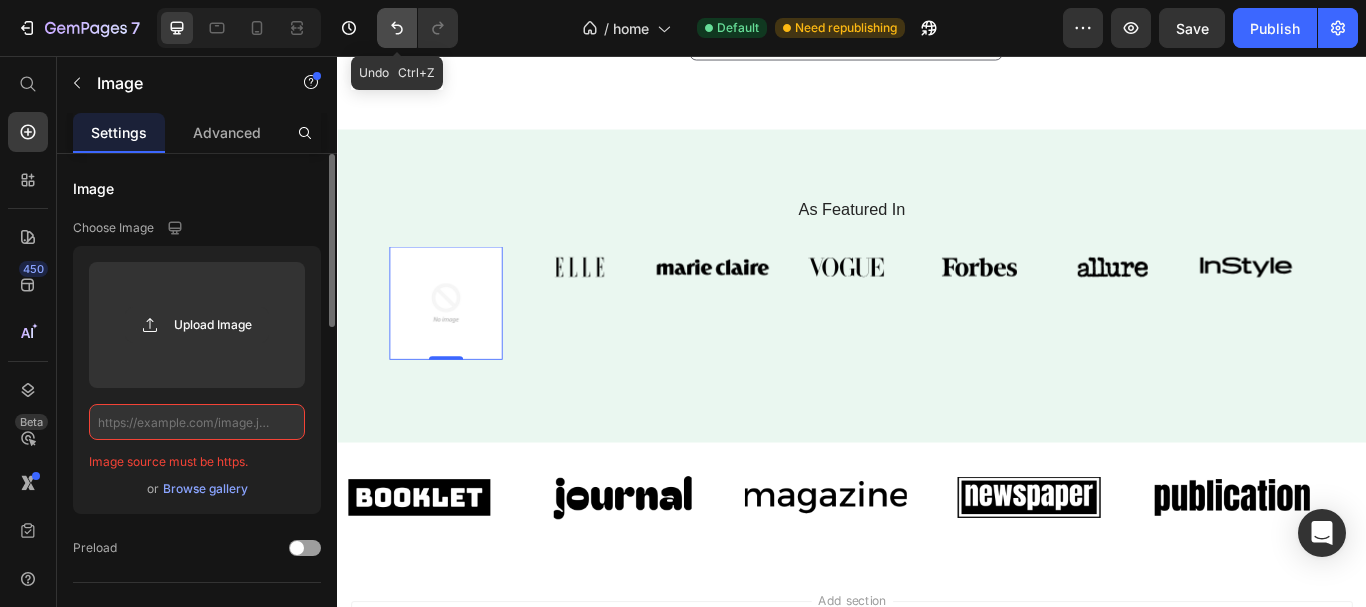 click 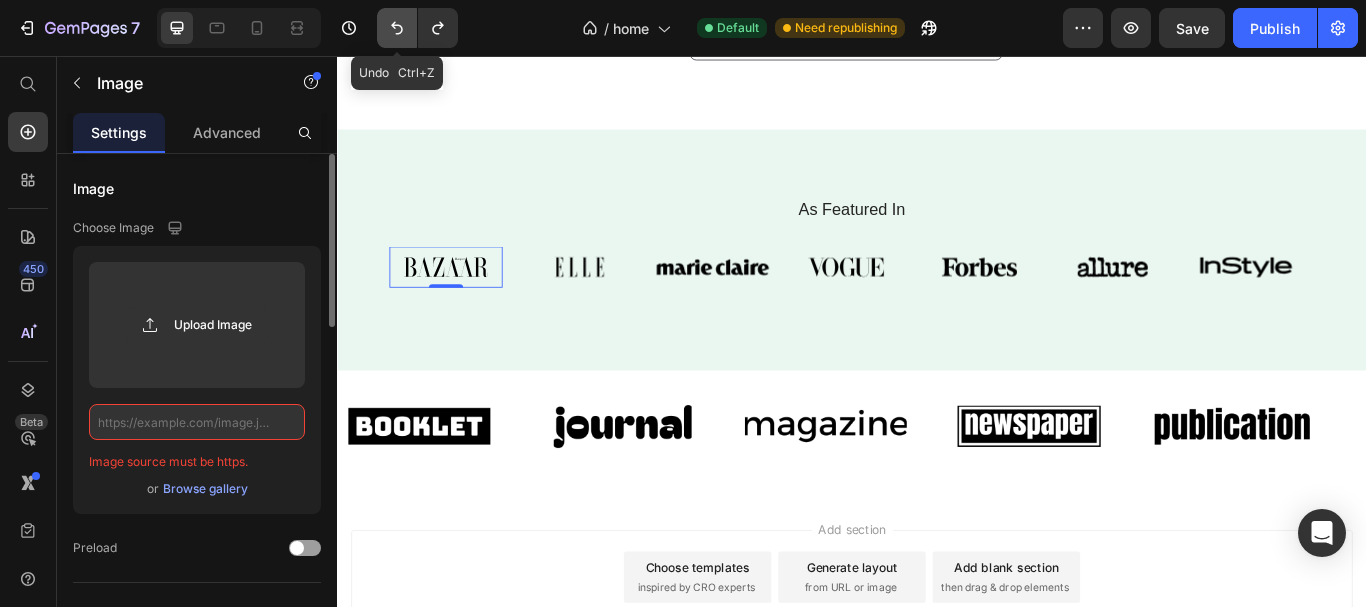 click 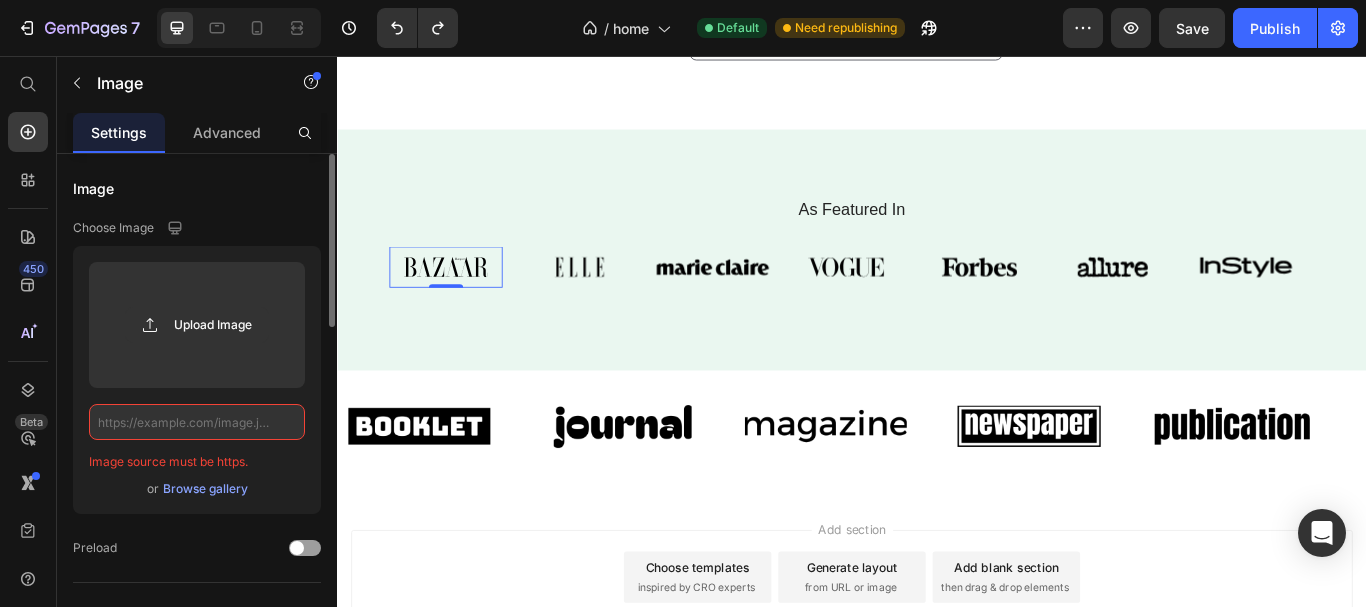 click on "Image" at bounding box center (197, 188) 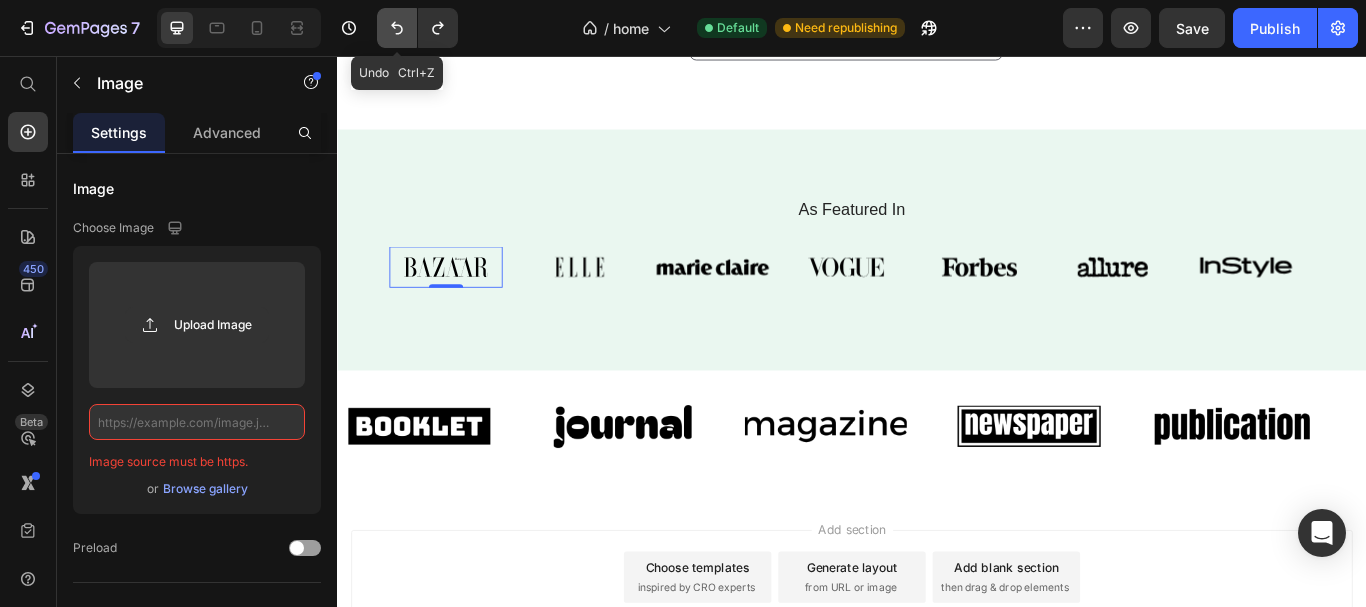 click 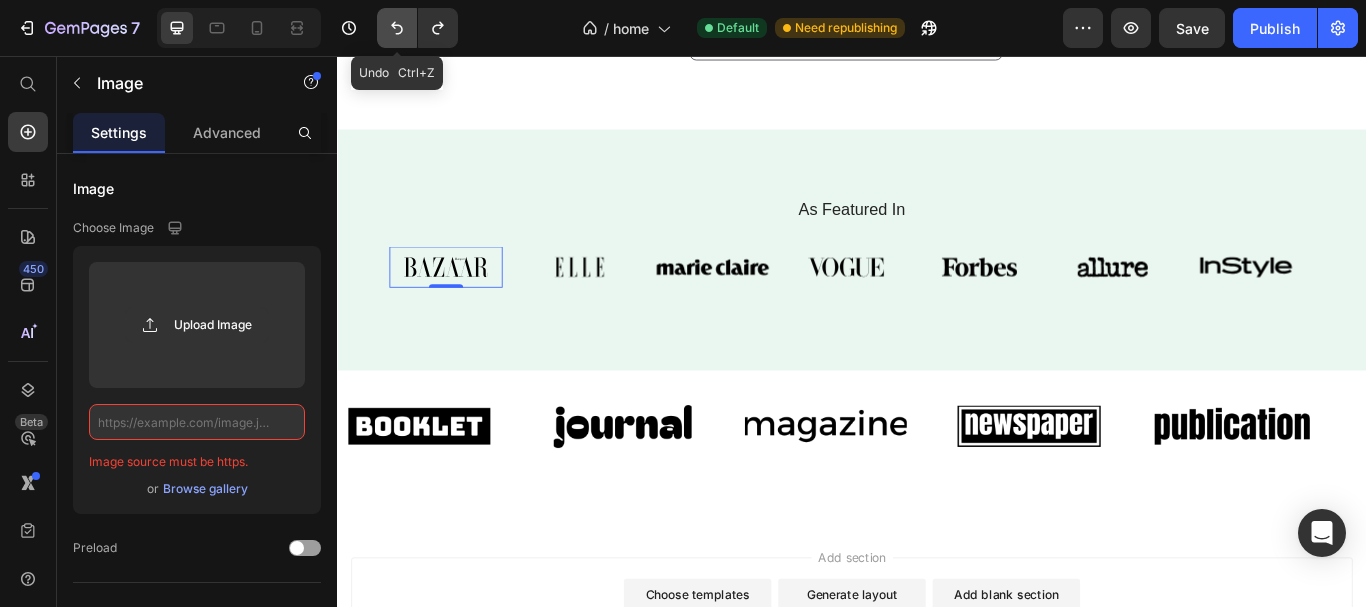 click 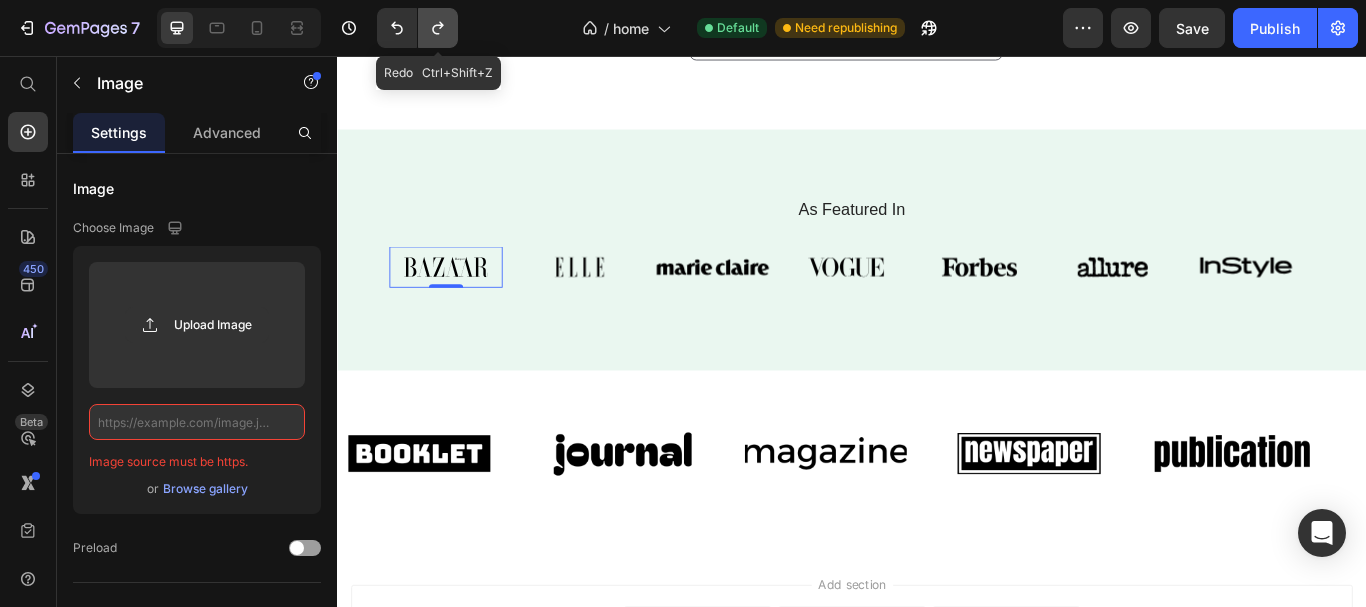 click 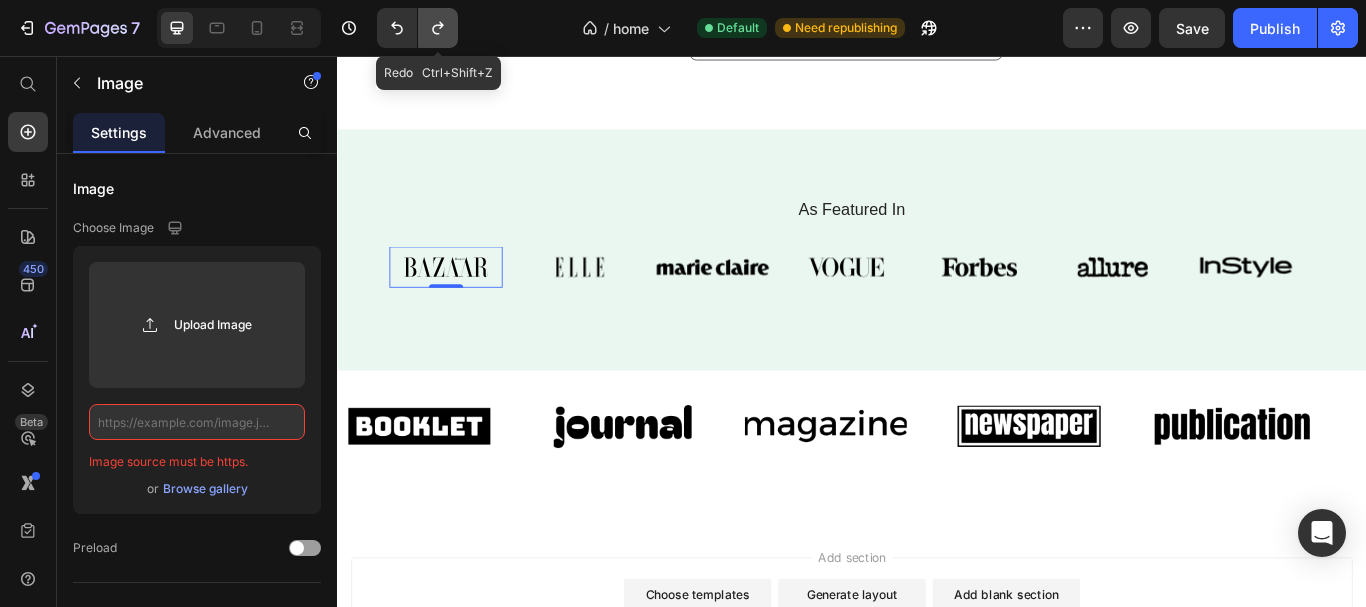 click 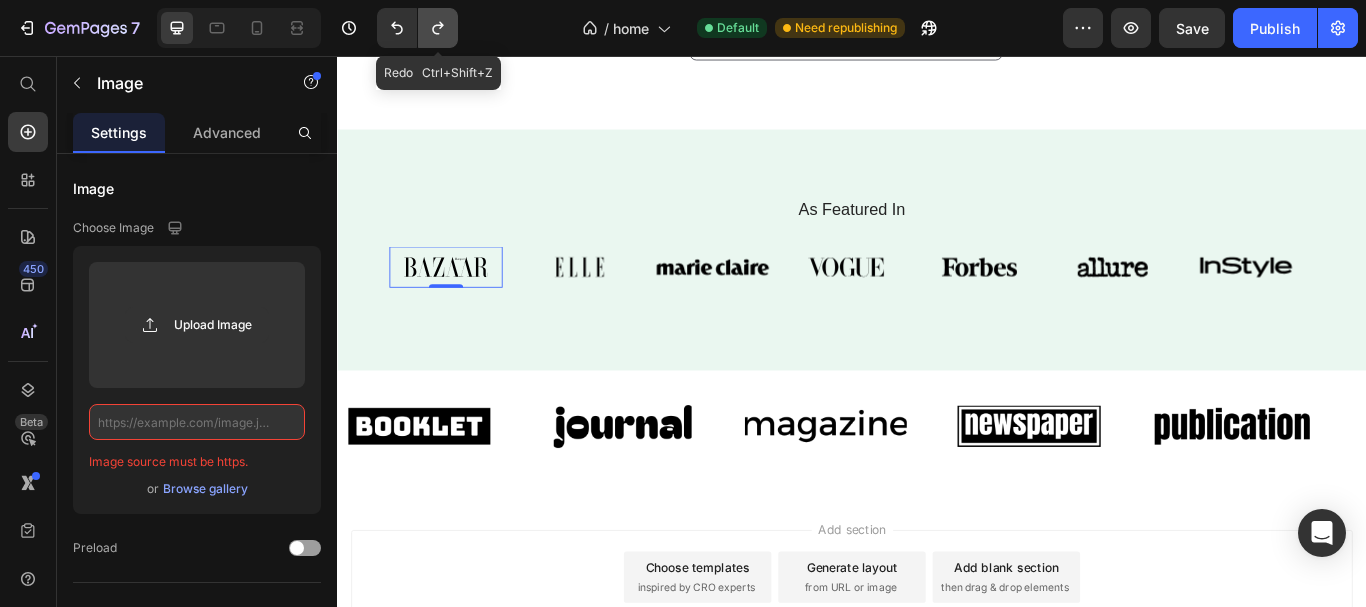 click 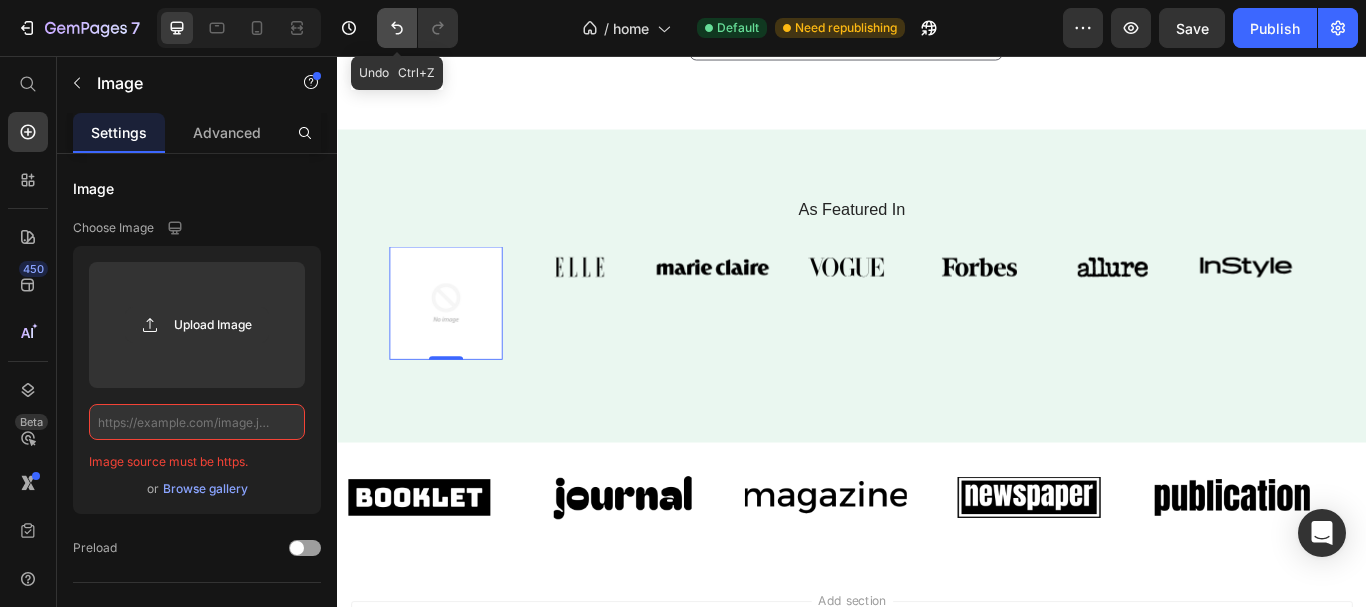 click 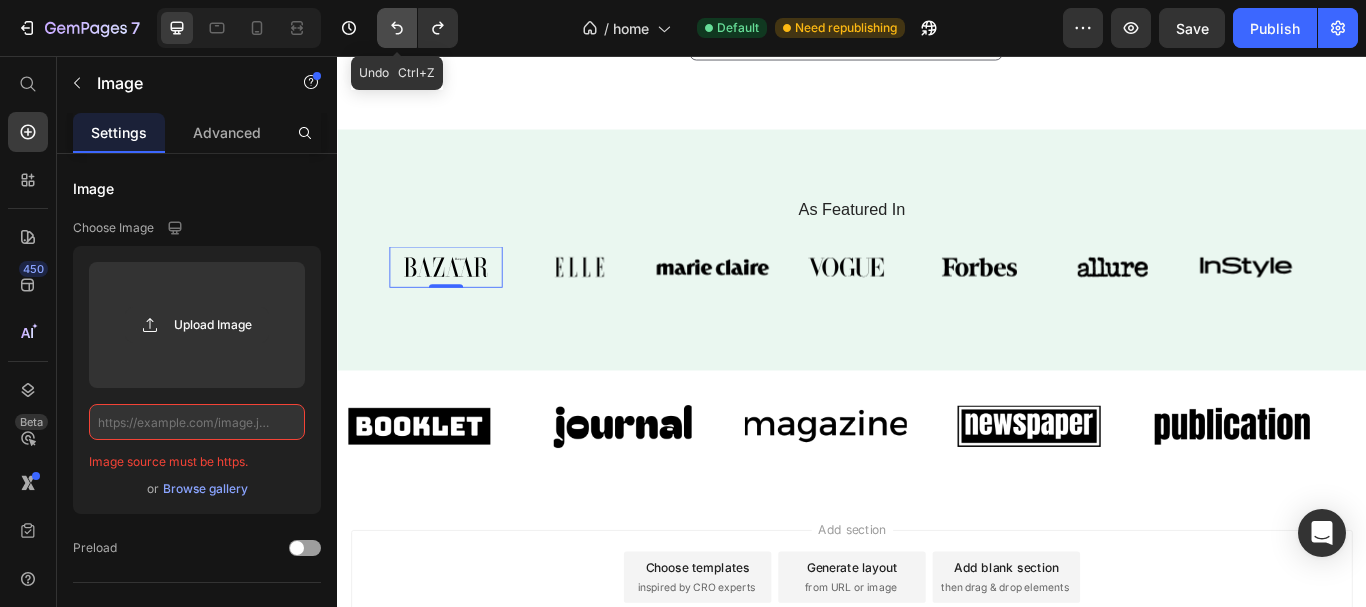 click 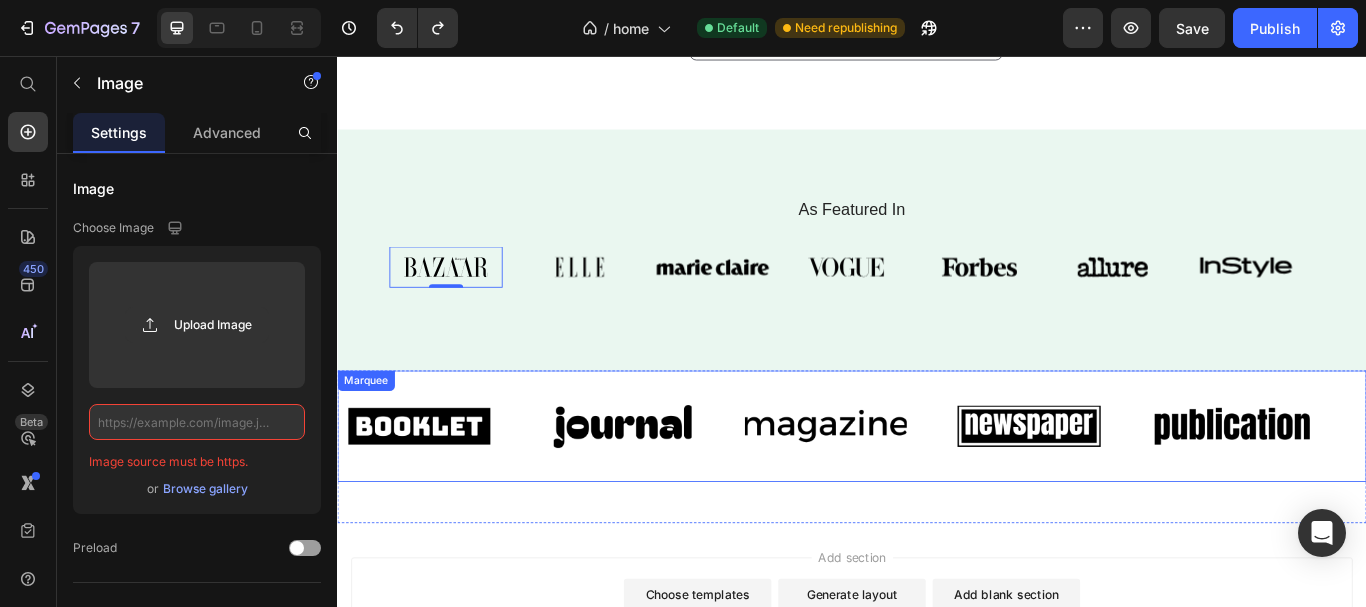 click on "Image" at bounding box center [456, 488] 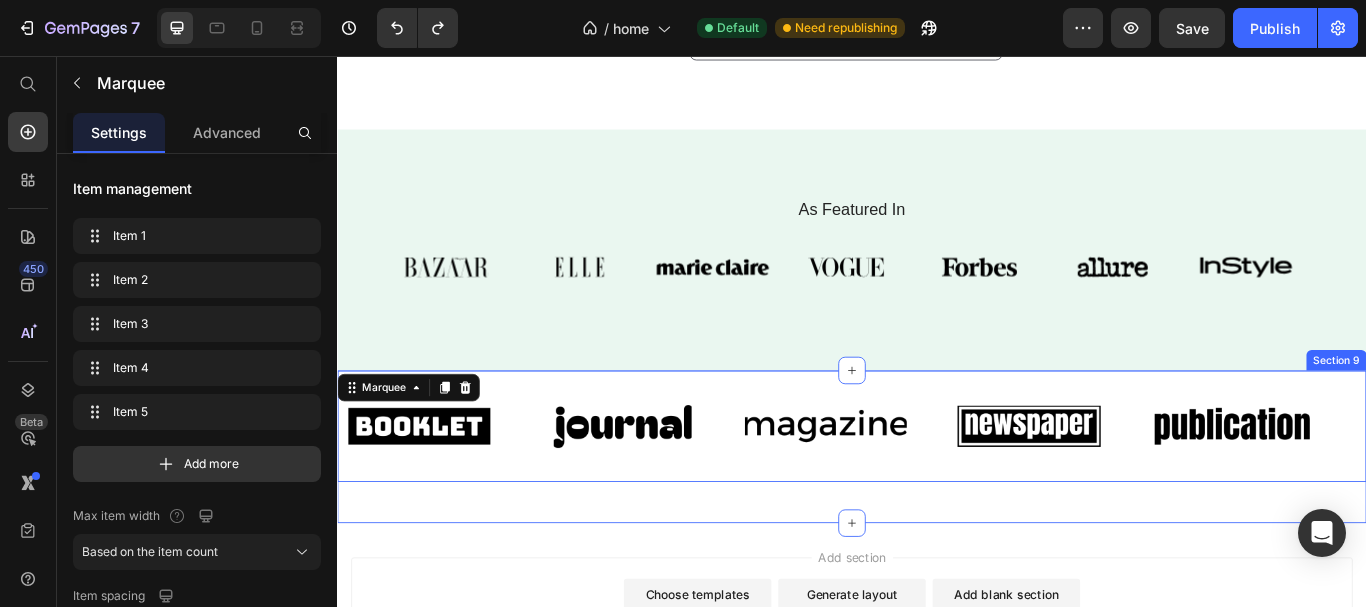 click on "Image Image Image Image Image Image Image Image Image Image Marquee   16" at bounding box center (937, 495) 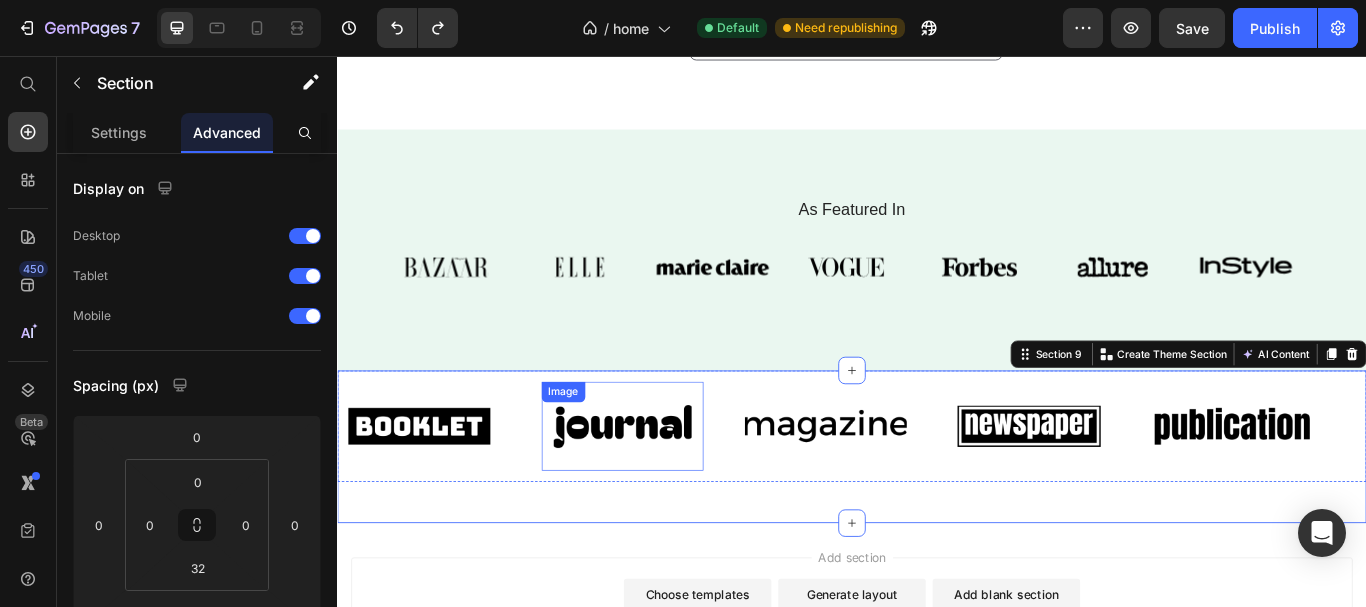 click at bounding box center [669, 488] 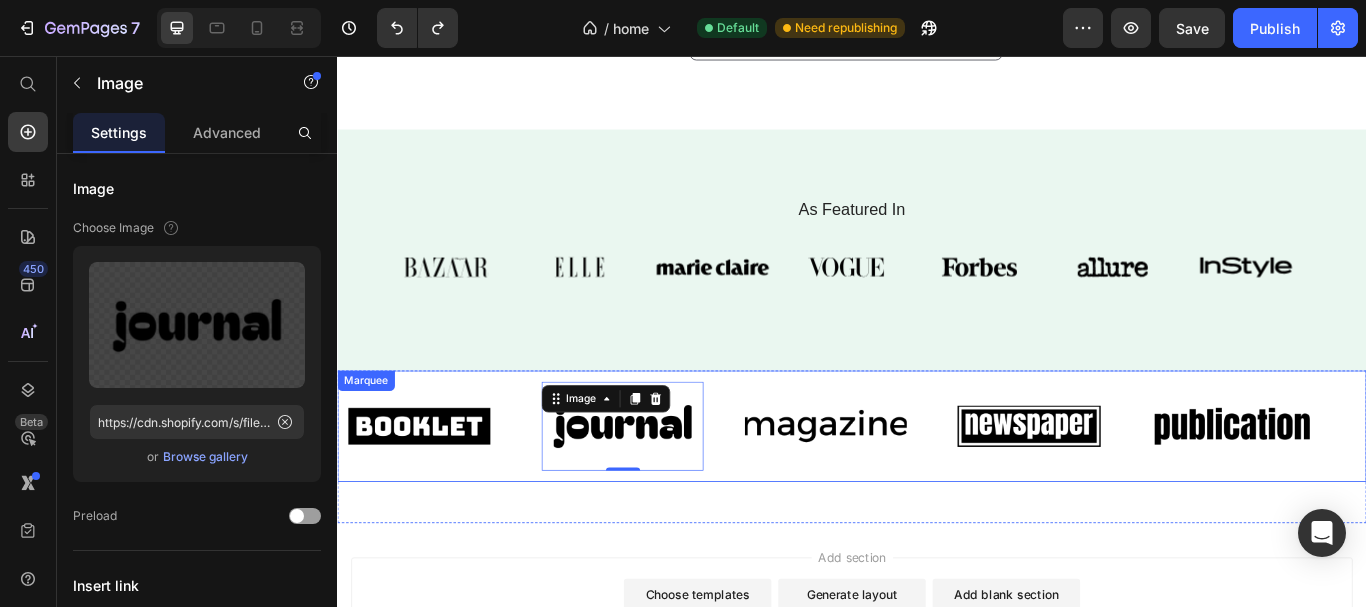 click on "Image" at bounding box center [456, 488] 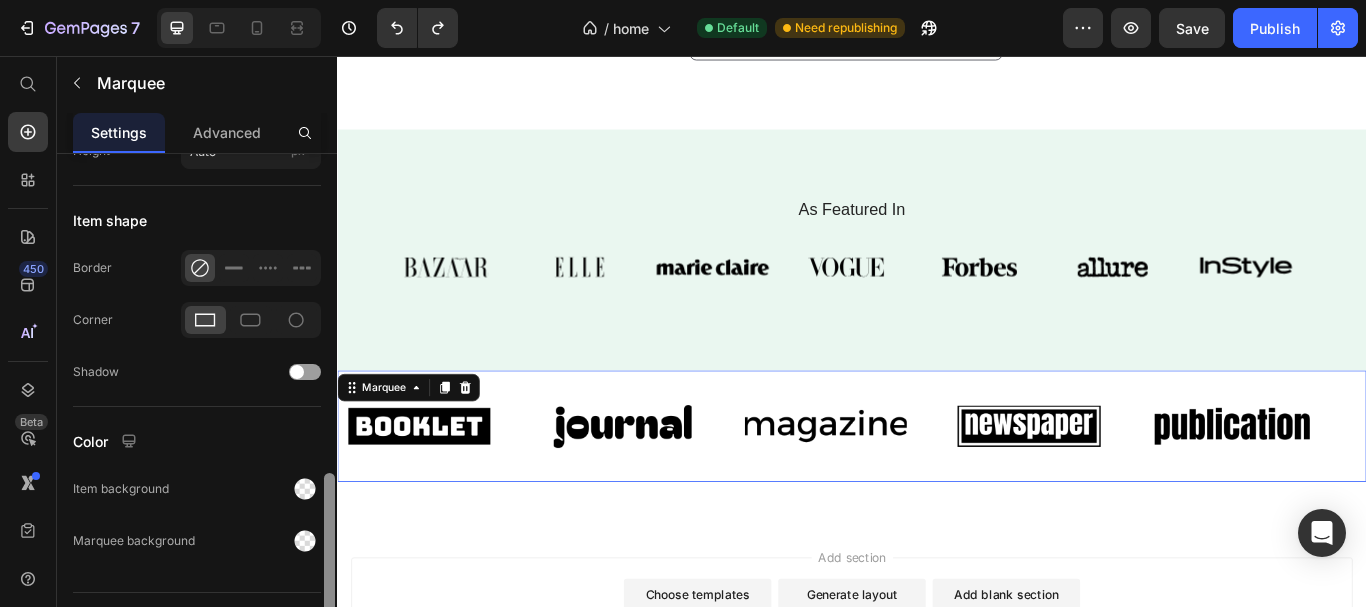 drag, startPoint x: 326, startPoint y: 306, endPoint x: 313, endPoint y: 632, distance: 326.2591 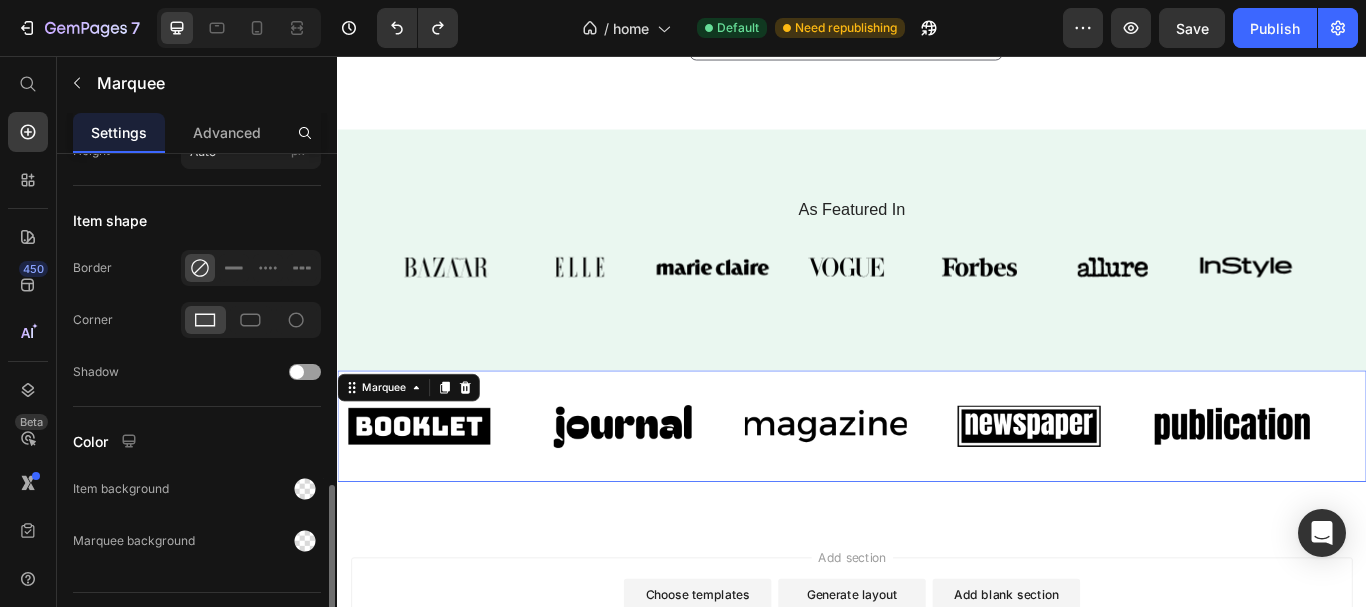 scroll, scrollTop: 991, scrollLeft: 0, axis: vertical 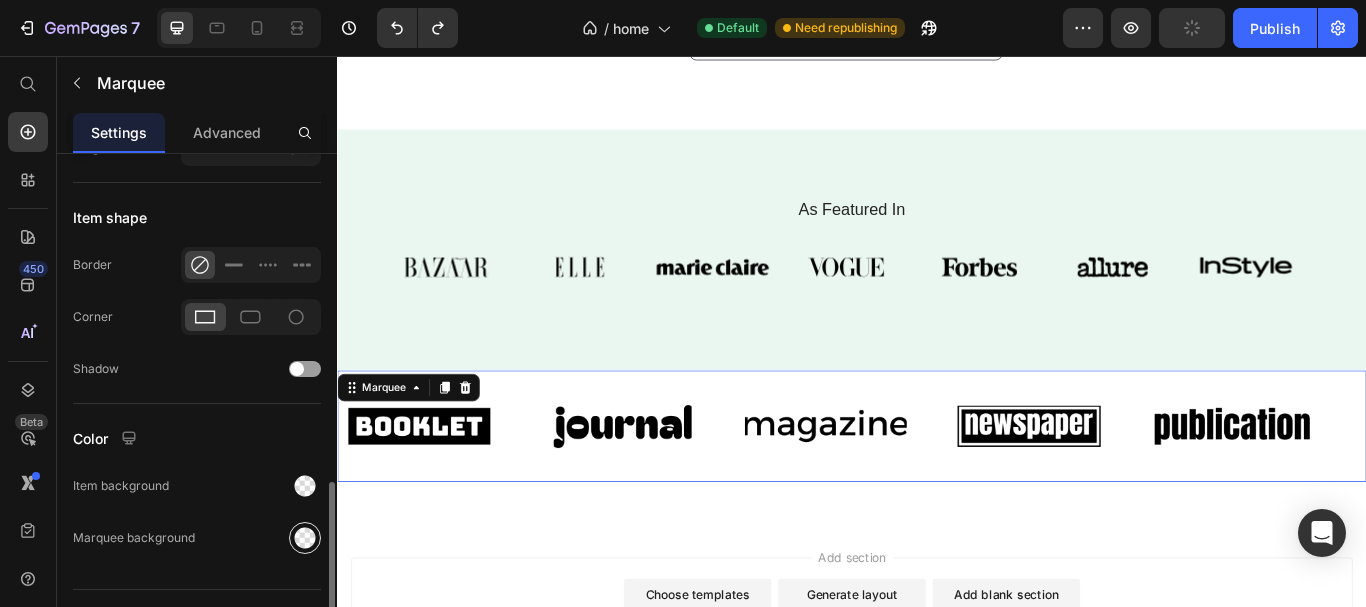 click at bounding box center [305, 538] 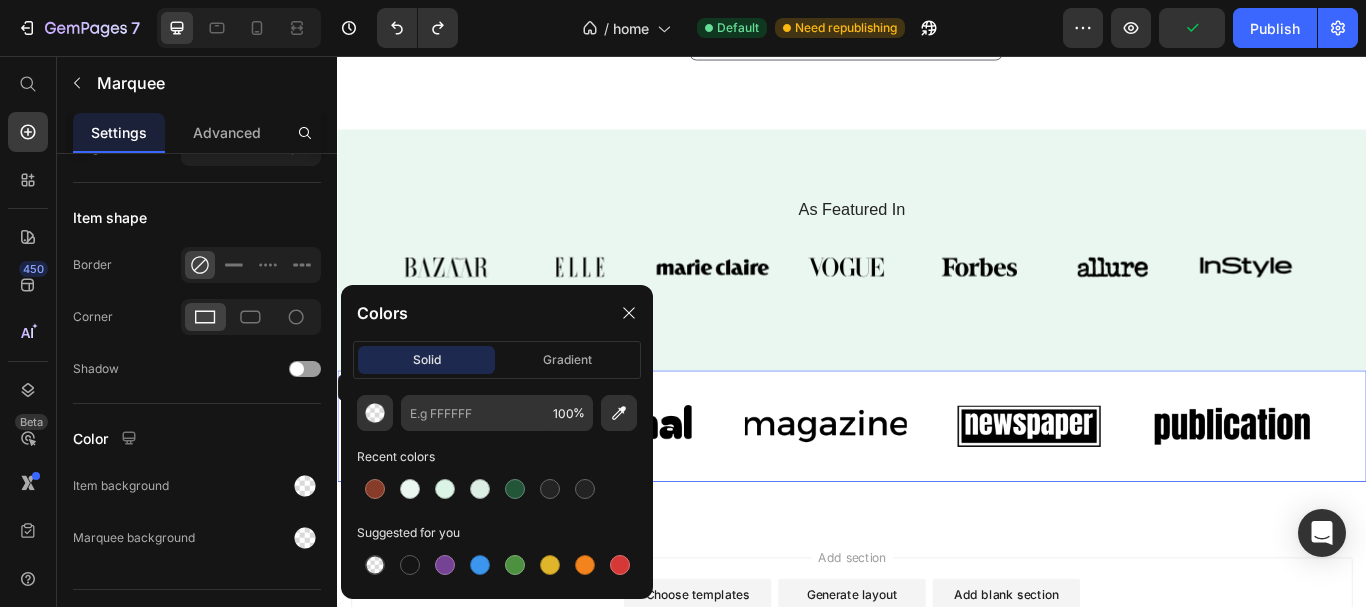 drag, startPoint x: 614, startPoint y: 416, endPoint x: 614, endPoint y: 336, distance: 80 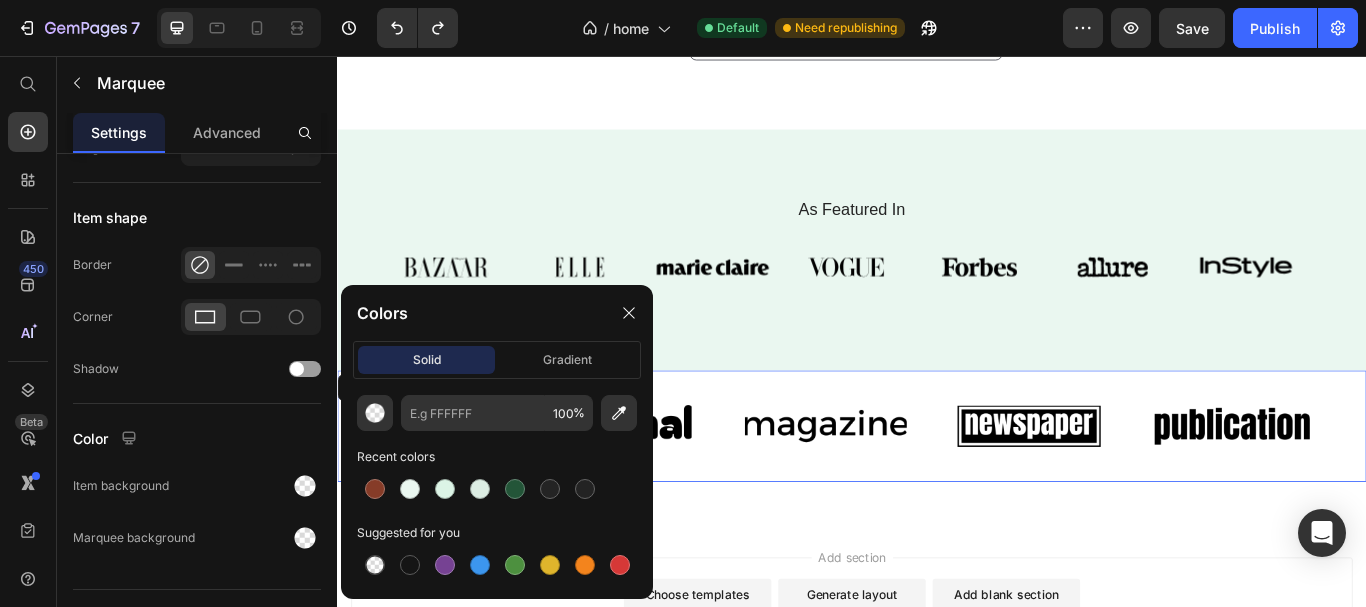 drag, startPoint x: 613, startPoint y: 412, endPoint x: 613, endPoint y: 391, distance: 21 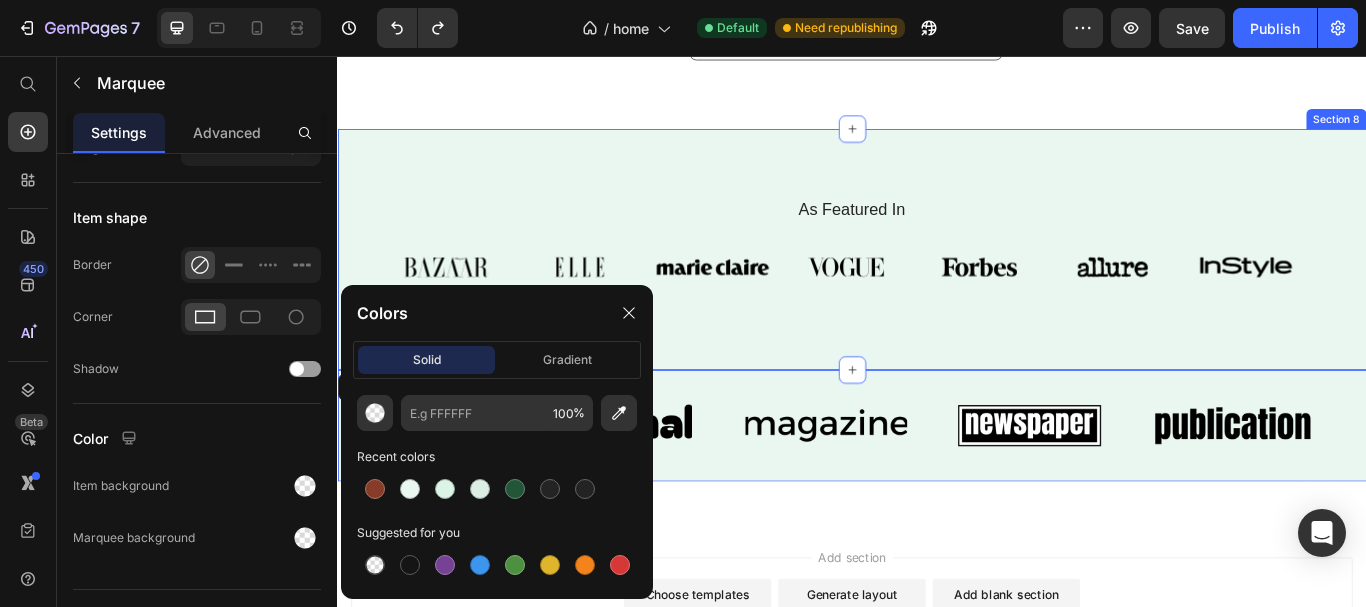 type on "EAF7F0" 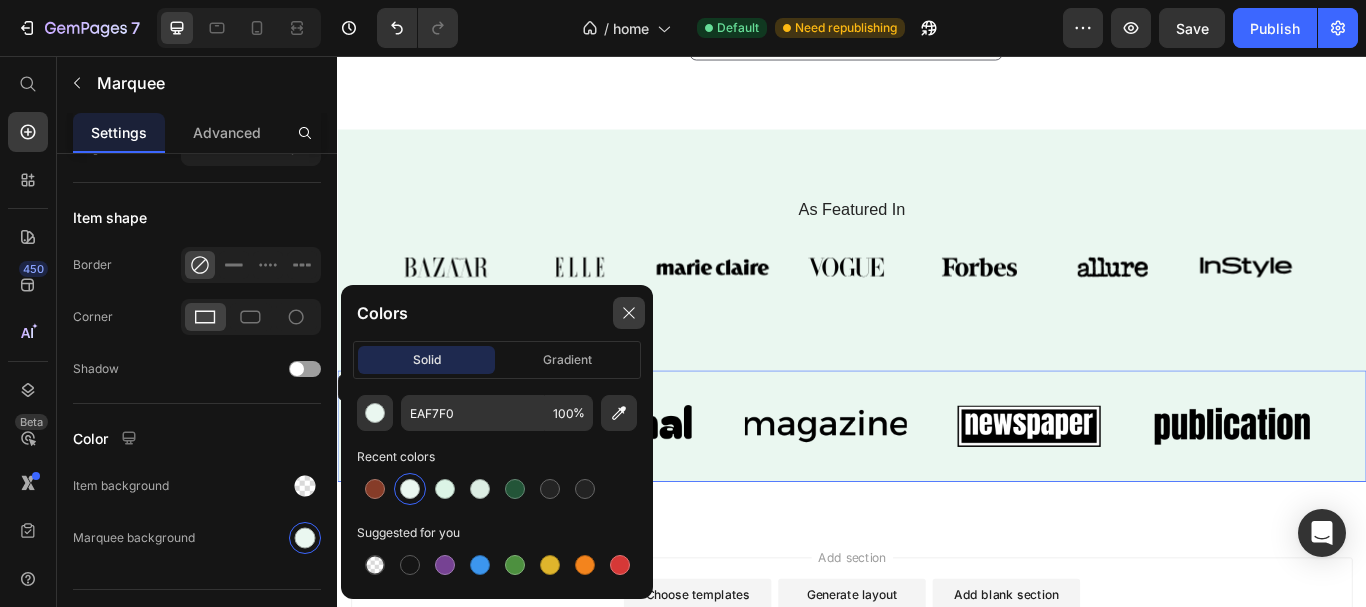 click at bounding box center [629, 313] 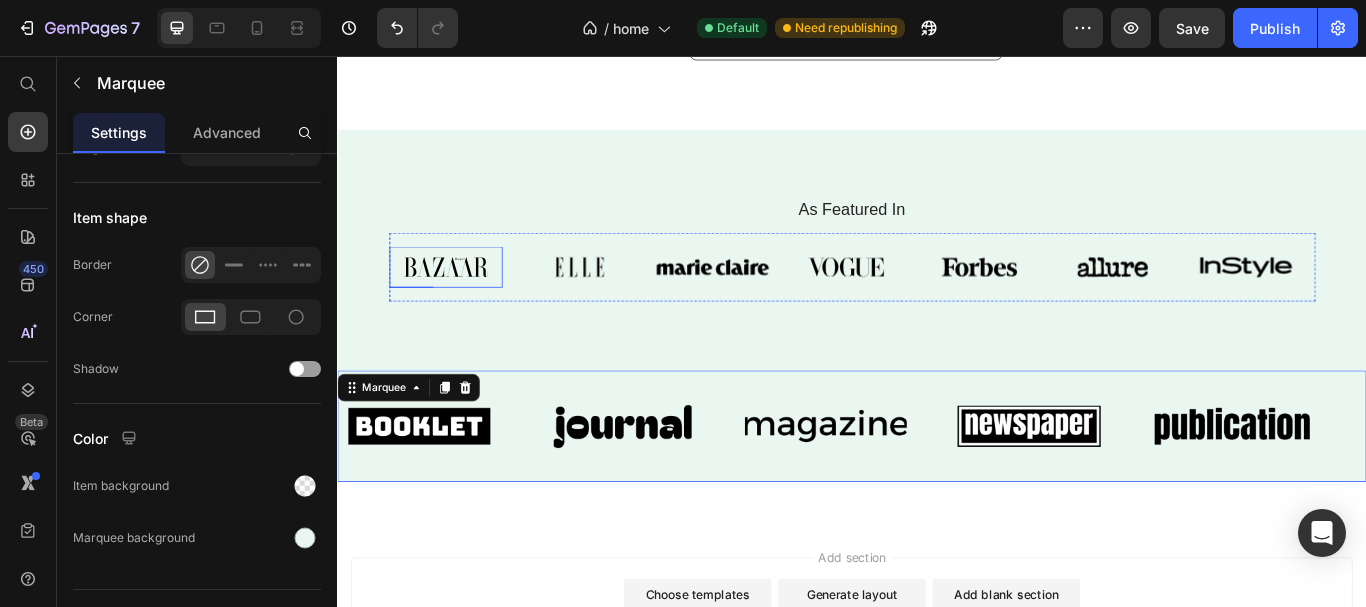 click at bounding box center [463, 303] 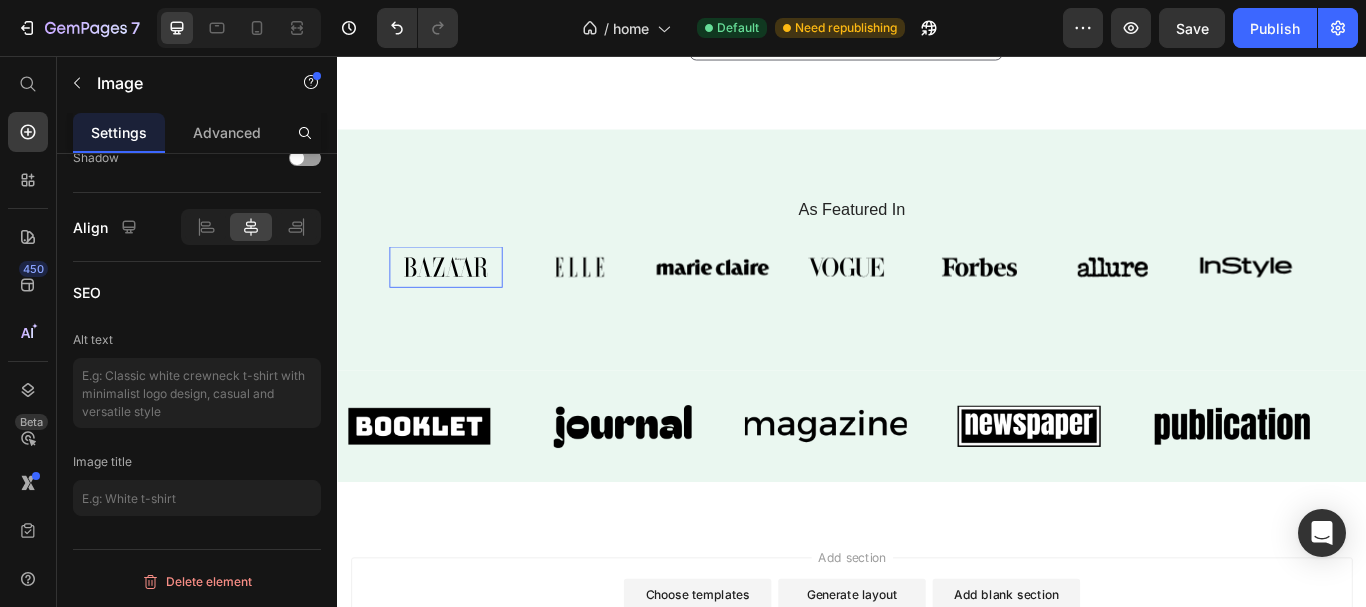 scroll, scrollTop: 0, scrollLeft: 0, axis: both 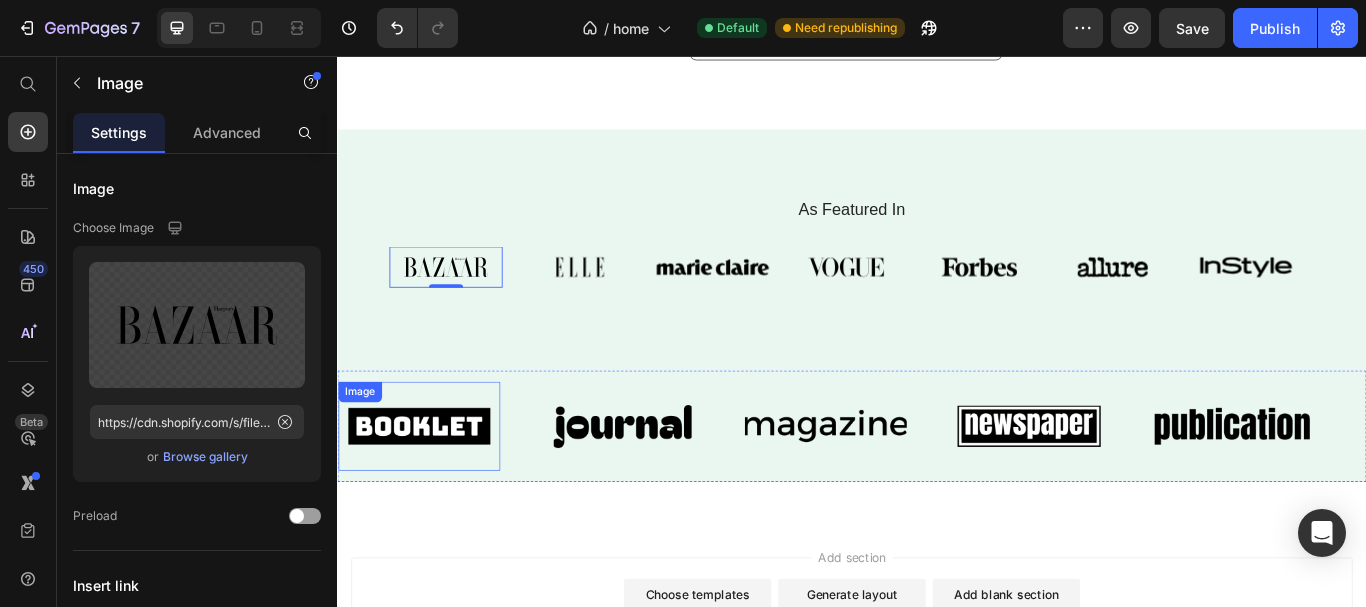 click at bounding box center (432, 488) 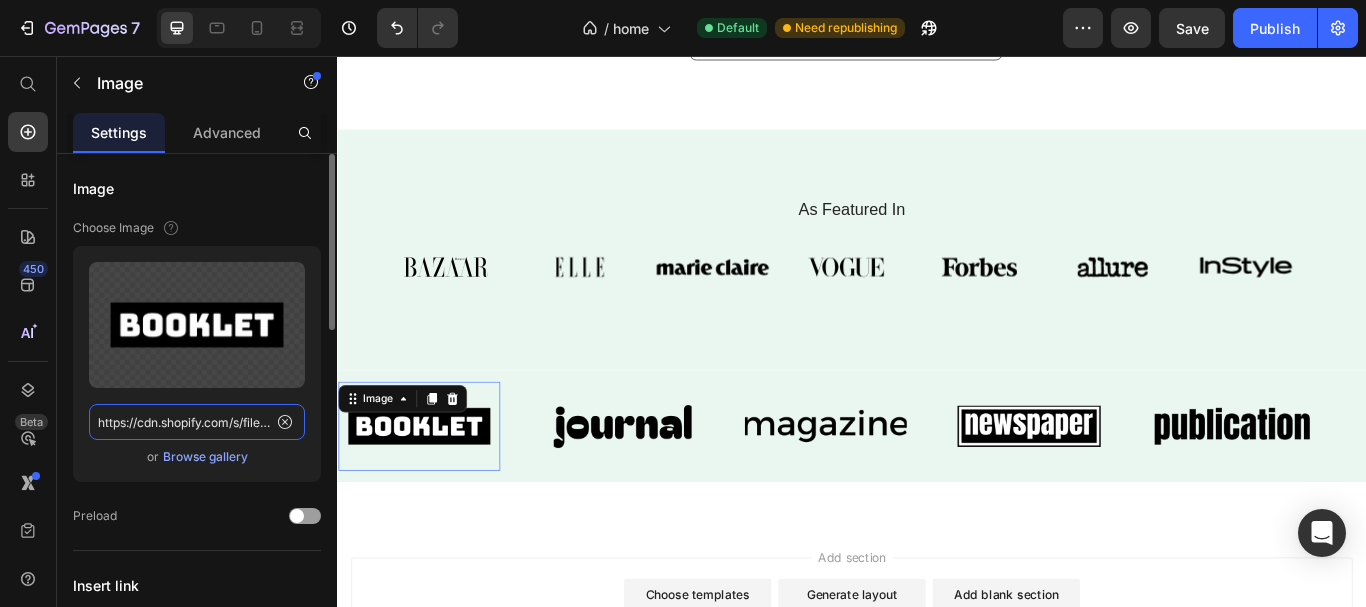 click on "https://cdn.shopify.com/s/files/1/0703/5214/2562/files/gempages_518090459516502570-fd204759-bd9d-4564-9e30-3ff2facb72de.png" 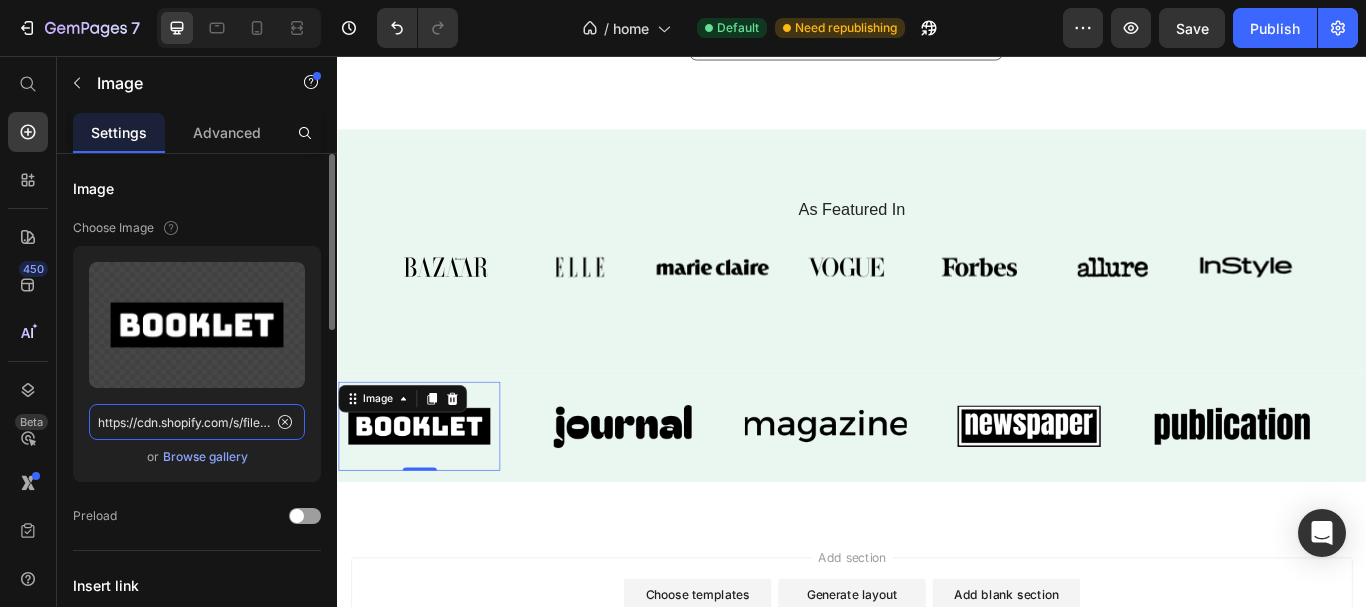 paste on "615/8181/9975/files/gempages_574911106628191076-5966a057-0dda-4e5c-b7fe-3110ec5f5ba4.sv" 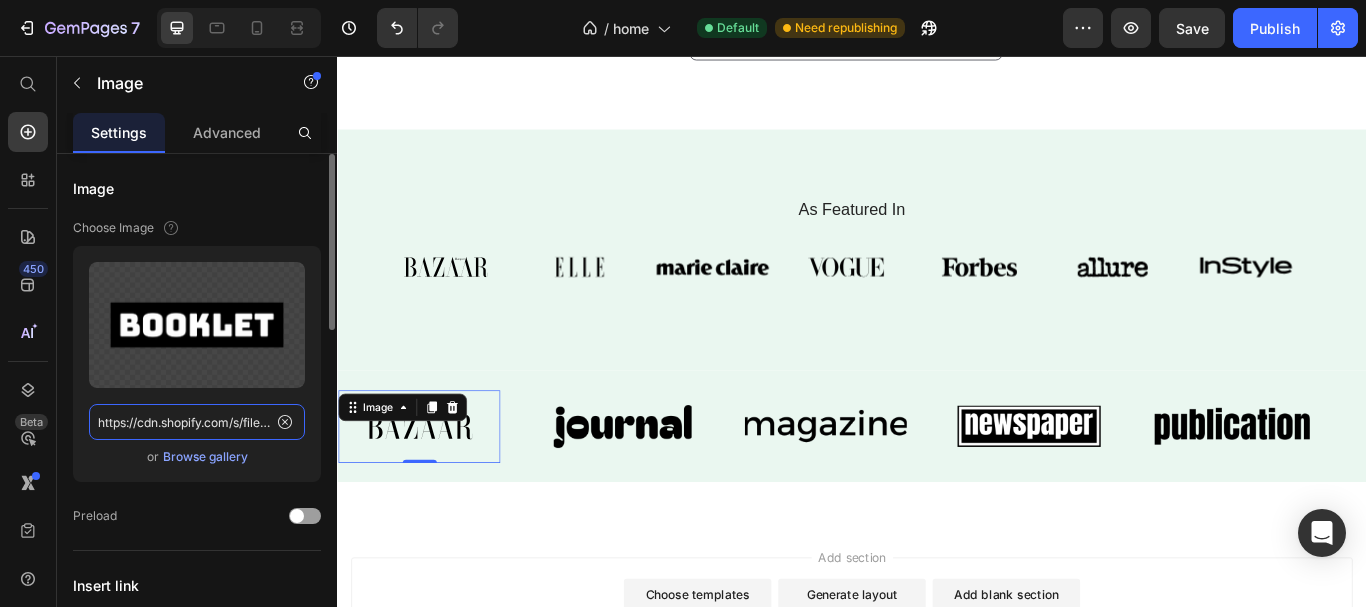 scroll, scrollTop: 0, scrollLeft: 588, axis: horizontal 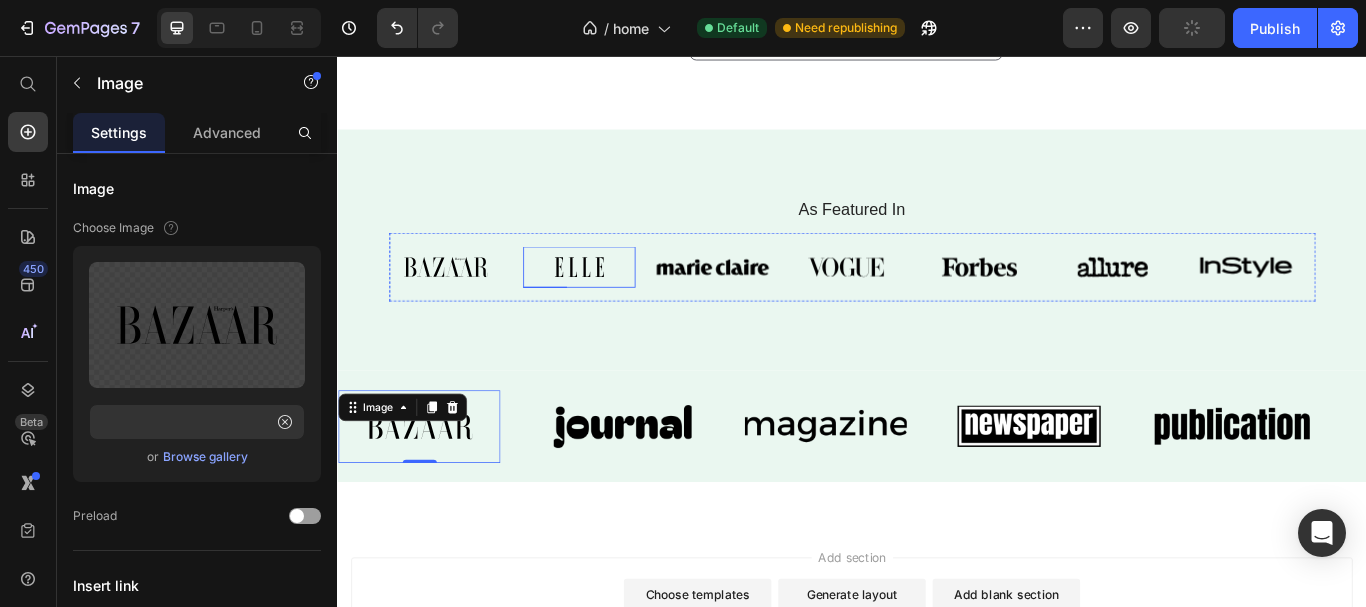 click at bounding box center [619, 303] 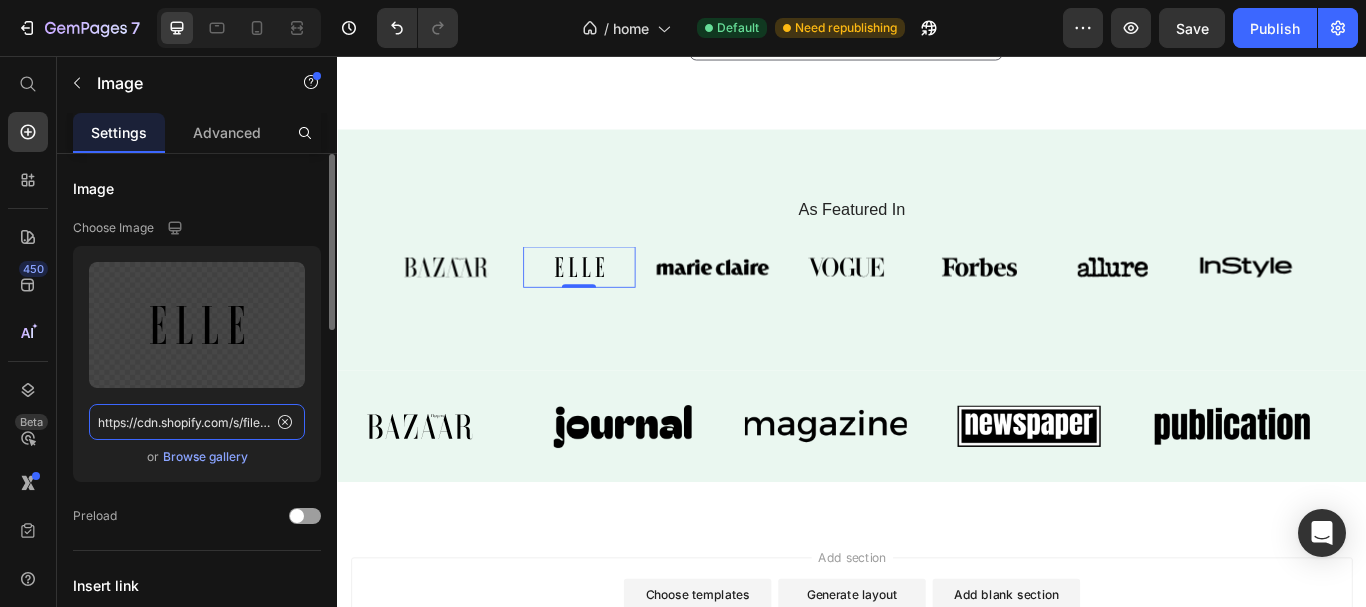 click on "https://cdn.shopify.com/s/files/1/0615/8181/9975/files/gempages_574911106628191076-62847f89-de0b-4e8d-814b-3c46ef1fc31c.svg" 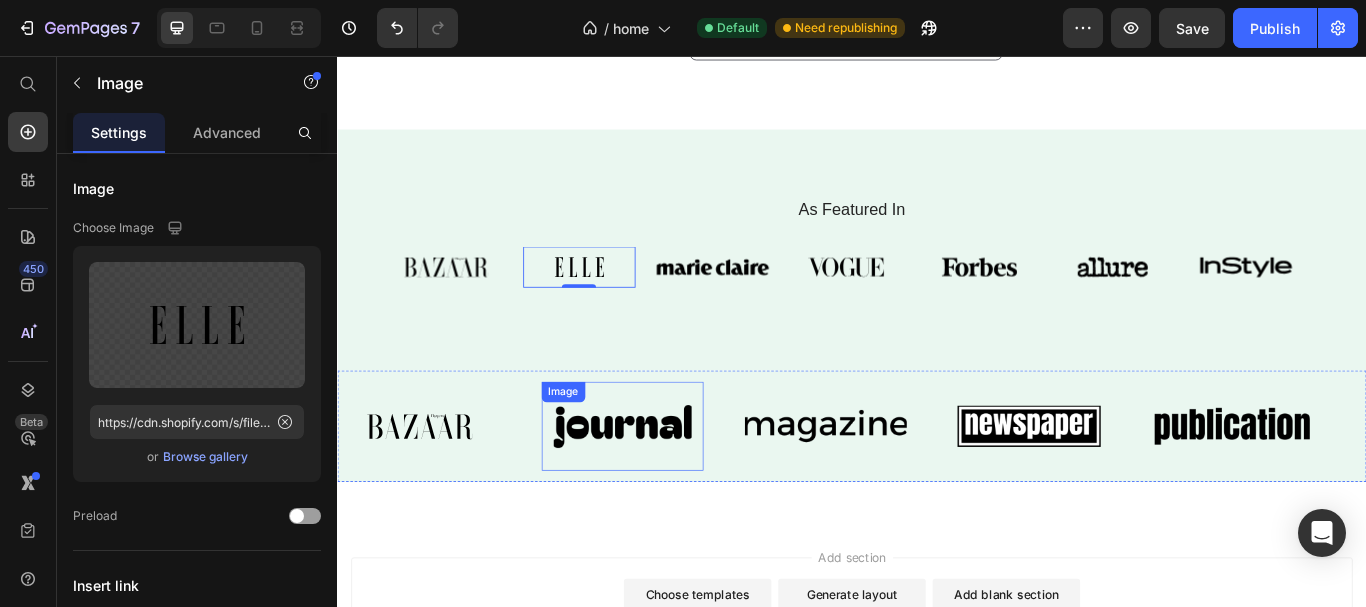 click at bounding box center (669, 488) 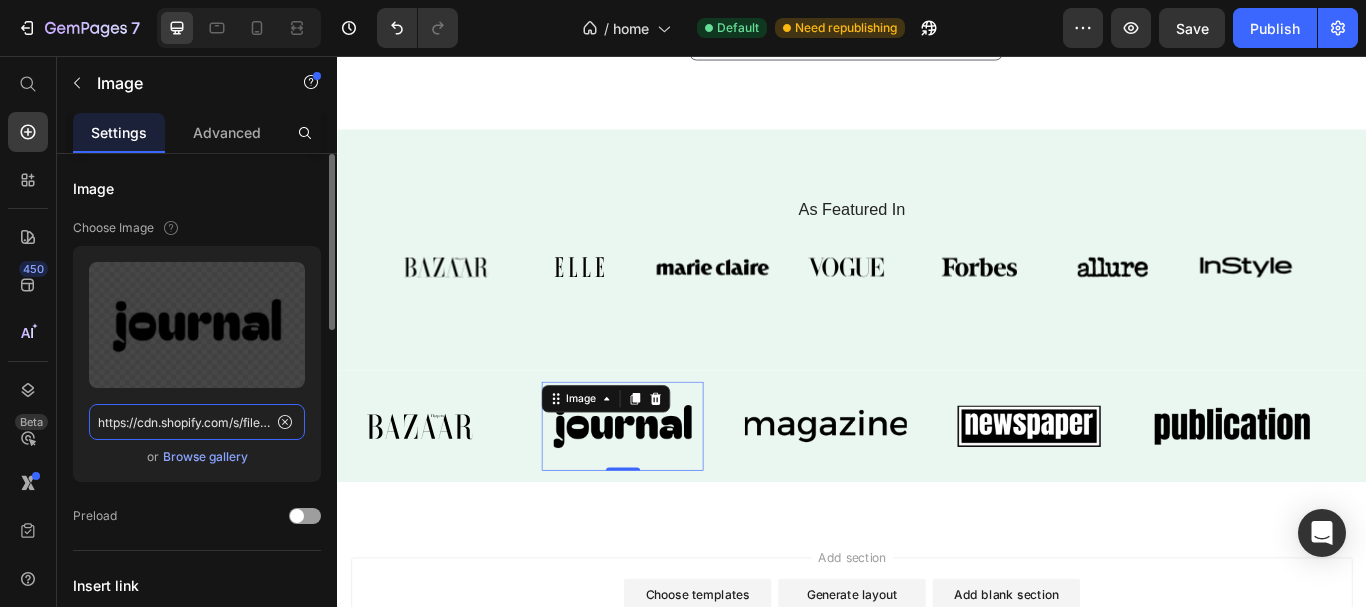 click on "https://cdn.shopify.com/s/files/1/0703/5214/2562/files/gempages_518090459516502570-83e1af8d-ad67-4b33-83ee-51f80fee6167.png" 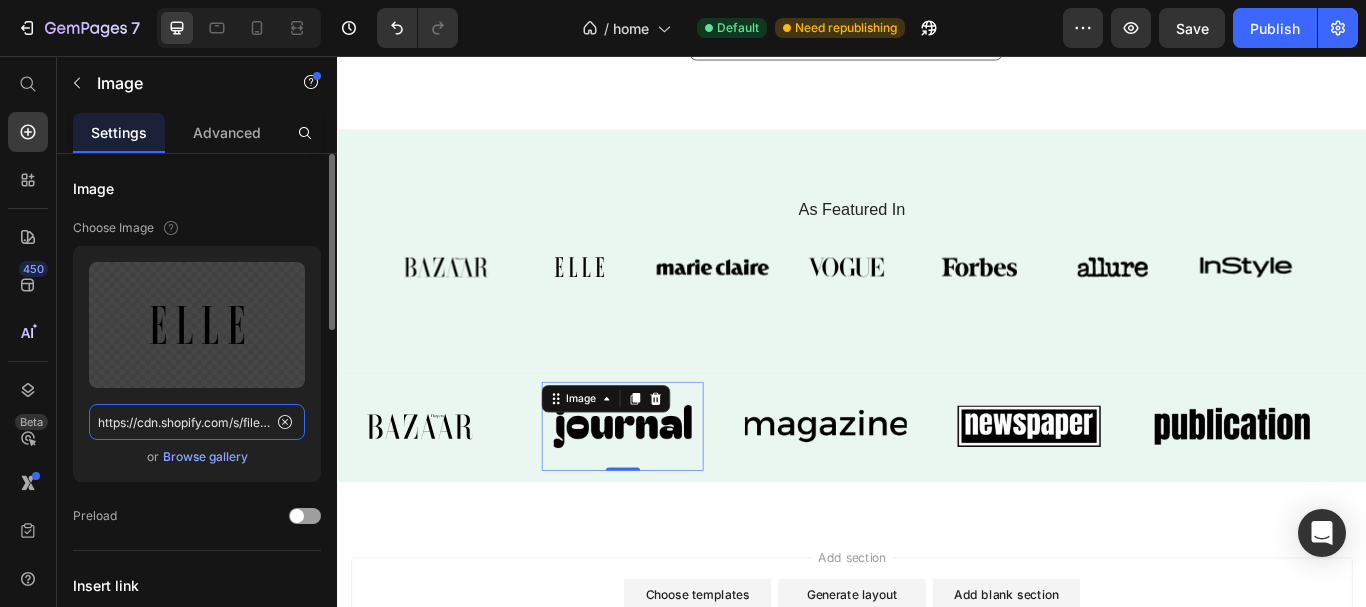type on "https://cdn.shopify.com/s/files/1/0615/8181/9975/files/gempages_574911106628191076-62847f89-de0b-4e8d-814b-3c46ef1fc31c.svg" 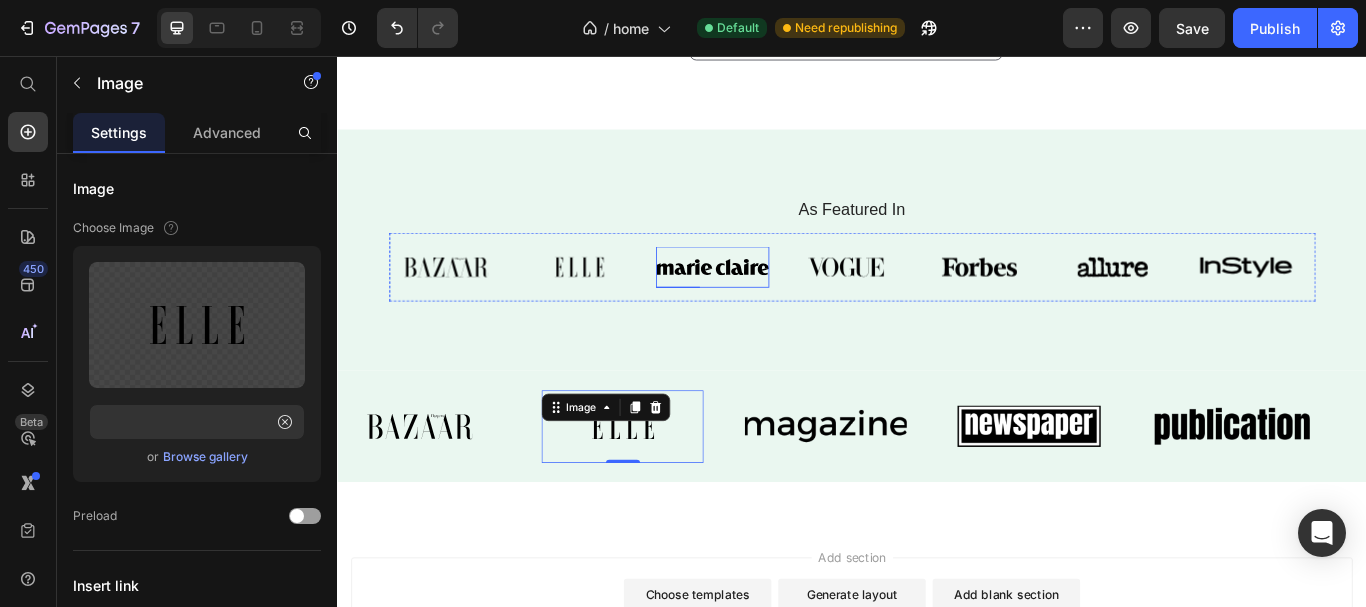click at bounding box center (774, 303) 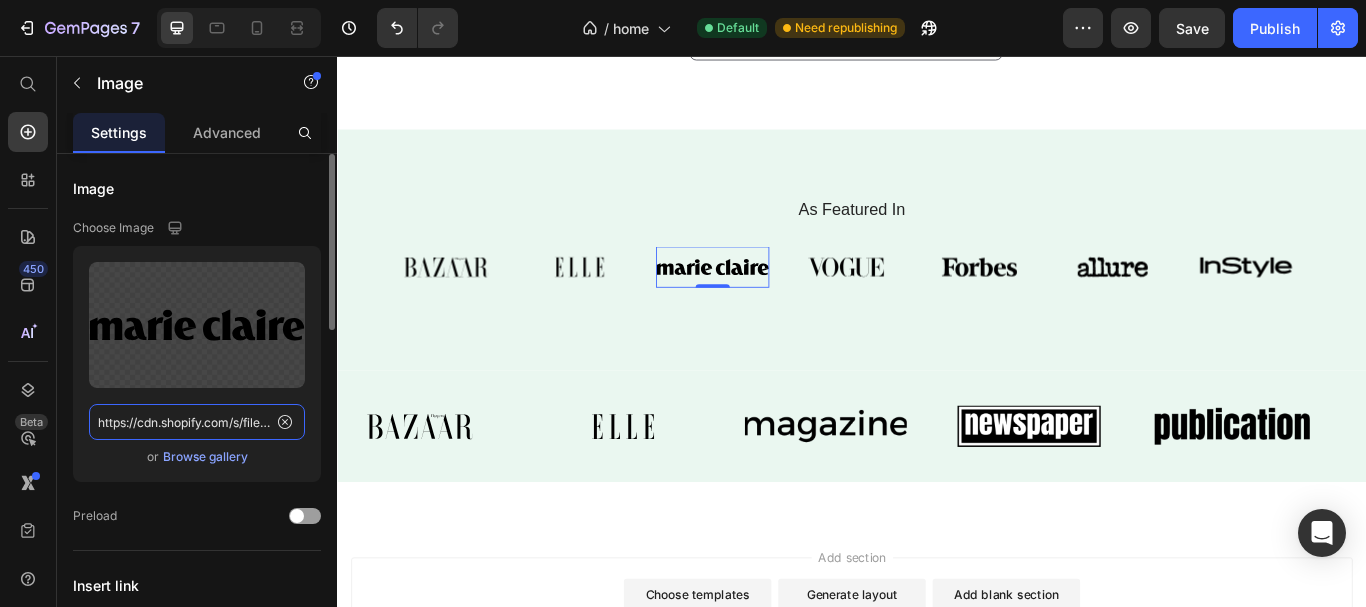 click on "https://cdn.shopify.com/s/files/1/0615/8181/9975/files/gempages_574911106628191076-73cd7d53-8f41-4f0f-8555-d14aa2a36ebd.svg" 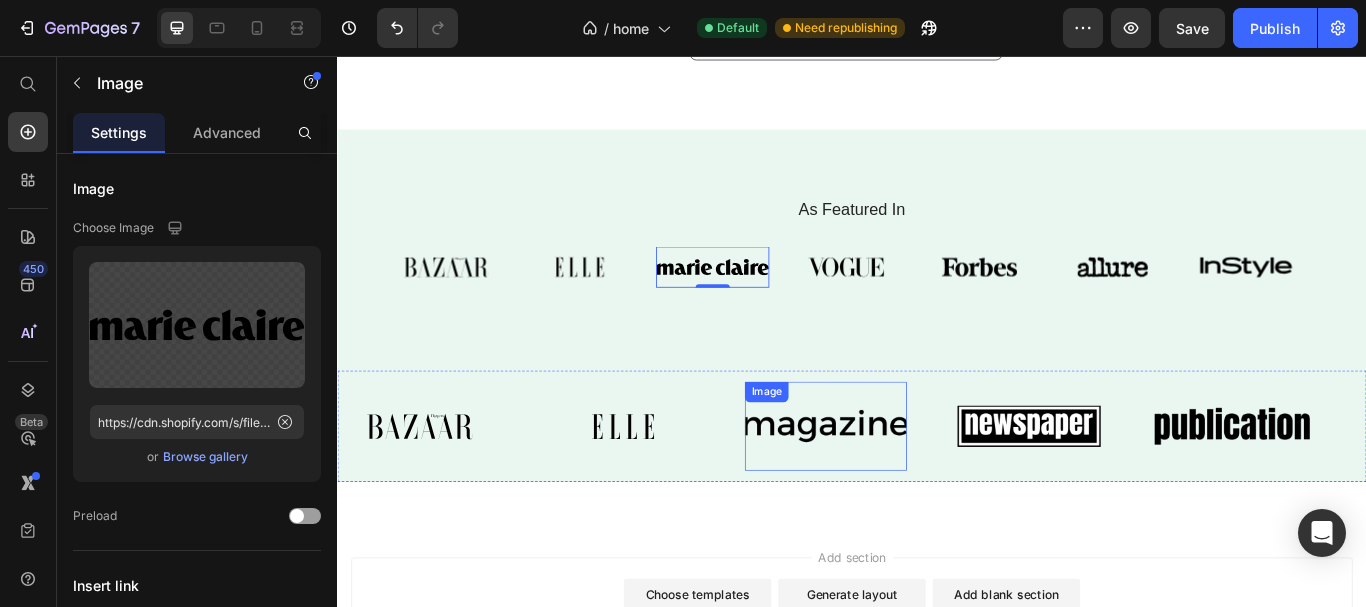 click at bounding box center (906, 488) 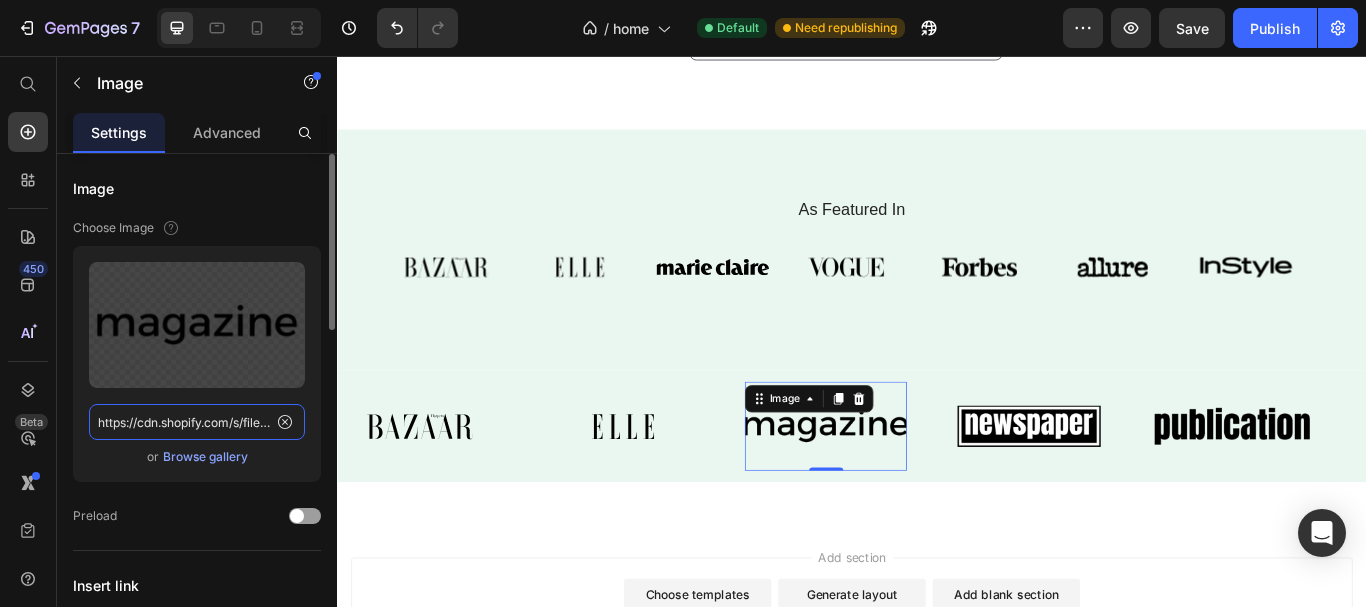 click on "https://cdn.shopify.com/s/files/1/0703/5214/2562/files/gempages_518090459516502570-eee8f948-1544-47ee-acc0-8fe5b99f735a.png" 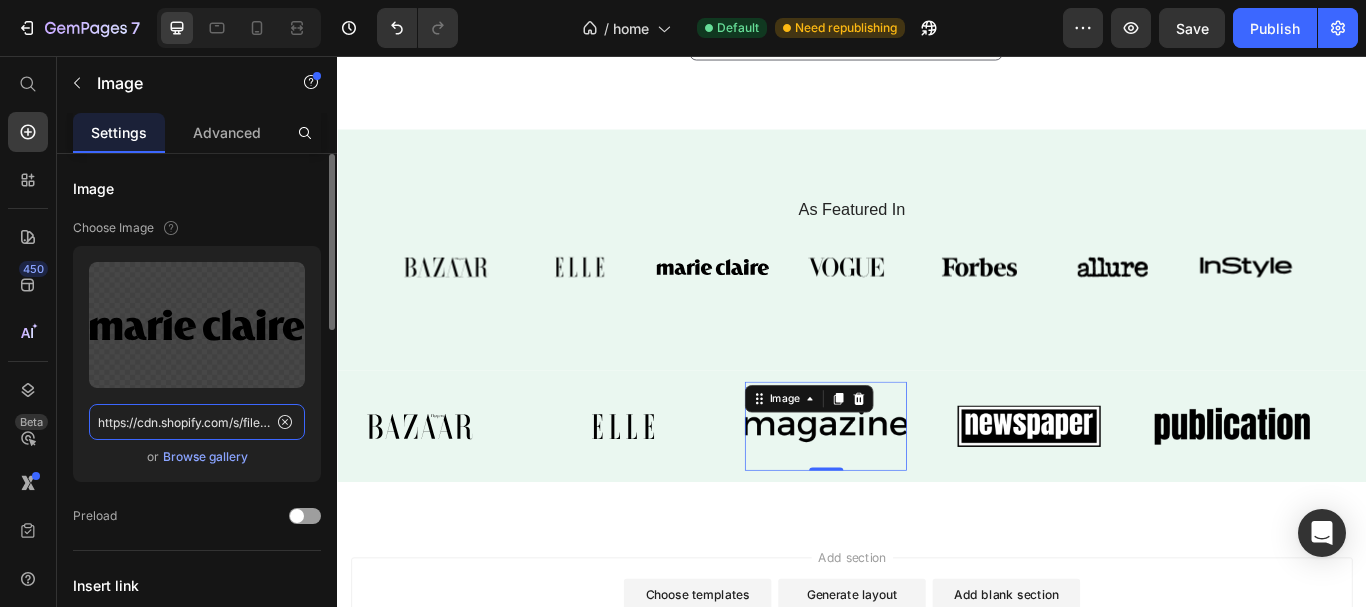 scroll, scrollTop: 0, scrollLeft: 585, axis: horizontal 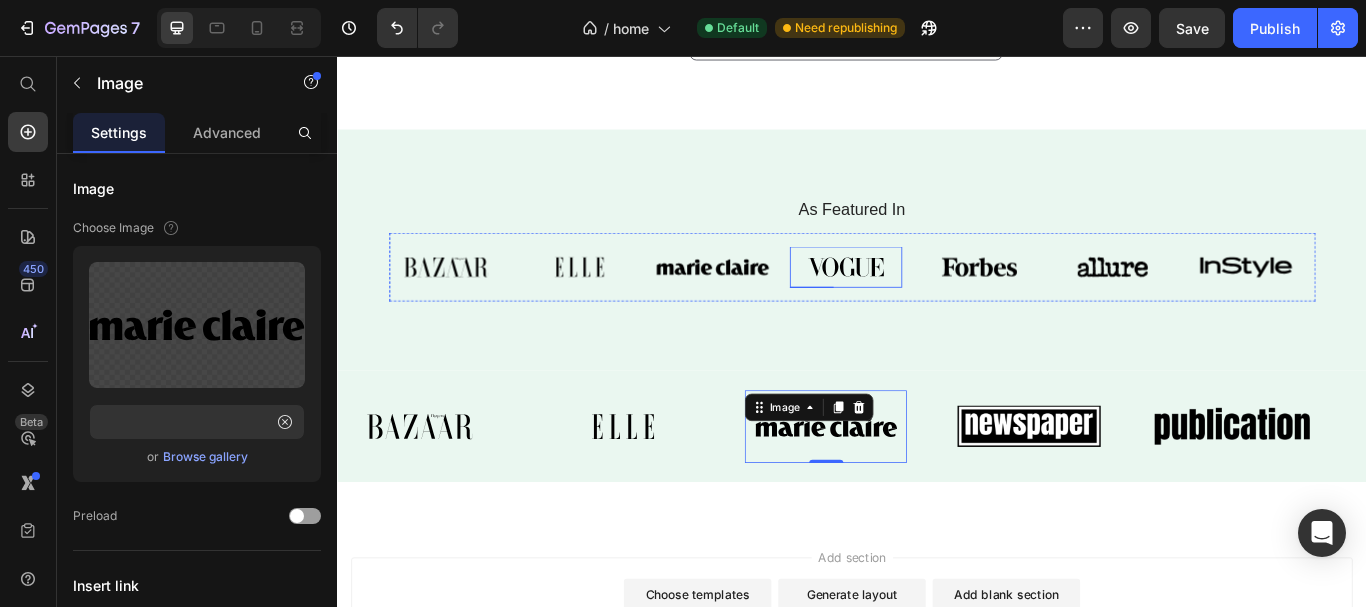 click at bounding box center [930, 303] 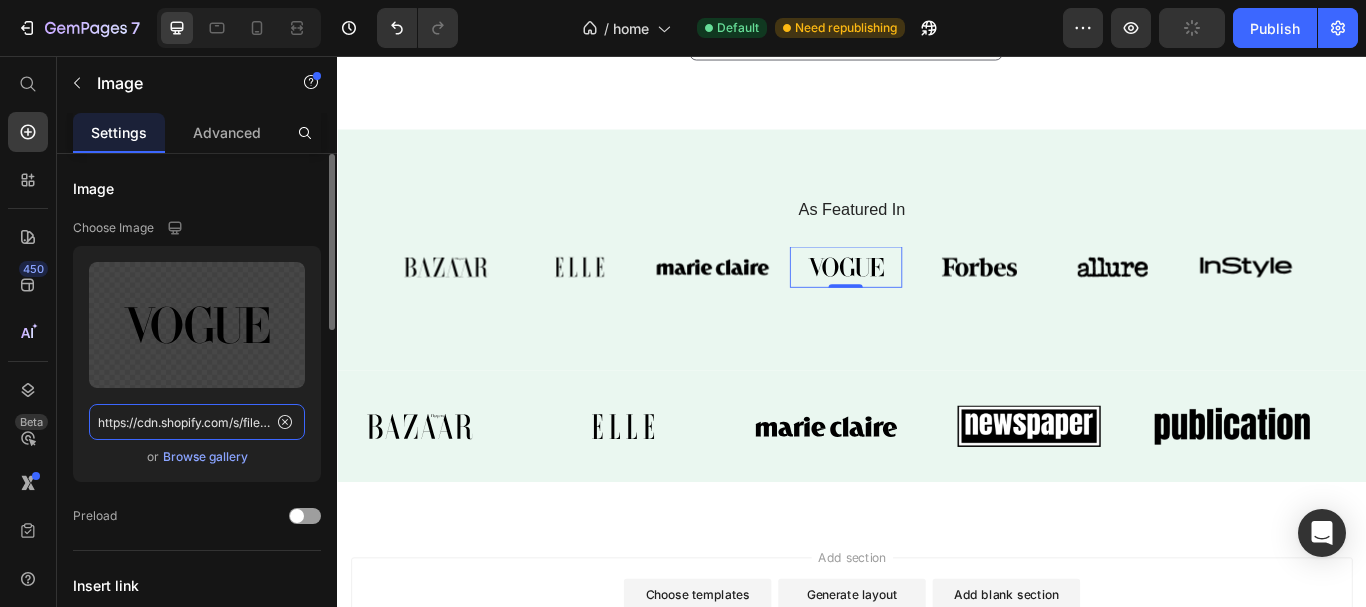 click on "https://cdn.shopify.com/s/files/1/0615/8181/9975/files/gempages_574911106628191076-680dab1f-1fbd-4e4b-b0ab-64c7884915c5.svg" 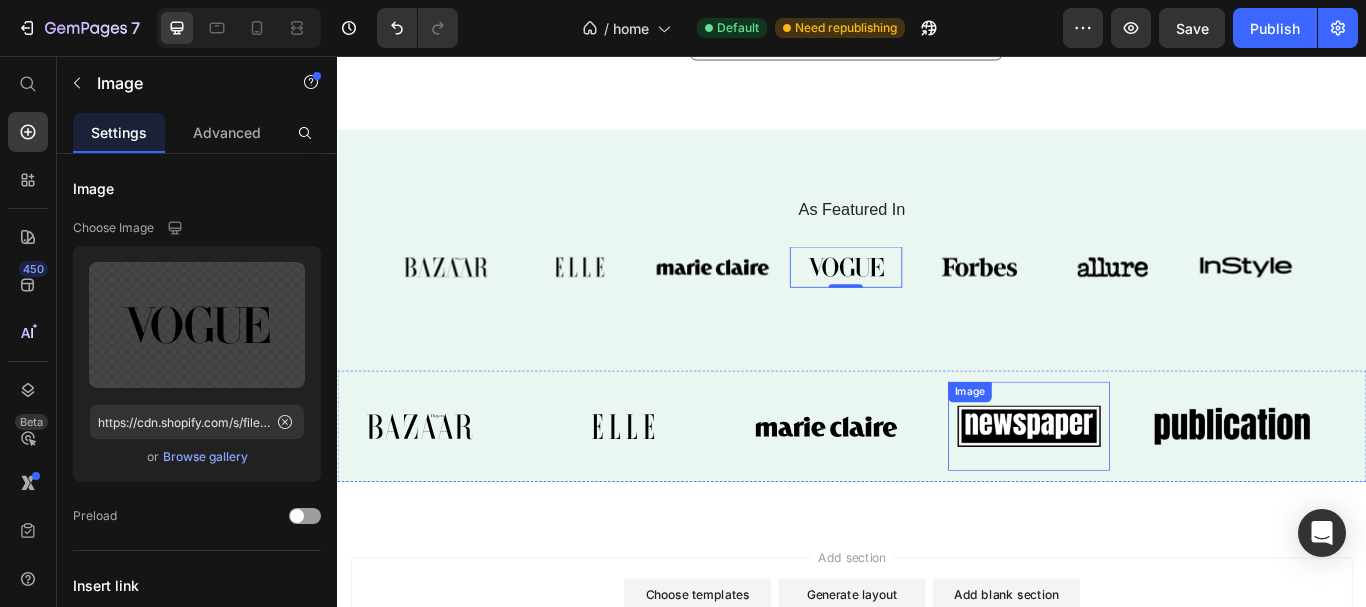 click at bounding box center [1143, 488] 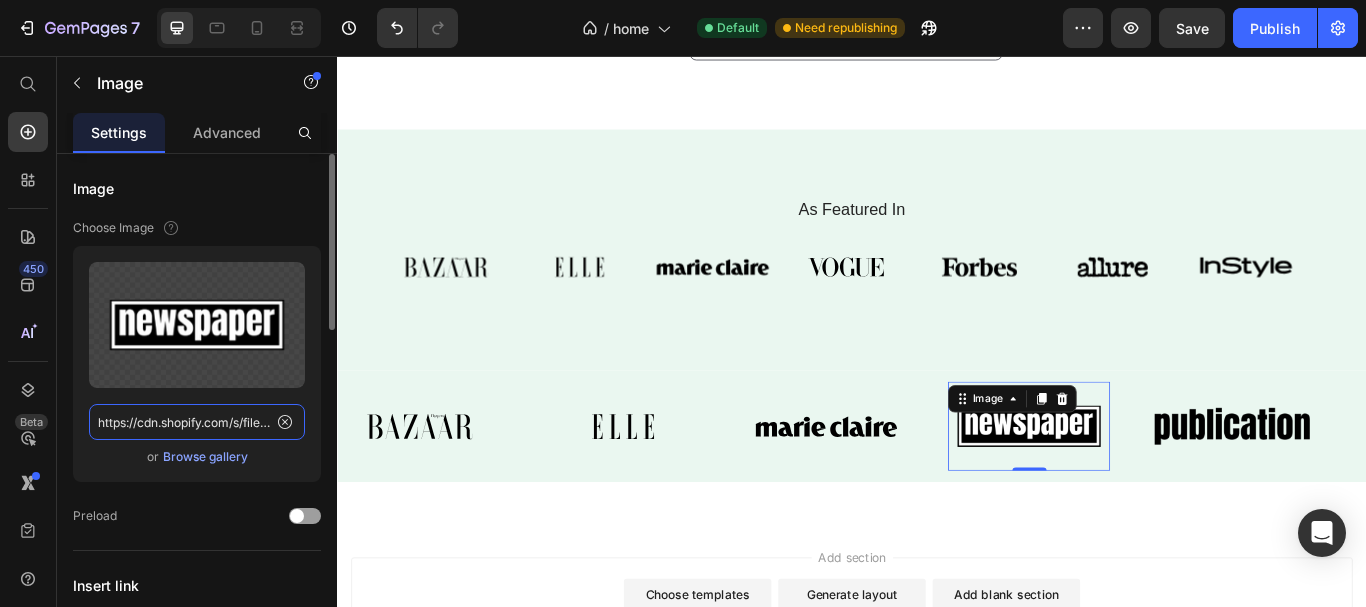 click on "https://cdn.shopify.com/s/files/1/0703/5214/2562/files/gempages_518090459516502570-2b1f58d6-457d-4734-a2f5-b5db983ef2fb.png" 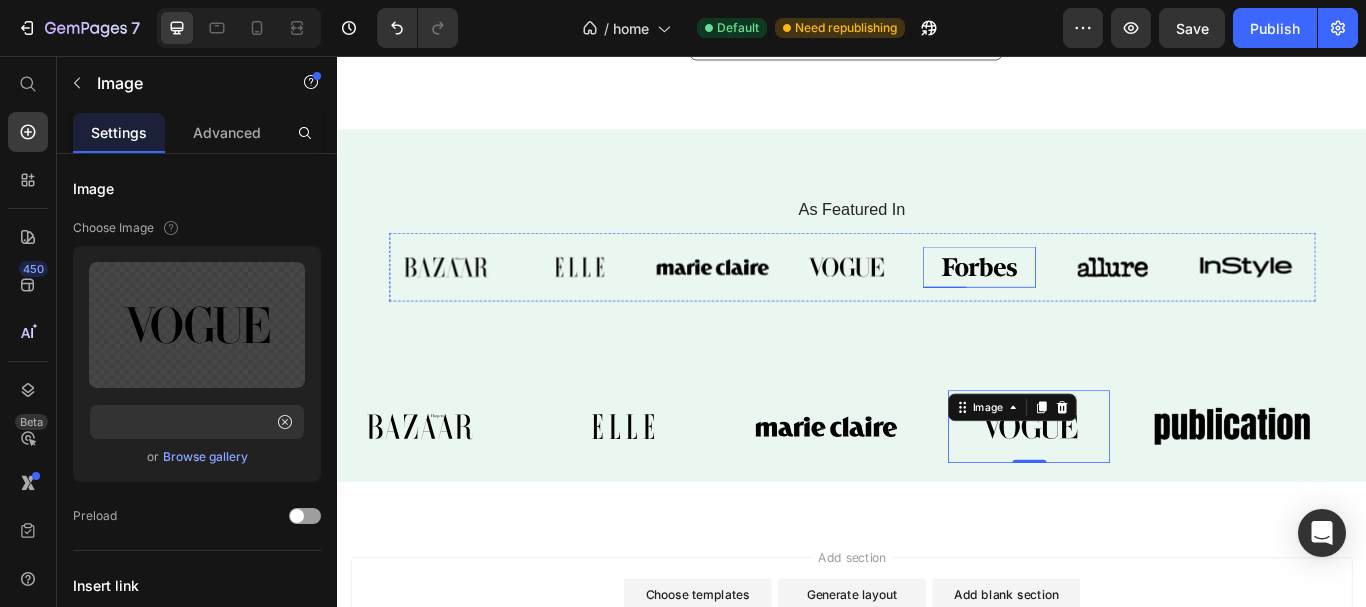 click at bounding box center [1085, 303] 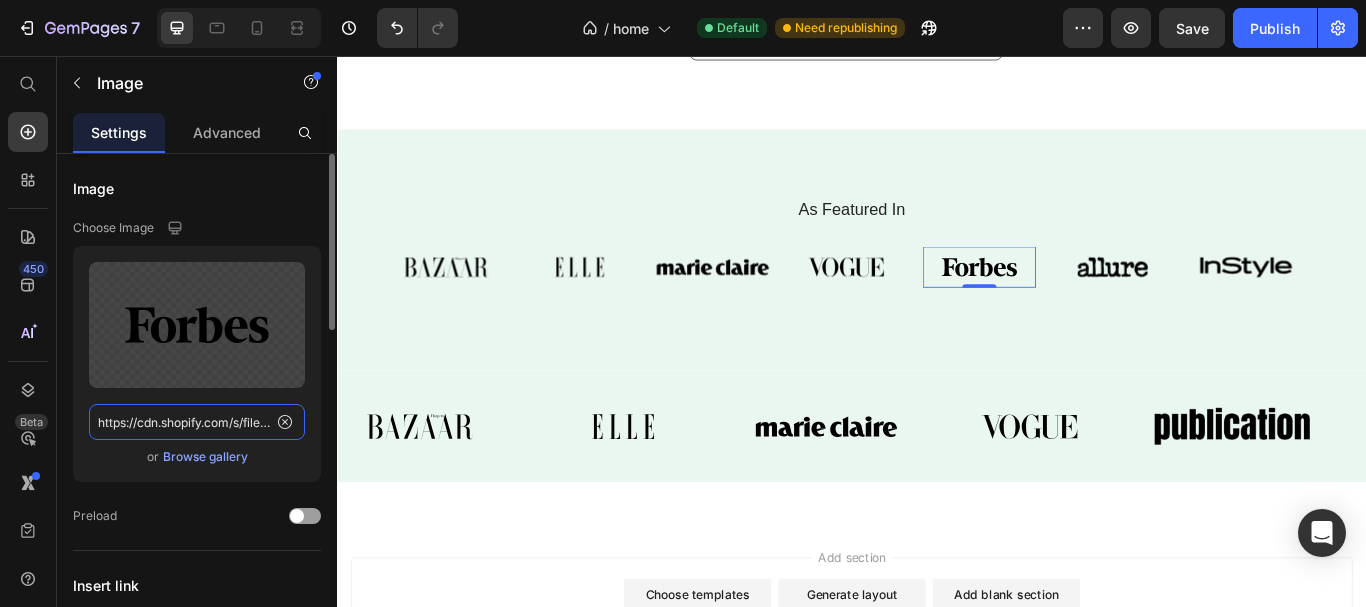 click on "https://cdn.shopify.com/s/files/1/0615/8181/9975/files/gempages_574911106628191076-d44b0a14-3fa1-4e7c-9990-f45bb717b0cb.svg" 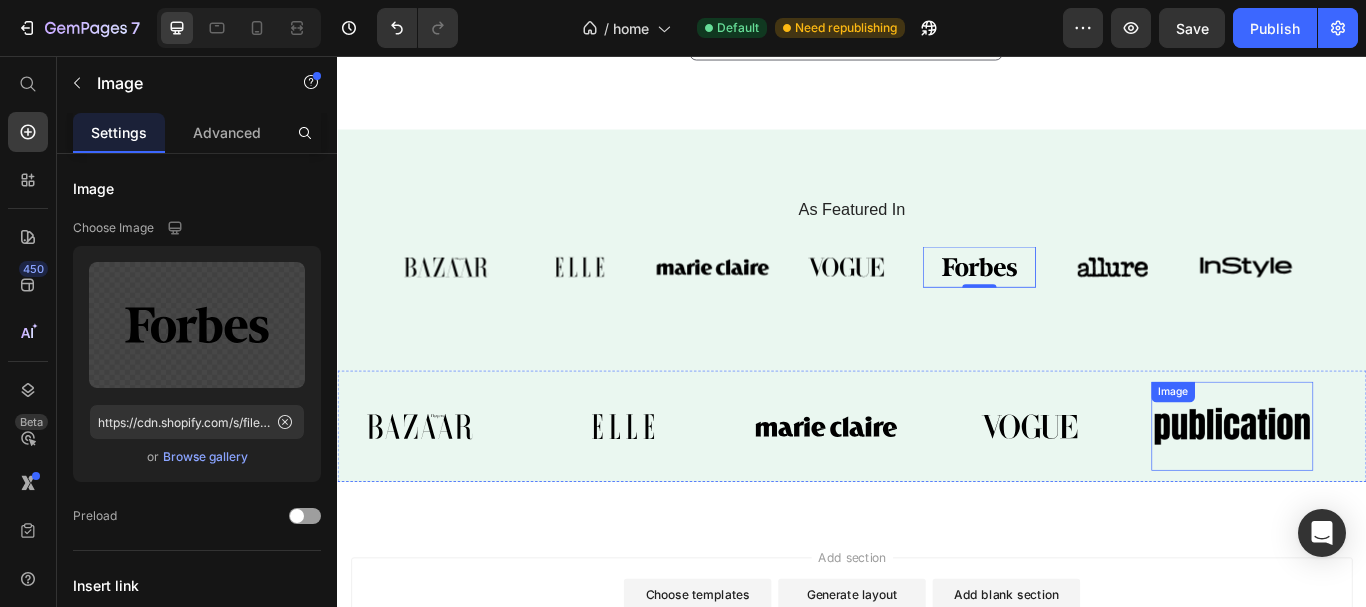 click at bounding box center (1380, 488) 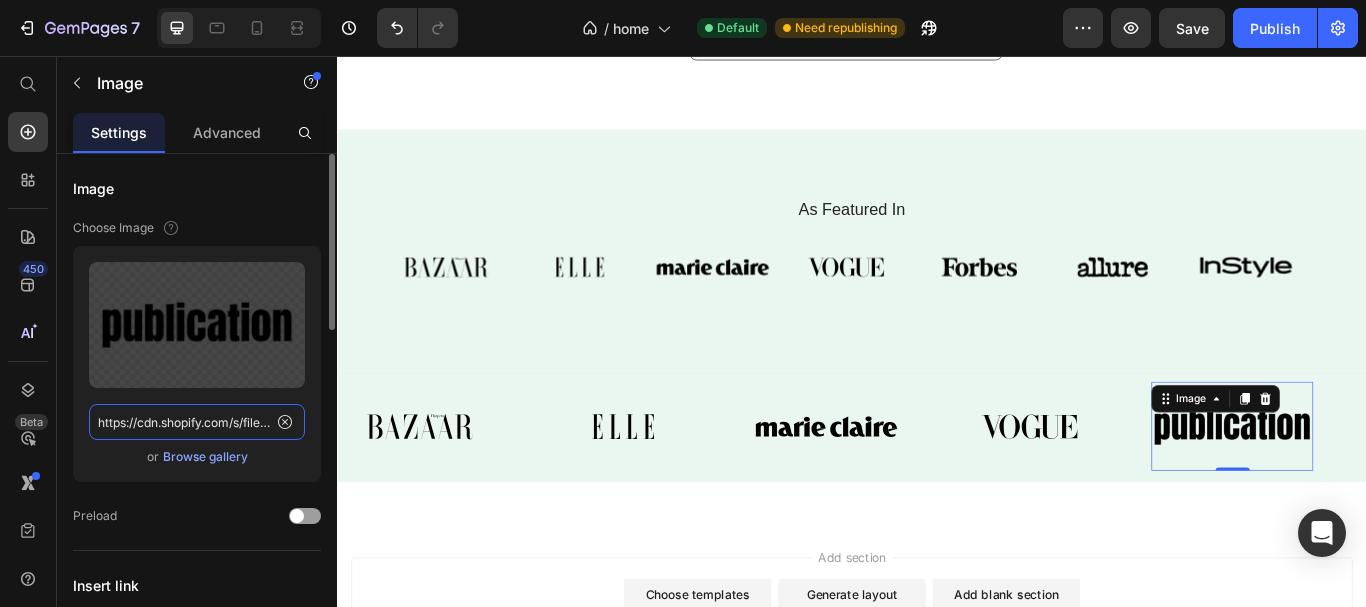click on "https://cdn.shopify.com/s/files/1/0703/5214/2562/files/gempages_518090459516502570-af77021a-12c9-40dd-8132-2c59edf287dc.png" 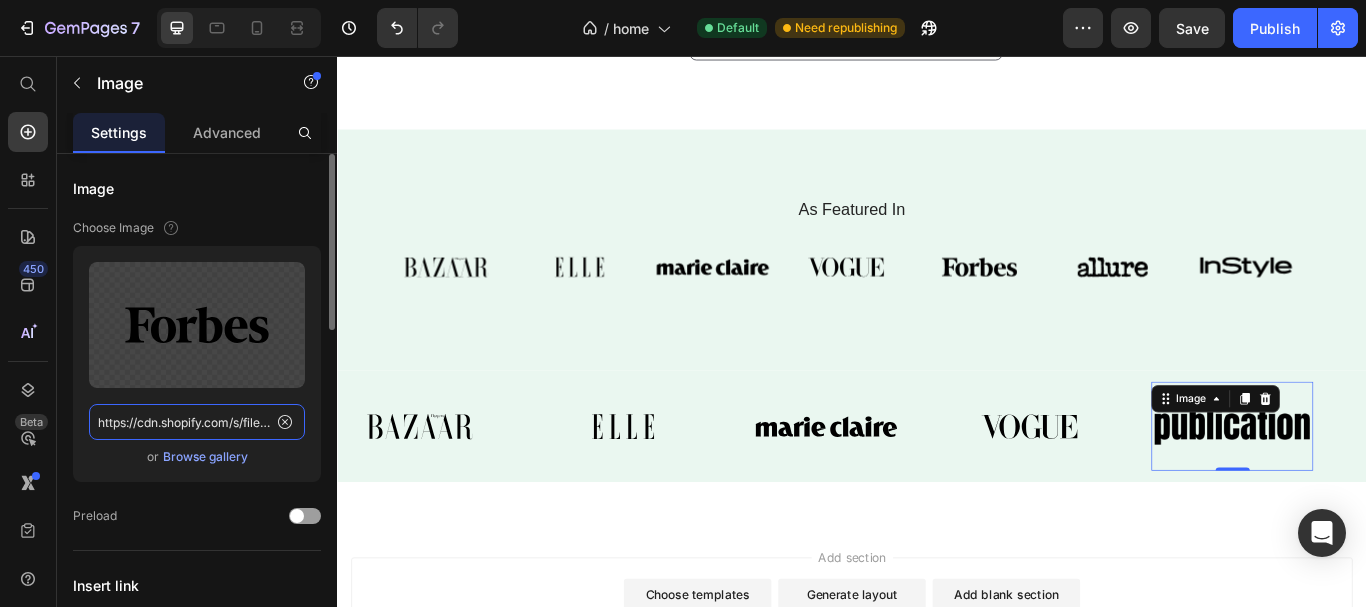 scroll, scrollTop: 0, scrollLeft: 586, axis: horizontal 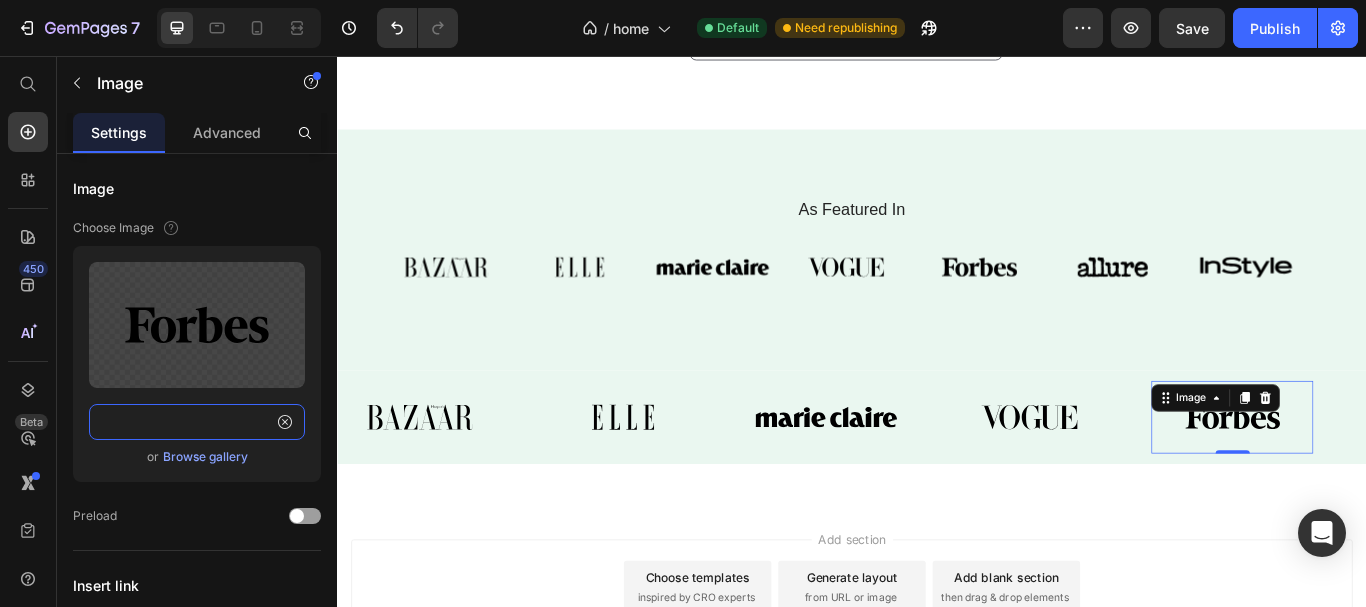 type on "https://cdn.shopify.com/s/files/1/0615/8181/9975/files/gempages_574911106628191076-d44b0a14-3fa1-4e7c-9990-f45bb717b0cb.svg" 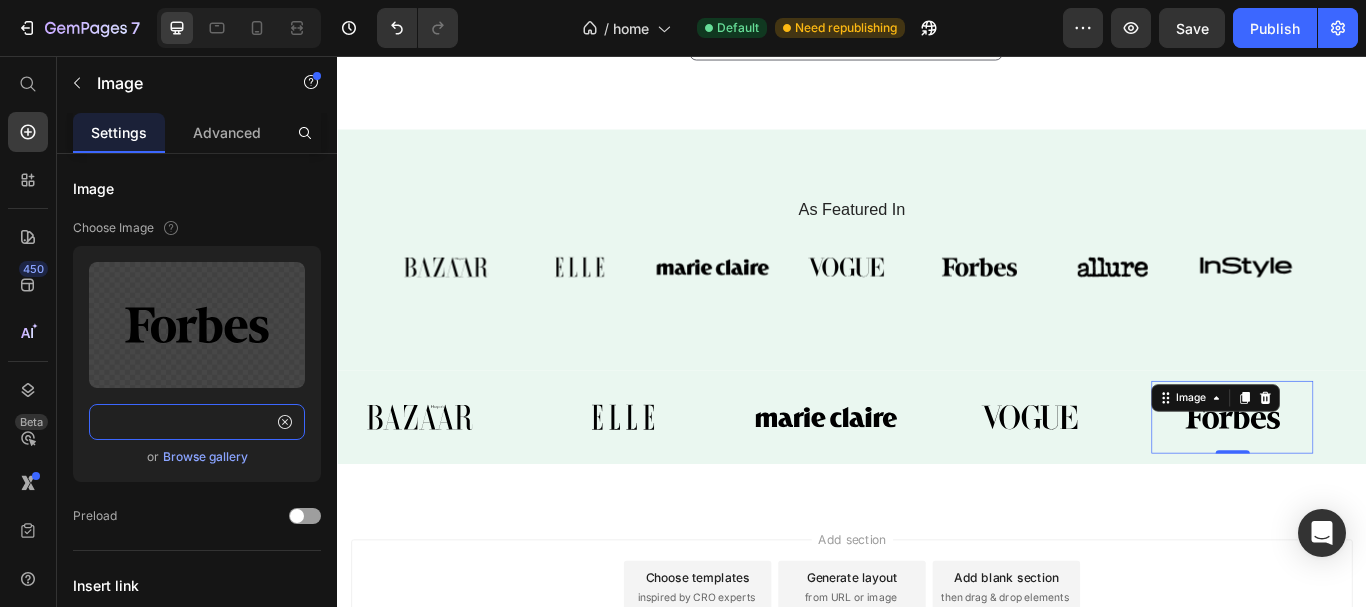 scroll, scrollTop: 0, scrollLeft: 0, axis: both 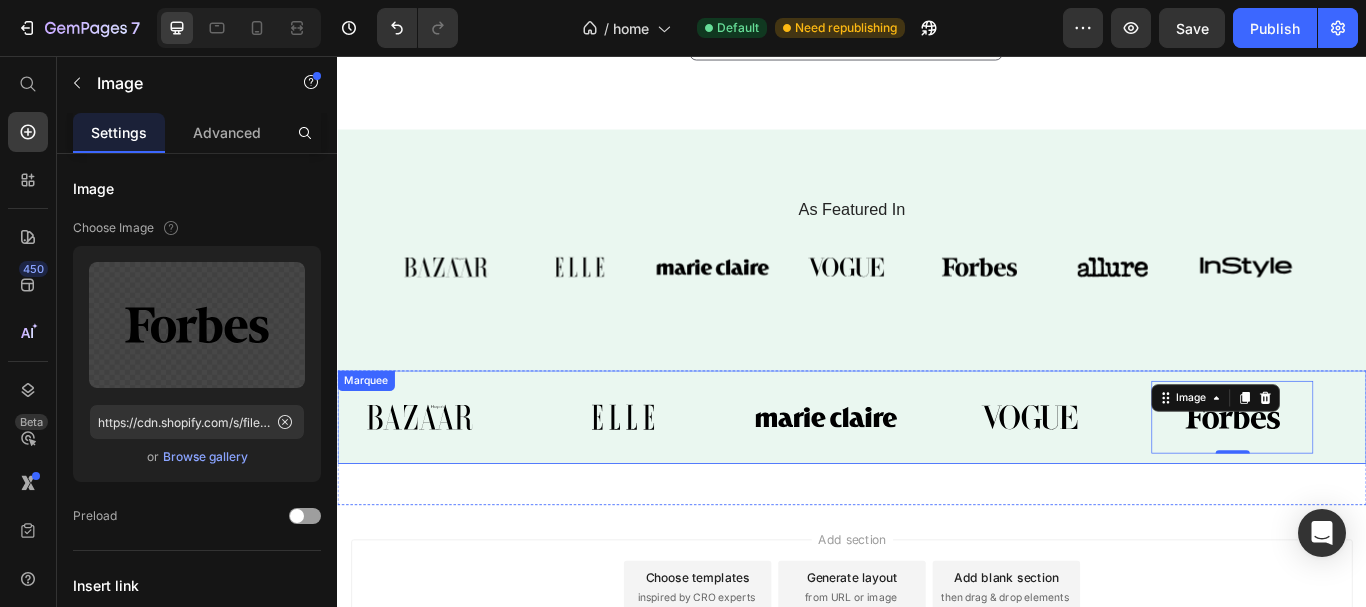 click on "Image" at bounding box center [456, 477] 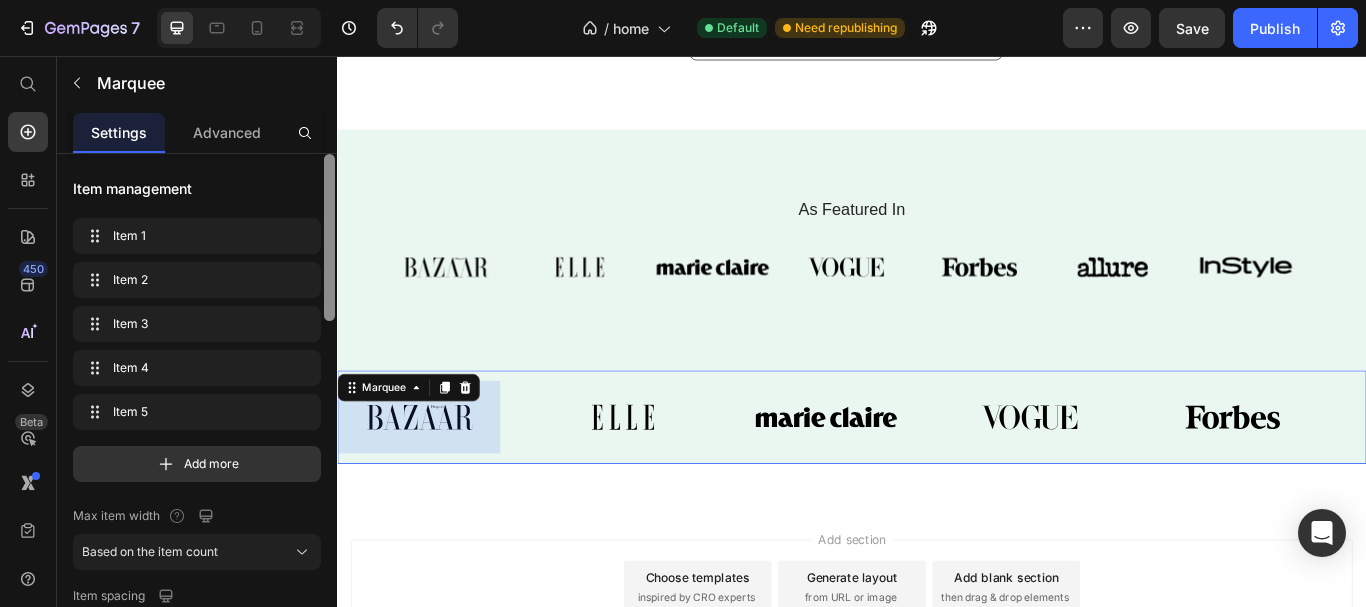drag, startPoint x: 326, startPoint y: 189, endPoint x: 327, endPoint y: 217, distance: 28.01785 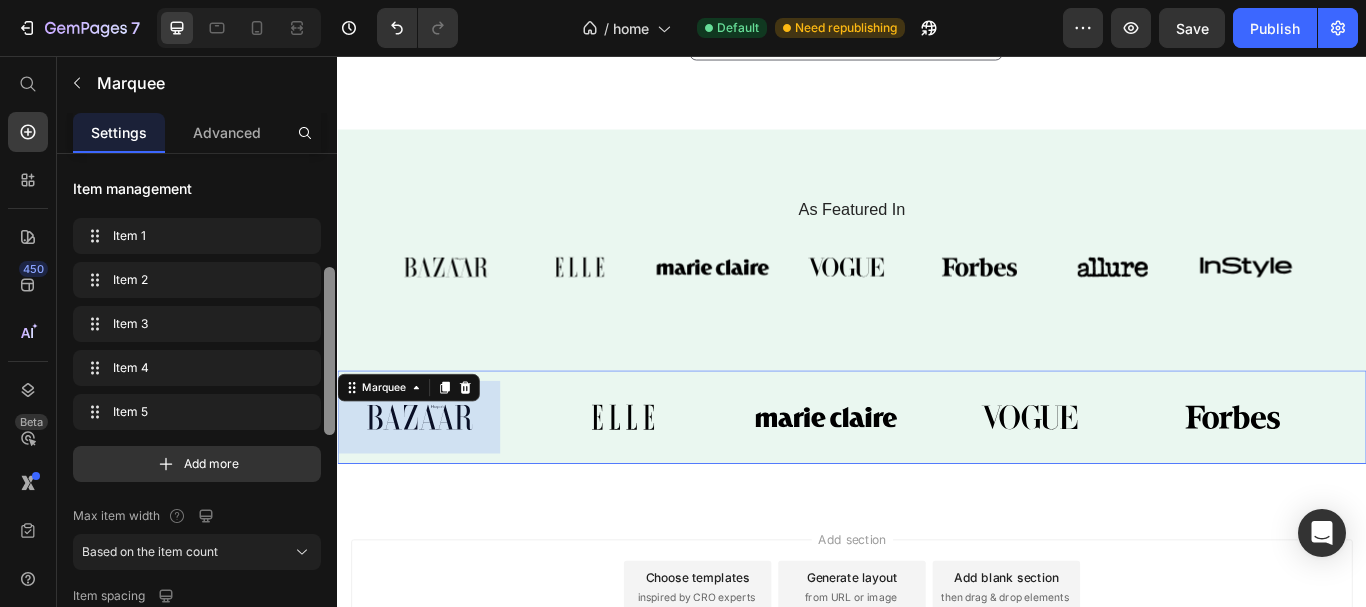 scroll, scrollTop: 85, scrollLeft: 0, axis: vertical 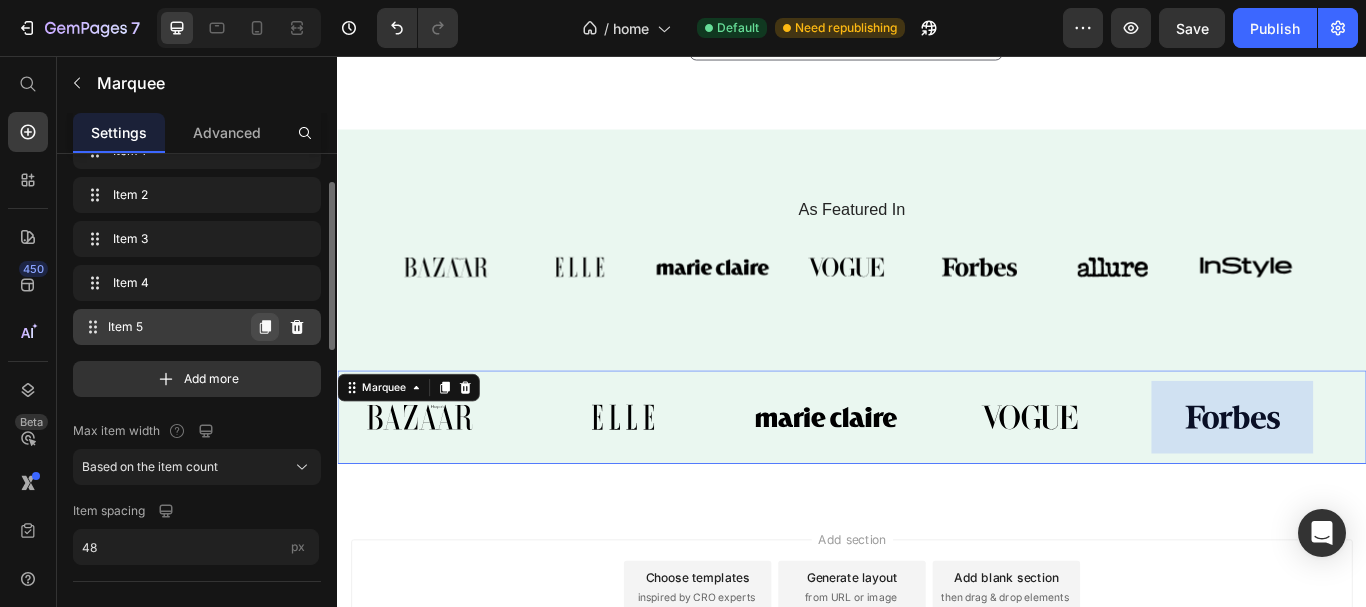click 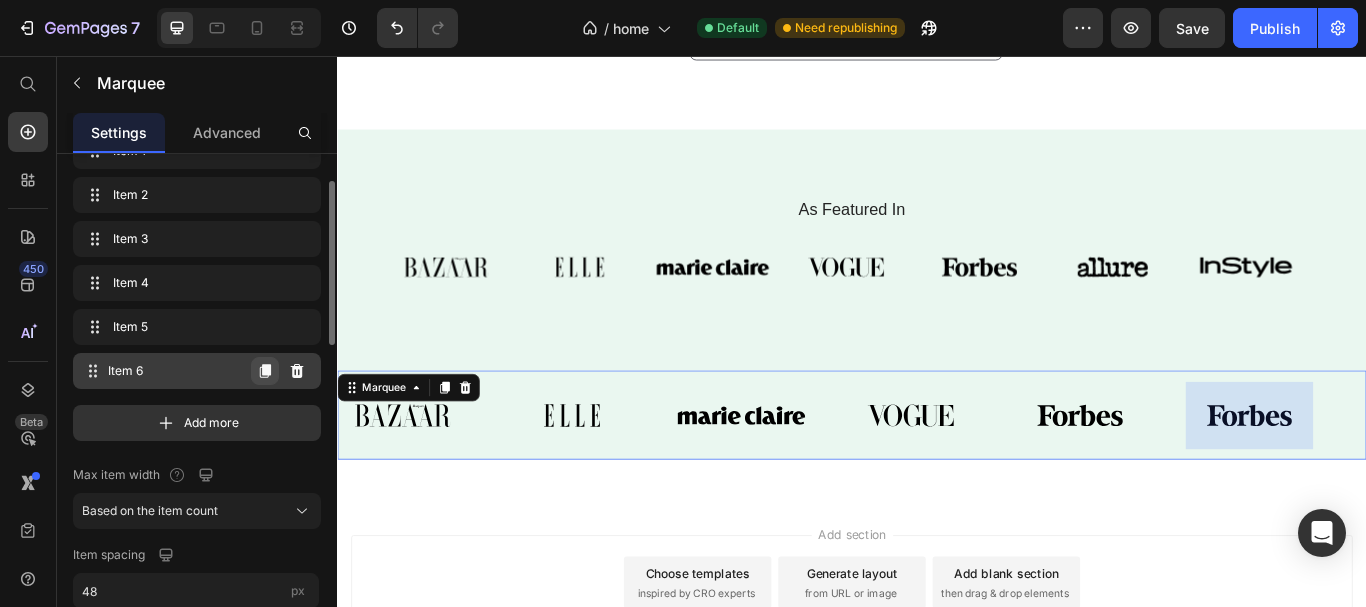 click 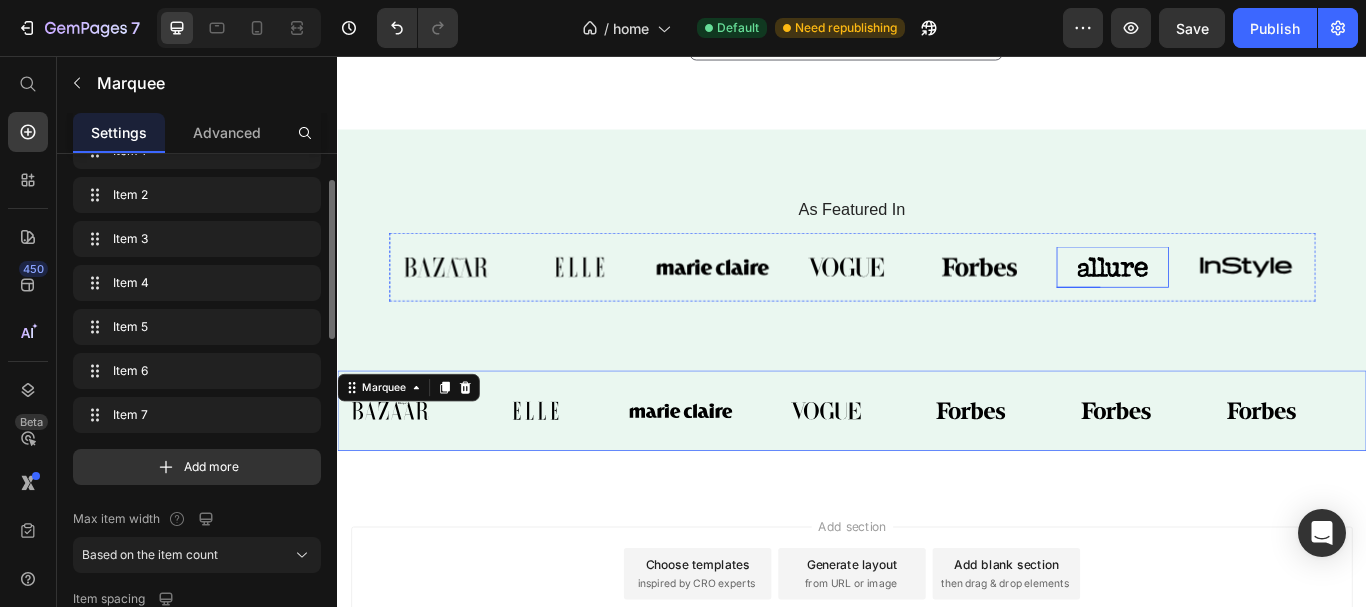 click at bounding box center [1241, 303] 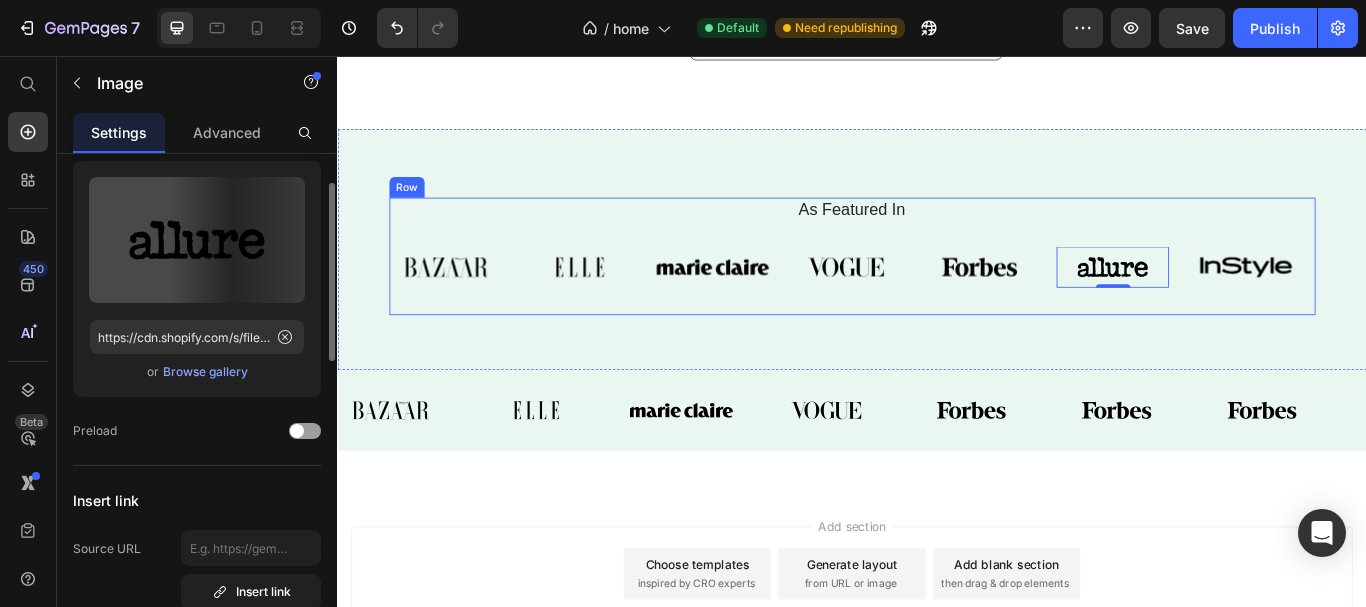 scroll, scrollTop: 0, scrollLeft: 0, axis: both 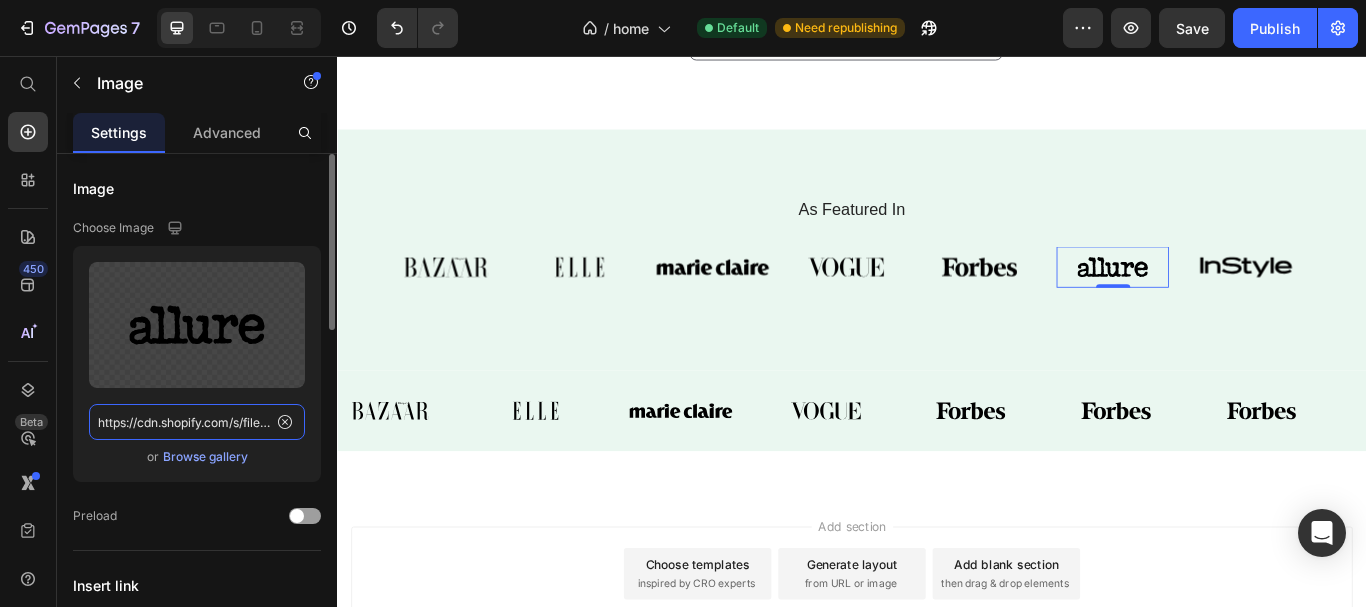 click on "https://cdn.shopify.com/s/files/1/0615/8181/9975/files/gempages_574911106628191076-c7b94b0e-c272-4d9b-a174-03887daa4d0f.svg" 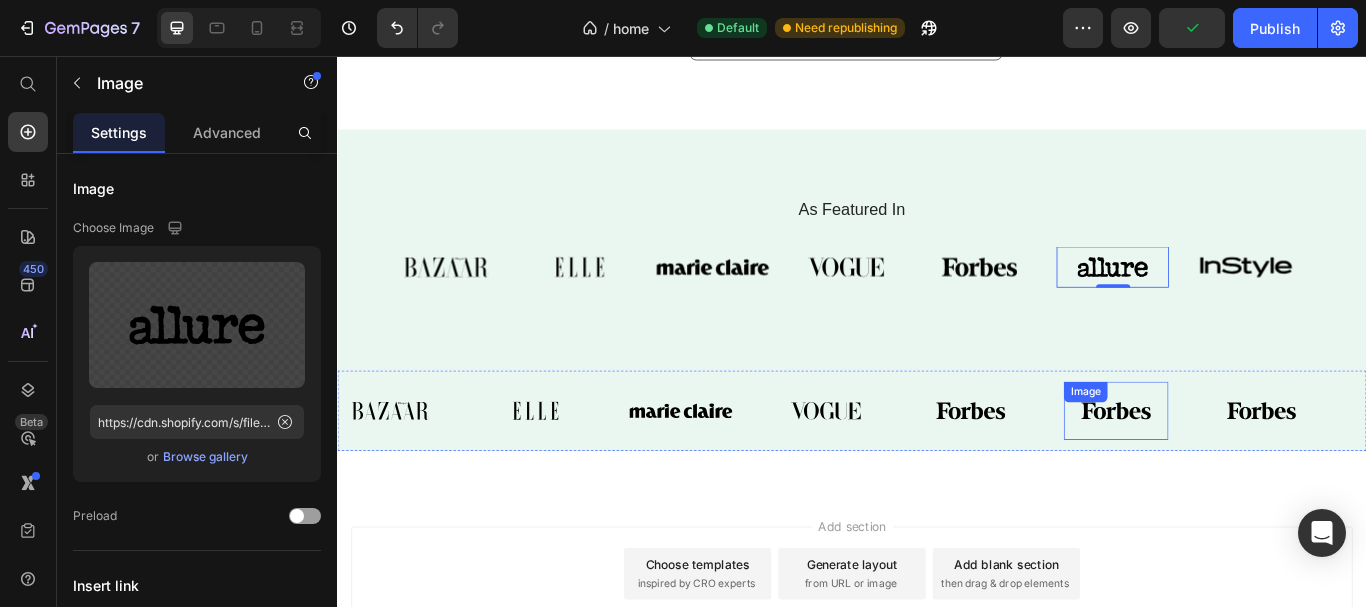click on "Image" at bounding box center [1244, 470] 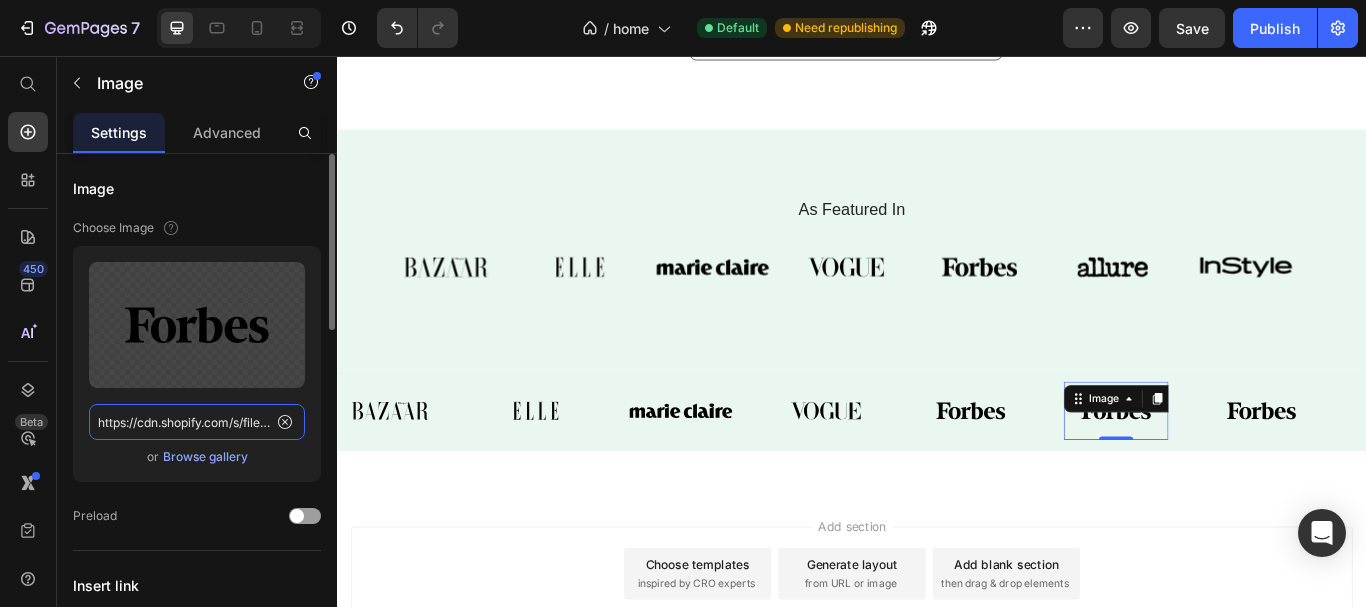click on "https://cdn.shopify.com/s/files/1/0615/8181/9975/files/gempages_574911106628191076-d44b0a14-3fa1-4e7c-9990-f45bb717b0cb.svg" 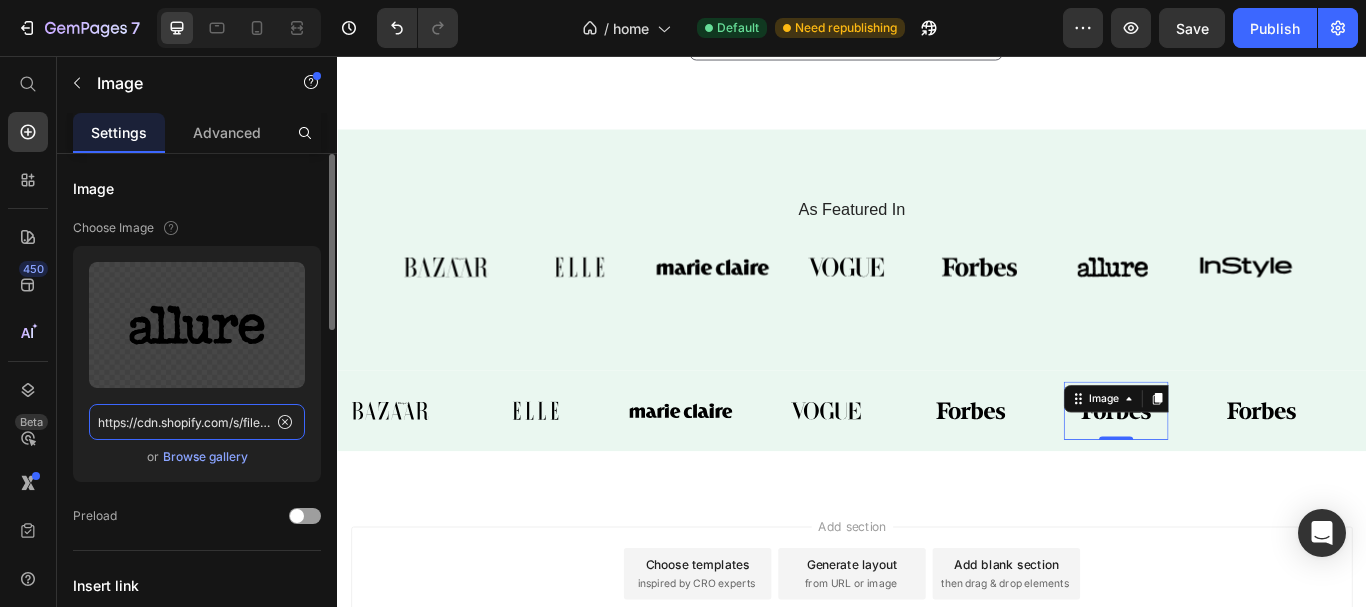 scroll, scrollTop: 0, scrollLeft: 593, axis: horizontal 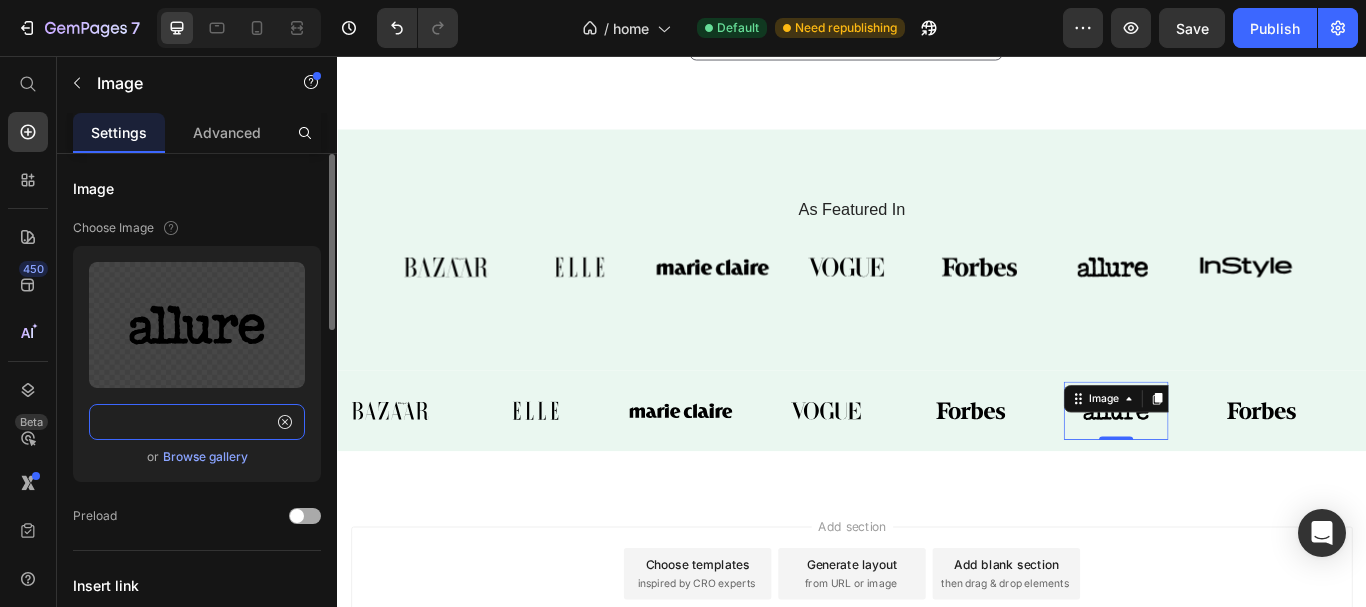 type on "https://cdn.shopify.com/s/files/1/0615/8181/9975/files/gempages_574911106628191076-c7b94b0e-c272-4d9b-a174-03887daa4d0f.svg" 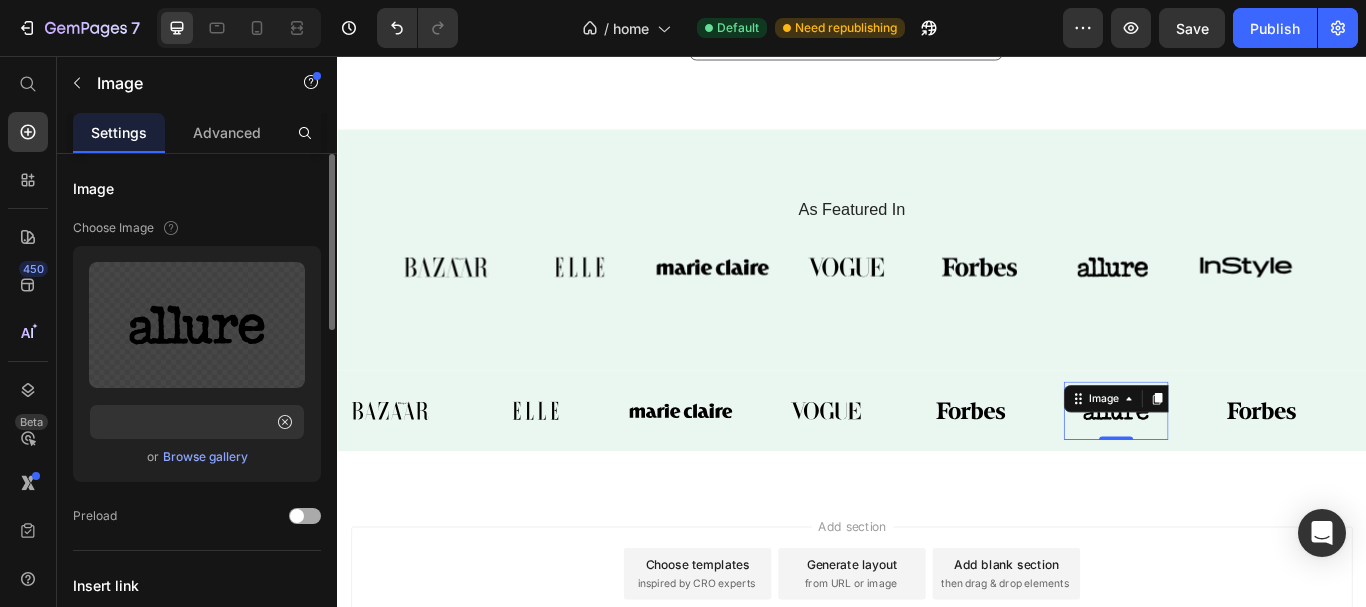scroll, scrollTop: 0, scrollLeft: 0, axis: both 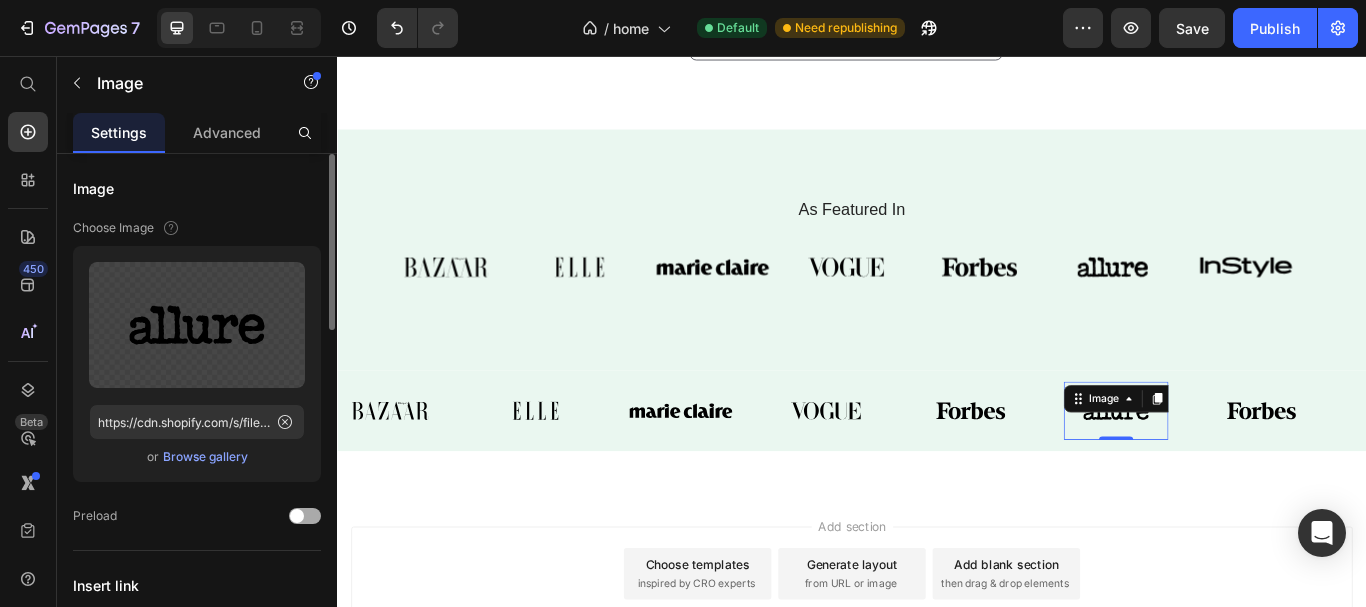 click on "Preload" 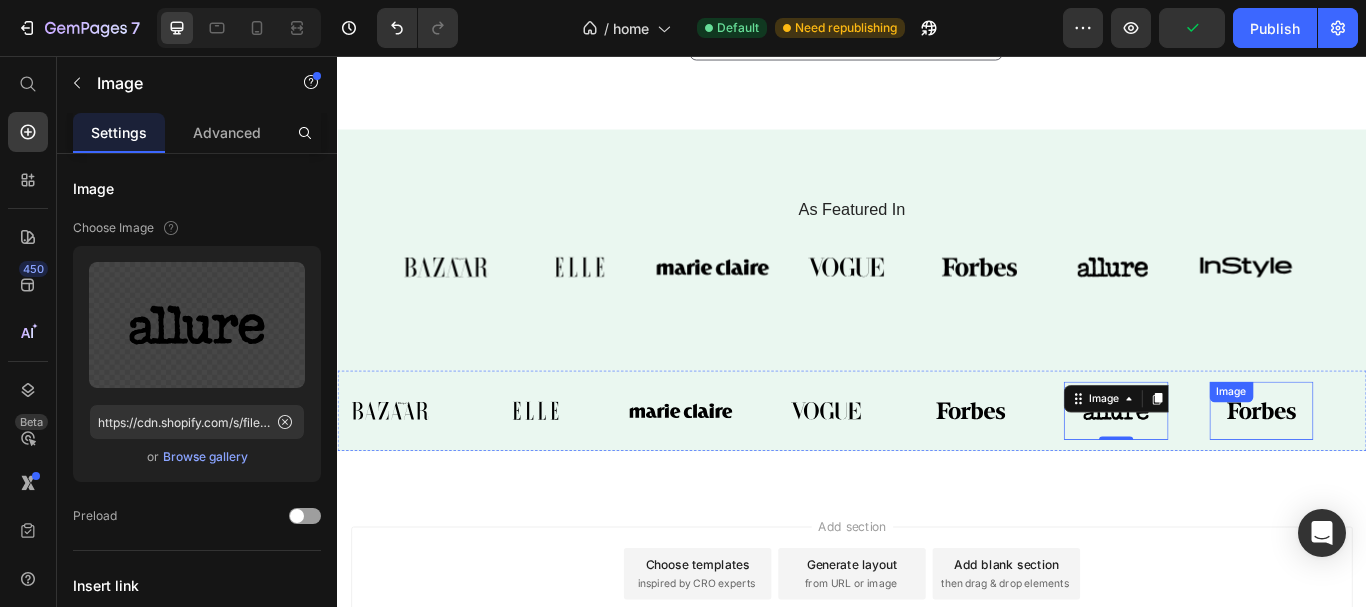 click on "Image" at bounding box center [1414, 470] 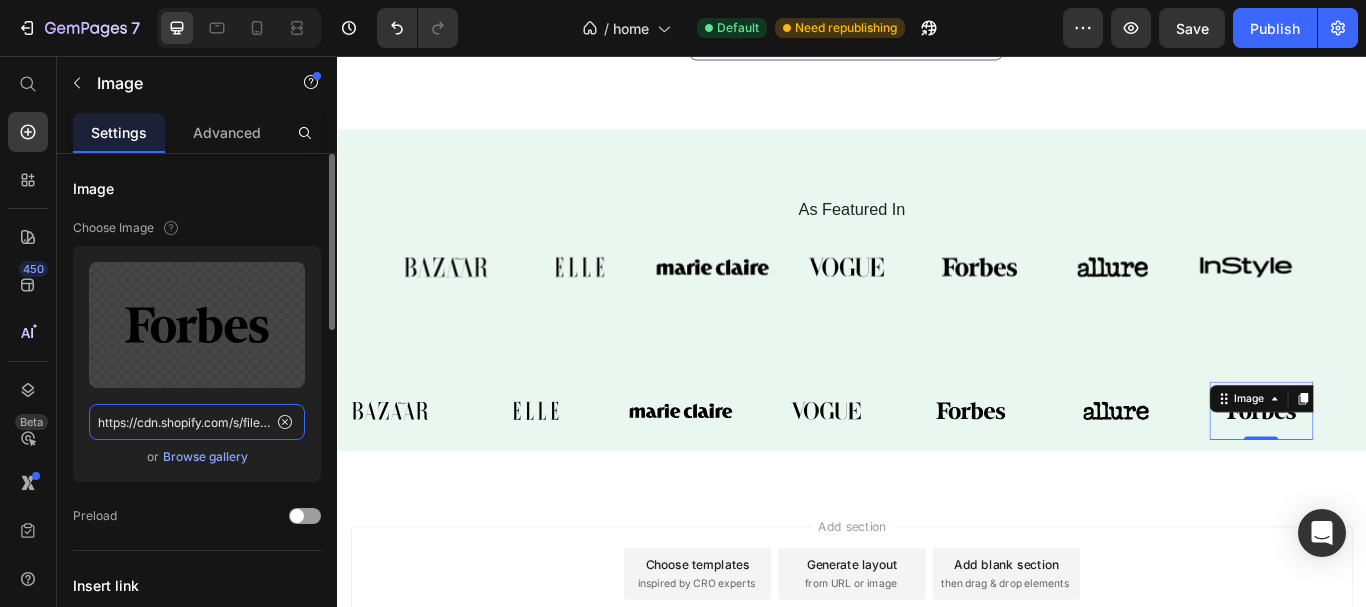 click on "https://cdn.shopify.com/s/files/1/0615/8181/9975/files/gempages_574911106628191076-d44b0a14-3fa1-4e7c-9990-f45bb717b0cb.svg" 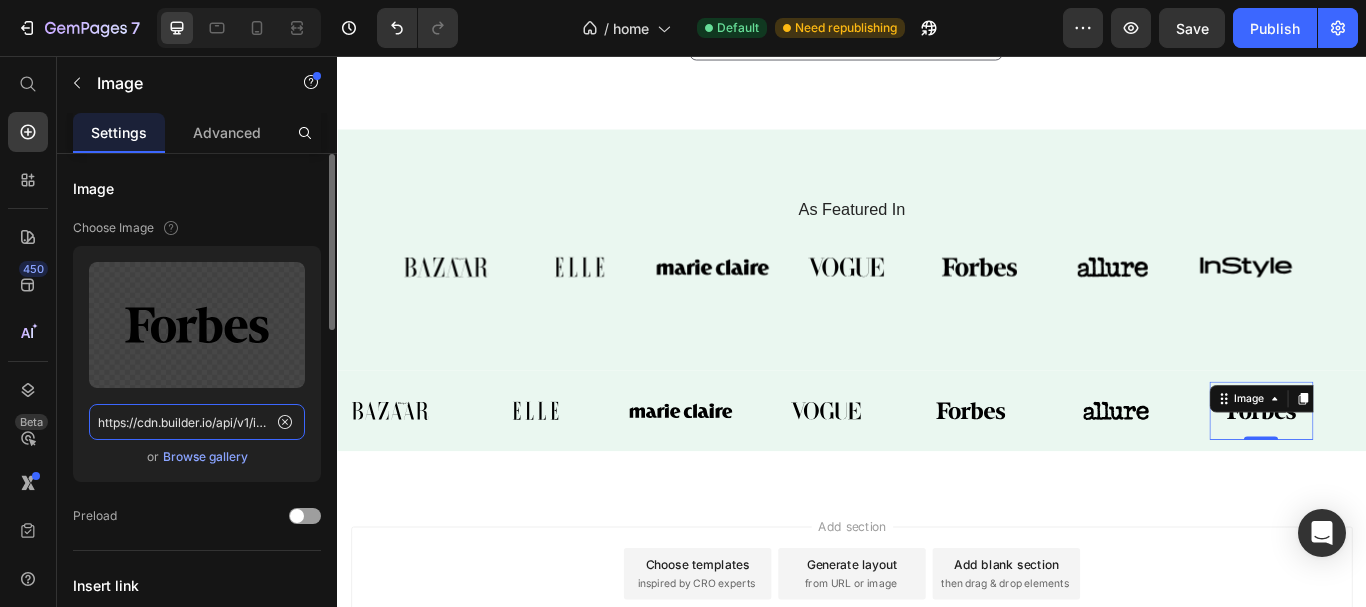 scroll, scrollTop: 0, scrollLeft: 558, axis: horizontal 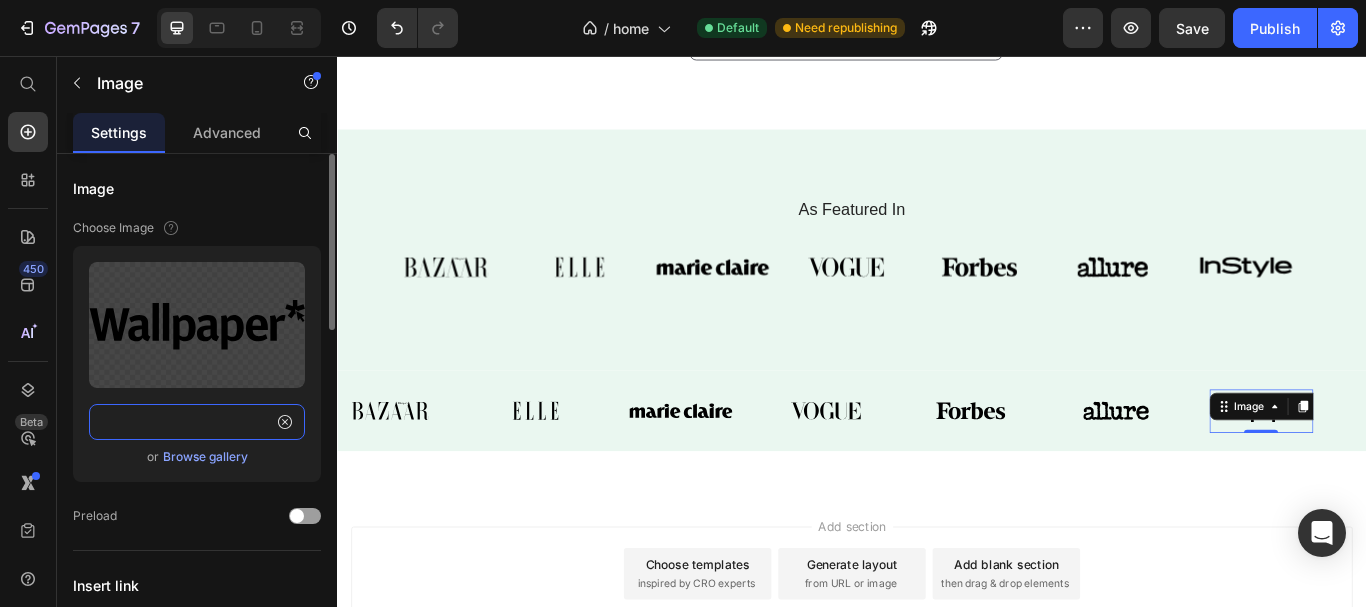 type on "https://cdn.builder.io/api/v1/image/assets%2Fa65784d501b548f2971f735e90072d7b%2F5a973dd7841d4c0092b9fbc5397cc589" 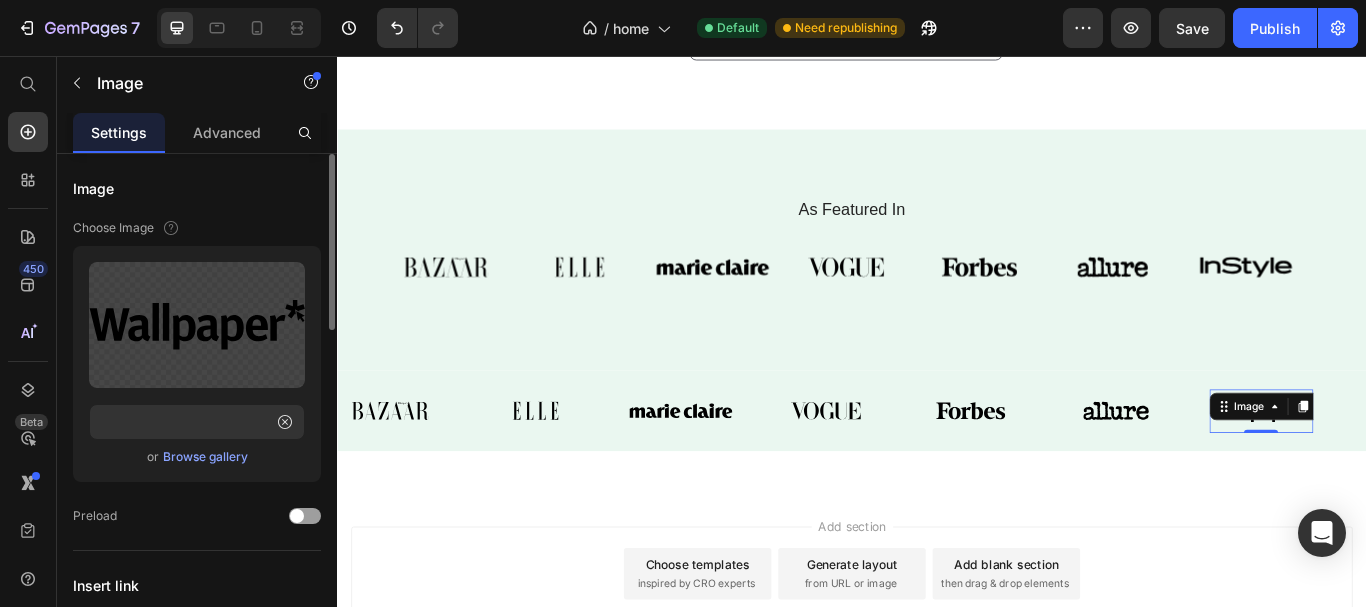 click on "Image Choose Image Upload Image https://cdn.builder.io/api/v1/image/assets%2Fa65784d501b548f2971f735e90072d7b%2F5a973dd7841d4c0092b9fbc5397cc589  or   Browse gallery  Preload" 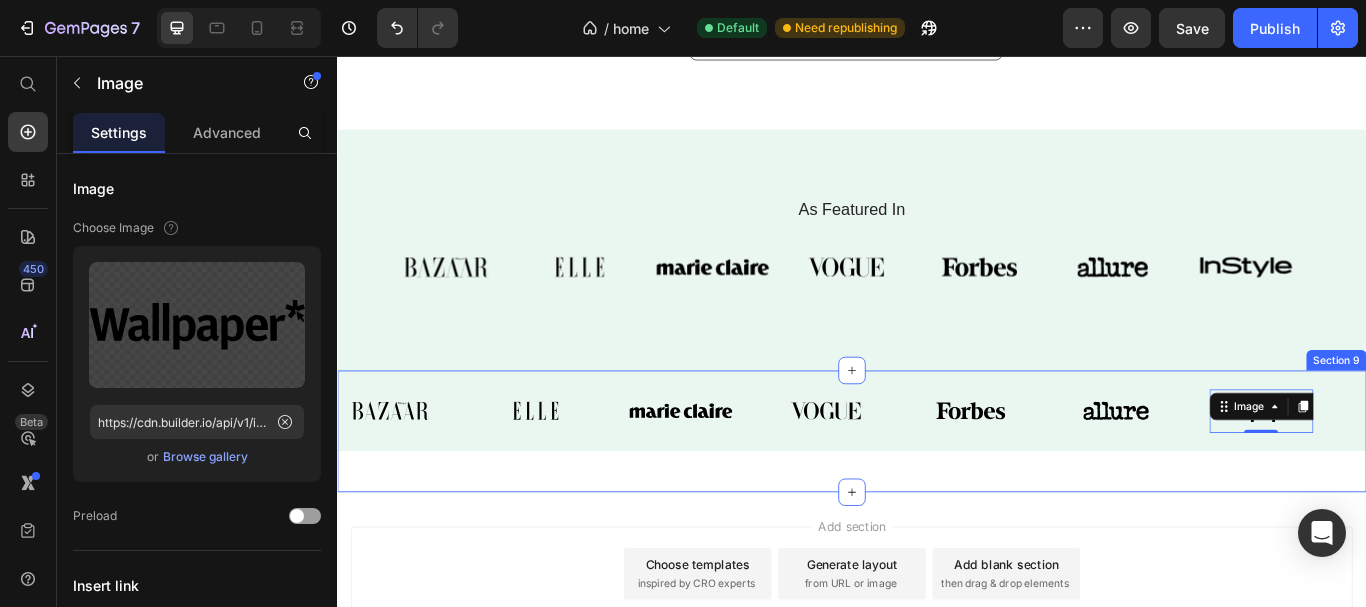click on "Image Image Image Image Image Image Image   0 Image Image Image Image Image Image Image   0 Marquee Section 9" at bounding box center (937, 493) 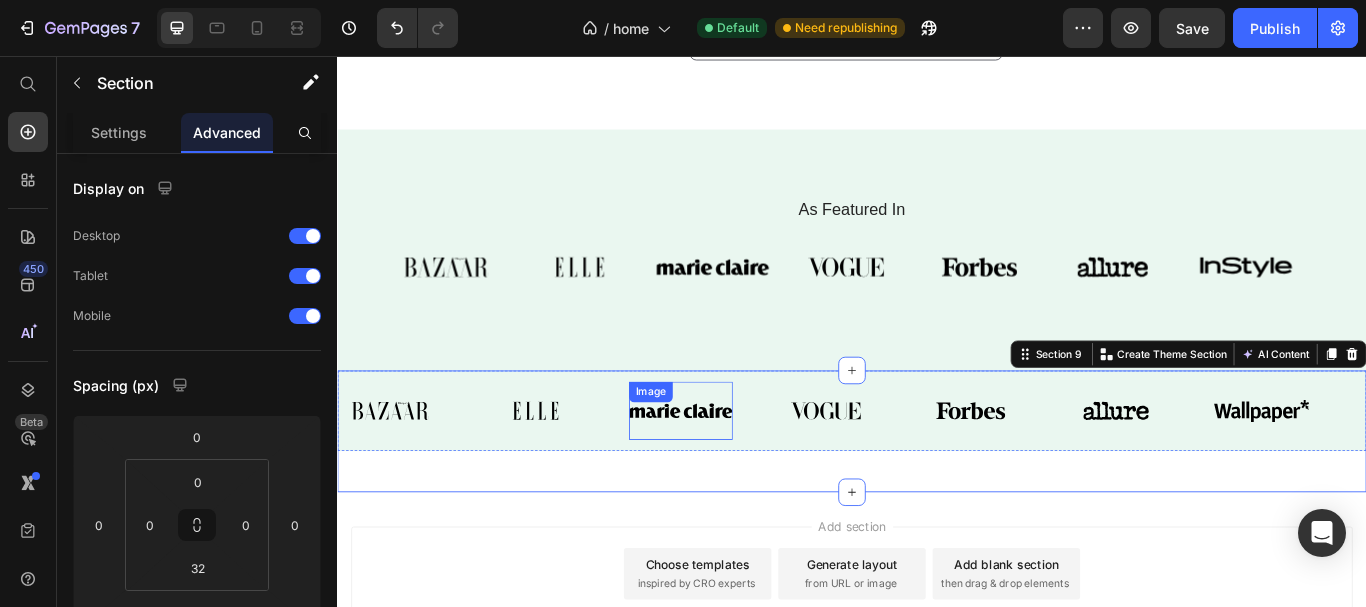 click at bounding box center [737, 470] 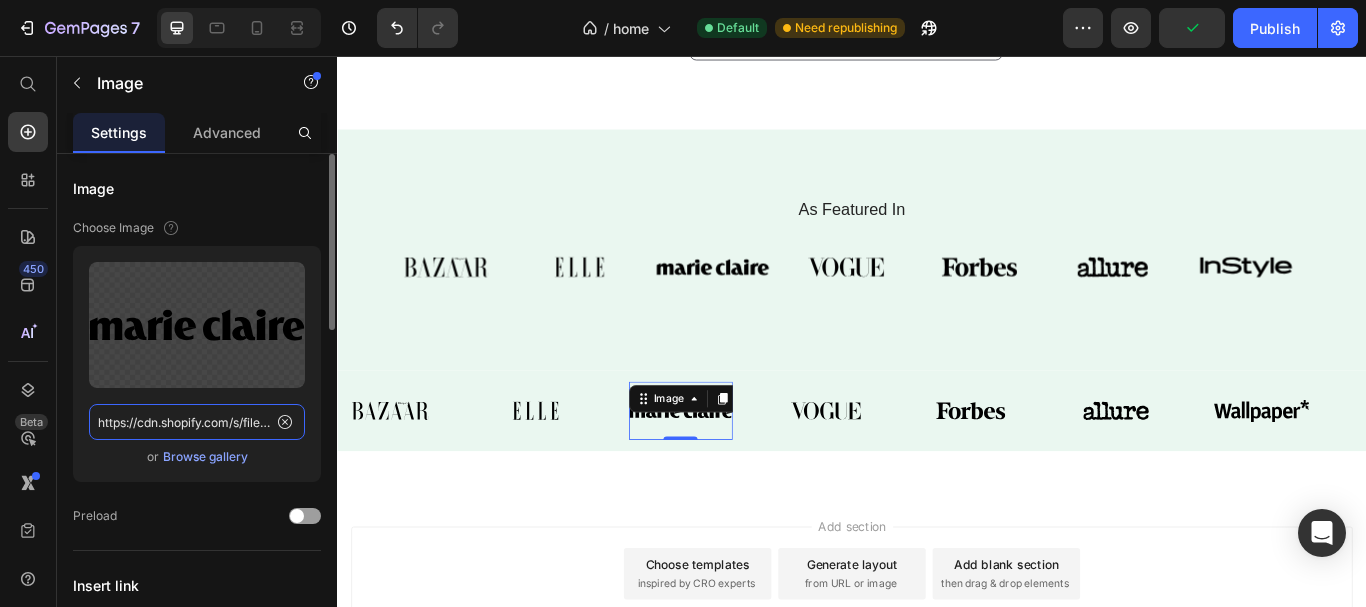 click on "https://cdn.shopify.com/s/files/1/0615/8181/9975/files/gempages_574911106628191076-73cd7d53-8f41-4f0f-8555-d14aa2a36ebd.svg" 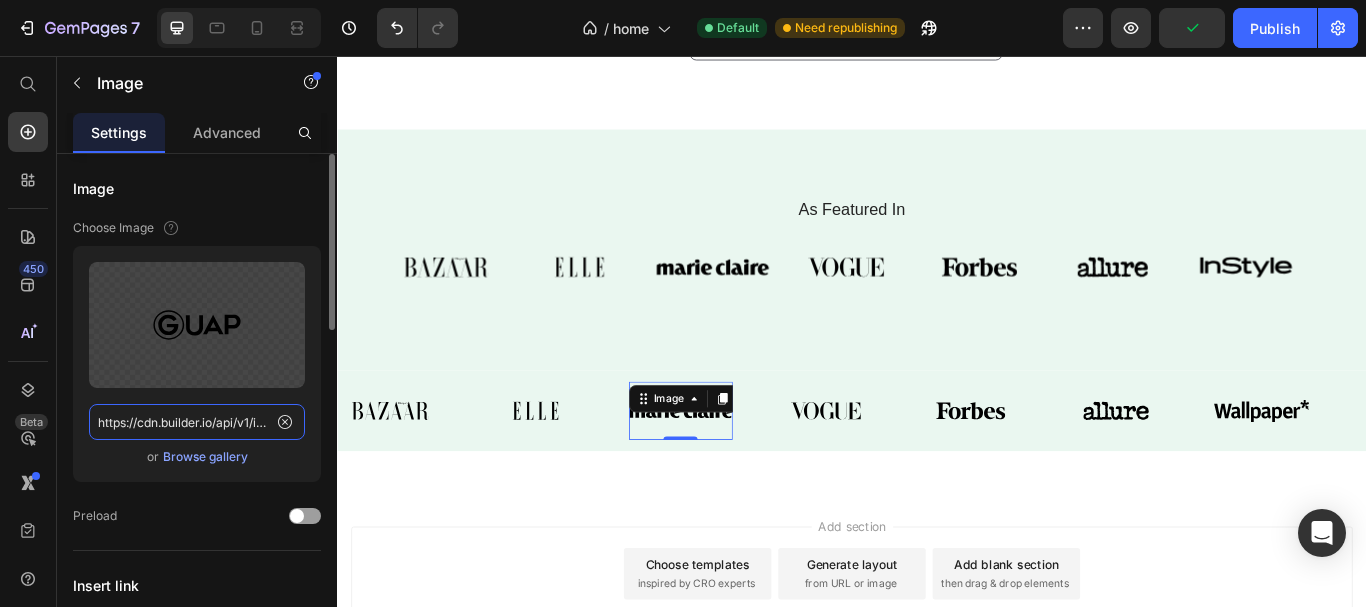 scroll, scrollTop: 0, scrollLeft: 551, axis: horizontal 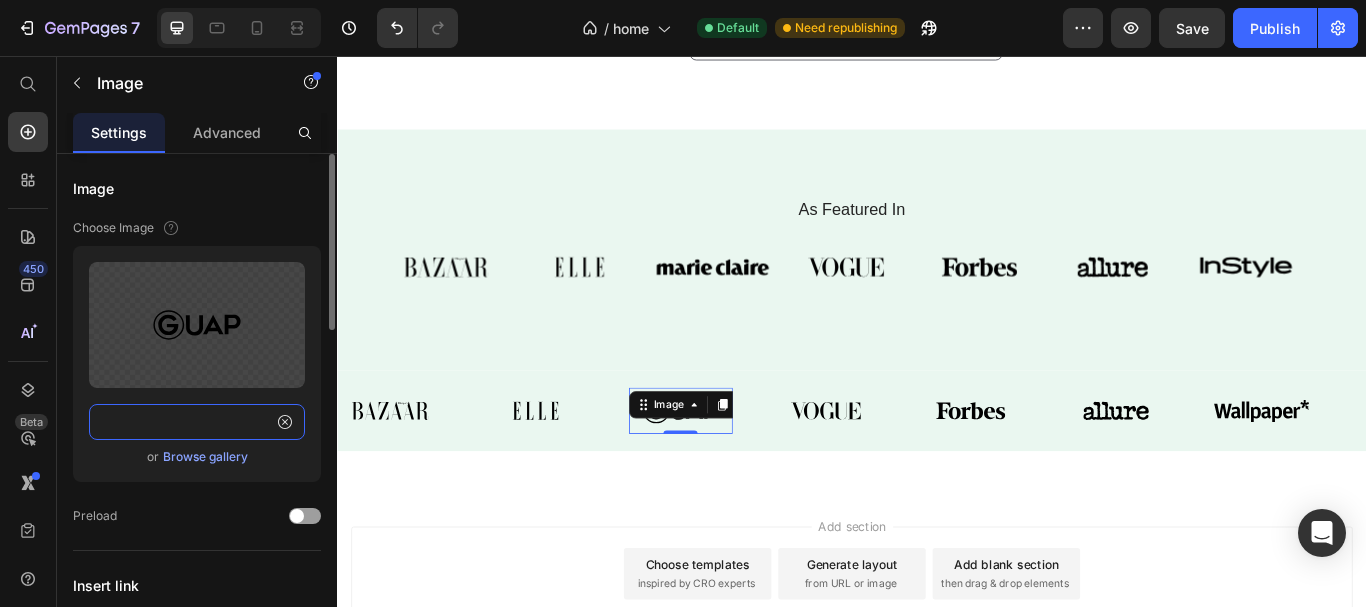 type on "https://cdn.builder.io/api/v1/image/assets%2Fa65784d501b548f2971f735e90072d7b%2F9417f4f6302a490ea6701dabd8ef4ce6" 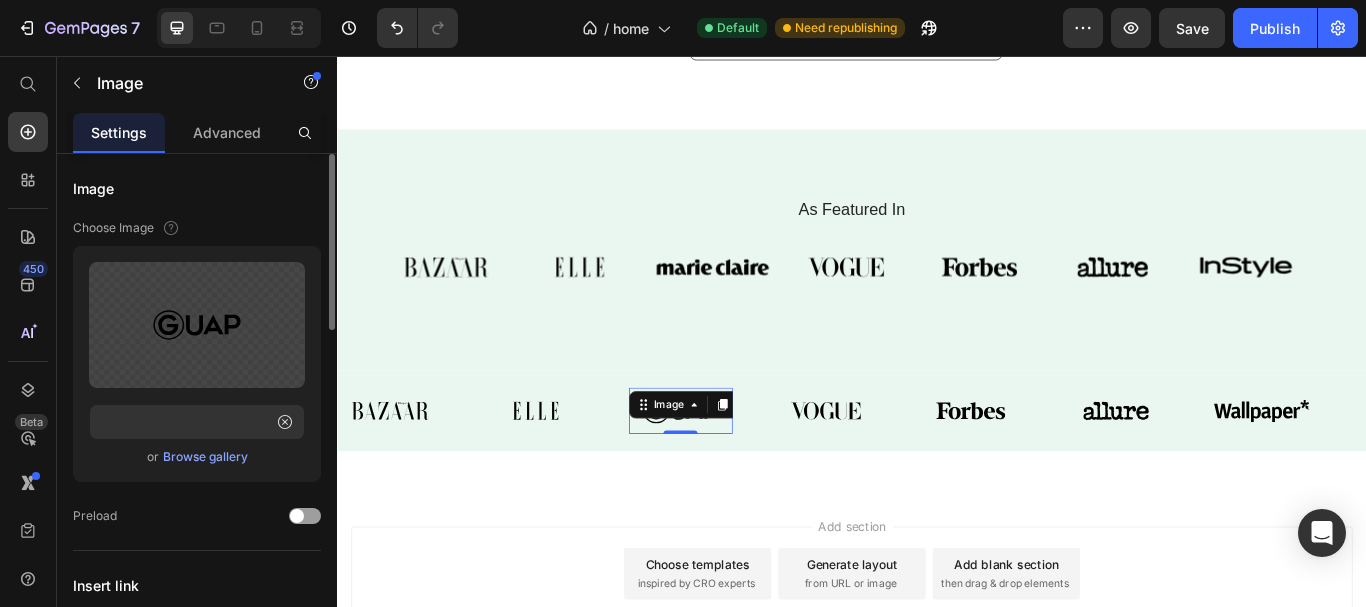 click on "Image Choose Image Upload Image https://cdn.builder.io/api/v1/image/assets%2Fa65784d501b548f2971f735e90072d7b%2F9417f4f6302a490ea6701dabd8ef4ce6  or   Browse gallery  Preload" 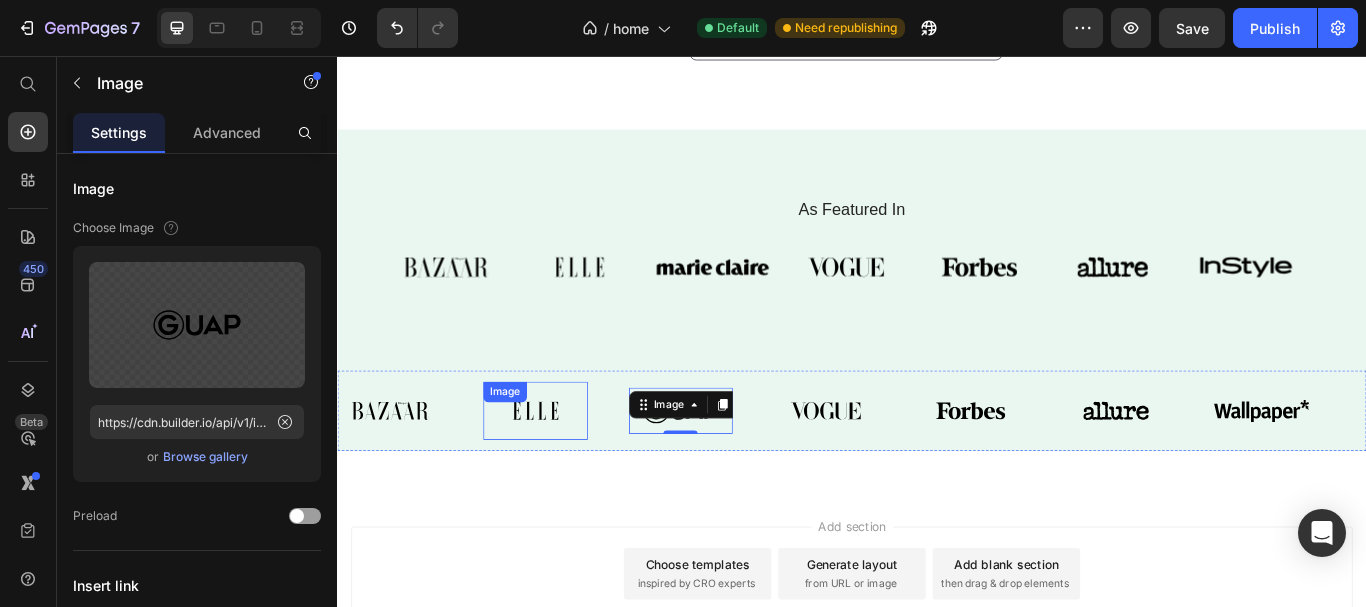 click at bounding box center (567, 470) 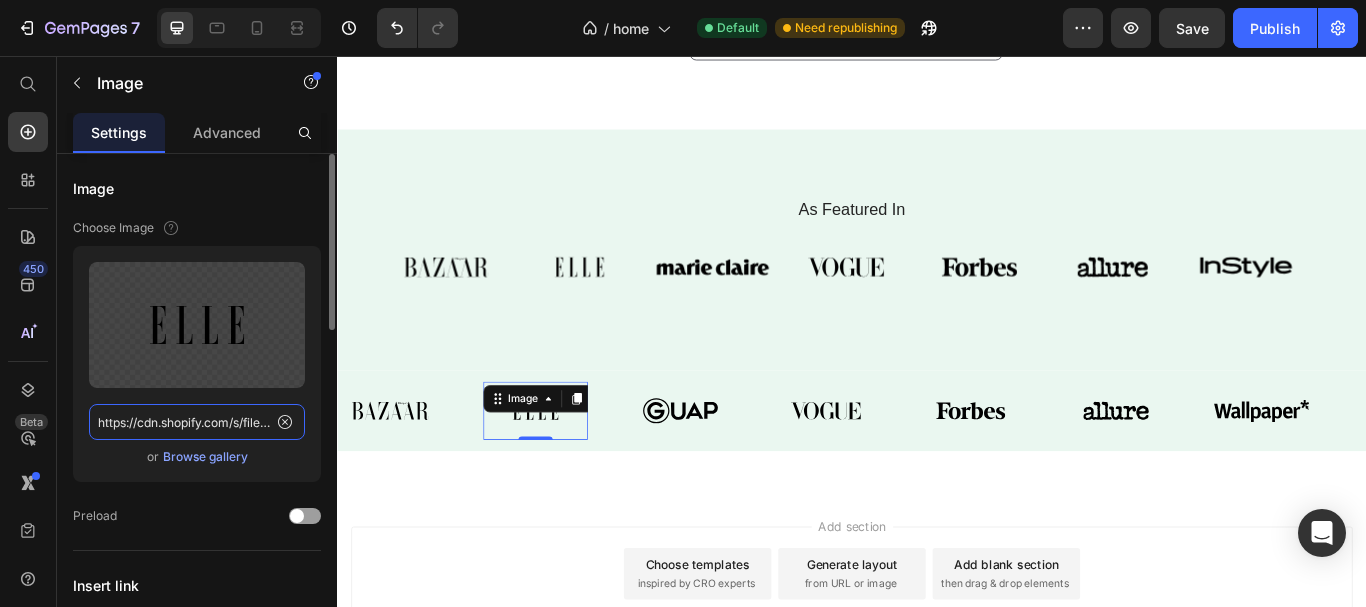 click on "https://cdn.shopify.com/s/files/1/0615/8181/9975/files/gempages_574911106628191076-62847f89-de0b-4e8d-814b-3c46ef1fc31c.svg" 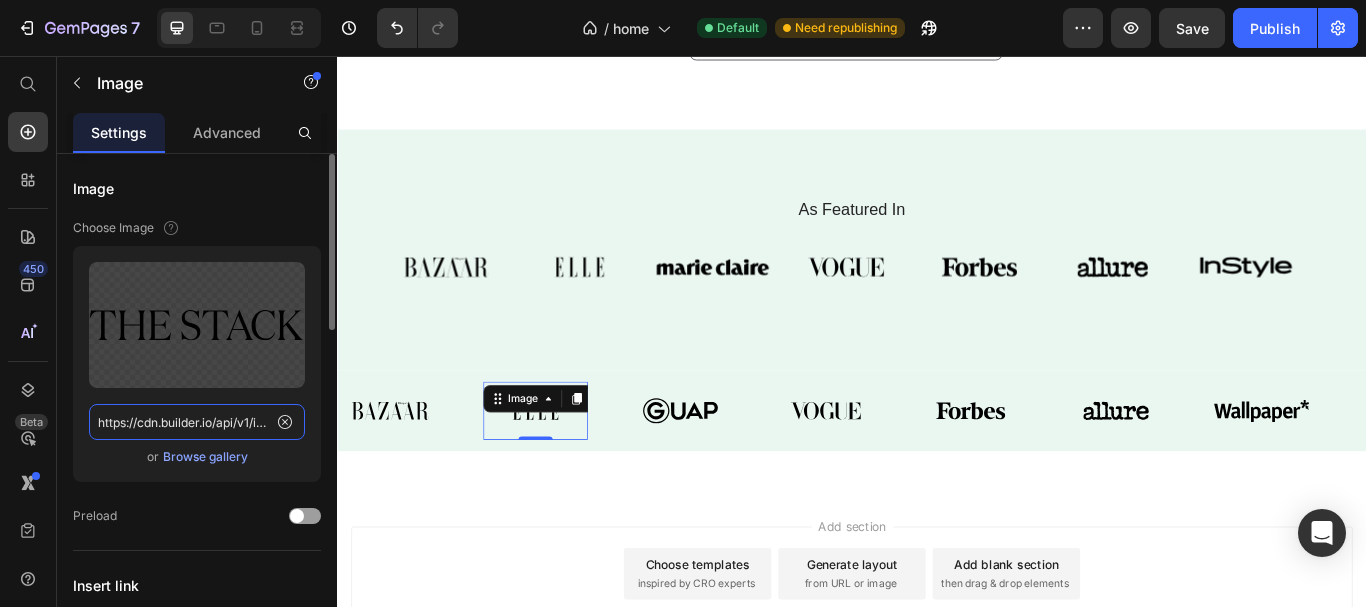 scroll, scrollTop: 0, scrollLeft: 549, axis: horizontal 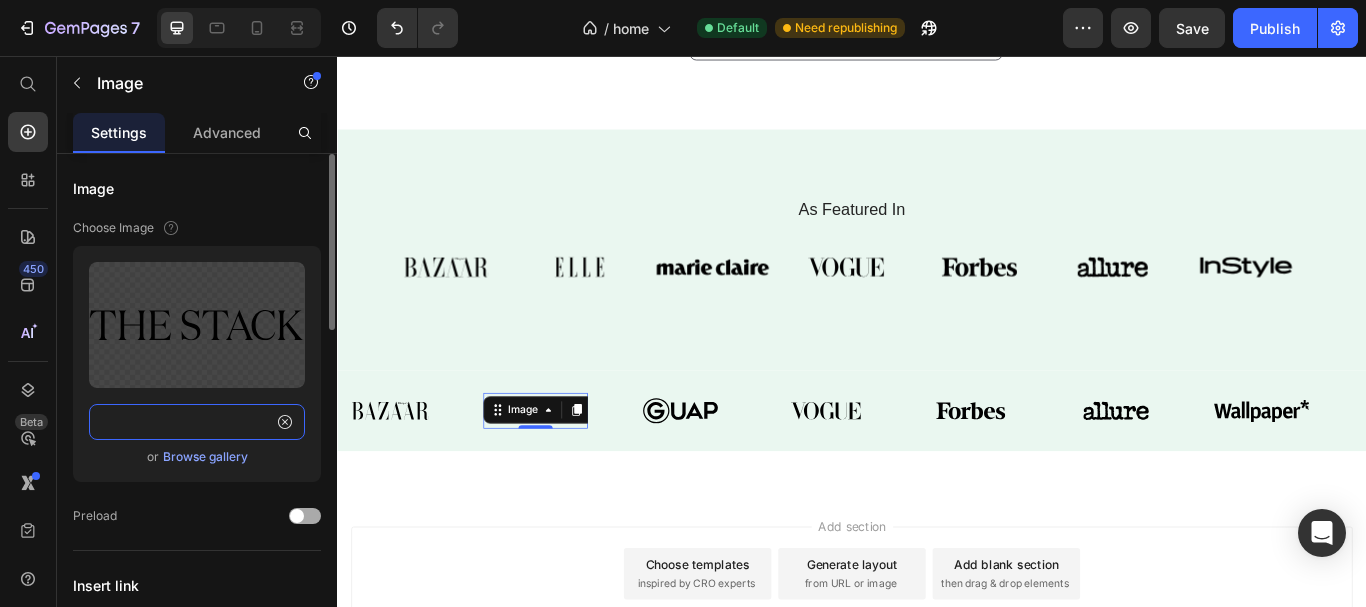 type on "https://cdn.builder.io/api/v1/image/assets%2Fa65784d501b548f2971f735e90072d7b%2F36f78e3fa7844be1a83cb76ff73042e6" 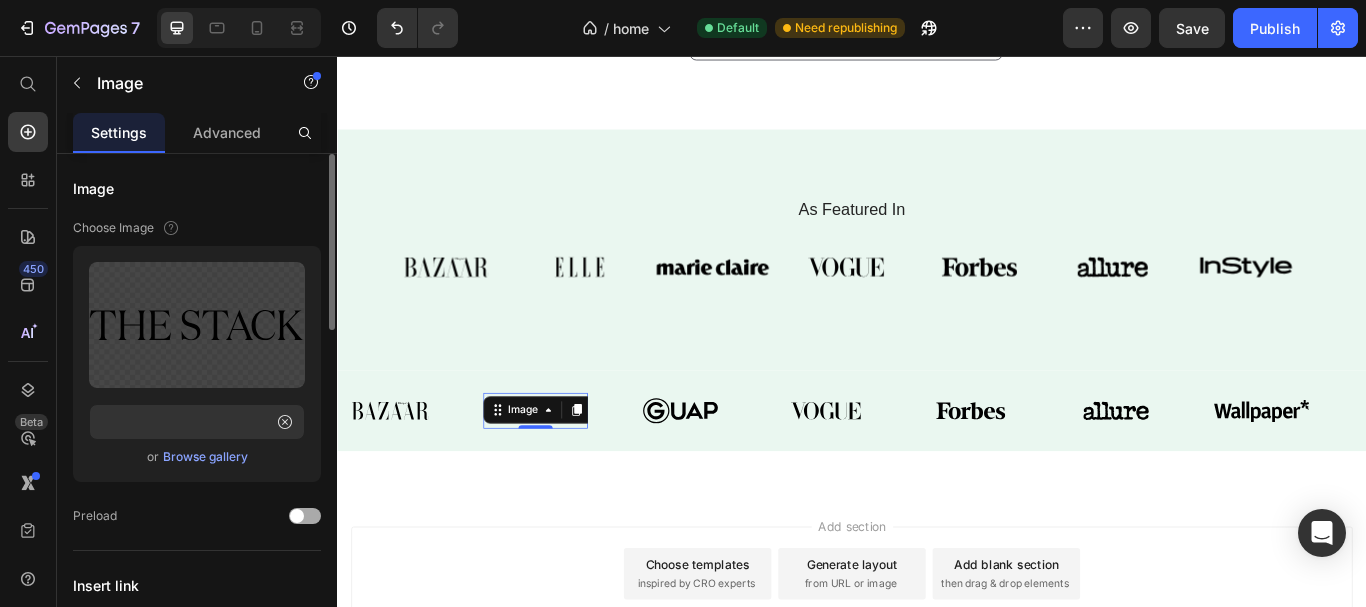 scroll, scrollTop: 0, scrollLeft: 0, axis: both 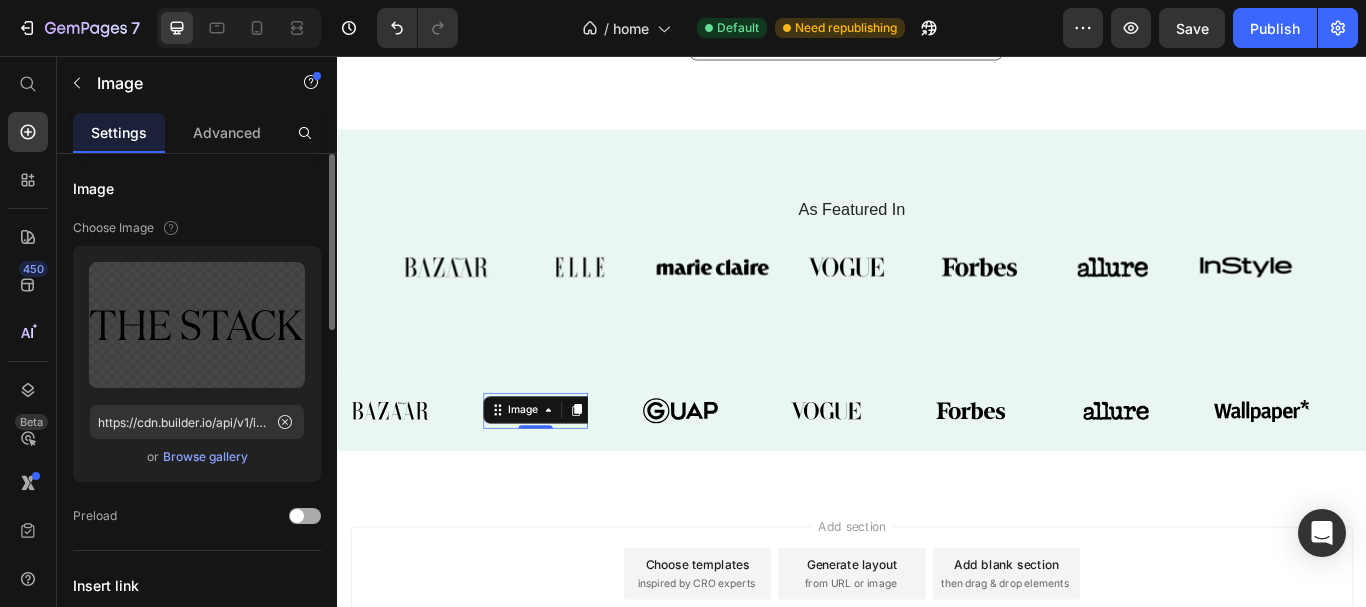 click on "Preload" 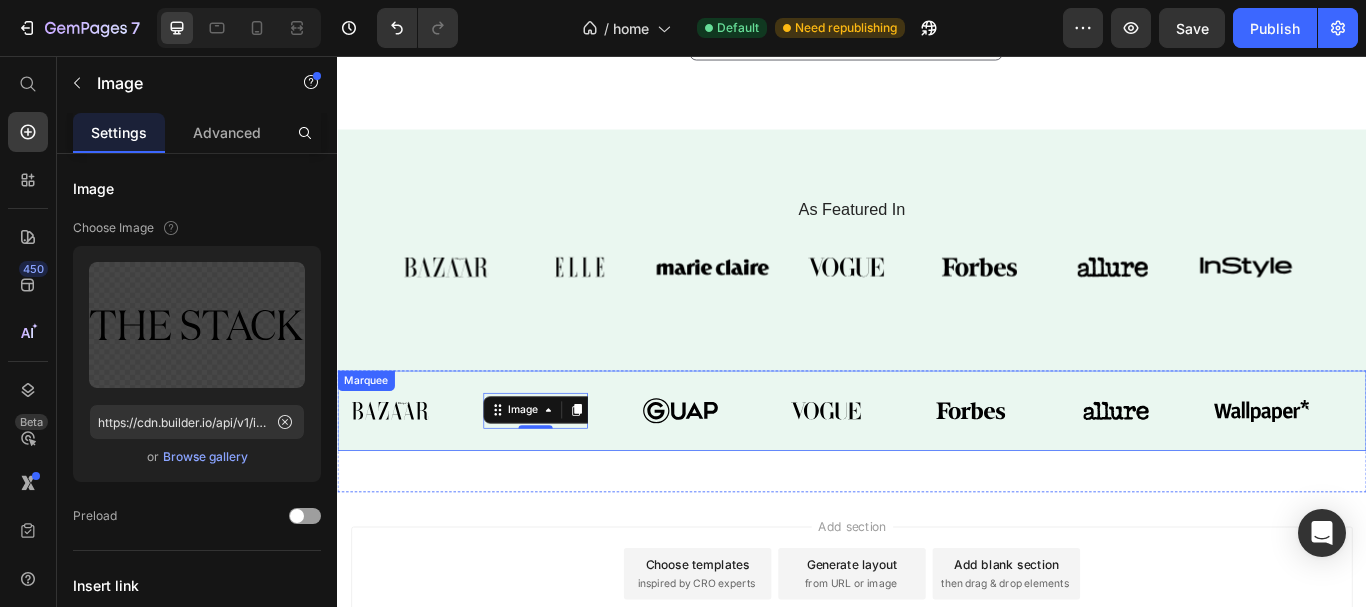 drag, startPoint x: 565, startPoint y: 509, endPoint x: 550, endPoint y: 521, distance: 19.209373 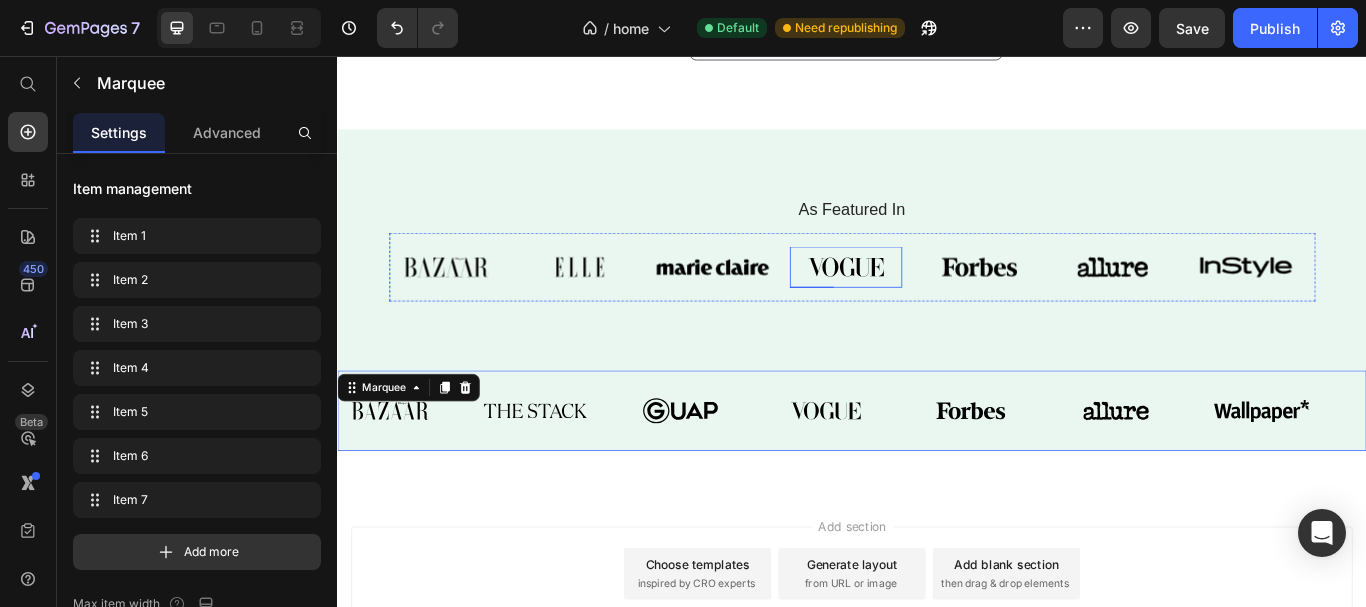 click at bounding box center (930, 303) 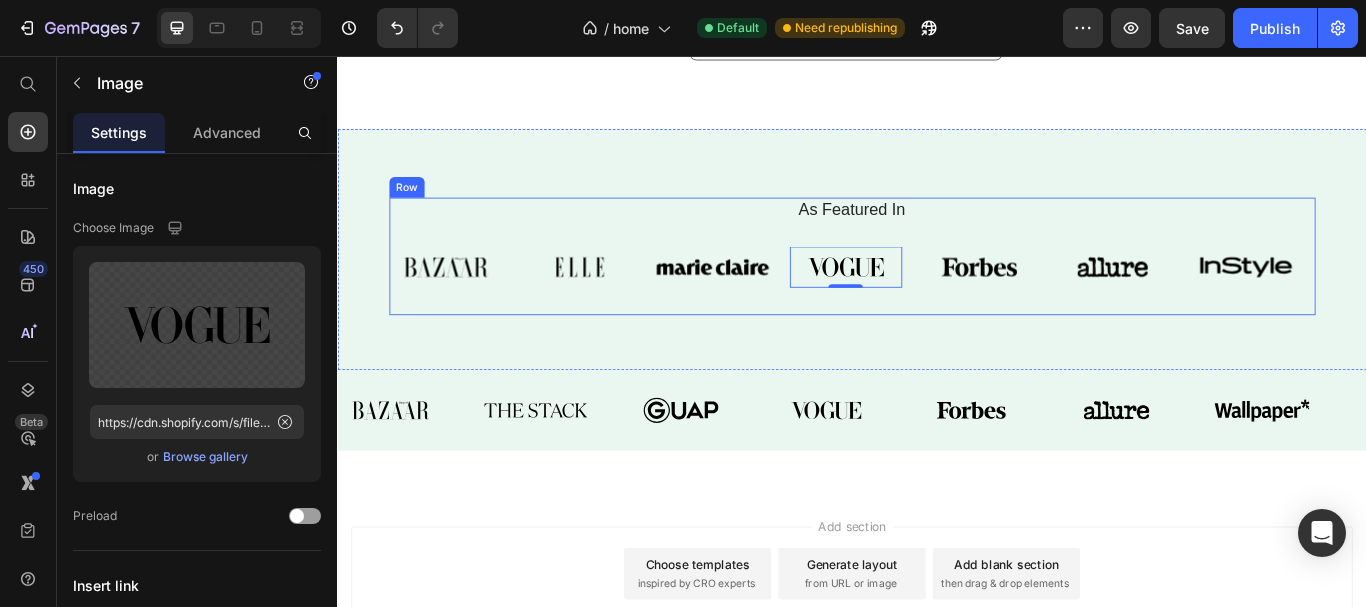 click on "As Featured In Heading Image Image Image Image   0 Image Image Image Carousel" at bounding box center (937, 290) 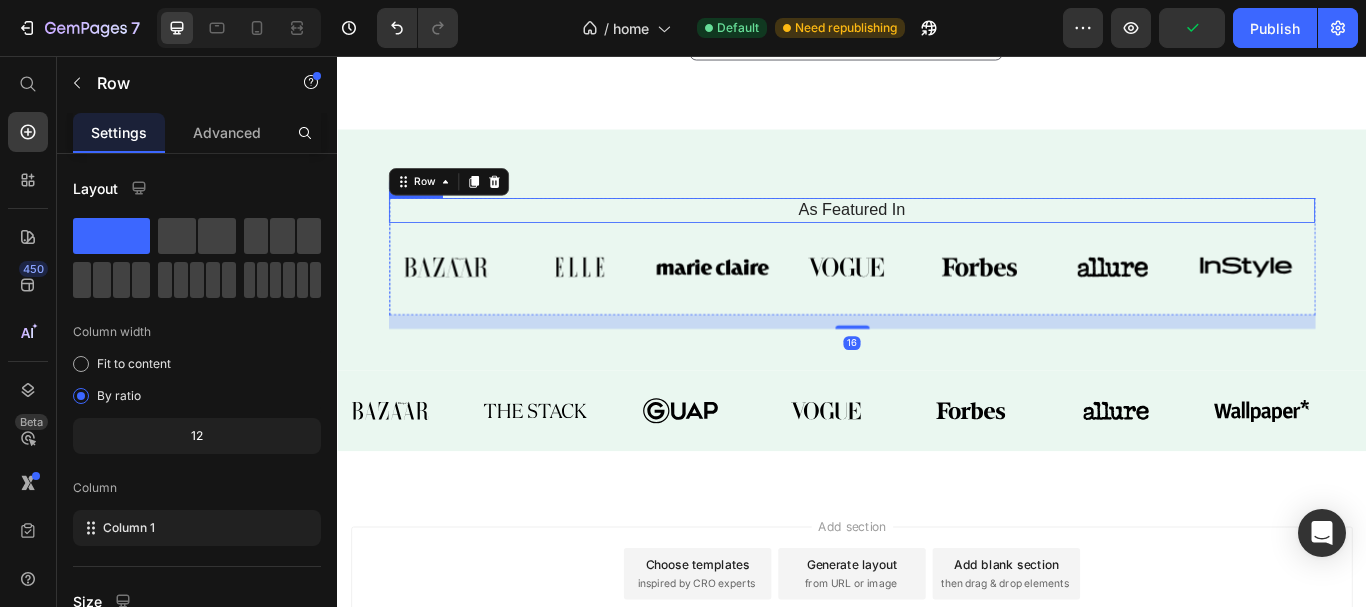 click on "As Featured In" at bounding box center [937, 236] 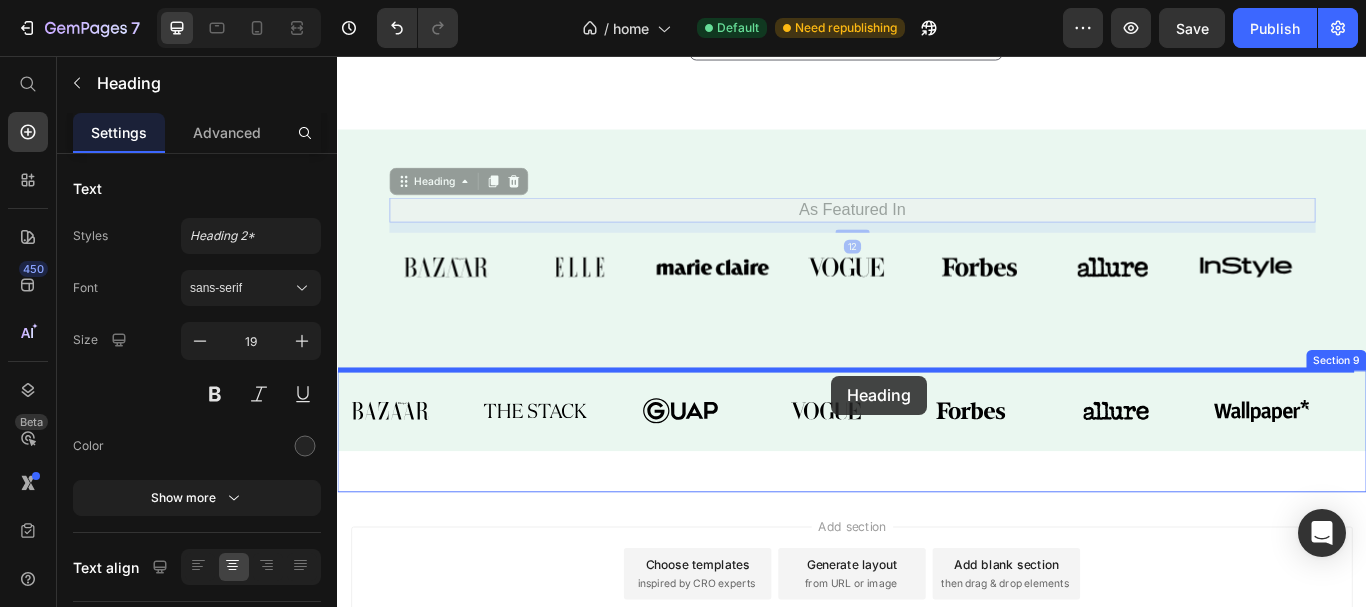 drag, startPoint x: 471, startPoint y: 199, endPoint x: 913, endPoint y: 429, distance: 498.261 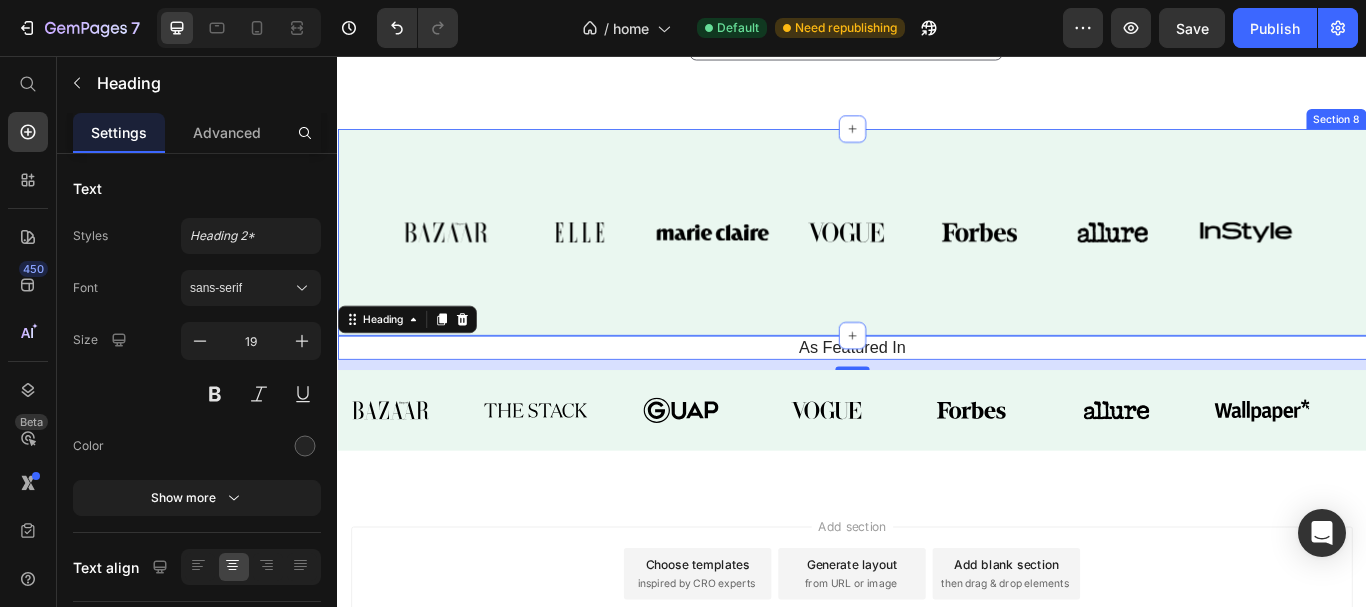 click on "Image Image Image Image Image Image Image Carousel Row" at bounding box center [937, 278] 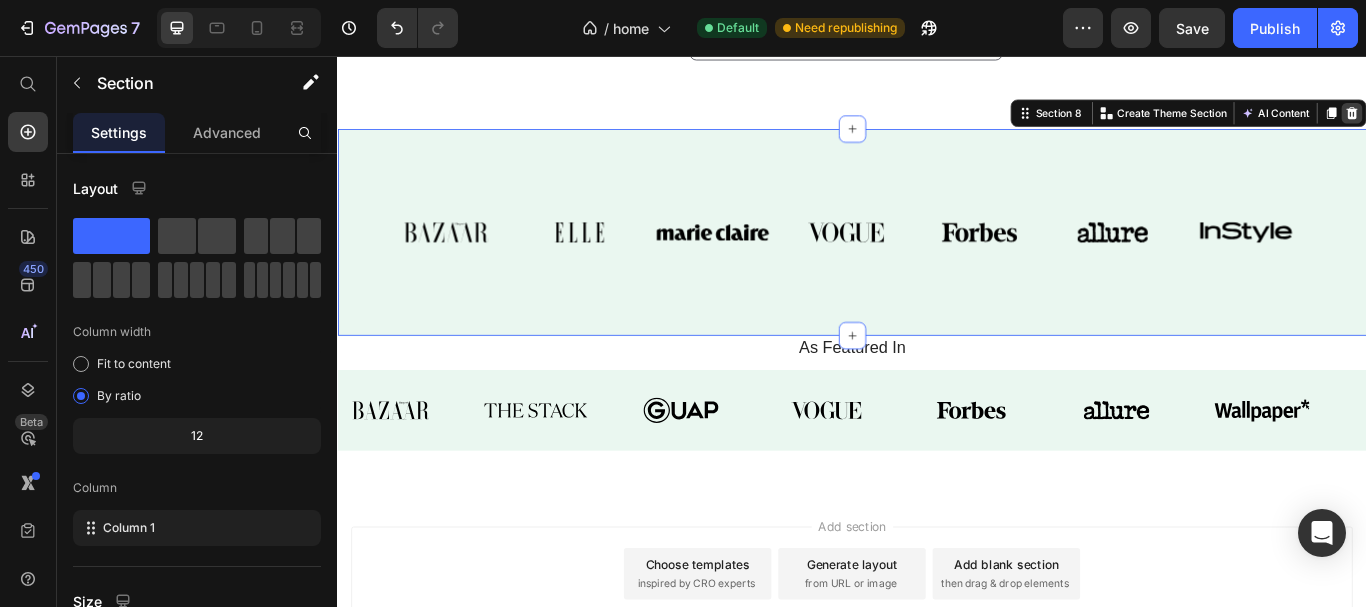 click 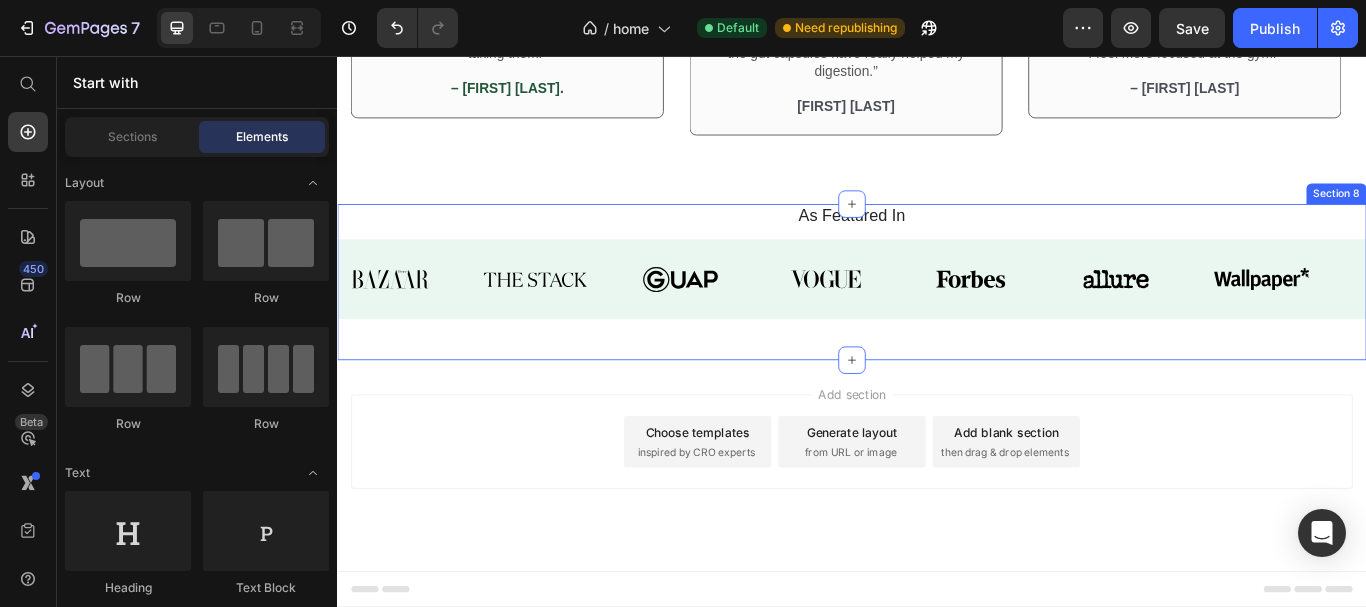 click on "As Featured In Heading Image Image Image Image Image Image Image Image Image Image Image Image Image Image Marquee" at bounding box center [937, 304] 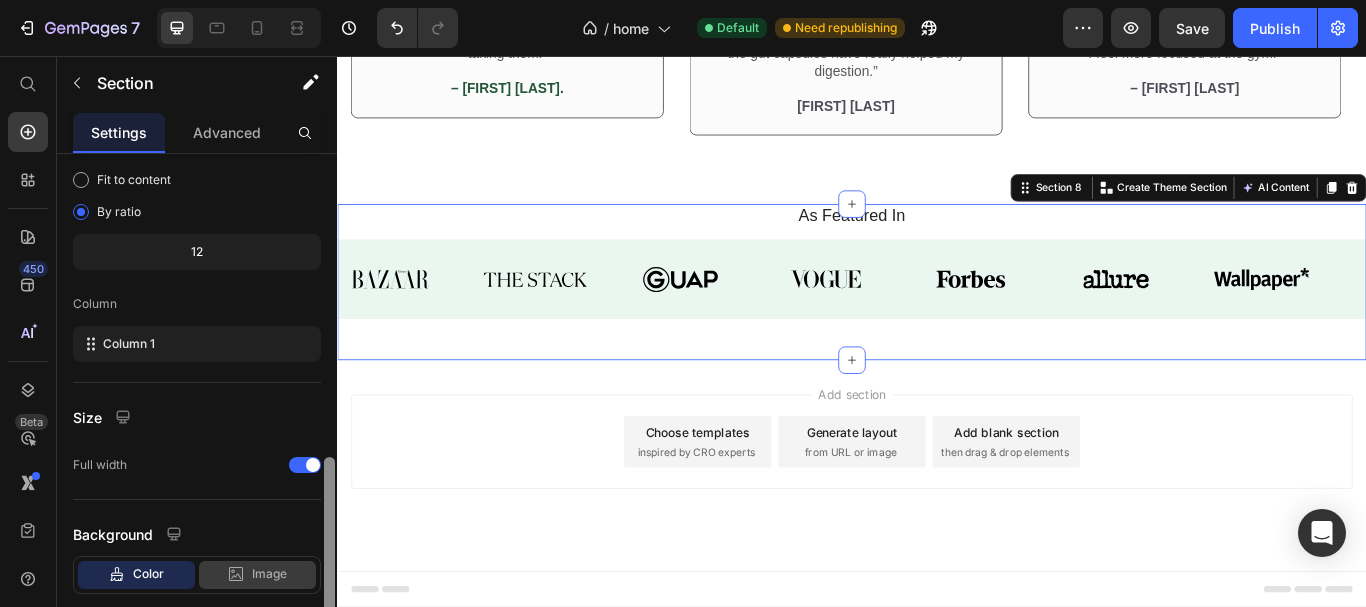 scroll, scrollTop: 298, scrollLeft: 0, axis: vertical 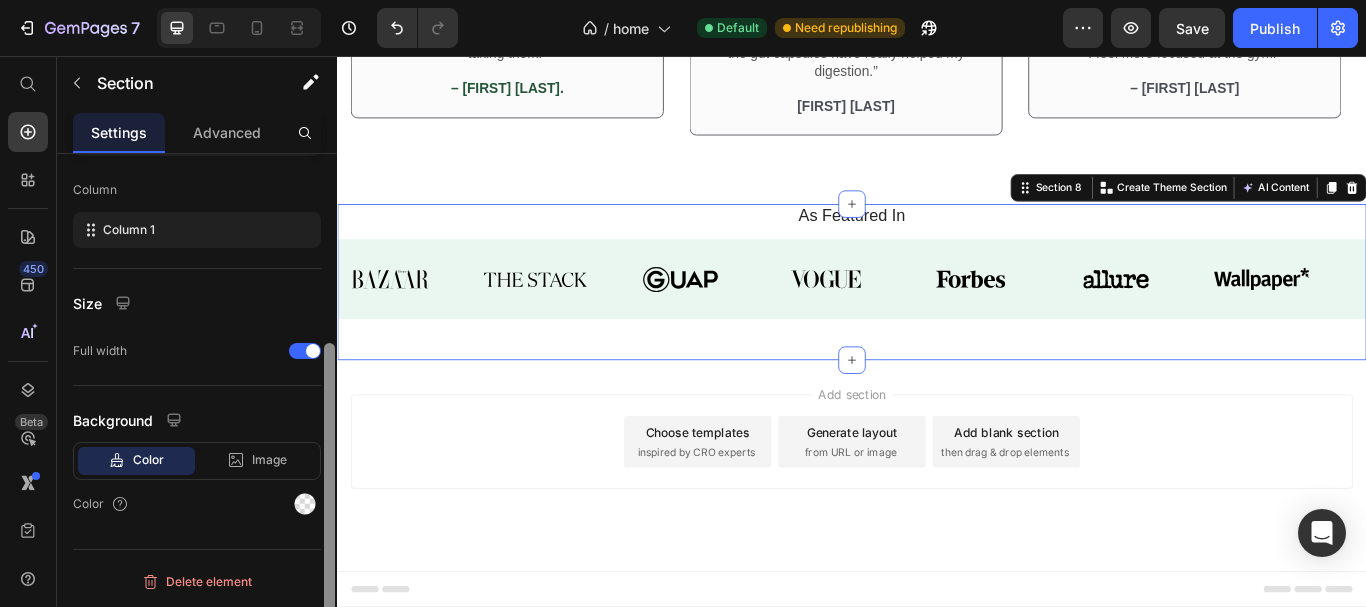 drag, startPoint x: 327, startPoint y: 204, endPoint x: 285, endPoint y: 479, distance: 278.18878 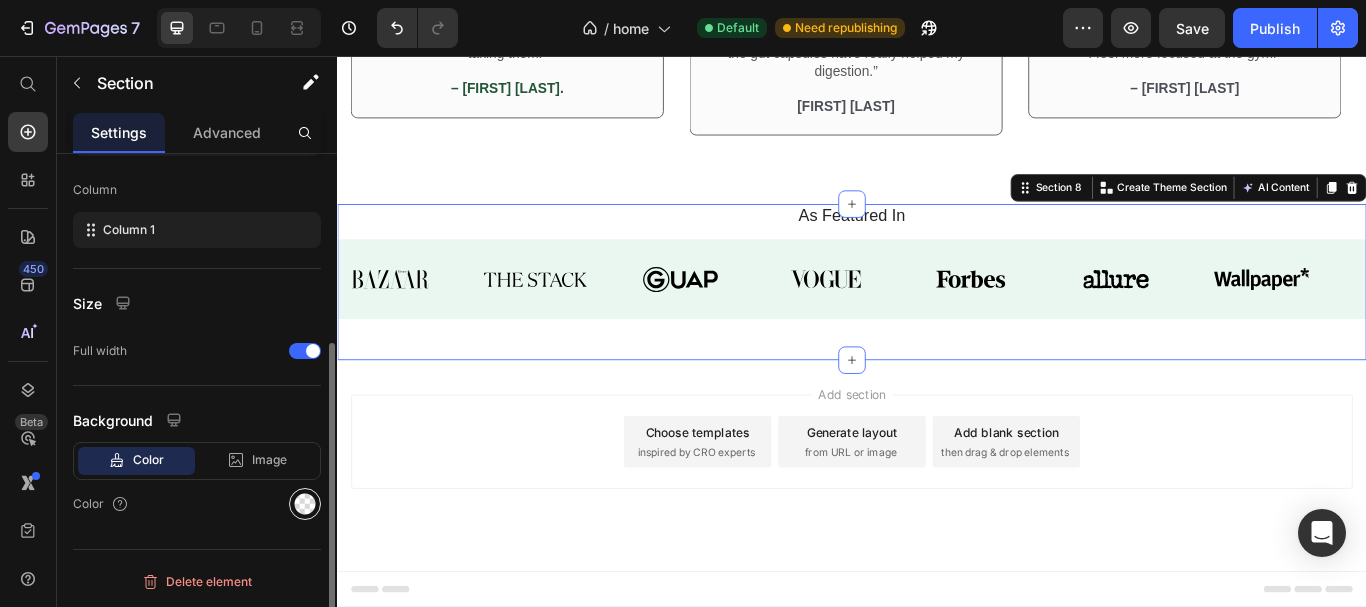 click 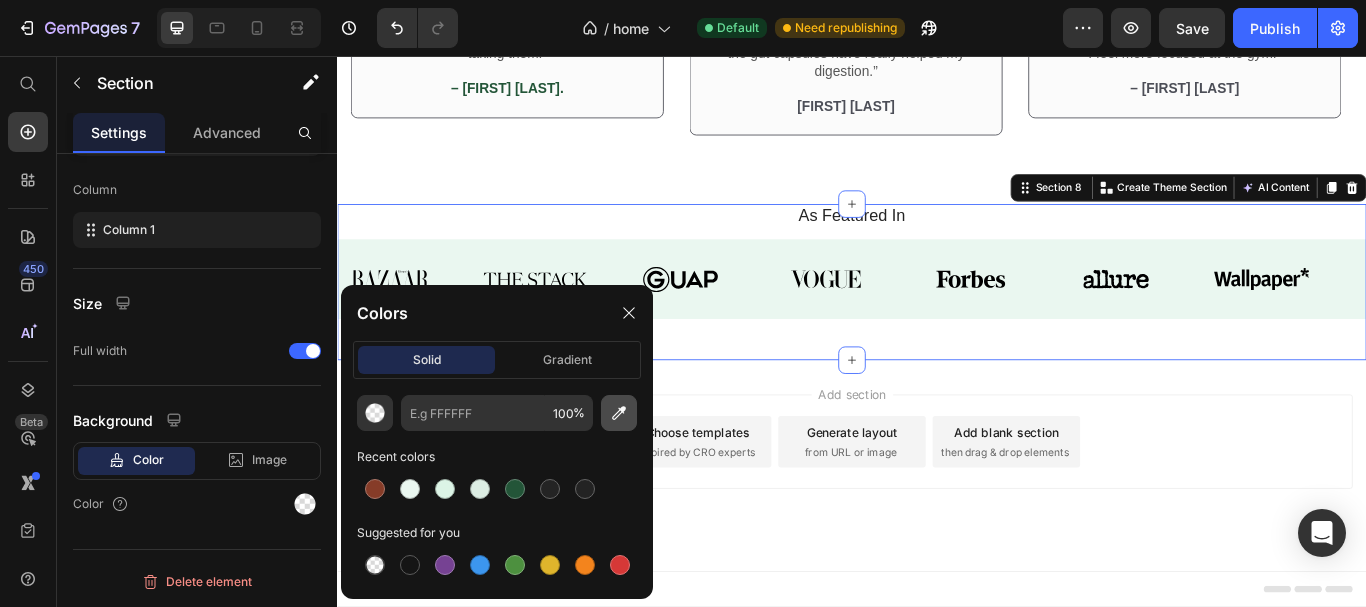 click 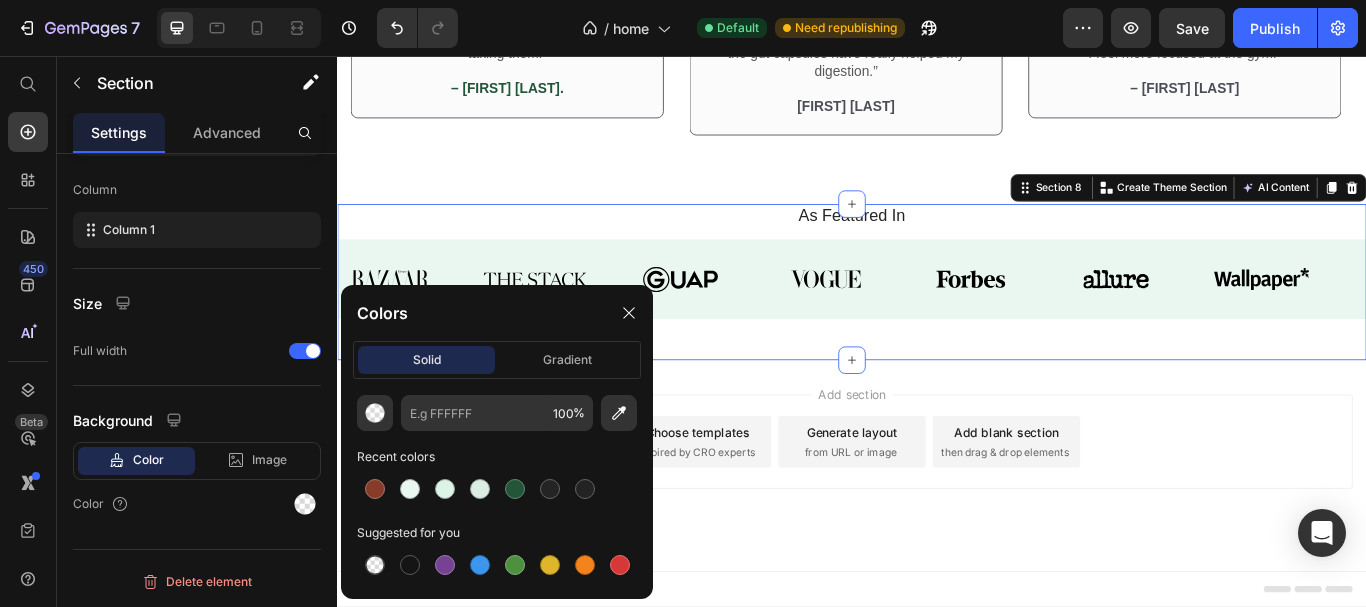 type on "EAF7F0" 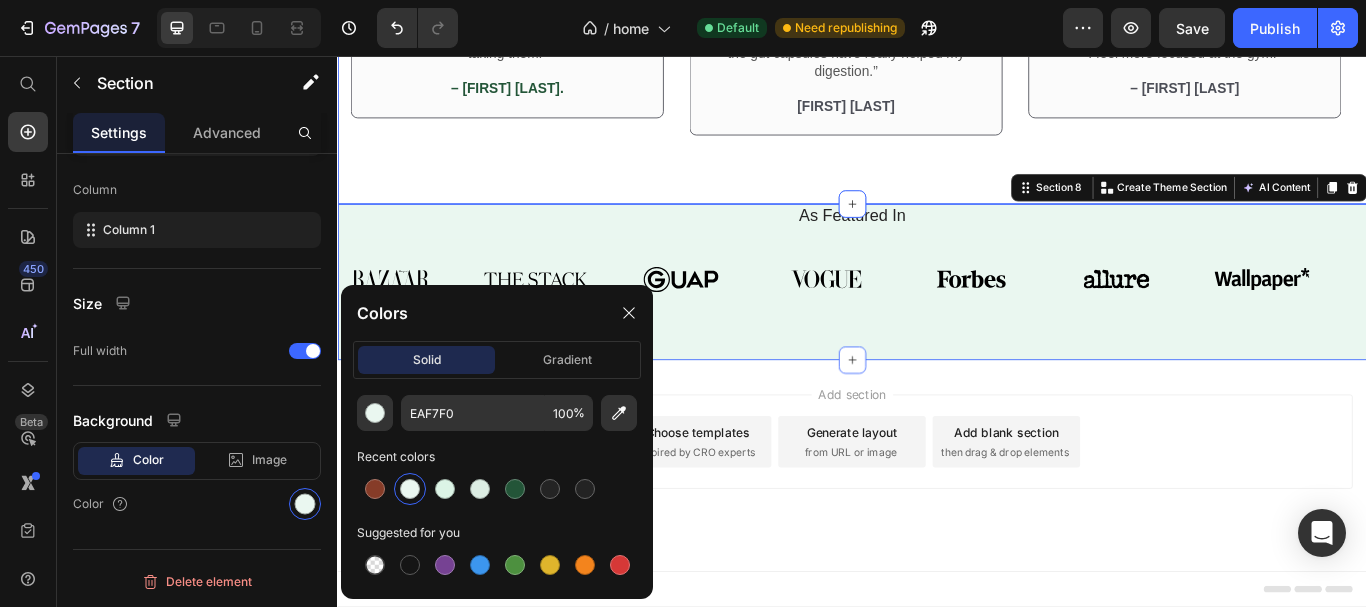 click on "Icon Icon Icon Icon Icon Icon List 2,500+ Verified Reviews! Text Block Row Trusted by People Like You Heading Row Image Icon Icon Icon Icon Icon Icon List 5/5 rating Text Block Row “Wasn’t sure about supplements before, but Formblend changed my mind. I take the BCAA before workouts and I feel less drained after. Even my trainer noticed the difference.” Text Block – Ryan J. Text Block Row Row Image Icon Icon Icon Icon Icon Icon List 5/5 rating Text Block Row “I love that I don’t have to think twice about what’s in these products. They’re clean, taste good, and I actually look forward to taking them.” Text Block – Lina P. Text Block Row Row Image Icon Icon Icon Icon Icon Icon List 5/5 rating Text Block Row “I travel a lot for work and these supplements help me stay on track. The gummies are a small daily ritual I enjoy, and the gut capsules have really helped my digestion.” Text Block Emma Zalia Text Block Row Row Image Icon Icon Icon Icon Icon Icon List 5/5 rating Text Block Row Row Row" at bounding box center (937, -119) 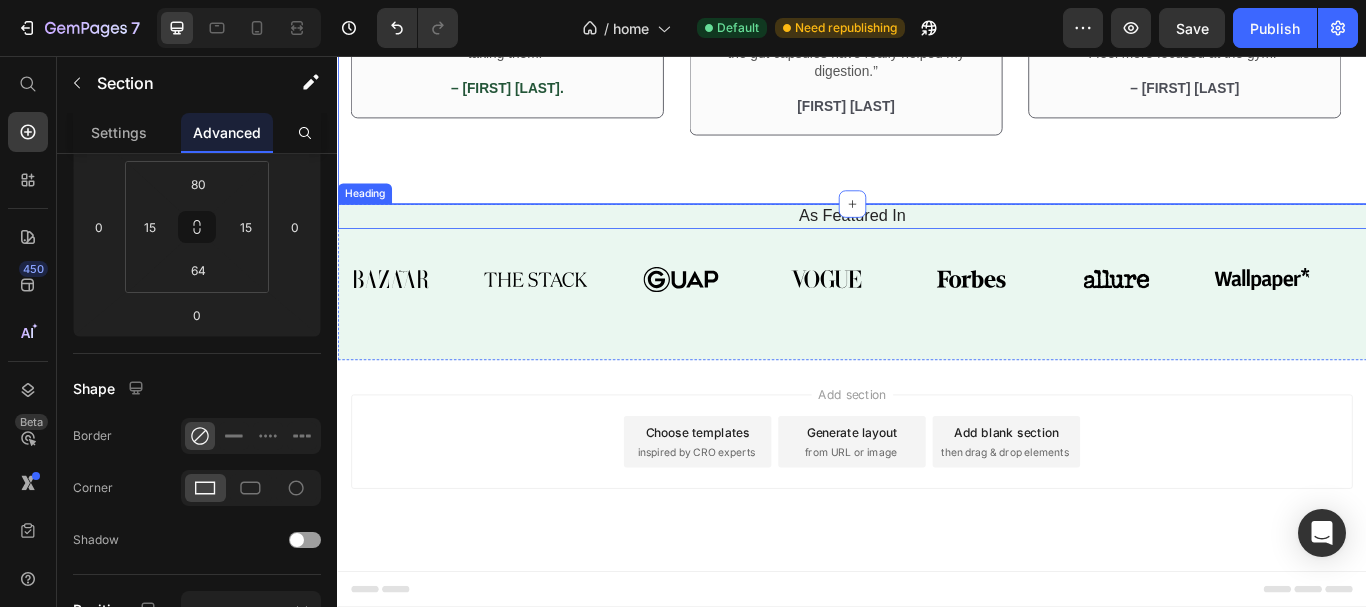 click on "As Featured In" at bounding box center (937, 243) 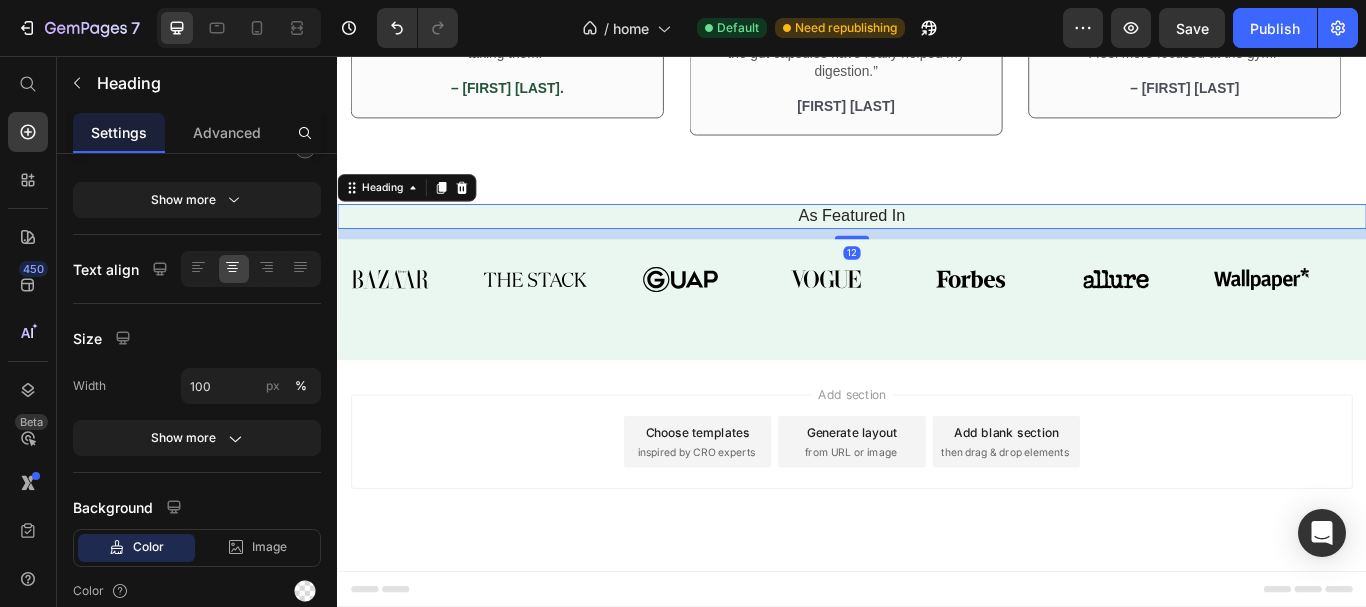 scroll, scrollTop: 0, scrollLeft: 0, axis: both 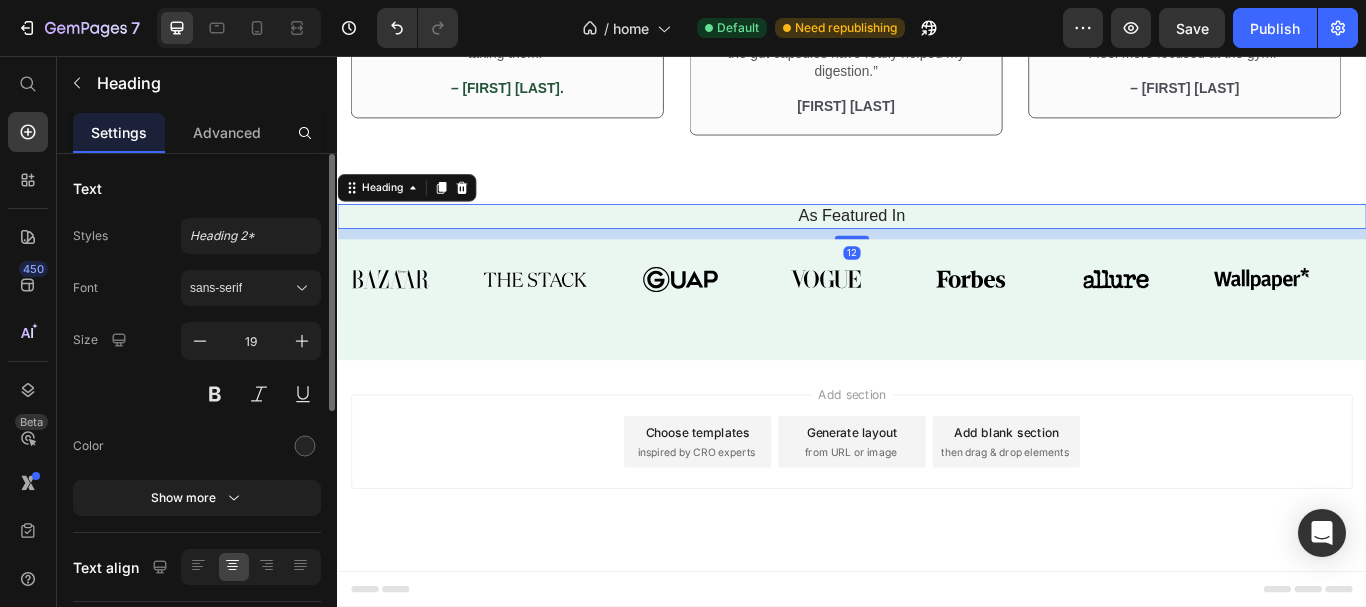 drag, startPoint x: 234, startPoint y: 140, endPoint x: 321, endPoint y: 200, distance: 105.68349 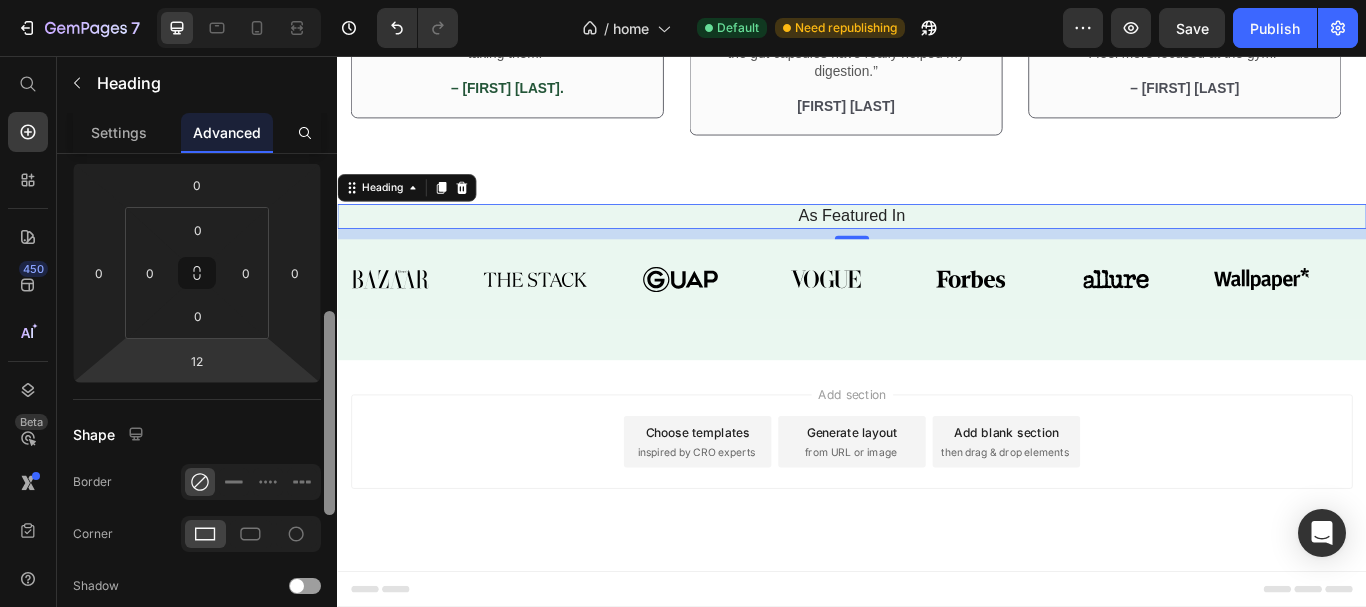 drag, startPoint x: 328, startPoint y: 210, endPoint x: 291, endPoint y: 328, distance: 123.66487 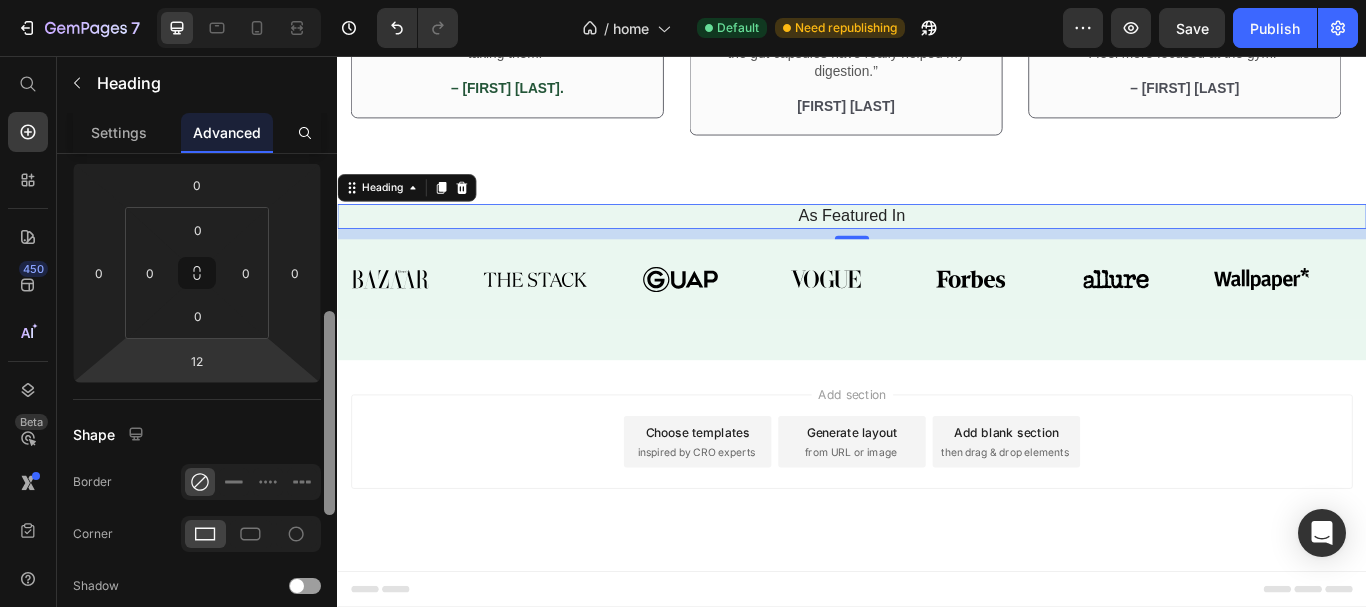 click on "Display on Desktop Tablet Mobile Spacing (px) 0 0 12 0 0 0 0 0 Shape Border Corner Shadow Position Opacity 100 % Animation Interaction Upgrade to Optimize plan  to unlock Interaction & other premium features. CSS class  Delete element" at bounding box center [197, 409] 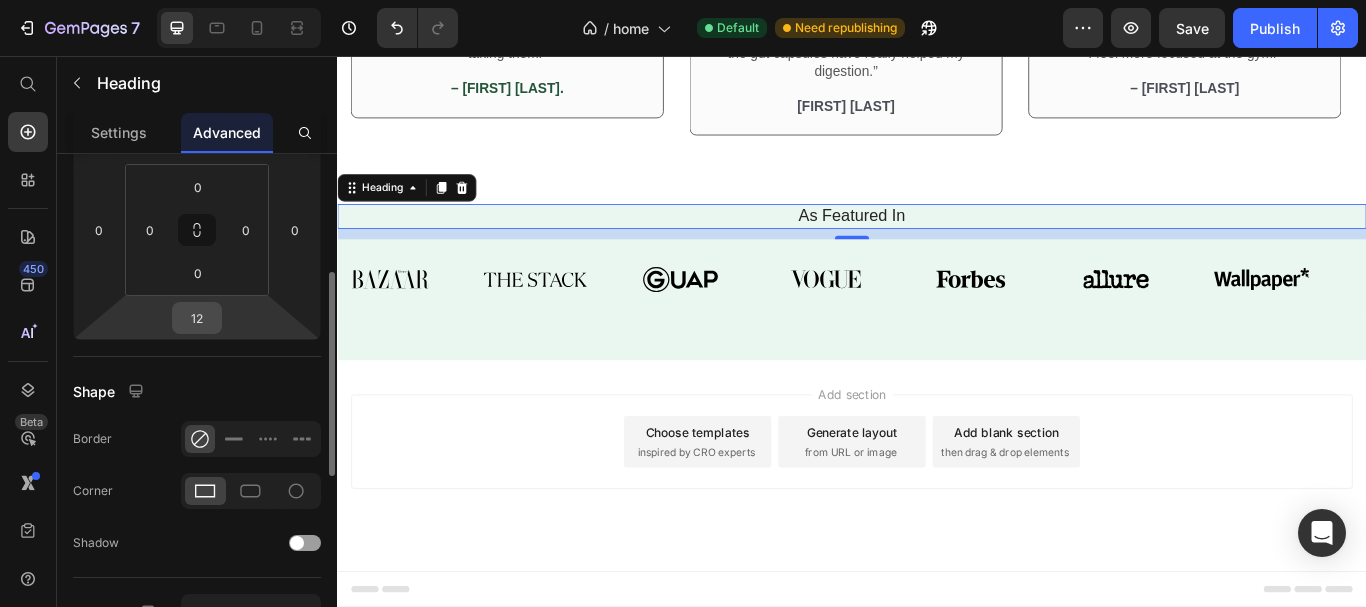 click on "12" at bounding box center [197, 318] 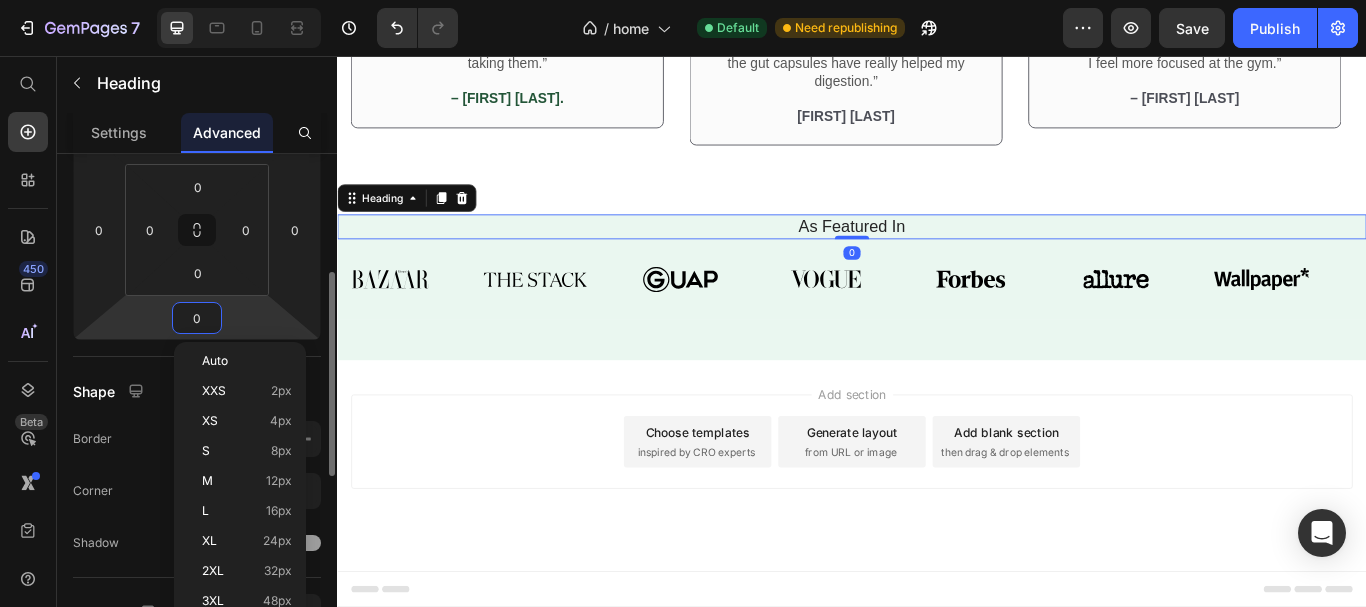 scroll, scrollTop: 3625, scrollLeft: 0, axis: vertical 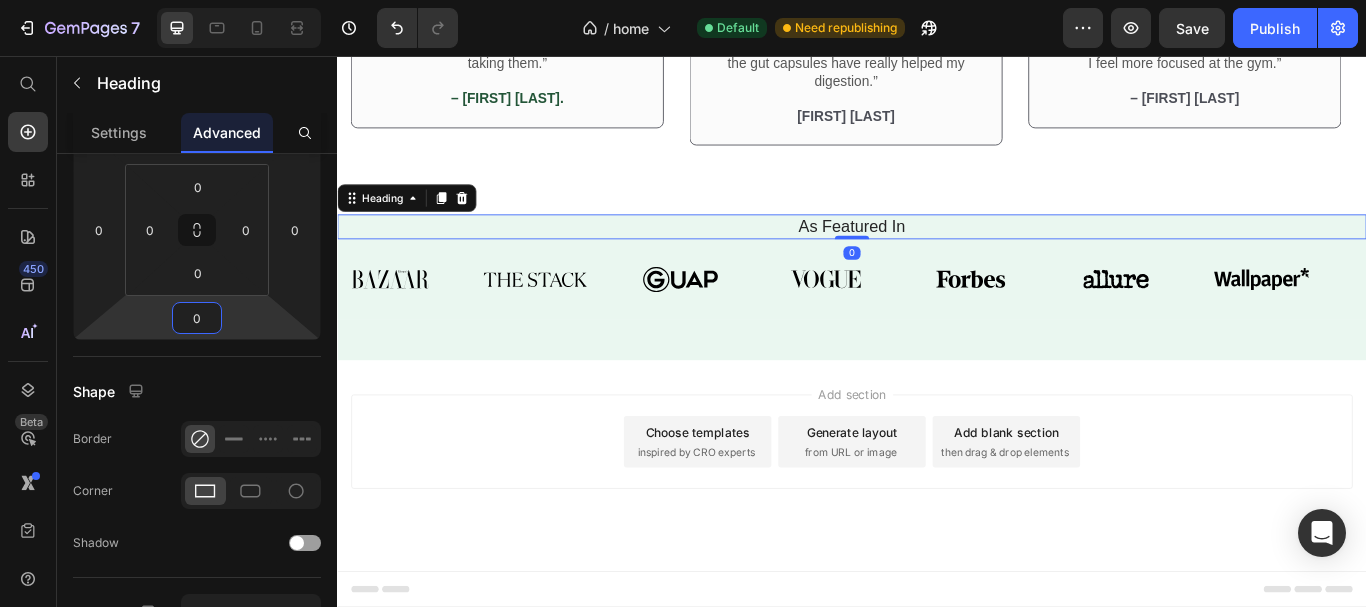type on "0" 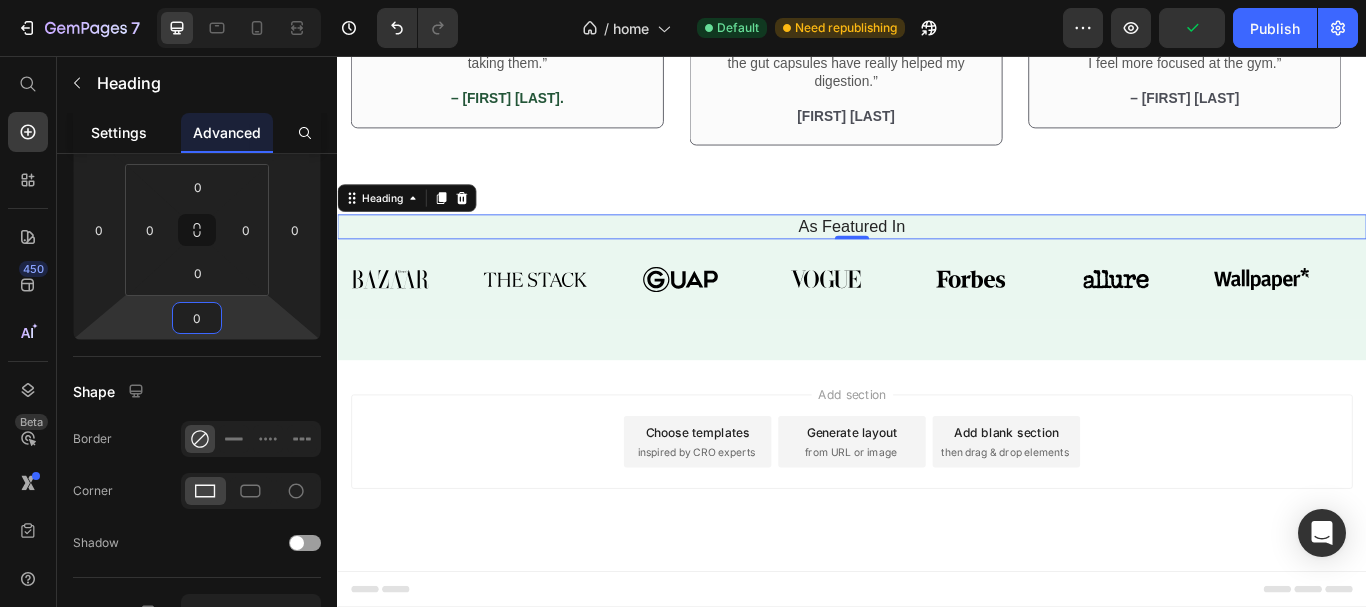 click on "Settings" at bounding box center (119, 132) 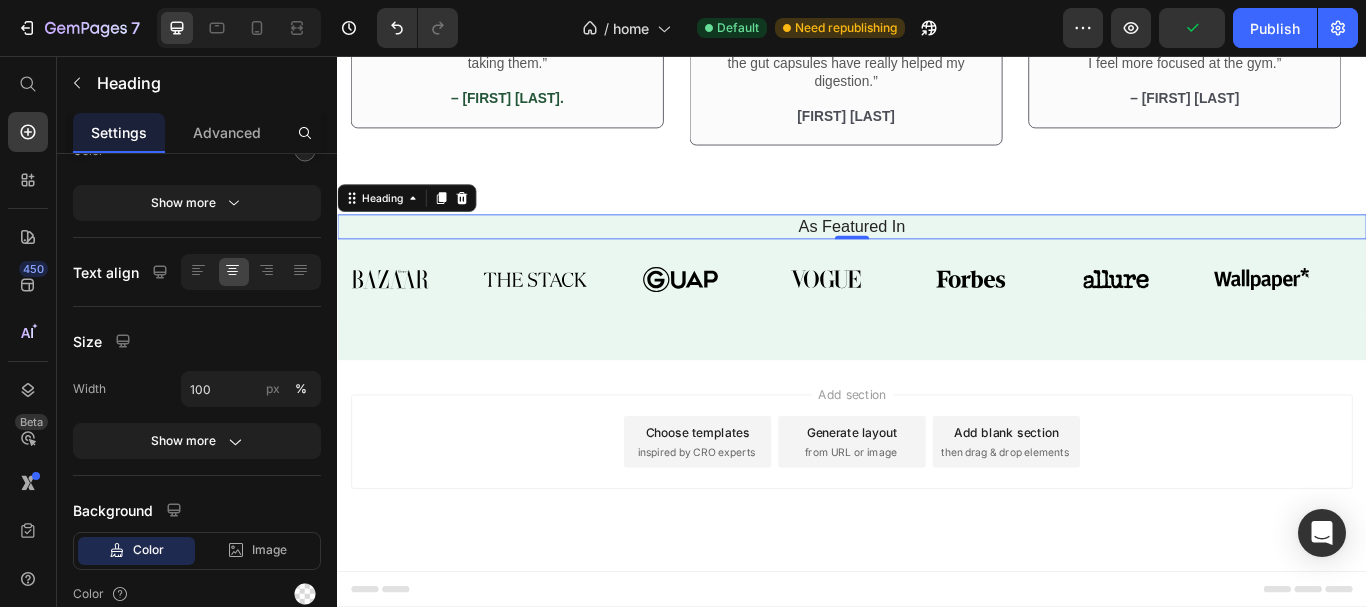 scroll, scrollTop: 0, scrollLeft: 0, axis: both 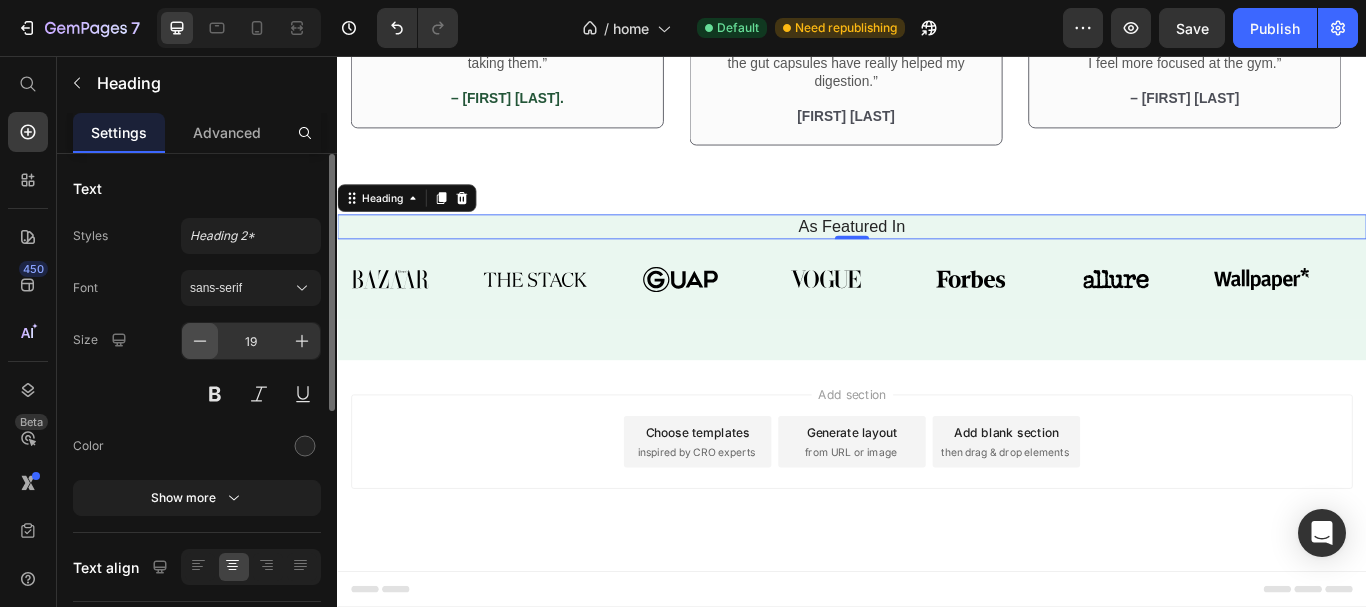 click 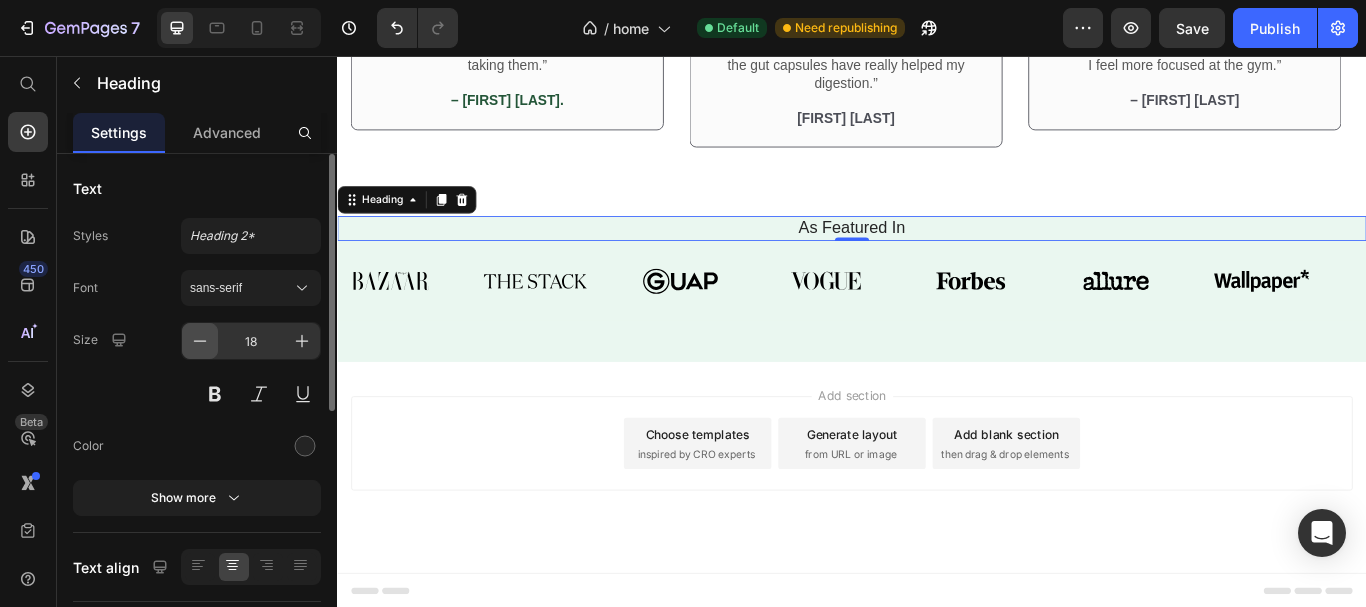 click 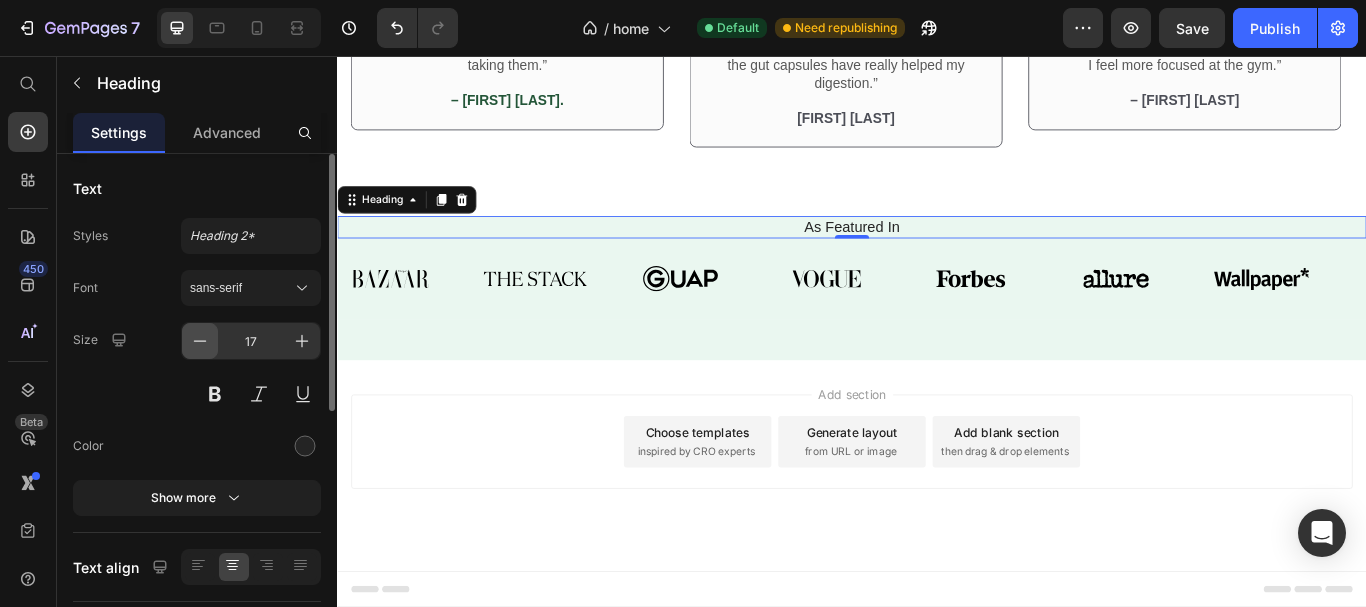 click 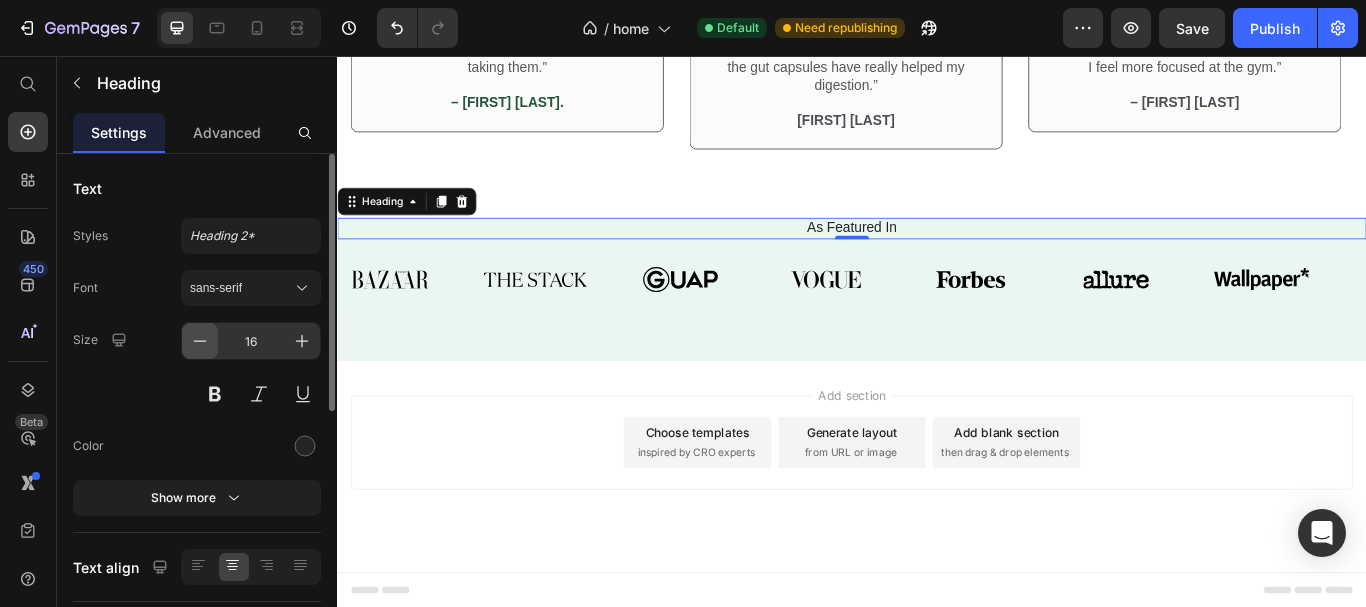 click 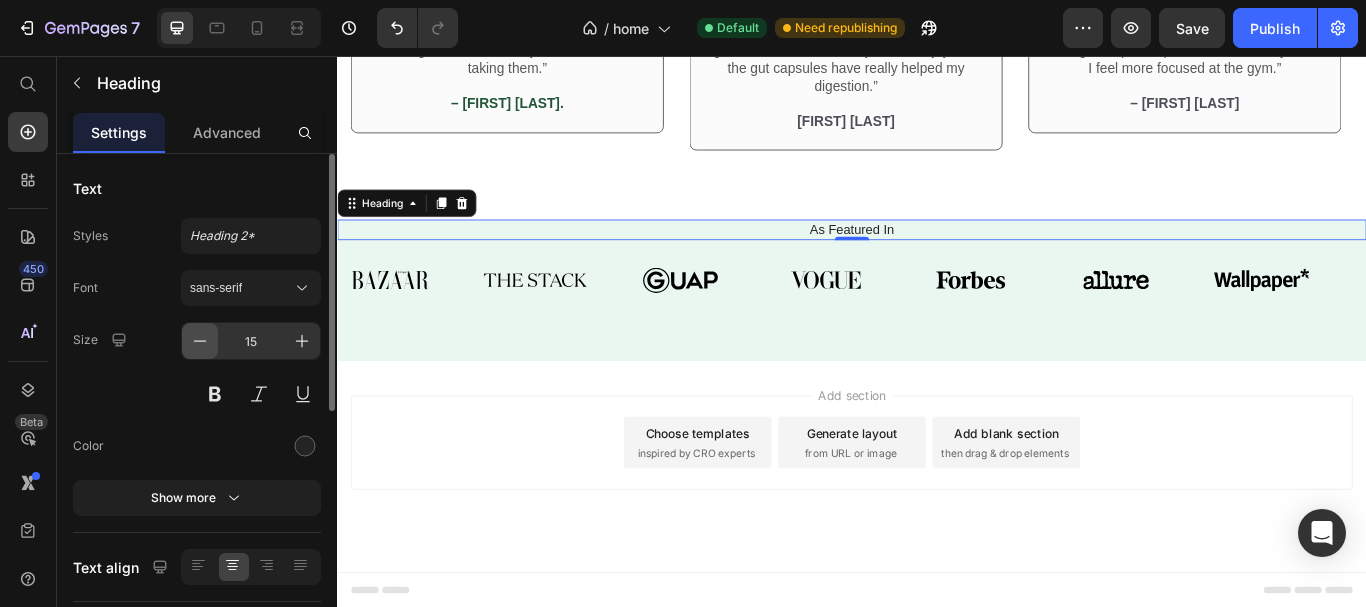 click 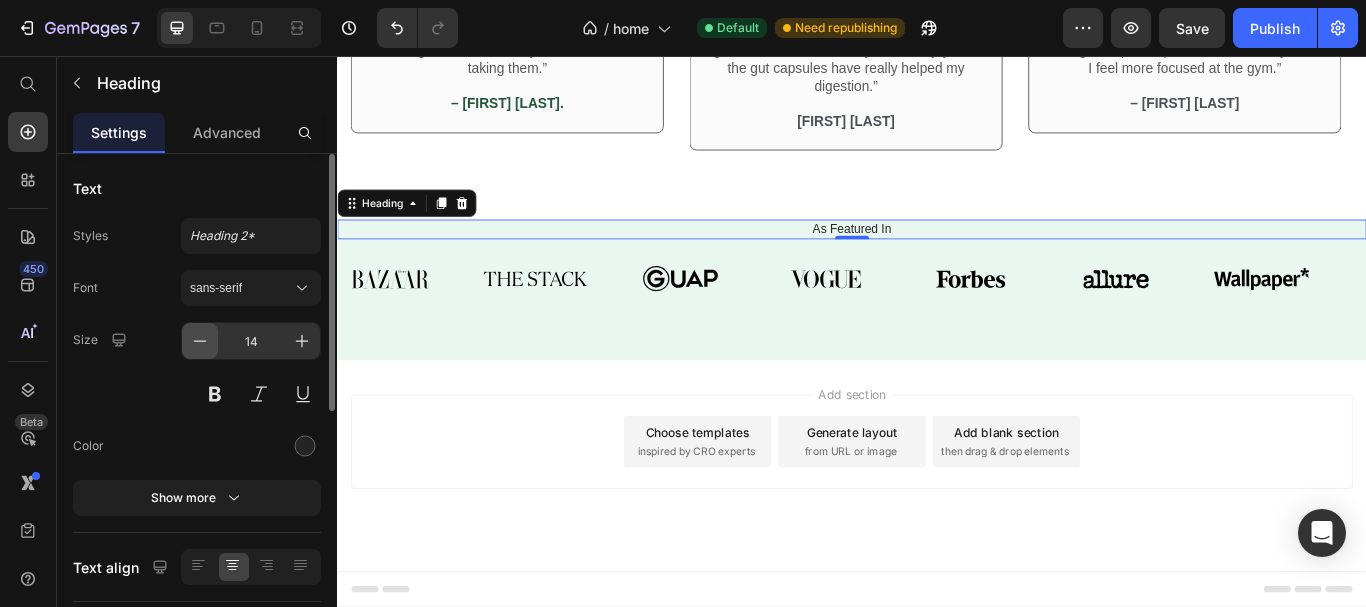 scroll, scrollTop: 3618, scrollLeft: 0, axis: vertical 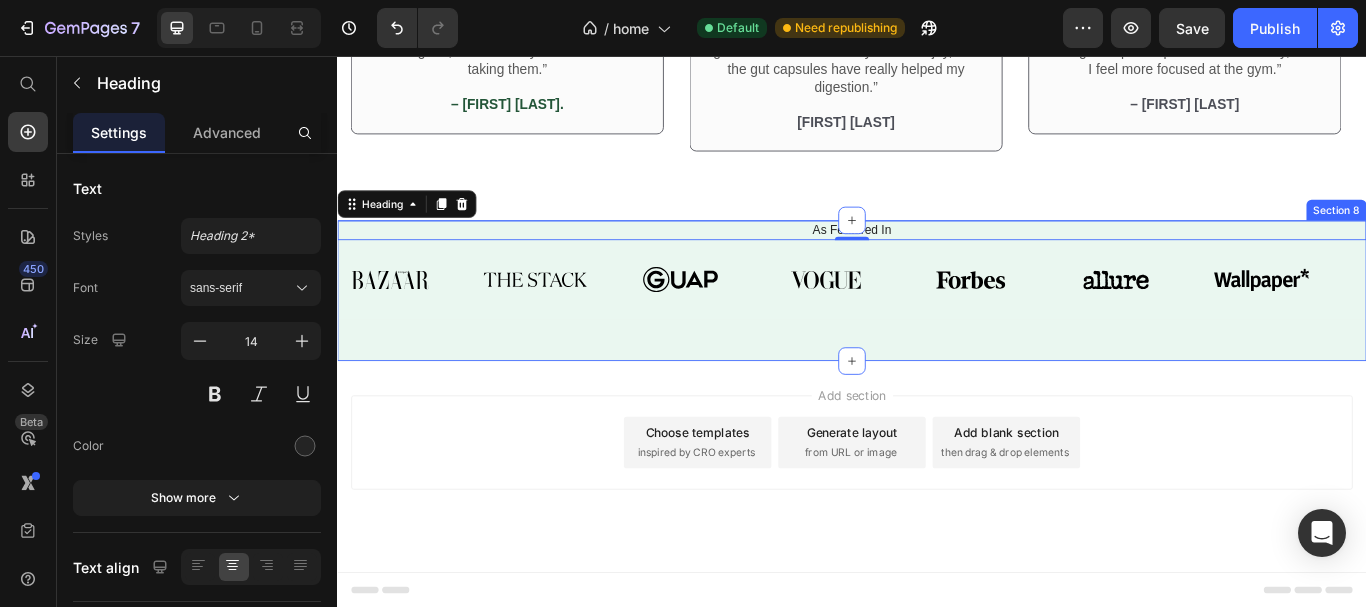 click on "As Featured In Heading   0 Image Image Image Image Image Image Image Image Image Image Image Image Image Image Marquee Section 8" at bounding box center (937, 330) 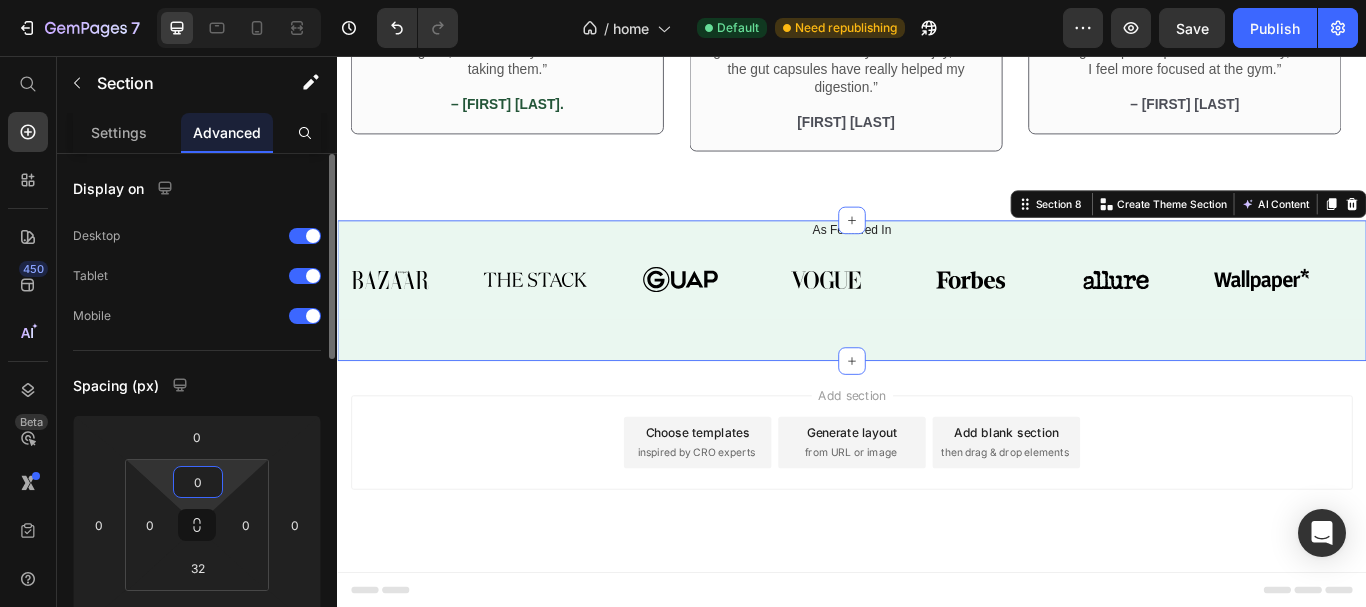 click on "0" at bounding box center [198, 482] 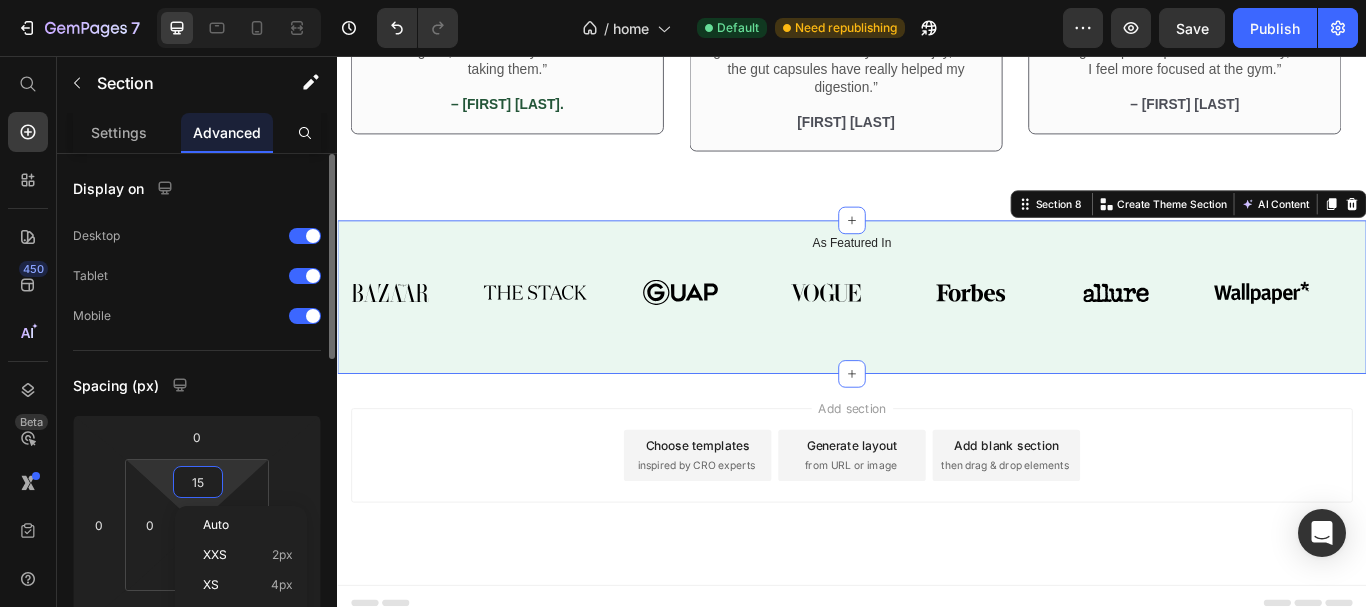 scroll, scrollTop: 3633, scrollLeft: 0, axis: vertical 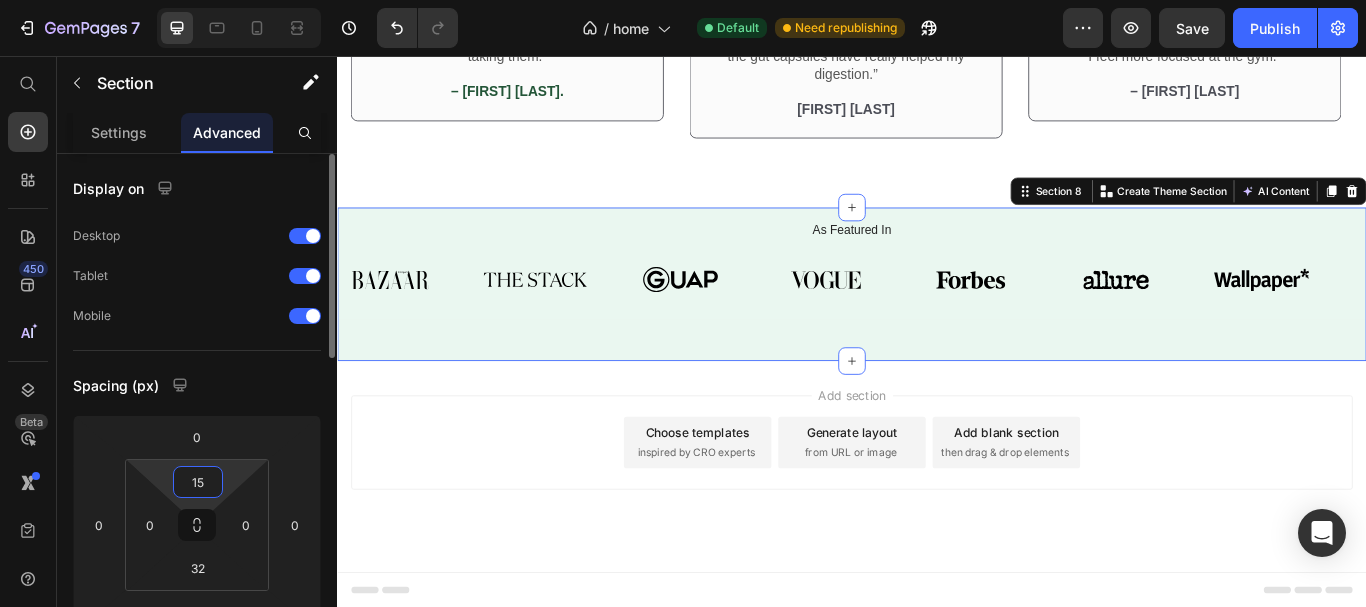 type on "1" 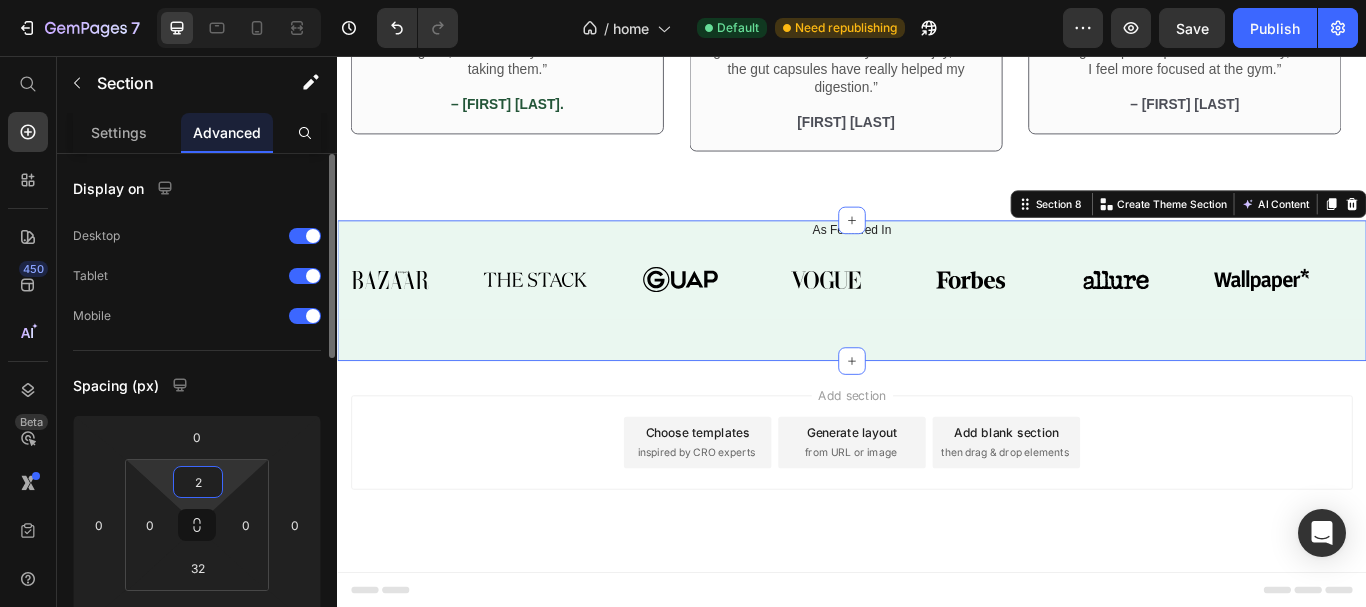 type on "20" 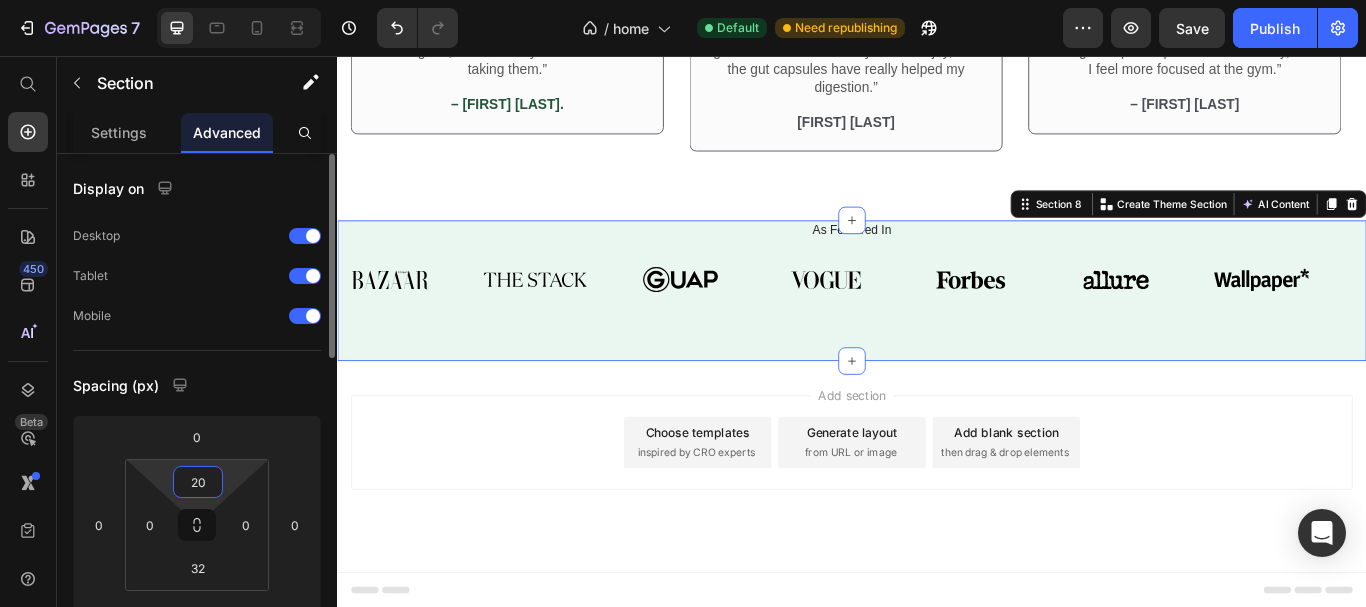 scroll, scrollTop: 3638, scrollLeft: 0, axis: vertical 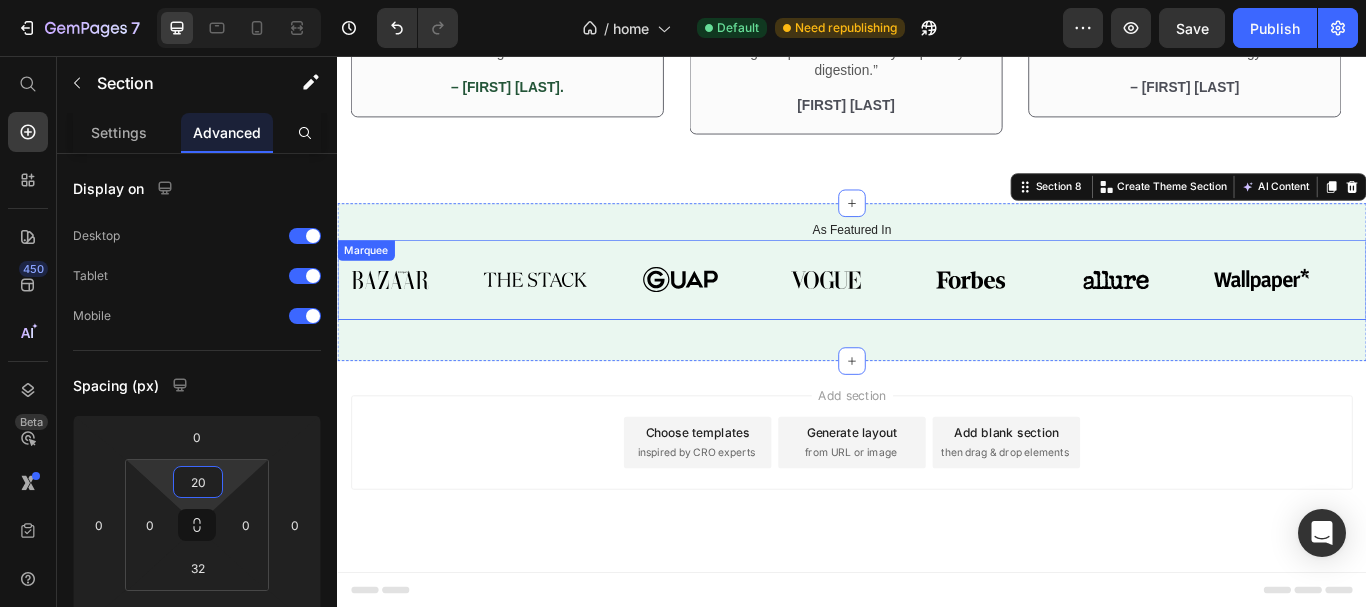 click on "Image" at bounding box center (761, 317) 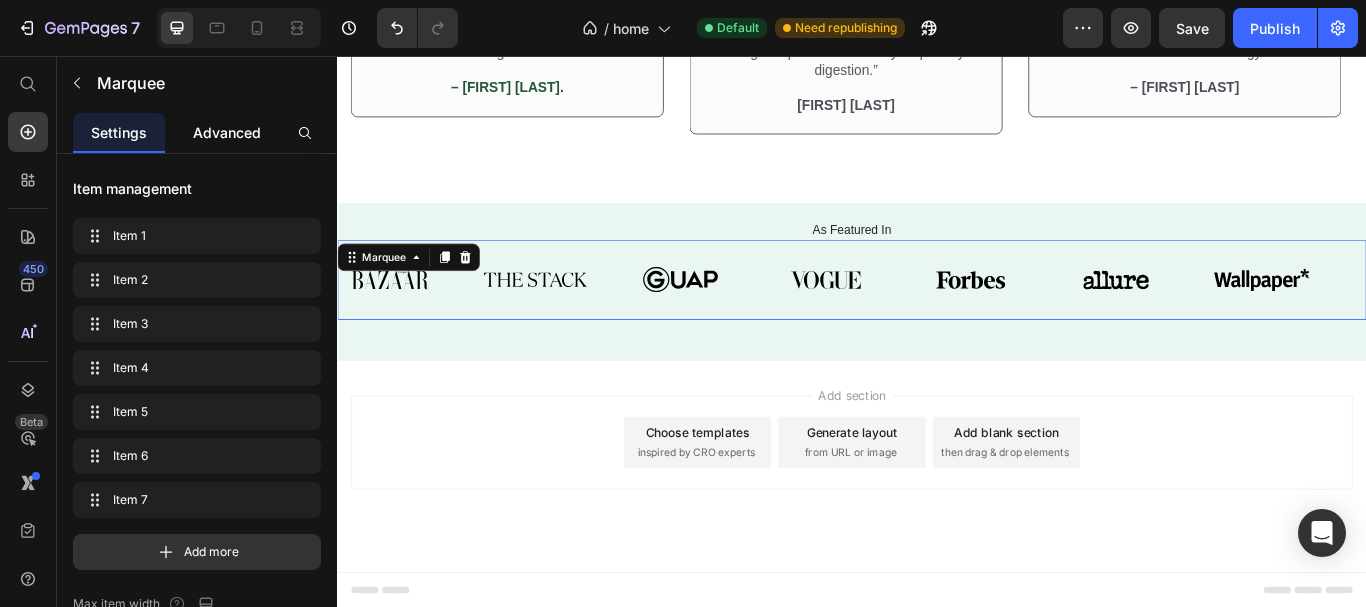 click on "Advanced" at bounding box center (227, 132) 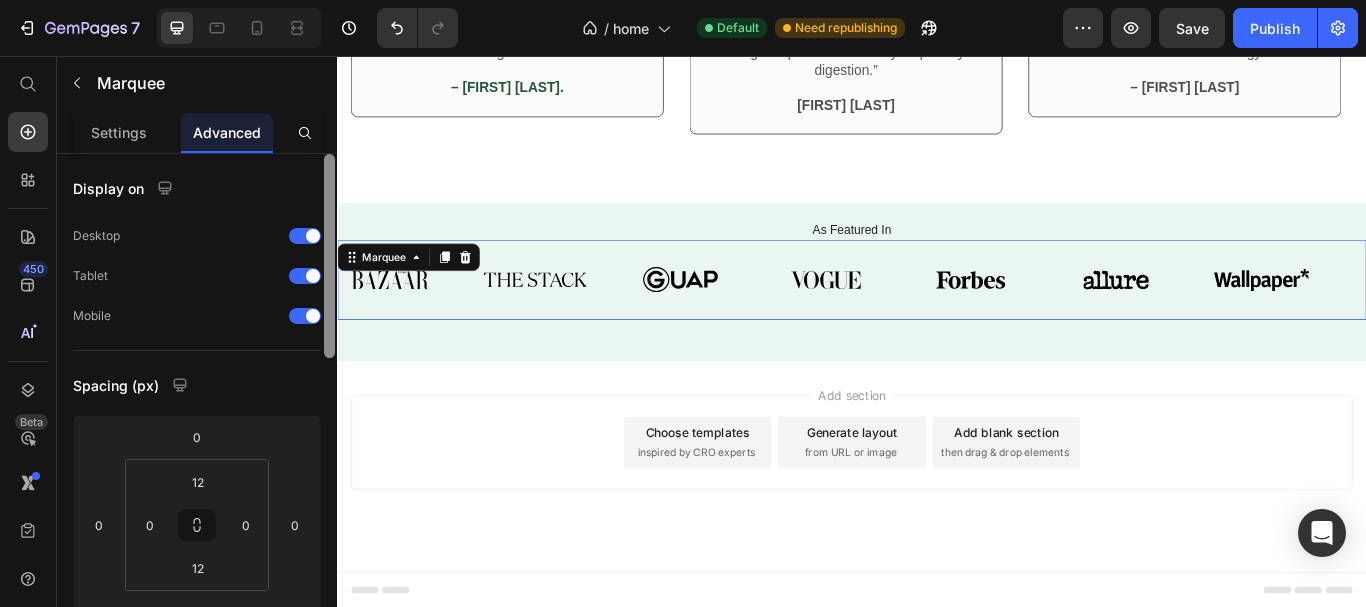 scroll, scrollTop: 510, scrollLeft: 0, axis: vertical 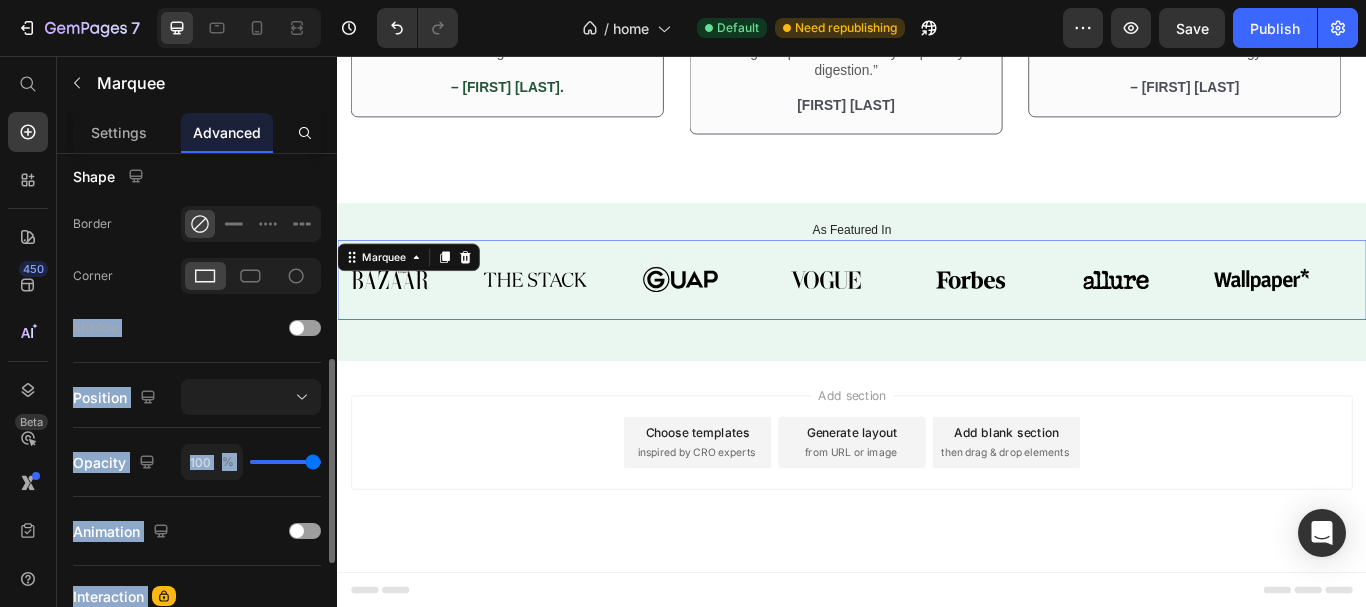drag, startPoint x: 335, startPoint y: 184, endPoint x: 314, endPoint y: 252, distance: 71.168816 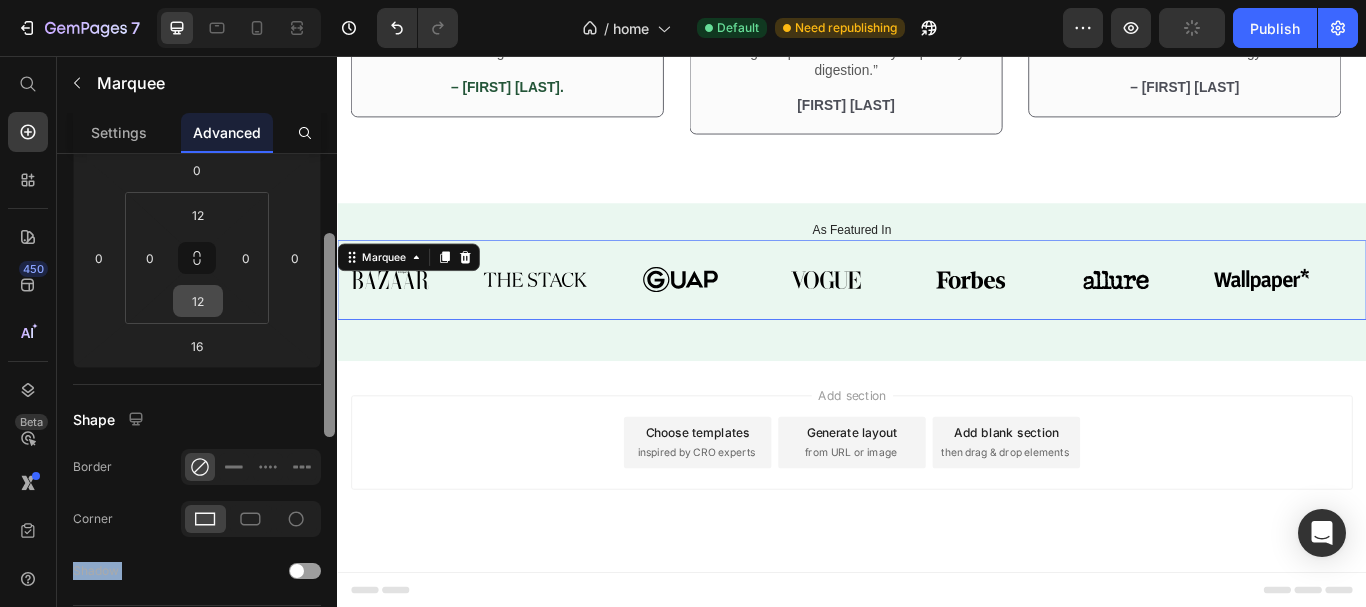 drag, startPoint x: 329, startPoint y: 369, endPoint x: 209, endPoint y: 325, distance: 127.81236 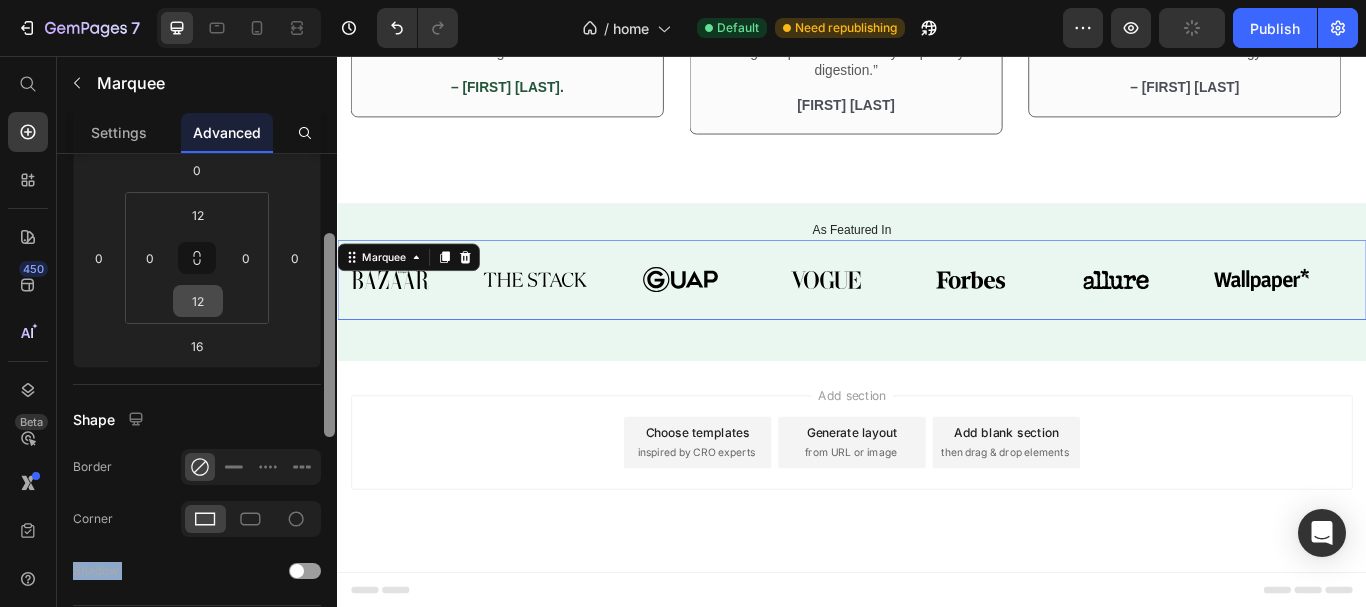 click at bounding box center [329, 335] 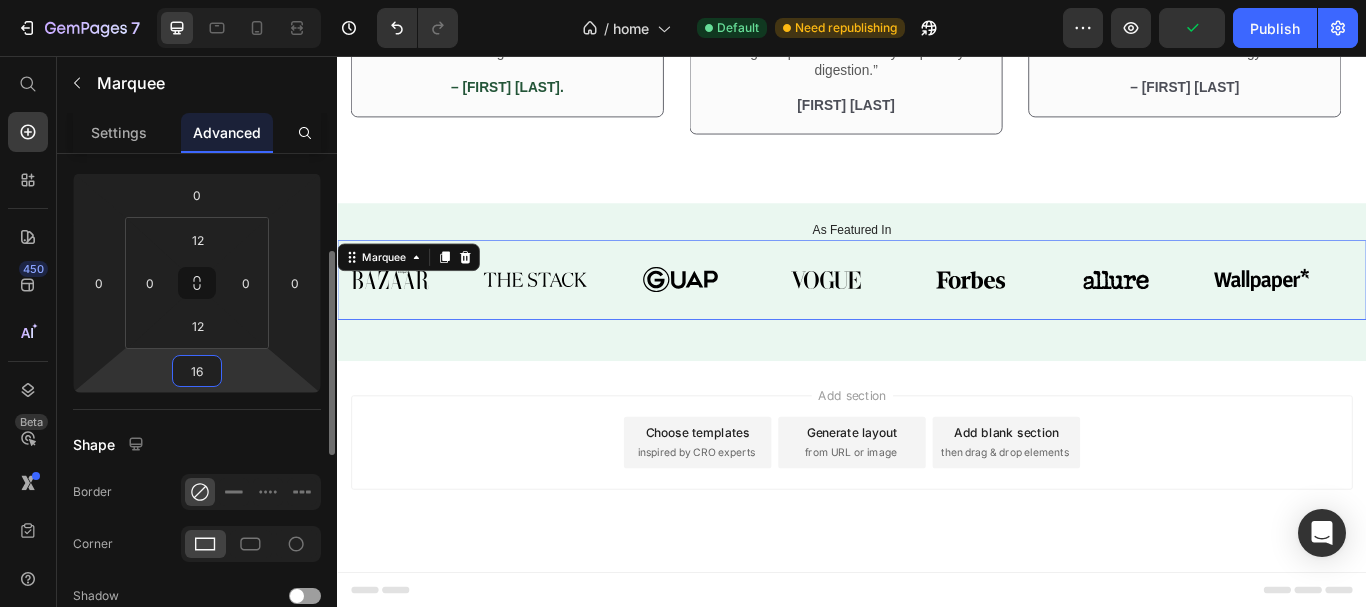 click on "16" at bounding box center (197, 371) 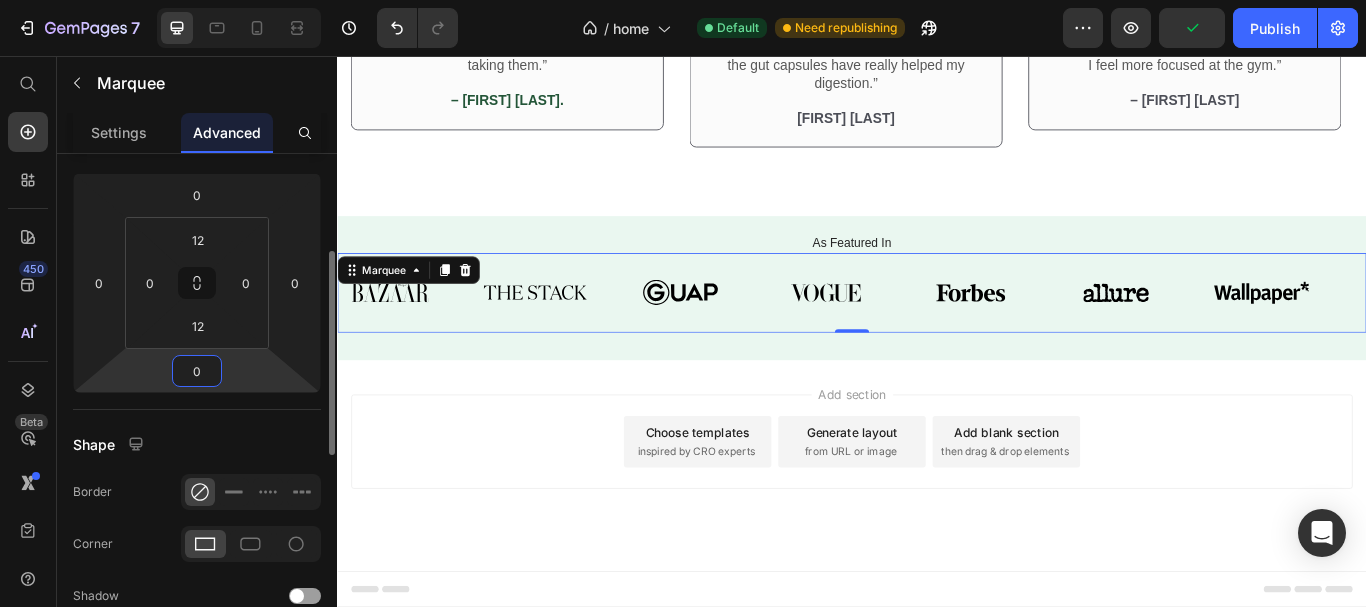 scroll, scrollTop: 3622, scrollLeft: 0, axis: vertical 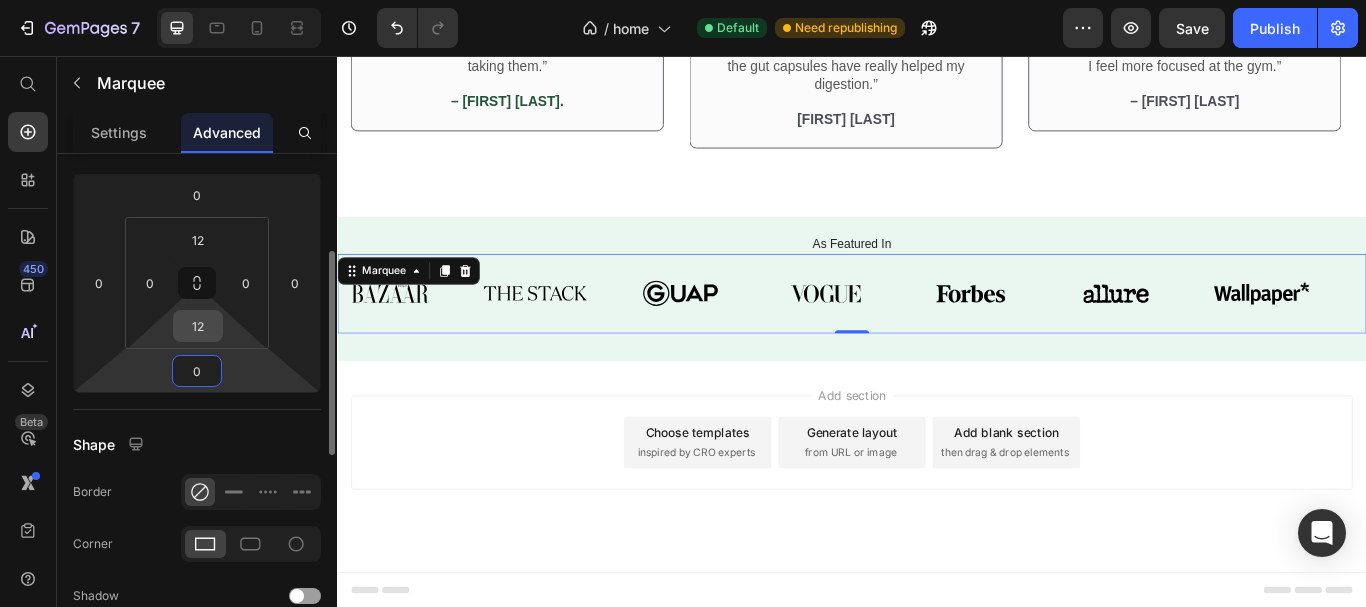 type on "0" 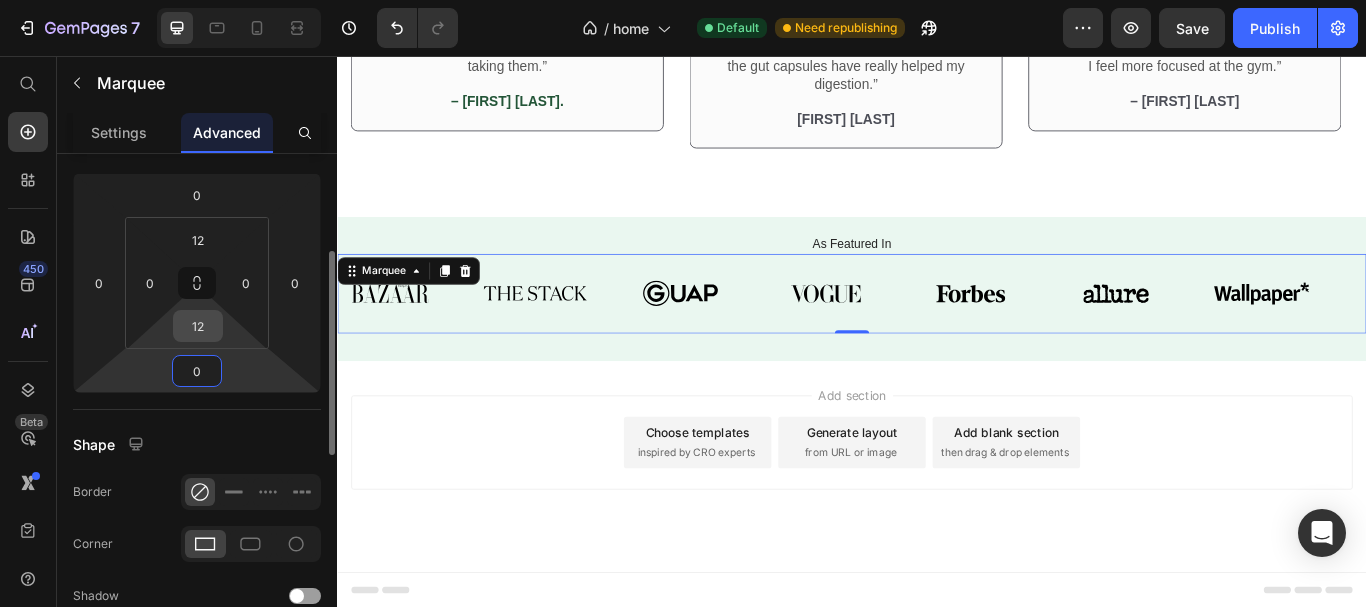 click on "12" at bounding box center (198, 326) 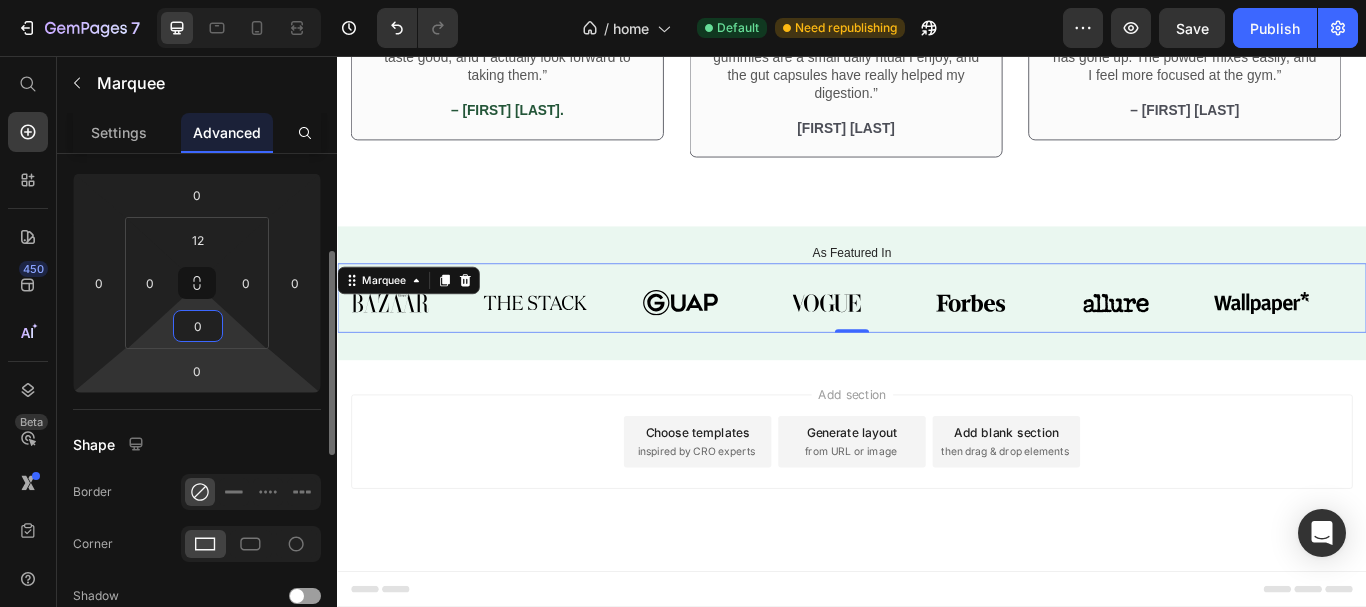 scroll, scrollTop: 3610, scrollLeft: 0, axis: vertical 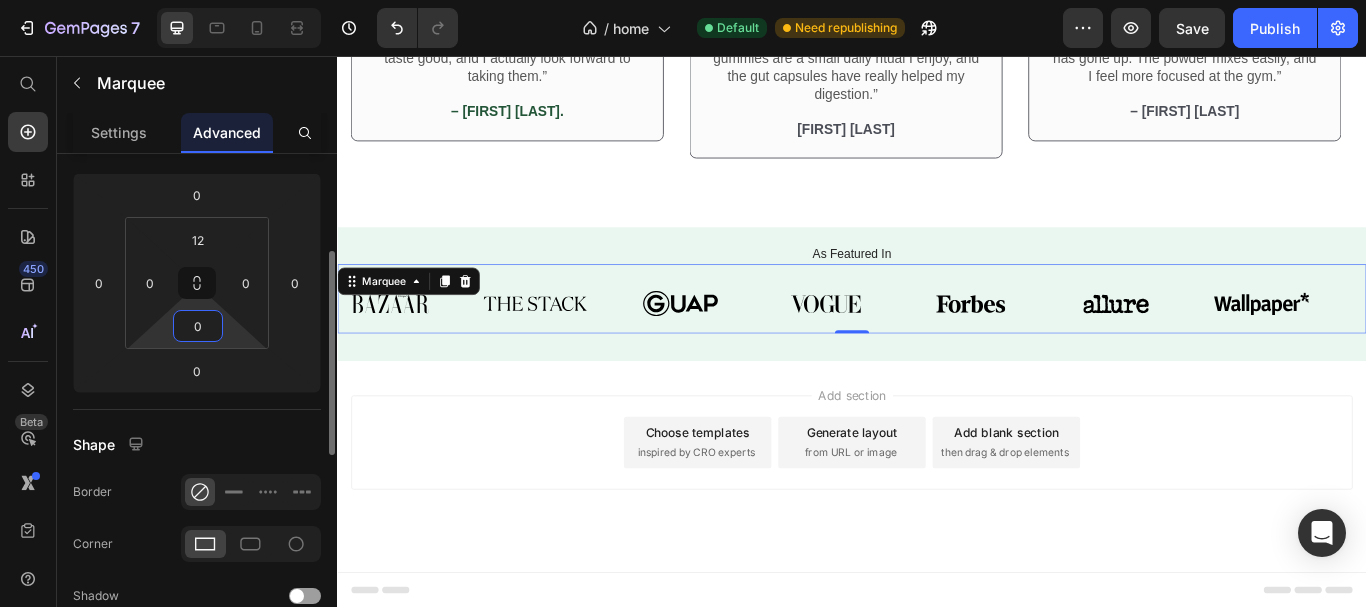 type on "0" 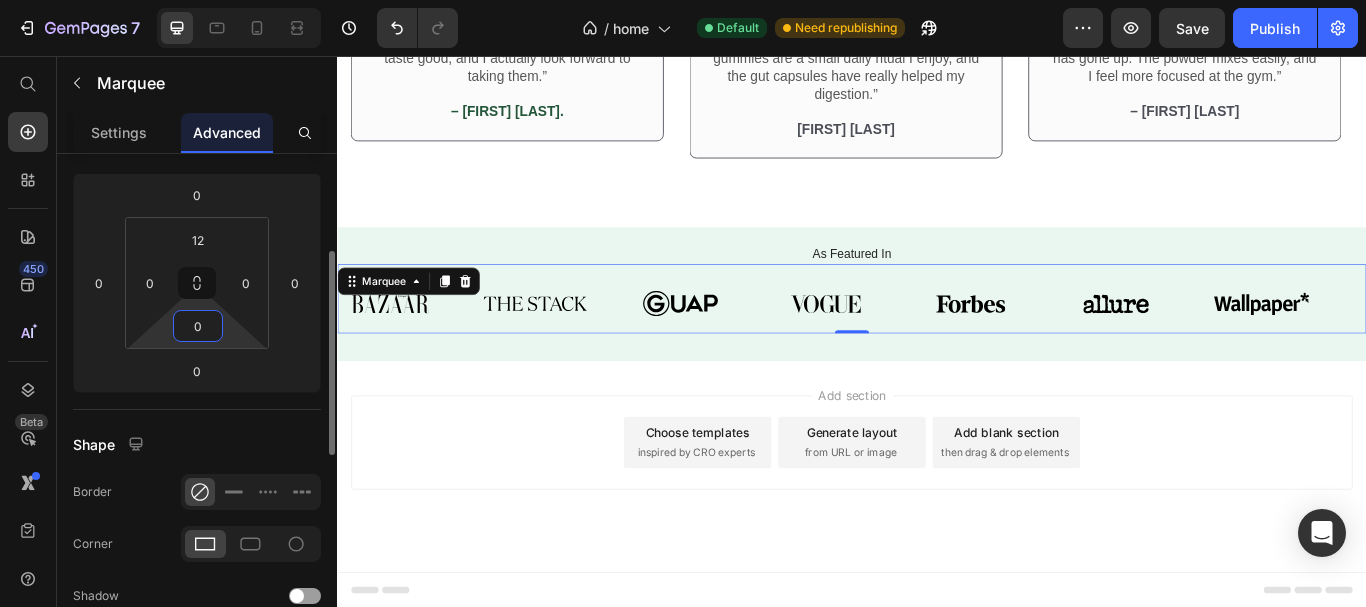 click on "Display on Desktop Tablet Mobile Spacing (px) 0 0 0 0 12 0 0 0 Shape Border Corner Shadow Position Opacity 100 % Animation Interaction Upgrade to Optimize plan  to unlock Interaction & other premium features. CSS class" at bounding box center [197, 497] 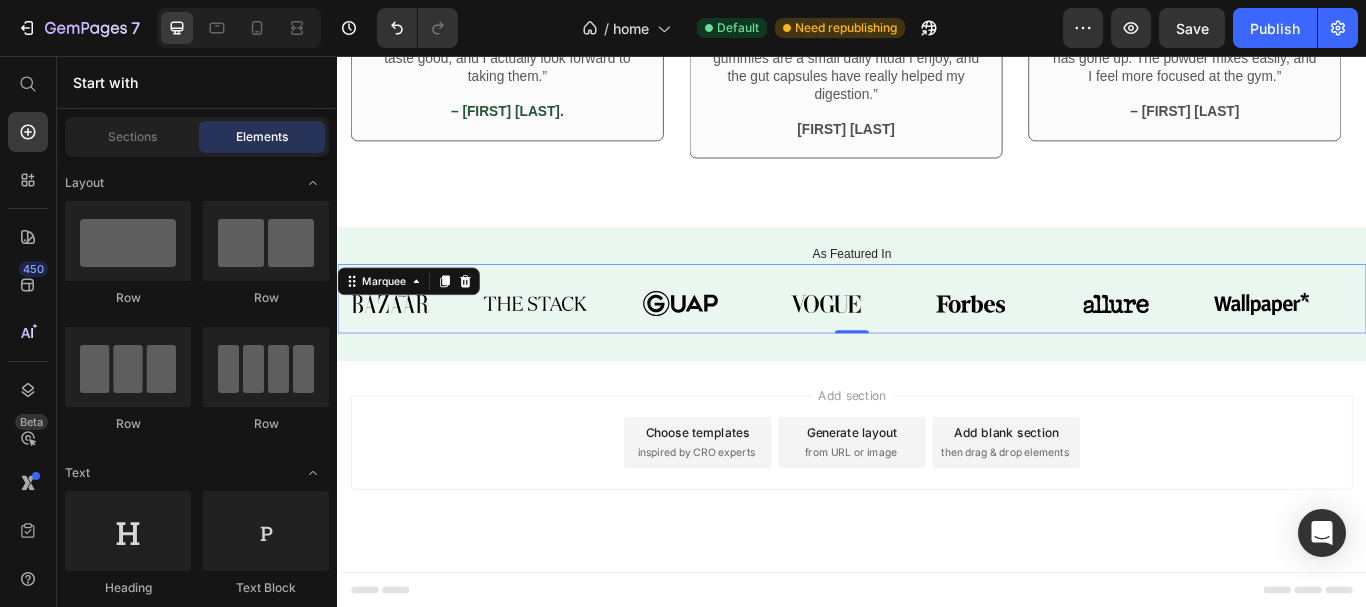 click on "Add section Choose templates inspired by CRO experts Generate layout from URL or image Add blank section then drag & drop elements" at bounding box center [937, 507] 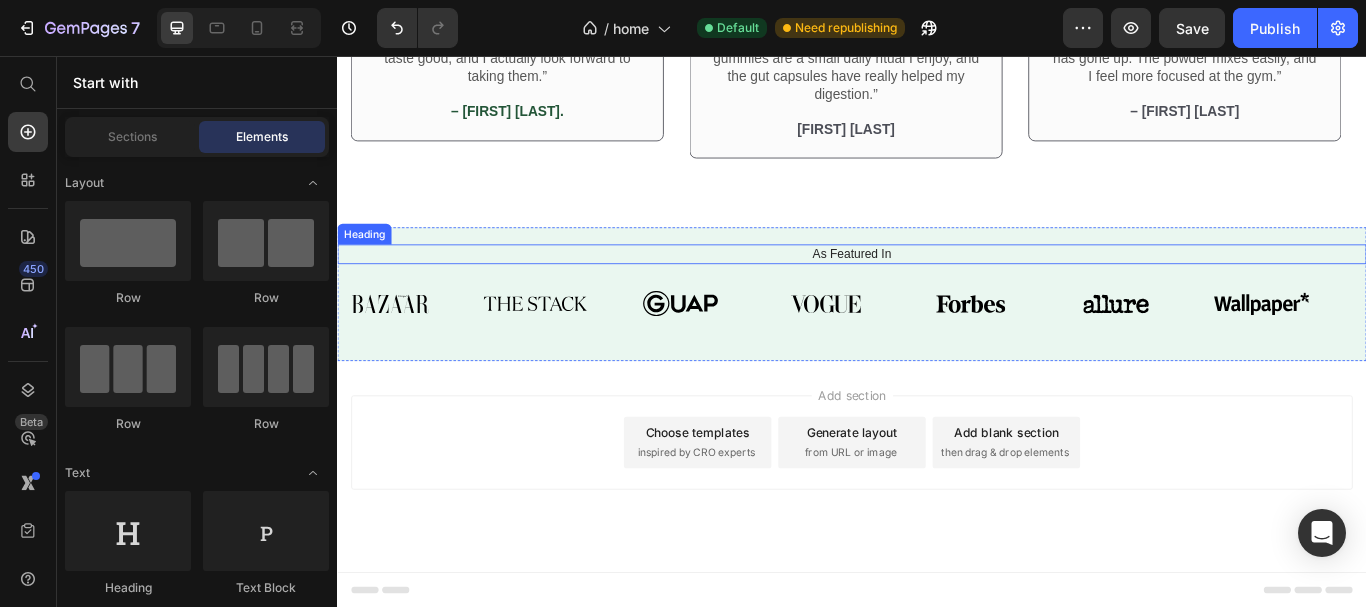 click on "As Featured In" at bounding box center (937, 287) 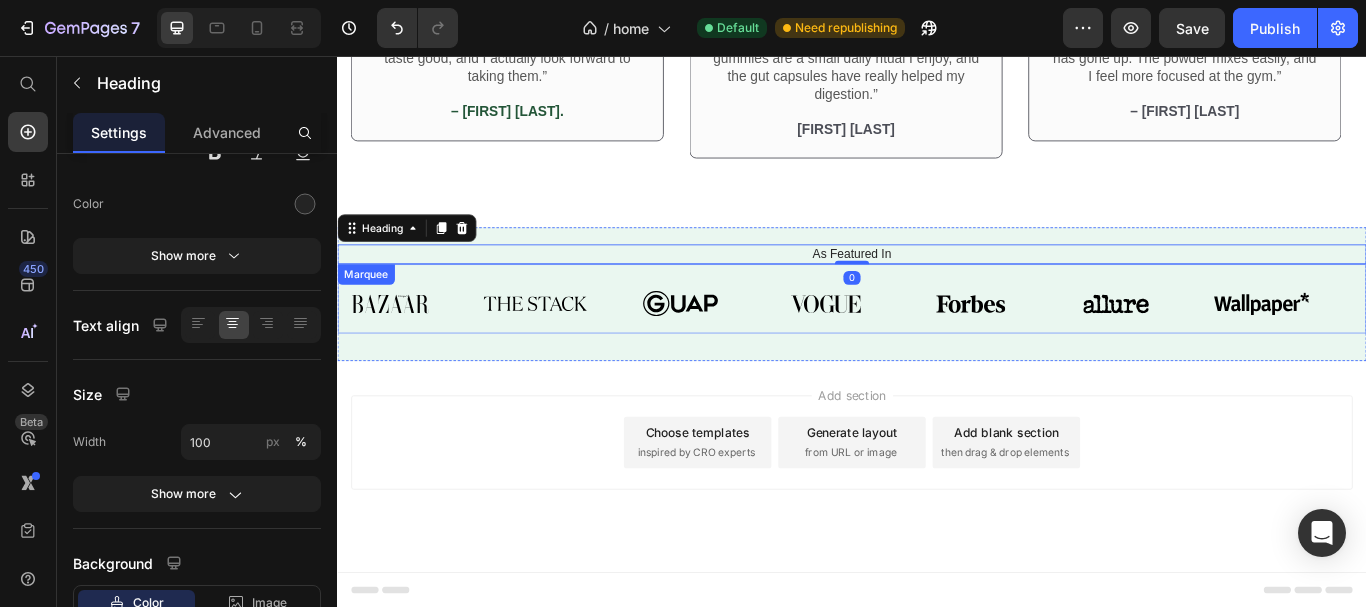 scroll, scrollTop: 0, scrollLeft: 0, axis: both 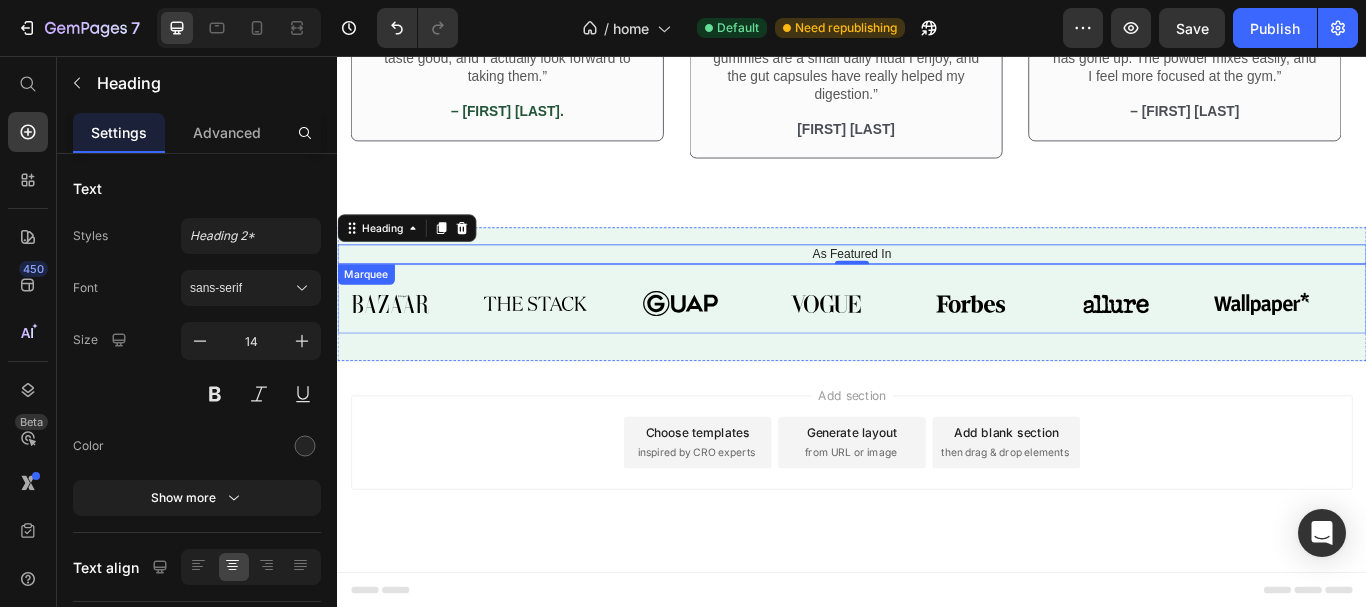 click on "Image" at bounding box center (422, 345) 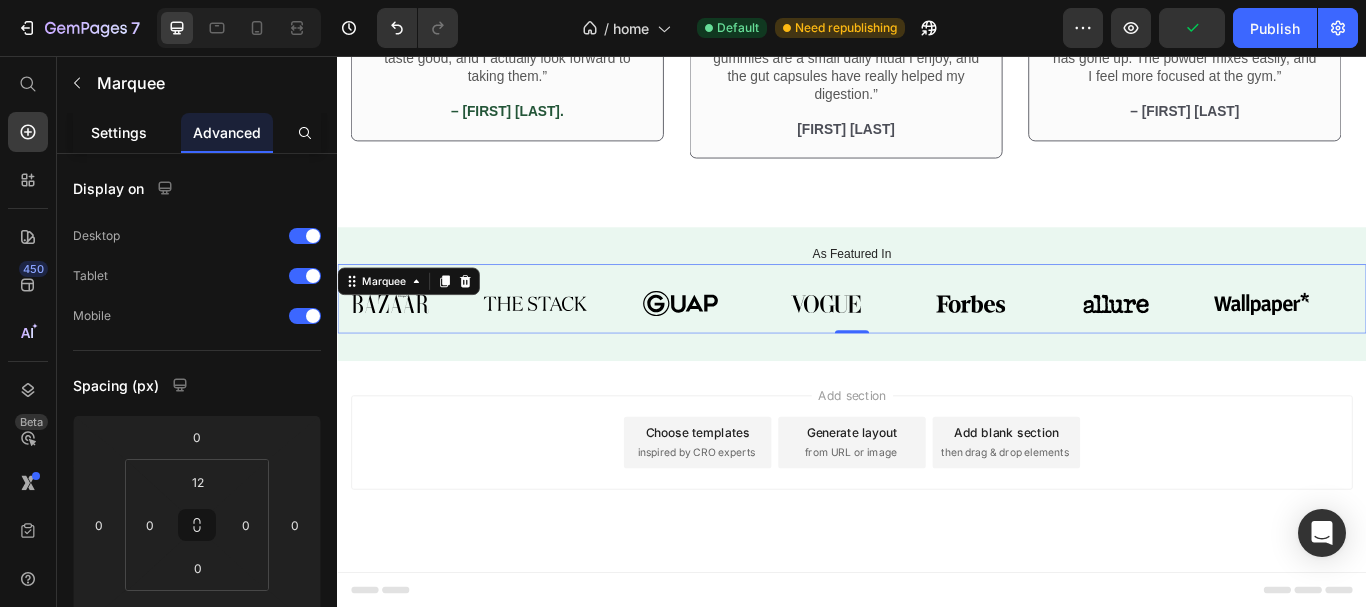 click on "Settings" at bounding box center [119, 132] 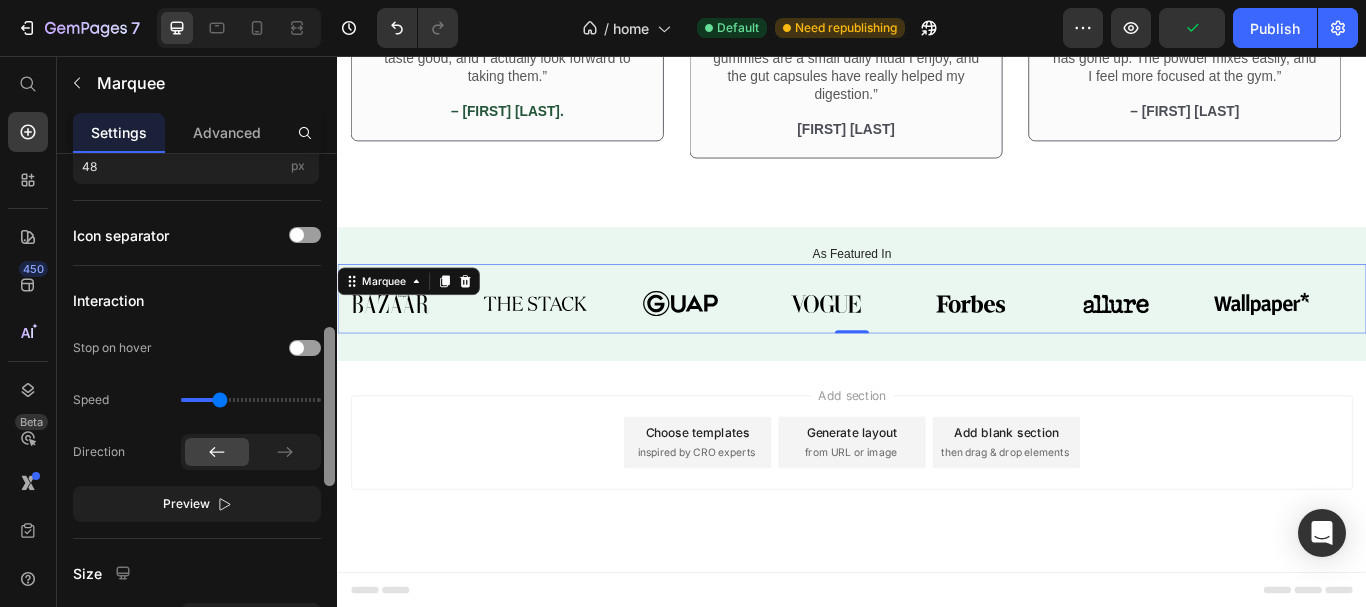 scroll, scrollTop: 579, scrollLeft: 0, axis: vertical 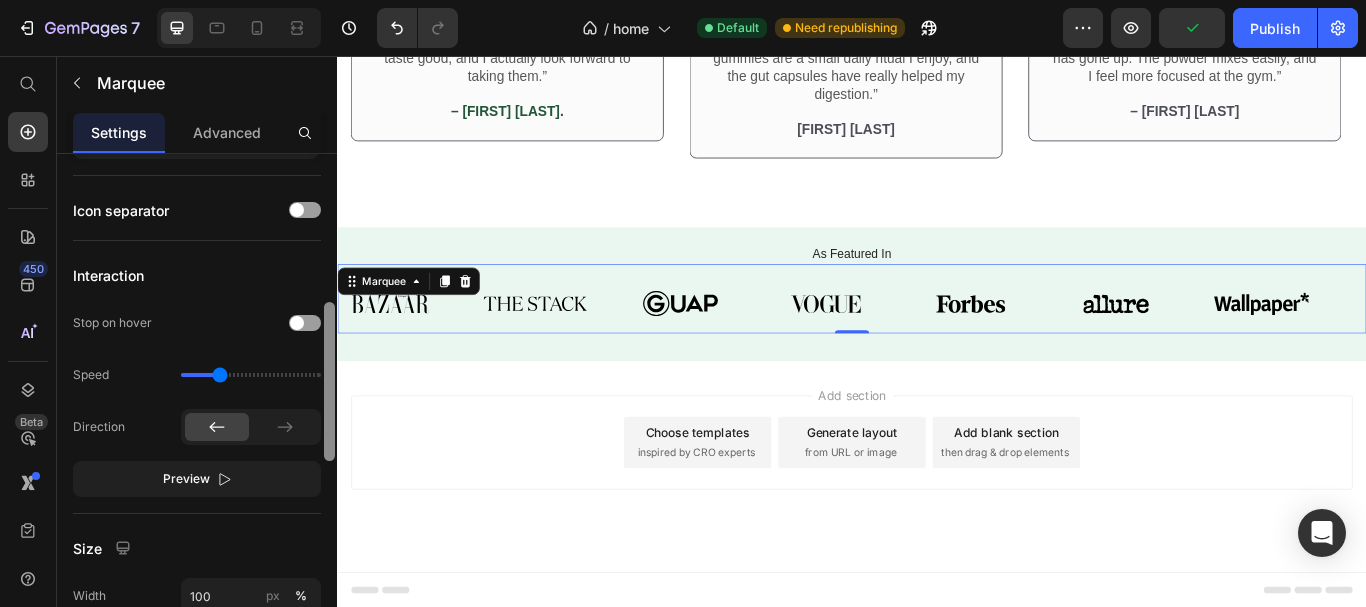 drag, startPoint x: 328, startPoint y: 209, endPoint x: 270, endPoint y: 372, distance: 173.01157 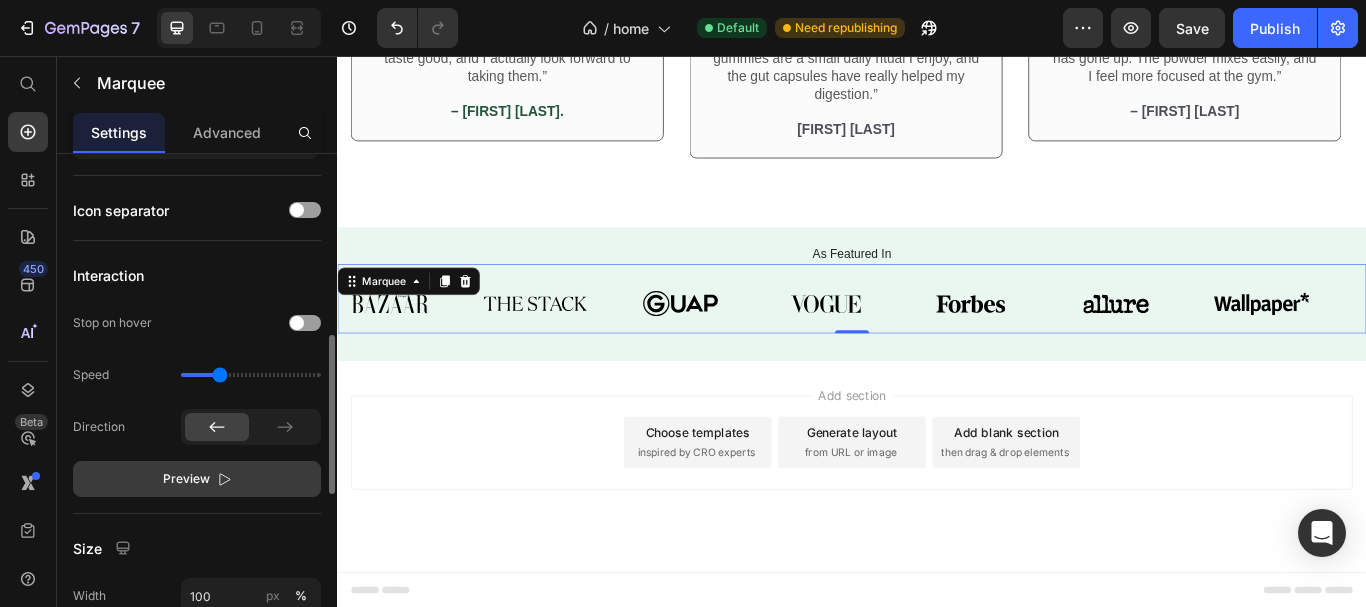 click on "Preview" at bounding box center (197, 479) 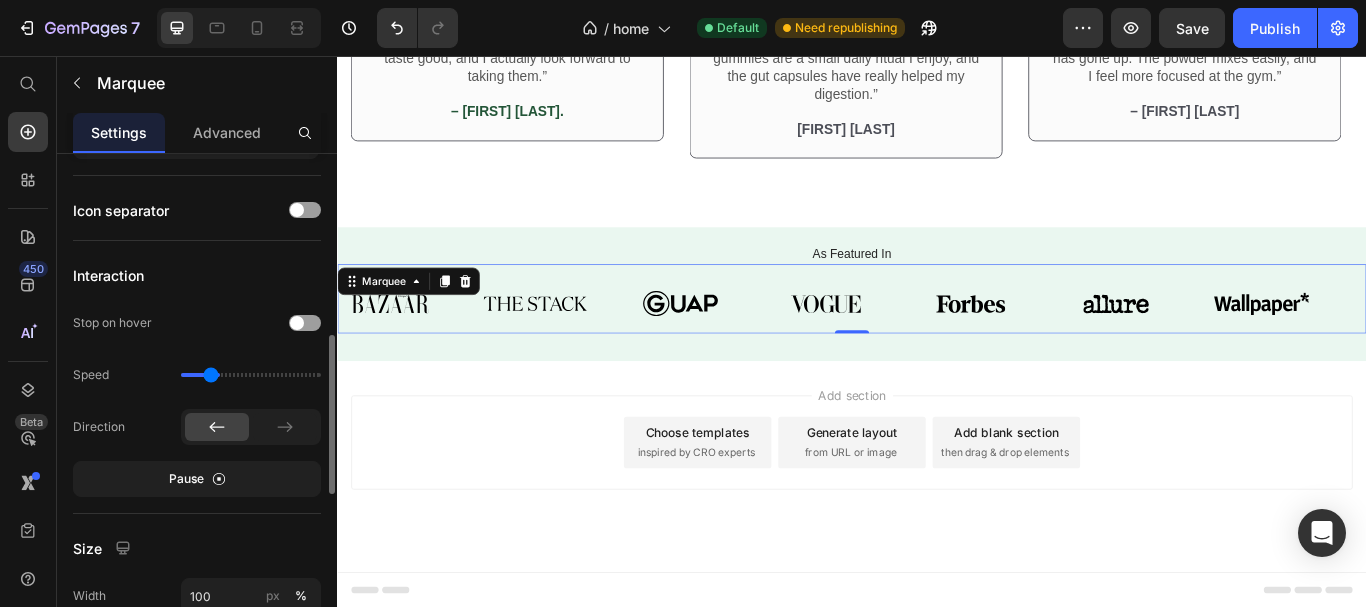 click at bounding box center (251, 375) 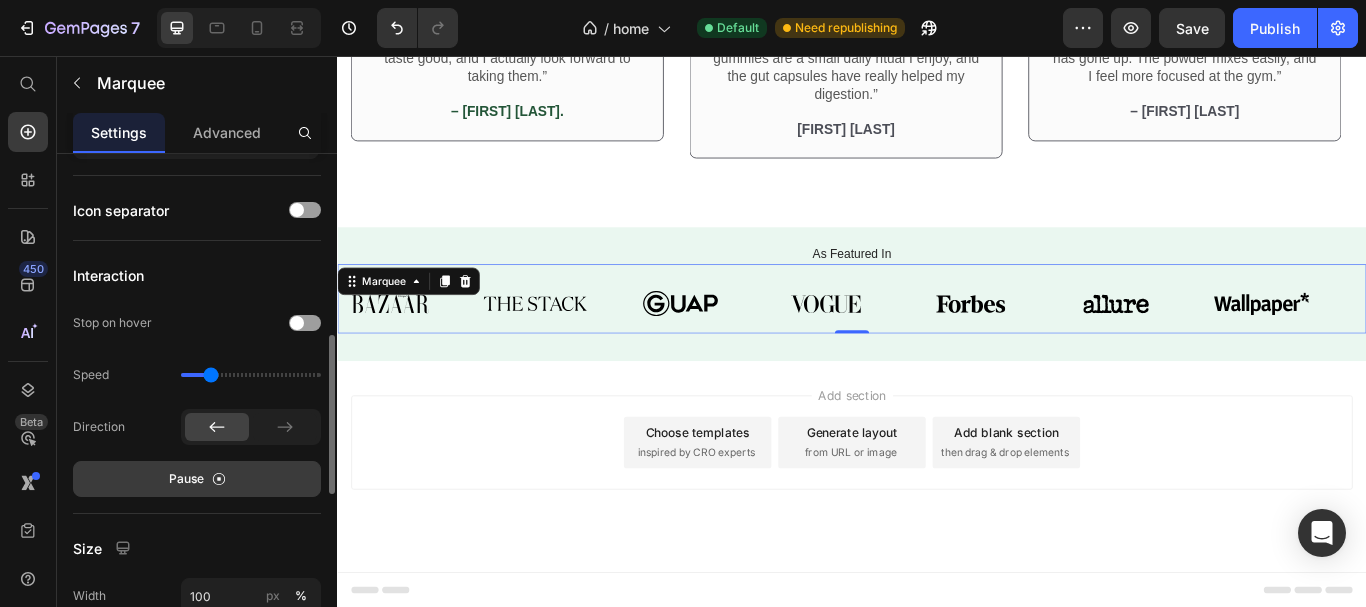 click 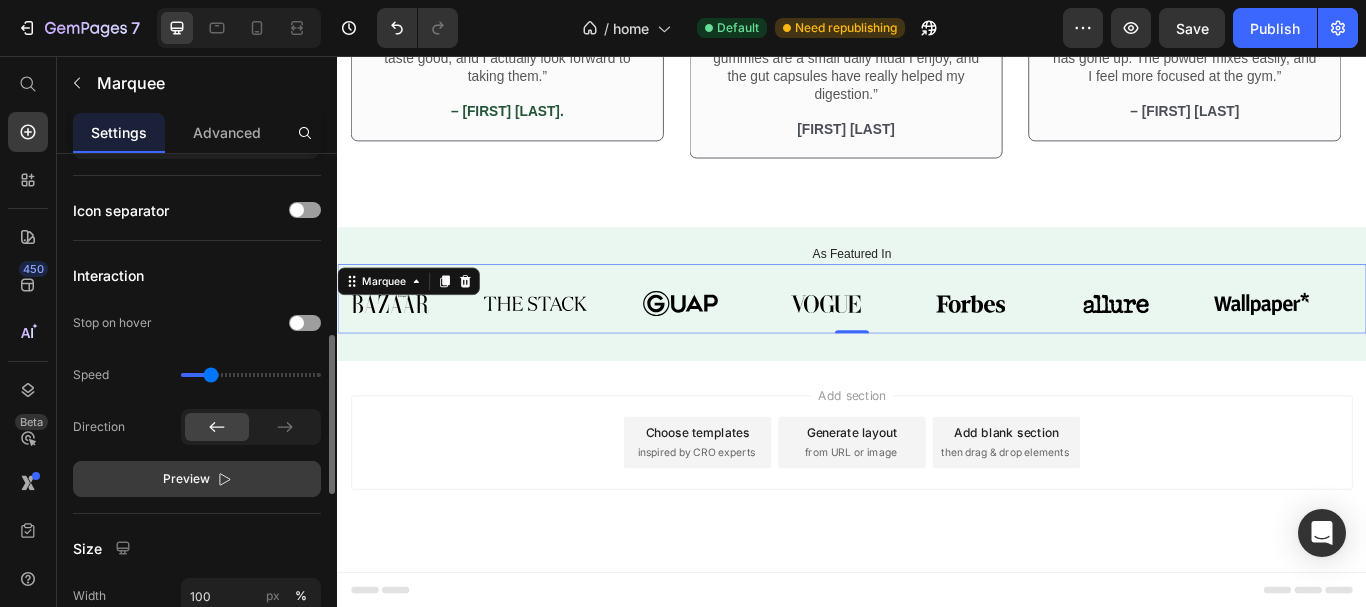 click 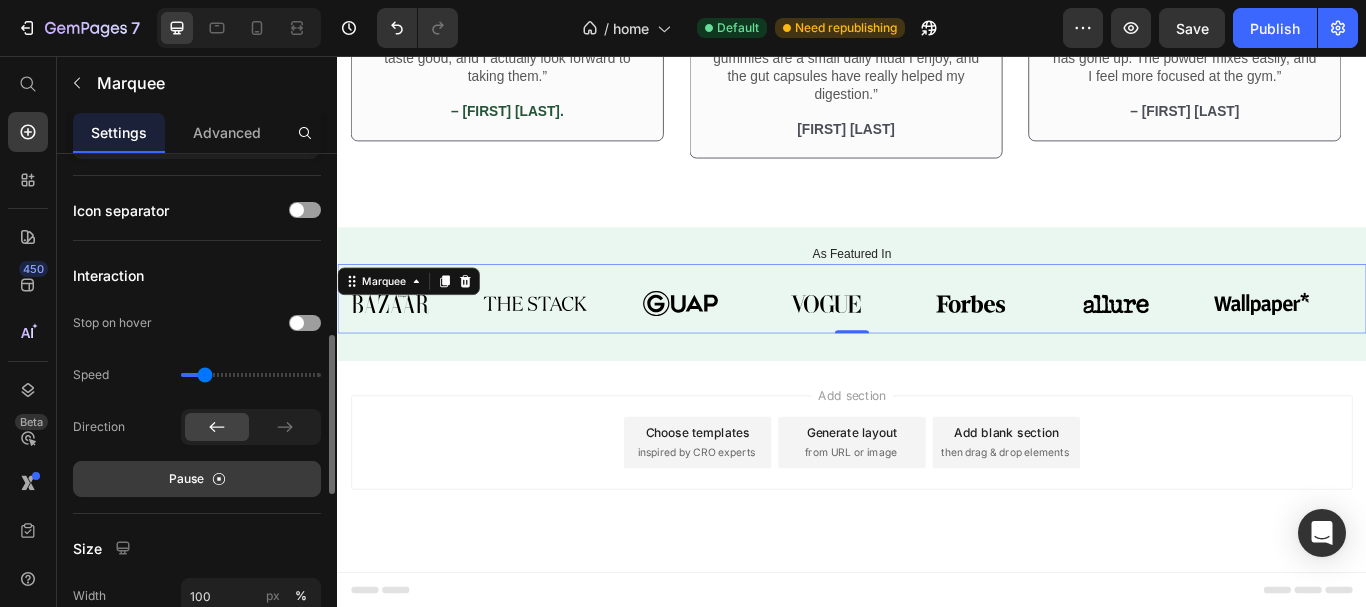 click at bounding box center (251, 375) 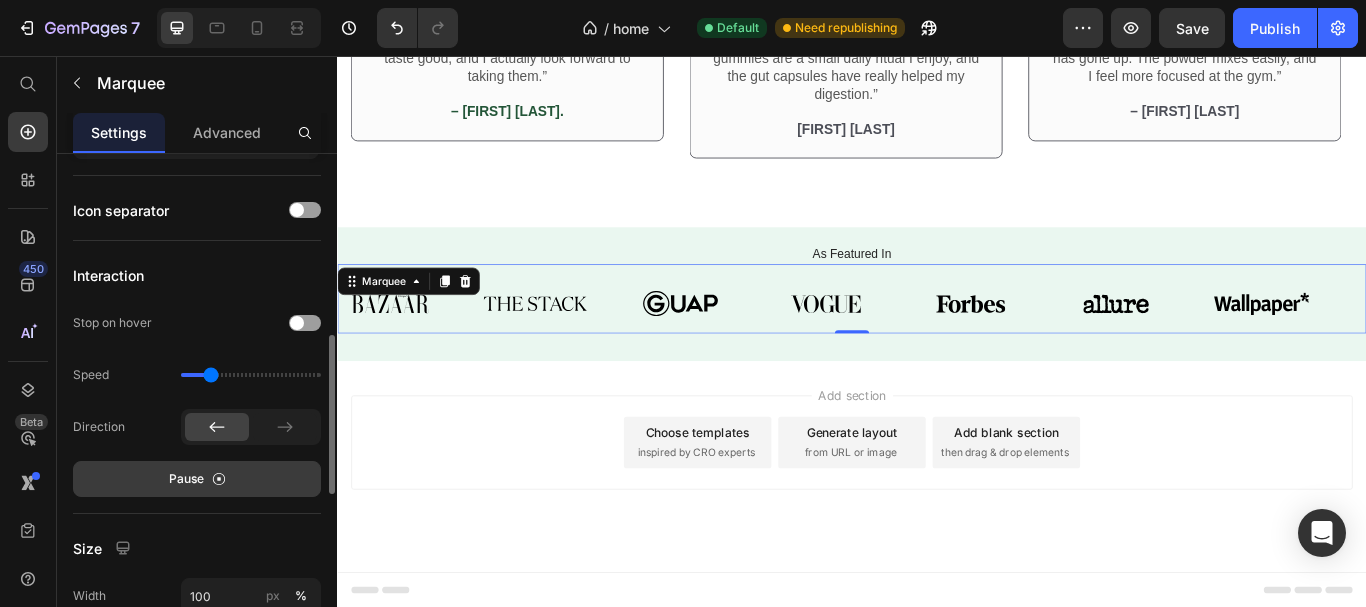 click at bounding box center (251, 375) 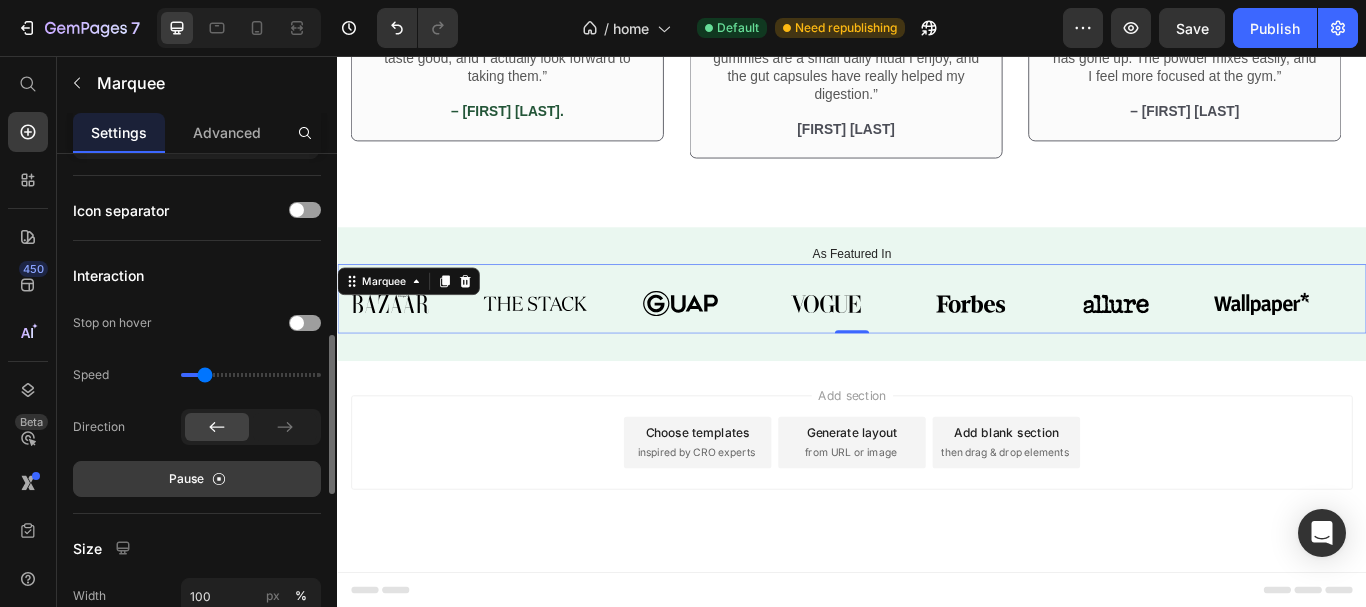 type on "0.5" 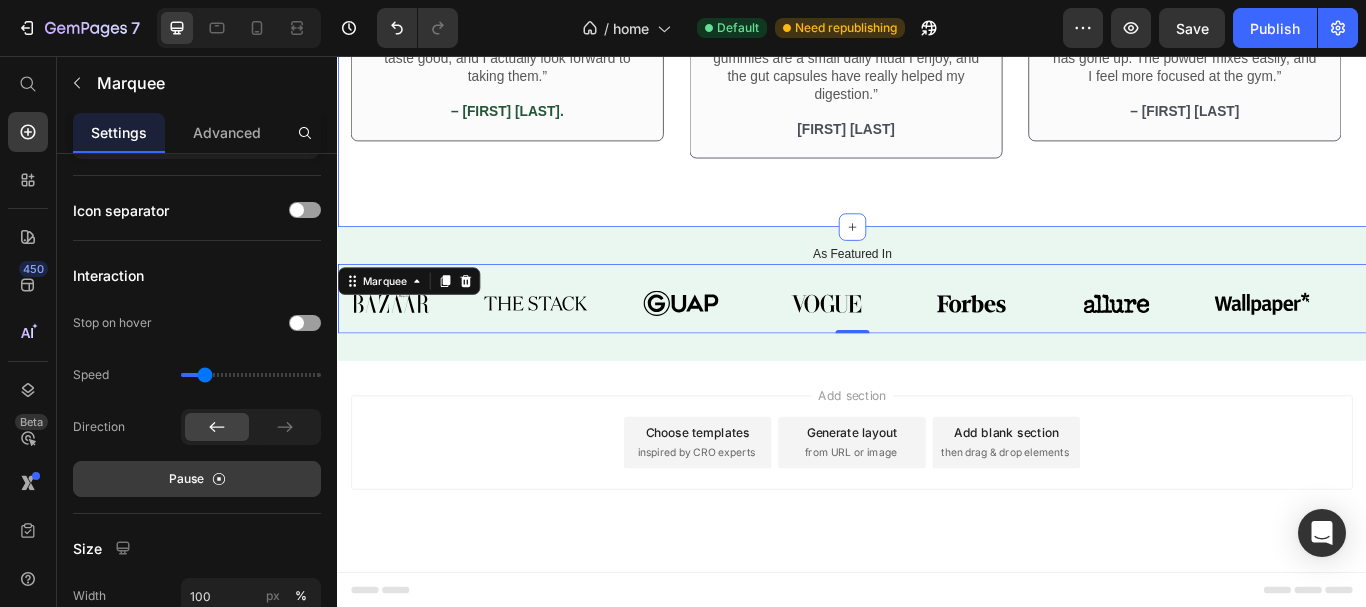 click on "Icon Icon Icon Icon Icon Icon List 2,500+ Verified Reviews! Text Block Row Trusted by People Like You Heading Row Image Icon Icon Icon Icon Icon Icon List 5/5 rating Text Block Row “Wasn’t sure about supplements before, but Formblend changed my mind. I take the BCAA before workouts and I feel less drained after. Even my trainer noticed the difference.” Text Block – Ryan J. Text Block Row Row Image Icon Icon Icon Icon Icon Icon List 5/5 rating Text Block Row “I love that I don’t have to think twice about what’s in these products. They’re clean, taste good, and I actually look forward to taking them.” Text Block – Lina P. Text Block Row Row Image Icon Icon Icon Icon Icon Icon List 5/5 rating Text Block Row “I travel a lot for work and these supplements help me stay on track. The gummies are a small daily ritual I enjoy, and the gut capsules have really helped my digestion.” Text Block Emma Zalia Text Block Row Row Image Icon Icon Icon Icon Icon Icon List 5/5 rating Text Block Row Row Row" at bounding box center [937, -92] 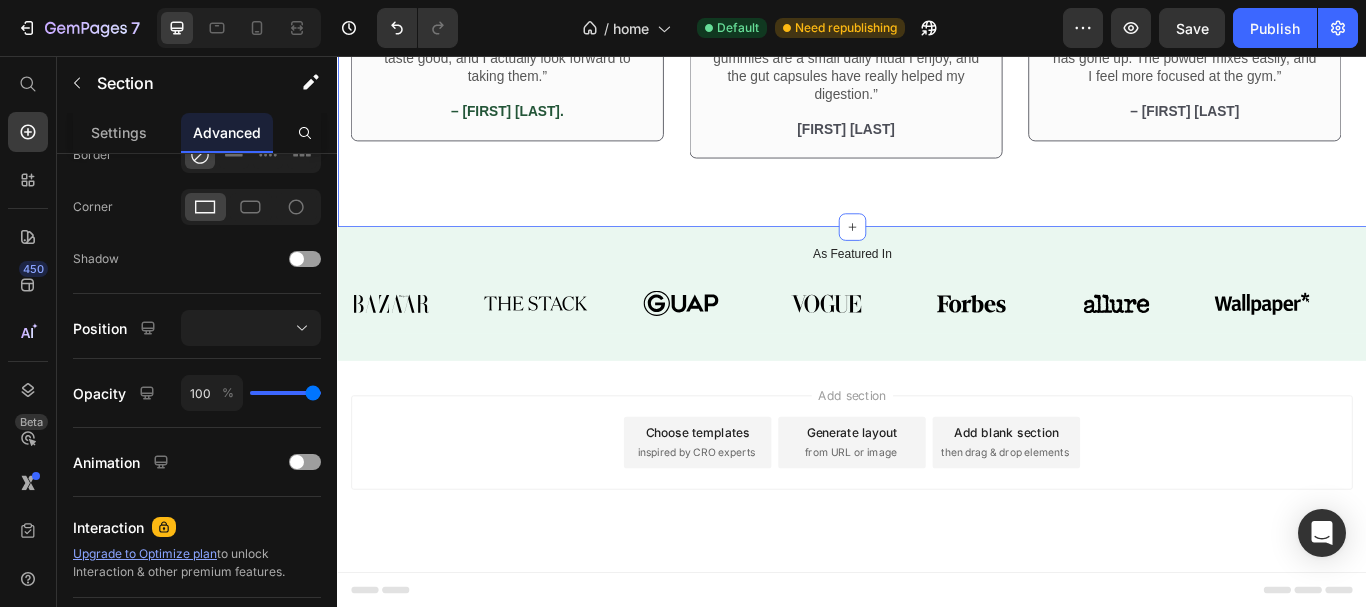 scroll, scrollTop: 0, scrollLeft: 0, axis: both 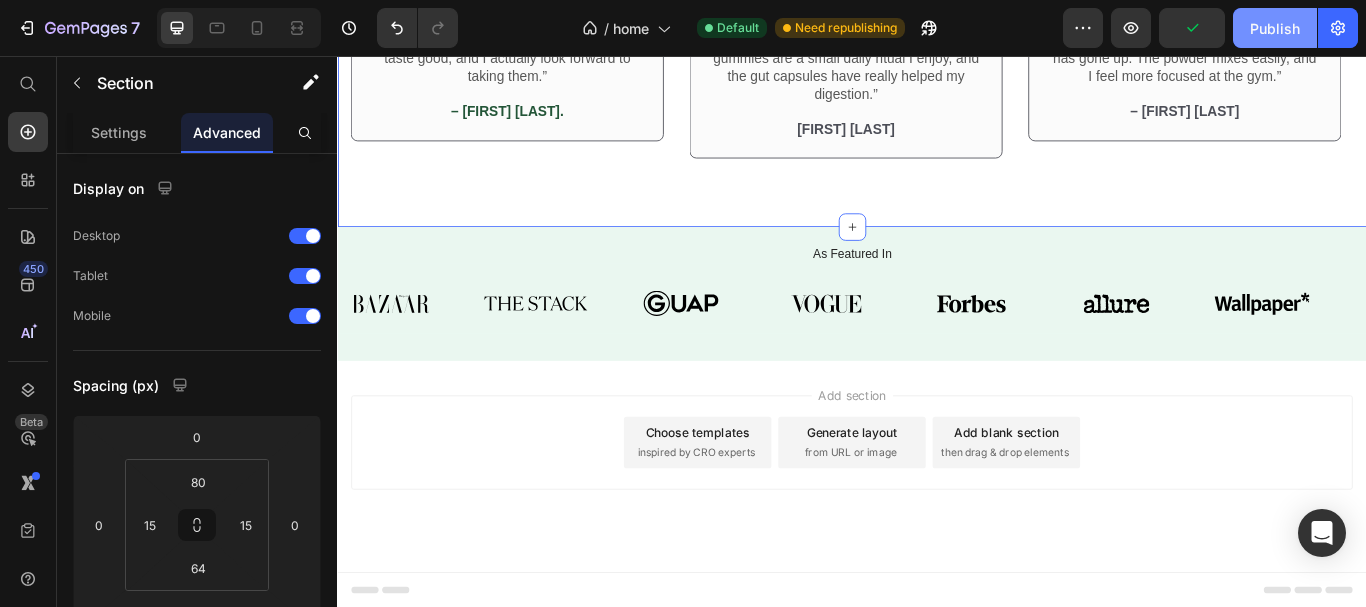 click on "Publish" 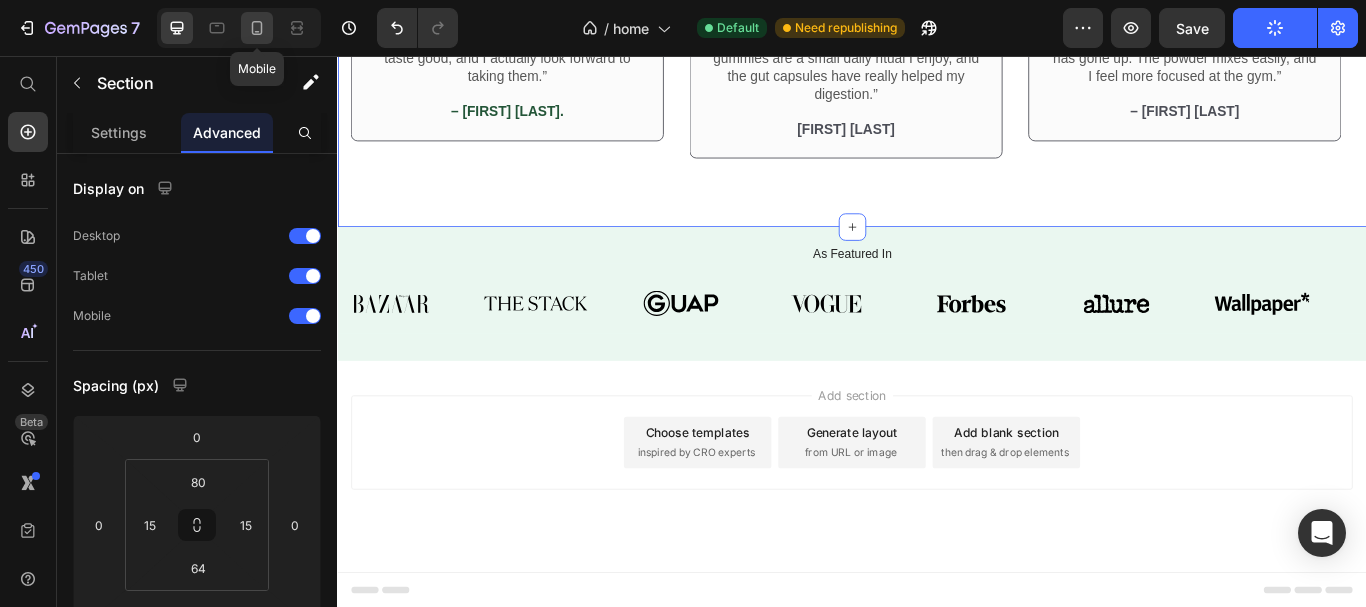 click 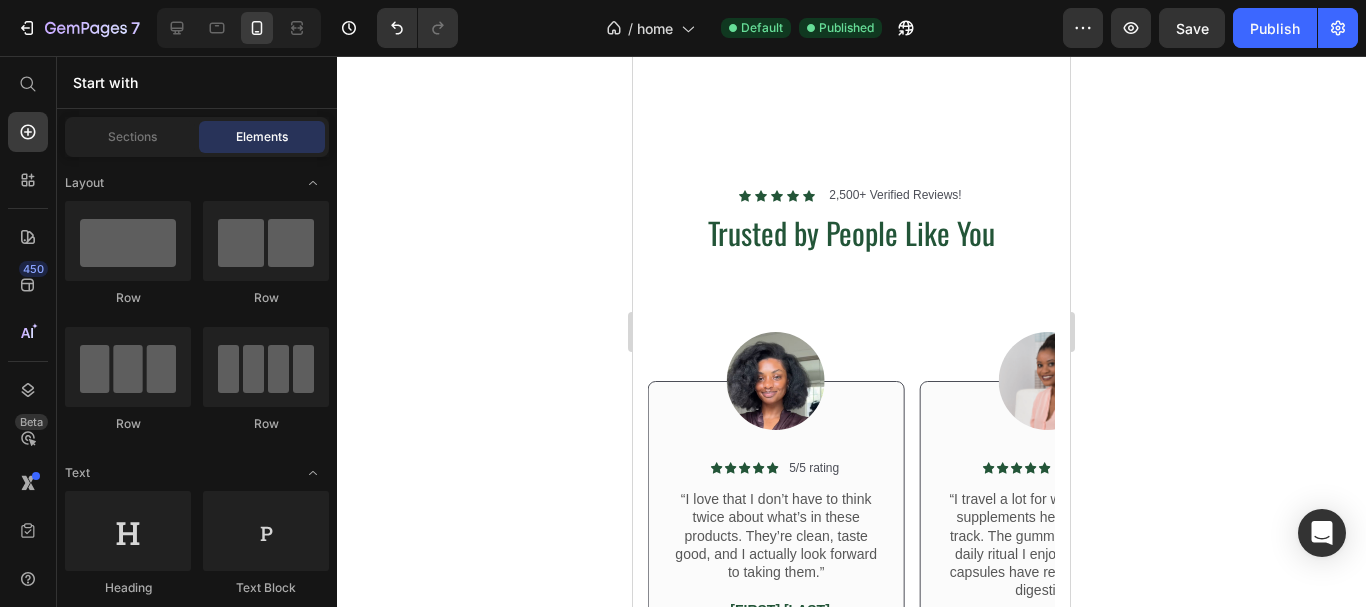 scroll, scrollTop: 3867, scrollLeft: 0, axis: vertical 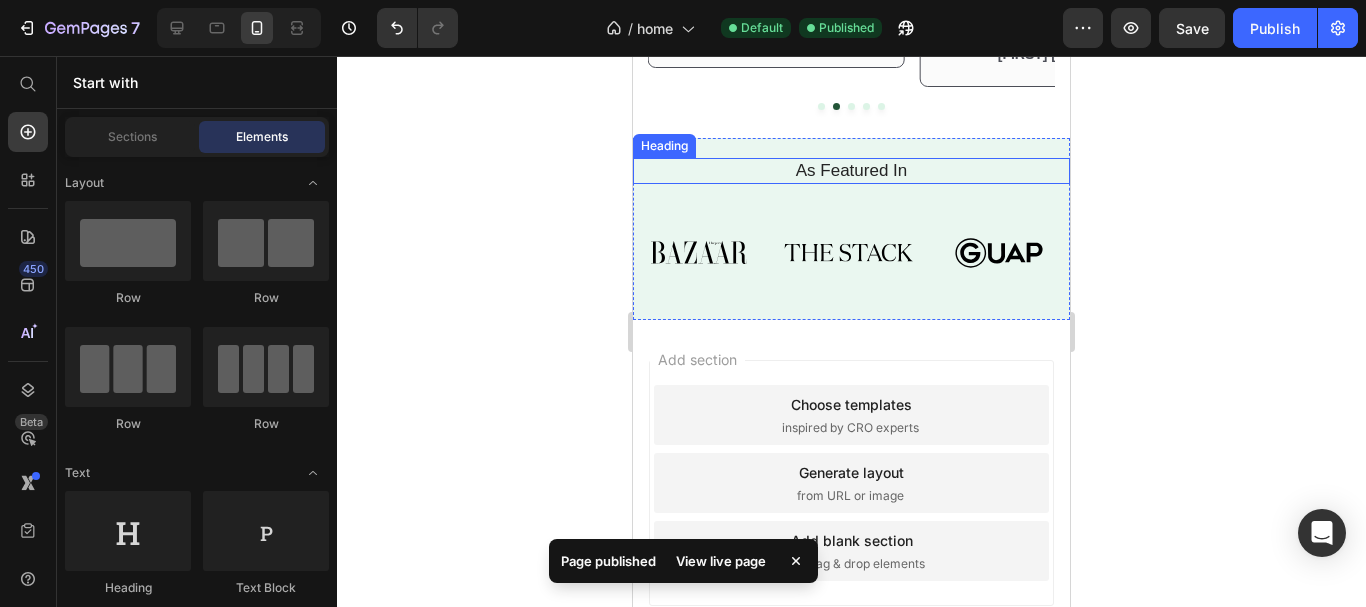 click on "As Featured In" at bounding box center (851, 171) 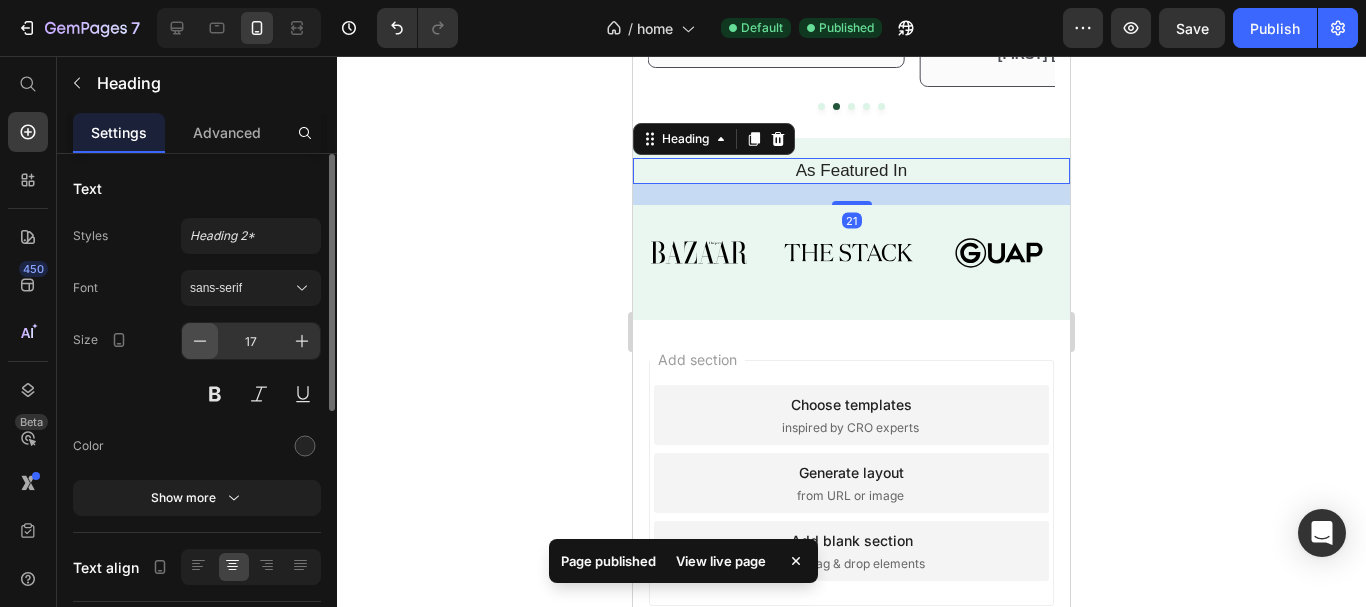 click 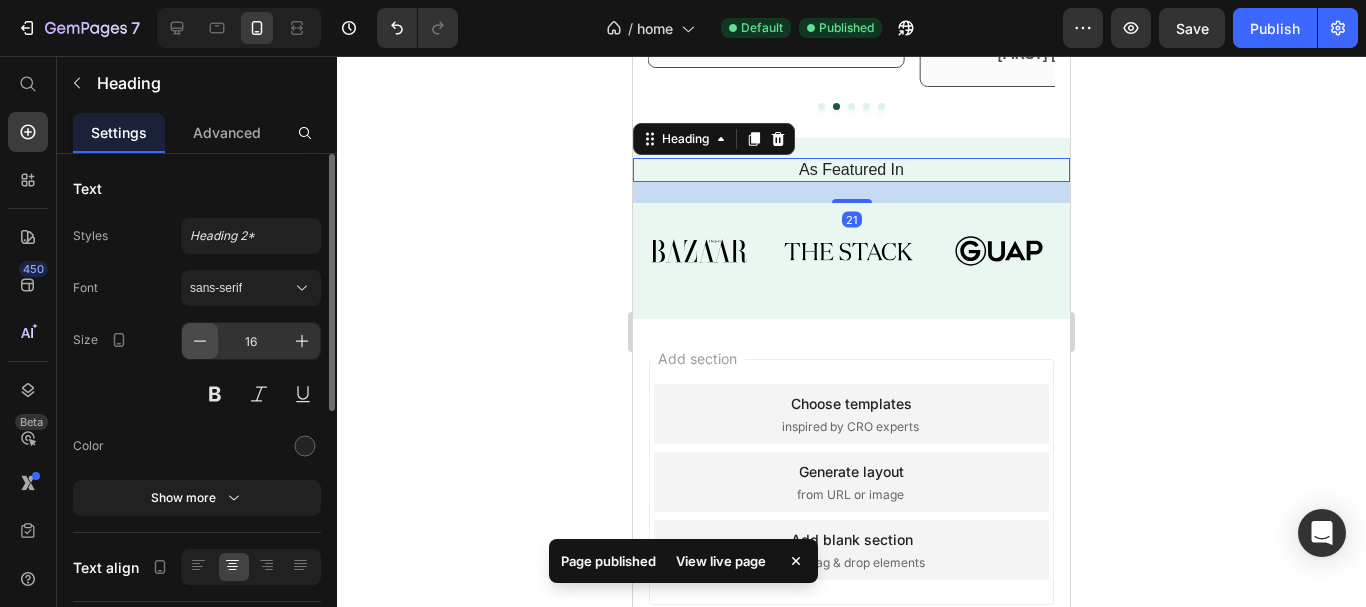 click 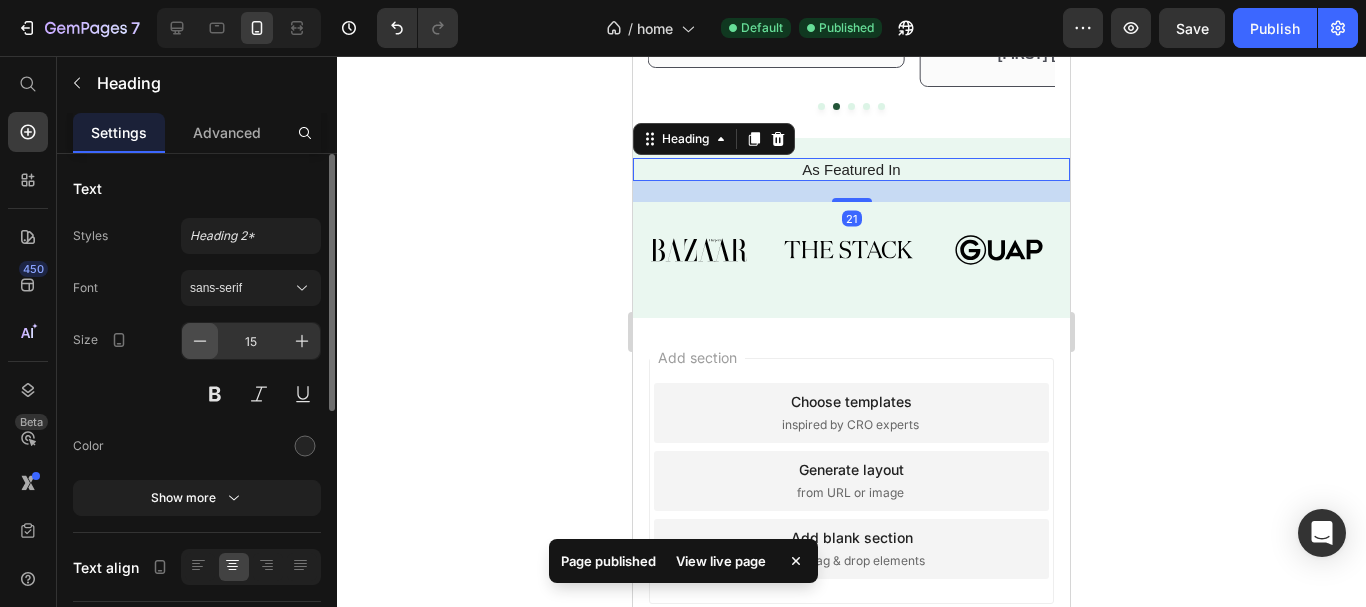 click 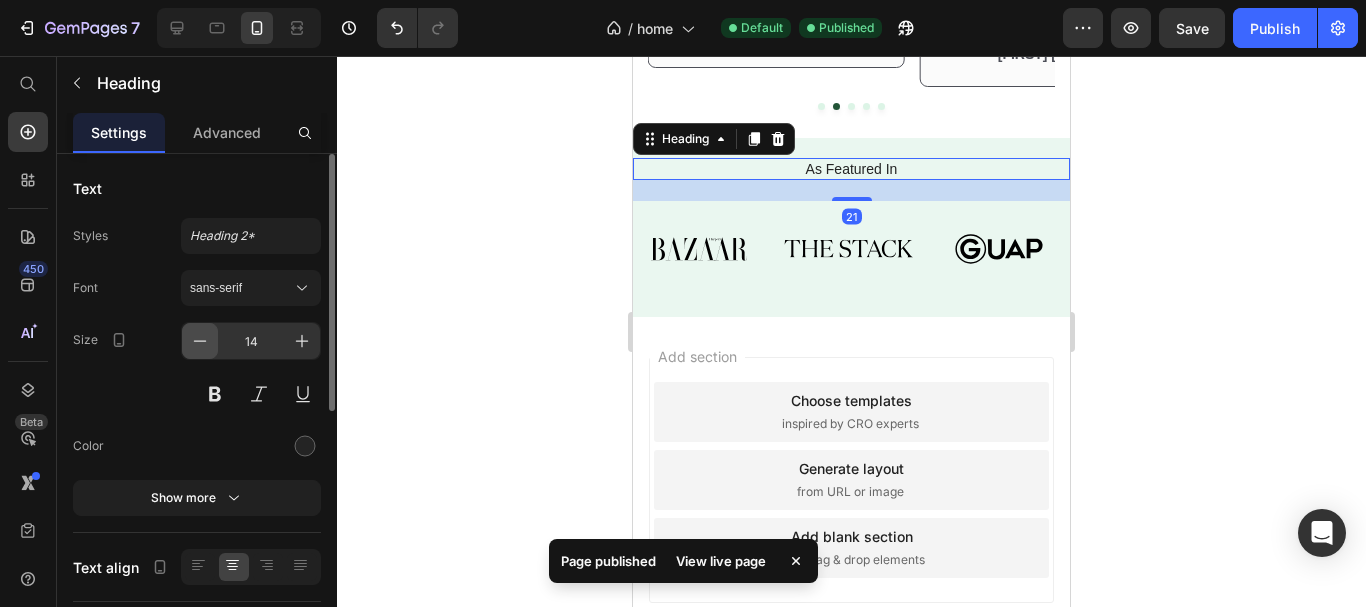 click 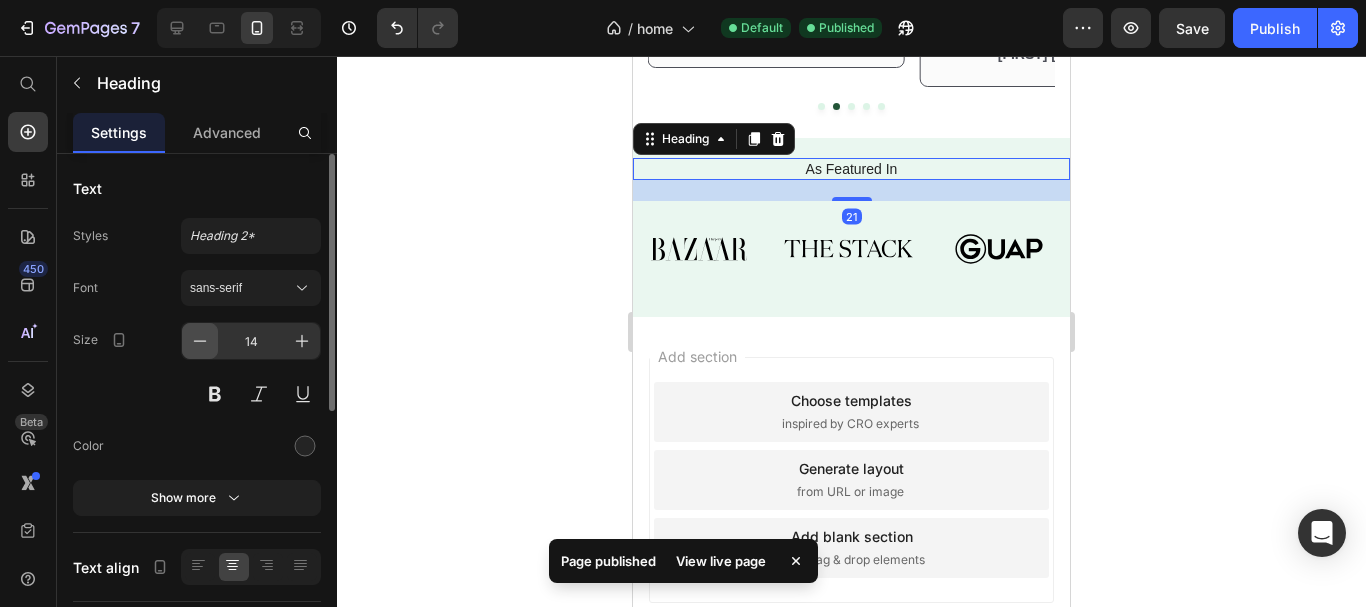 type on "13" 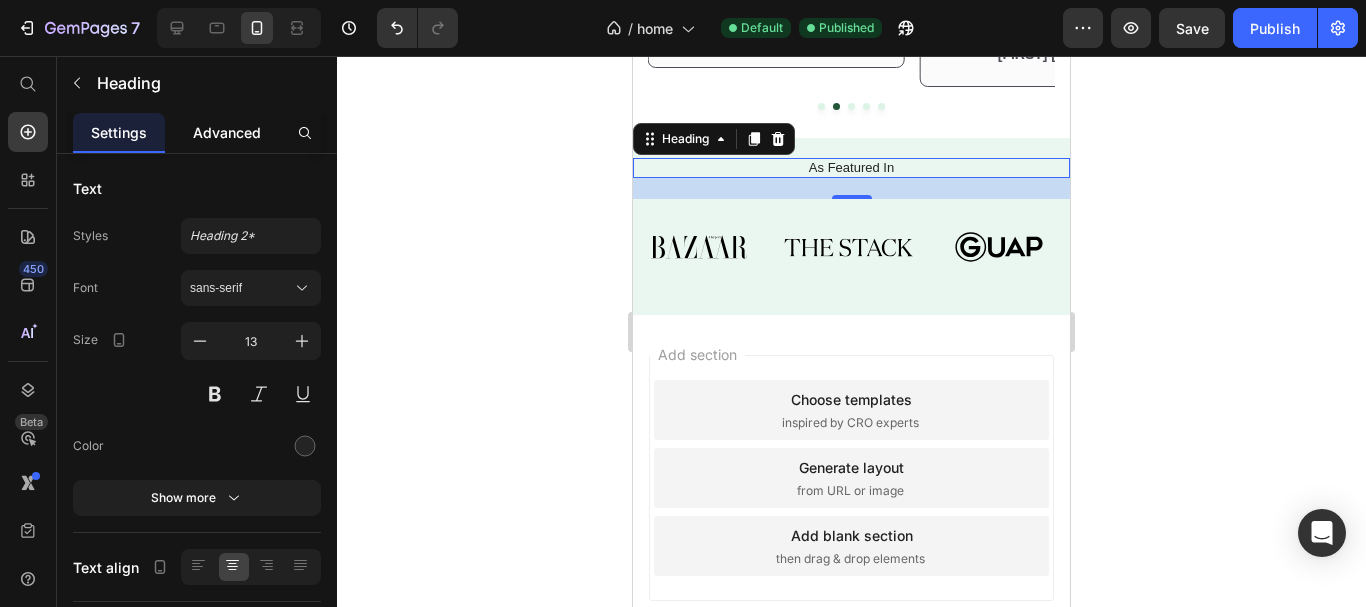 click on "Advanced" at bounding box center [227, 132] 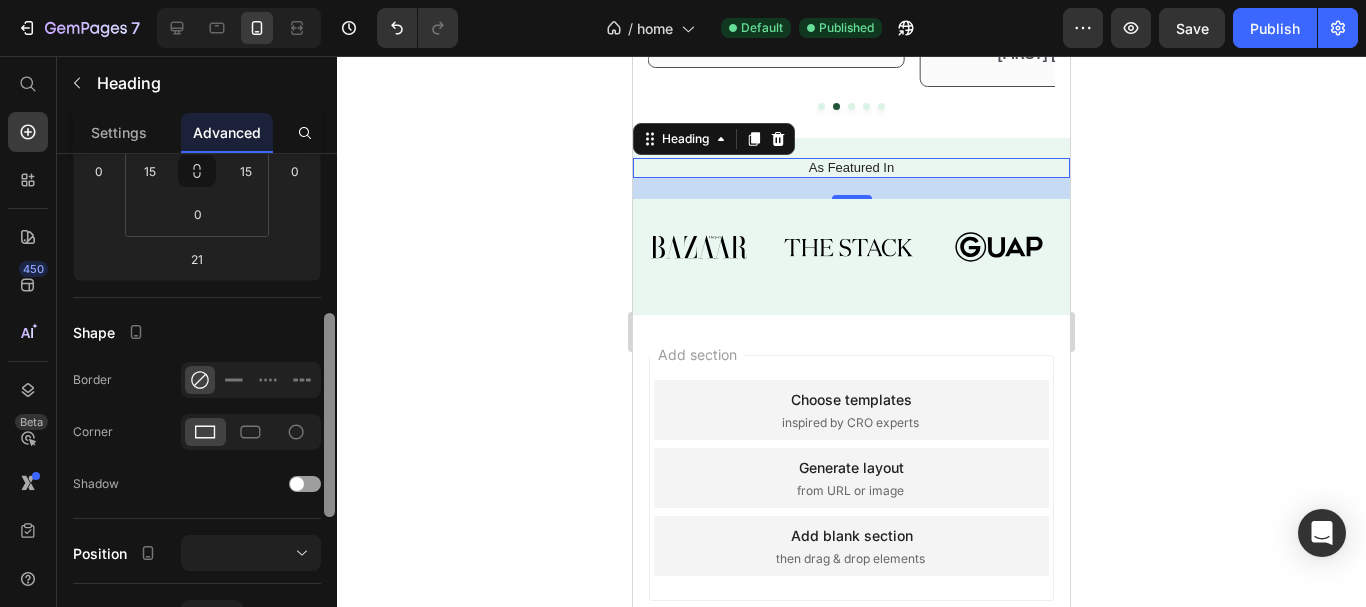 drag, startPoint x: 331, startPoint y: 193, endPoint x: 263, endPoint y: 343, distance: 164.69365 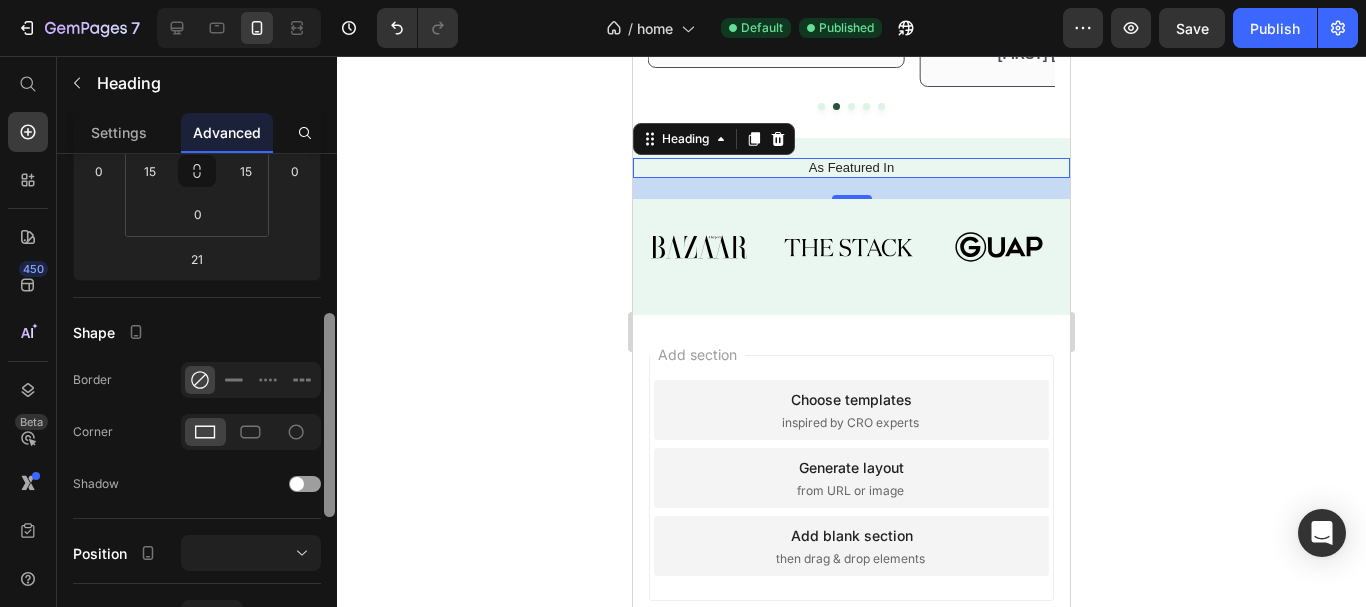 click on "Display on Desktop Tablet Mobile Spacing (px) 0 0 21 0 0 15 0 15 Shape Border Corner Shadow Position Opacity 100 % Animation Interaction Upgrade to Optimize plan  to unlock Interaction & other premium features. CSS class  Delete element" at bounding box center [197, 409] 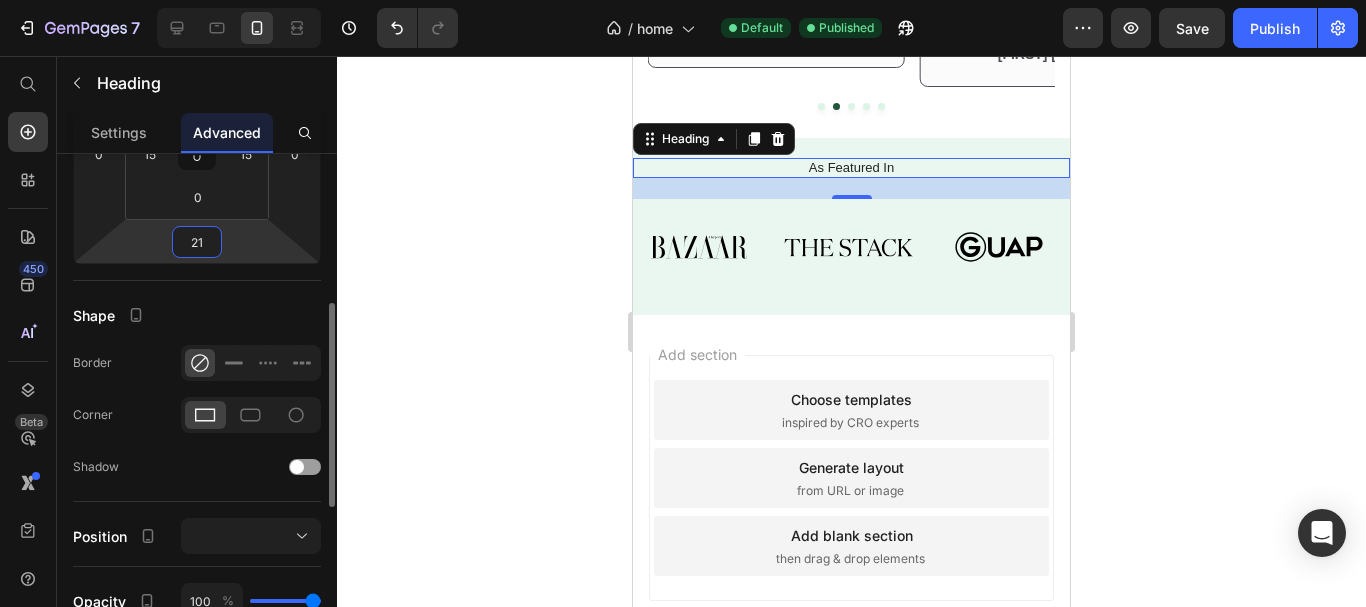 click on "21" at bounding box center (197, 242) 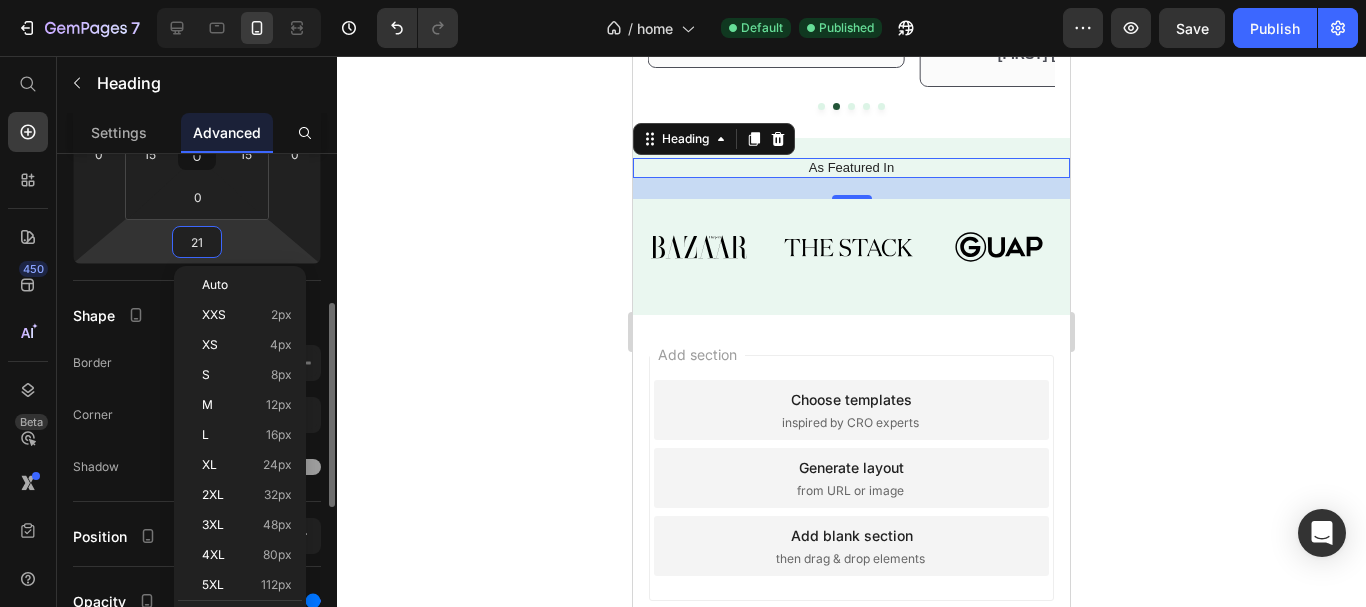 type on "0" 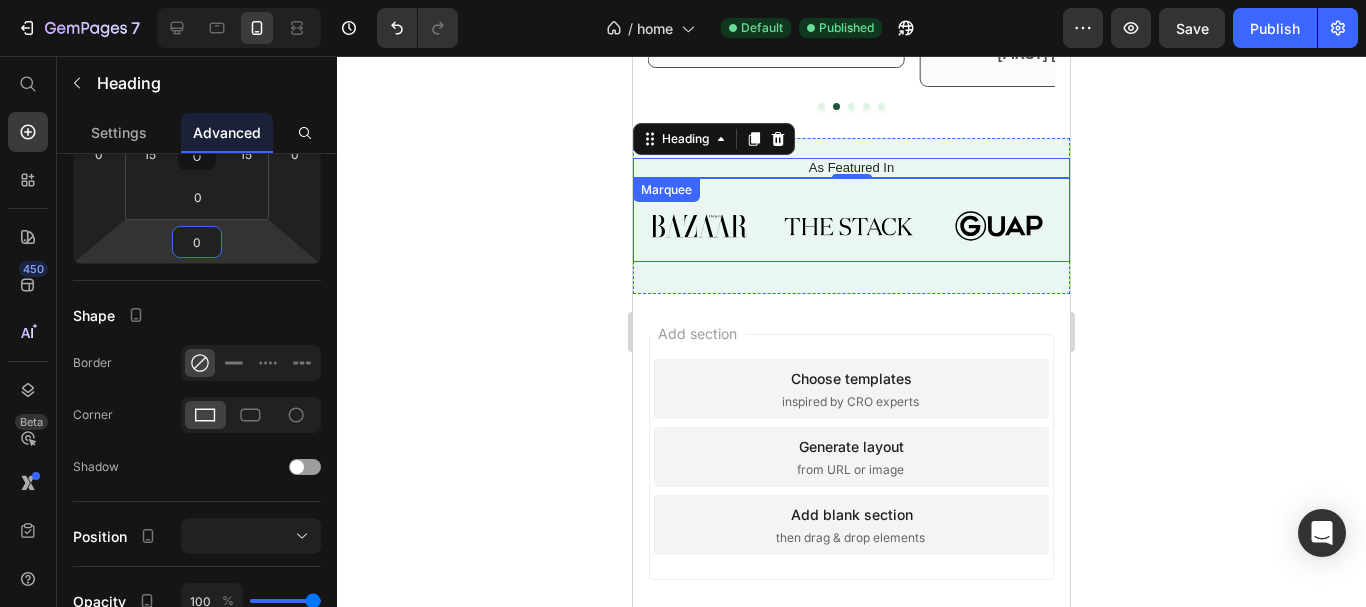 click on "Image Image Image Image Image Image Image" at bounding box center [1150, 226] 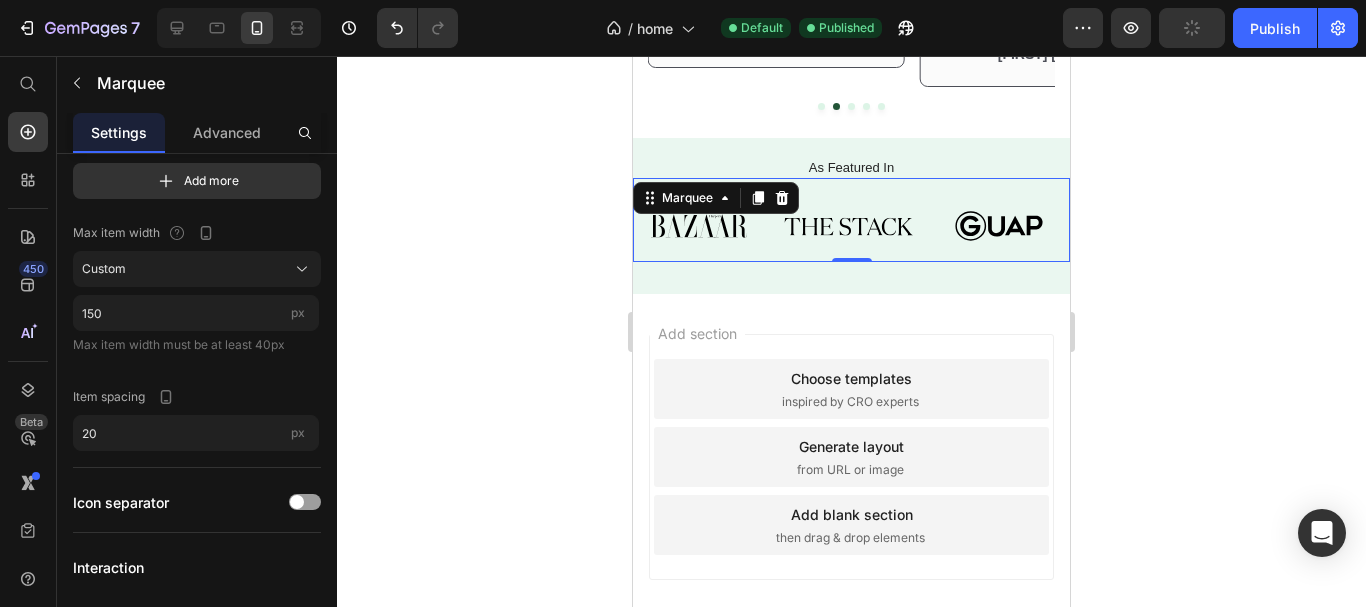 scroll, scrollTop: 0, scrollLeft: 0, axis: both 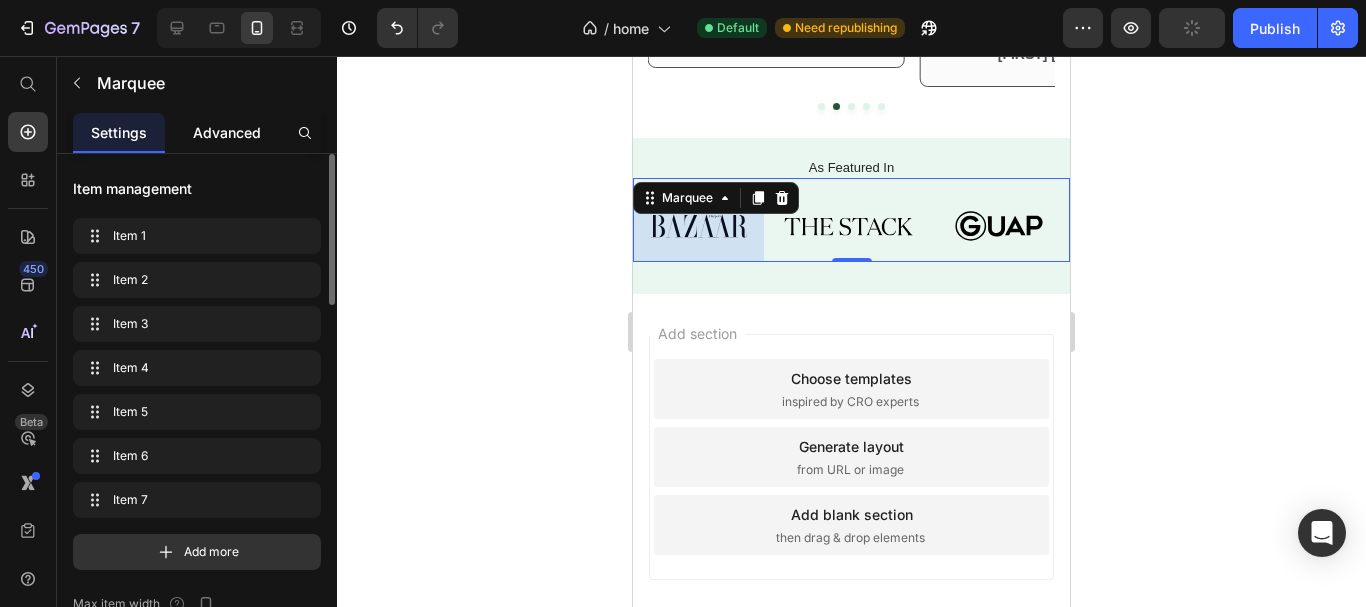 click on "Advanced" at bounding box center (227, 132) 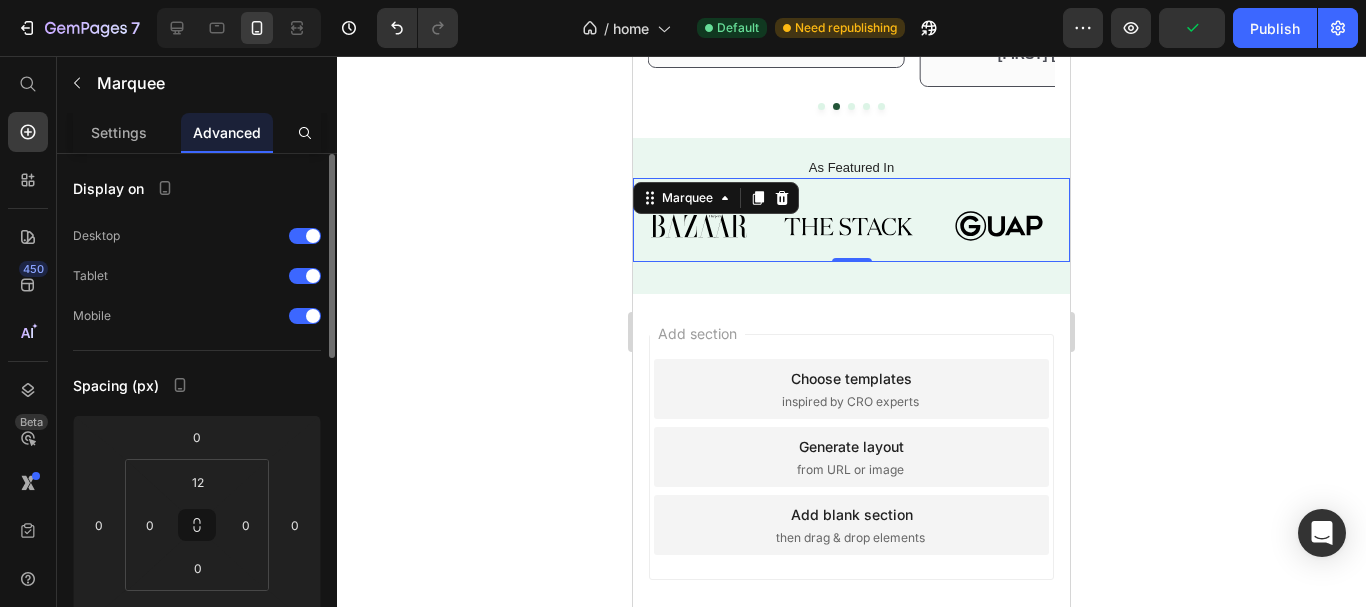 scroll, scrollTop: 510, scrollLeft: 0, axis: vertical 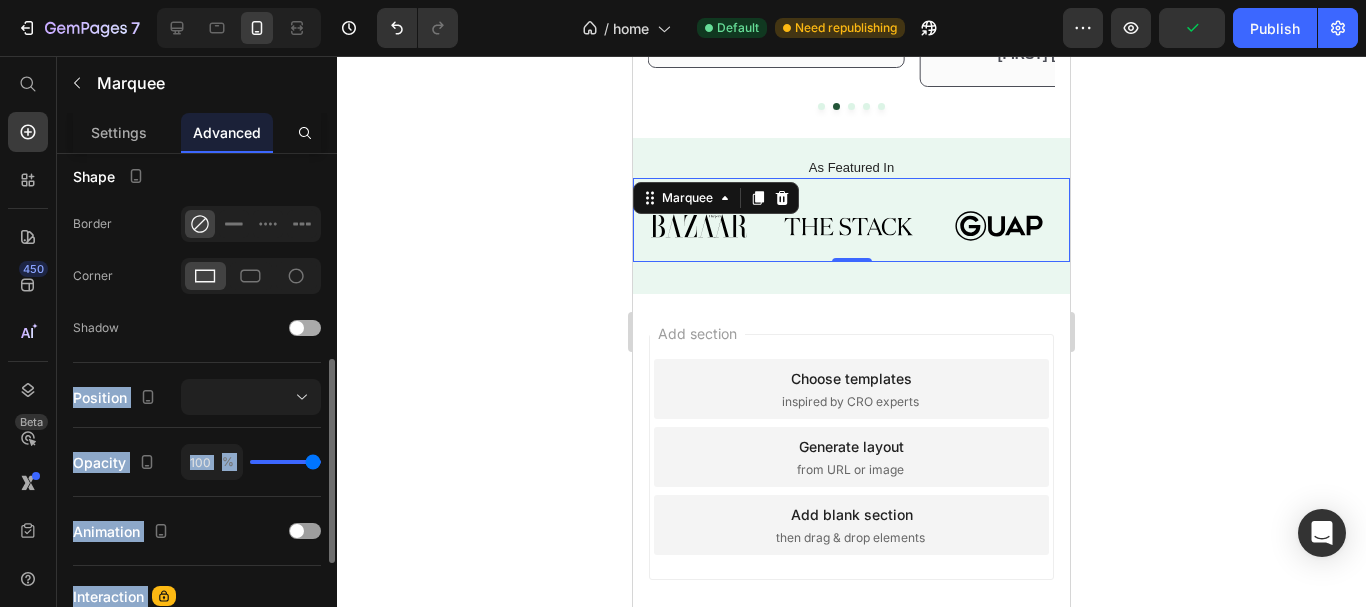 drag, startPoint x: 323, startPoint y: 226, endPoint x: 304, endPoint y: 310, distance: 86.12201 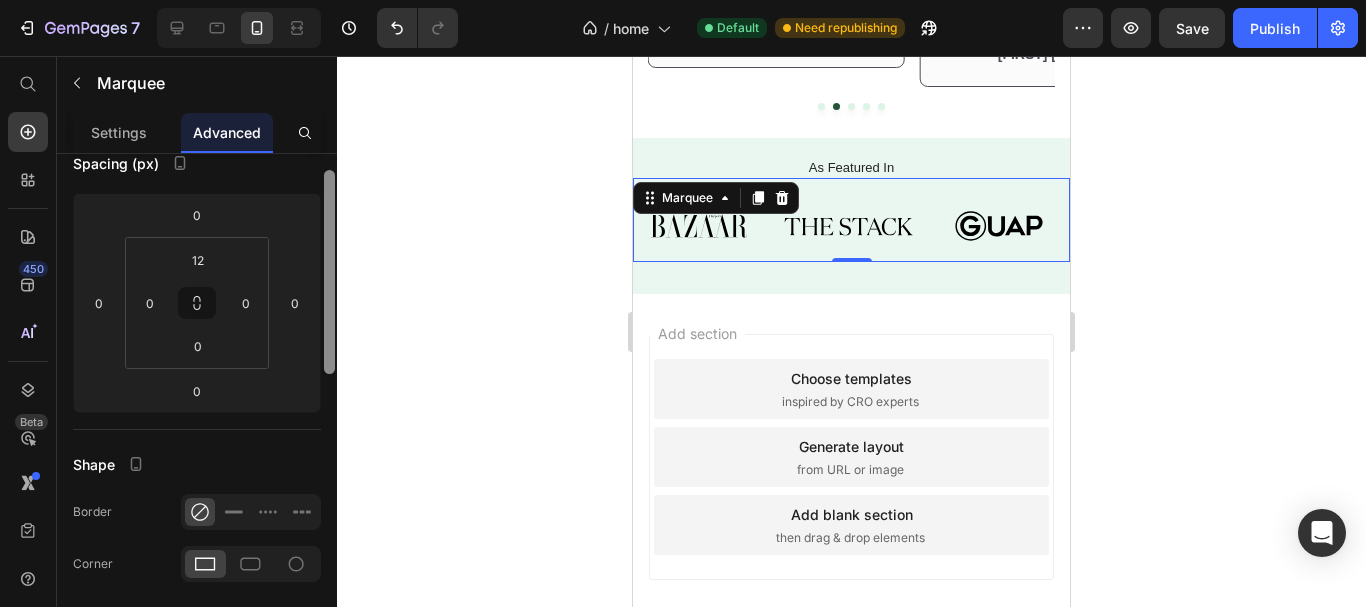 scroll, scrollTop: 170, scrollLeft: 0, axis: vertical 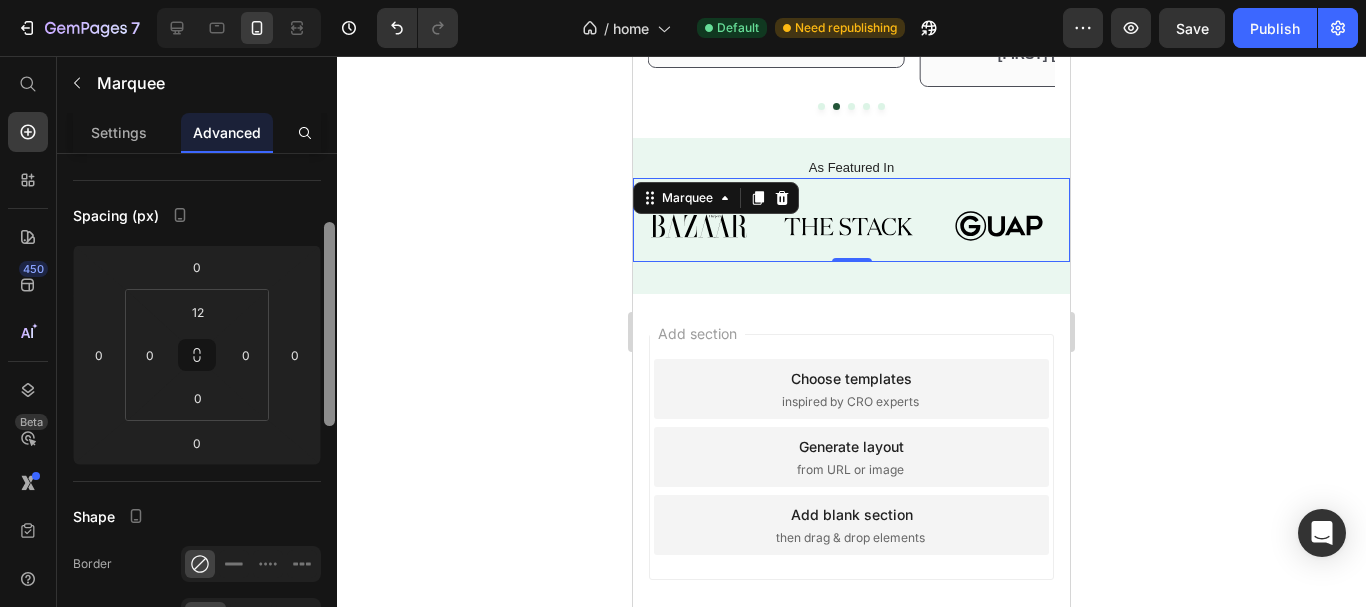 drag, startPoint x: 325, startPoint y: 364, endPoint x: 348, endPoint y: 227, distance: 138.91724 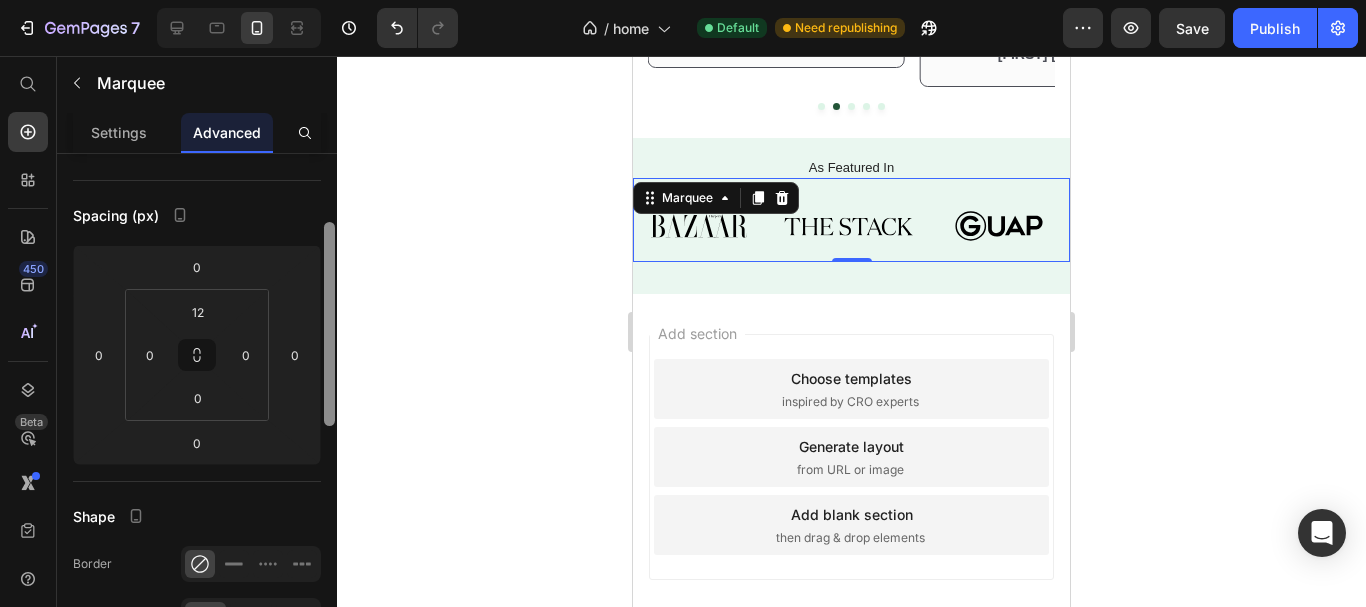 click on "7  Version history  /  home Default Need republishing Preview  Save   Publish  450 Beta Start with Sections Elements Hero Section Product Detail Brands Trusted Badges Guarantee Product Breakdown How to use Testimonials Compare Bundle FAQs Social Proof Brand Story Product List Collection Blog List Contact Sticky Add to Cart Custom Footer Browse Library 450 Layout
Row
Row
Row
Row Text
Heading
Text Block Button
Button
Button
Sticky Back to top Media
Image
Image" 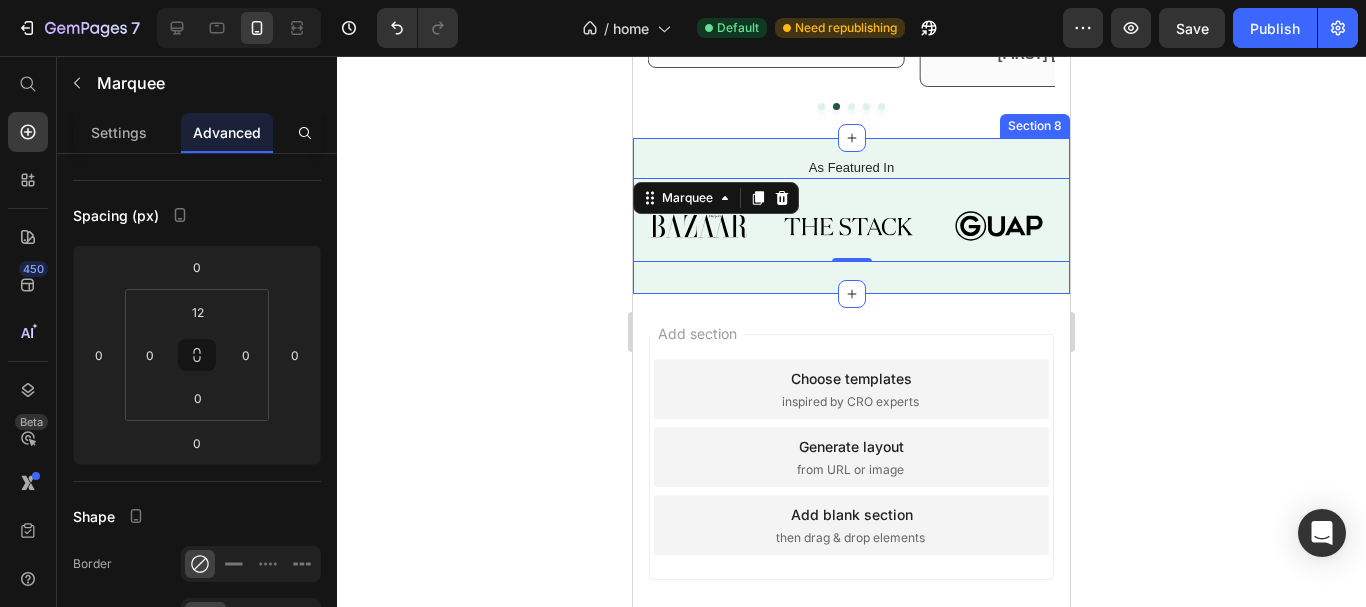 click on "As Featured In Heading Image Image Image Image Image Image Image Image Image Image Image Image Image Image Marquee   0 Section 8" at bounding box center [851, 216] 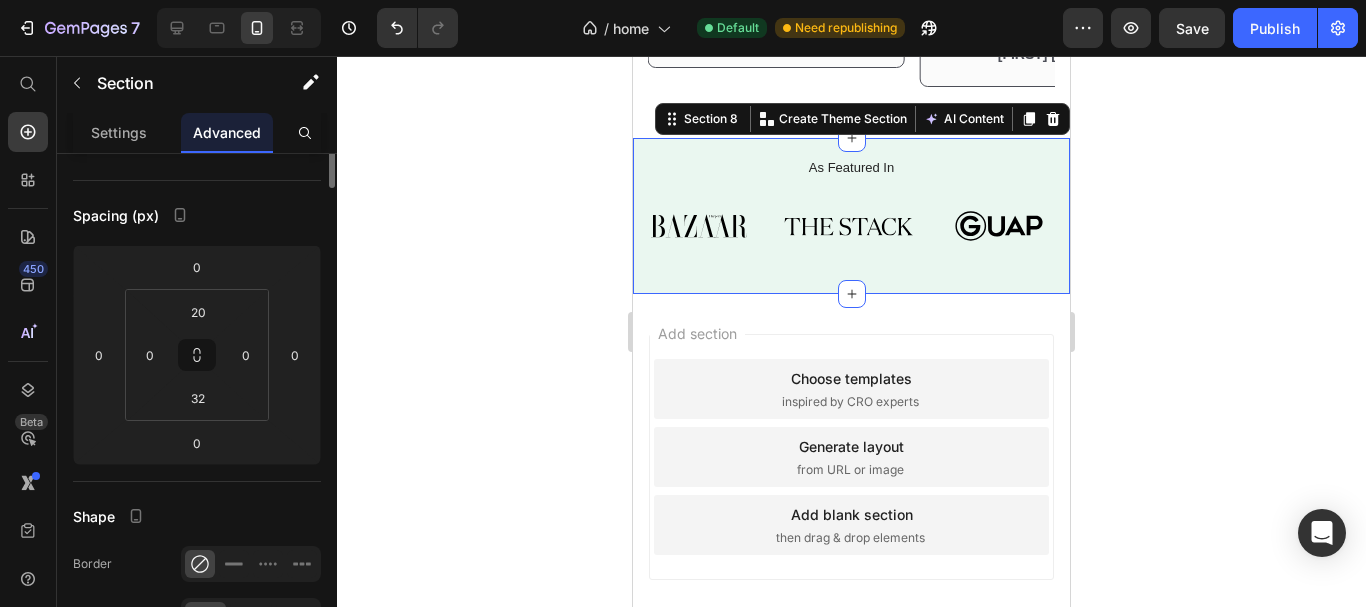 scroll, scrollTop: 0, scrollLeft: 0, axis: both 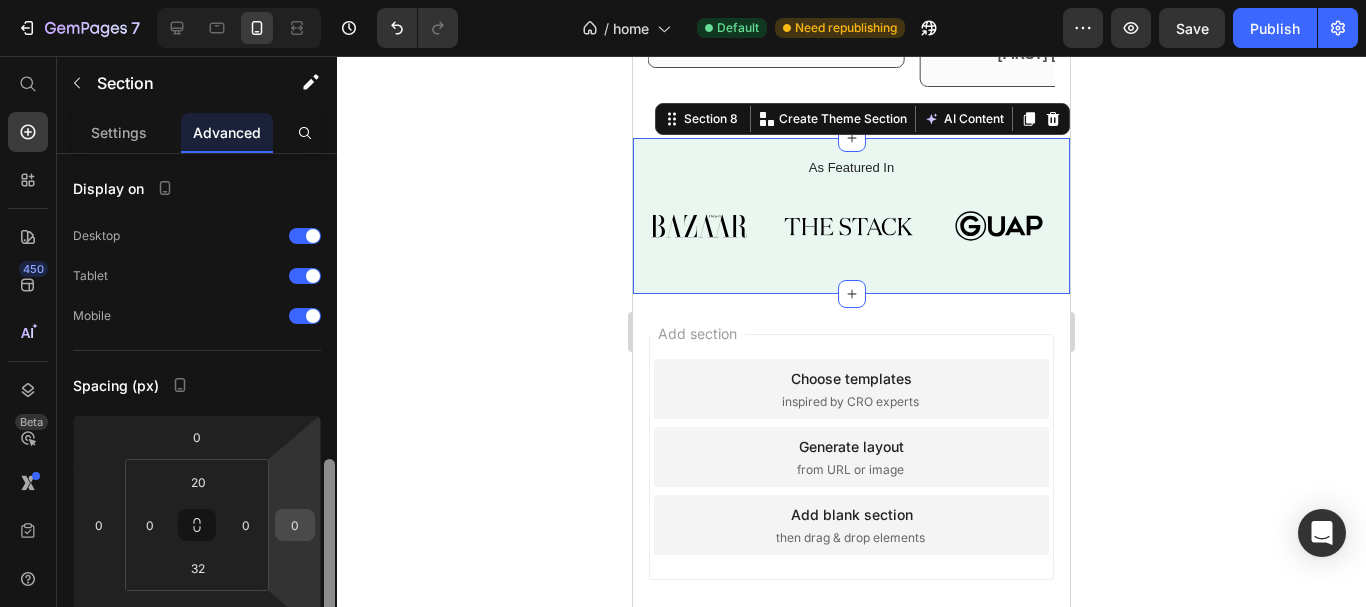 drag, startPoint x: 314, startPoint y: 314, endPoint x: 279, endPoint y: 308, distance: 35.510563 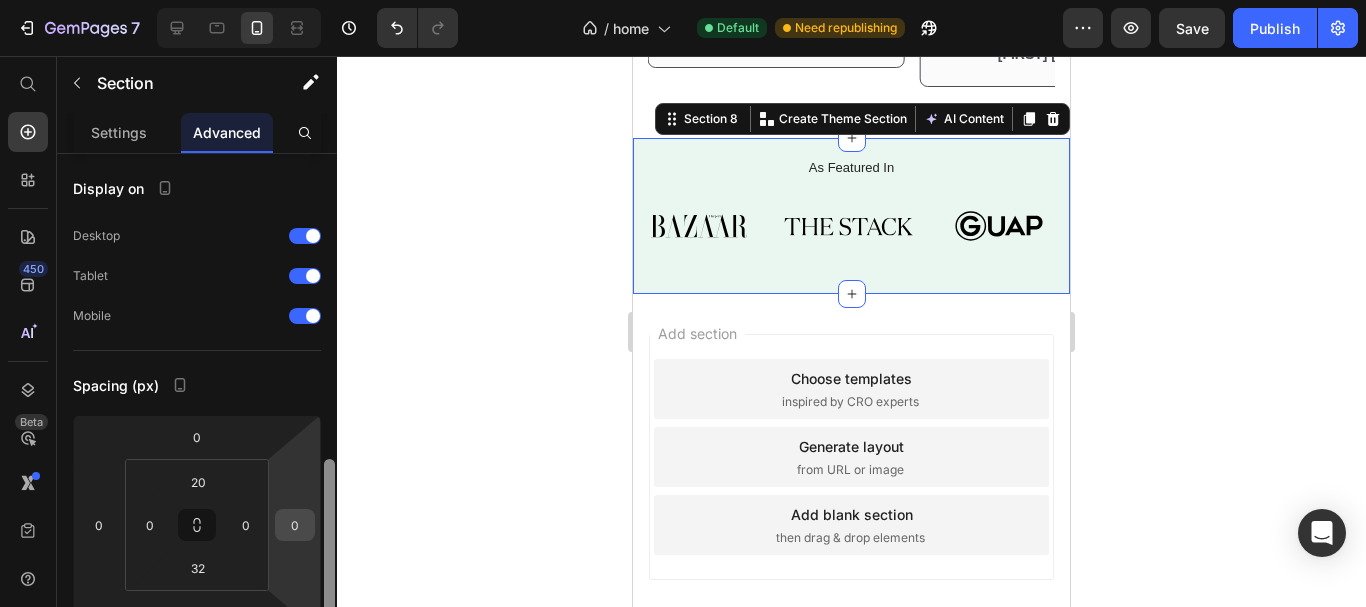 click on "Display on Desktop Tablet Mobile Spacing (px) 0 0 0 0 20 0 32 0 Shape Border Corner Shadow Position Opacity 100 % Animation Interaction Upgrade to Optimize plan  to unlock Interaction & other premium features. CSS class  Delete element" at bounding box center (197, 409) 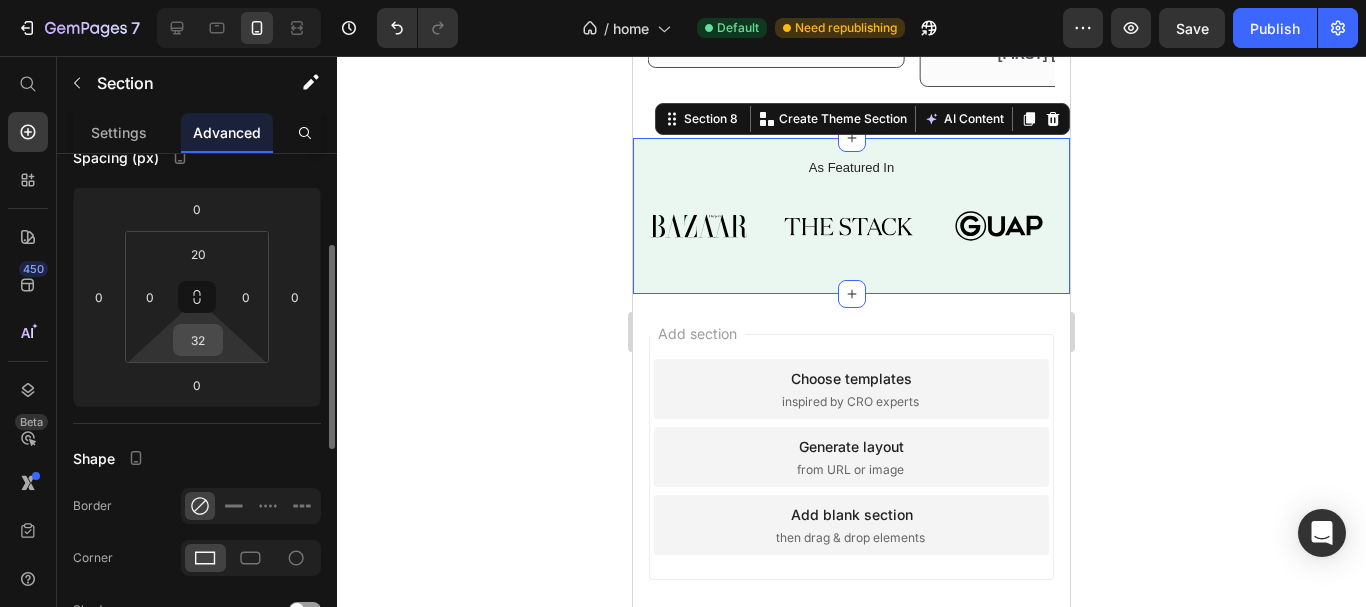 click on "32" at bounding box center [198, 340] 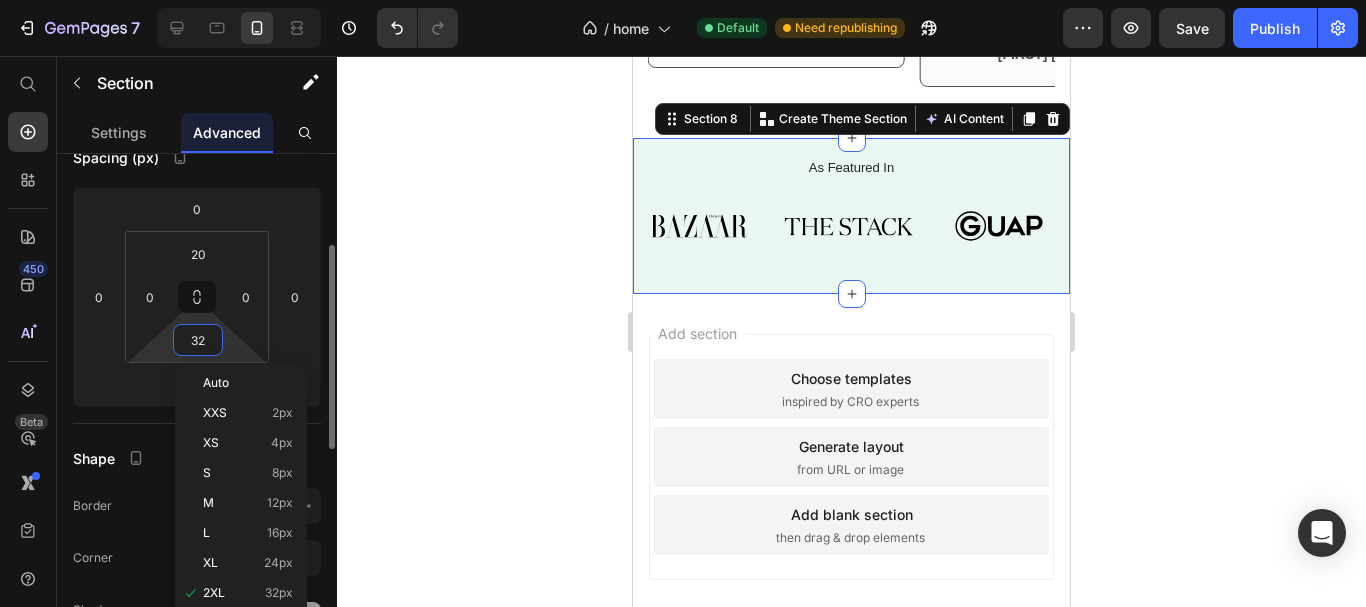 type on "0" 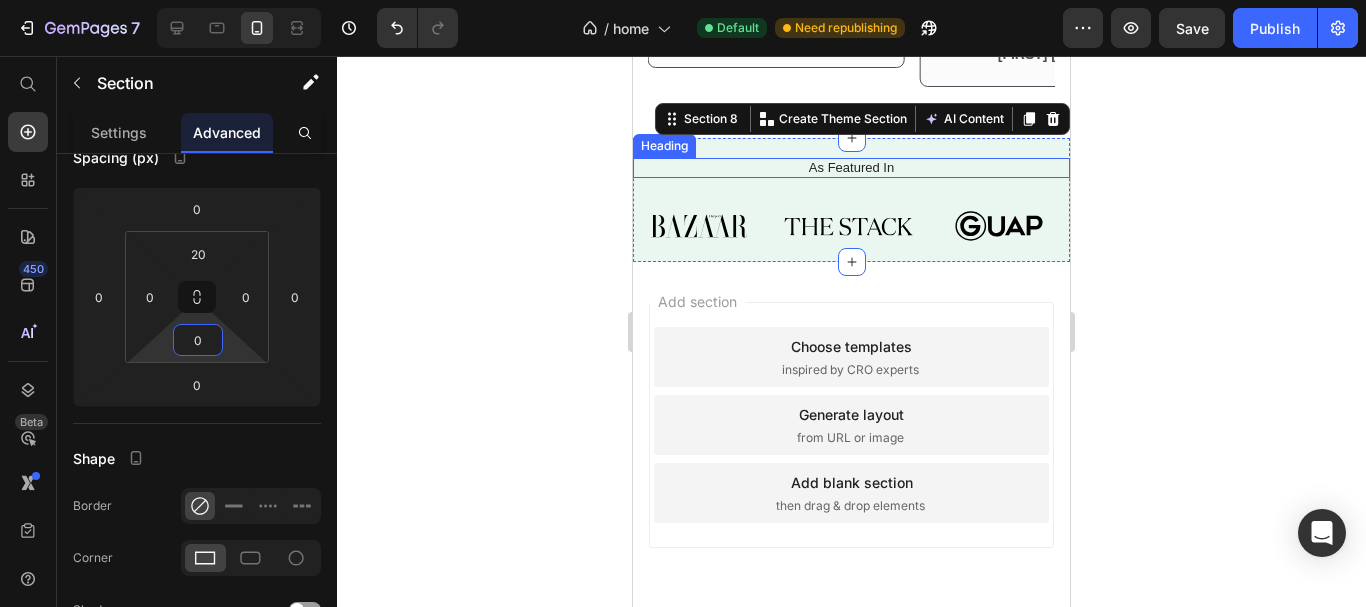 click on "As Featured In" at bounding box center (851, 168) 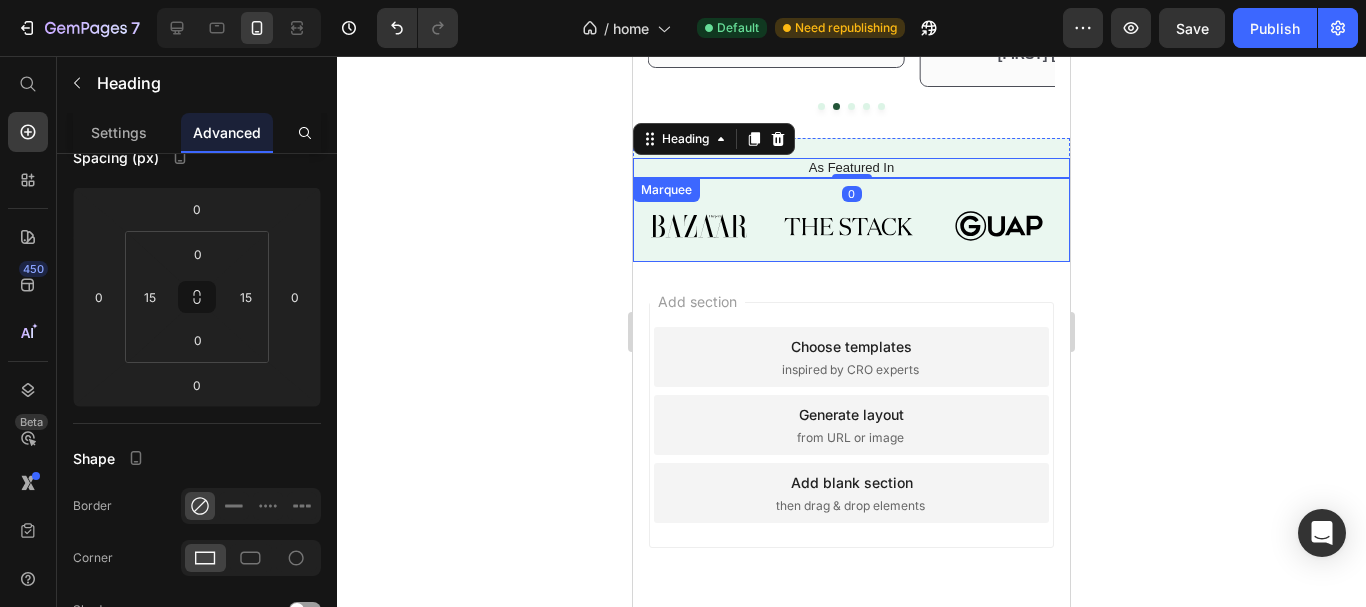 scroll, scrollTop: 0, scrollLeft: 0, axis: both 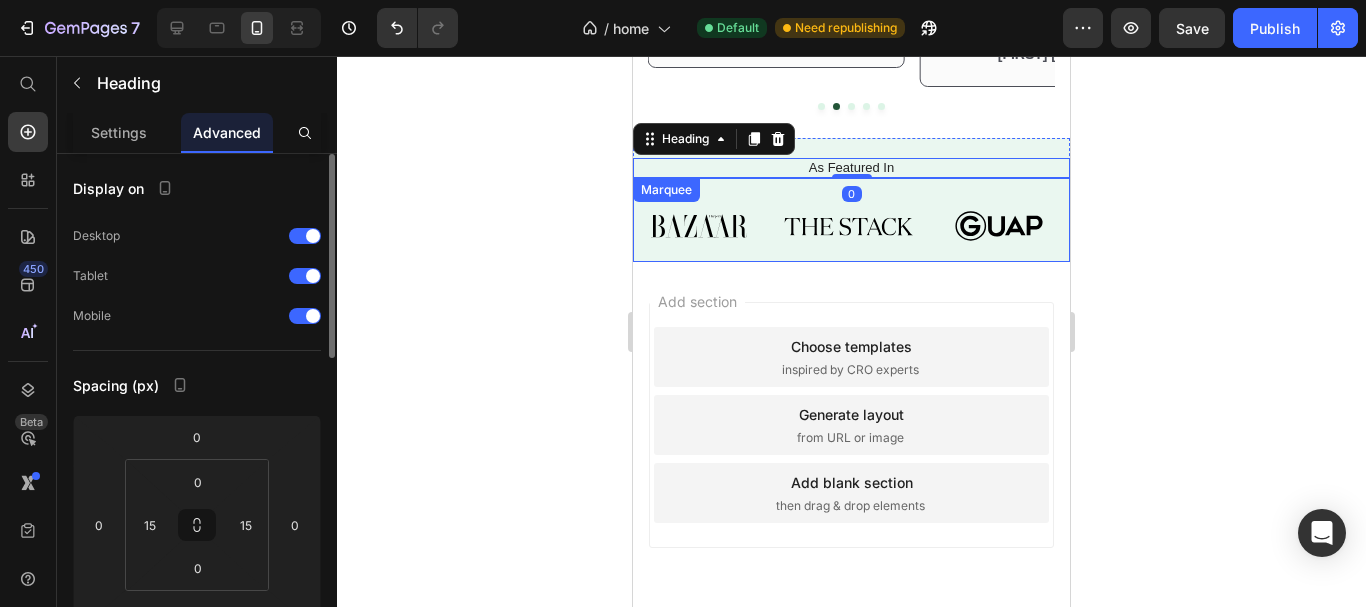 click on "Image Image Image Image Image Image Image" at bounding box center (1151, 226) 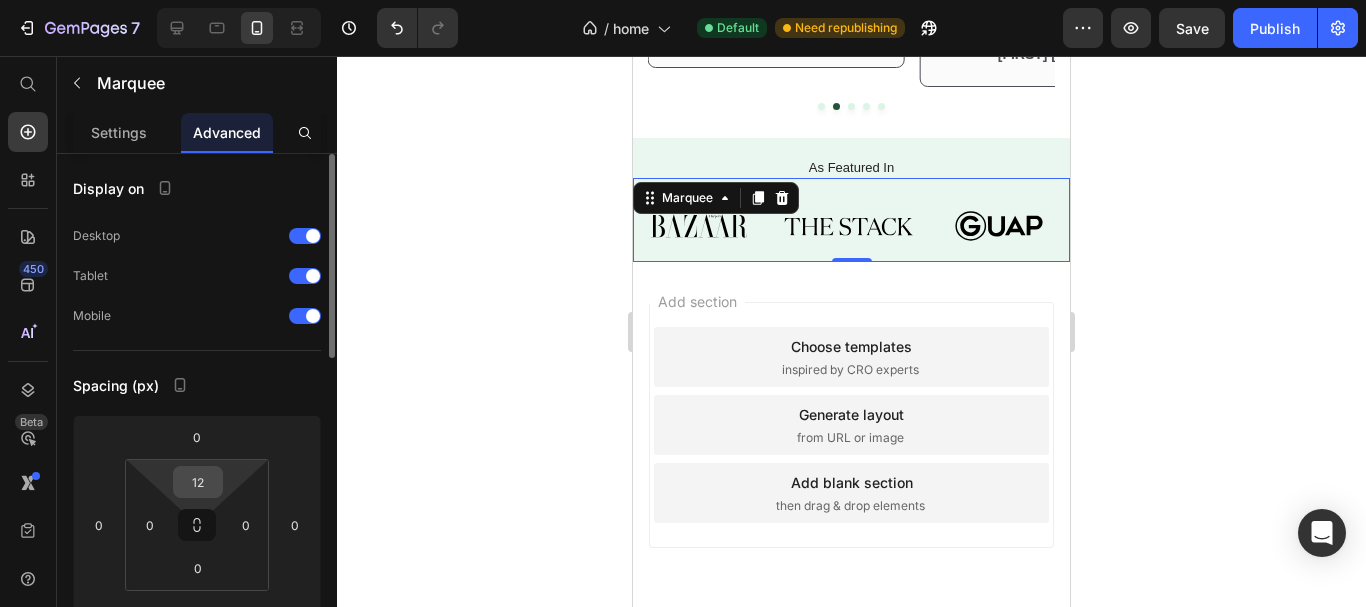 click on "12" at bounding box center [198, 482] 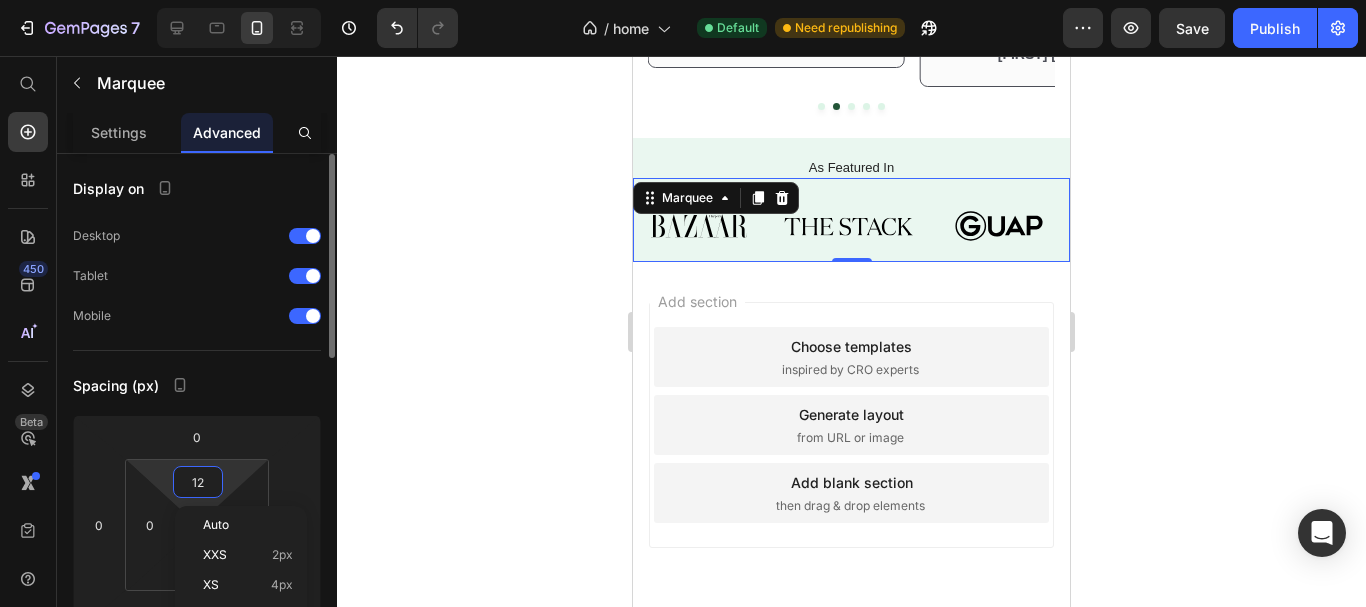 type on "0" 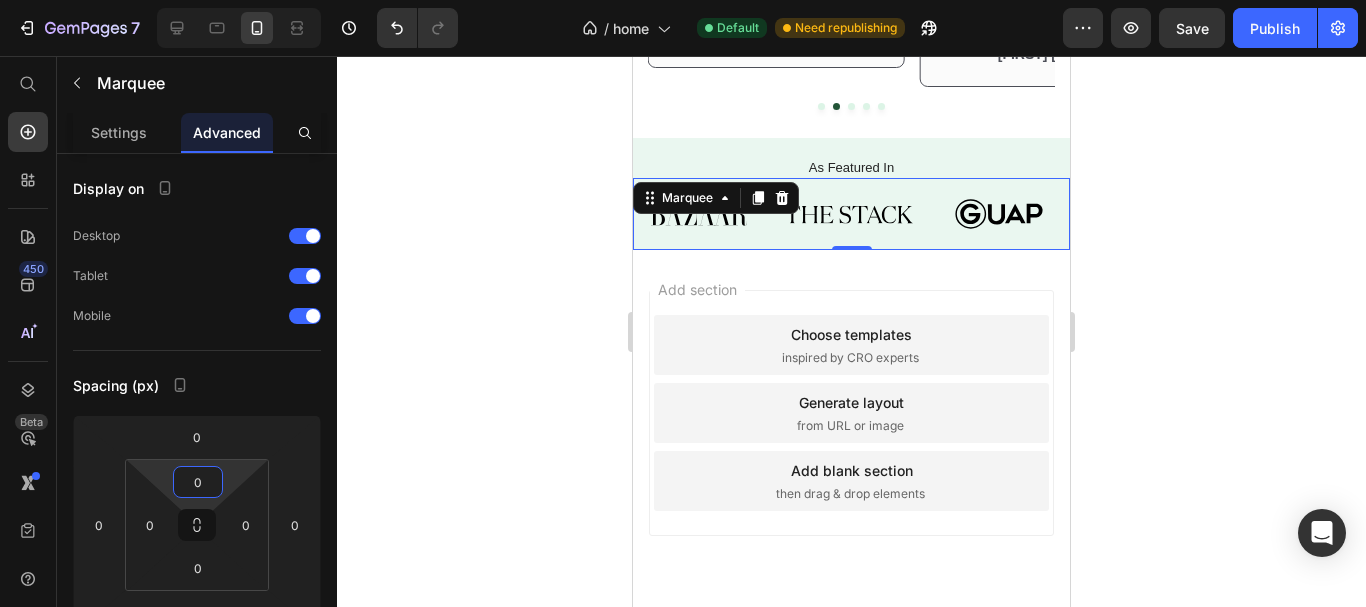 click 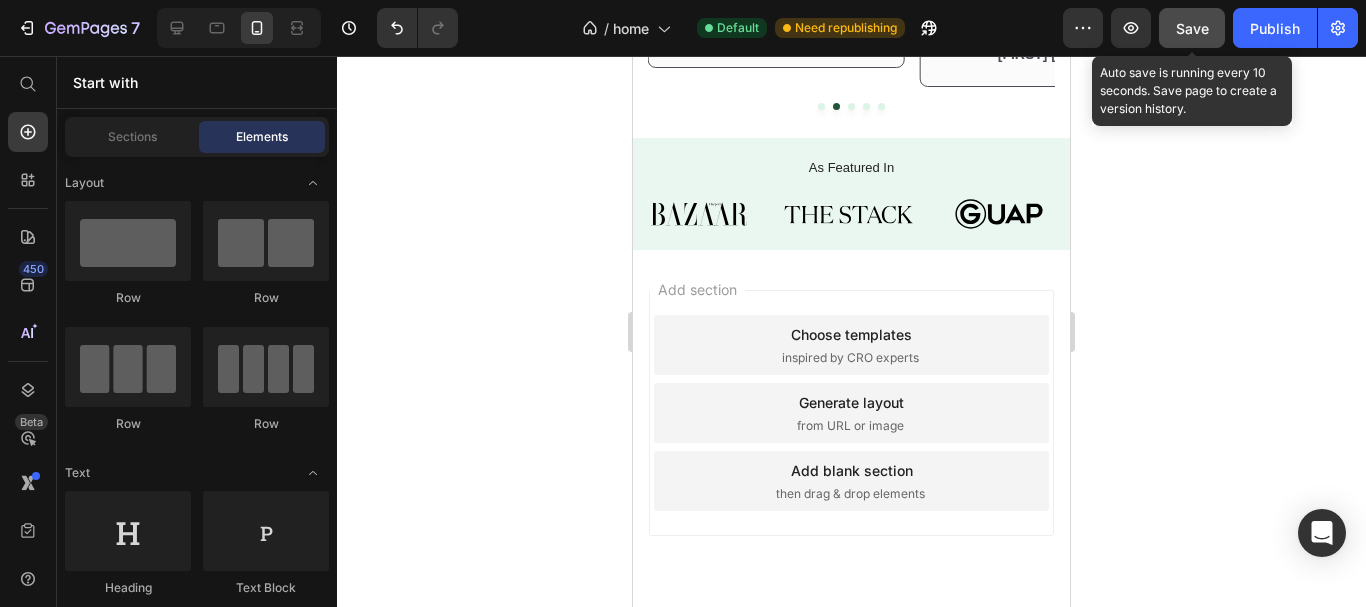 click on "Save" at bounding box center (1192, 28) 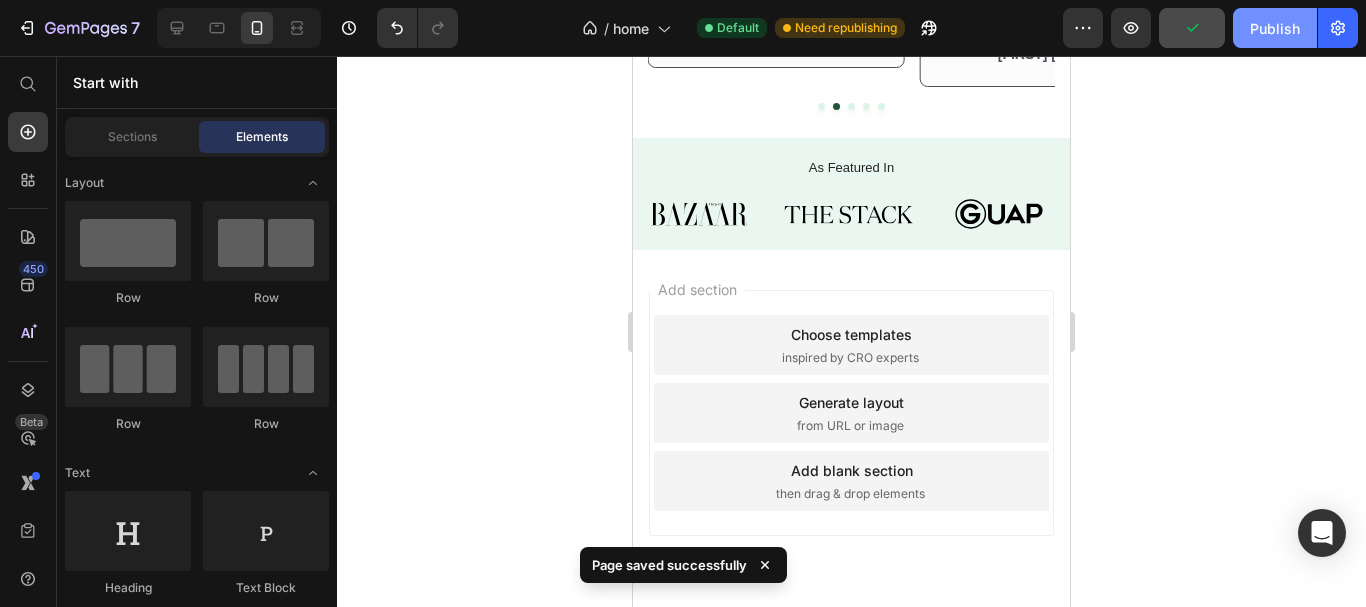click on "Publish" at bounding box center [1275, 28] 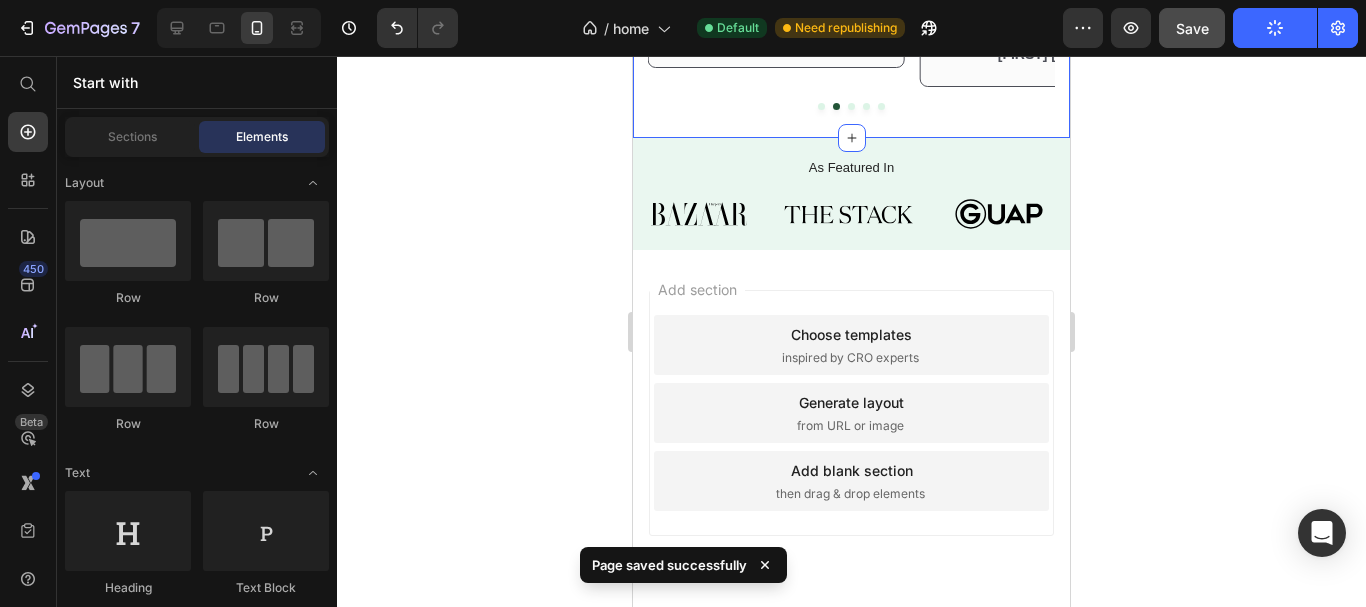 click on "Image Icon Icon Icon Icon Icon Icon List 5/5 rating Text Block Row “Wasn’t sure about supplements before, but Formblend changed my mind. I take the BCAA before workouts and I feel less drained after. Even my trainer noticed the difference.” Text Block – [LAST] J. Text Block Row Row Image Icon Icon Icon Icon Icon Icon List 5/5 rating Text Block Row “I love that I don’t have to think twice about what’s in these products. They’re clean, taste good, and I actually look forward to taking them.” Text Block – [LAST] P. Text Block Row Row Image Icon Icon Icon Icon Icon Icon List 5/5 rating Text Block Row “I travel a lot for work and these supplements help me stay on track. The gummies are a small daily ritual I enjoy, and the gut capsules have really helped my digestion.” Text Block [FIRST] [LAST] Text Block Row Row Image Icon Icon Icon Icon Icon Icon List 5/5 rating Text Block Row Text Block – [LAST] S. Text Block Row Row Image Icon Icon Icon Icon Icon Icon List 5/5 rating Text Block Row Text Block" at bounding box center (851, -84) 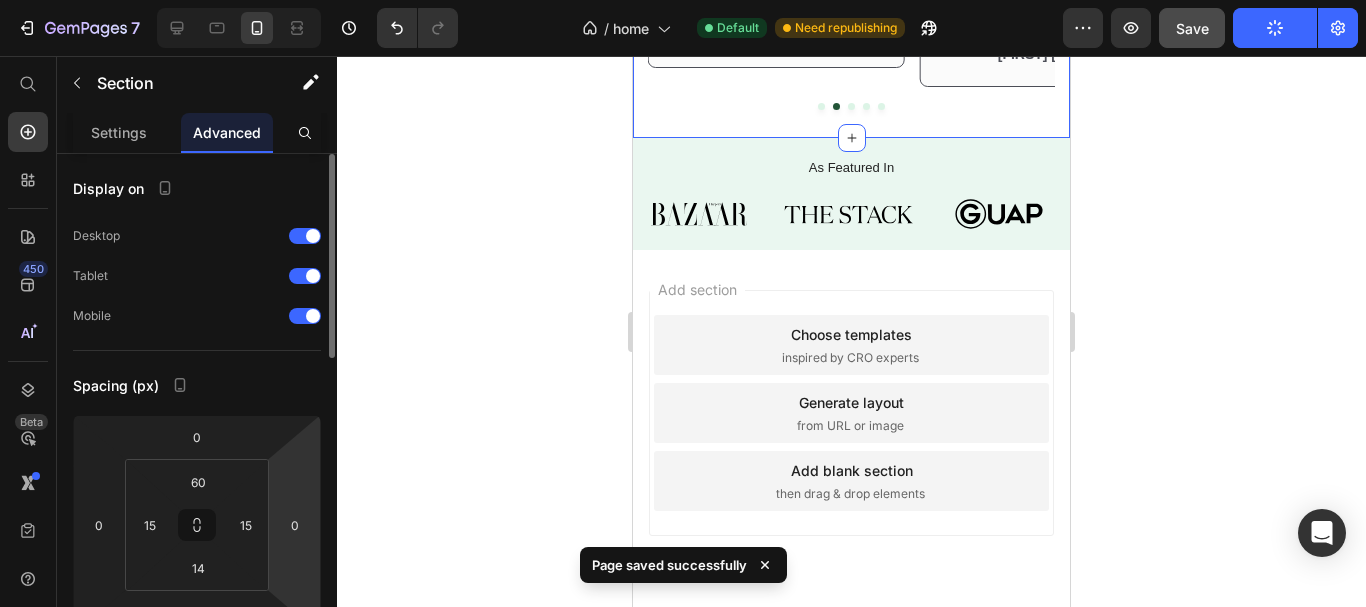 click on "Display on Desktop Tablet Mobile Spacing (px) 0 0 0 0 60 15 14 15 Shape Border Corner Shadow Position Opacity 100 % Animation Interaction Upgrade to Optimize plan  to unlock Interaction & other premium features. CSS class  Delete element" at bounding box center (197, 409) 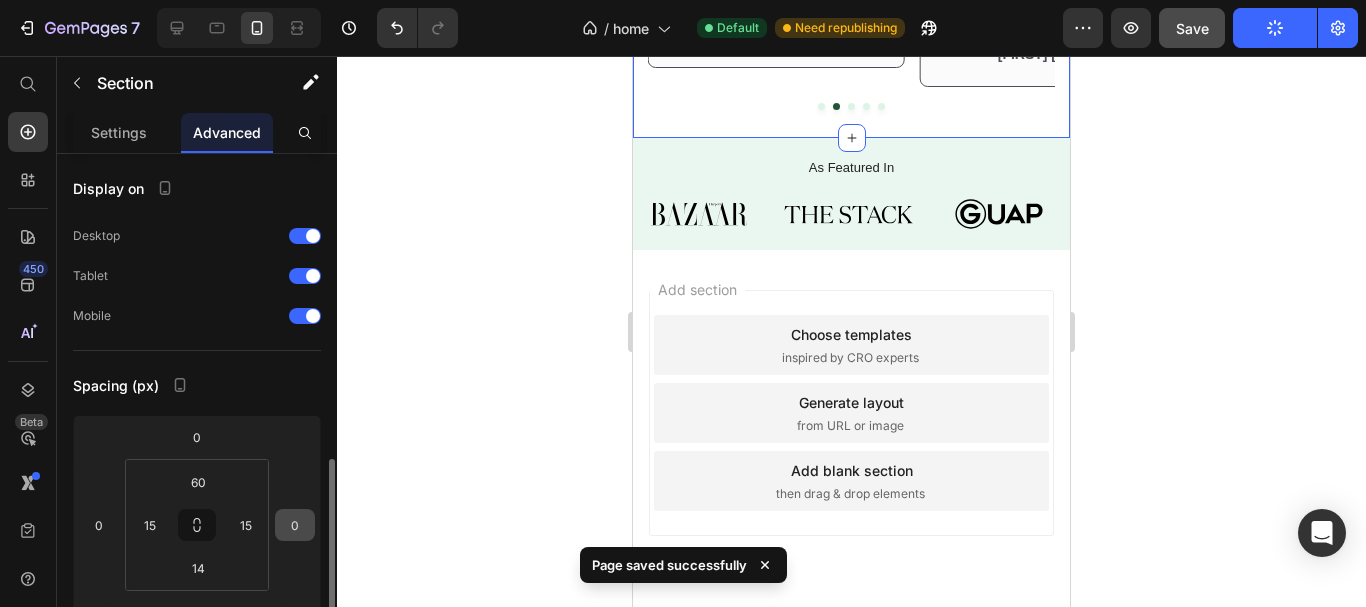 scroll, scrollTop: 218, scrollLeft: 0, axis: vertical 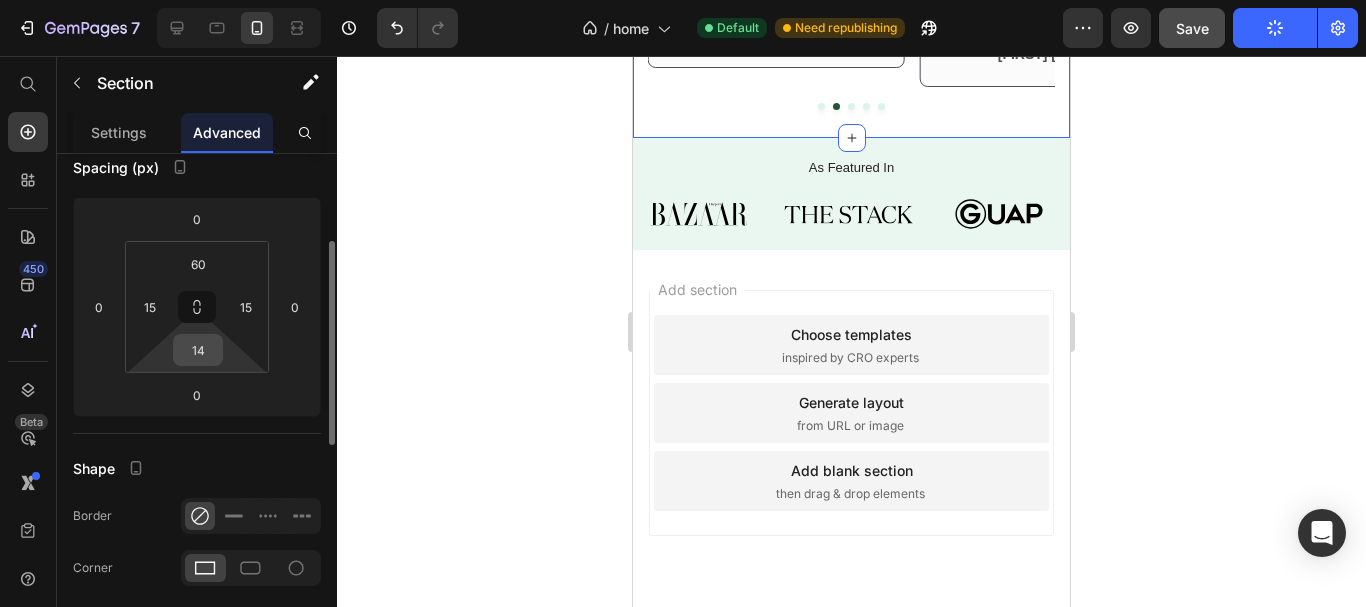 click on "14" at bounding box center [198, 350] 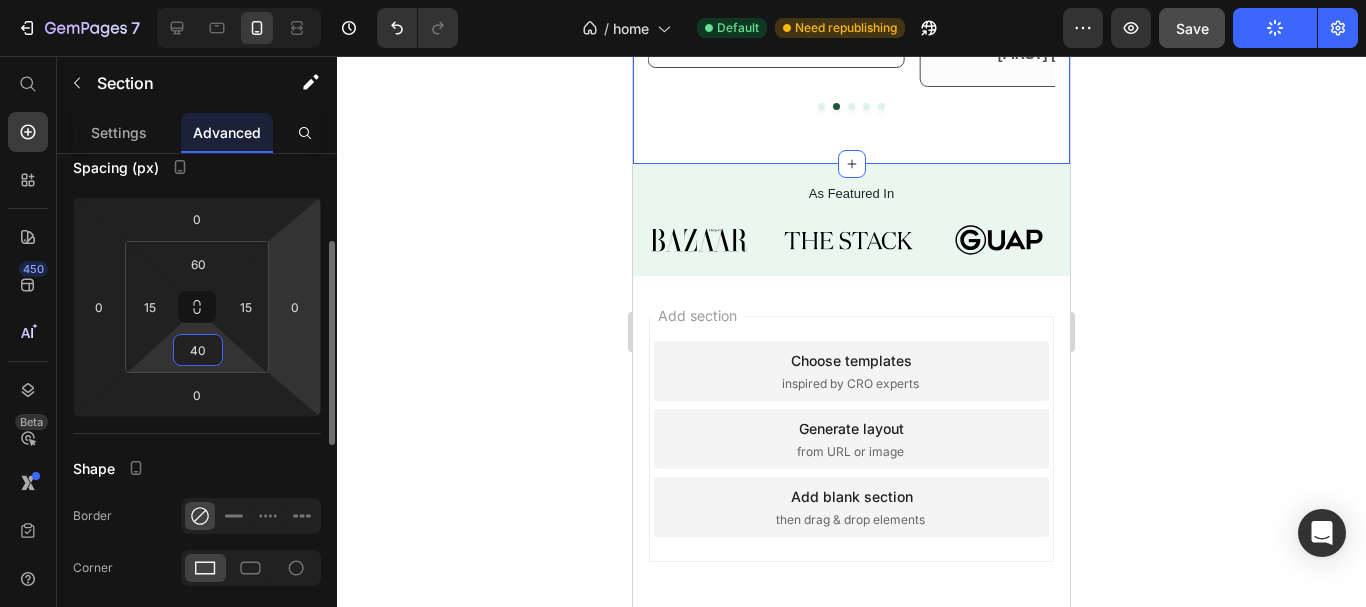 type on "40" 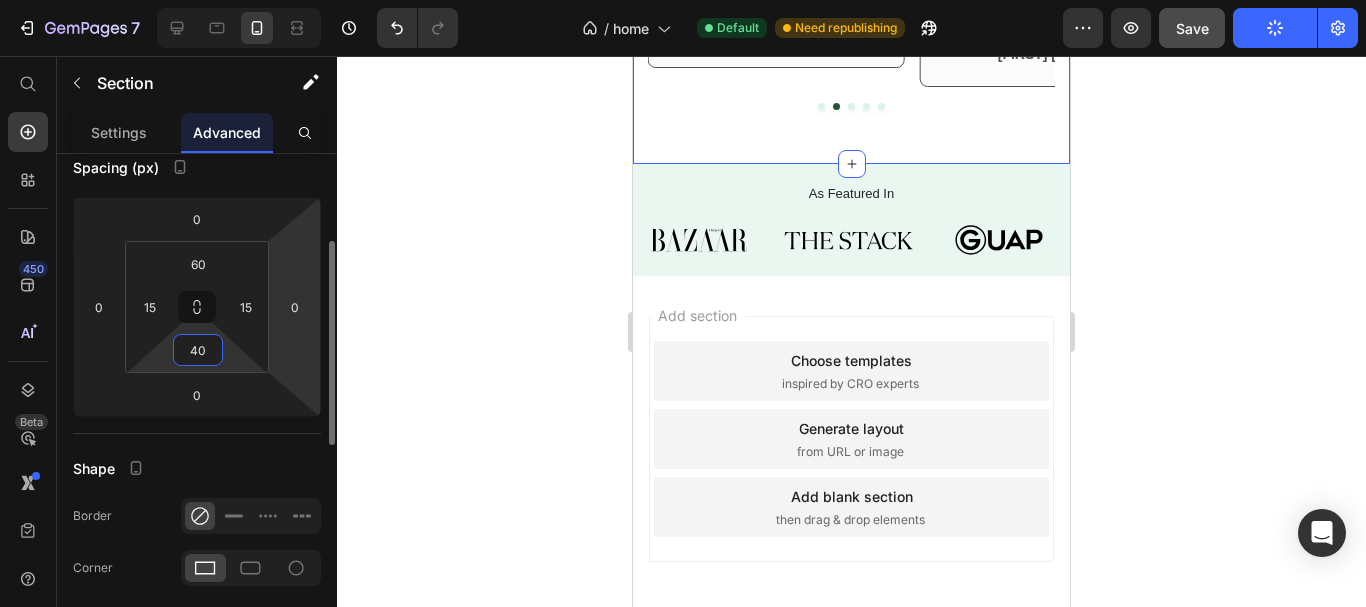 click on "Display on Desktop Tablet Mobile Spacing (px) 0 0 0 0 60 15 40 15 Shape Border Corner Shadow Position Opacity 100 % Animation Interaction Upgrade to Optimize plan  to unlock Interaction & other premium features. CSS class" at bounding box center (197, 521) 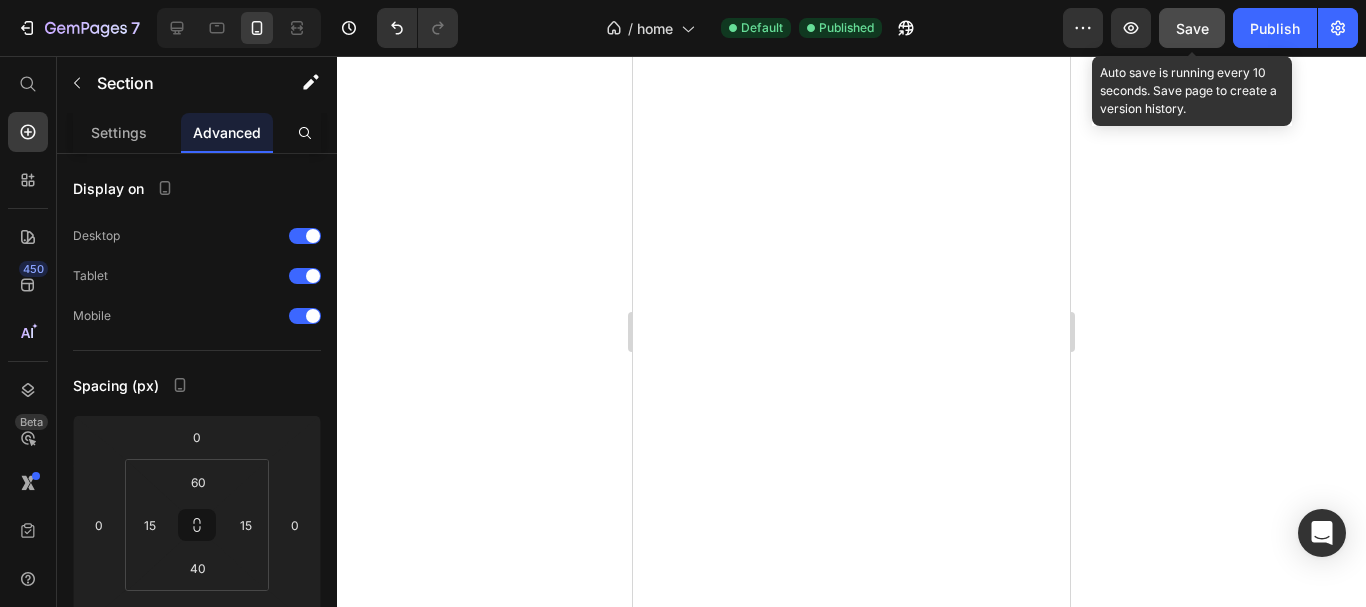 scroll, scrollTop: 0, scrollLeft: 0, axis: both 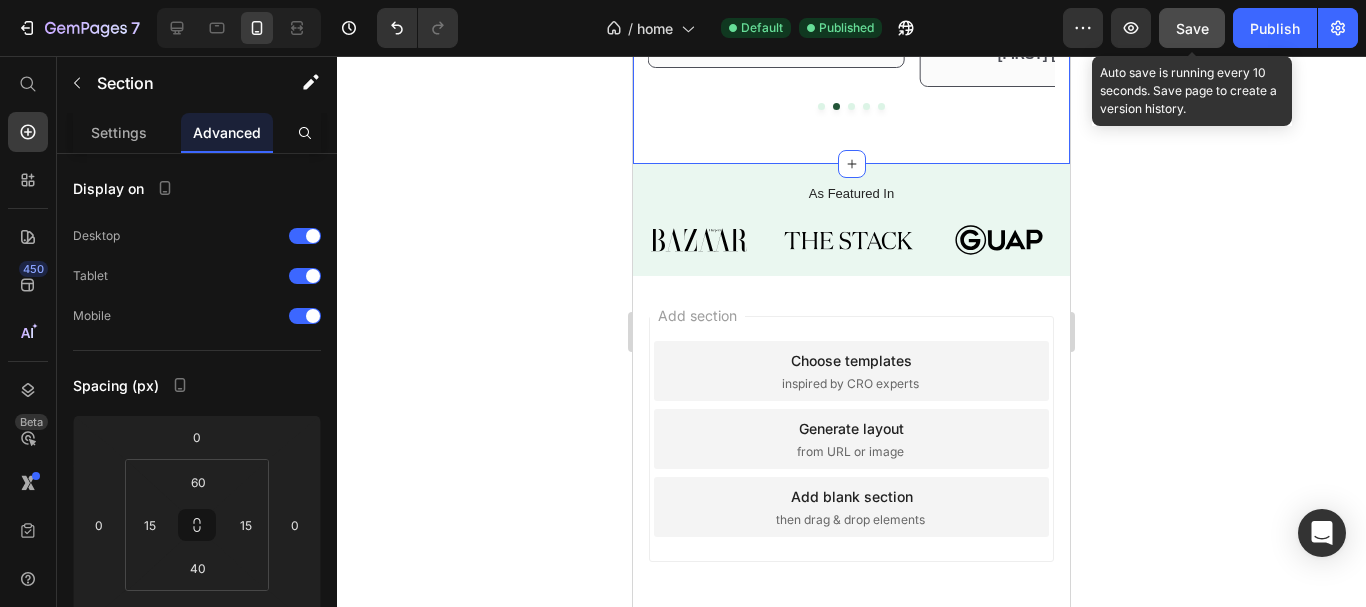 click on "Save" at bounding box center (1192, 28) 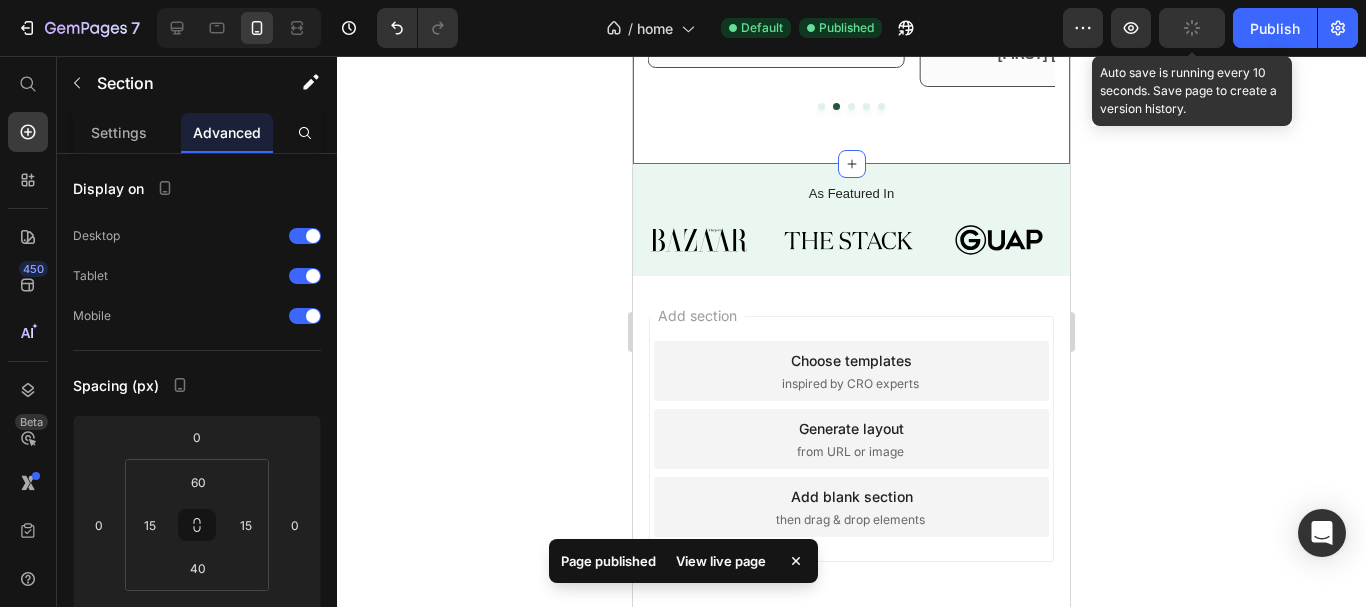 scroll, scrollTop: 218, scrollLeft: 0, axis: vertical 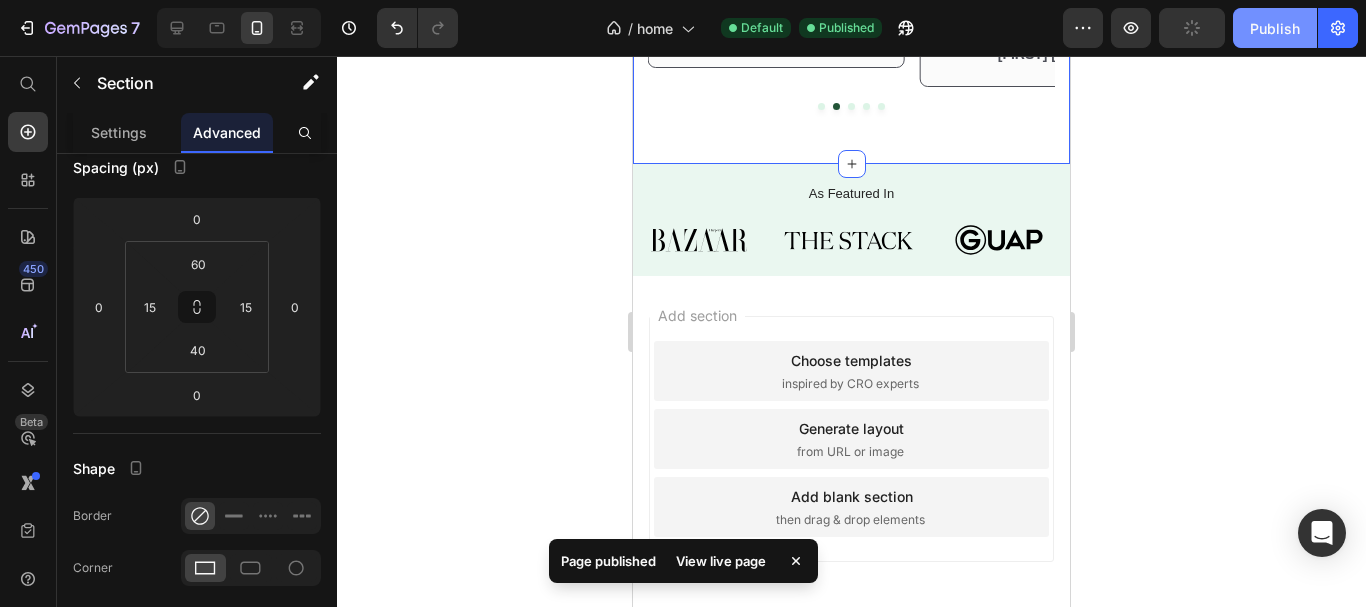 click on "Publish" 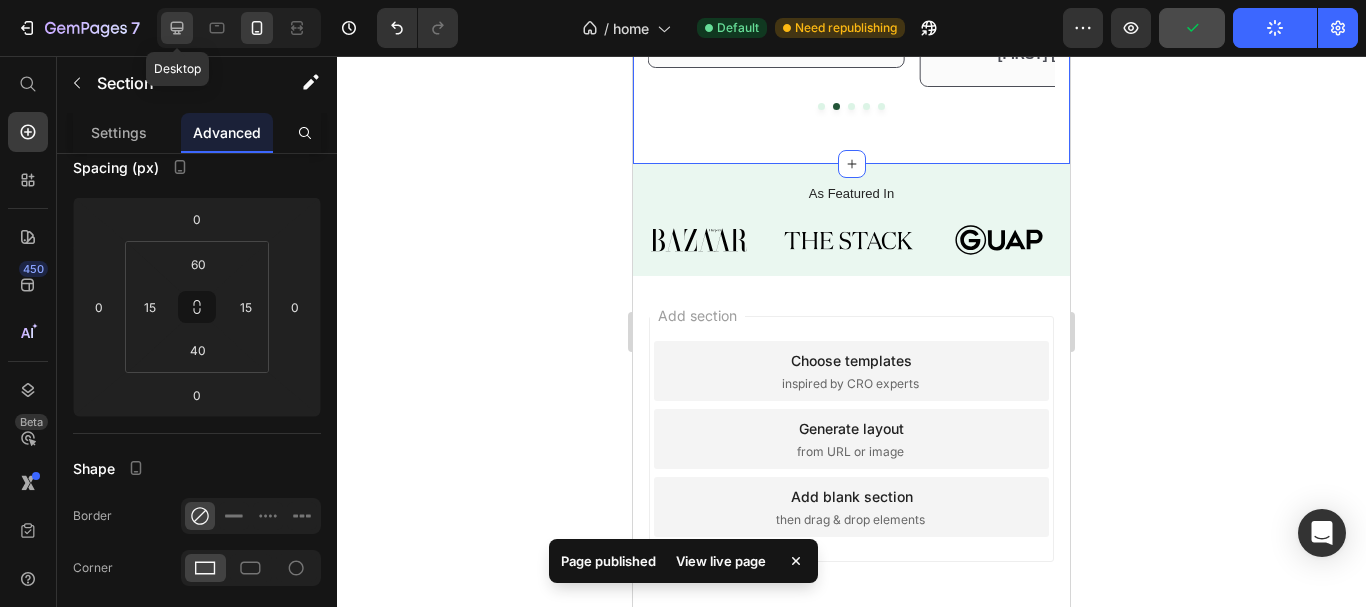 click 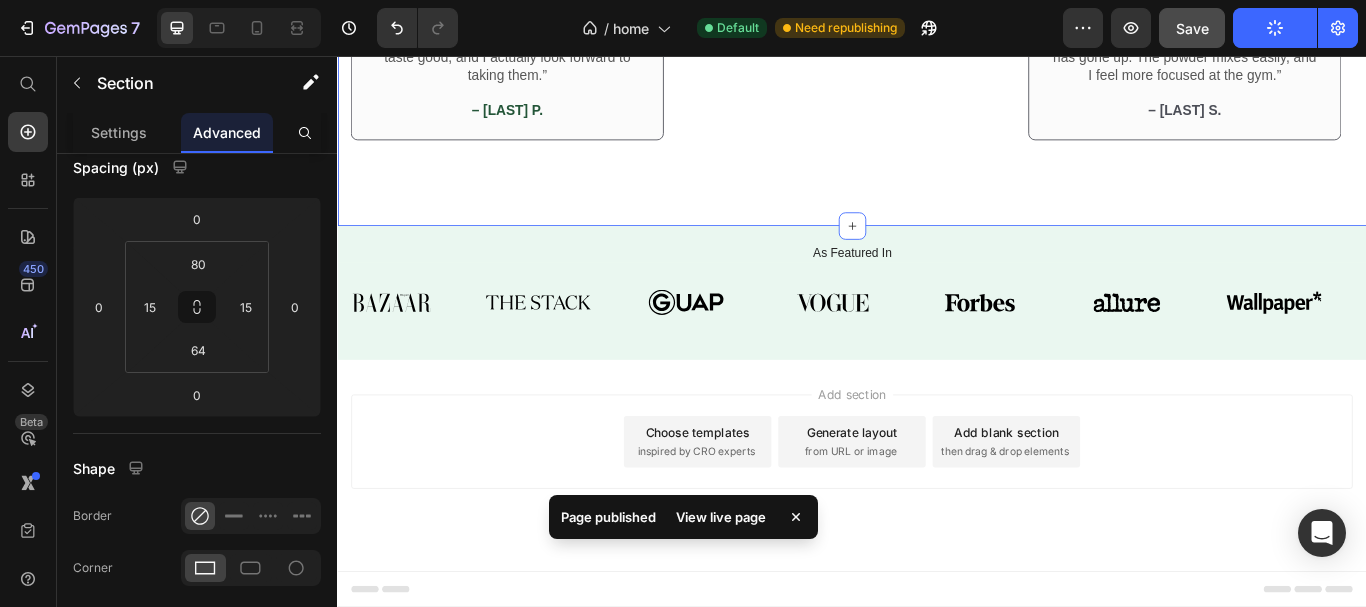 scroll, scrollTop: 3087, scrollLeft: 0, axis: vertical 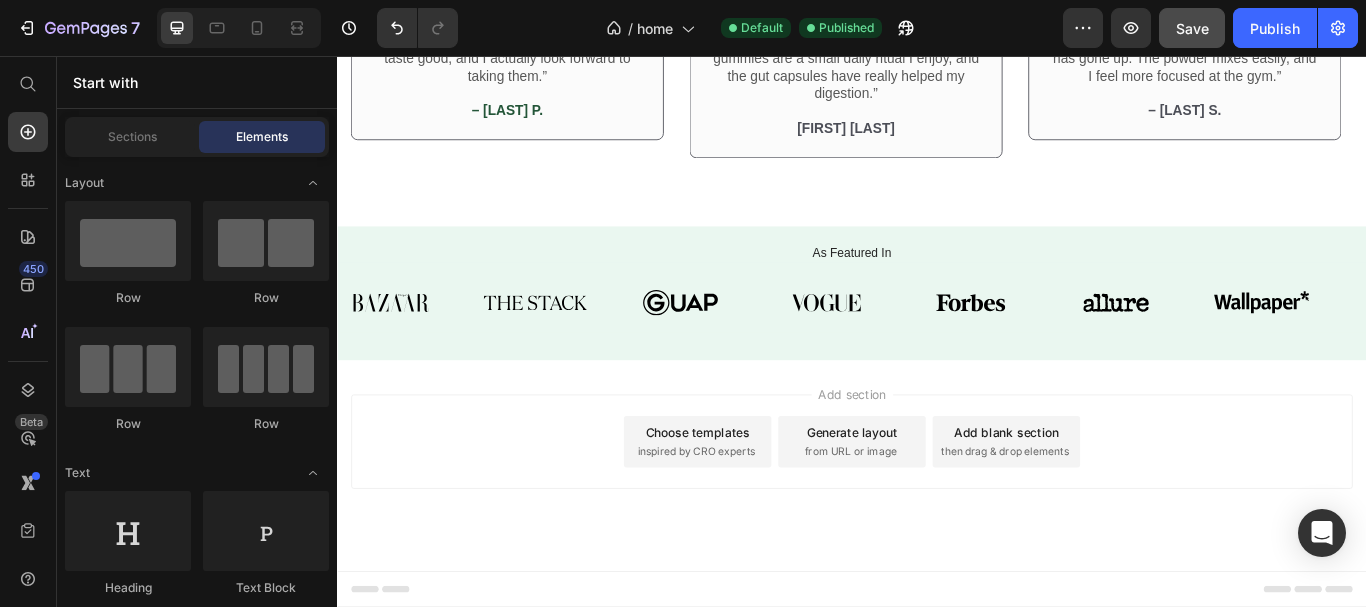 click on "Choose templates inspired by CRO experts" at bounding box center [757, 506] 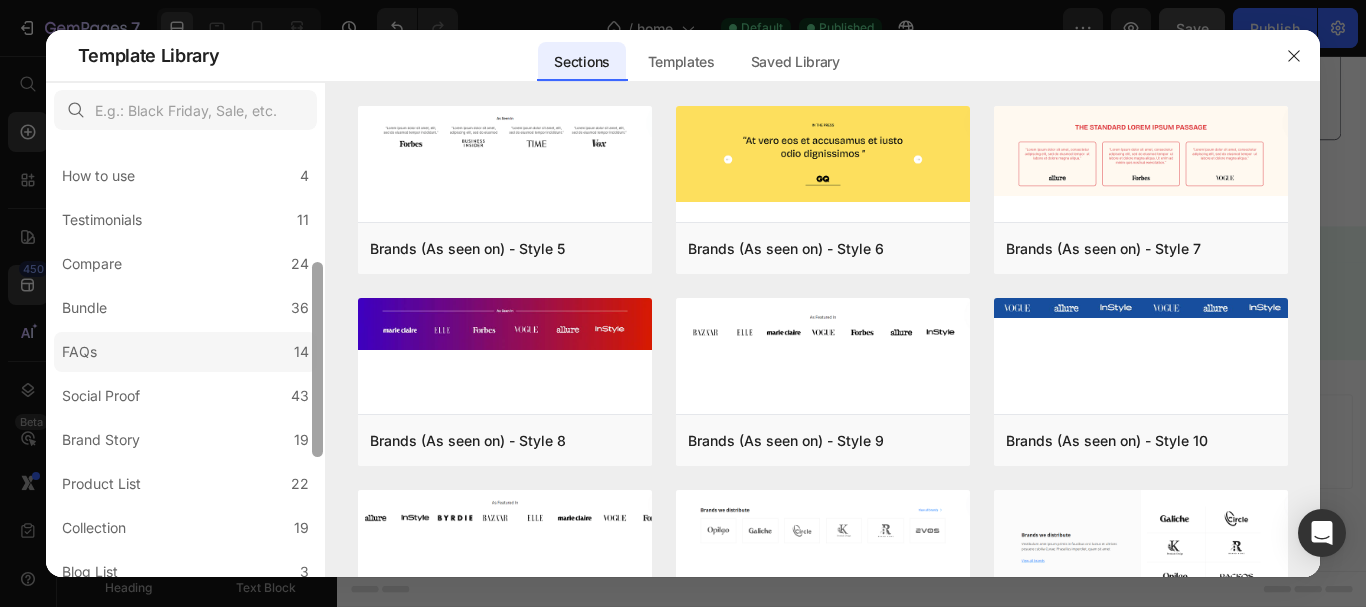 drag, startPoint x: 318, startPoint y: 210, endPoint x: 290, endPoint y: 356, distance: 148.66069 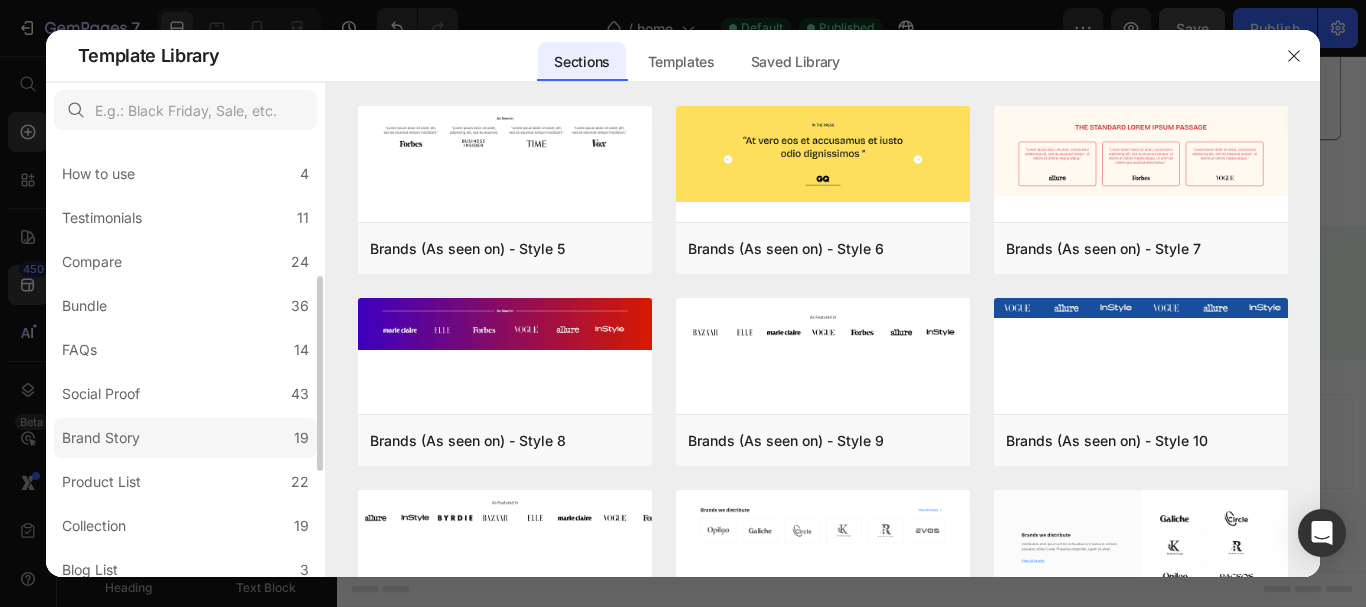 click on "Brand Story 19" 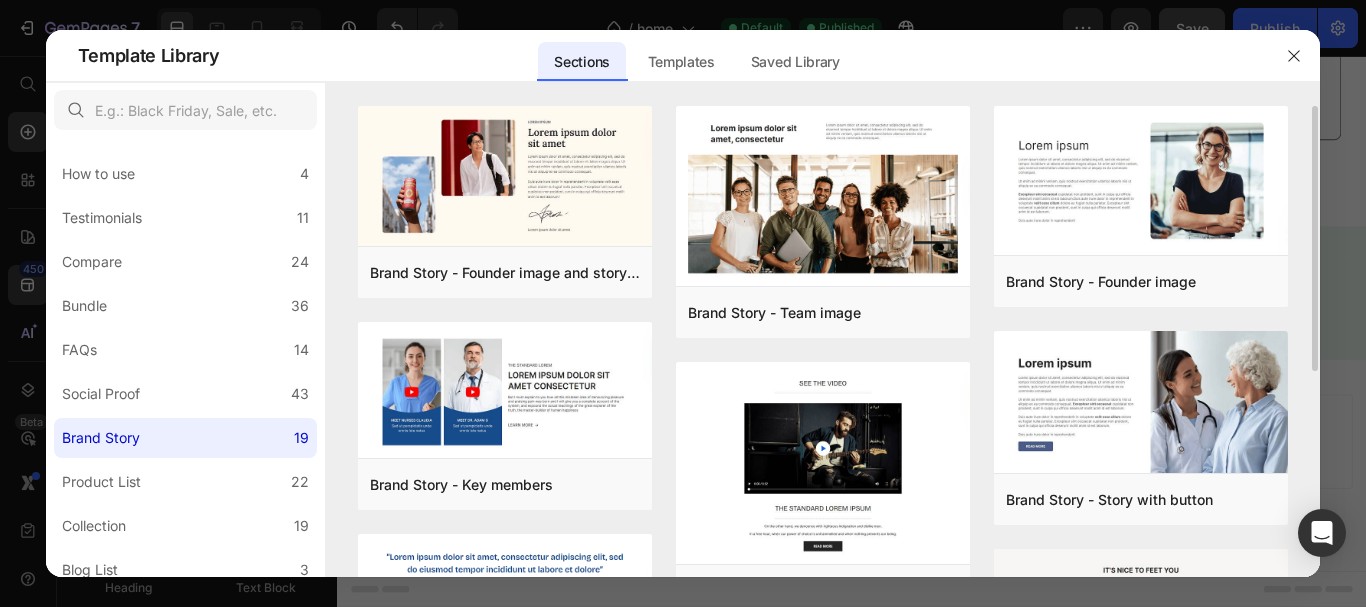 click on "Brand Story - Founder image and story with signature Add to page  Preview  Brand Story - Key members Add to page  Preview  Brand Story - Founder quote Add to page  Preview  Content - Style 2 Add to page  Preview  Content - Style 7 Add to page  Preview  Content - Style 6 Add to page  Preview  Brand Story - Team image Add to page  Preview  Brand Story - Enthusiast video Add to page  Preview  Brand Story - Founder image in center Add to page  Preview  Content - Style 4 Add to page  Preview  Content - Style 11 Add to page  Preview  Content - Style 1 Add to page  Preview  Brand Story - Founder image Add to page  Preview  Brand Story - Story with button Add to page  Preview  Brand Story - Long plain story Add to page  Preview  Content - Style 3 Add to page  Preview  Content - Style 10 Add to page  Preview  Content - Style 5 Add to page  Preview  Brand Story - Founder image and story with signature Add to page  Preview  Brand Story - Team image Add to page  Preview  Brand Story - Founder image Add to page  Preview" at bounding box center (823, 874) 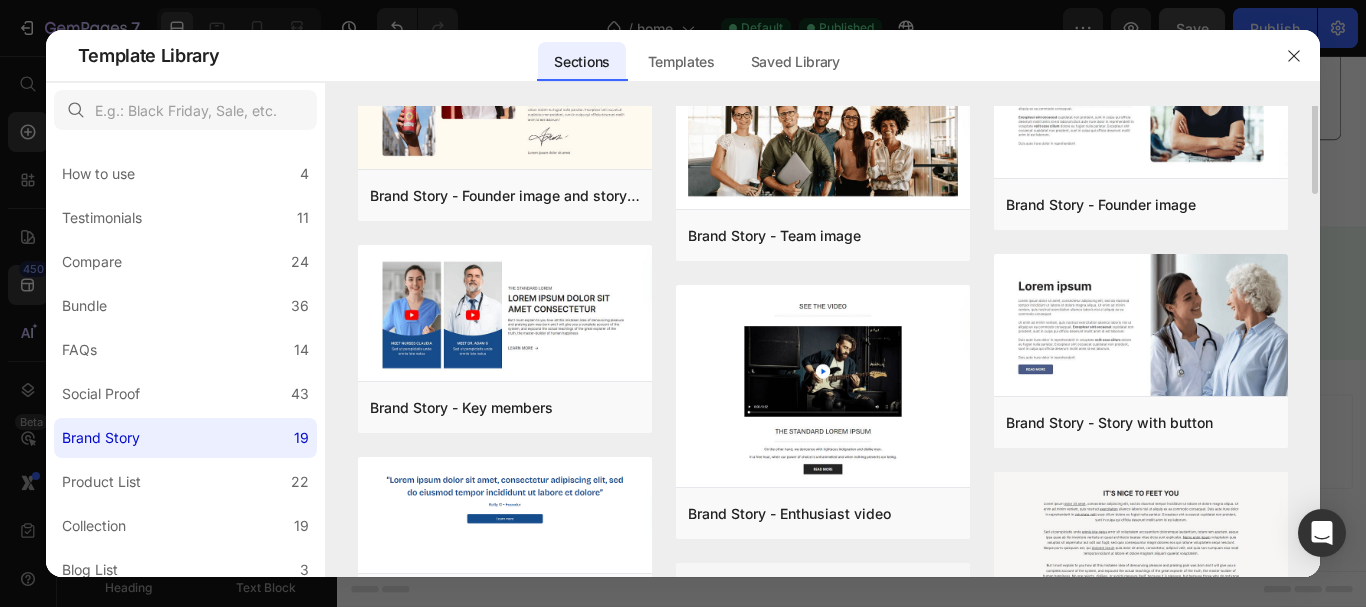 scroll, scrollTop: 17, scrollLeft: 0, axis: vertical 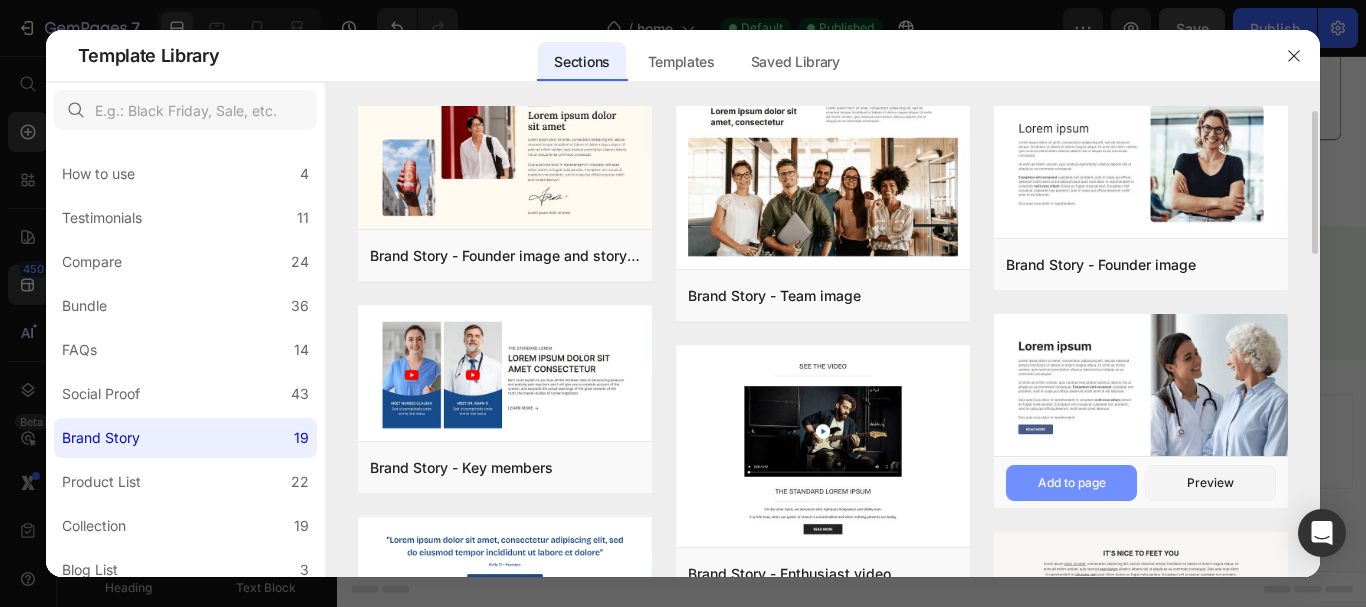 click on "Add to page" at bounding box center [1072, 483] 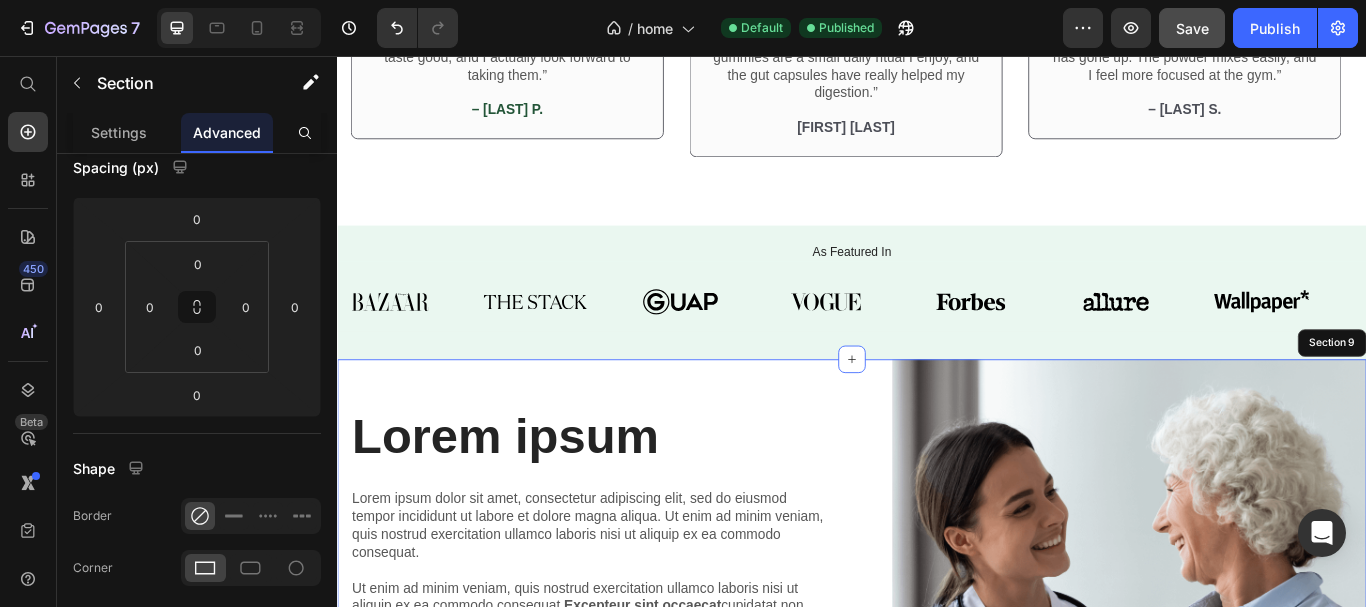scroll, scrollTop: 4016, scrollLeft: 0, axis: vertical 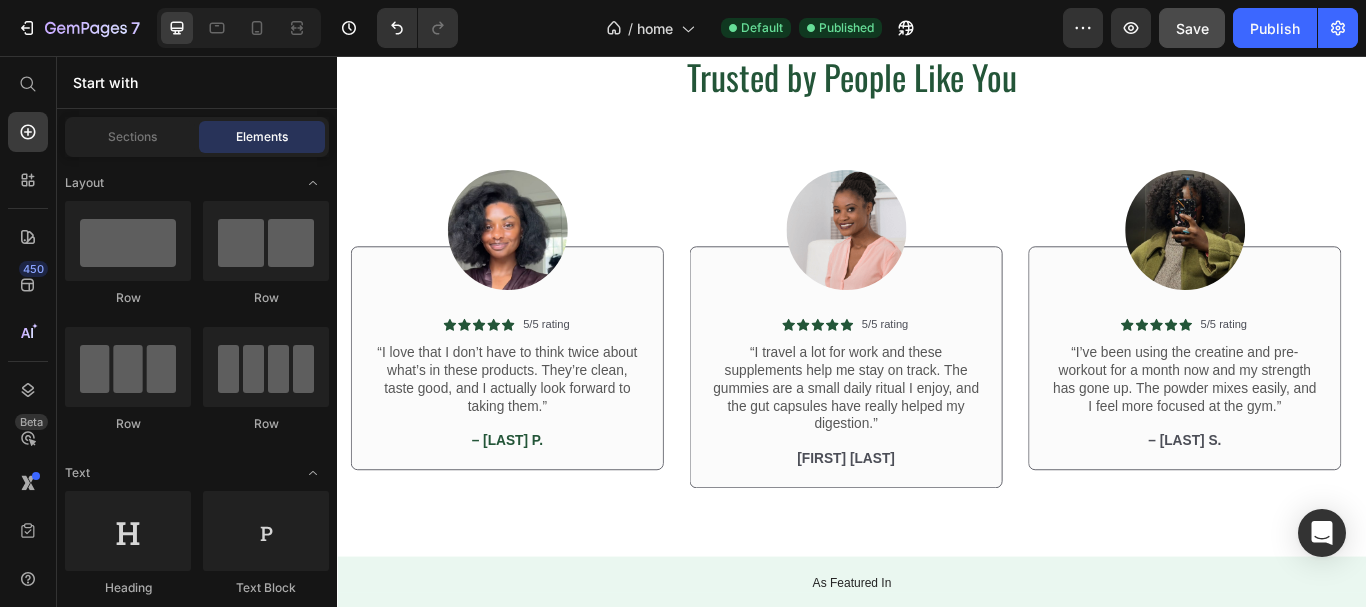 click on "Image Icon Icon Icon Icon Icon Icon List 5/5 rating Text Block Row “Wasn’t sure about supplements before, but Formblend changed my mind. I take the BCAA before workouts and I feel less drained after. Even my trainer noticed the difference.” Text Block – [LAST] J. Text Block Row Row Image Icon Icon Icon Icon Icon Icon List 5/5 rating Text Block Row “I love that I don’t have to think twice about what’s in these products. They’re clean, taste good, and I actually look forward to taking them.” Text Block – [LAST] P. Text Block Row Row Image Icon Icon Icon Icon Icon Icon List 5/5 rating Text Block Row “I travel a lot for work and these supplements help me stay on track. The gummies are a small daily ritual I enjoy, and the gut capsules have really helped my digestion.” Text Block [FIRST] [LAST] Text Block Row Row Image Icon Icon Icon Icon Icon Icon List 5/5 rating Text Block Row Text Block – [LAST] S. Text Block Row Row Image Icon Icon Icon Icon Icon Icon List 5/5 rating Text Block Row Text Block" at bounding box center (937, 349) 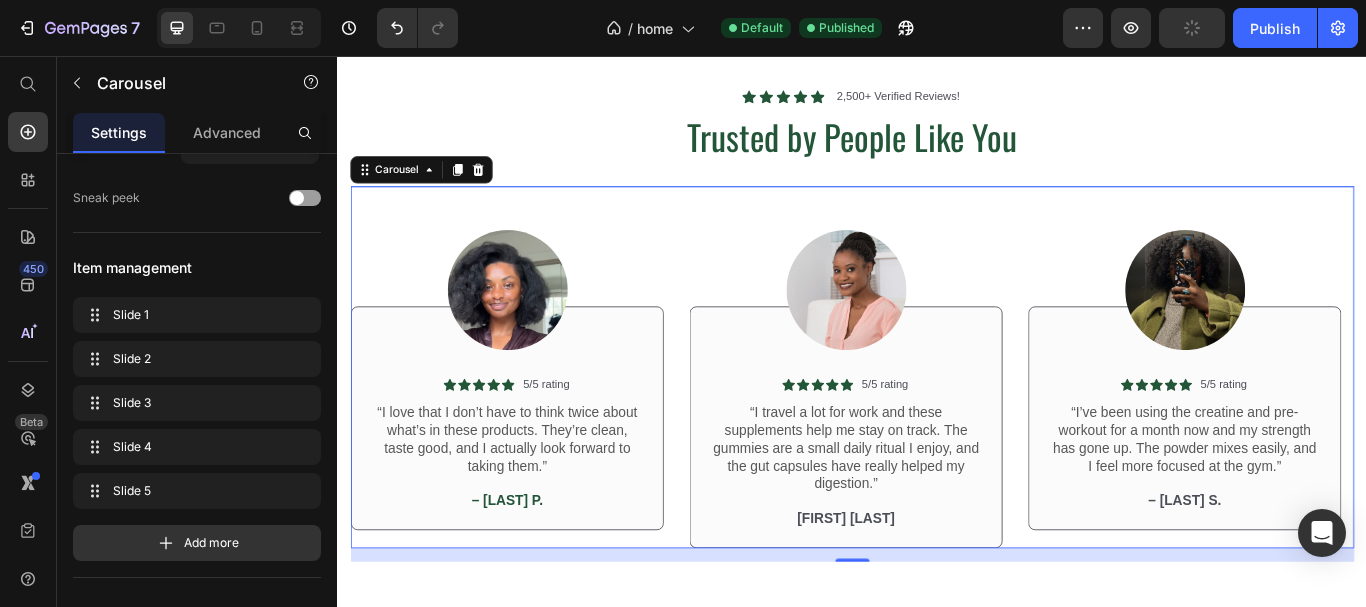 scroll, scrollTop: 4226, scrollLeft: 0, axis: vertical 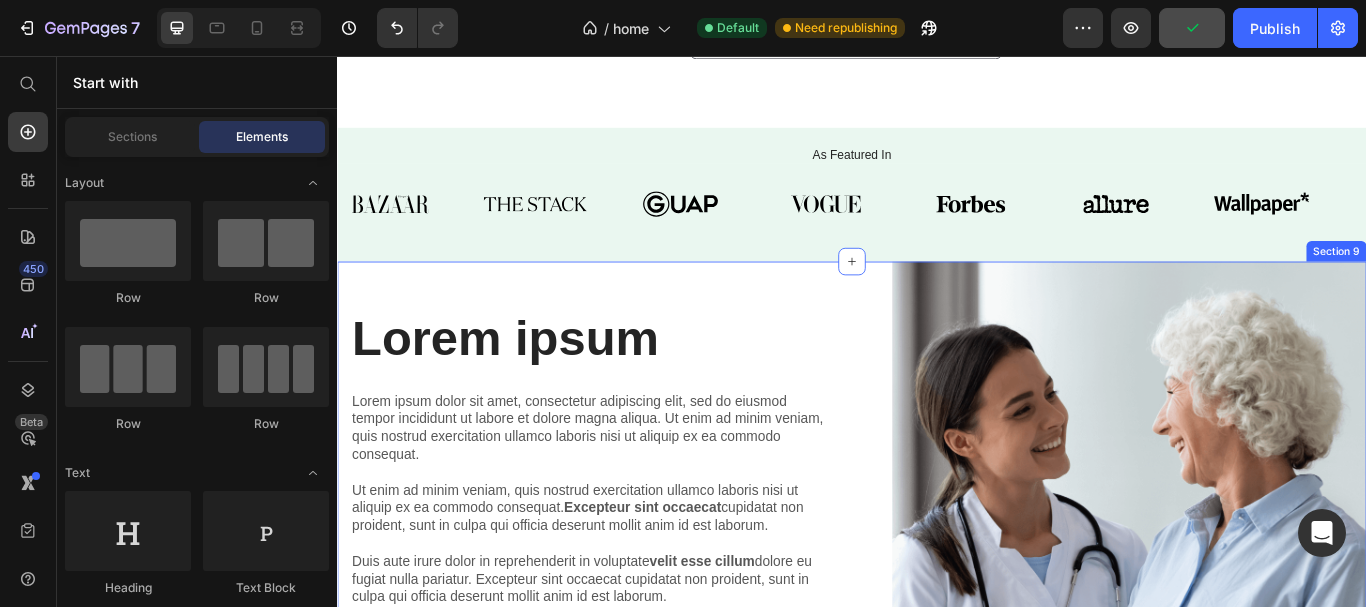 click on "Lorem ipsum Heading Lorem ipsum dolor sit amet, consectetur adipiscing elit, sed do eiusmod tempor incididunt ut labore et dolore magna aliqua. Ut enim ad minim veniam, quis nostrud exercitation ullamco laboris nisi ut aliquip ex ea commodo consequat. Ut enim ad minim veniam, quis nostrud exercitation ullamco laboris nisi ut aliquip ex ea commodo consequat.  Excepteur sint occaecat  cupidatat non proident, sunt in culpa qui officia deserunt mollit anim id est laborum. Duis aute irure dolor in reprehenderit in voluptate  velit esse cillum  dolore eu fugiat nulla pariatur. Excepteur sint occaecat cupidatat non proident, sunt in culpa qui officia deserunt mollit anim id est laborum. Duis aute irure dolor in reprehenderit Text Block READ MORE Button Row Image Section 9" at bounding box center [937, 582] 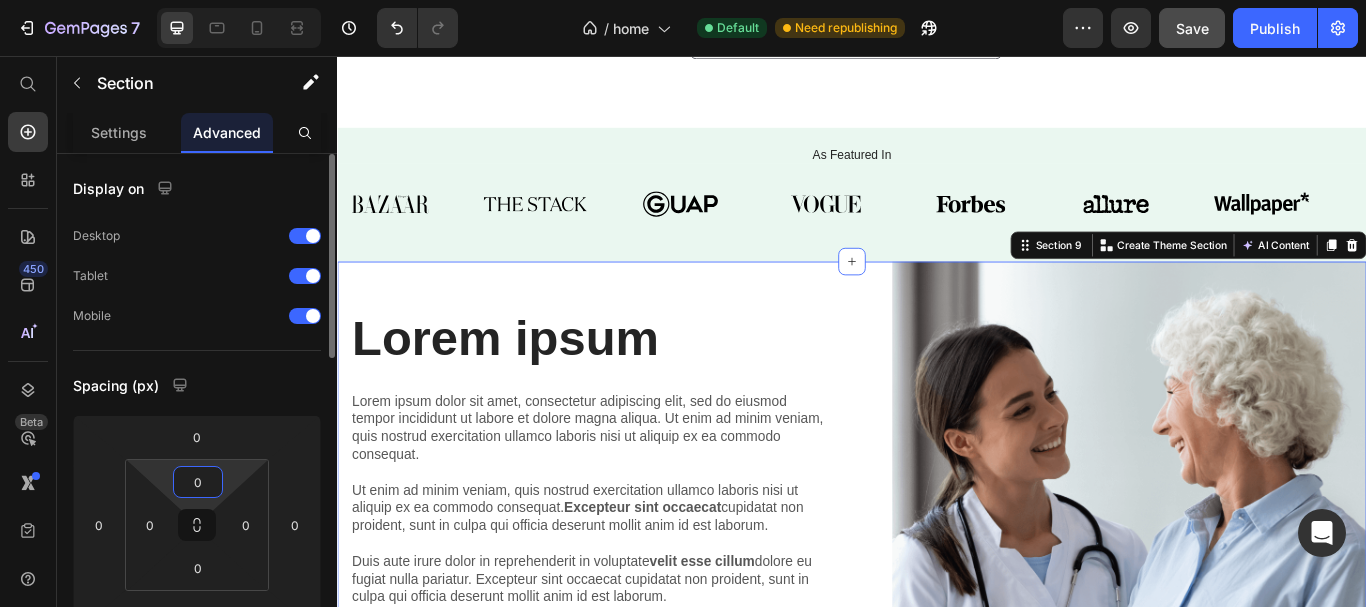 click on "0" at bounding box center [198, 482] 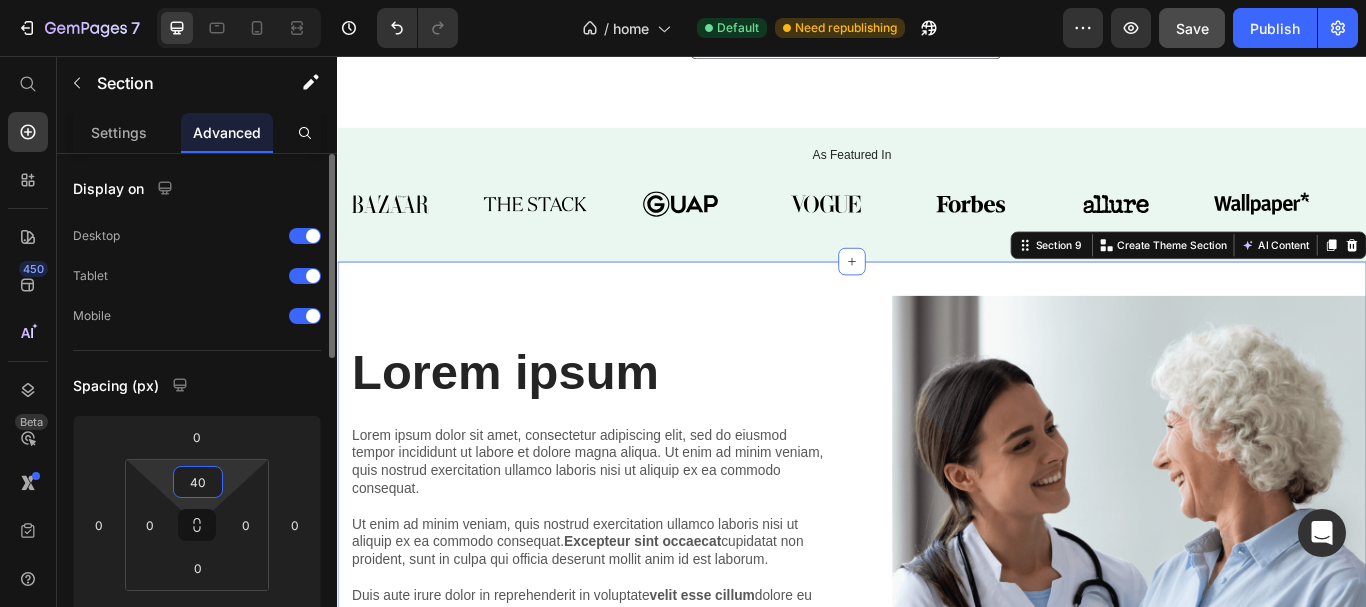 type on "4" 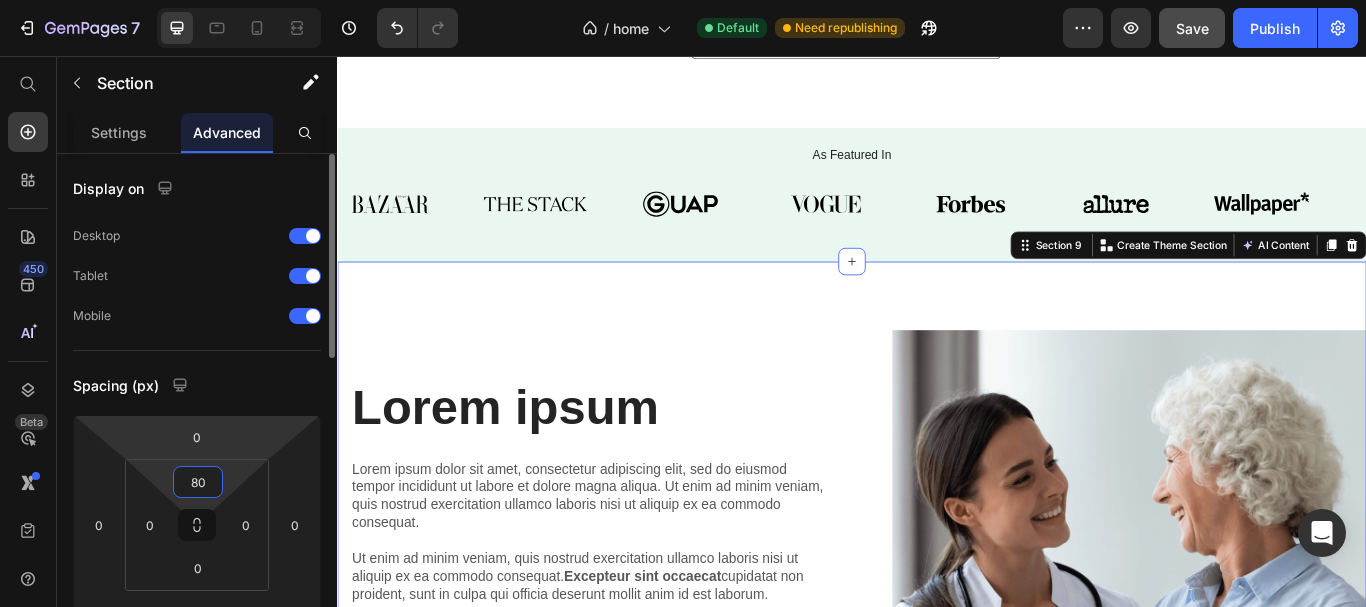 type on "80" 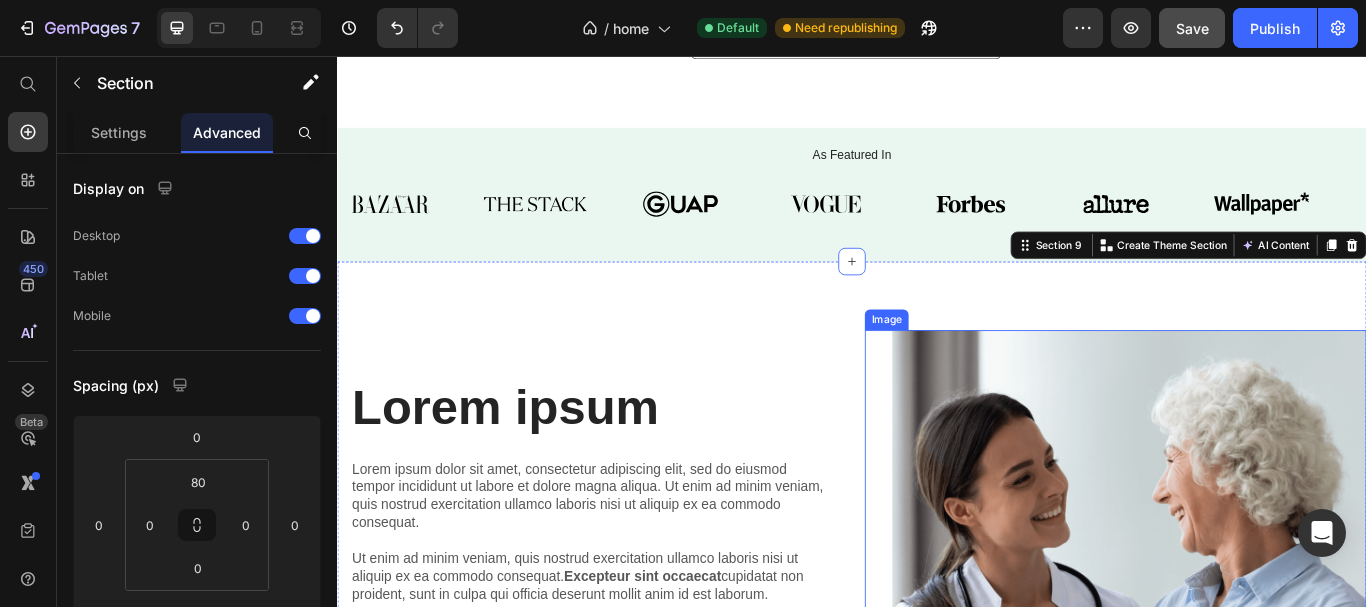 click at bounding box center (1244, 662) 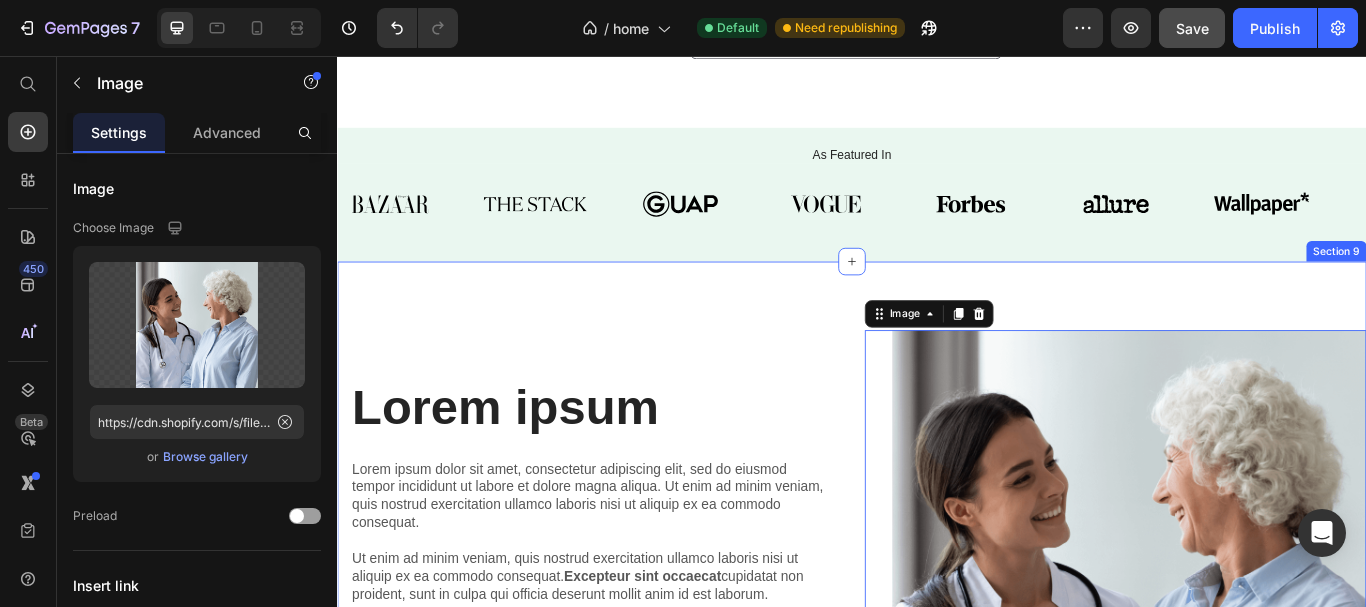 click on "Lorem ipsum Heading Lorem ipsum dolor sit amet, consectetur adipiscing elit, sed do eiusmod tempor incididunt ut labore et dolore magna aliqua. Ut enim ad minim veniam, quis nostrud exercitation ullamco laboris nisi ut aliquip ex ea commodo consequat. Ut enim ad minim veniam, quis nostrud exercitation ullamco laboris nisi ut aliquip ex ea commodo consequat.  Excepteur sint occaecat  cupidatat non proident, sunt in culpa qui officia deserunt mollit anim id est laborum. Duis aute irure dolor in reprehenderit in voluptate  velit esse cillum  dolore eu fugiat nulla pariatur. Excepteur sint occaecat cupidatat non proident, sunt in culpa qui officia deserunt mollit anim id est laborum. Duis aute irure dolor in reprehenderit Text Block READ MORE Button Row Image   0 Section 9" at bounding box center [937, 622] 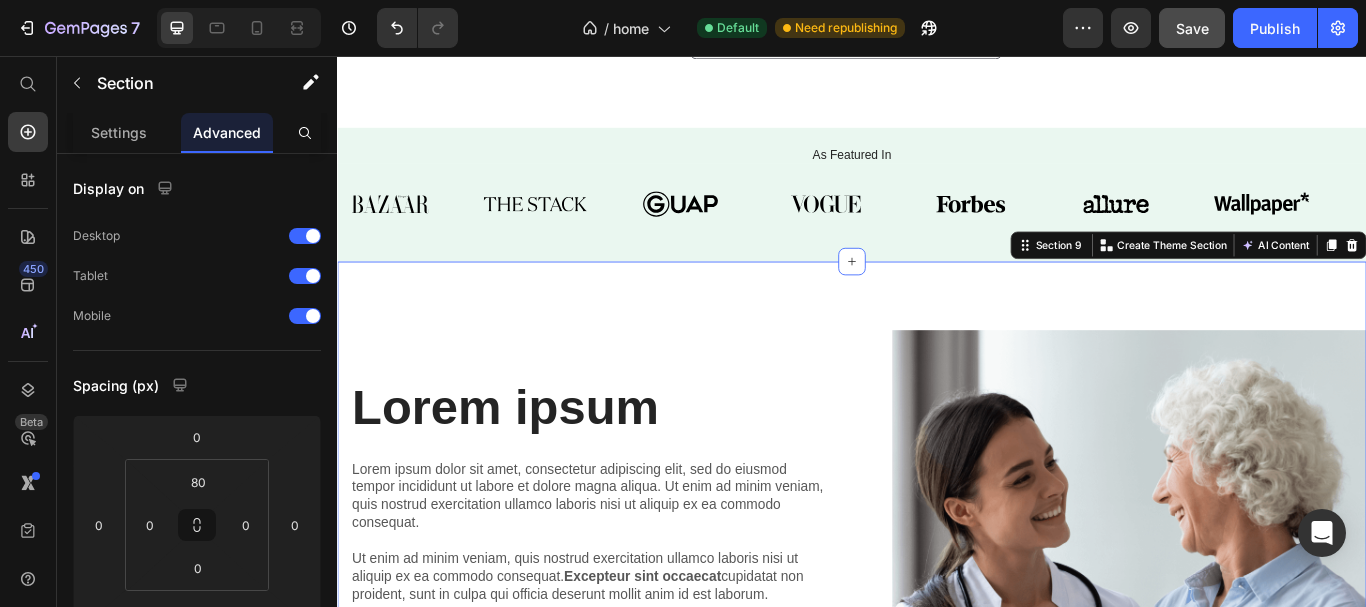 click on "Lorem ipsum Heading Lorem ipsum dolor sit amet, consectetur adipiscing elit, sed do eiusmod tempor incididunt ut labore et dolore magna aliqua. Ut enim ad minim veniam, quis nostrud exercitation ullamco laboris nisi ut aliquip ex ea commodo consequat. Ut enim ad minim veniam, quis nostrud exercitation ullamco laboris nisi ut aliquip ex ea commodo consequat.  Excepteur sint occaecat  cupidatat non proident, sunt in culpa qui officia deserunt mollit anim id est laborum. Duis aute irure dolor in reprehenderit in voluptate  velit esse cillum  dolore eu fugiat nulla pariatur. Excepteur sint occaecat cupidatat non proident, sunt in culpa qui officia deserunt mollit anim id est laborum. Duis aute irure dolor in reprehenderit Text Block READ MORE Button Row Image Section 9   You can create reusable sections Create Theme Section AI Content Write with GemAI What would you like to describe here? Tone and Voice Persuasive Product The Reset & Recharge Bundle Show more Generate" at bounding box center (937, 622) 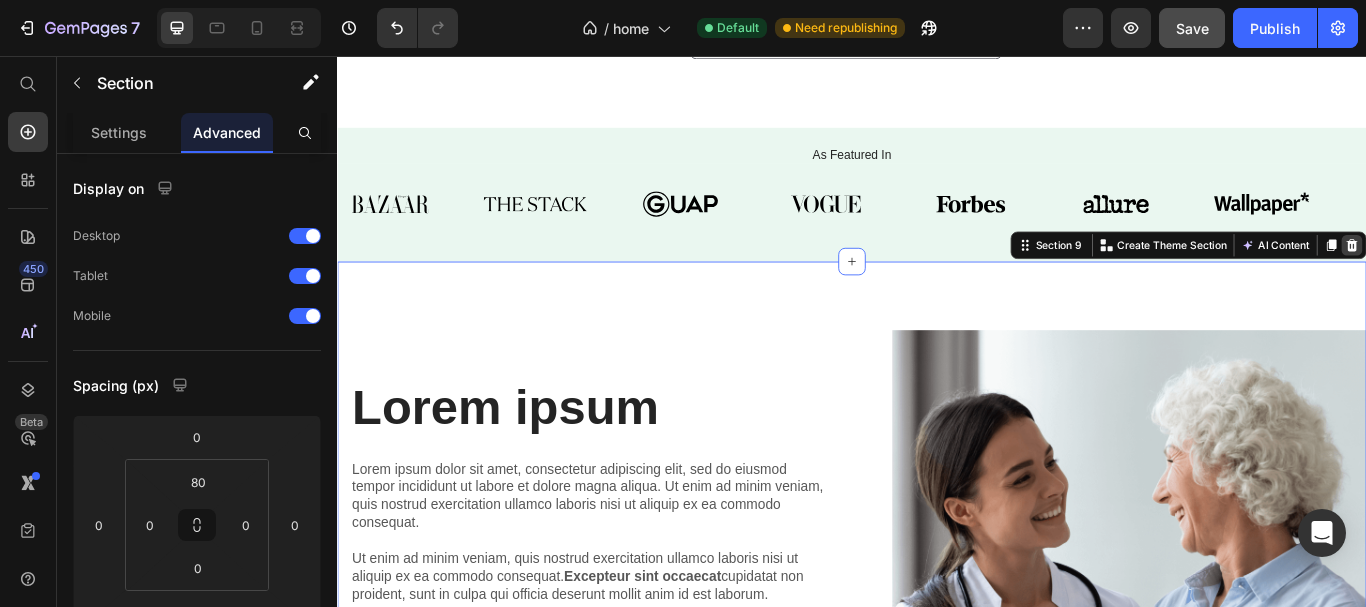 click 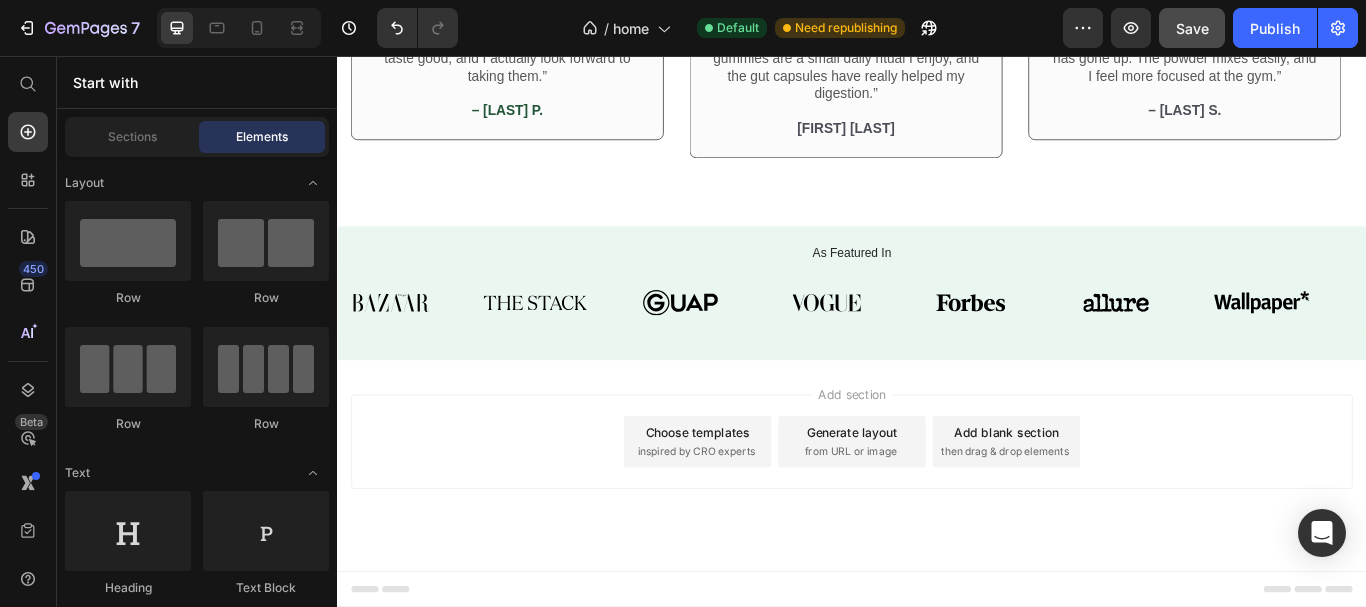 scroll, scrollTop: 3661, scrollLeft: 0, axis: vertical 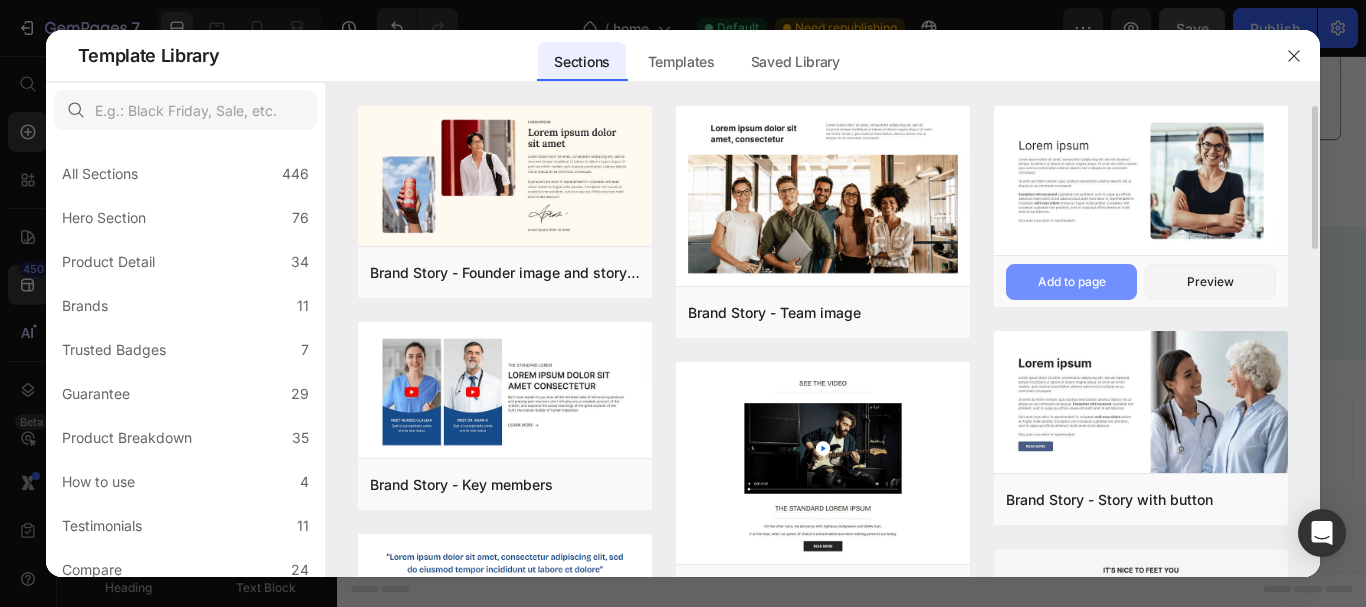 click on "Add to page" at bounding box center (1071, 282) 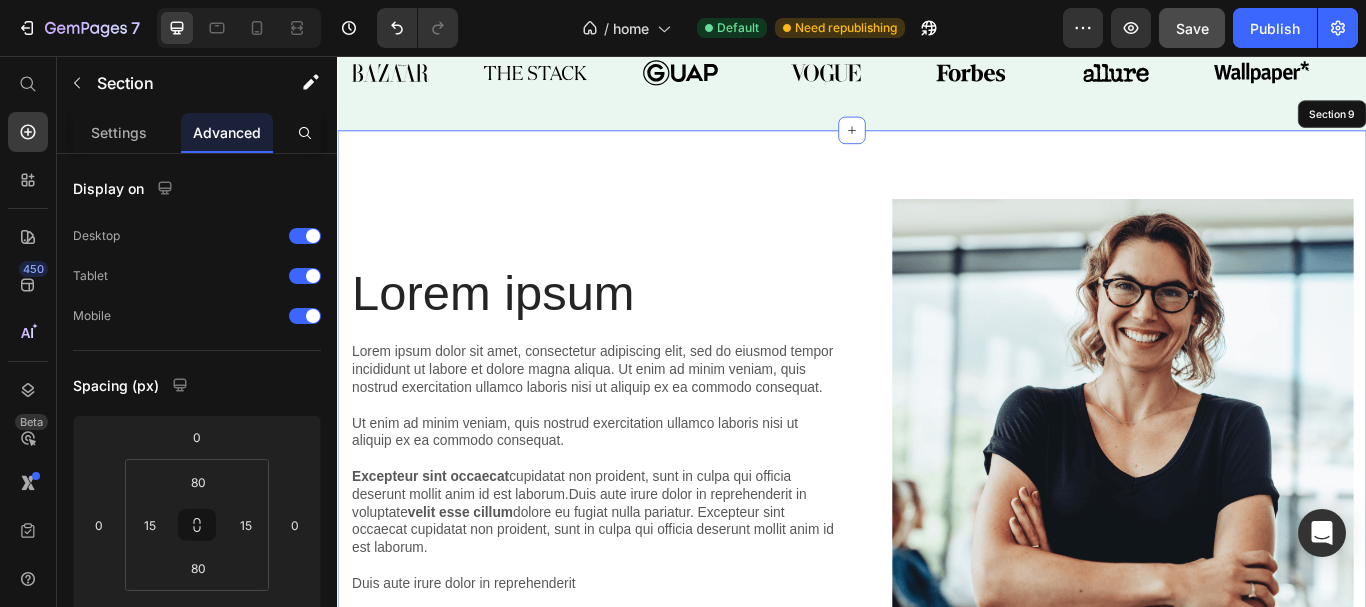 scroll, scrollTop: 4016, scrollLeft: 0, axis: vertical 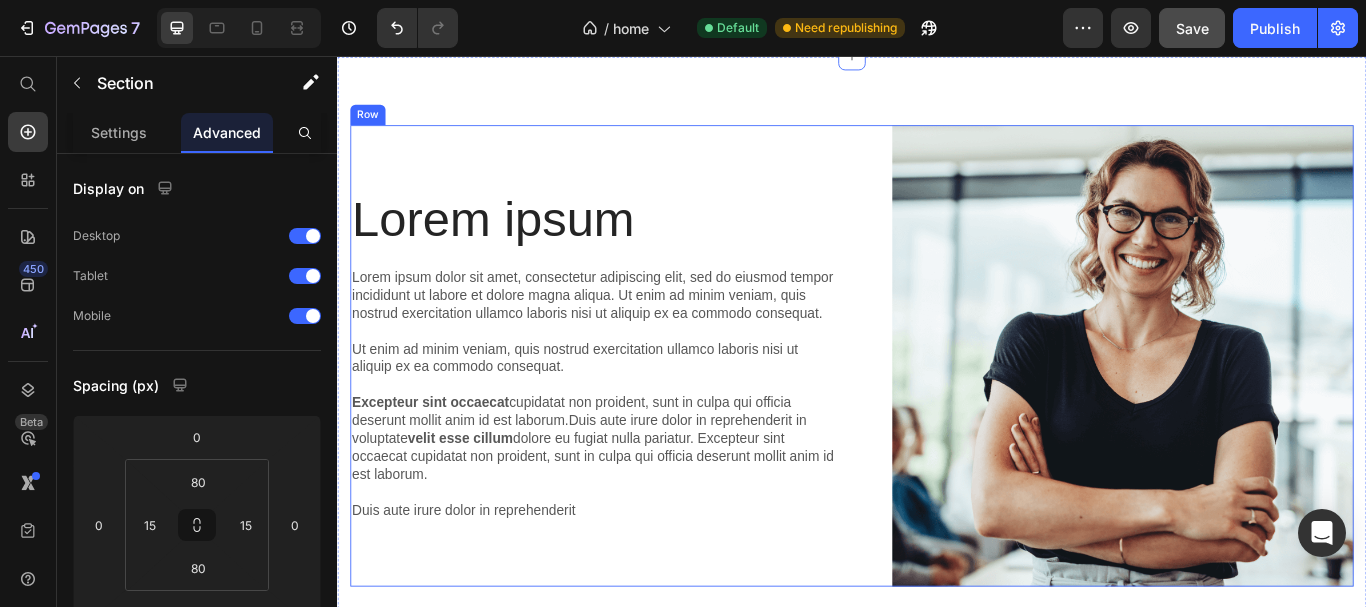 click on "Lorem ipsum Heading Lorem ipsum dolor sit amet, consectetur adipiscing elit, sed do eiusmod tempor incididunt ut labore et dolore magna aliqua. Ut enim ad minim veniam, quis nostrud exercitation ullamco laboris nisi ut aliquip ex ea commodo consequat. Ut enim ad minim veniam, quis nostrud exercitation ullamco laboris nisi ut aliquip ex ea commodo consequat. Excepteur sint occaecat  cupidatat non proident, sunt in culpa qui officia deserunt mollit anim id est laborum.Duis aute irure dolor in reprehenderit in voluptate  velit esse cillum  dolore eu fugiat nulla pariatur. Excepteur sint occaecat cupidatat non proident, sunt in culpa qui officia deserunt mollit anim id est laborum. Duis aute irure dolor in reprehenderit Text Block Image Row" at bounding box center (937, 406) 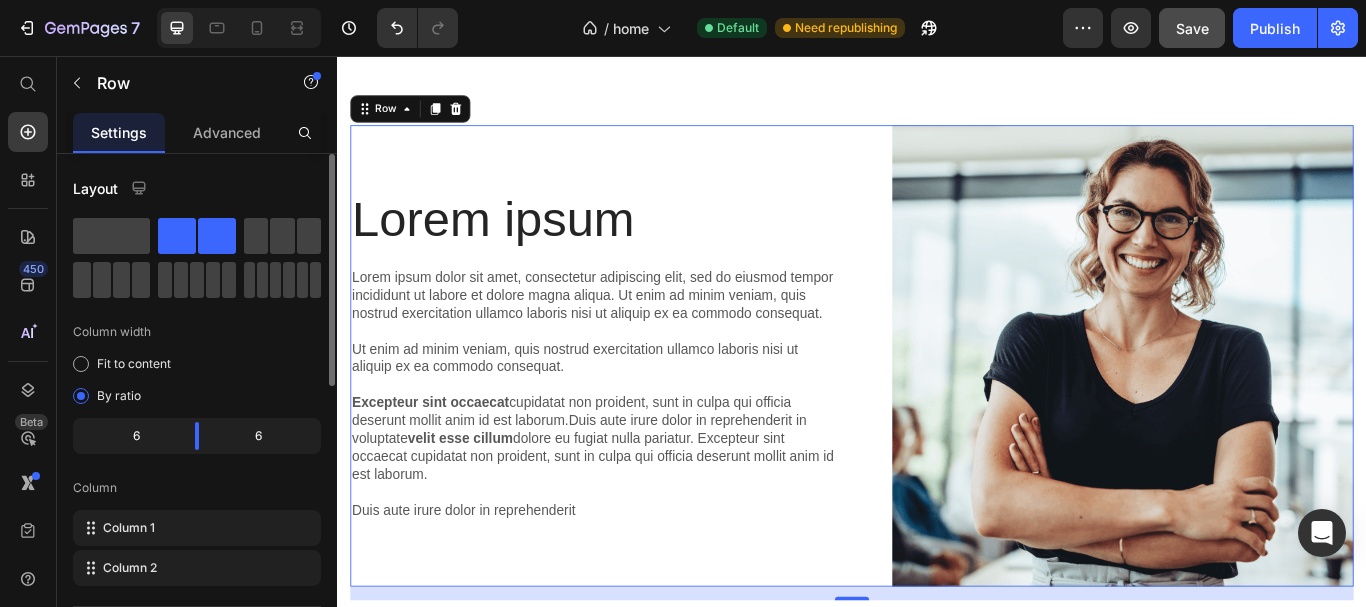 drag, startPoint x: 132, startPoint y: 374, endPoint x: 257, endPoint y: 321, distance: 135.77187 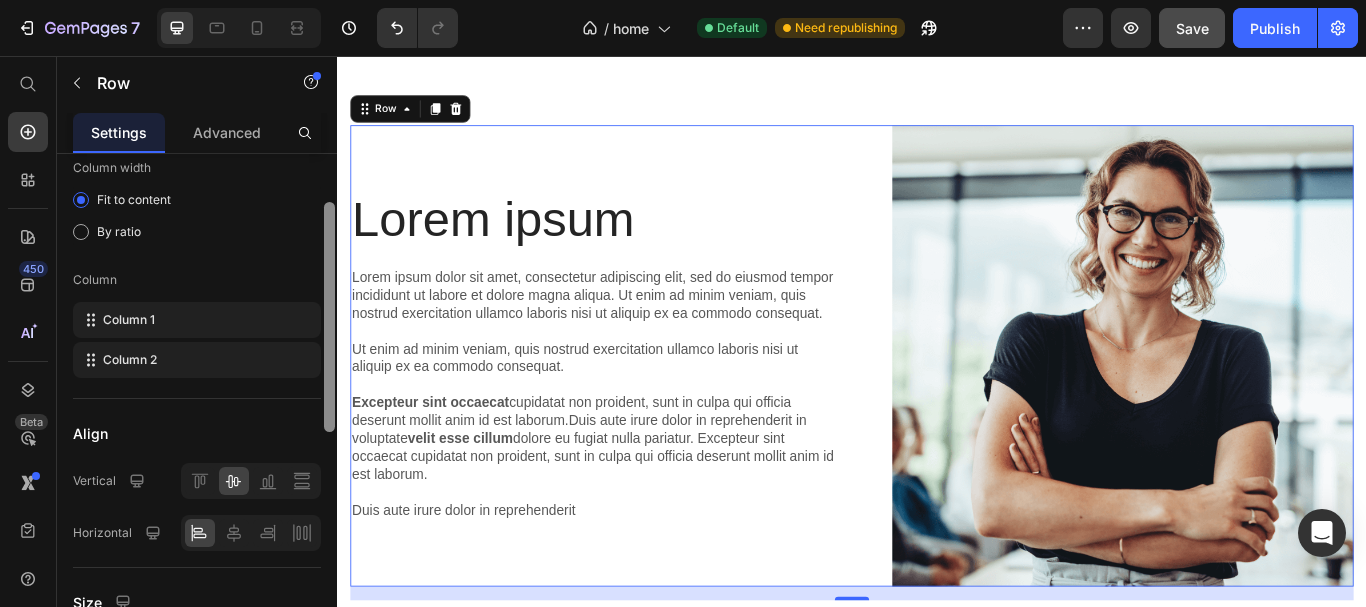 drag, startPoint x: 324, startPoint y: 319, endPoint x: 214, endPoint y: 385, distance: 128.28094 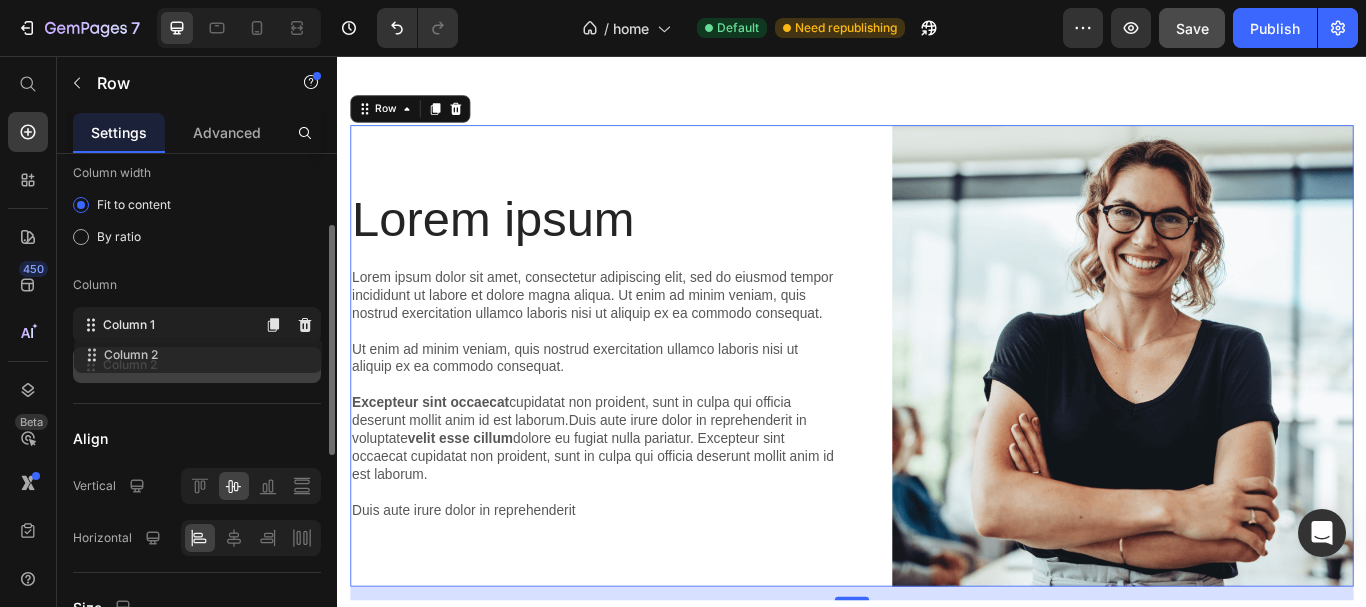 type 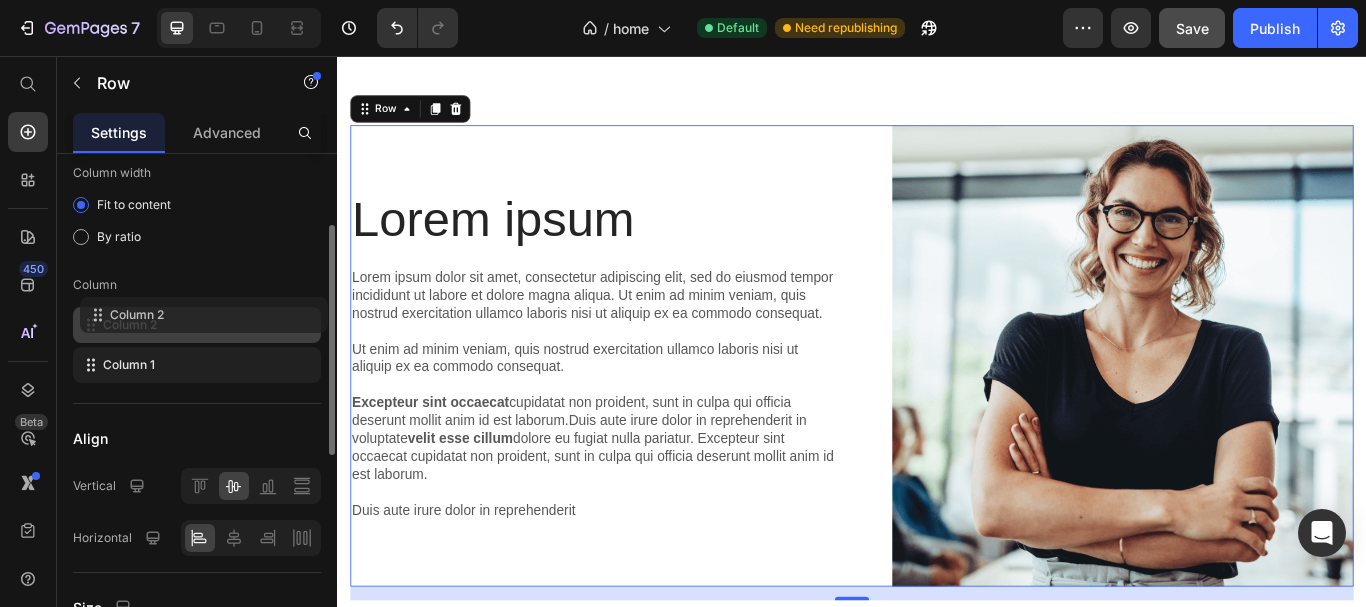 drag, startPoint x: 147, startPoint y: 363, endPoint x: 154, endPoint y: 309, distance: 54.451813 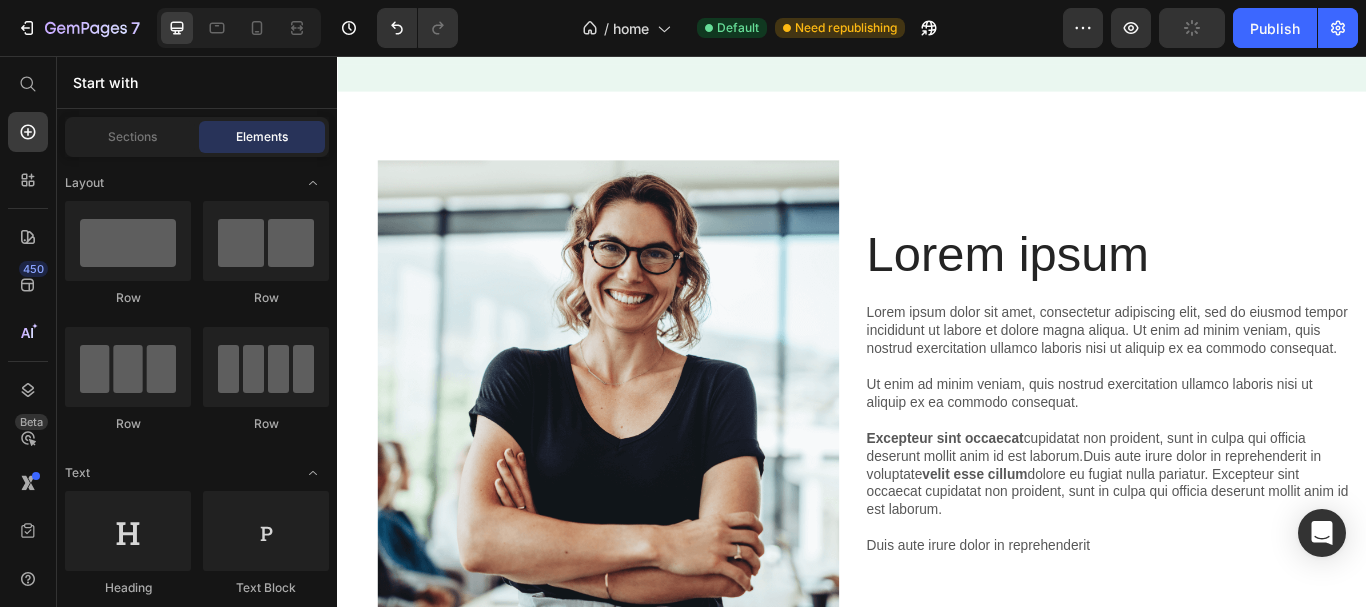 scroll, scrollTop: 3805, scrollLeft: 0, axis: vertical 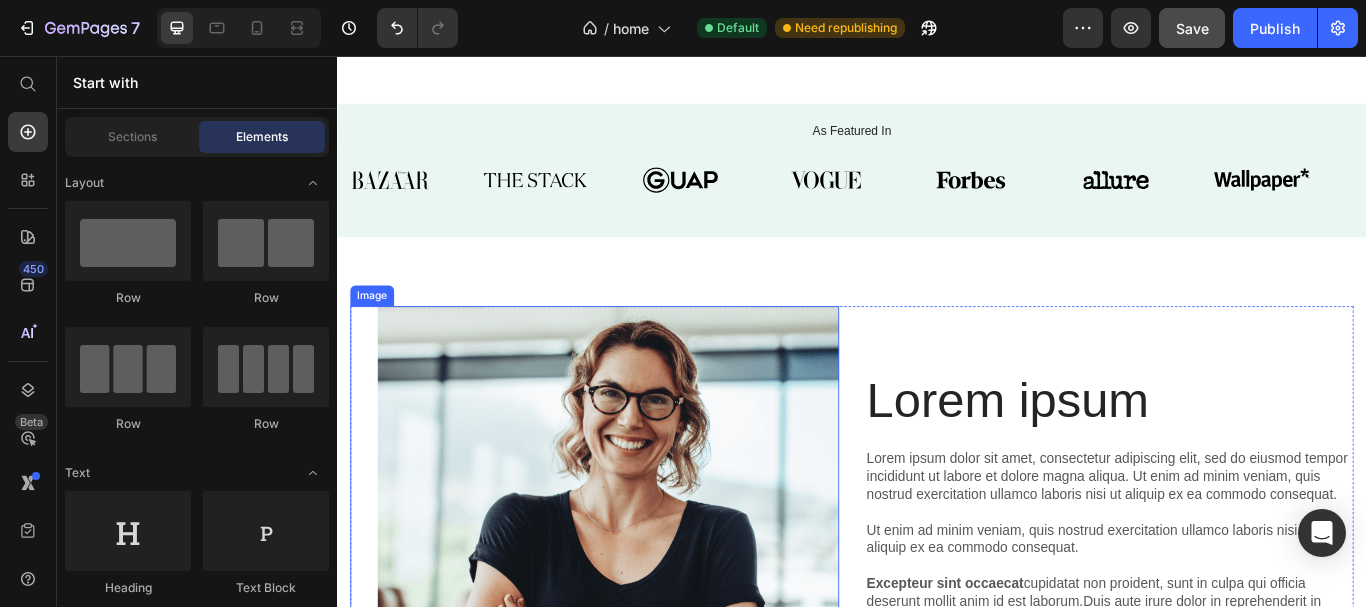 click at bounding box center (637, 617) 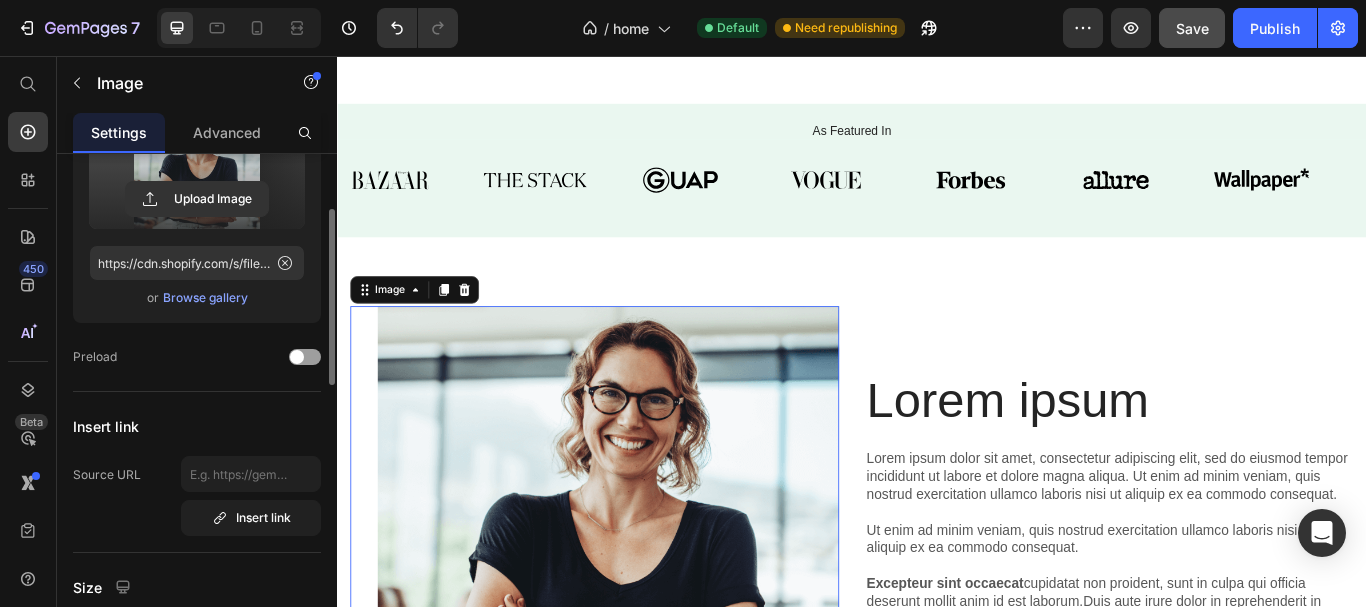 scroll, scrollTop: 0, scrollLeft: 0, axis: both 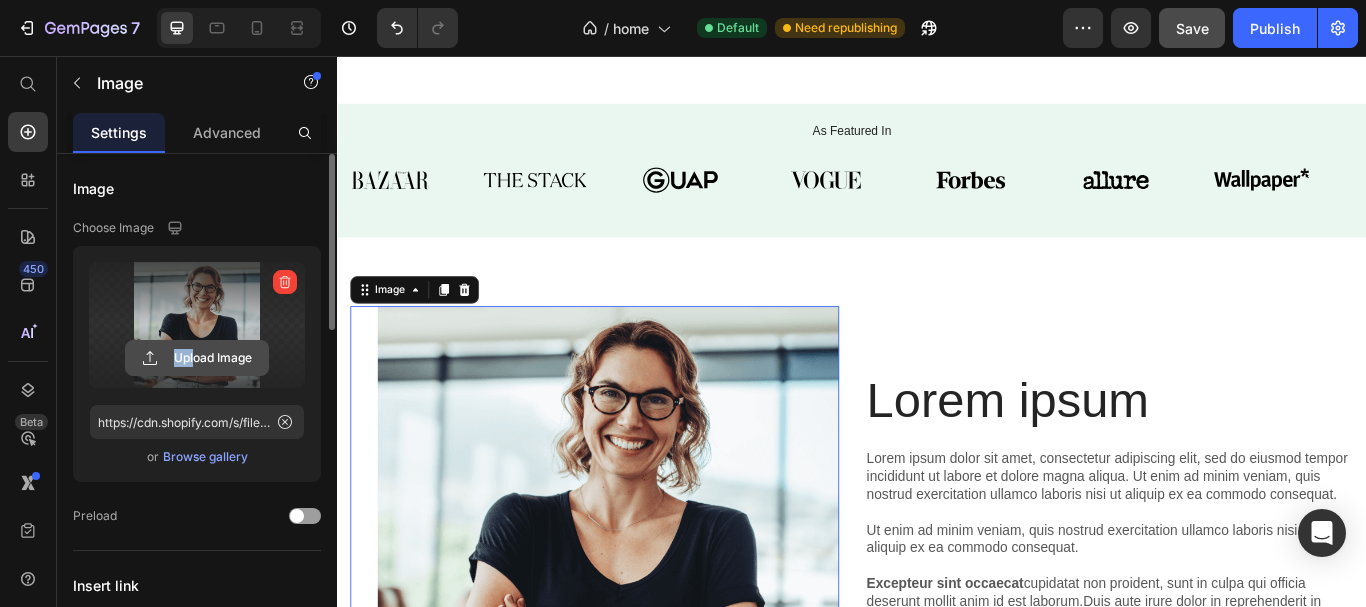 click on "Upload Image" at bounding box center (197, 325) 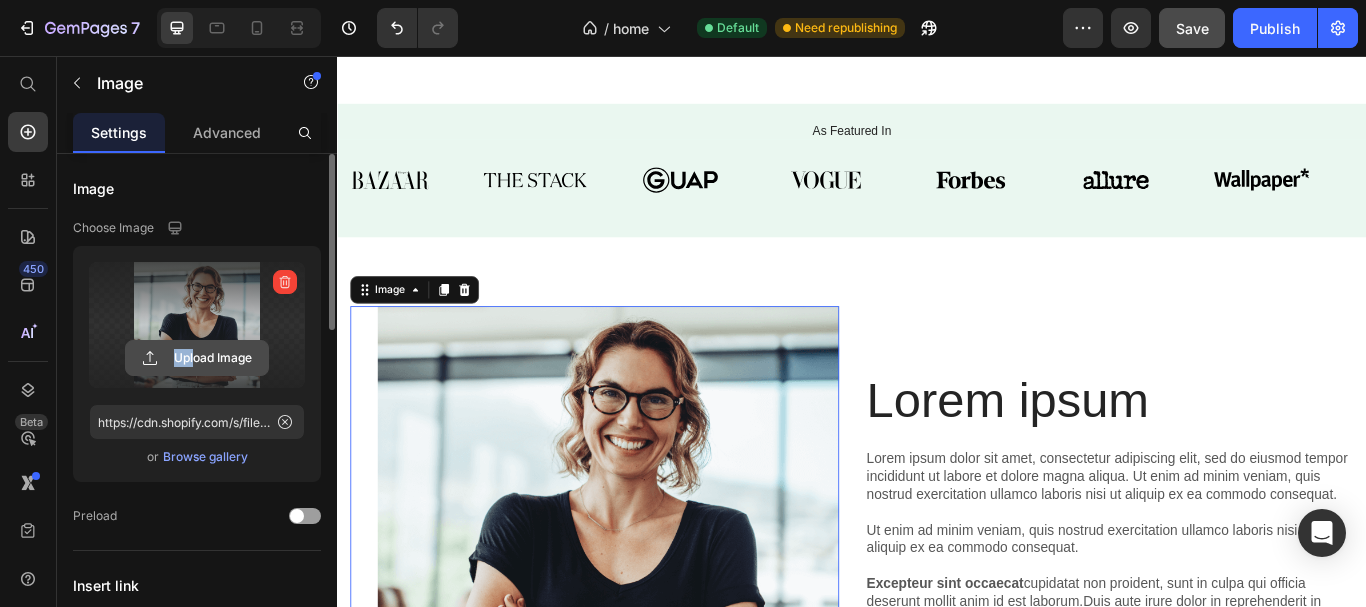 click 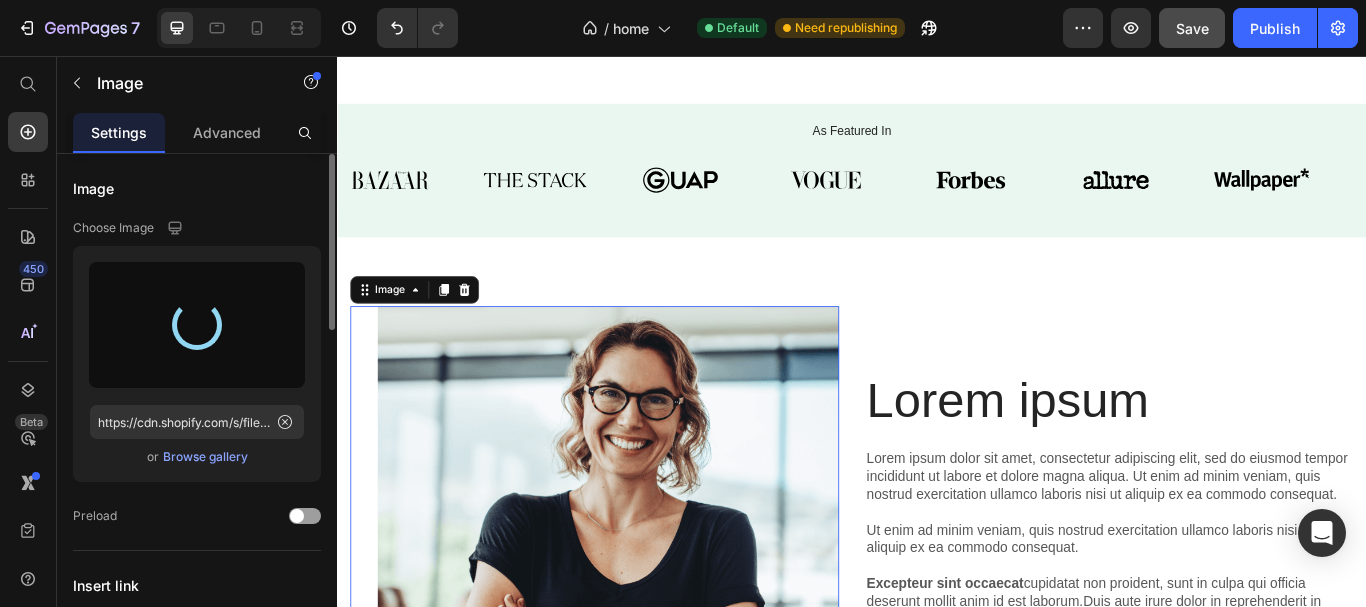 type on "https://cdn.shopify.com/s/files/1/0615/8181/9975/files/gempages_574911106628191076-8cb7b0c4-eadf-428c-89b2-c34aa3658541.webp" 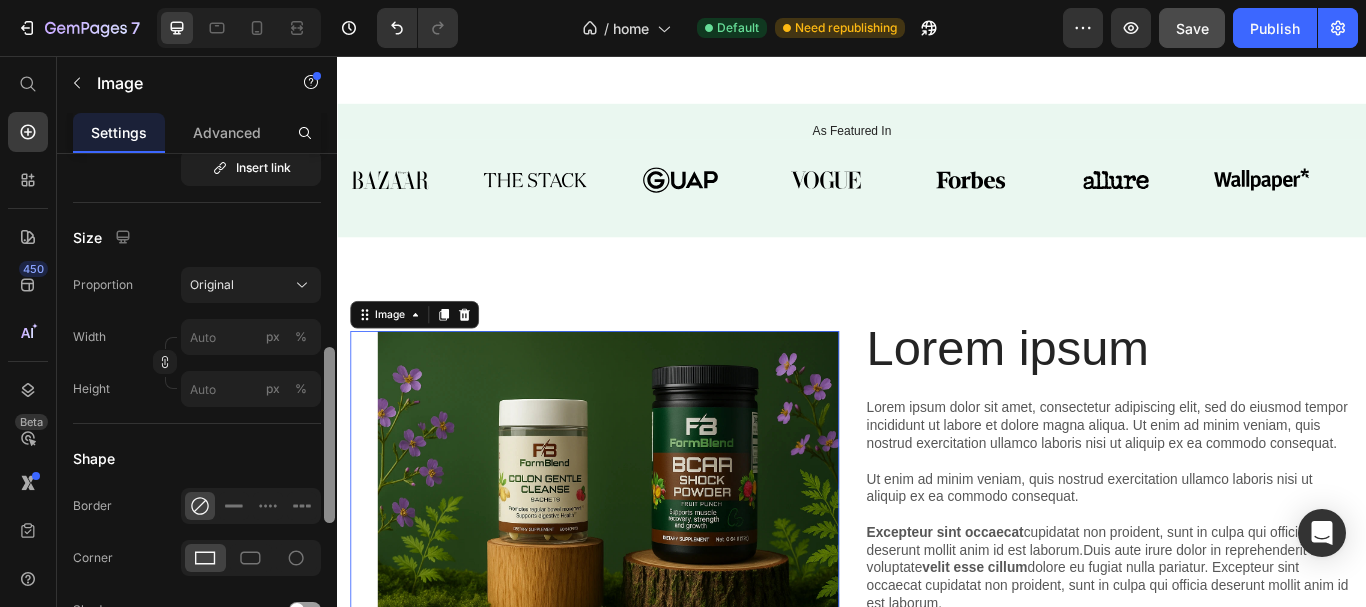 scroll, scrollTop: 538, scrollLeft: 0, axis: vertical 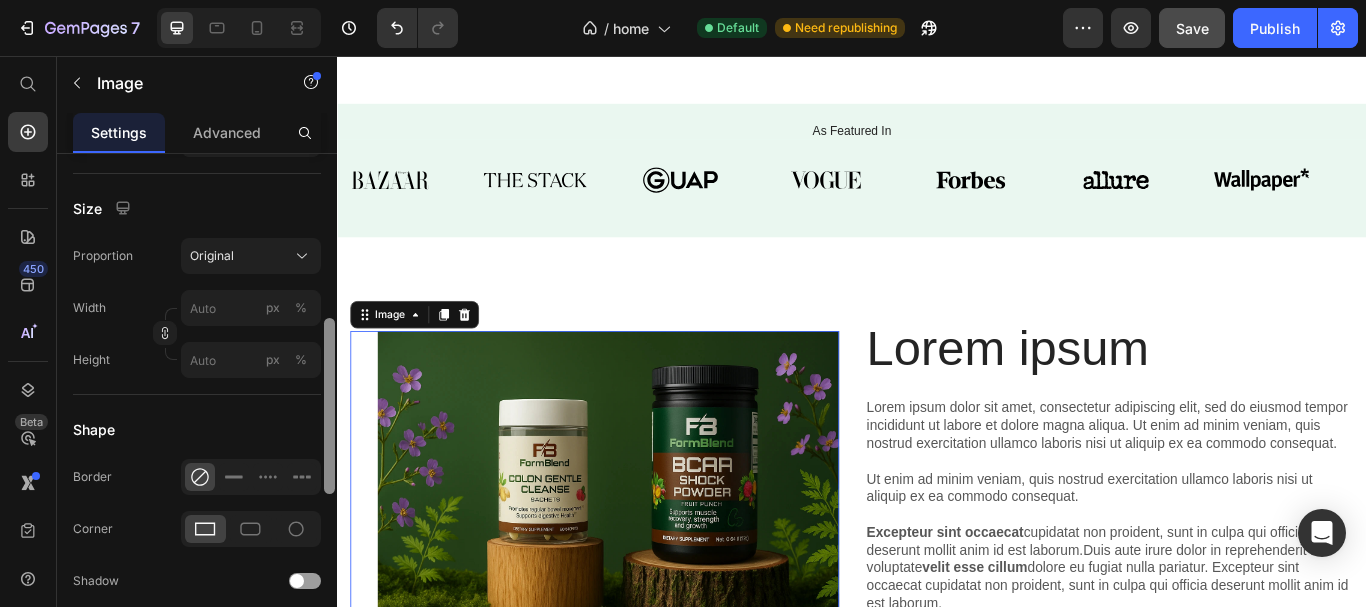 drag, startPoint x: 331, startPoint y: 225, endPoint x: 289, endPoint y: 412, distance: 191.65855 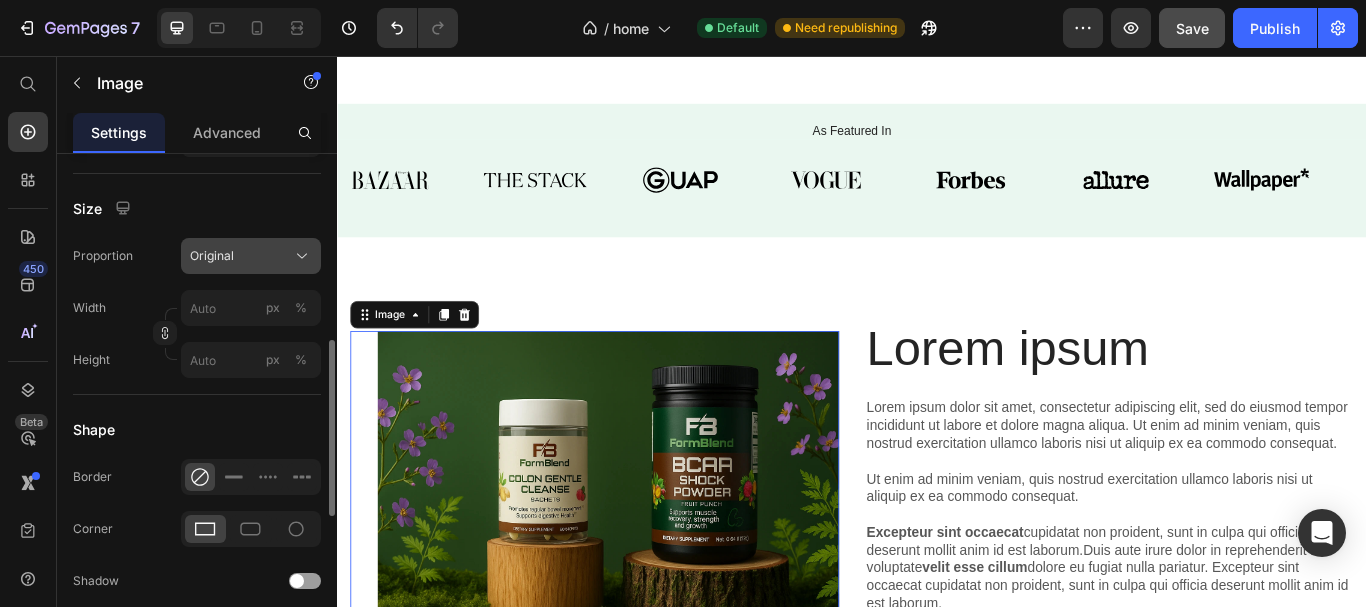 click on "Original" 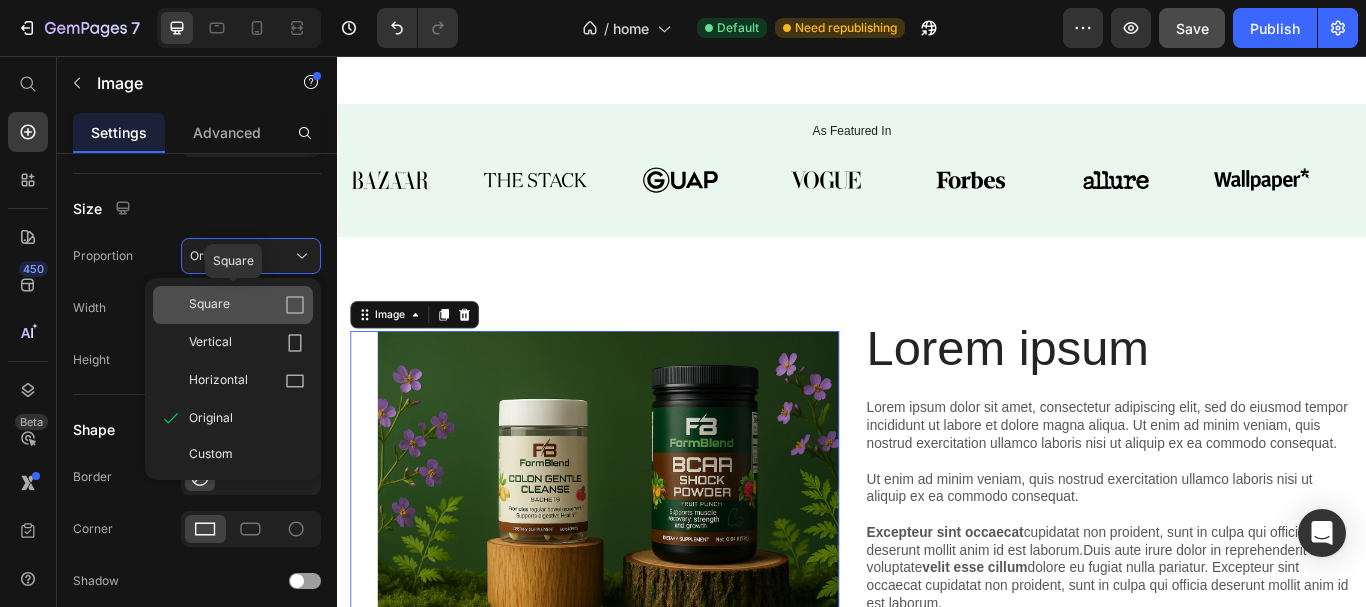 click on "Square" at bounding box center (247, 305) 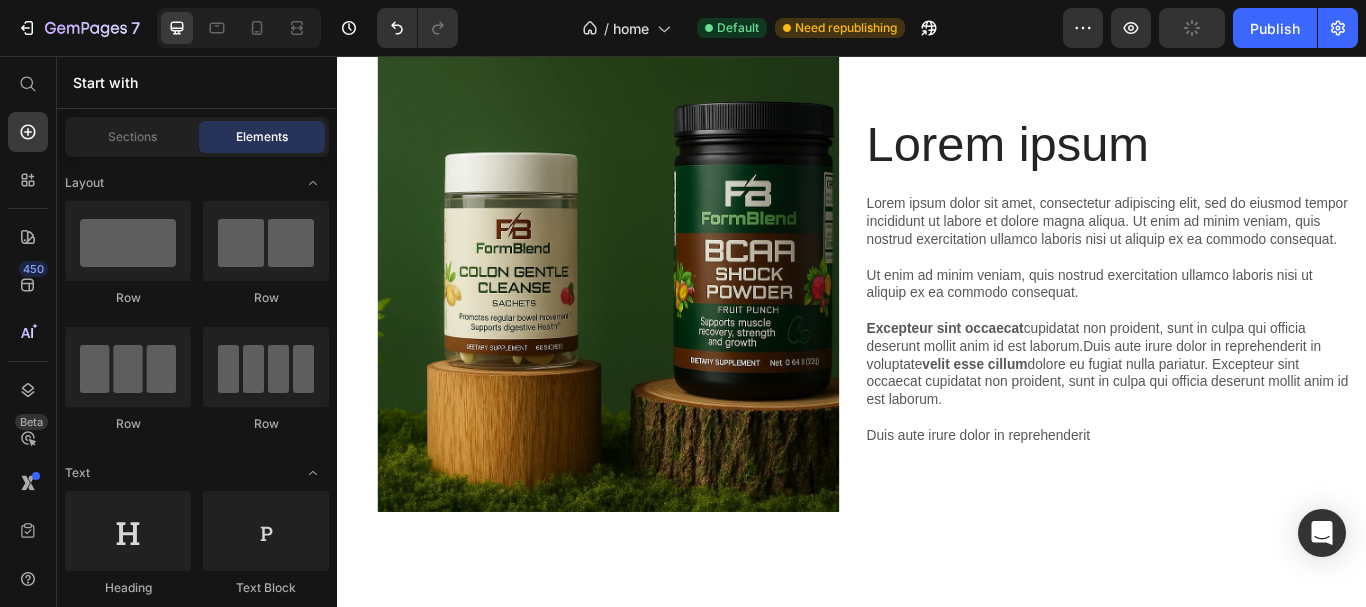 scroll, scrollTop: 3970, scrollLeft: 0, axis: vertical 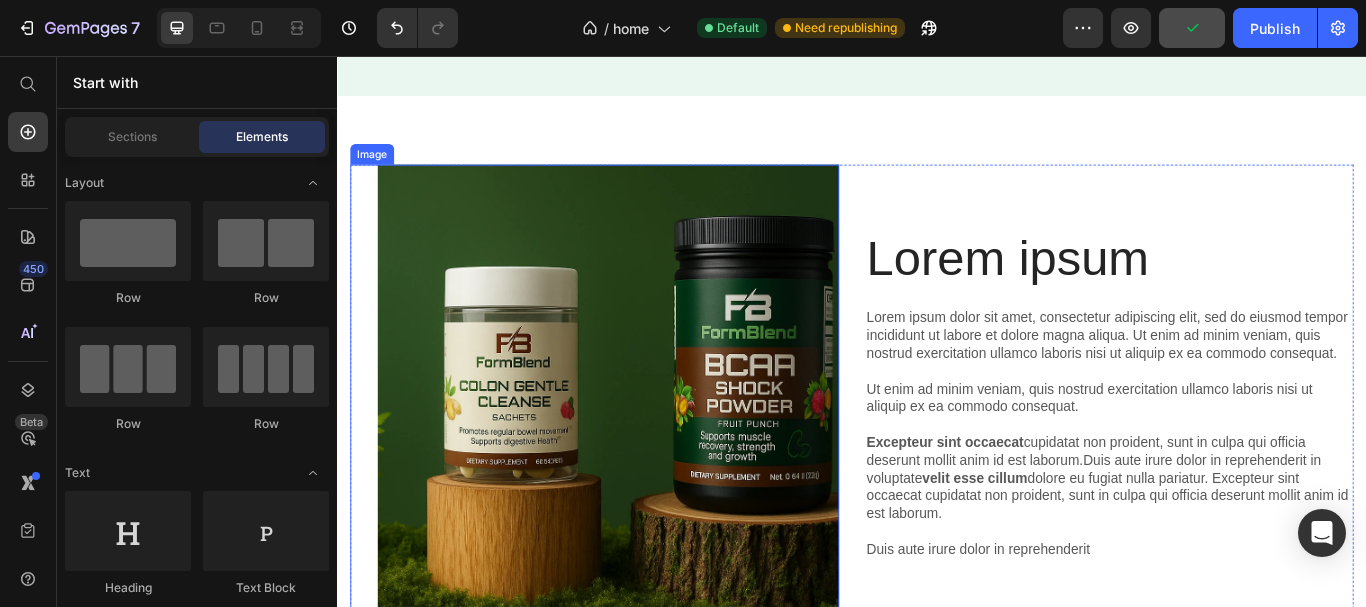 click at bounding box center (637, 452) 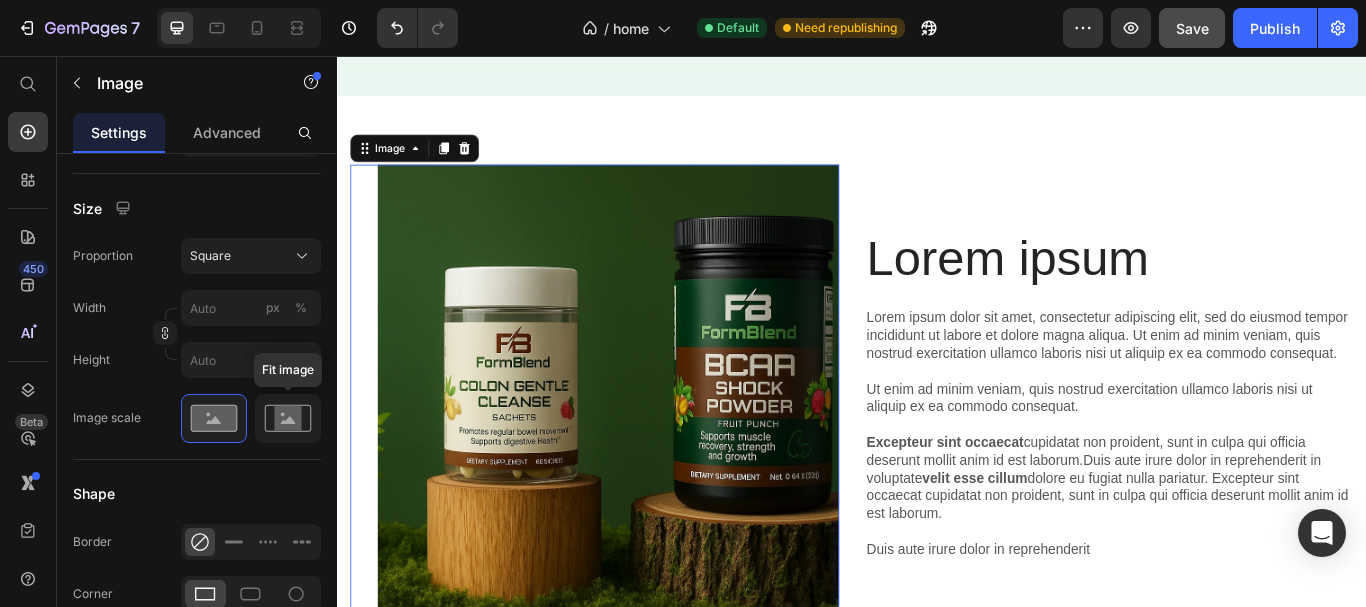 click 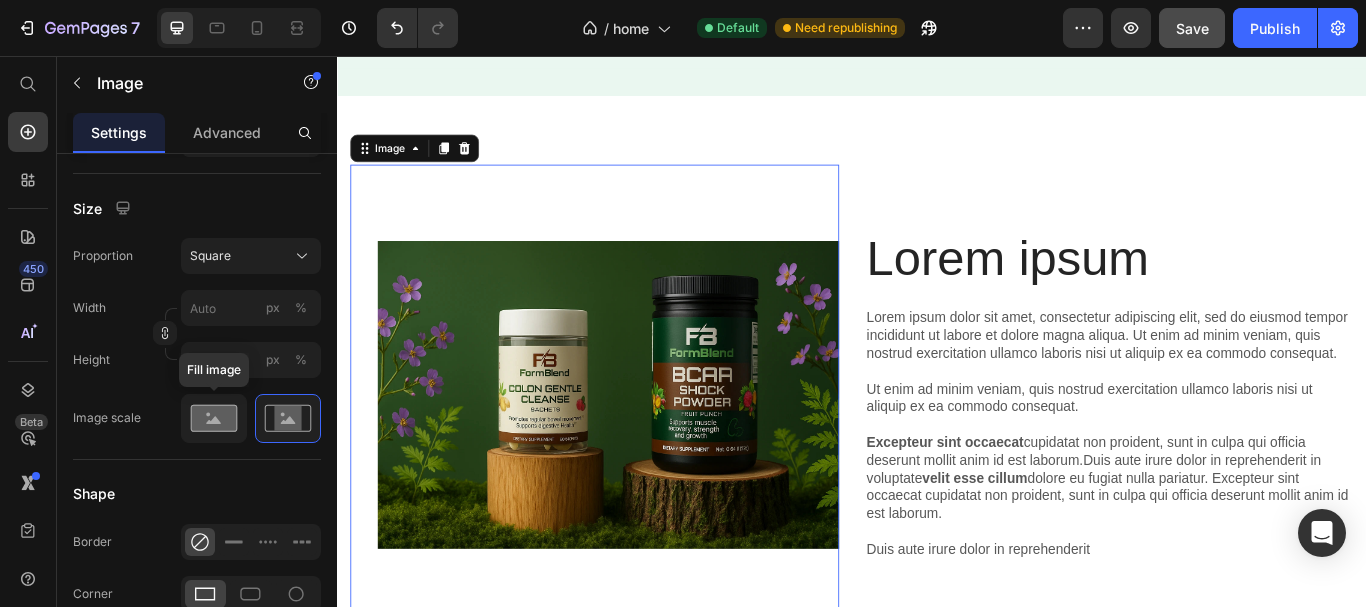 click 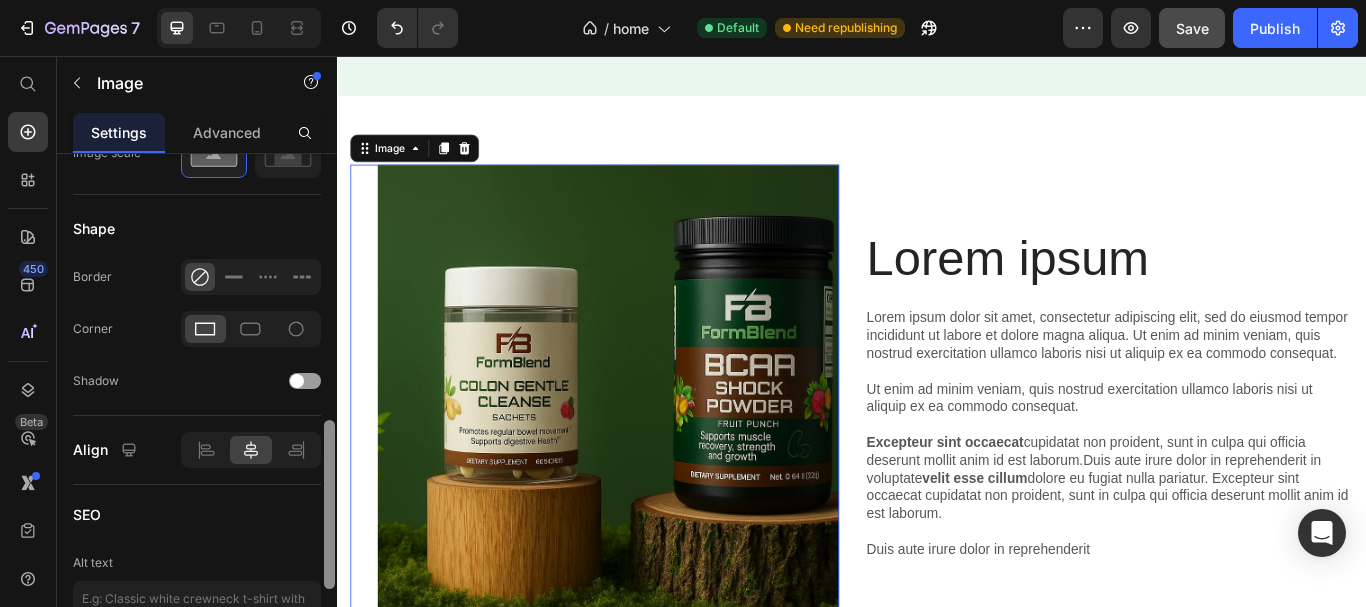 scroll, scrollTop: 806, scrollLeft: 0, axis: vertical 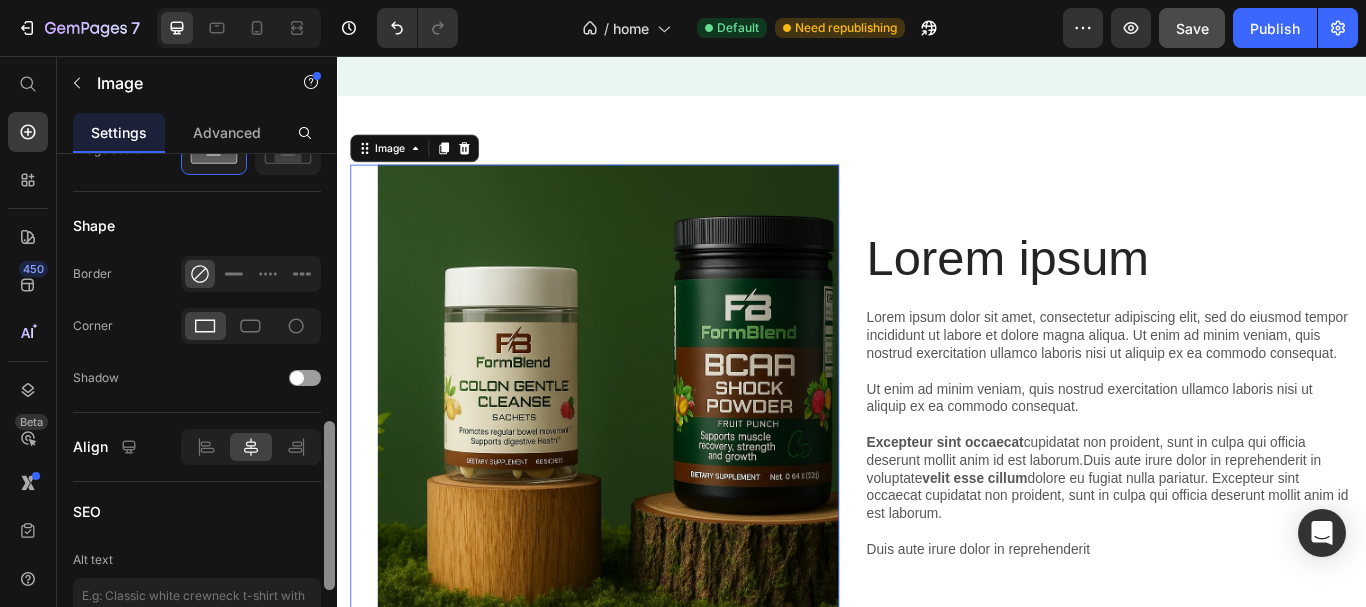 drag, startPoint x: 328, startPoint y: 389, endPoint x: 283, endPoint y: 475, distance: 97.06184 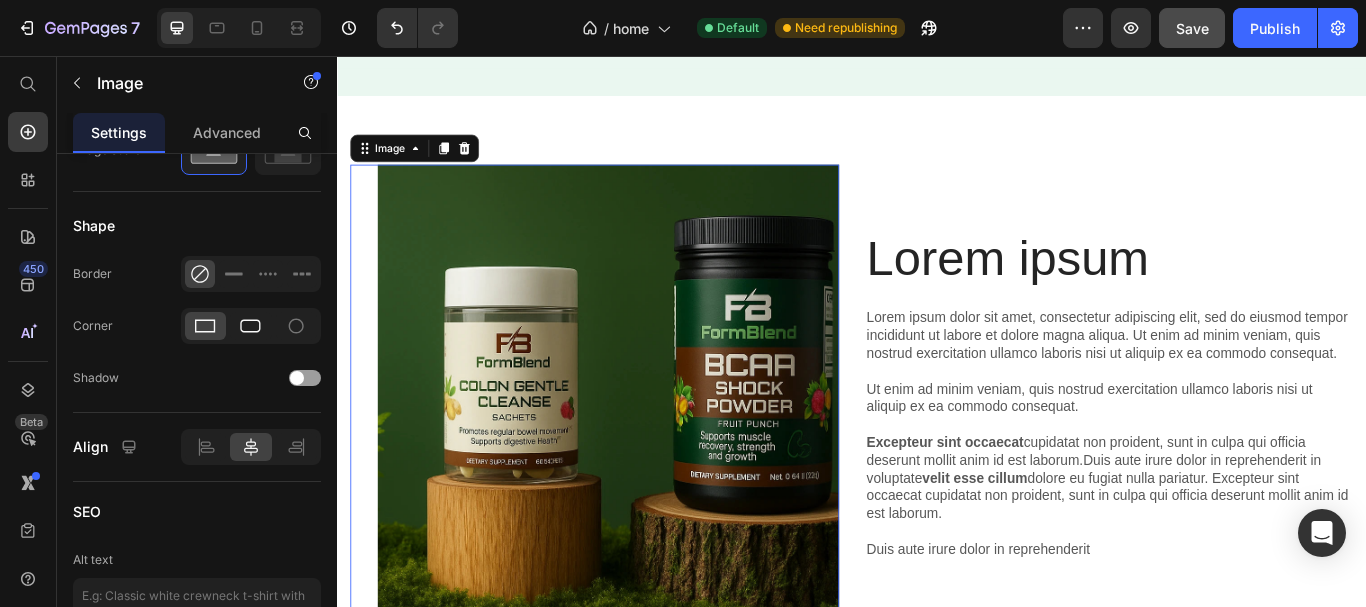 click 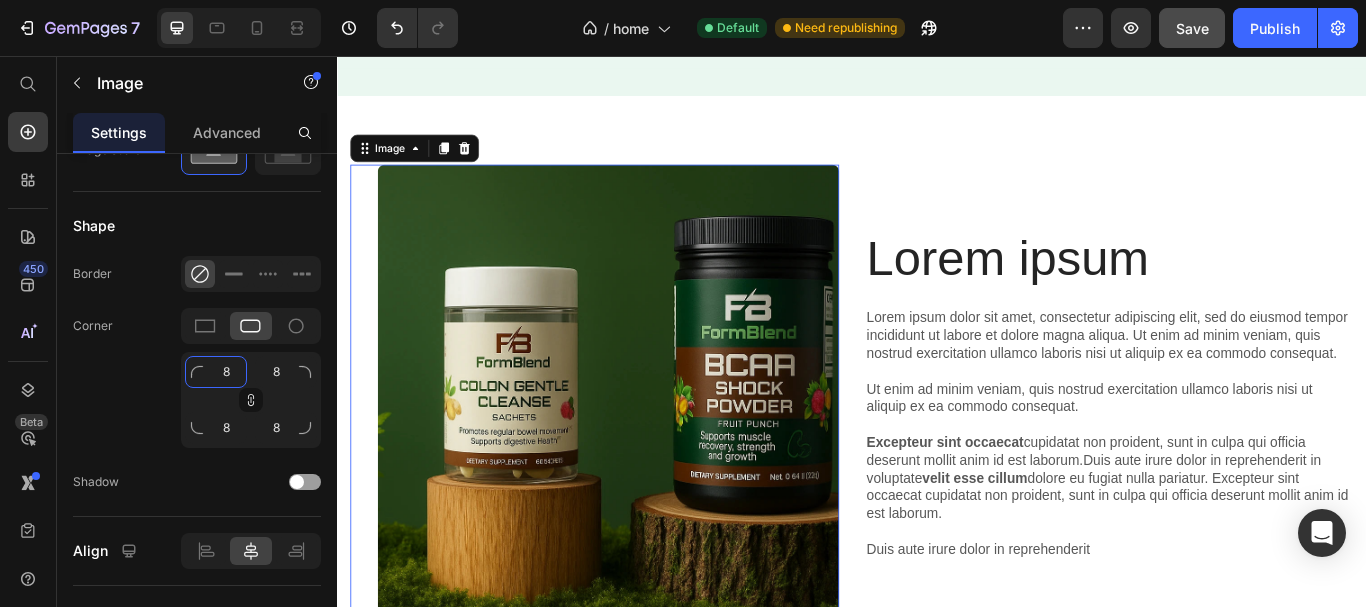 click on "8" 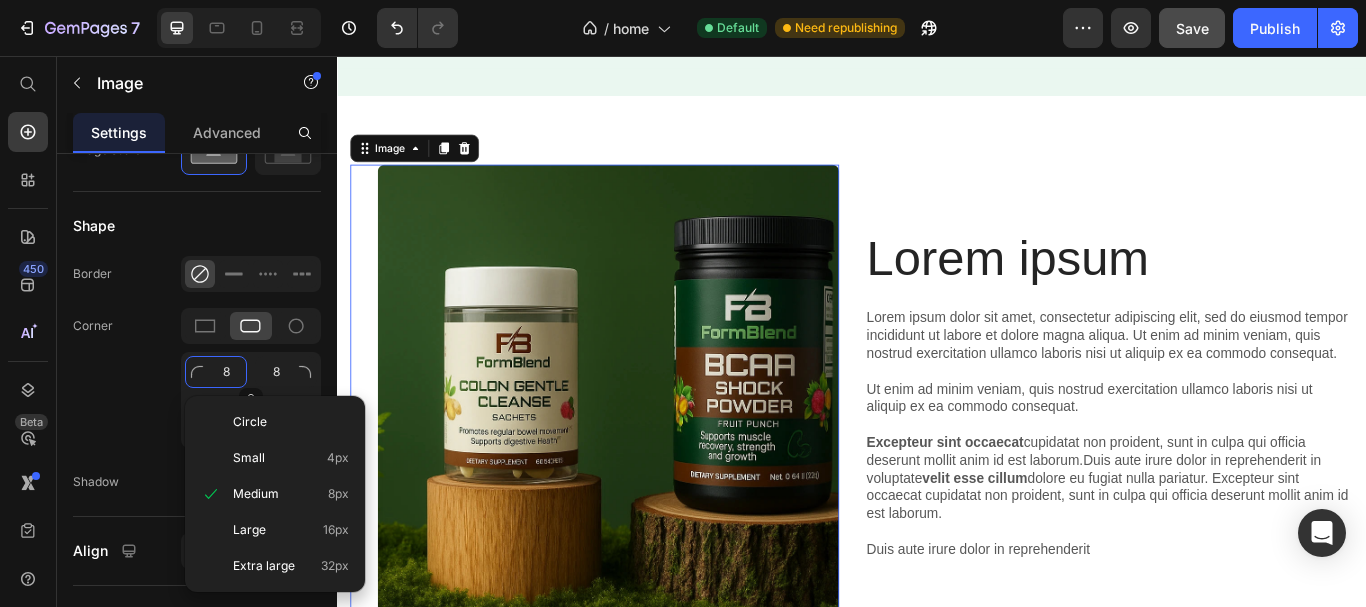 type on "1" 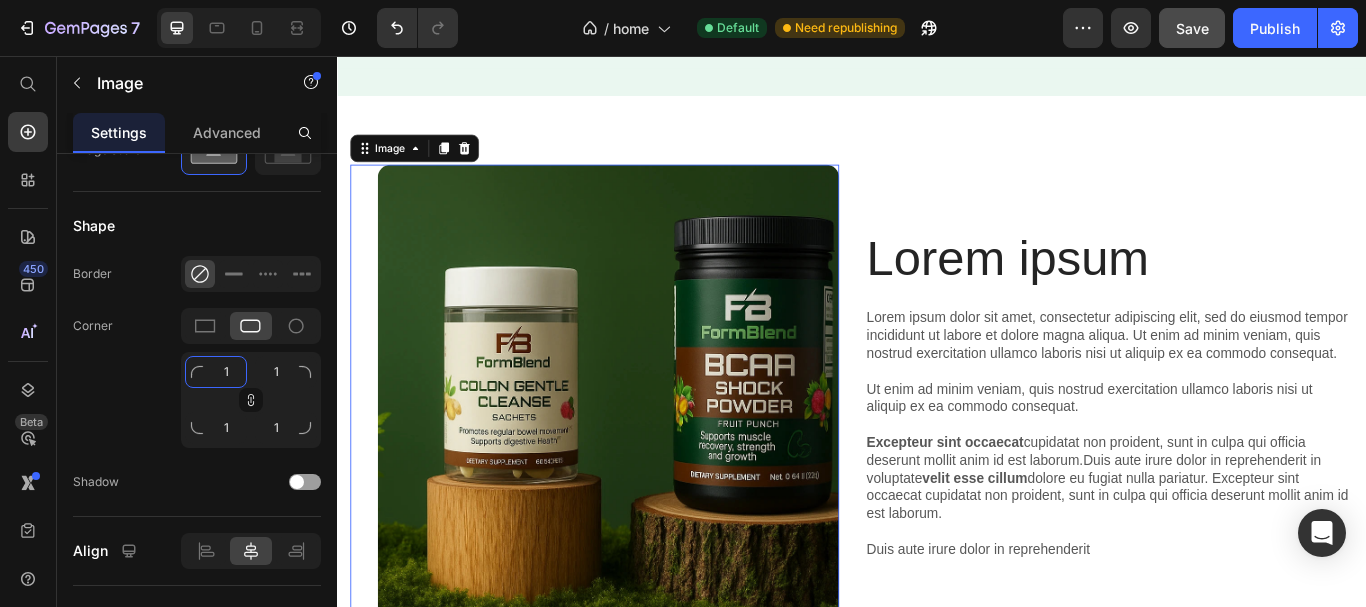type on "15" 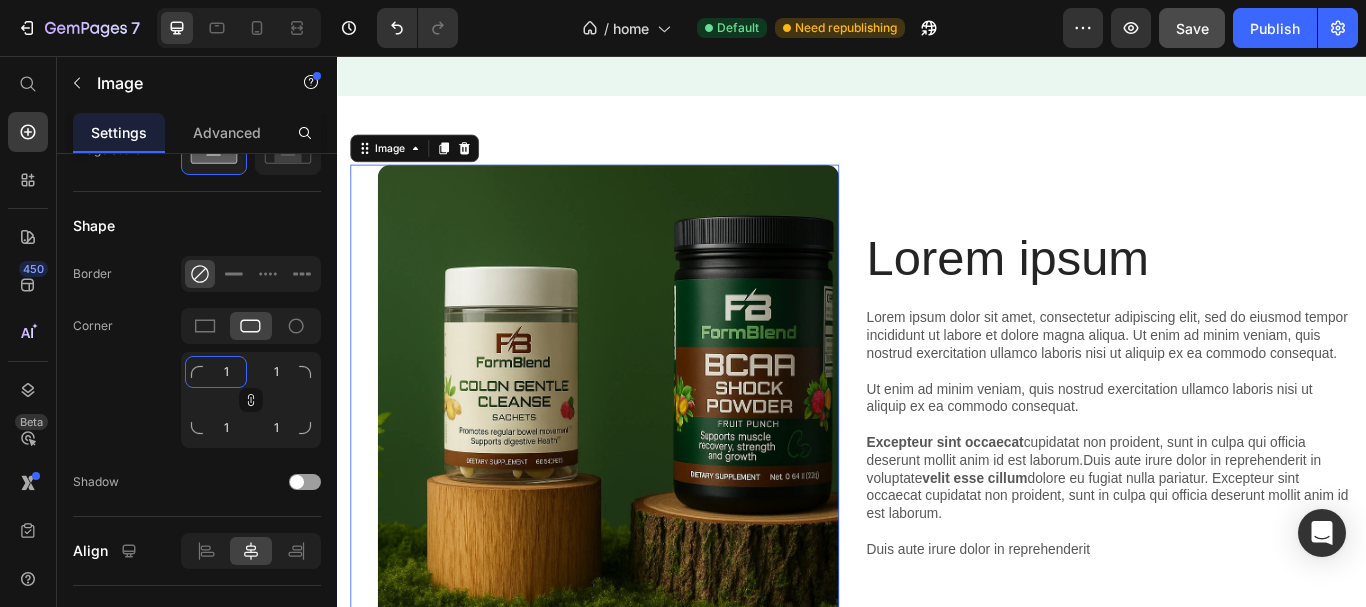 type on "15" 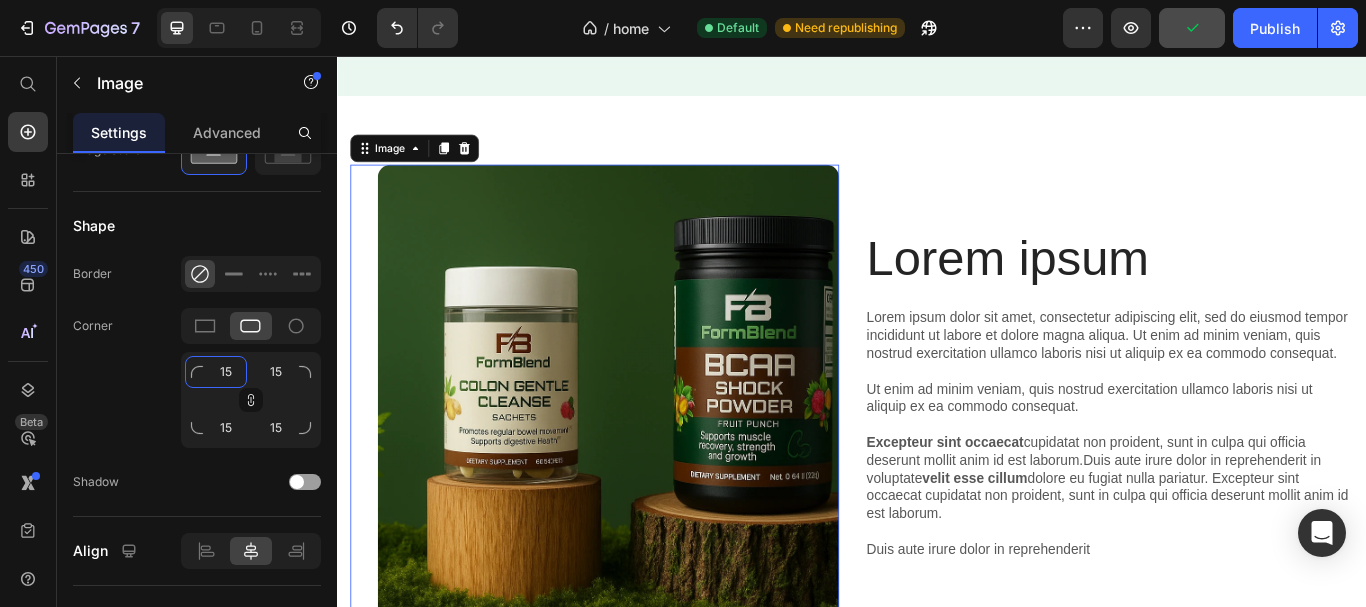type on "15" 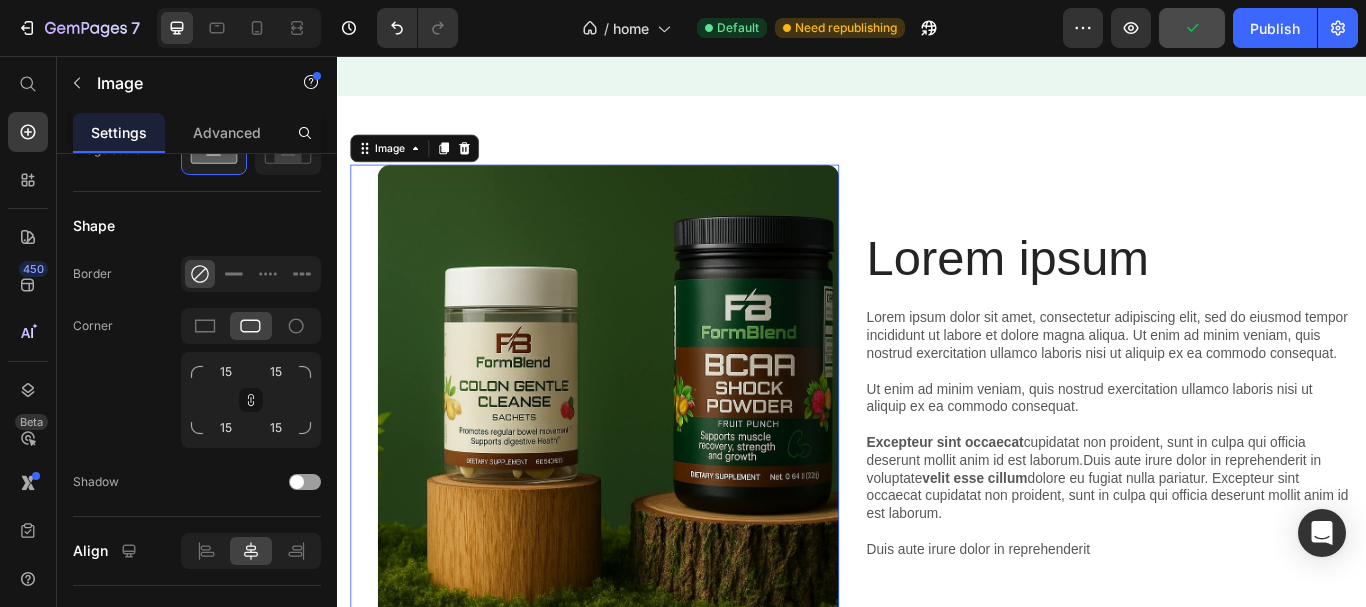 click on "Corner 15 15 15 15" 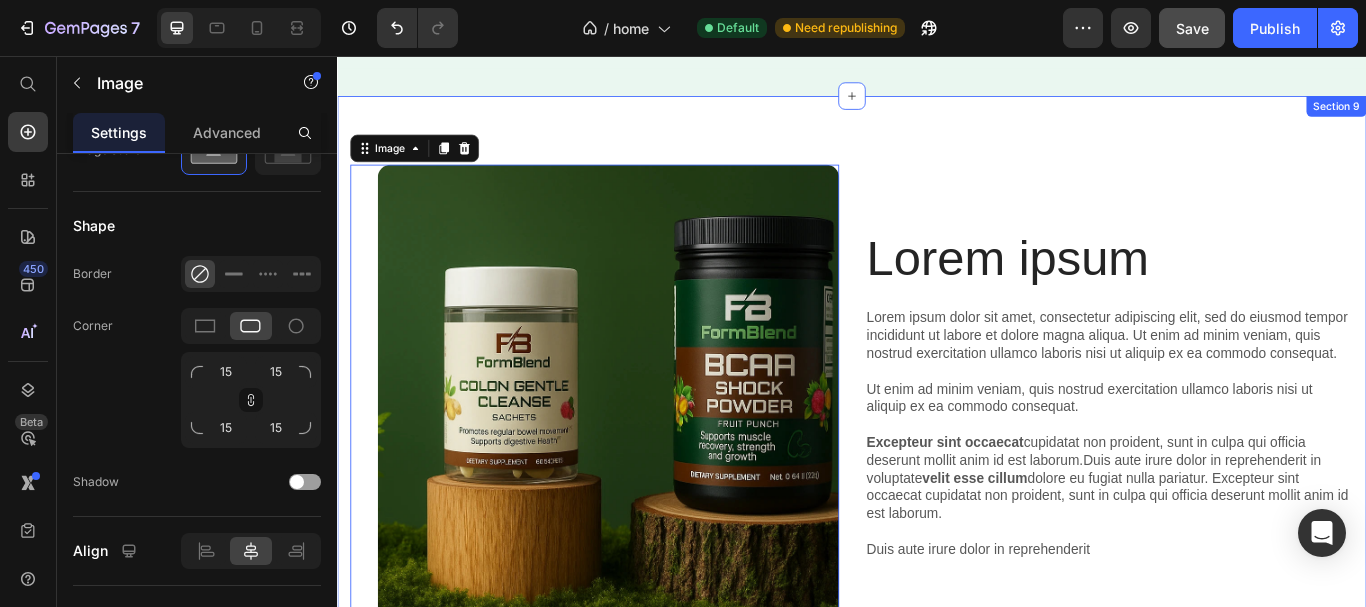 click on "Lorem ipsum Heading Lorem ipsum dolor sit amet, consectetur adipiscing elit, sed do eiusmod tempor incididunt ut labore et dolore magna aliqua. Ut enim ad minim veniam, quis nostrud exercitation ullamco laboris nisi ut aliquip ex ea commodo consequat. Ut enim ad minim veniam, quis nostrud exercitation ullamco laboris nisi ut aliquip ex ea commodo consequat. Excepteur sint occaecat  cupidatat non proident, sunt in culpa qui officia deserunt mollit anim id est laborum.Duis aute irure dolor in reprehenderit in voluptate  velit esse cillum  dolore eu fugiat nulla pariatur. Excepteur sint occaecat cupidatat non proident, sunt in culpa qui officia deserunt mollit anim id est laborum. Duis aute irure dolor in reprehenderit Text Block Image   0 Row Section 9" at bounding box center (937, 460) 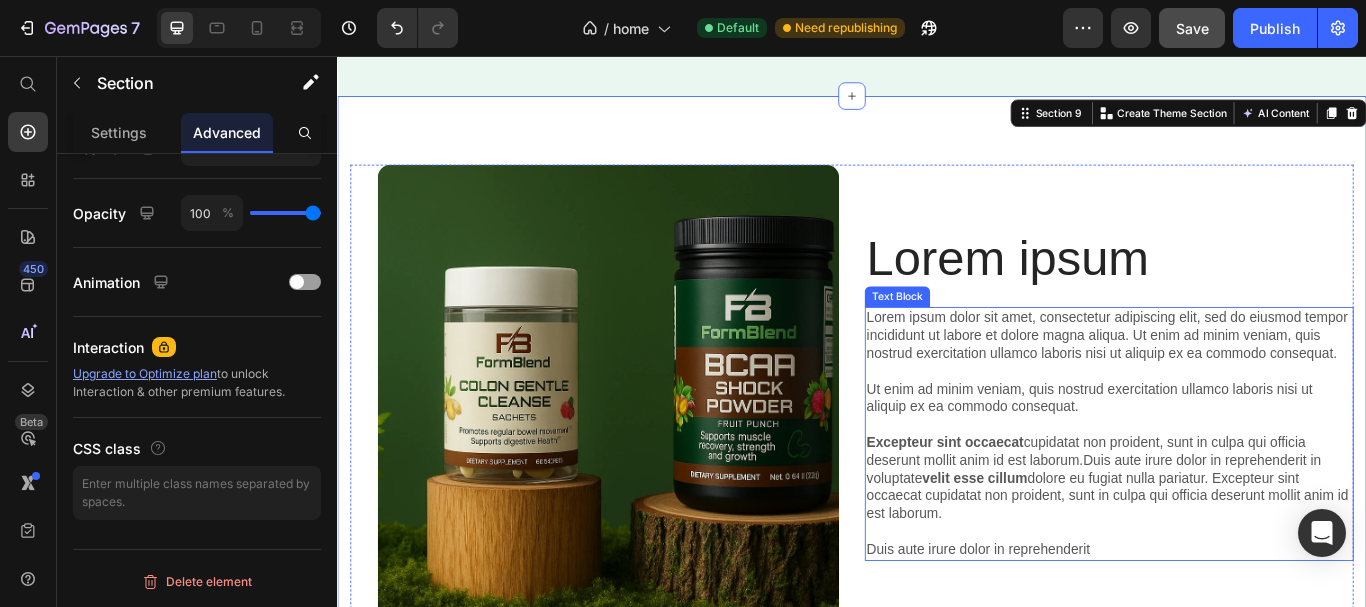 scroll, scrollTop: 0, scrollLeft: 0, axis: both 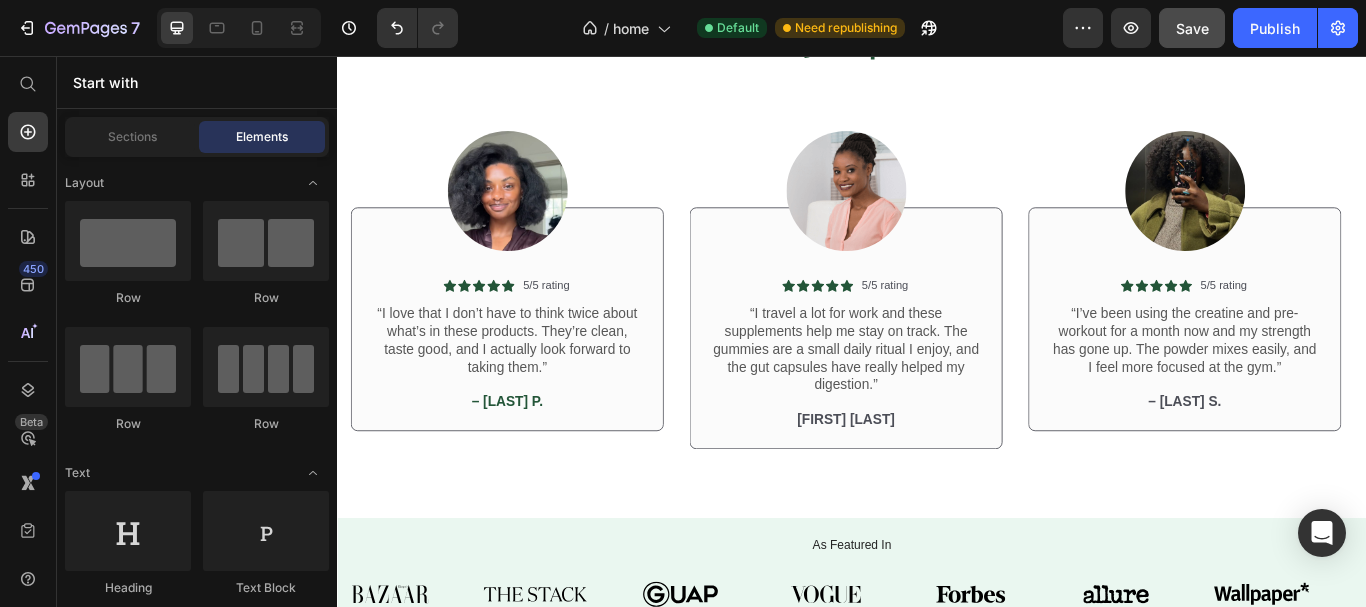 click on "Trusted by People Like You" at bounding box center (937, 35) 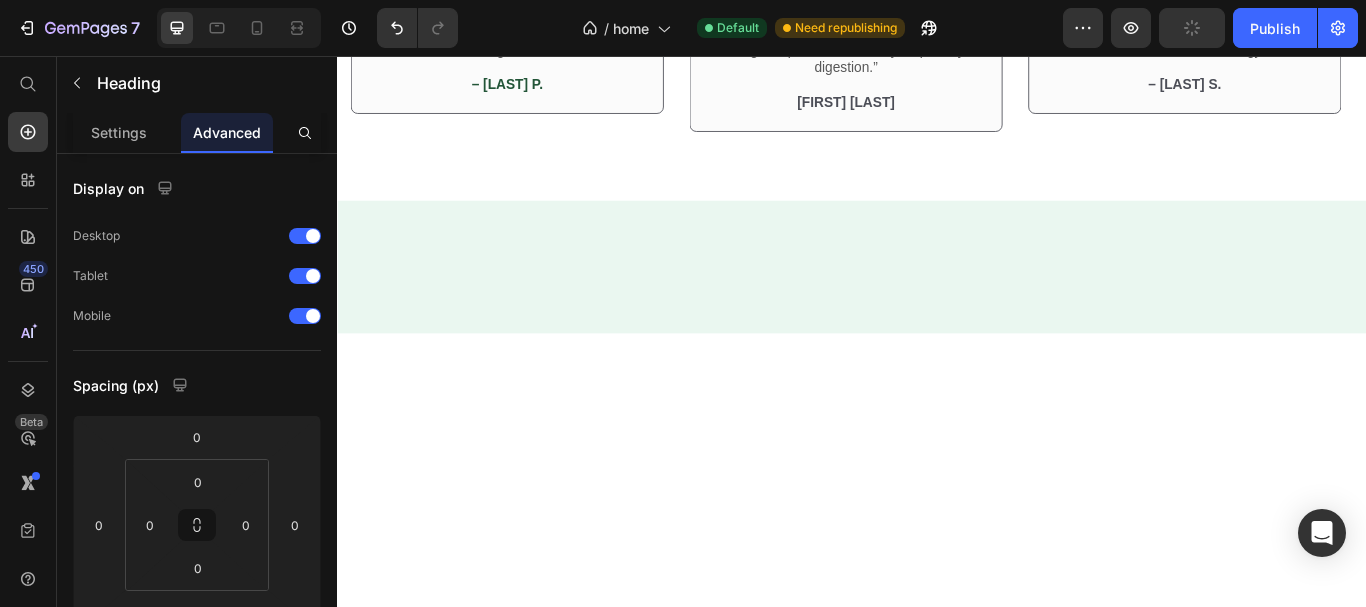 scroll, scrollTop: 2141, scrollLeft: 0, axis: vertical 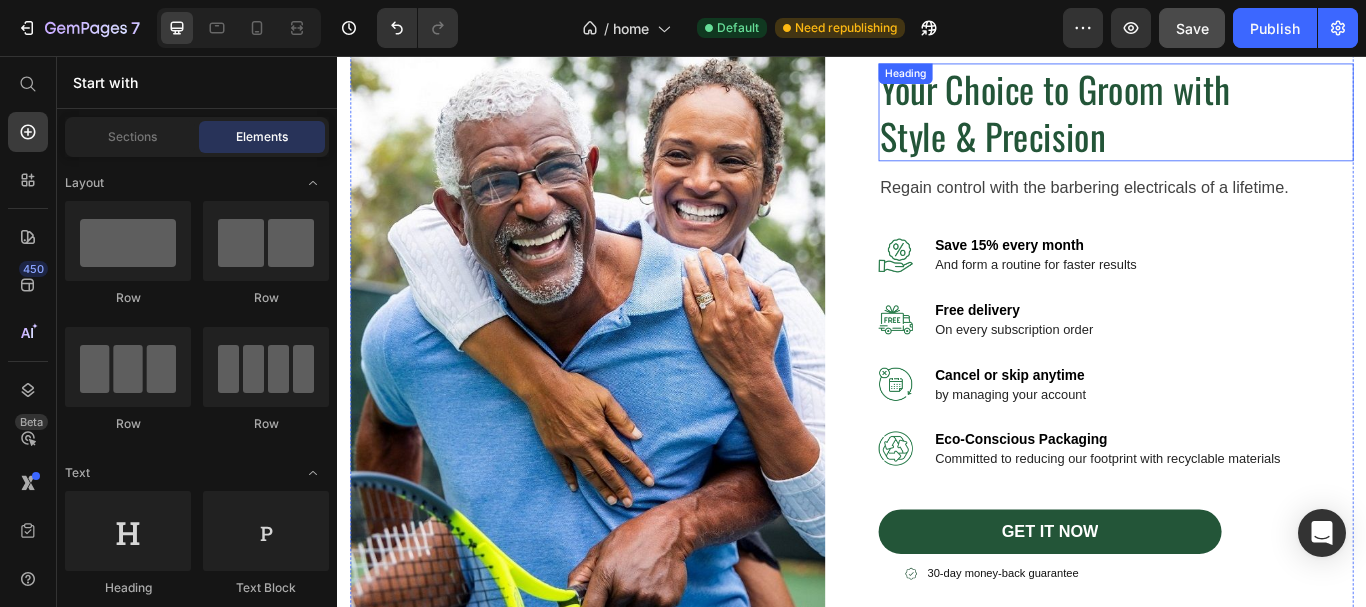 click on "Style & Precision" at bounding box center [1245, 149] 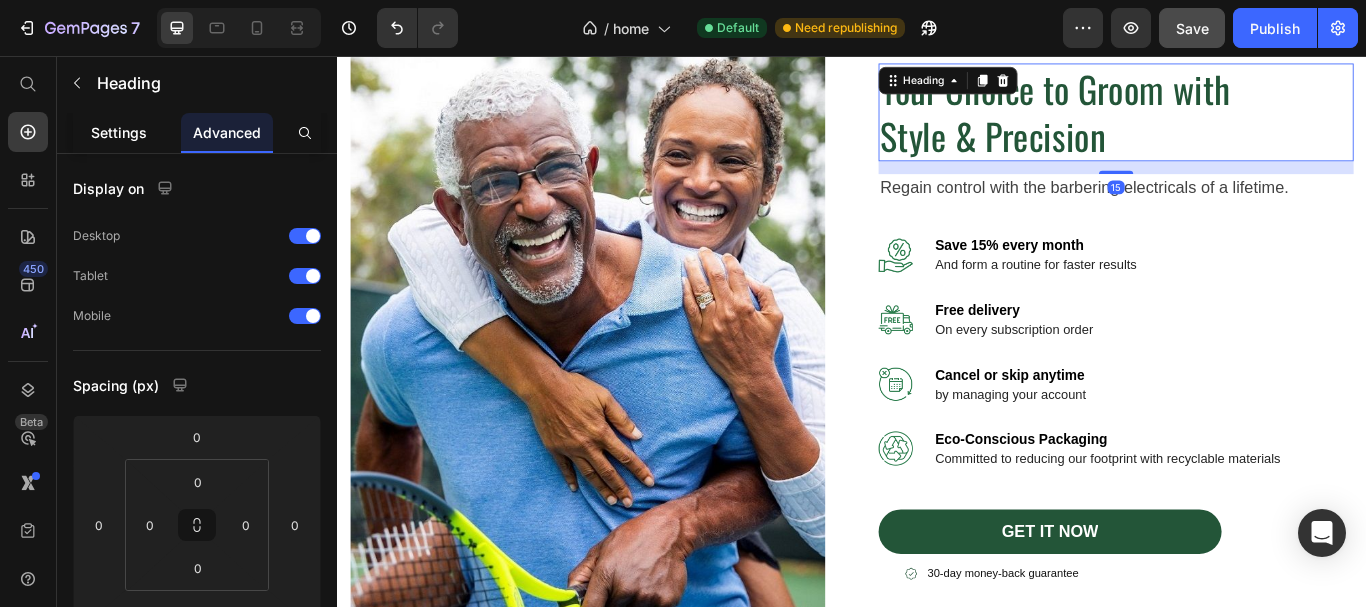 click on "Settings" 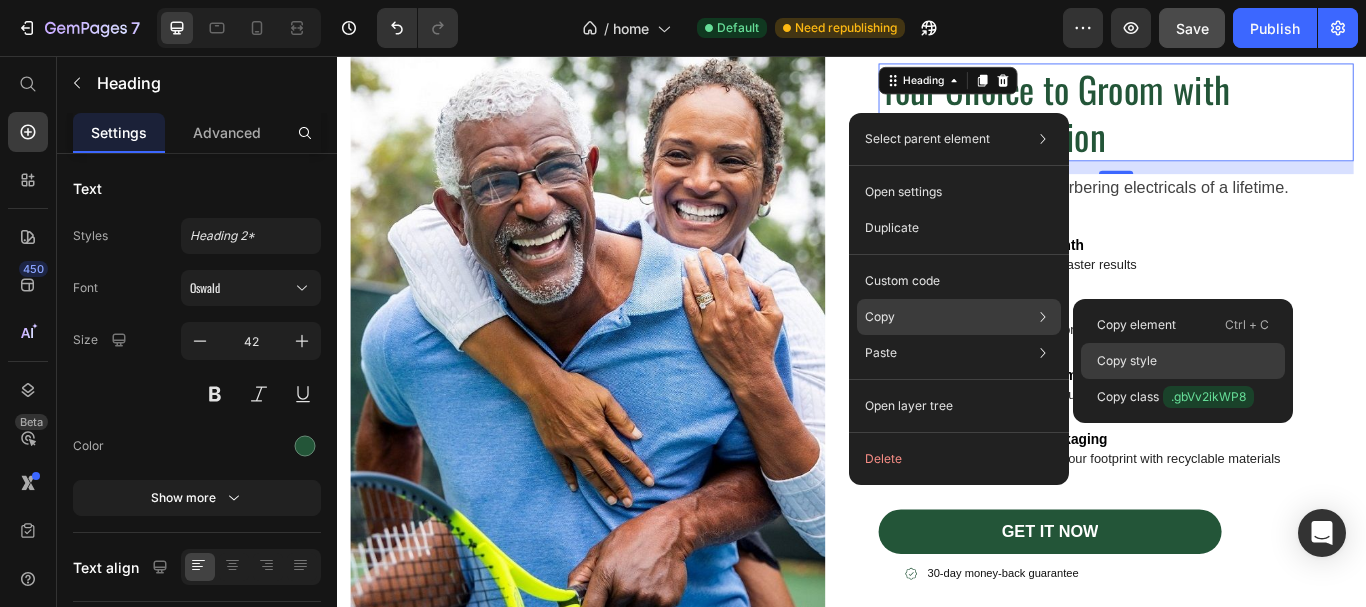 click on "Copy style" at bounding box center [1127, 361] 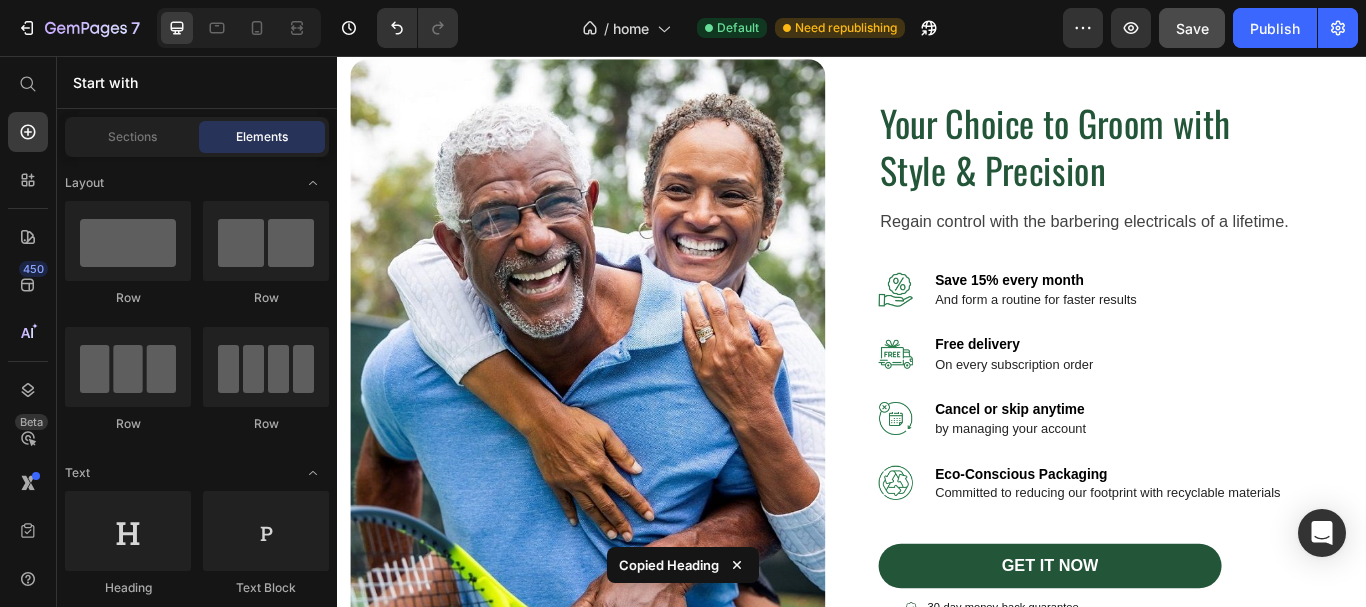 scroll, scrollTop: 1998, scrollLeft: 0, axis: vertical 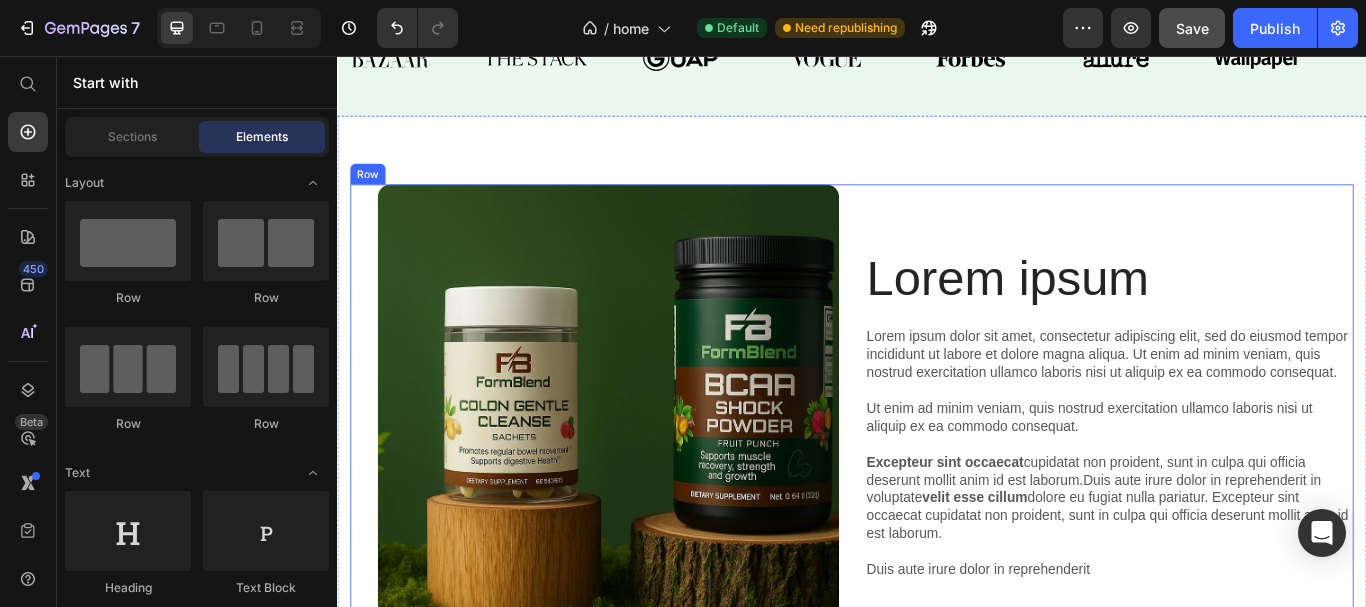 click on "Lorem ipsum" at bounding box center (1237, 315) 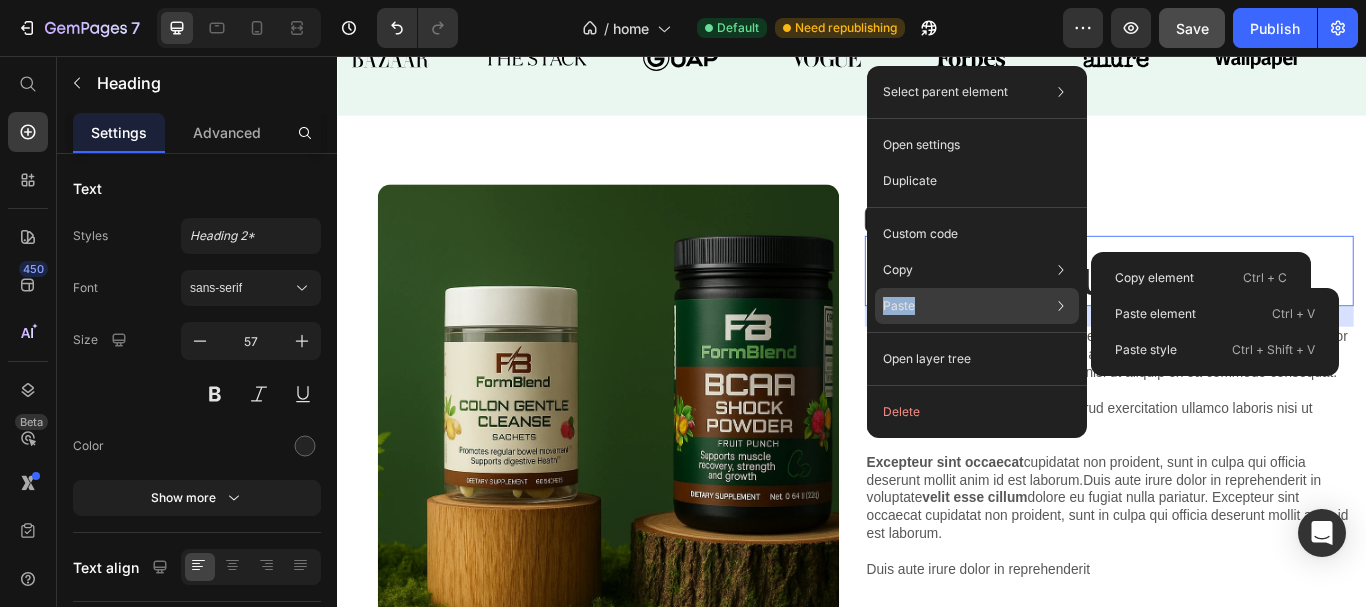 drag, startPoint x: 1152, startPoint y: 307, endPoint x: 1022, endPoint y: 305, distance: 130.01538 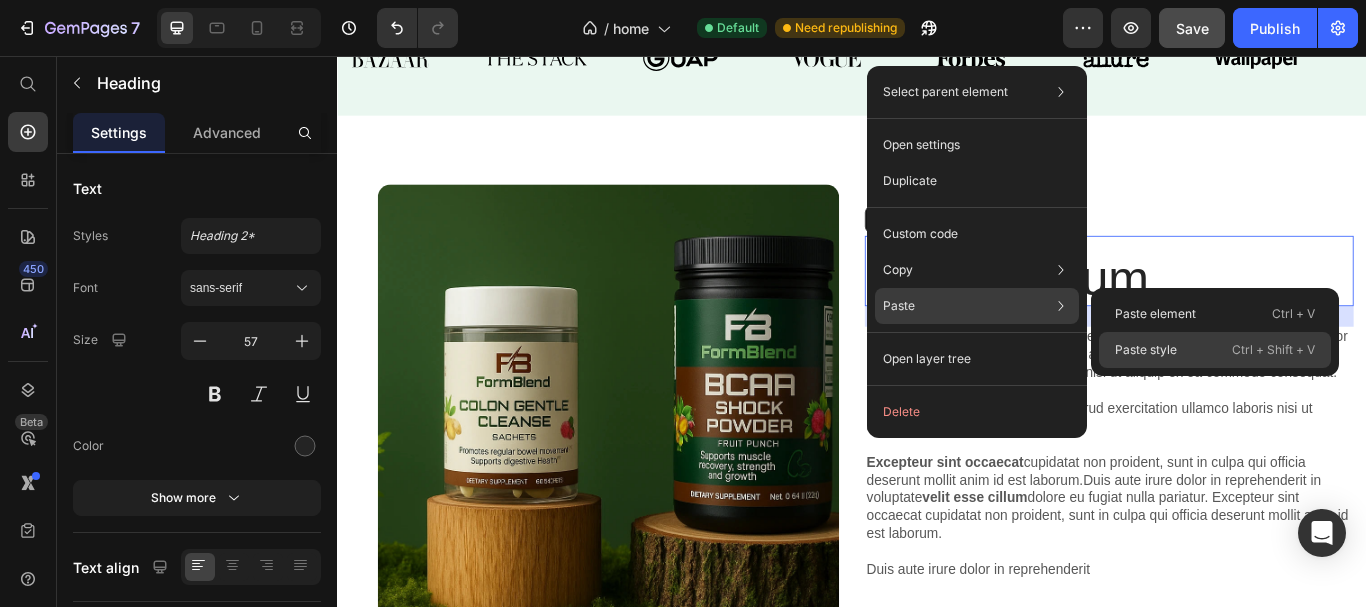 drag, startPoint x: 1140, startPoint y: 351, endPoint x: 937, endPoint y: 345, distance: 203.08865 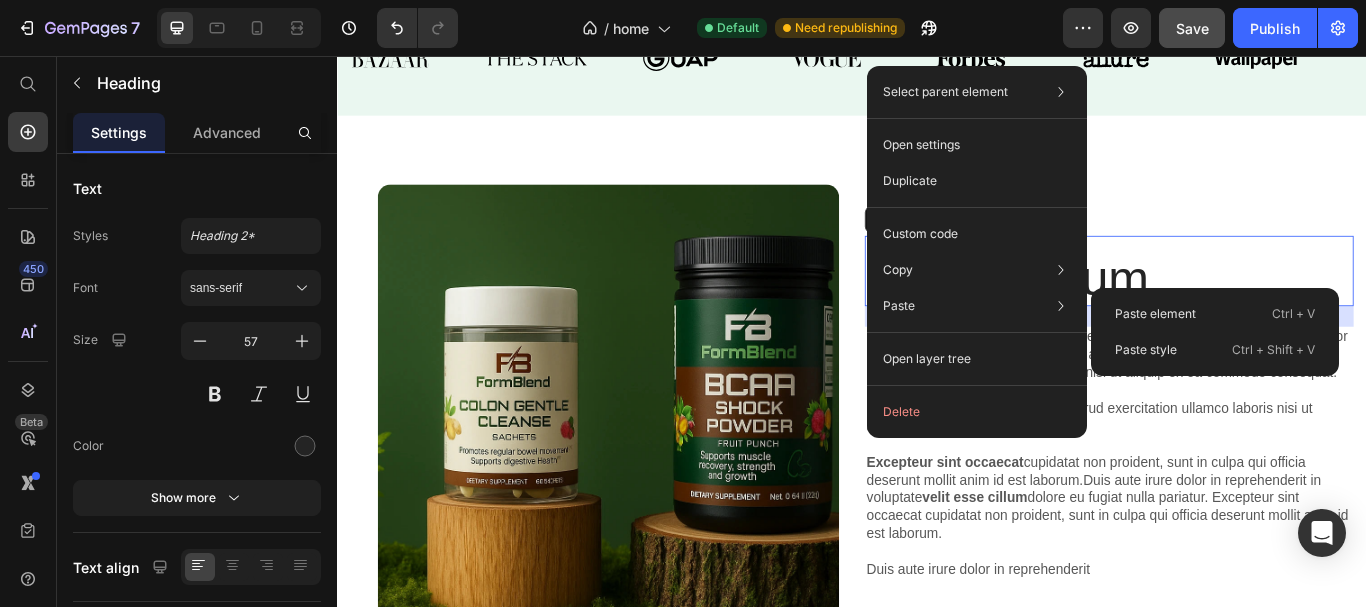 type on "42" 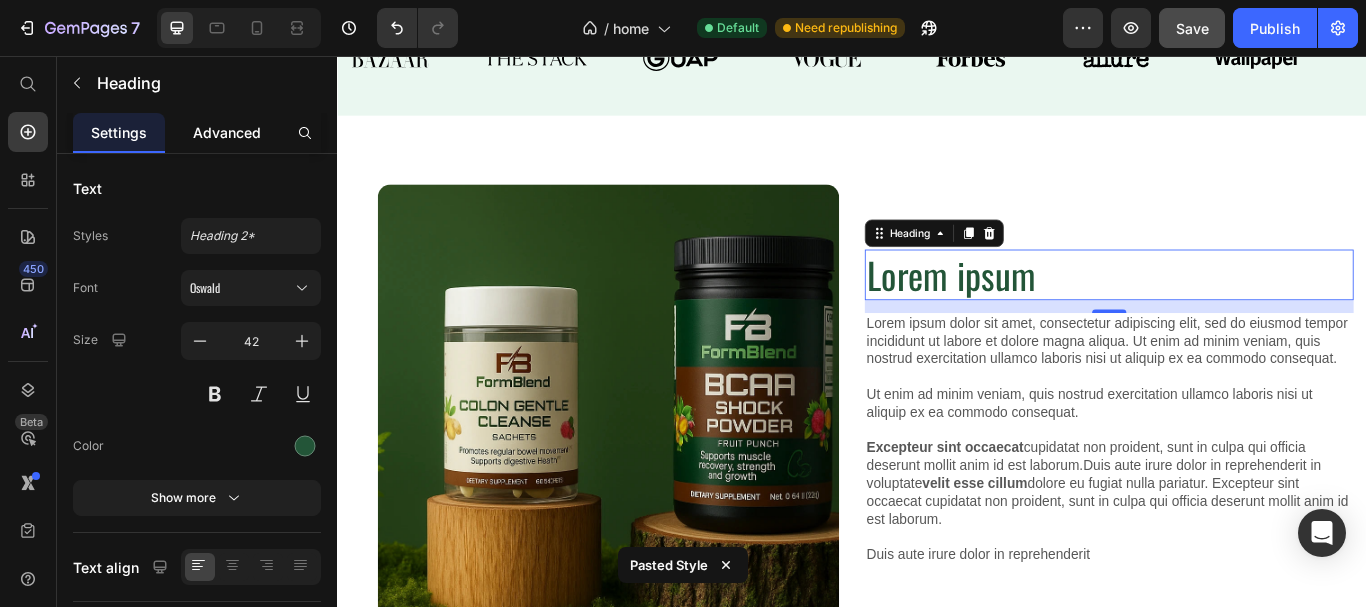 click on "Advanced" at bounding box center (227, 132) 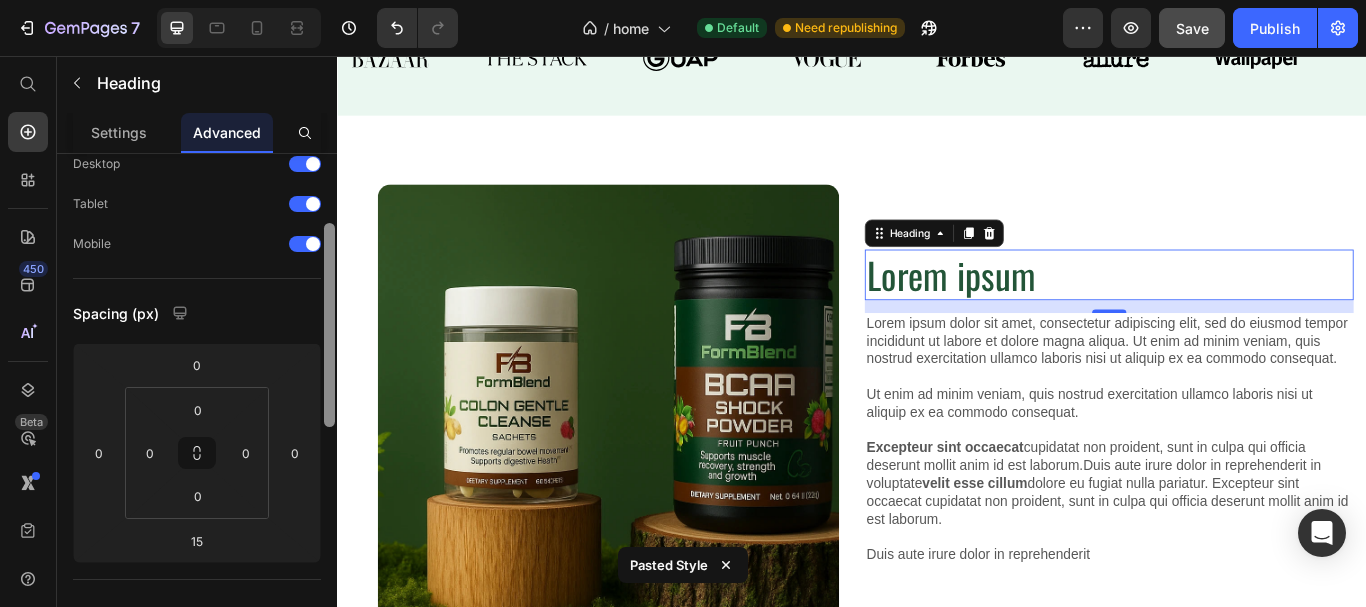 scroll, scrollTop: 161, scrollLeft: 0, axis: vertical 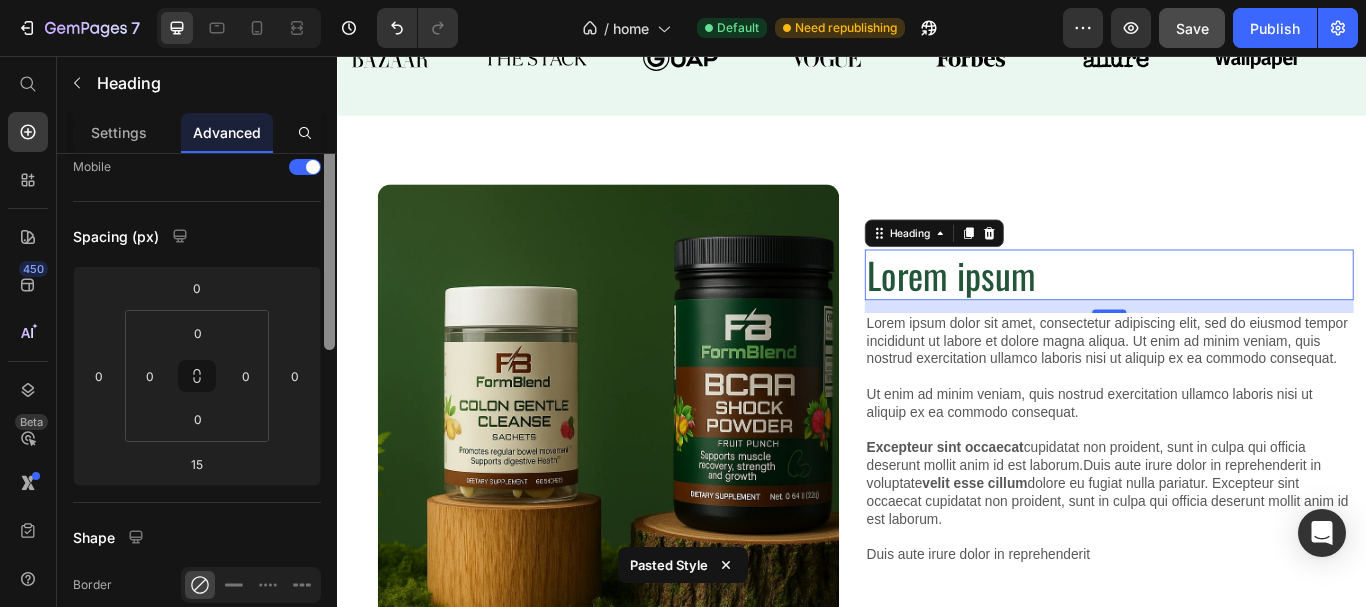 drag, startPoint x: 330, startPoint y: 186, endPoint x: 305, endPoint y: 253, distance: 71.51224 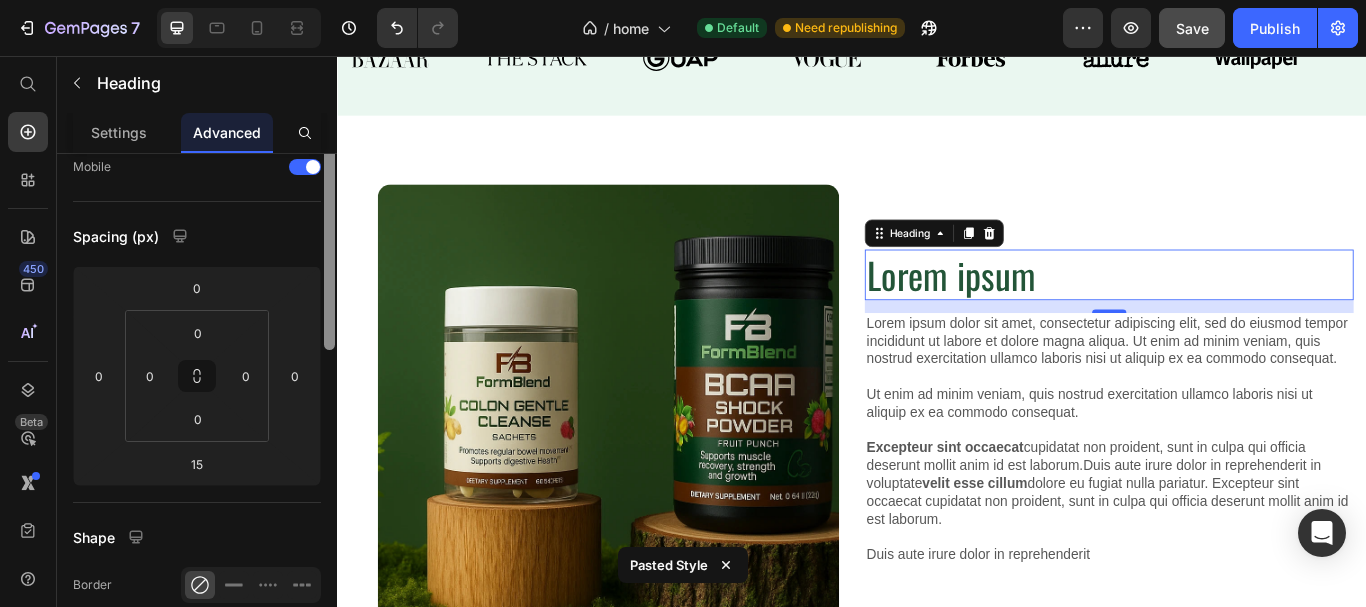 click on "Display on Desktop Tablet Mobile Spacing (px) 0 0 15 0 0 0 0 0 Shape Border Corner Shadow Position Opacity 100 % Animation Interaction Upgrade to Optimize plan  to unlock Interaction & other premium features. CSS class  Delete element" at bounding box center [197, 409] 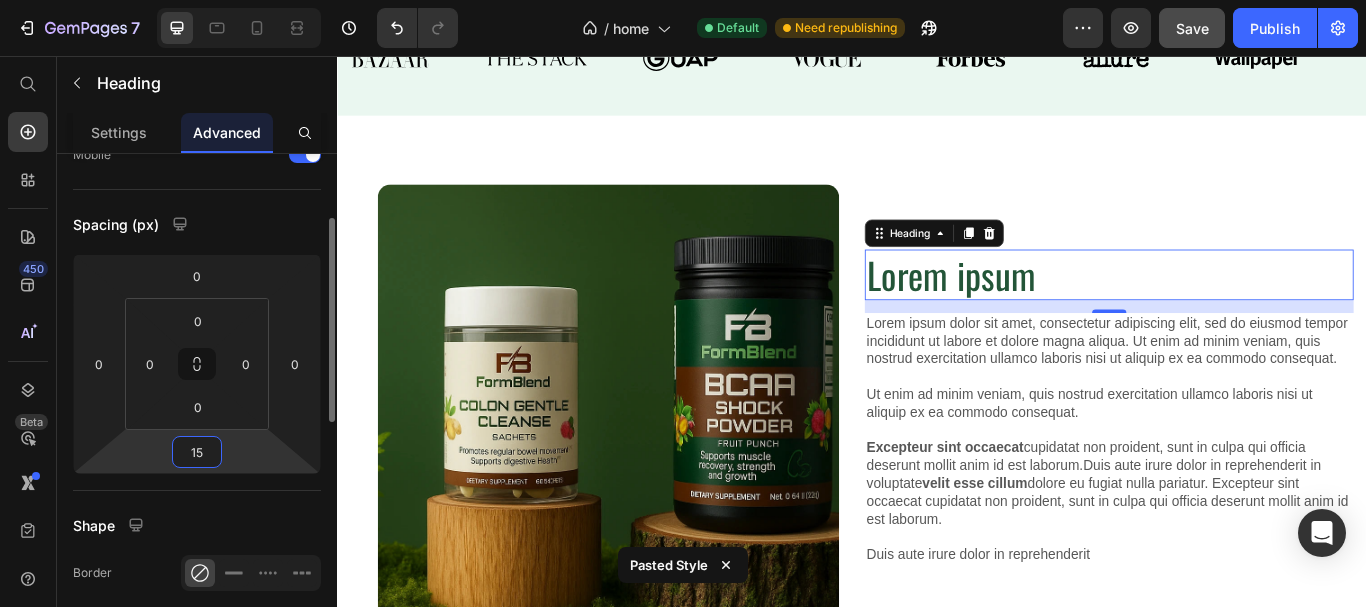 click on "15" at bounding box center [197, 452] 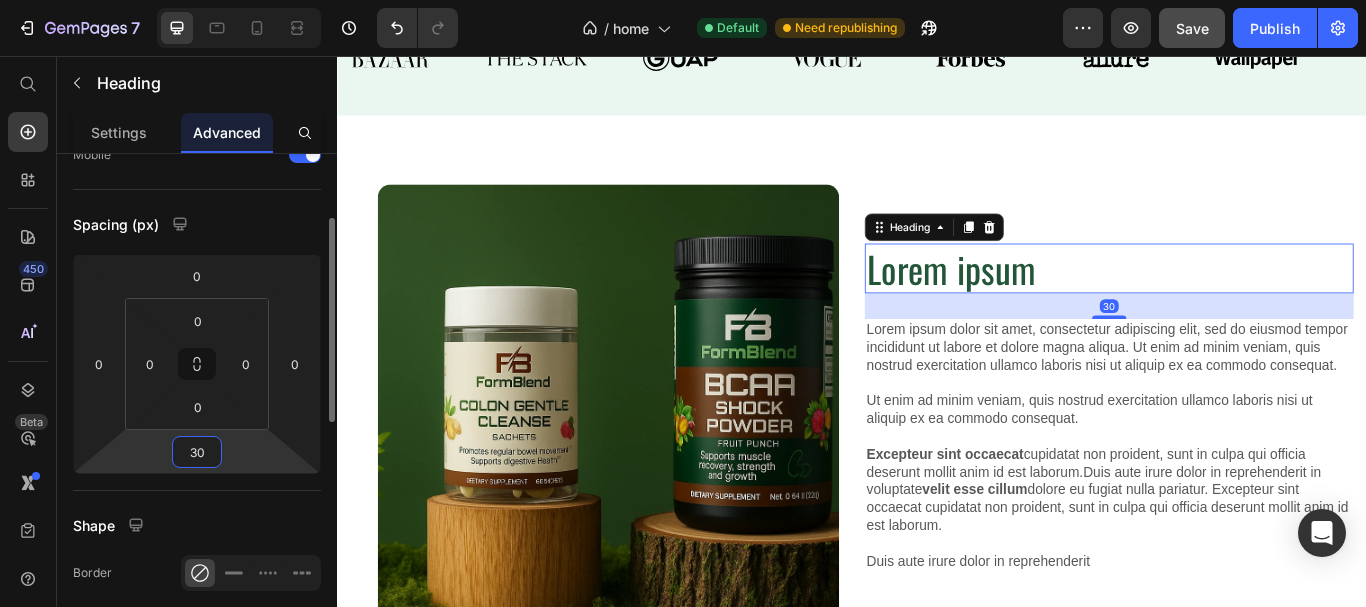 type on "30" 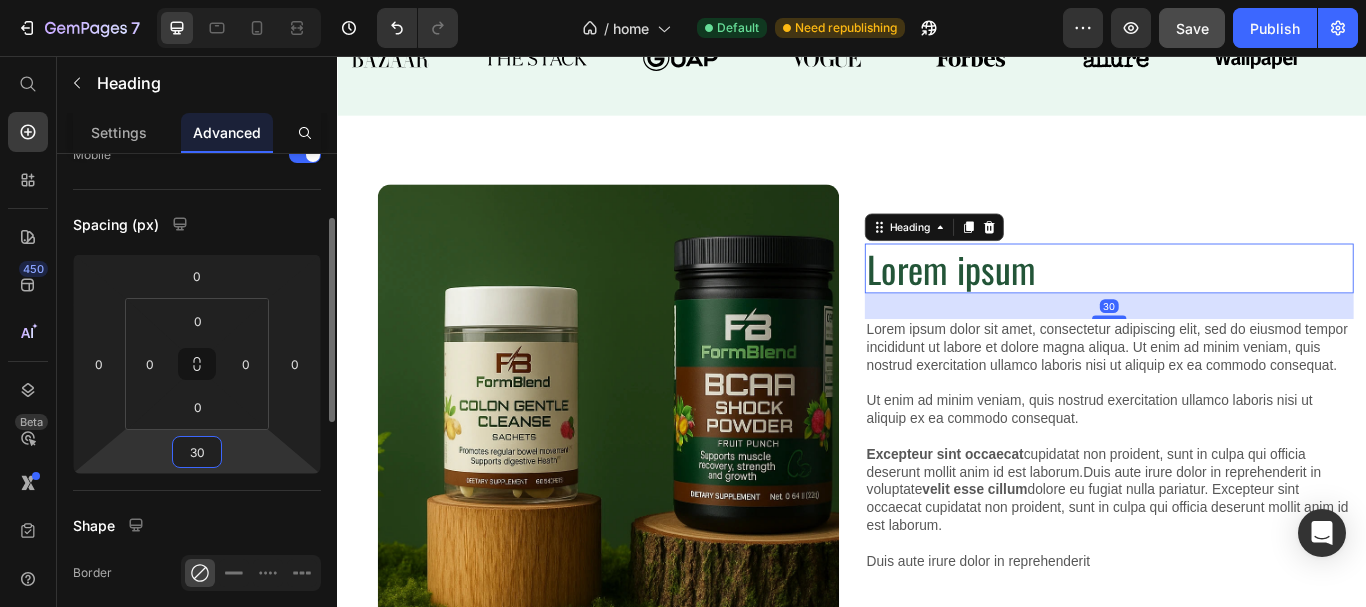 click on "Display on Desktop Tablet Mobile Spacing (px) 0 0 30 0 0 0 0 0 Shape Border Corner Shadow Position Opacity 100 % Animation Interaction Upgrade to Optimize plan  to unlock Interaction & other premium features. CSS class" at bounding box center (197, 578) 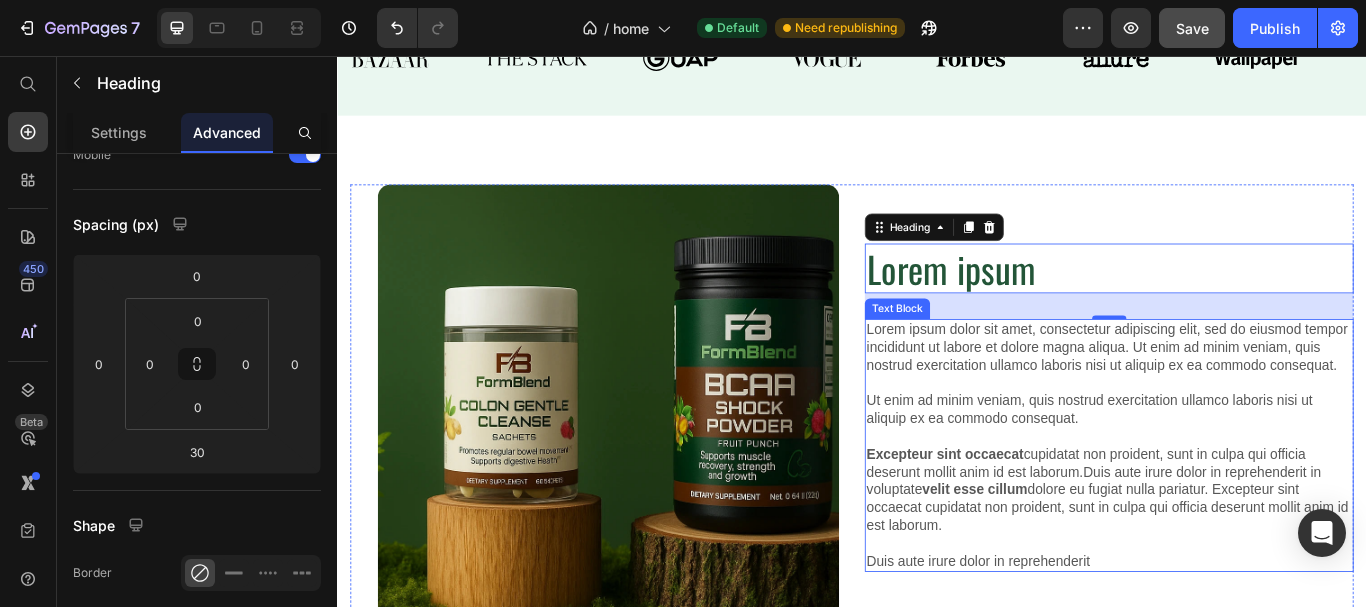 click on "Lorem ipsum dolor sit amet, consectetur adipiscing elit, sed do eiusmod tempor incididunt ut labore et dolore magna aliqua. Ut enim ad minim veniam, quis nostrud exercitation ullamco laboris nisi ut aliquip ex ea commodo consequat. Ut enim ad minim veniam, quis nostrud exercitation ullamco laboris nisi ut aliquip ex ea commodo consequat. Excepteur sint occaecat  cupidatat non proident, sunt in culpa qui officia deserunt mollit anim id est laborum.Duis aute irure dolor in reprehenderit in voluptate  velit esse cillum  dolore eu fugiat nulla pariatur. Excepteur sint occaecat cupidatat non proident, sunt in culpa qui officia deserunt mollit anim id est laborum. Duis aute irure dolor in reprehenderit" at bounding box center [1237, 510] 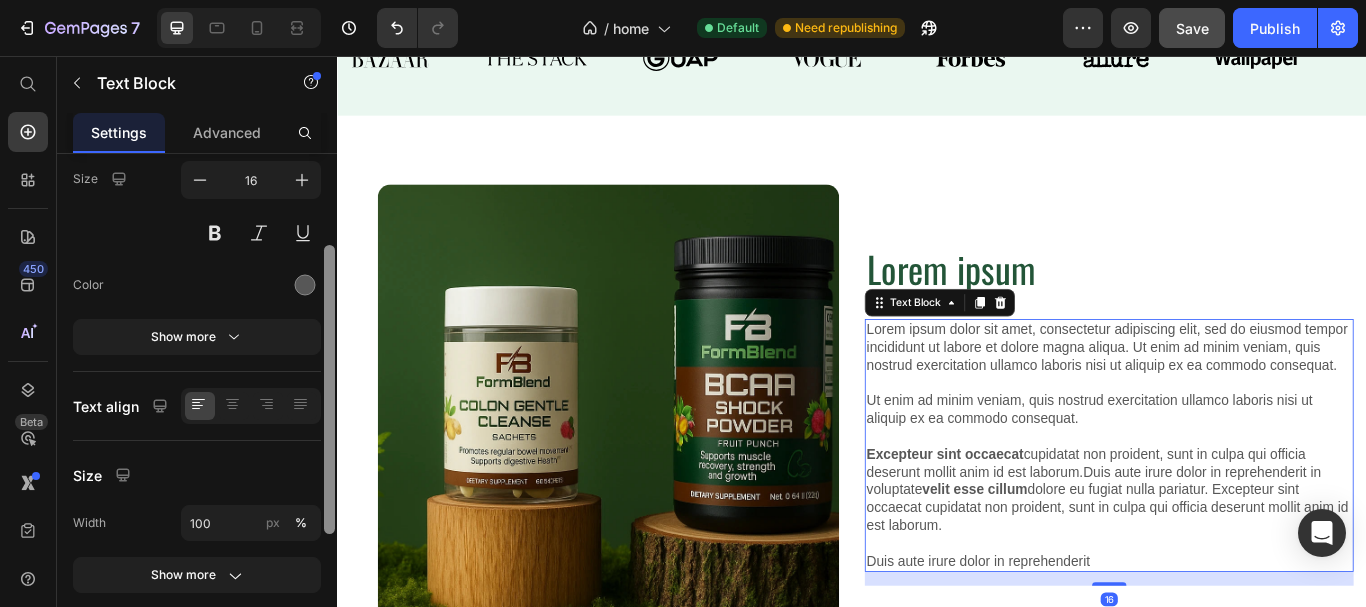 scroll, scrollTop: 0, scrollLeft: 0, axis: both 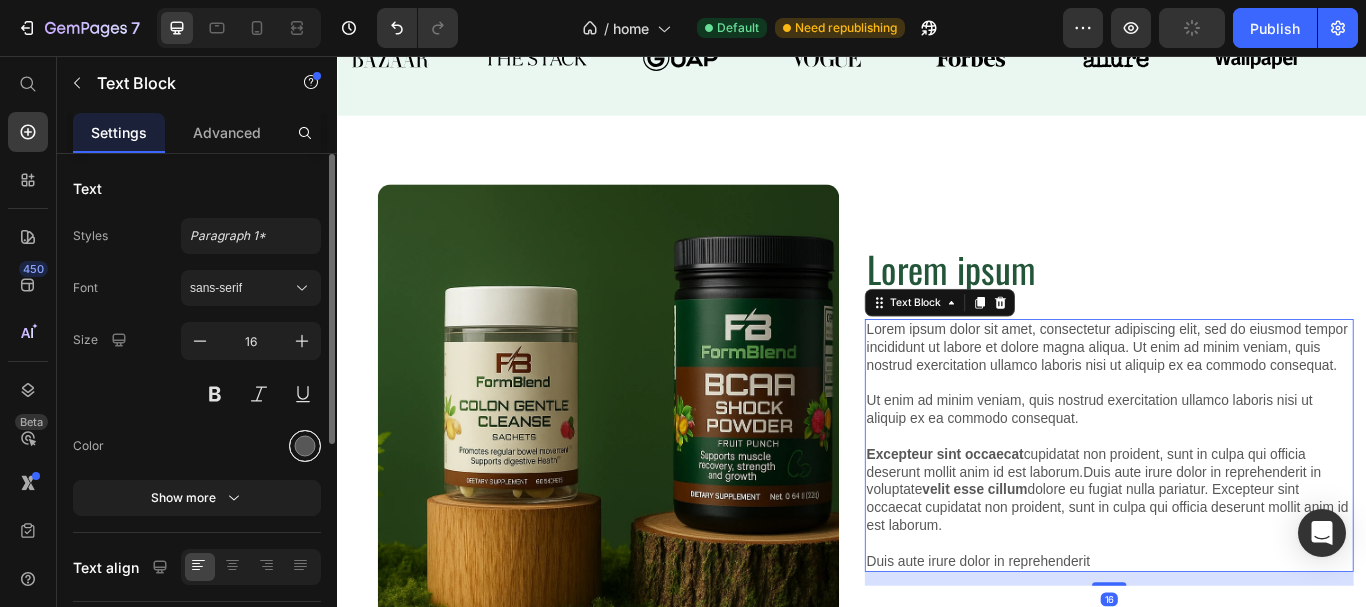 click at bounding box center [305, 446] 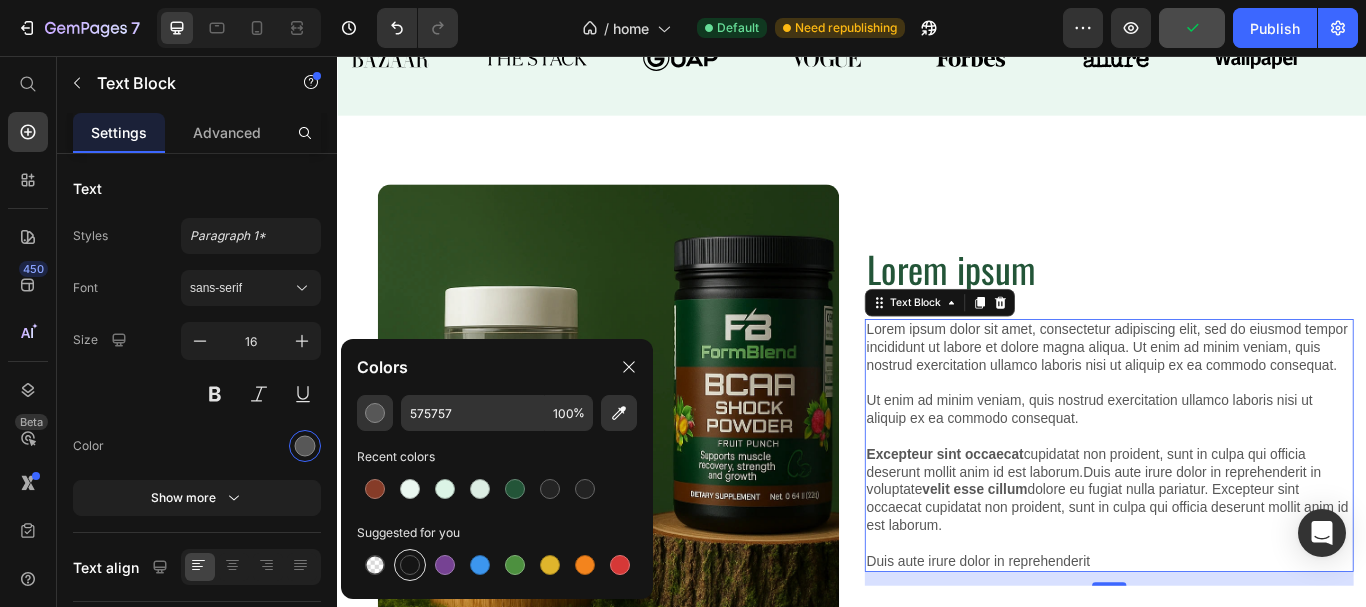 click at bounding box center (410, 565) 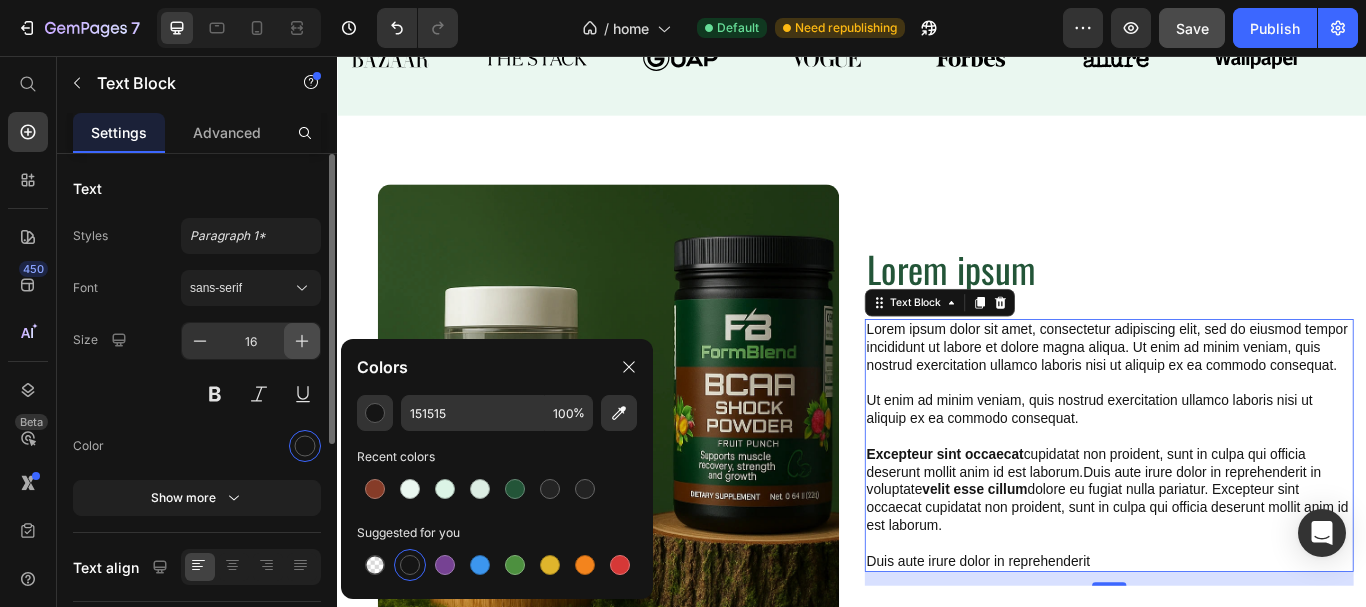 click at bounding box center [302, 341] 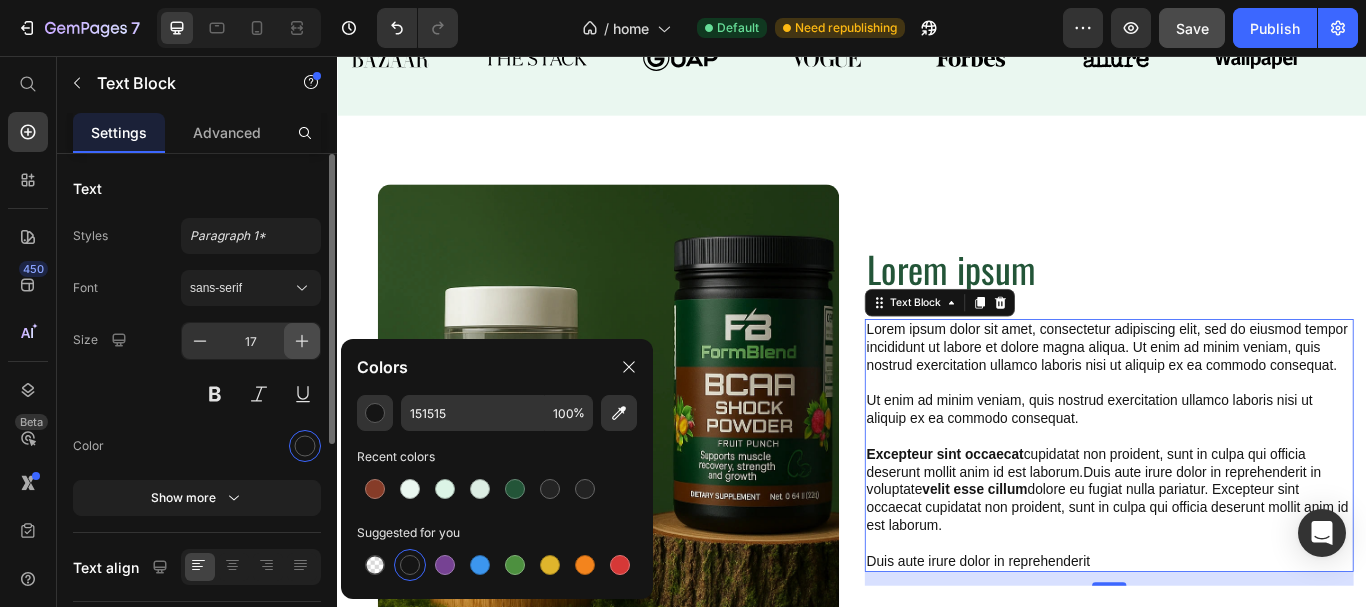 click at bounding box center [302, 341] 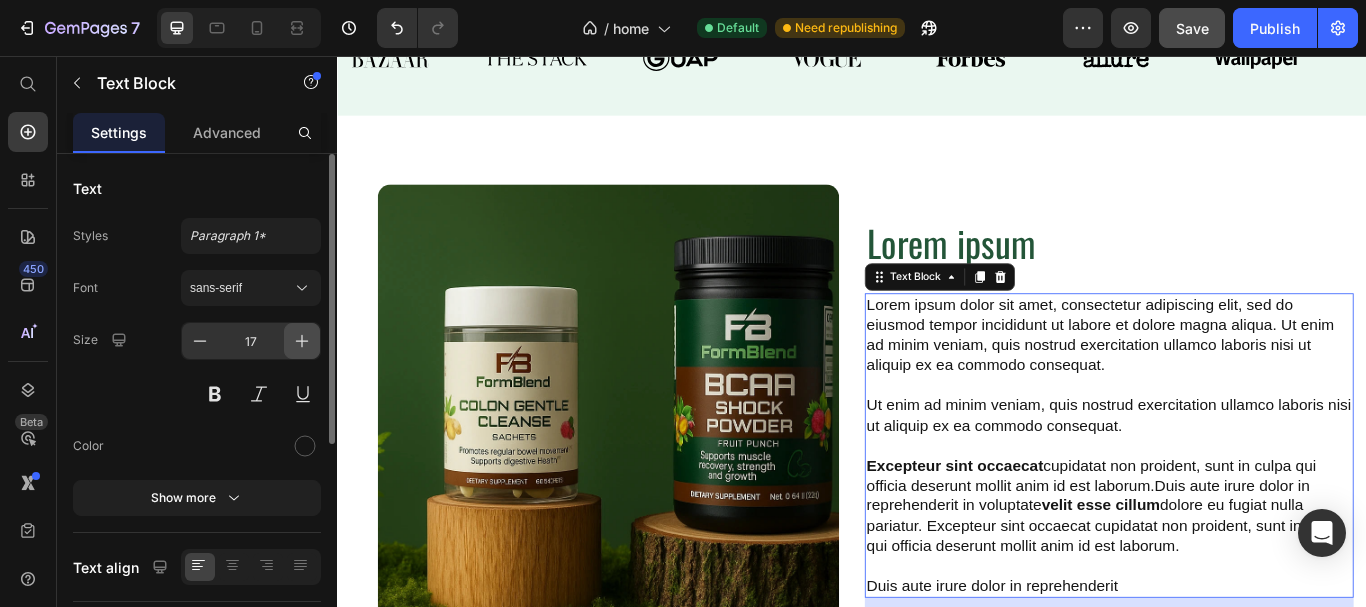 type on "18" 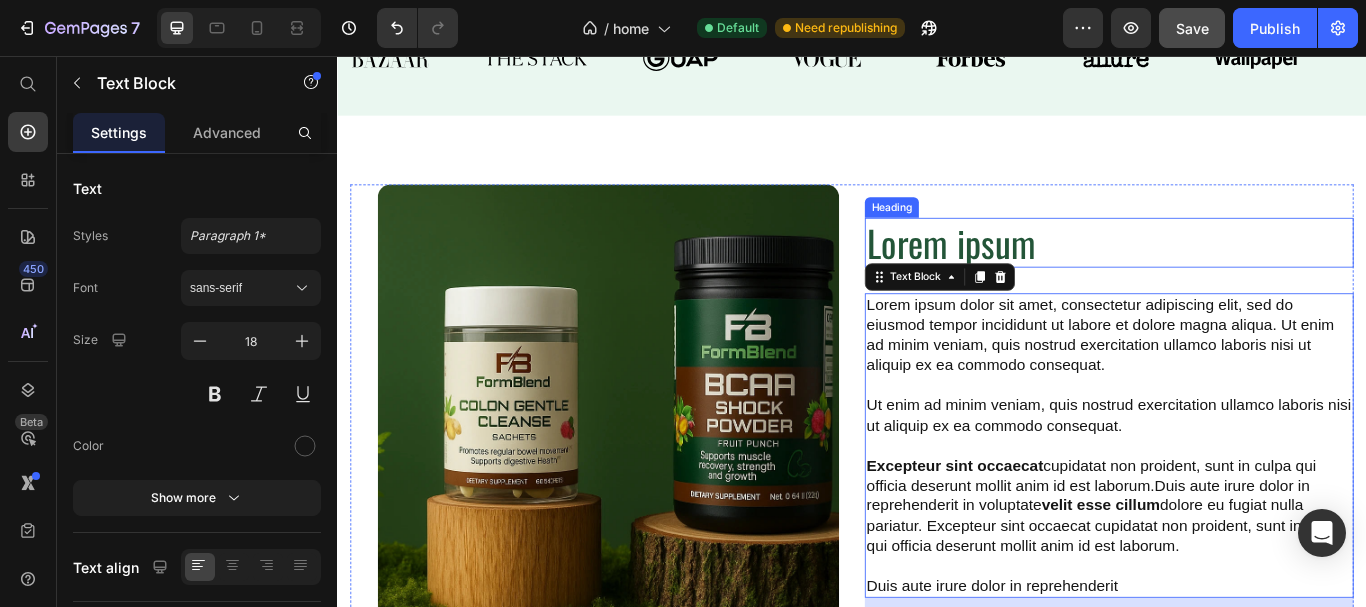 click on "Lorem ipsum" at bounding box center [1237, 274] 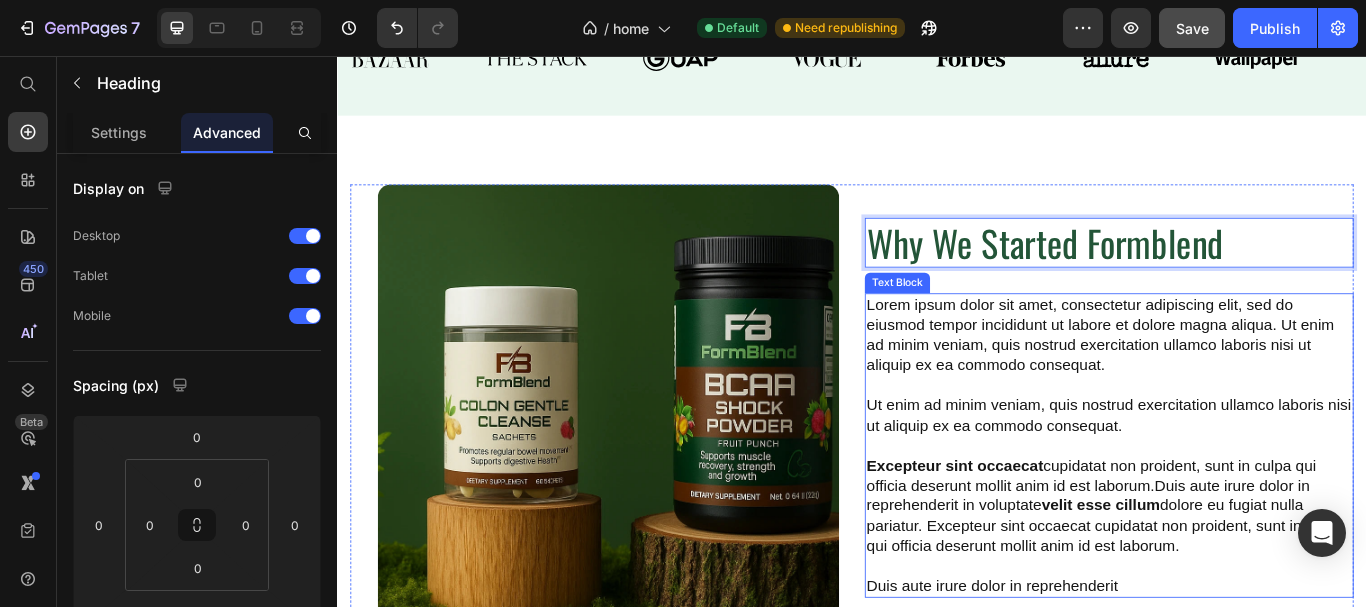 click on "Lorem ipsum dolor sit amet, consectetur adipiscing elit, sed do eiusmod tempor incididunt ut labore et dolore magna aliqua. Ut enim ad minim veniam, quis nostrud exercitation ullamco laboris nisi ut aliquip ex ea commodo consequat. Ut enim ad minim veniam, quis nostrud exercitation ullamco laboris nisi ut aliquip ex ea commodo consequat. Excepteur sint occaecat  cupidatat non proident, sunt in culpa qui officia deserunt mollit anim id est laborum.Duis aute irure dolor in reprehenderit in voluptate  velit esse cillum  dolore eu fugiat nulla pariatur. Excepteur sint occaecat cupidatat non proident, sunt in culpa qui officia deserunt mollit anim id est laborum. Duis aute irure dolor in reprehenderit" at bounding box center [1237, 510] 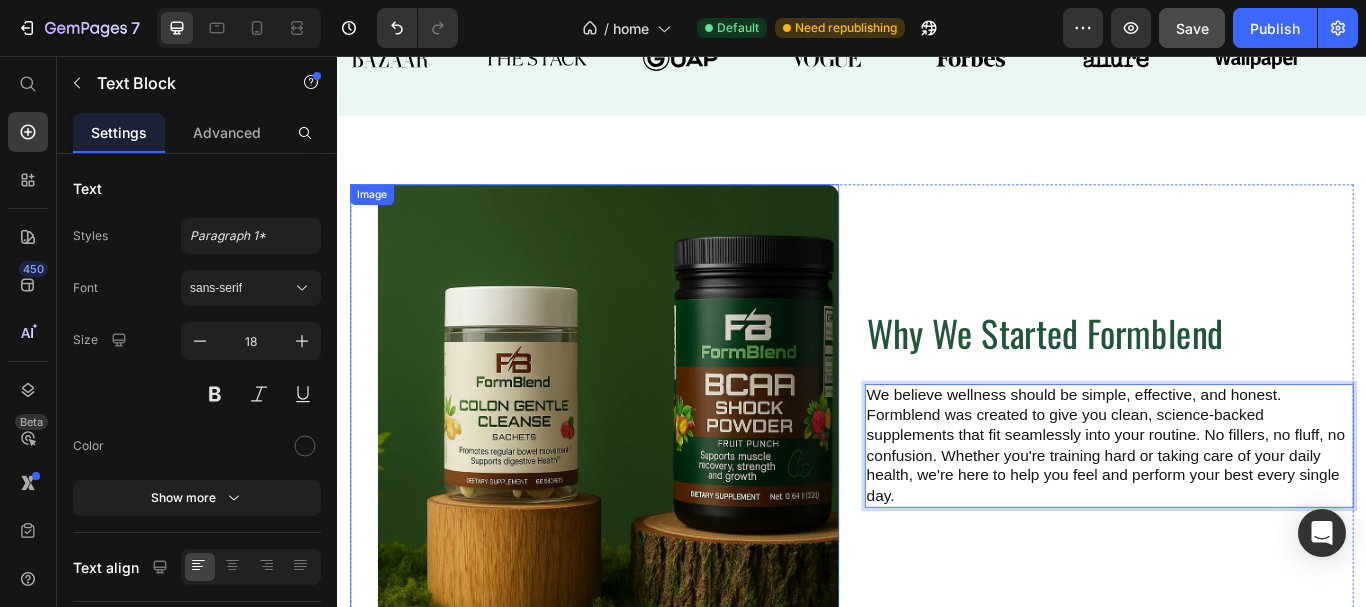 scroll, scrollTop: 4174, scrollLeft: 0, axis: vertical 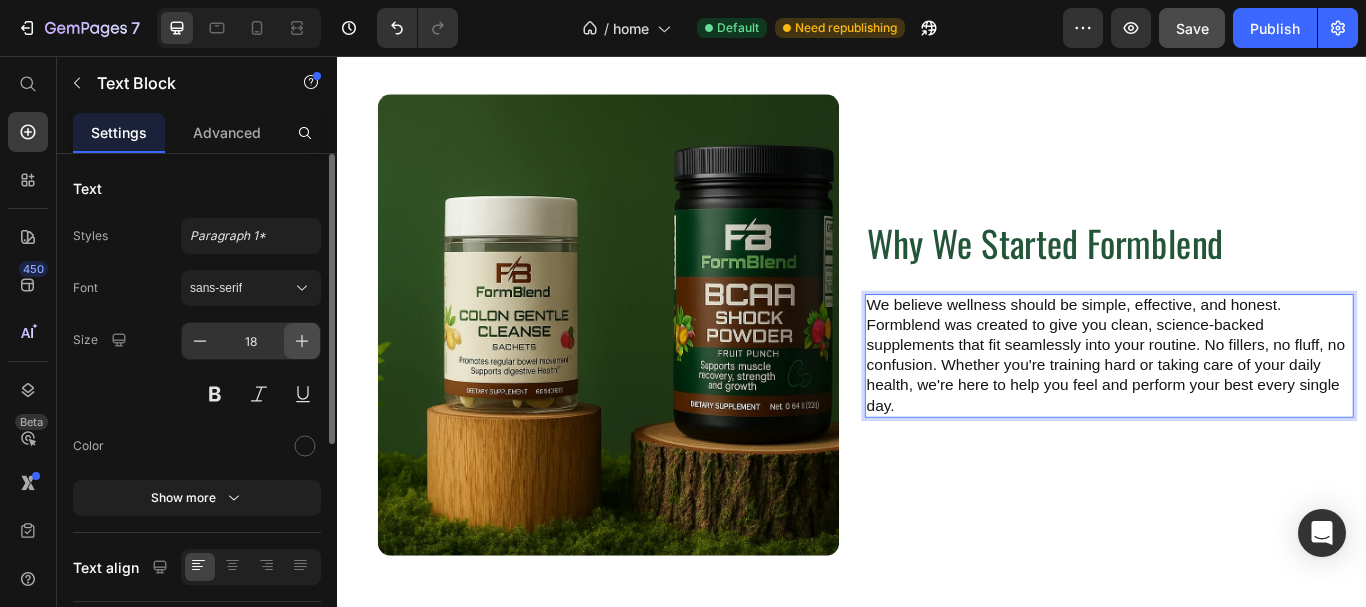click 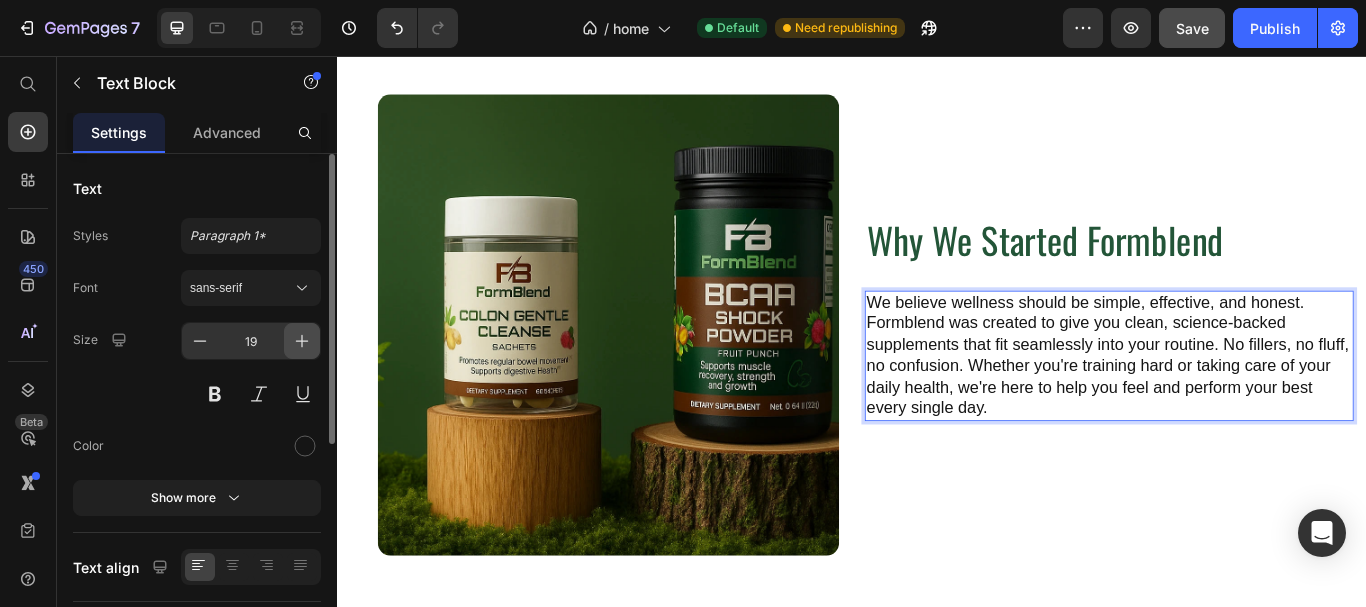 click 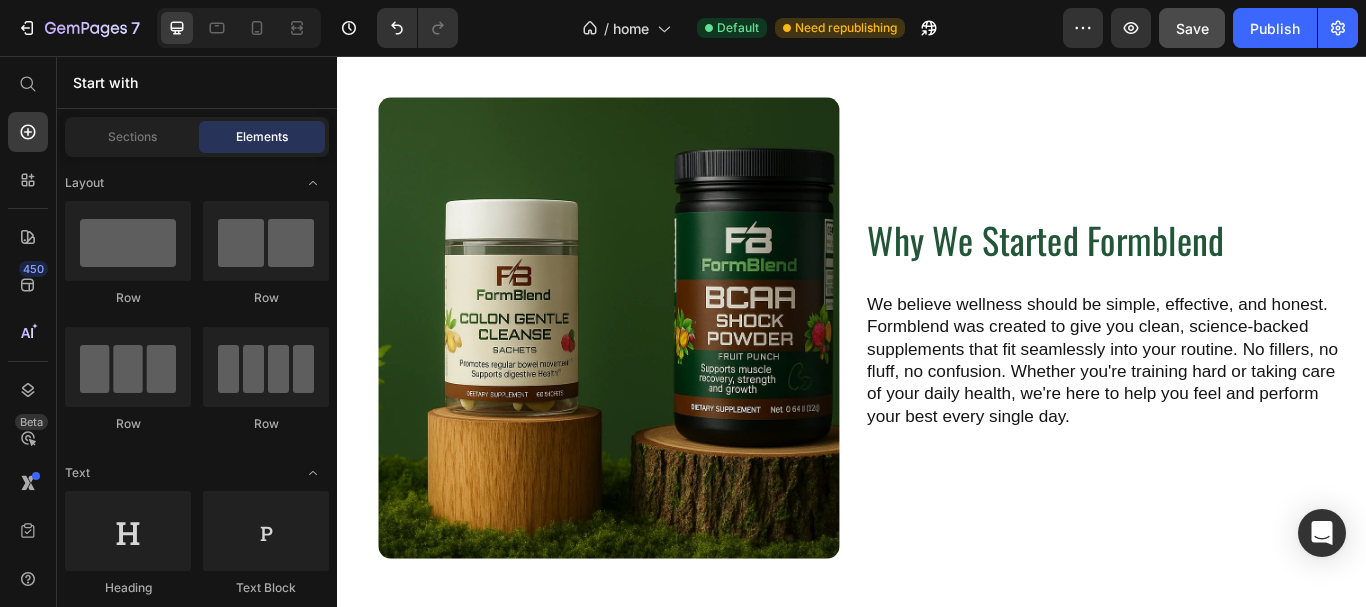 click on "Icon Icon Icon Icon Icon Icon List 2,500+ Verified Reviews! Text Block Row Trusted by People Like You Heading" at bounding box center (937, -691) 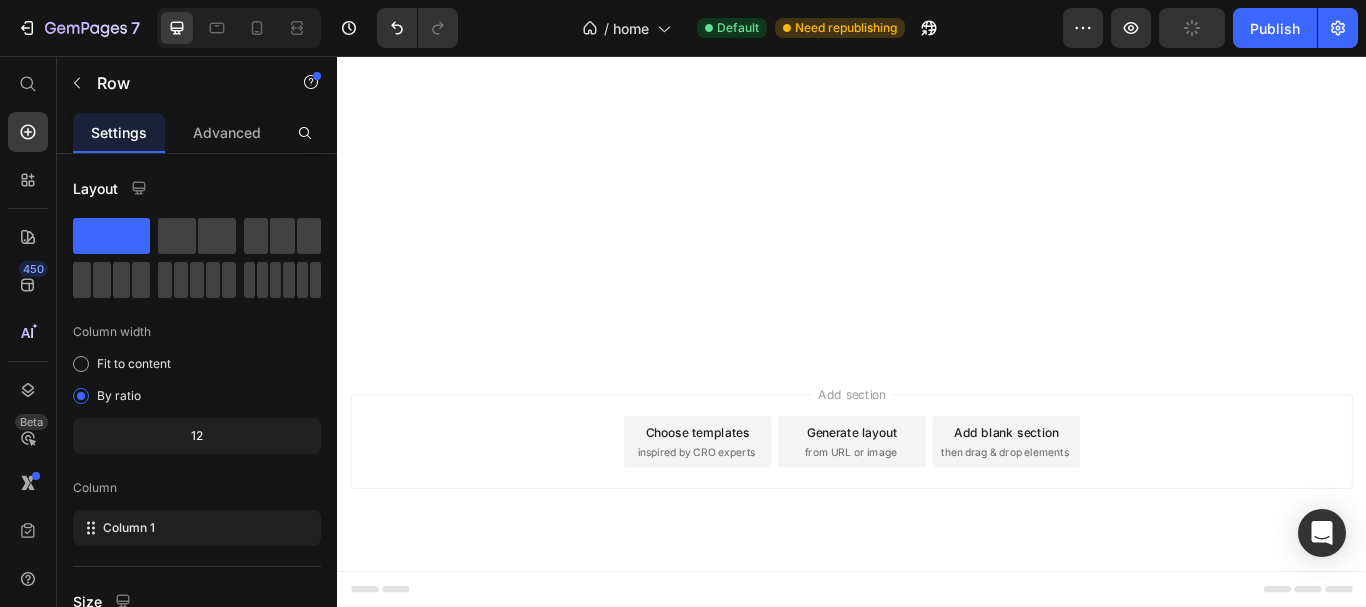 scroll, scrollTop: 1940, scrollLeft: 0, axis: vertical 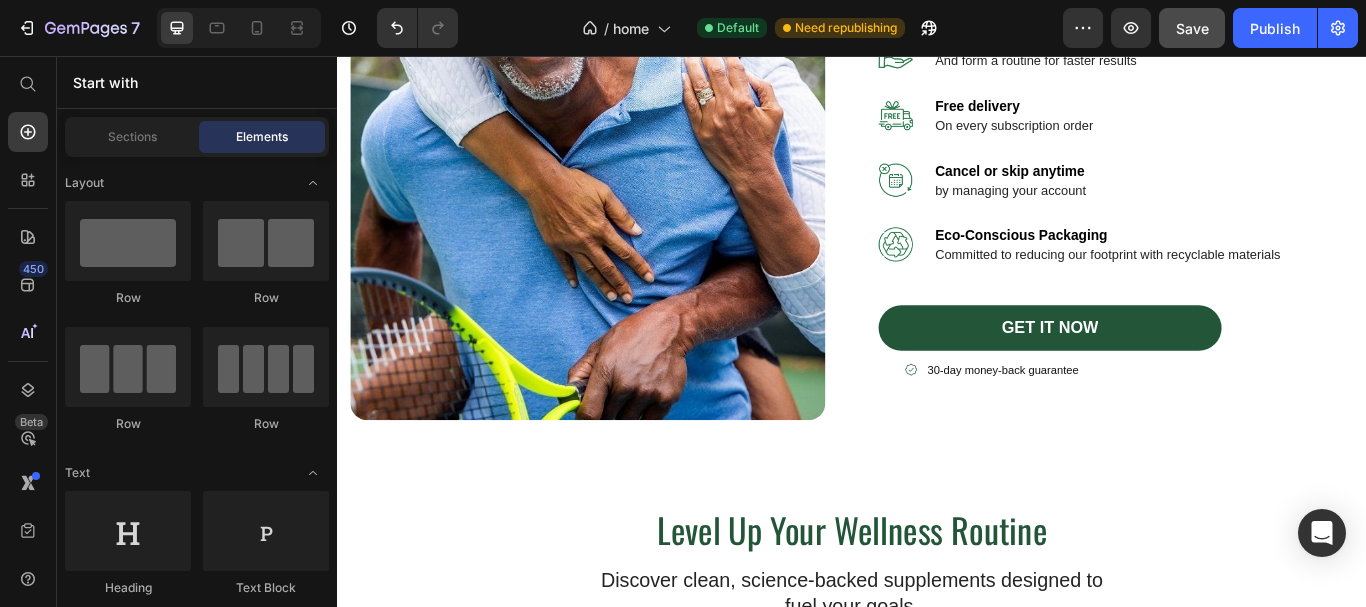 click on "Section 3" at bounding box center [1501, -699] 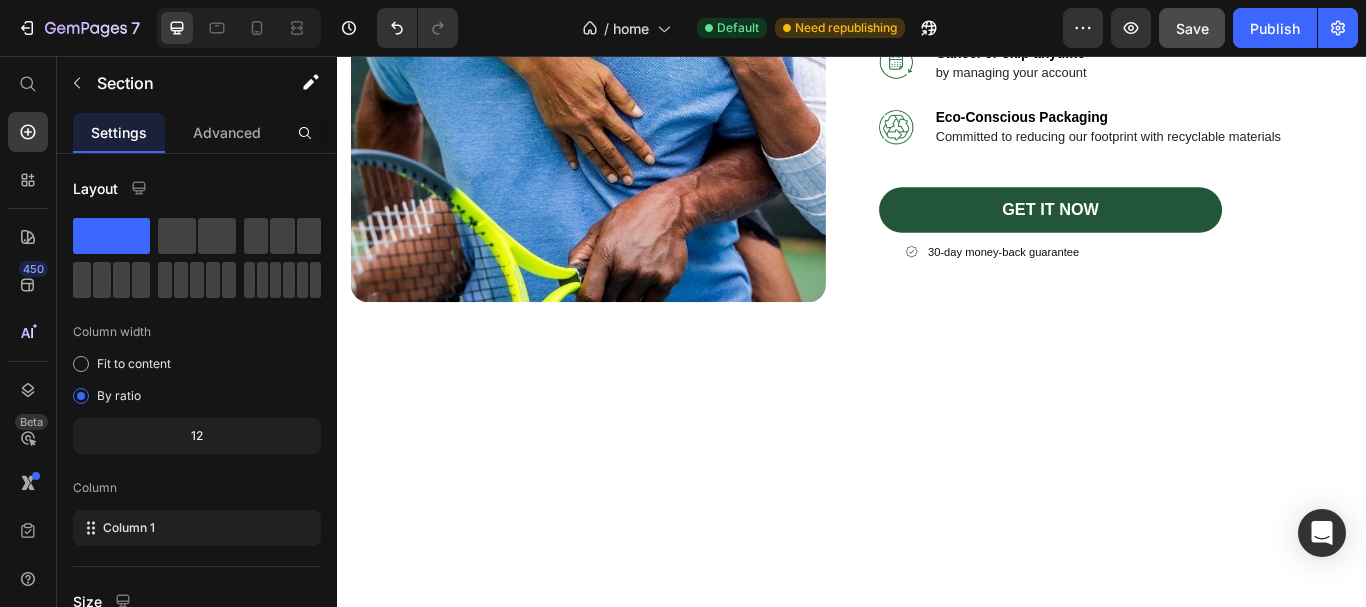 scroll, scrollTop: 0, scrollLeft: 0, axis: both 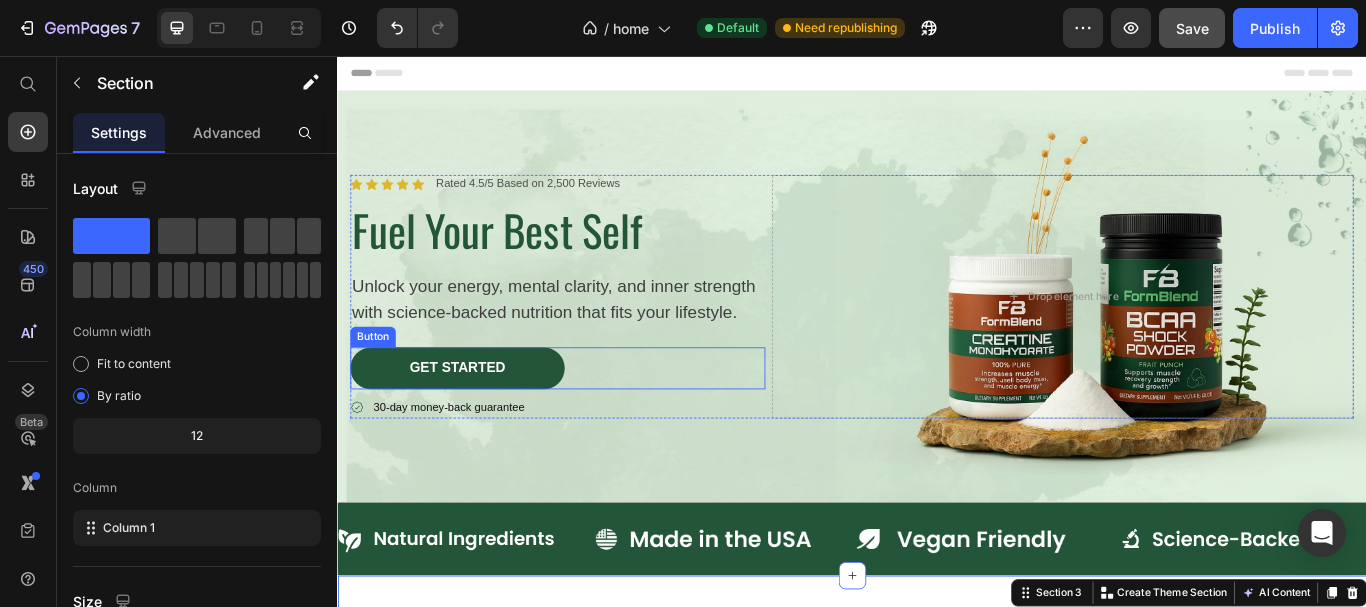 click on "Get Started" at bounding box center [477, 420] 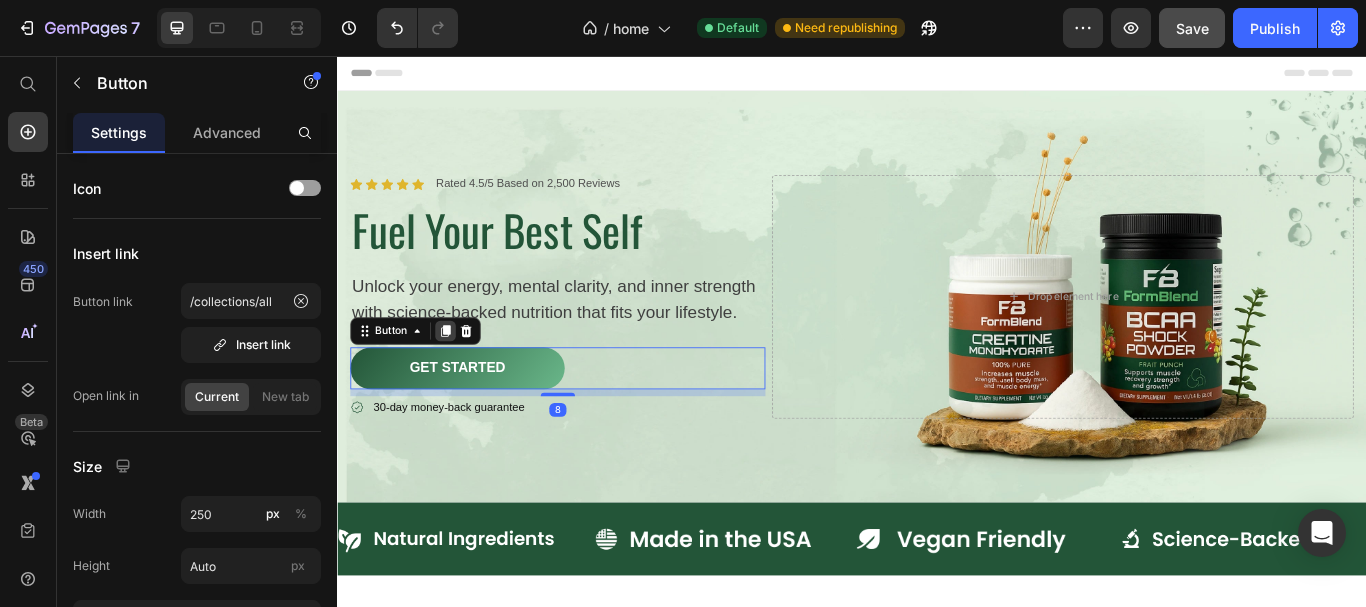 click 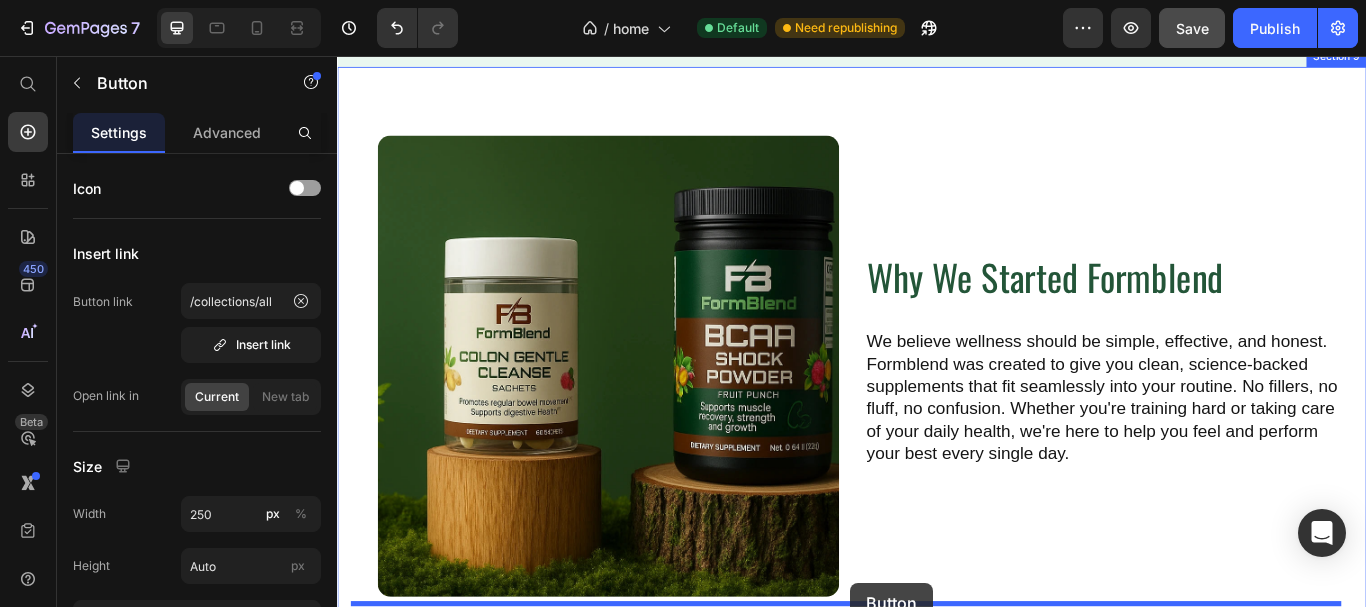 scroll, scrollTop: 4366, scrollLeft: 0, axis: vertical 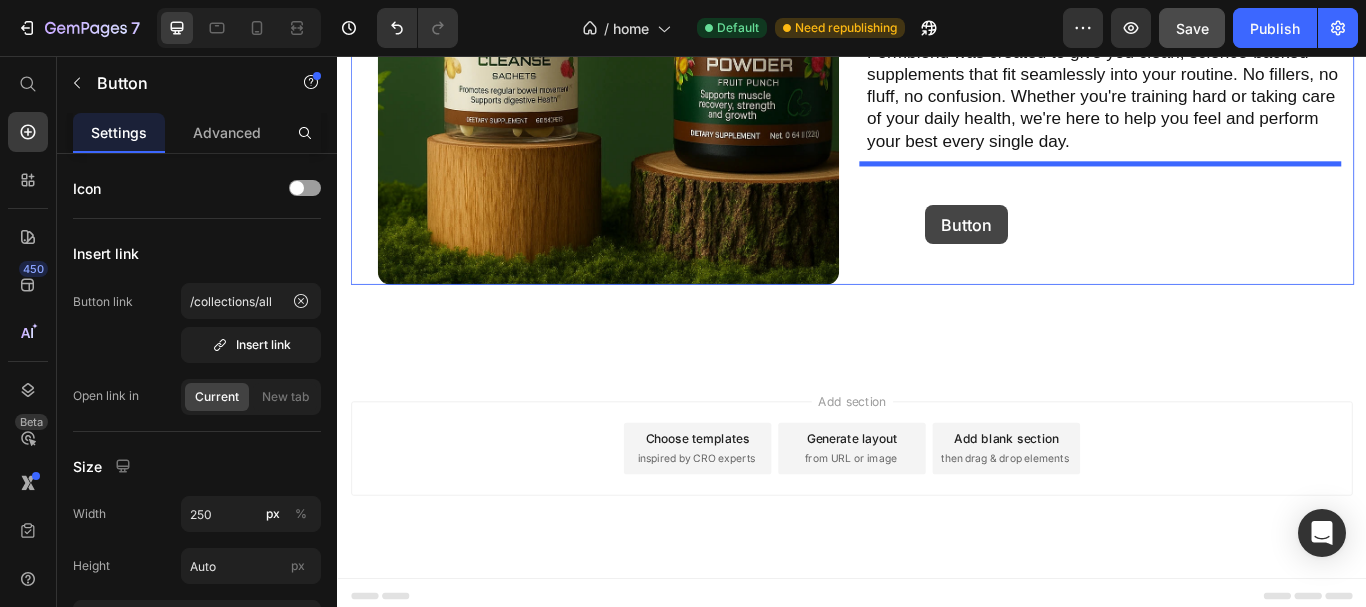 drag, startPoint x: 405, startPoint y: 410, endPoint x: 1023, endPoint y: 230, distance: 643.68005 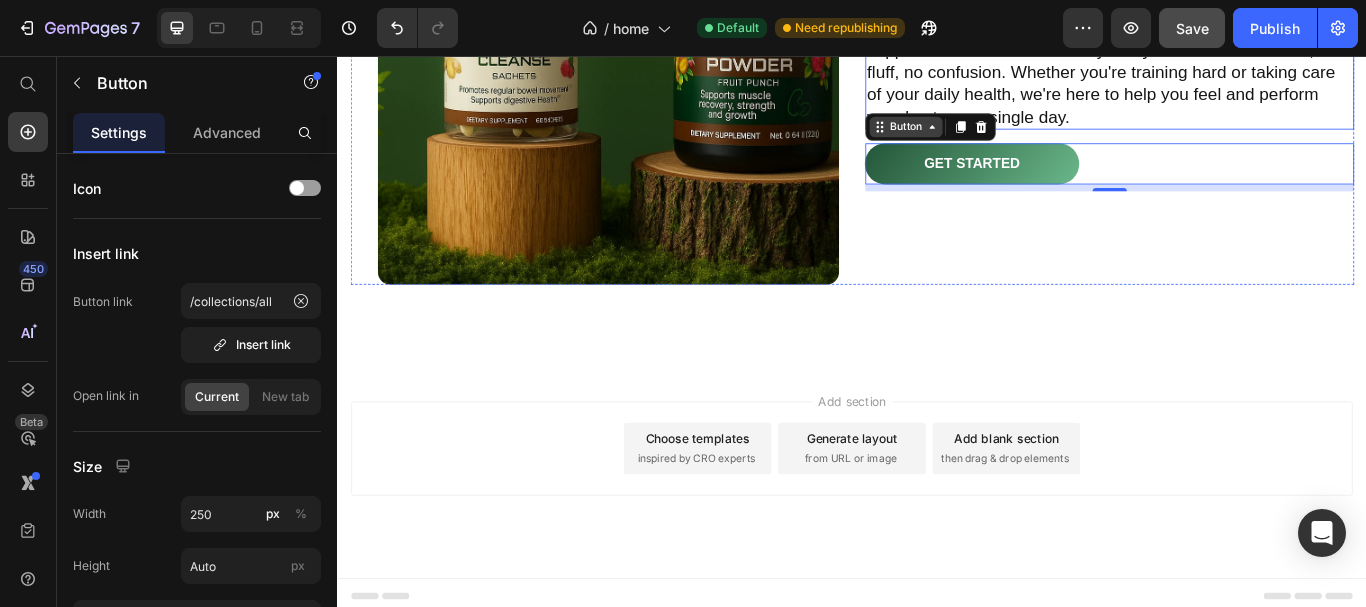 scroll, scrollTop: 4337, scrollLeft: 0, axis: vertical 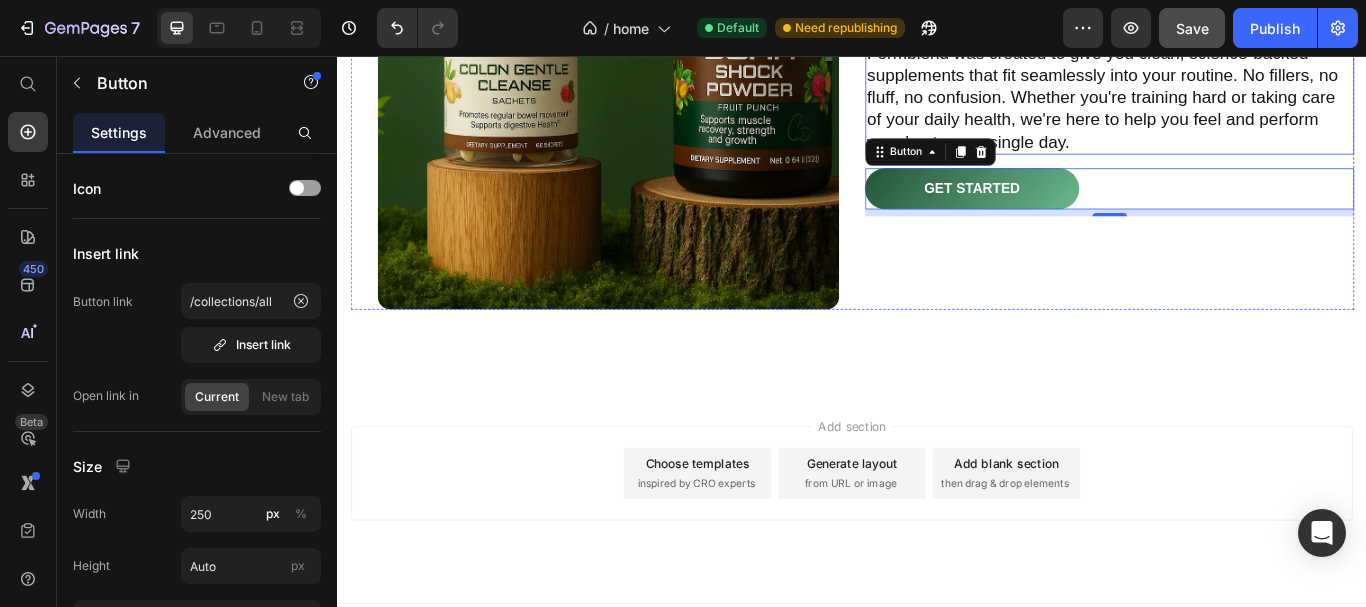 click on "We believe wellness should be simple, effective, and honest. Formblend was created to give you clean, science-backed supplements that fit seamlessly into your routine. No fillers, no fluff, no confusion. Whether you're training hard or taking care of your daily health, we're here to help you feel and perform your best every single day." at bounding box center (1237, 91) 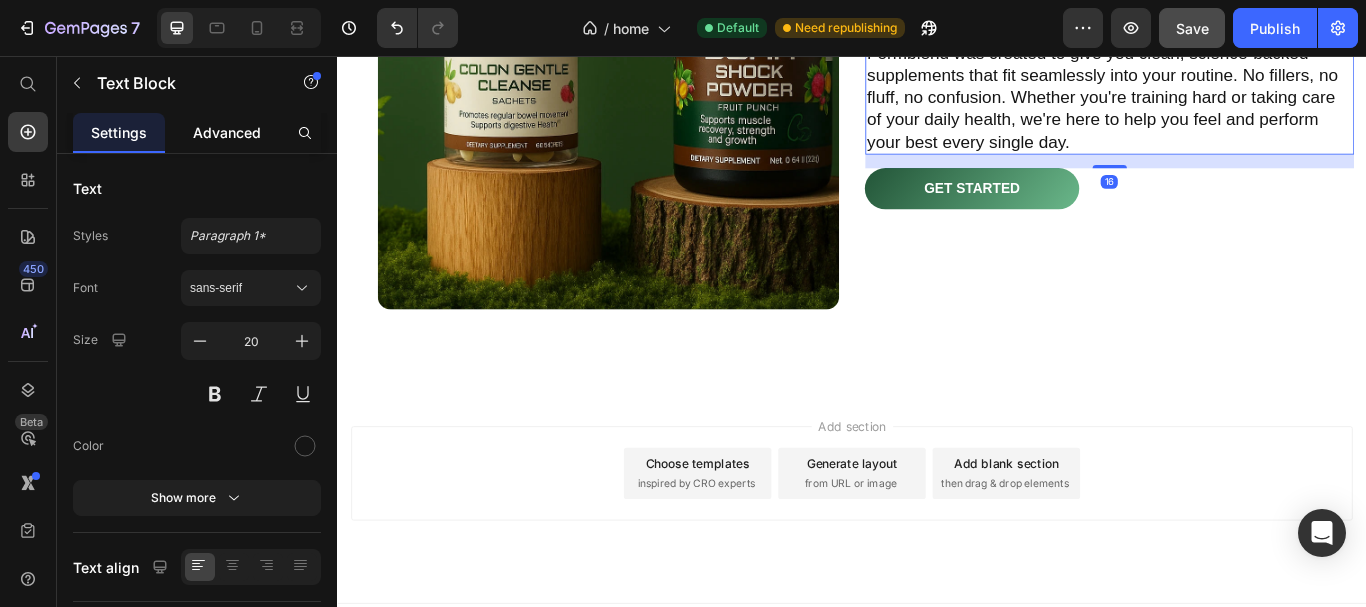 click on "Advanced" 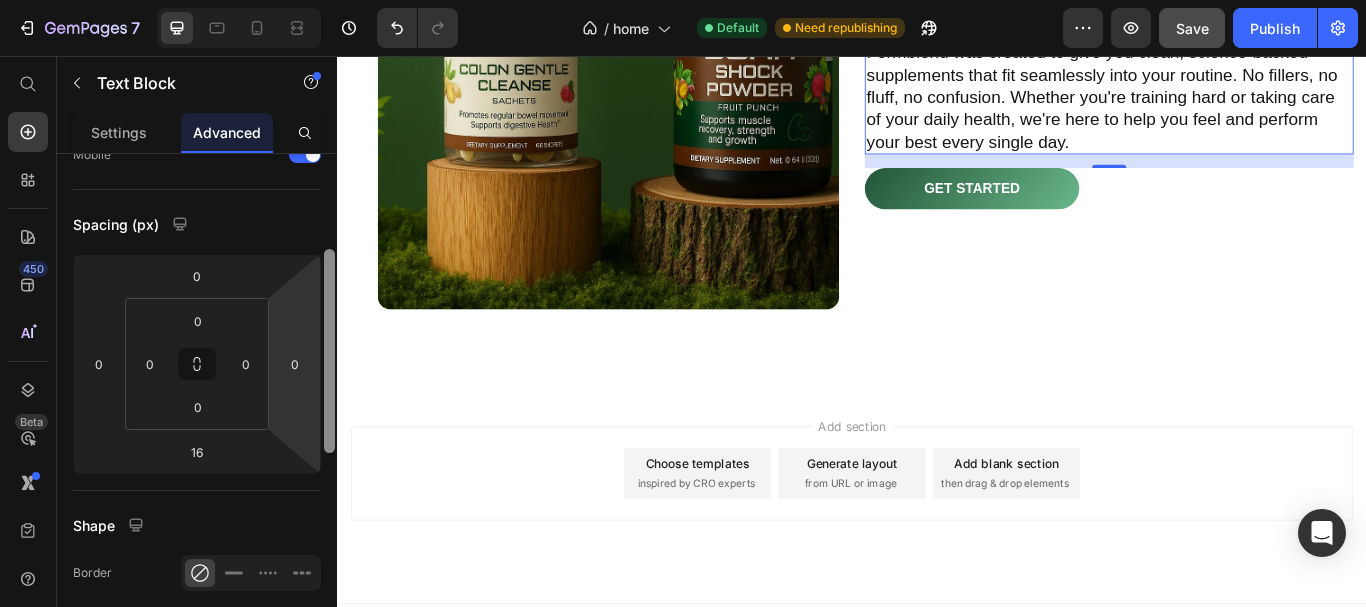 drag, startPoint x: 328, startPoint y: 178, endPoint x: 289, endPoint y: 270, distance: 99.92497 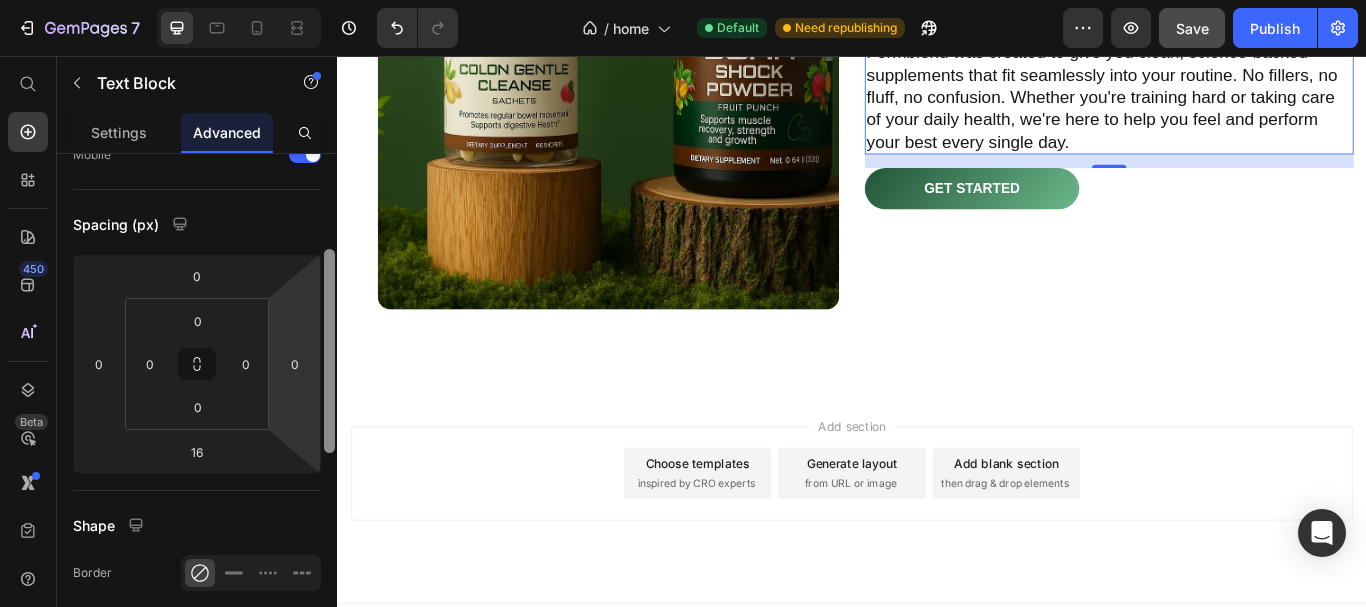 click on "Display on Desktop Tablet Mobile Spacing (px) 0 0 16 0 0 0 0 0 Shape Border Corner Shadow Position Opacity 100 % Animation Interaction Upgrade to Optimize plan  to unlock Interaction & other premium features. CSS class  Delete element" at bounding box center (197, 409) 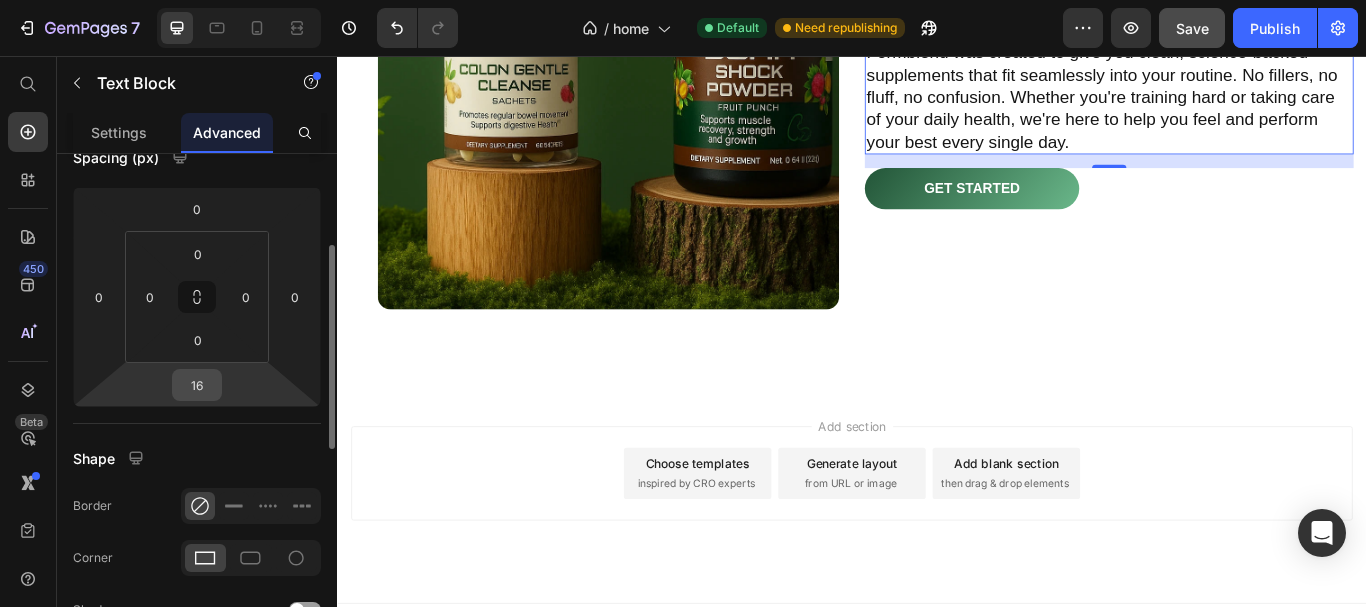 click on "16" at bounding box center [197, 385] 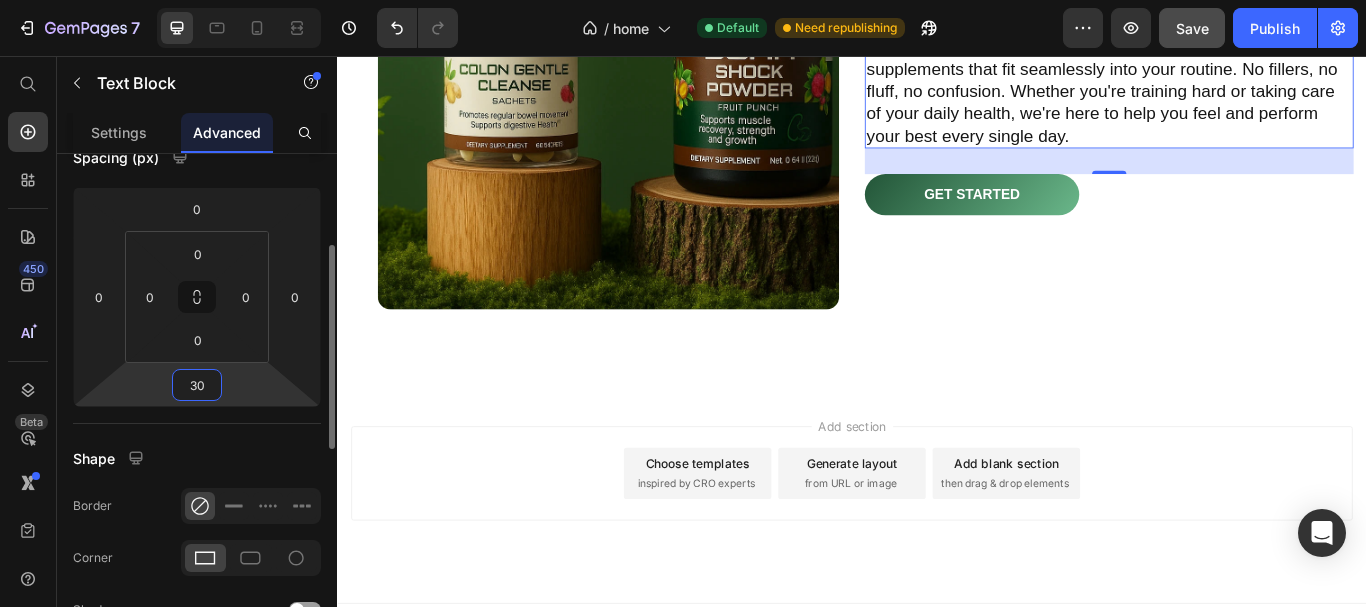 type on "3" 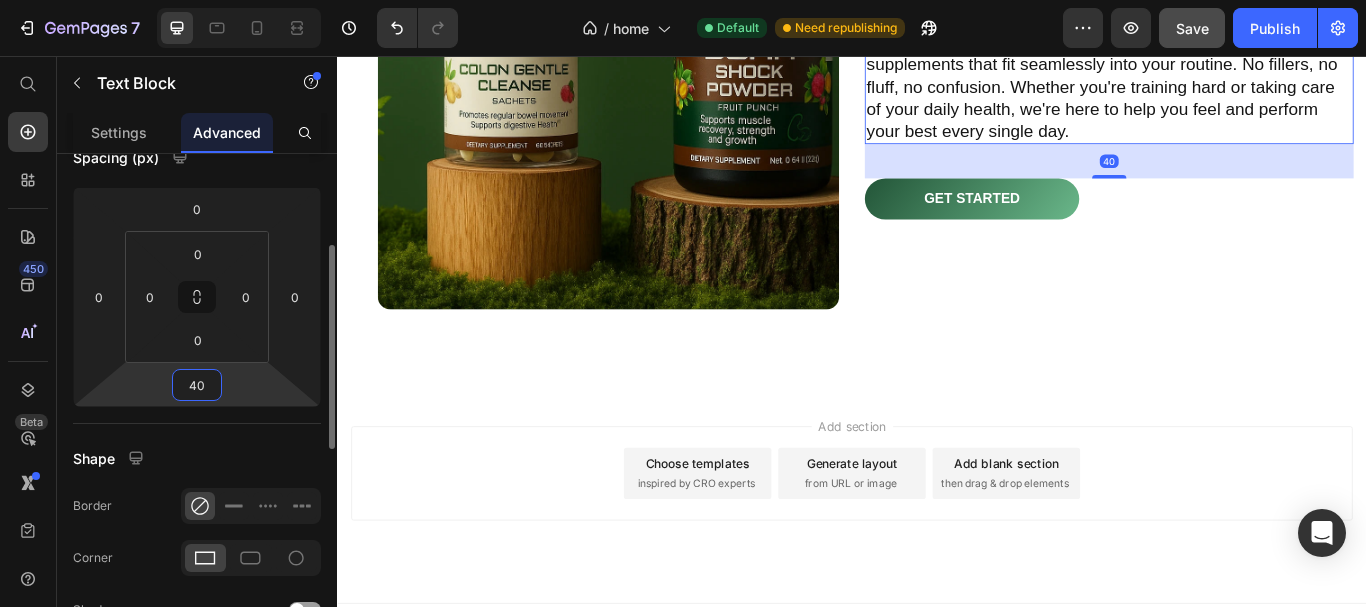 type on "40" 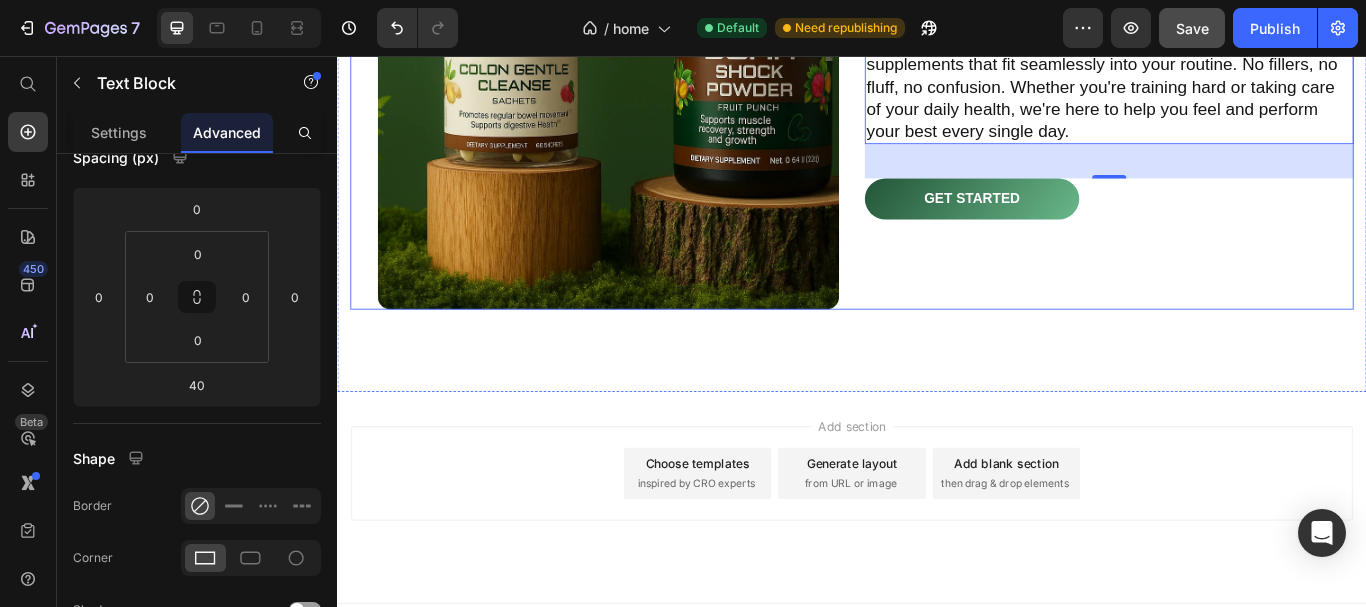 click on "Why We Started Formblend Heading We believe wellness should be simple, effective, and honest. Formblend was created to give you clean, science-backed supplements that fit seamlessly into your routine. No fillers, no fluff, no confusion. Whether you're training hard or taking care of your daily health, we're here to help you feel and perform your best every single day. Text Block   40 Get Started Button" at bounding box center (1237, 83) 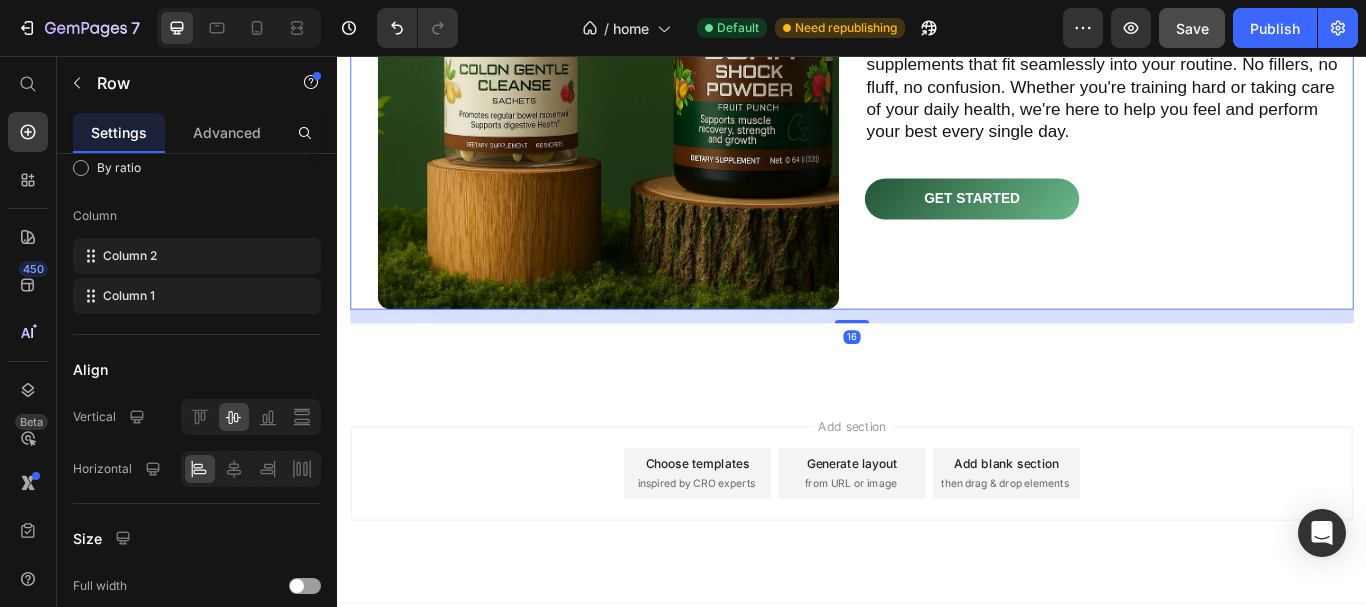 scroll, scrollTop: 0, scrollLeft: 0, axis: both 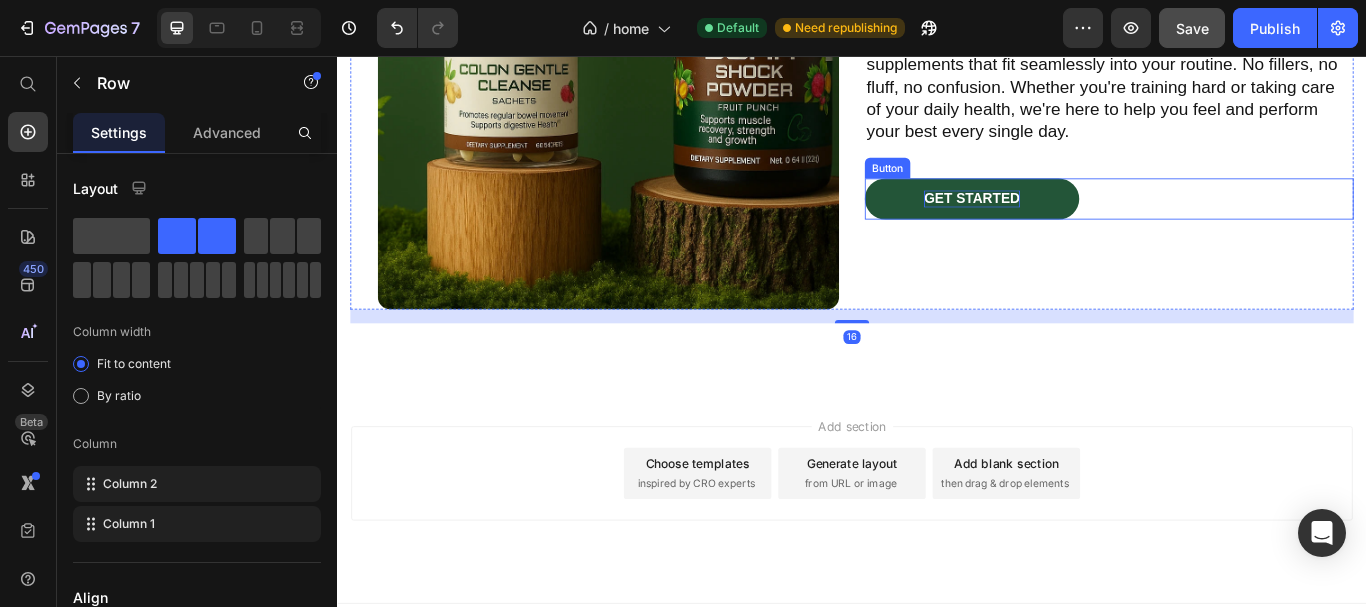 click on "Get Started" at bounding box center (1077, 223) 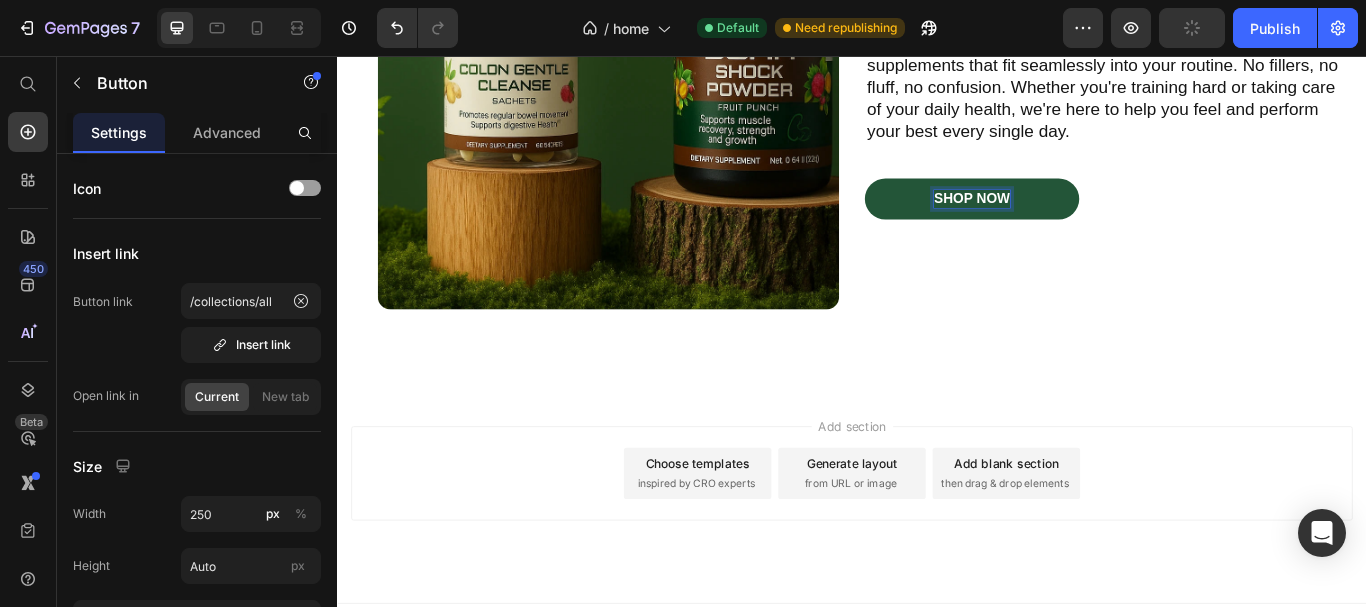 click on "Why We Started Formblend Heading We believe wellness should be simple, effective, and honest. Formblend was created to give you clean, science-backed supplements that fit seamlessly into your routine. No fillers, no fluff, no confusion. Whether you're training hard or taking care of your daily health, we're here to help you feel and perform your best every single day. Text Block SHOP NOW Button   8" at bounding box center (1237, 83) 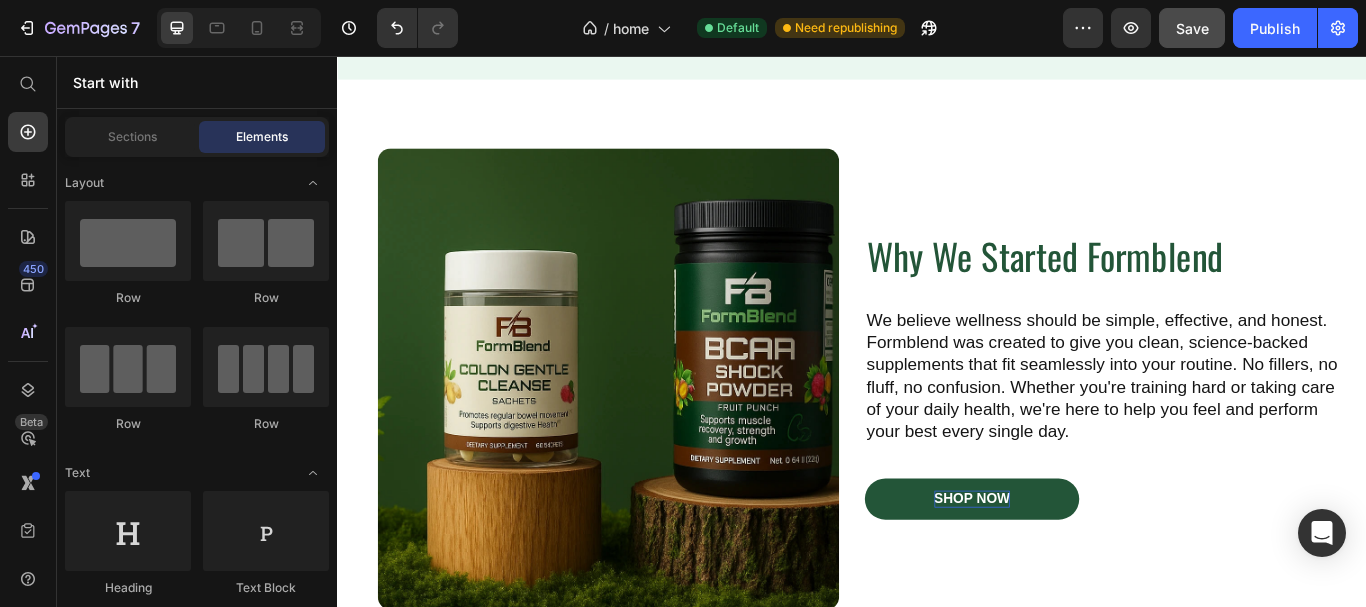scroll, scrollTop: 3920, scrollLeft: 0, axis: vertical 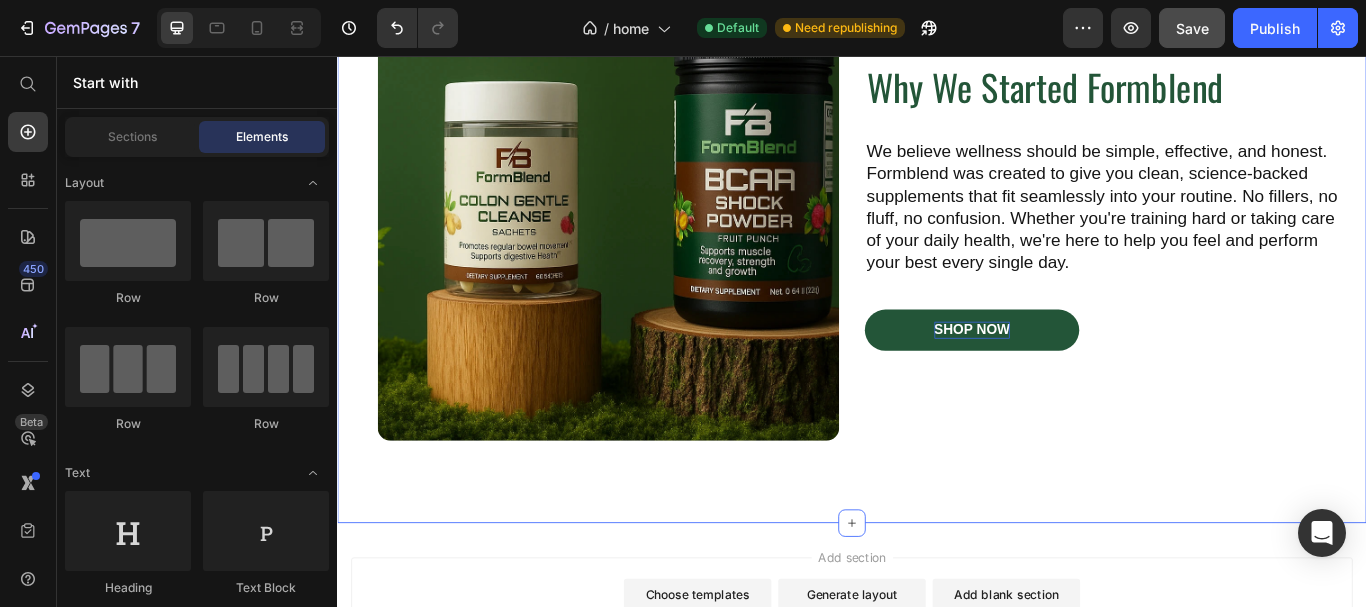 click on "Why We Started Formblend Heading We believe wellness should be simple, effective, and honest. Formblend was created to give you clean, science-backed supplements that fit seamlessly into your routine. No fillers, no fluff, no confusion. Whether you're training hard or taking care of your daily health, we're here to help you feel and perform your best every single day. Text Block SHOP NOW Button Image Row Section 9" at bounding box center [937, 244] 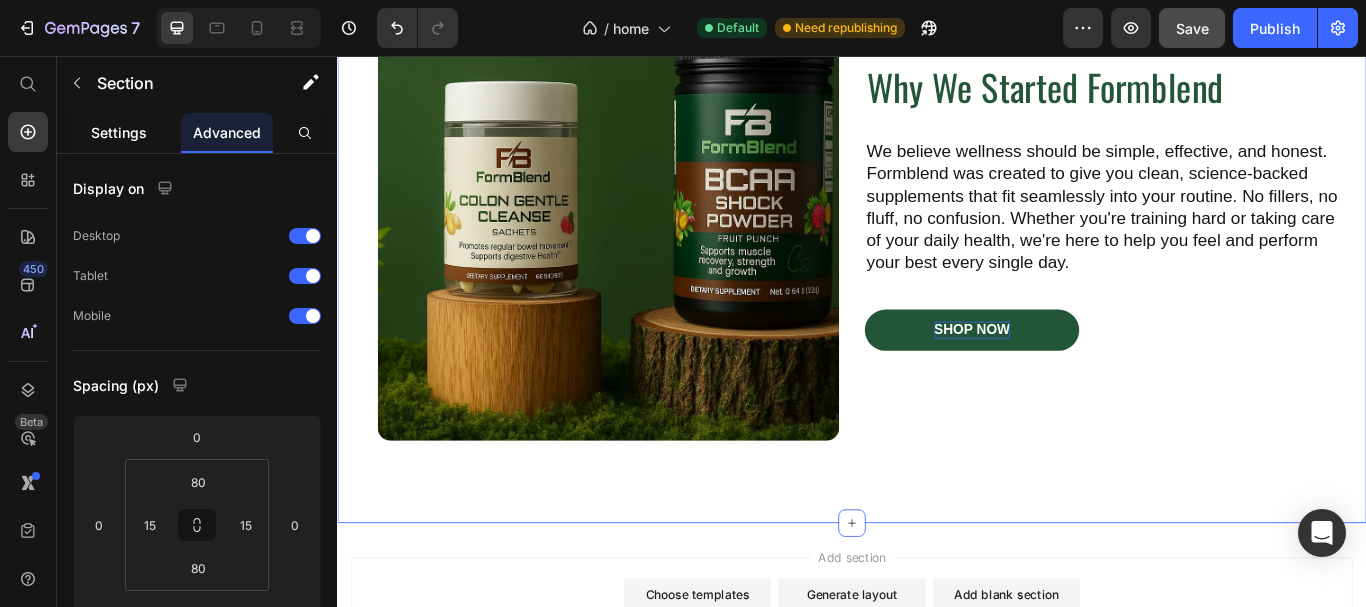 click on "Settings" at bounding box center (119, 132) 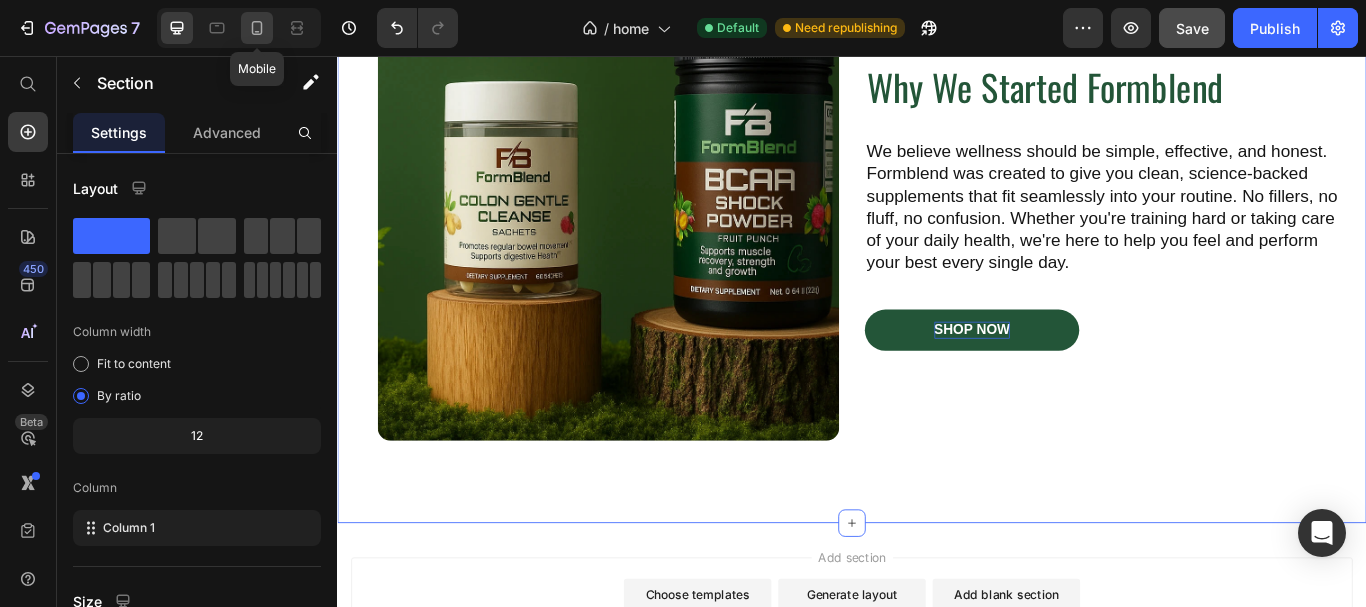 click 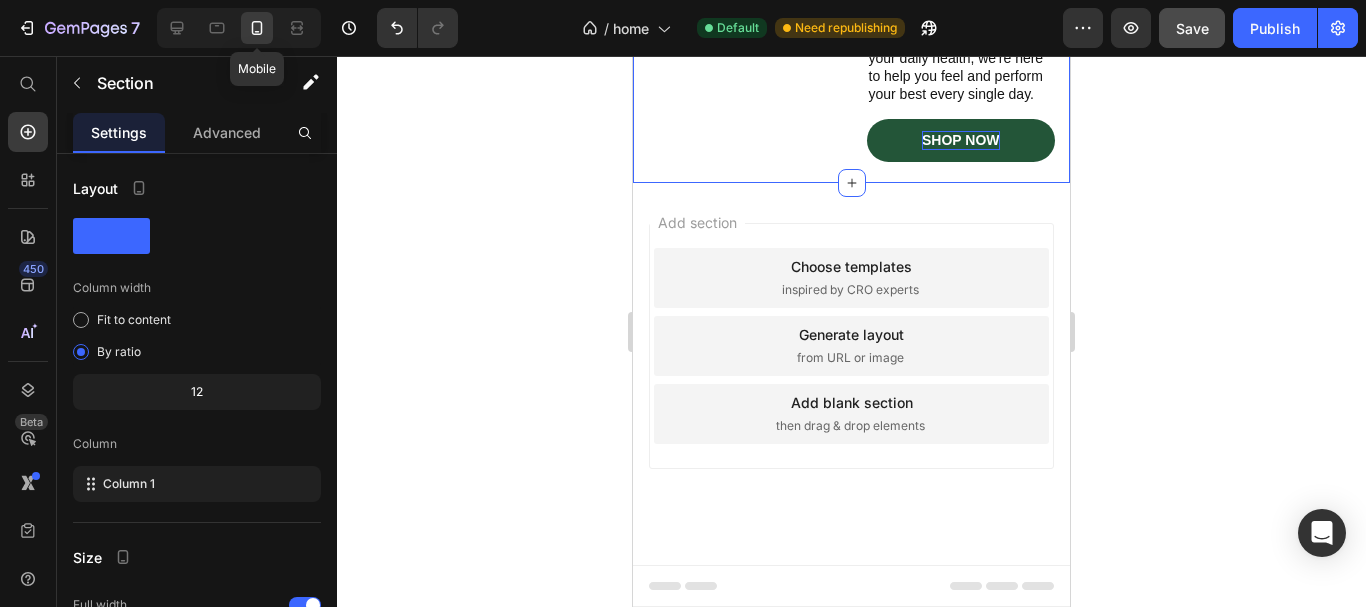 scroll, scrollTop: 3709, scrollLeft: 0, axis: vertical 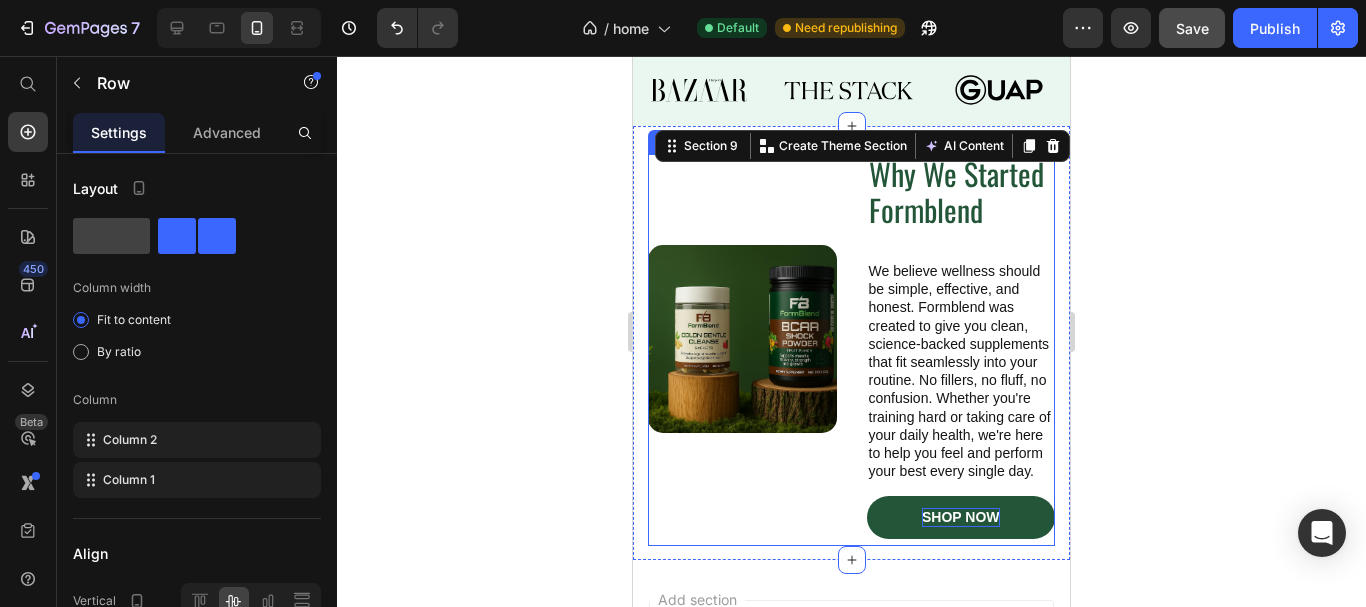 click on "Image" at bounding box center [742, 350] 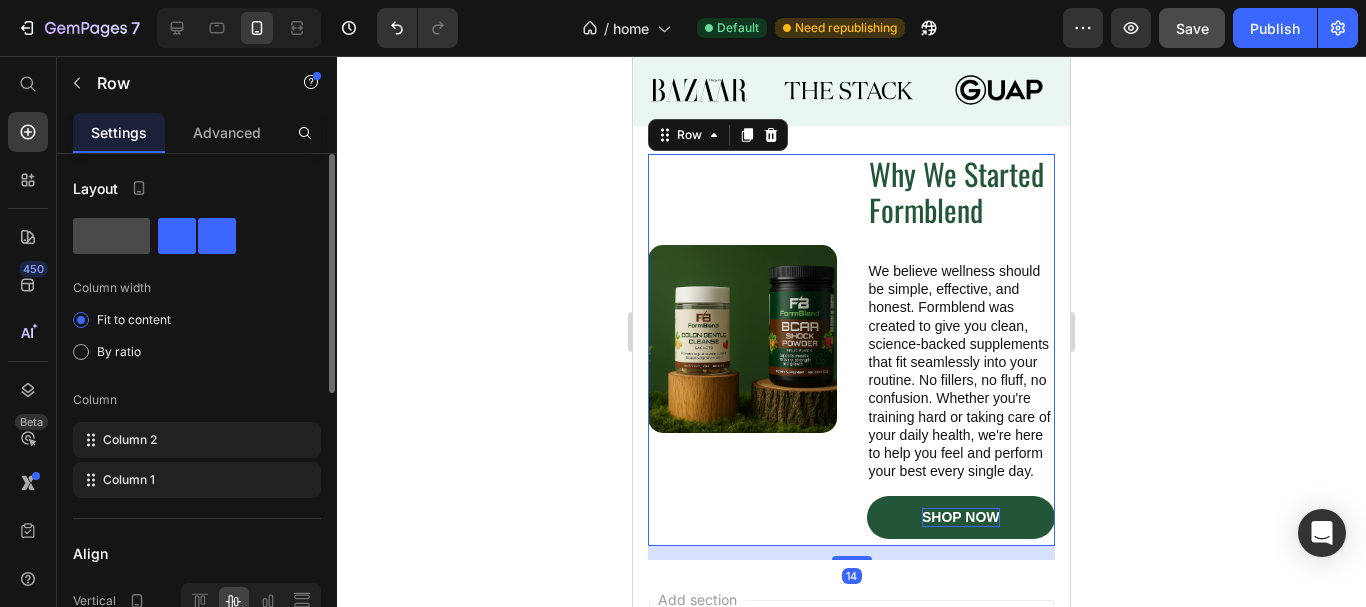 click 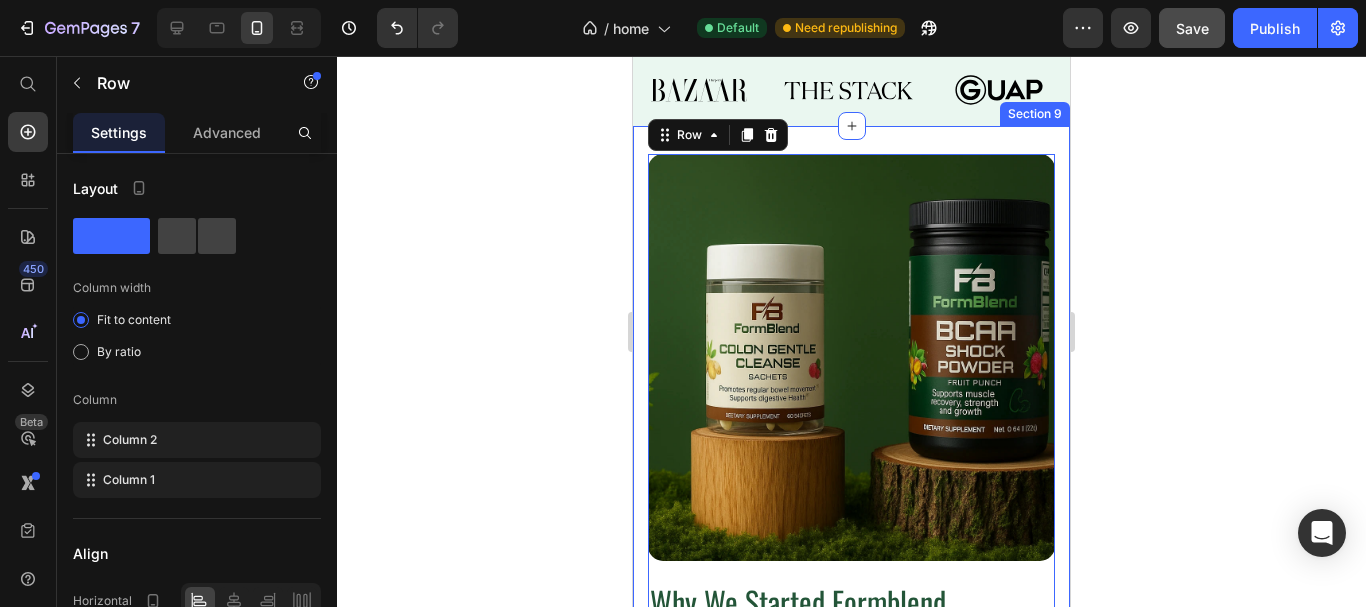 click on "Why We Started Formblend Heading We believe wellness should be simple, effective, and honest. Formblend was created to give you clean, science-backed supplements that fit seamlessly into your routine. No fillers, no fluff, no confusion. Whether you're training hard or taking care of your daily health, we're here to help you feel and perform your best every single day. Text Block SHOP NOW Button Image Row   14 Section 9" at bounding box center [851, 484] 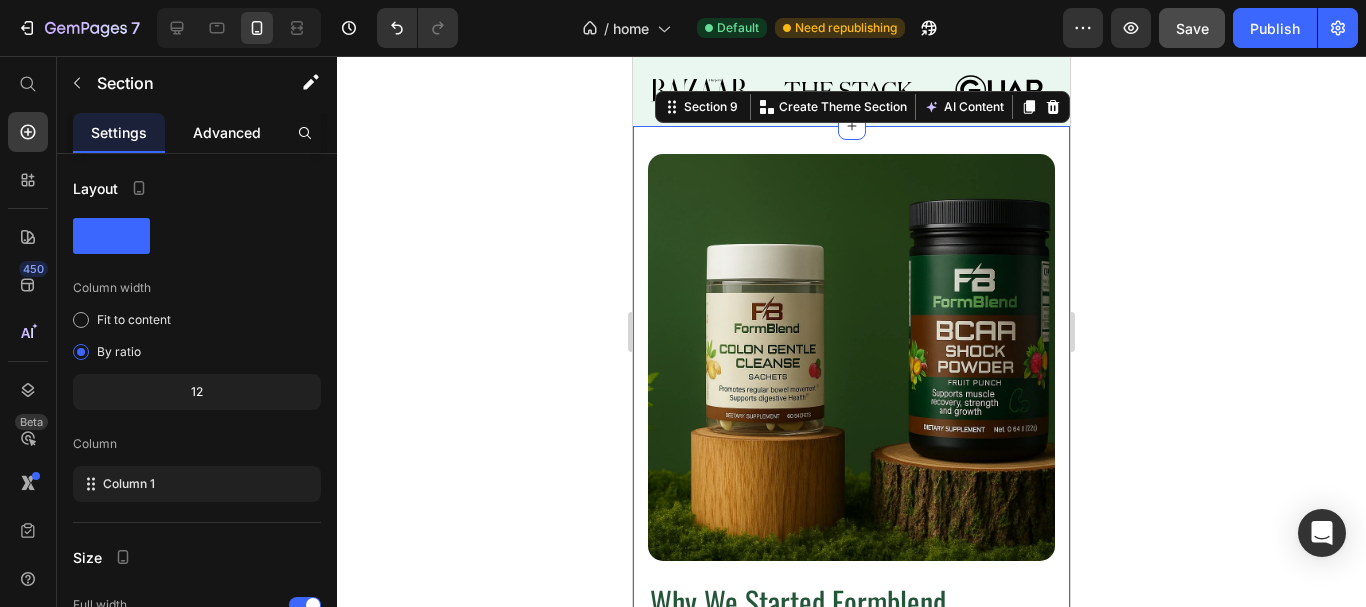 click on "Advanced" at bounding box center [227, 132] 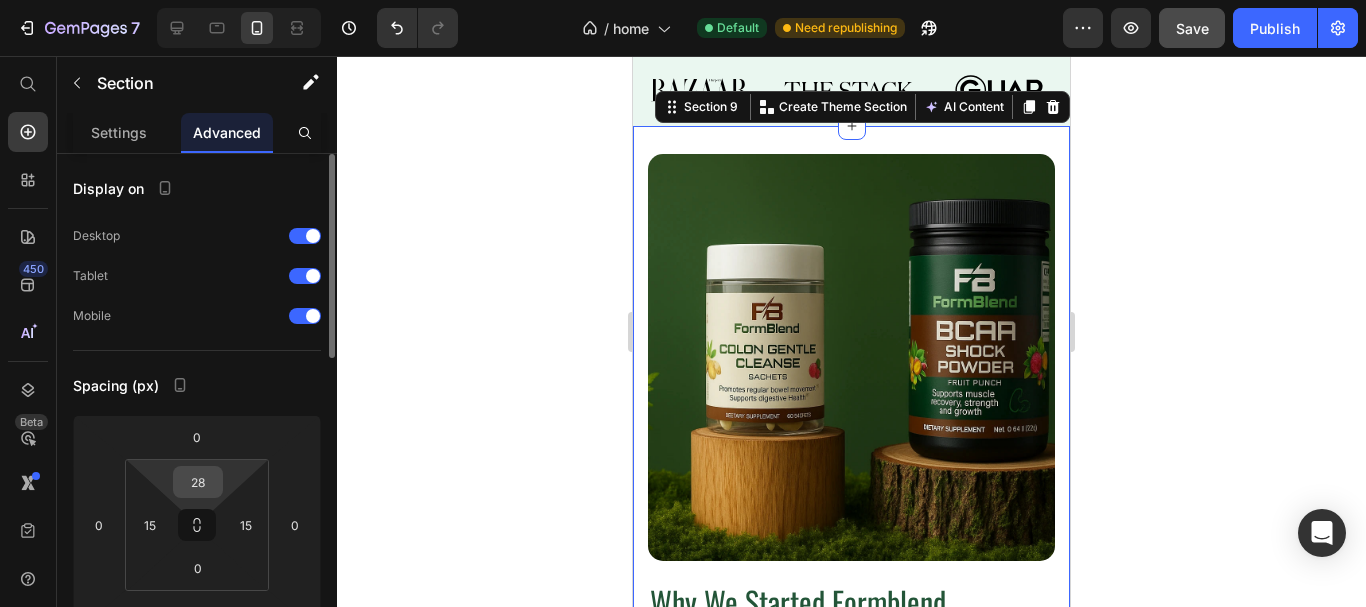 click on "28" at bounding box center [198, 482] 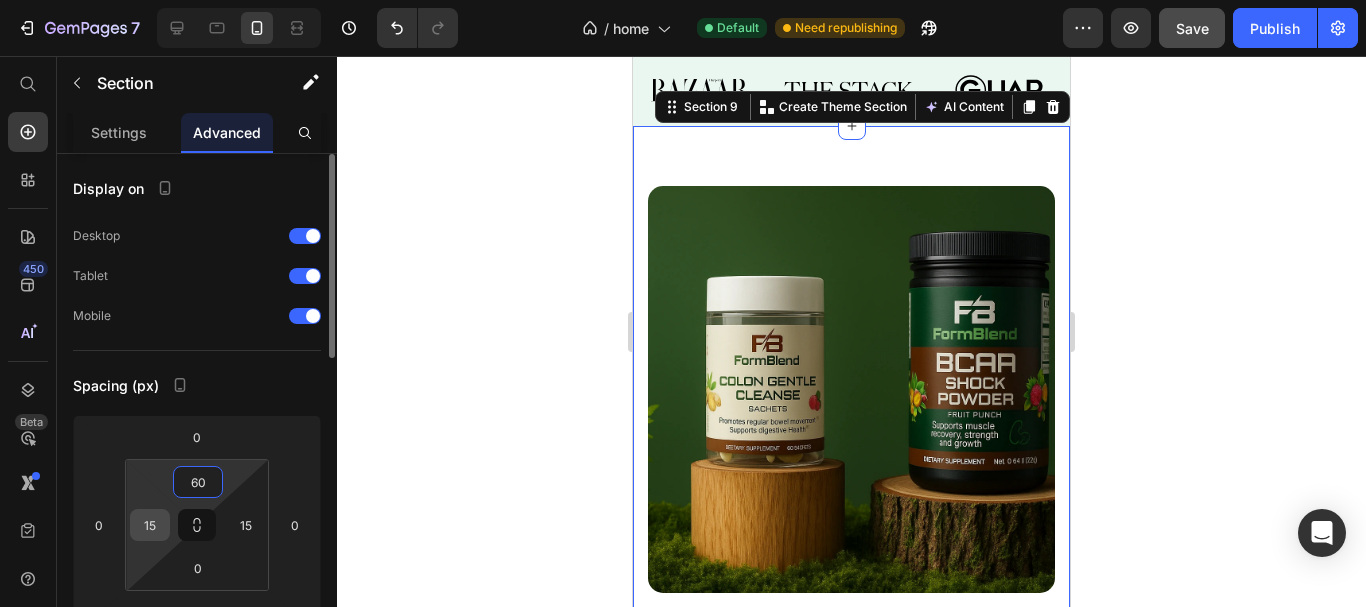 type on "60" 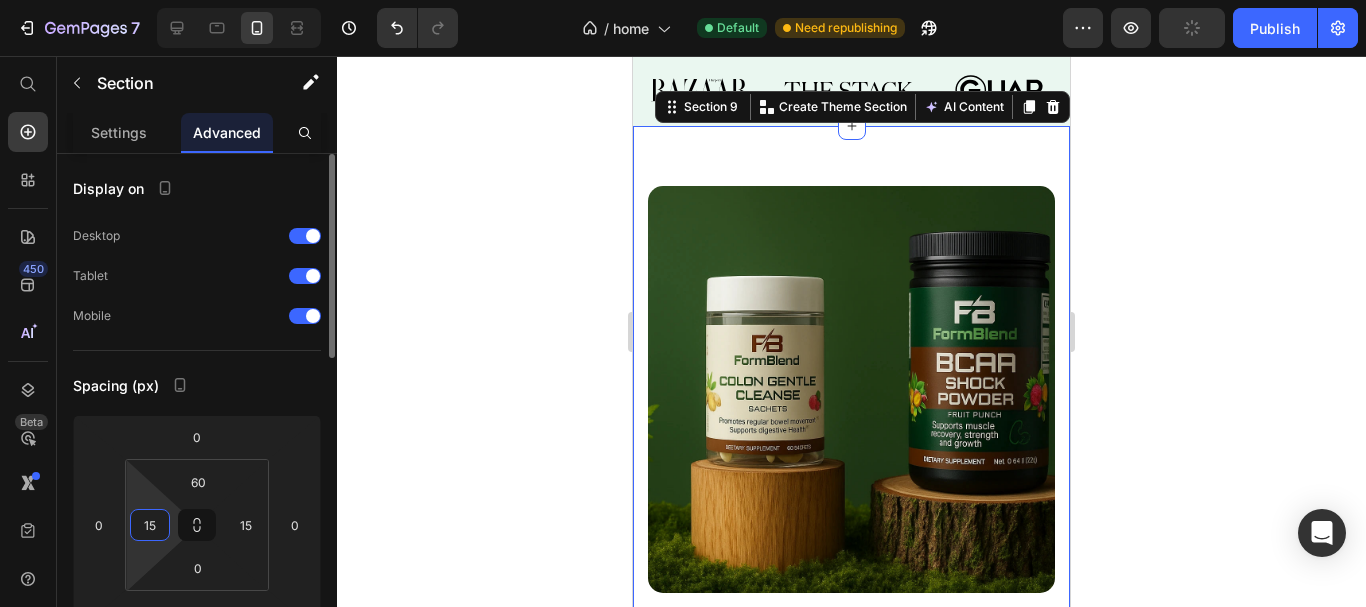 click on "15" at bounding box center [150, 525] 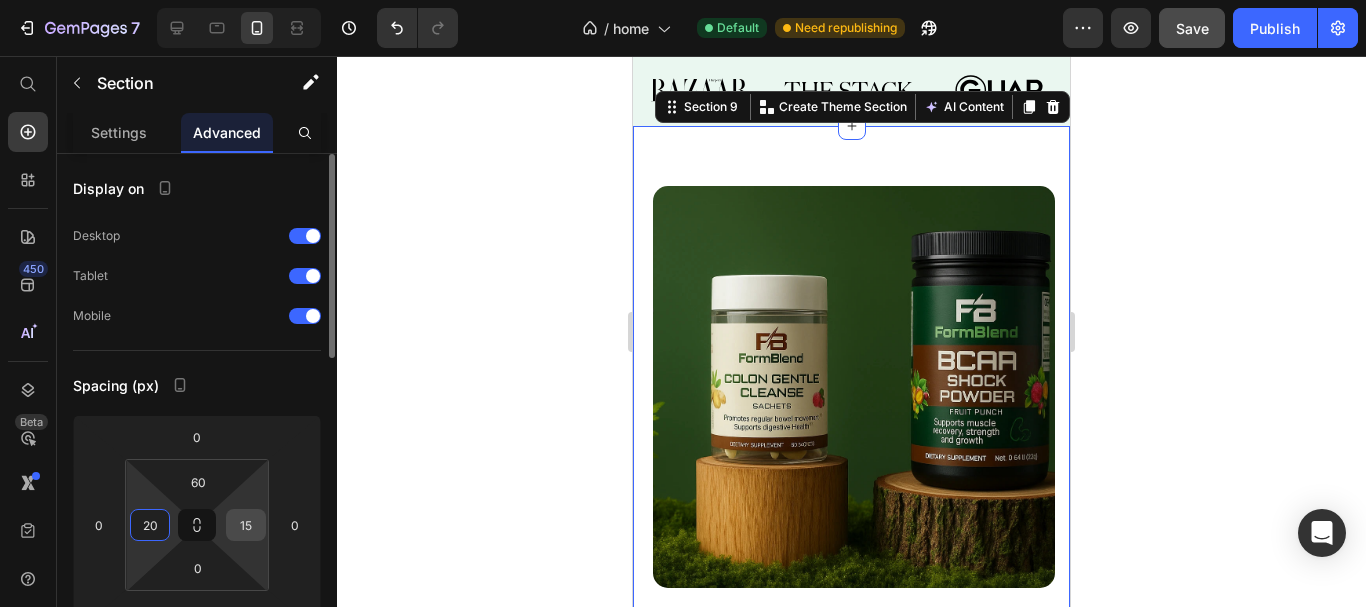 type on "20" 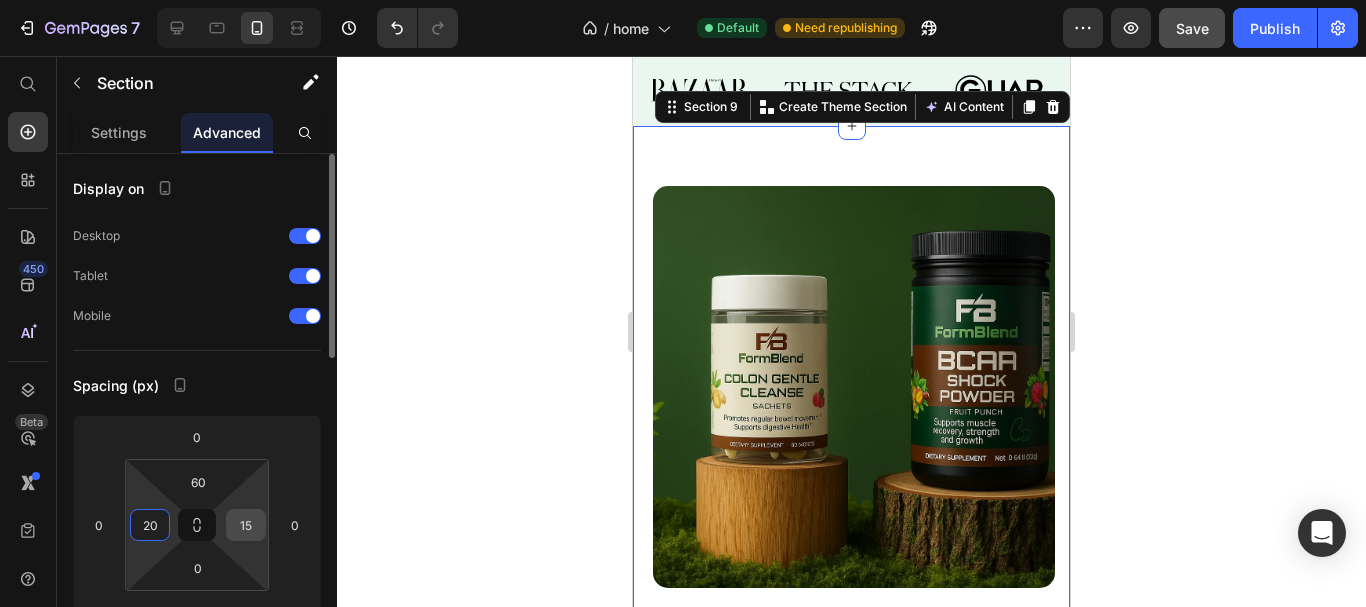 click on "15" at bounding box center (246, 525) 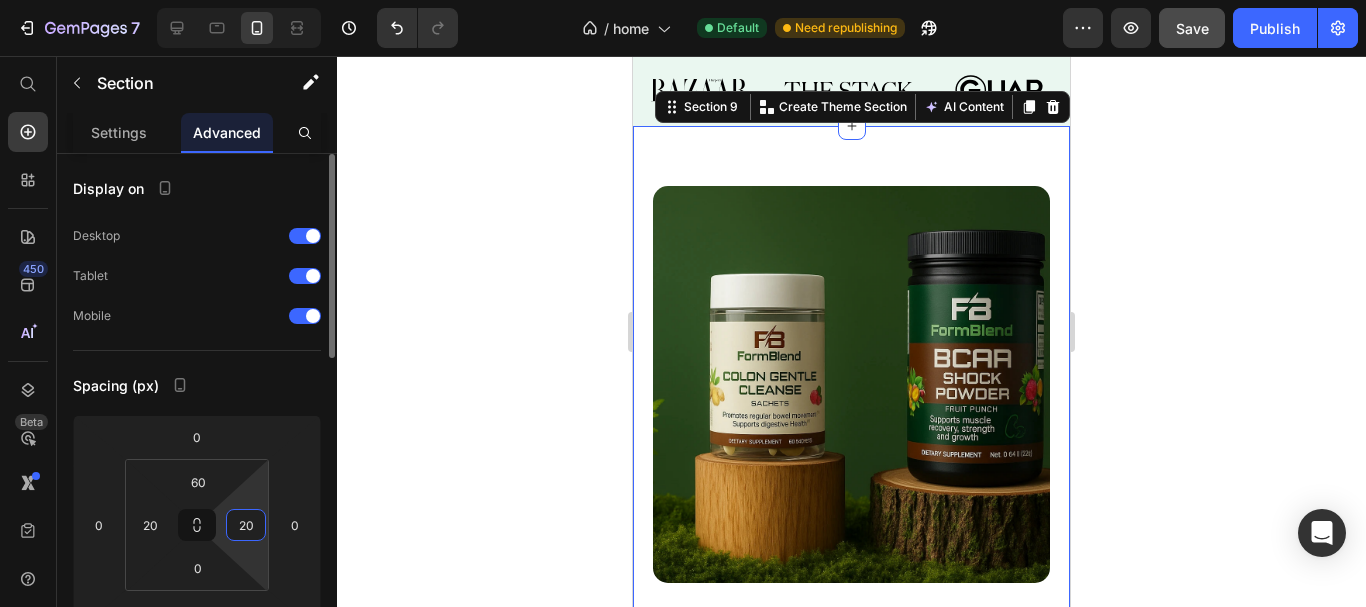 type on "20" 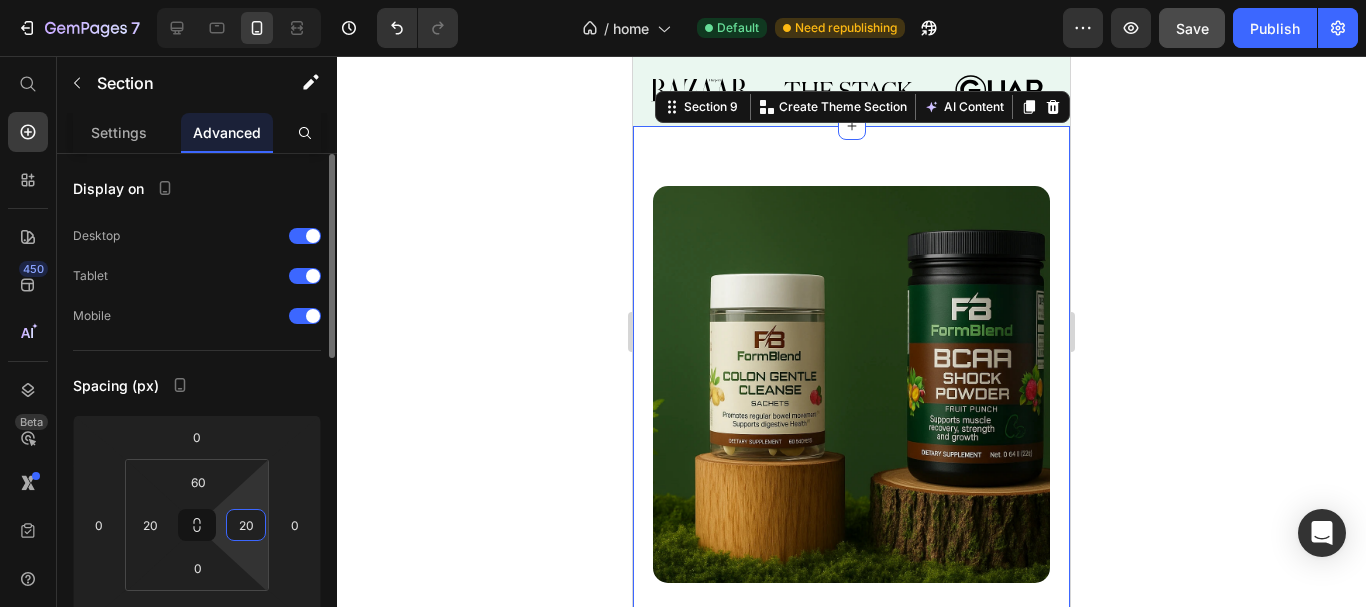 click on "Spacing (px)" at bounding box center [197, 385] 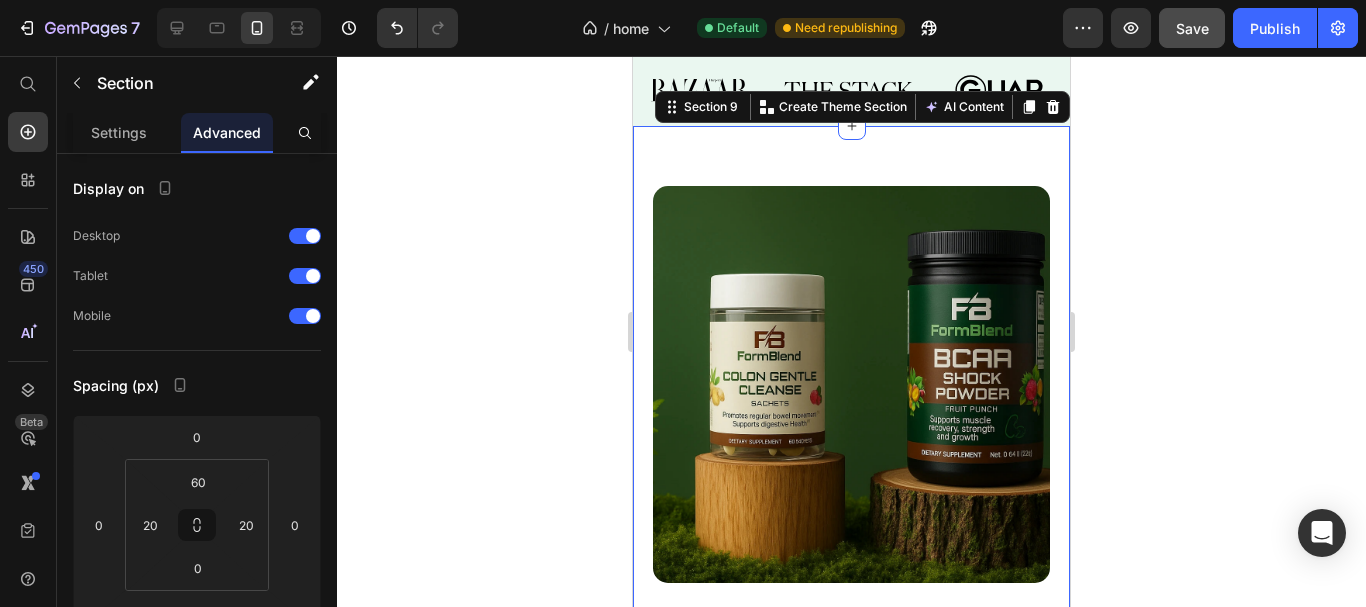 click 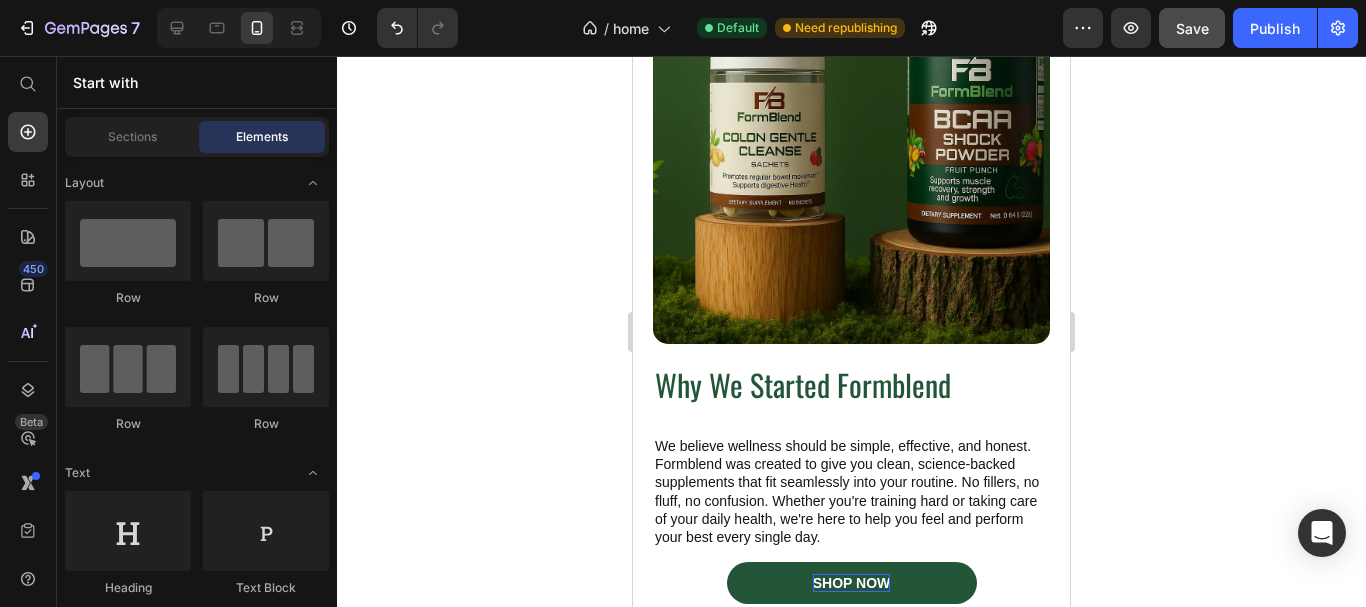 scroll, scrollTop: 3977, scrollLeft: 0, axis: vertical 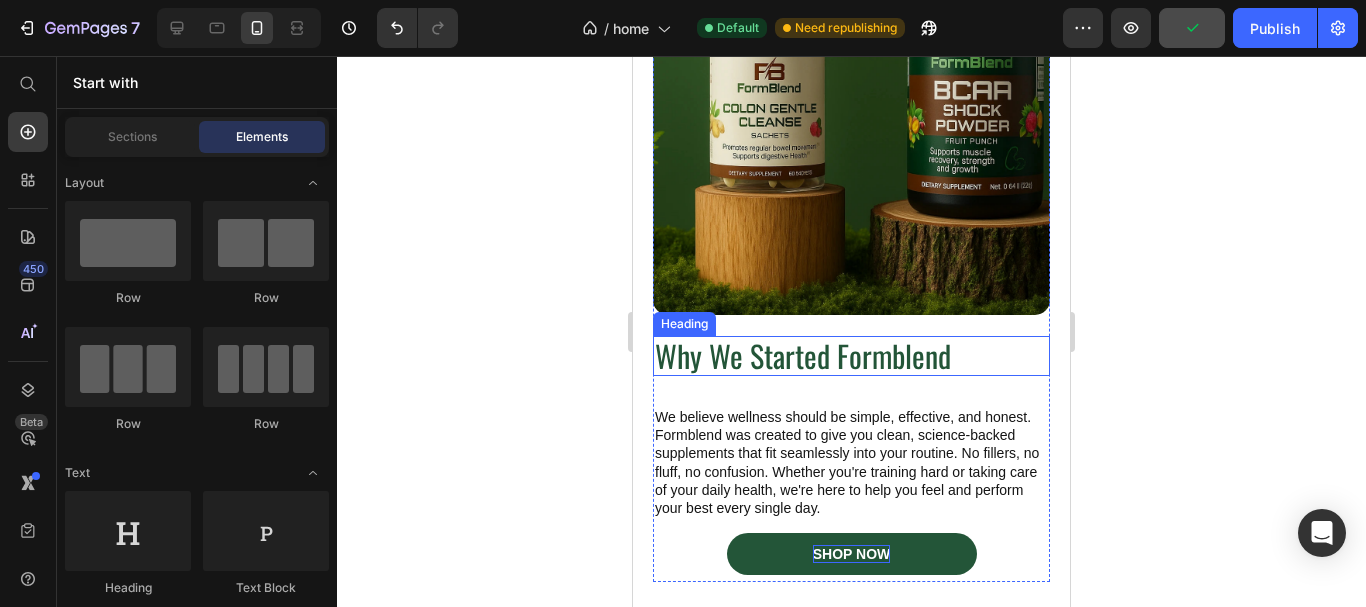 click on "Why We Started Formblend" at bounding box center [851, 356] 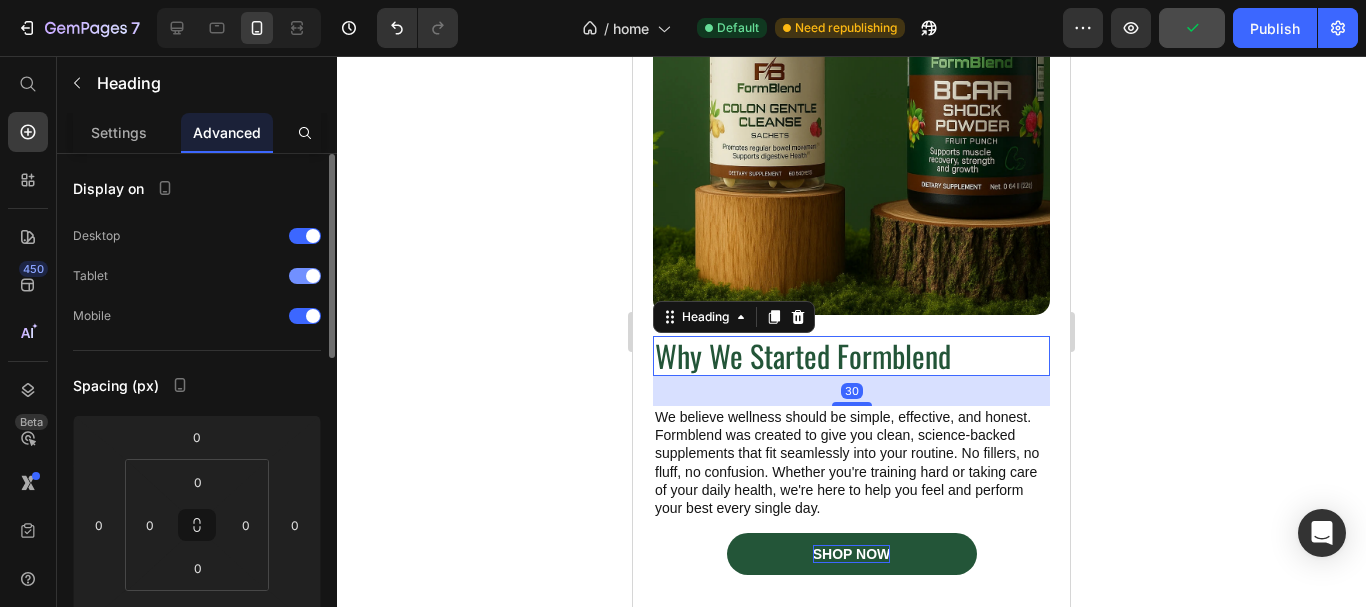 drag, startPoint x: 119, startPoint y: 137, endPoint x: 282, endPoint y: 265, distance: 207.25105 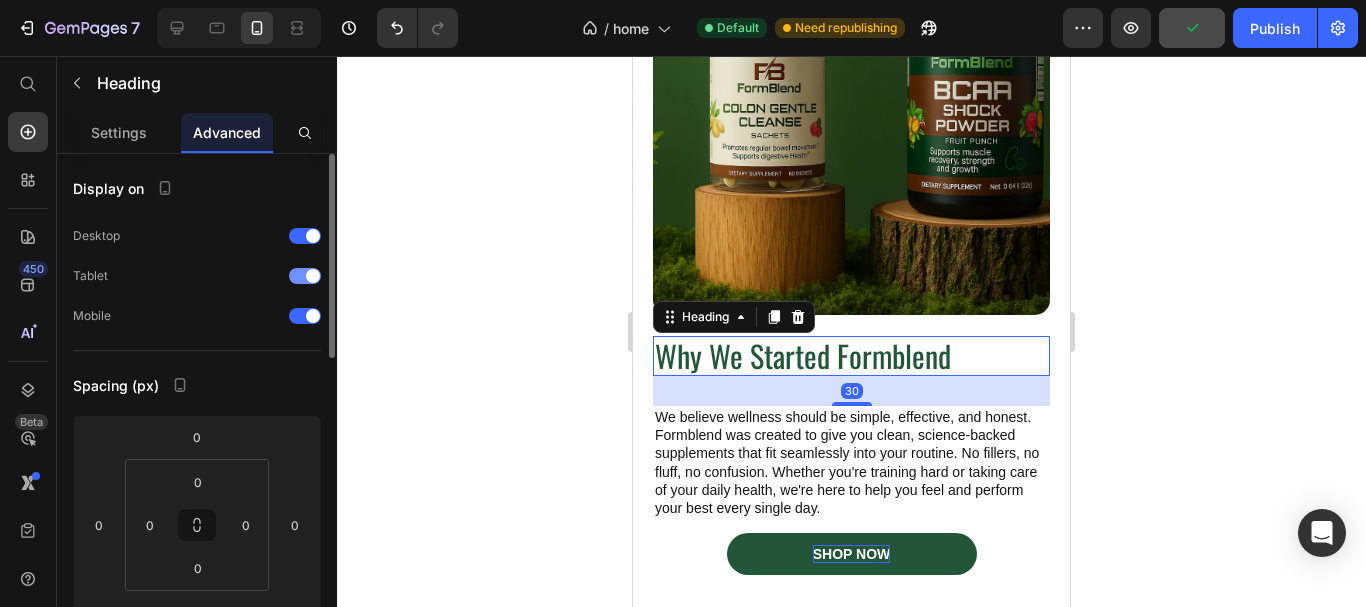 click on "Settings Advanced Display on Desktop Tablet Mobile Spacing (px) 0 0 30 0 0 0 0 0 Shape Border Corner Shadow Position Opacity 100 % Animation Interaction Upgrade to Optimize plan  to unlock Interaction & other premium features. CSS class  Delete element" at bounding box center [197, 388] 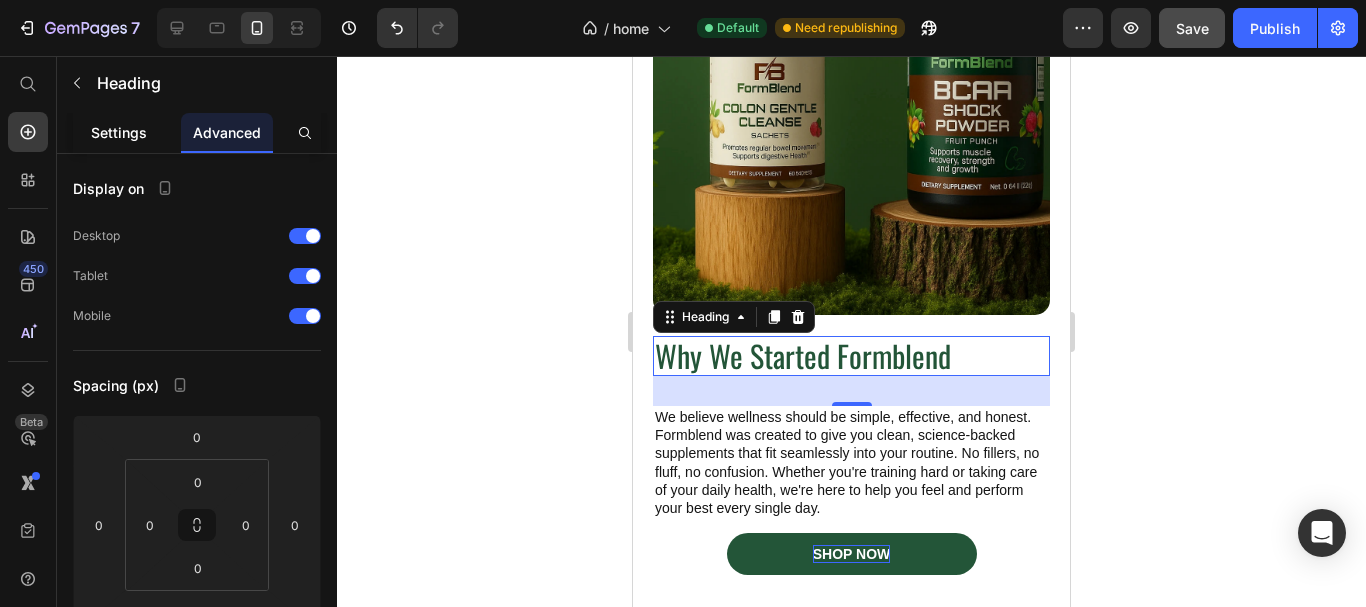 click on "Settings" at bounding box center (119, 132) 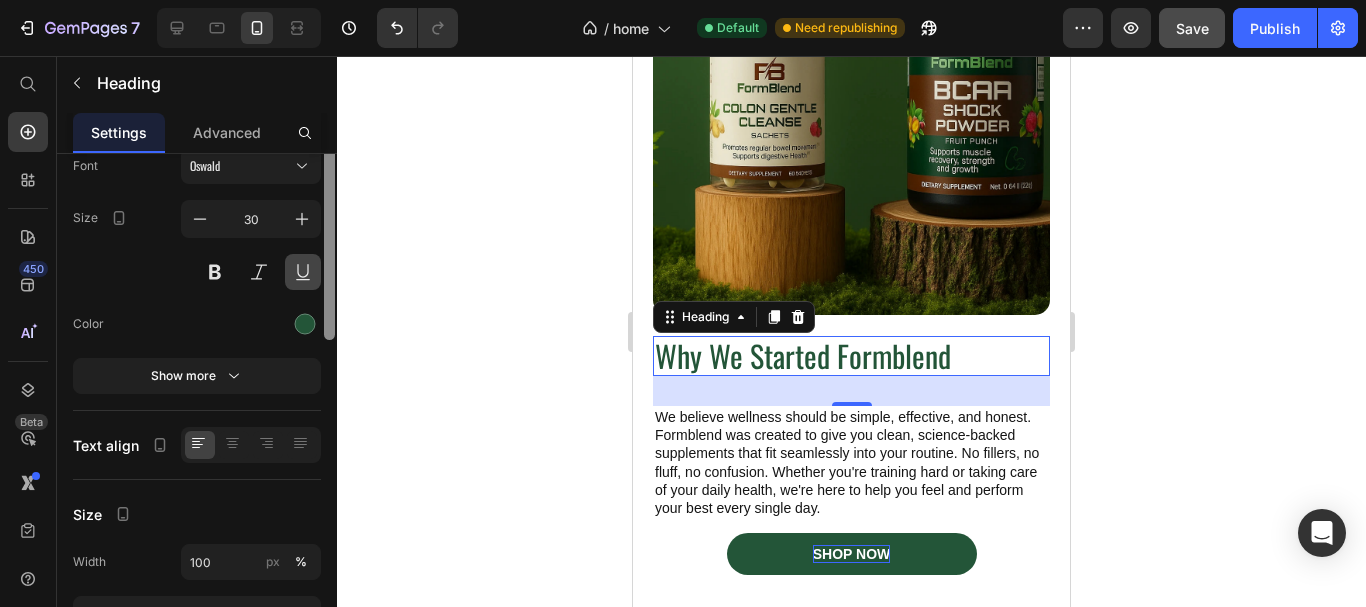 drag, startPoint x: 325, startPoint y: 222, endPoint x: 300, endPoint y: 269, distance: 53.235325 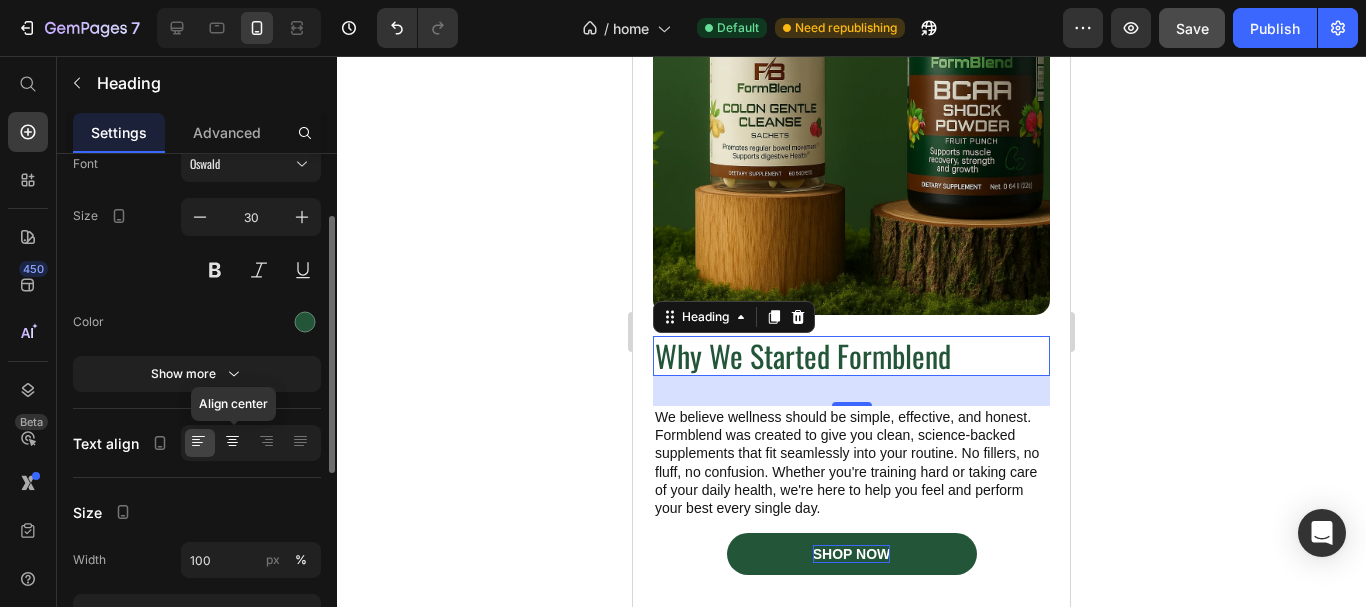 click 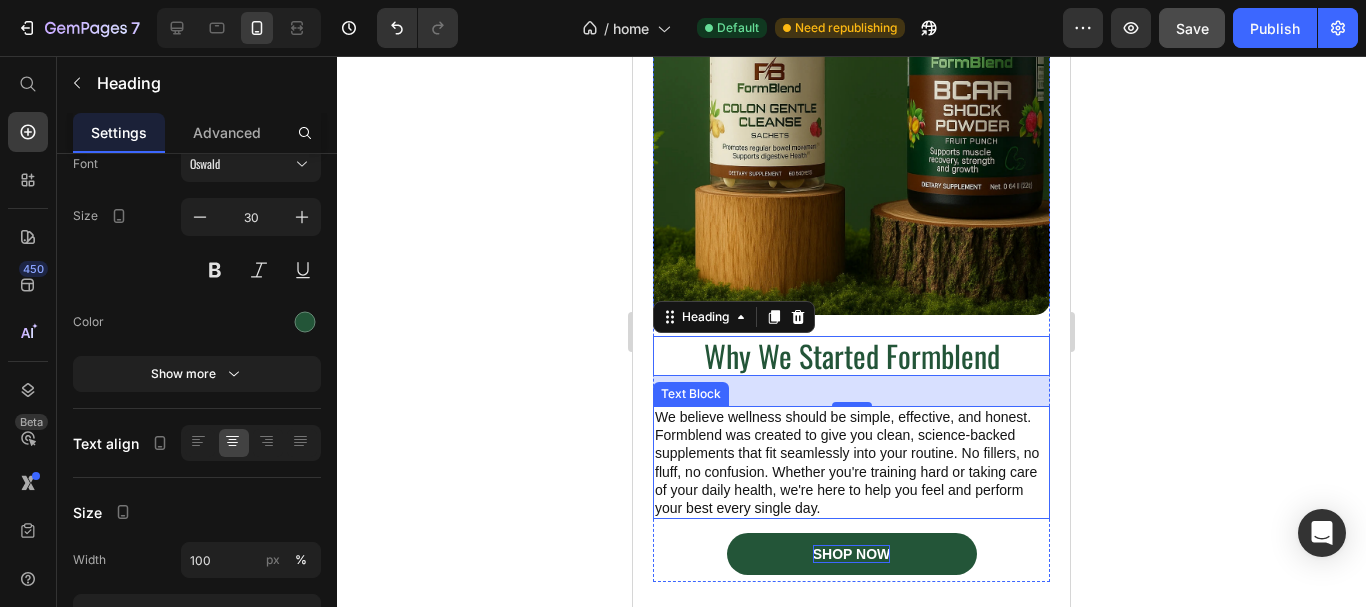 click on "We believe wellness should be simple, effective, and honest. Formblend was created to give you clean, science-backed supplements that fit seamlessly into your routine. No fillers, no fluff, no confusion. Whether you're training hard or taking care of your daily health, we're here to help you feel and perform your best every single day." at bounding box center [851, 462] 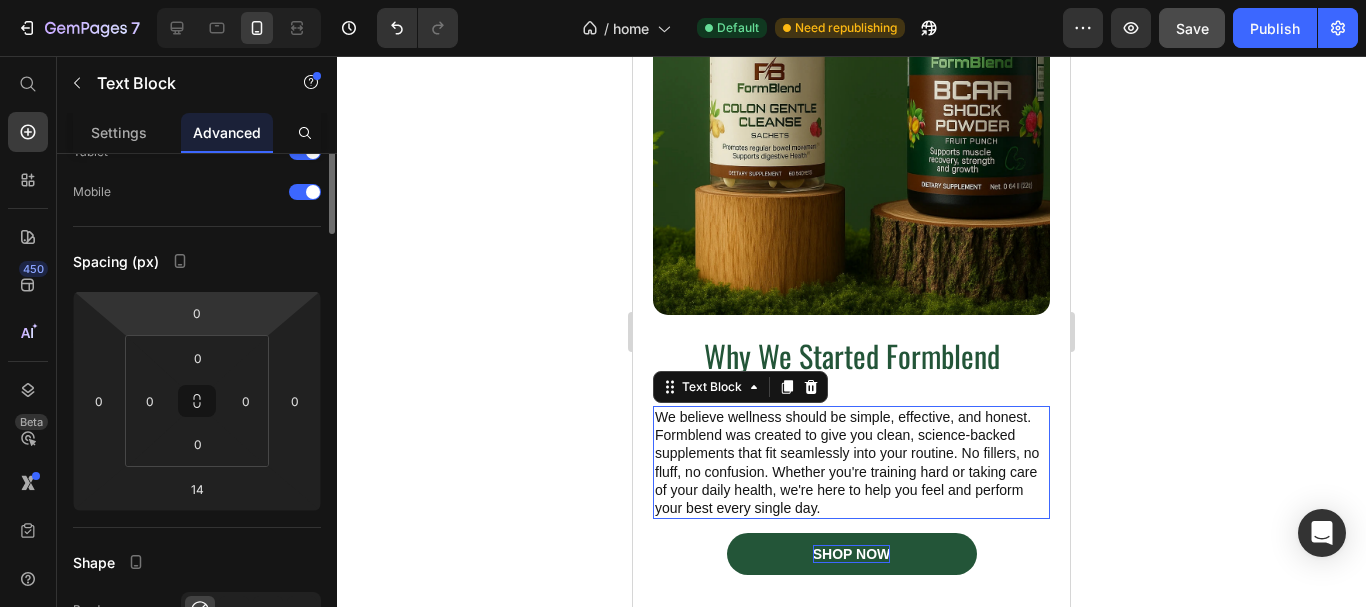 scroll, scrollTop: 0, scrollLeft: 0, axis: both 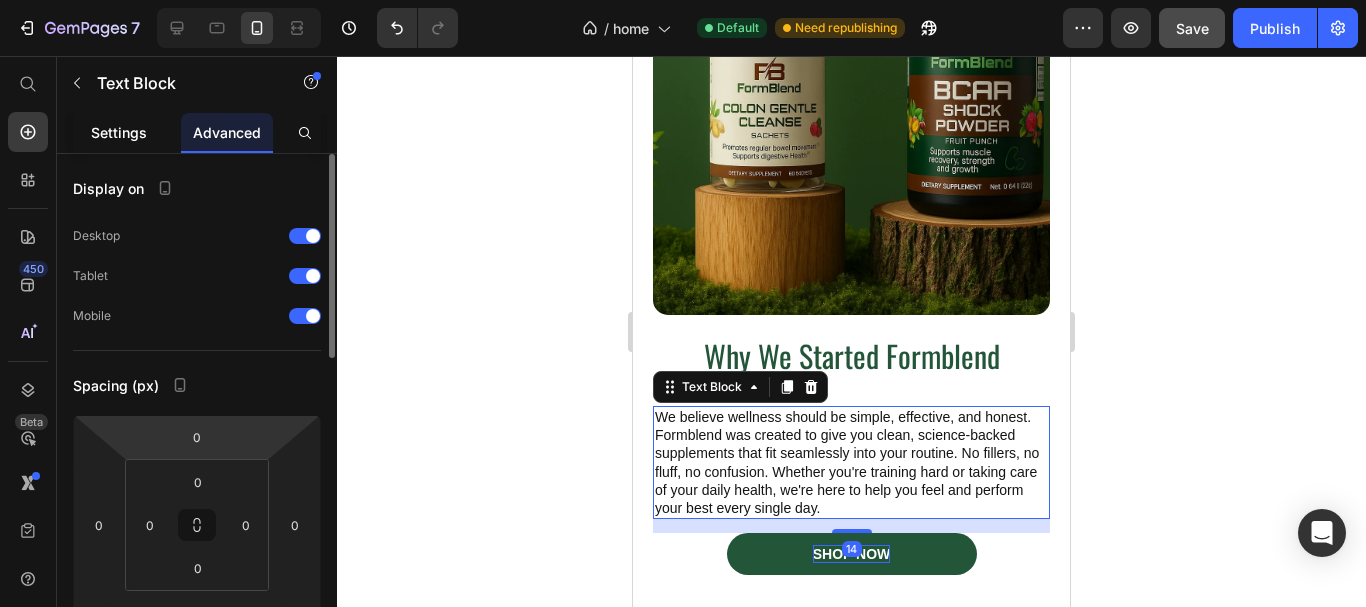 click on "Settings" 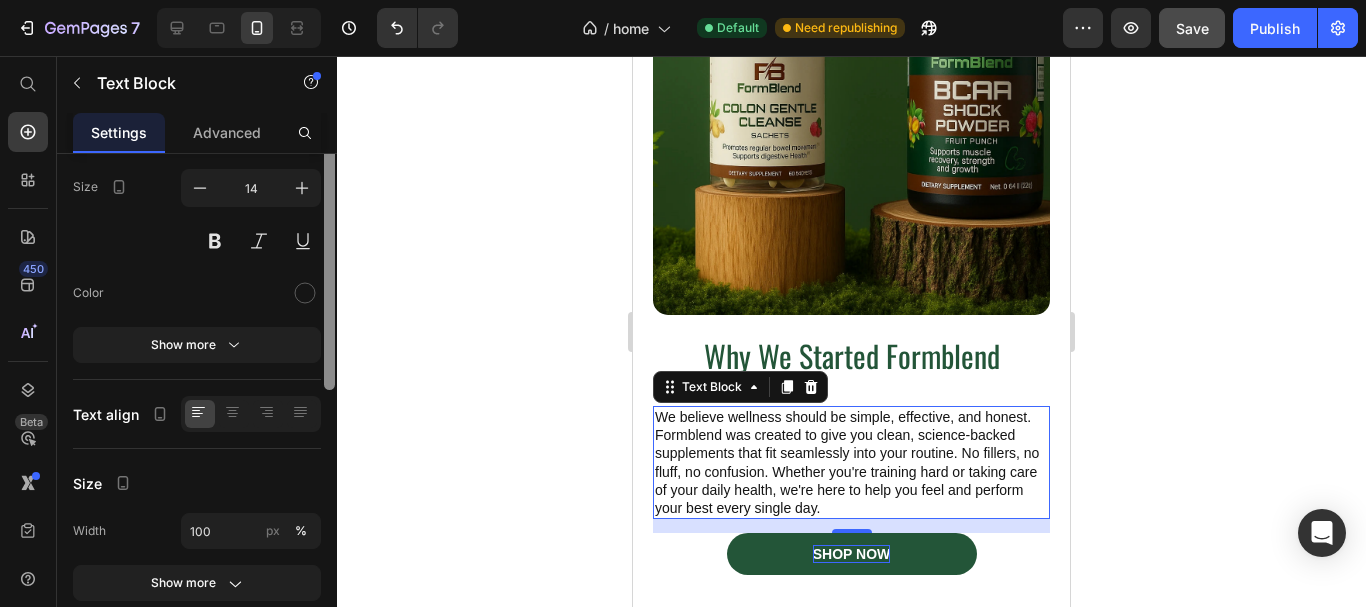 drag, startPoint x: 327, startPoint y: 296, endPoint x: 283, endPoint y: 361, distance: 78.492035 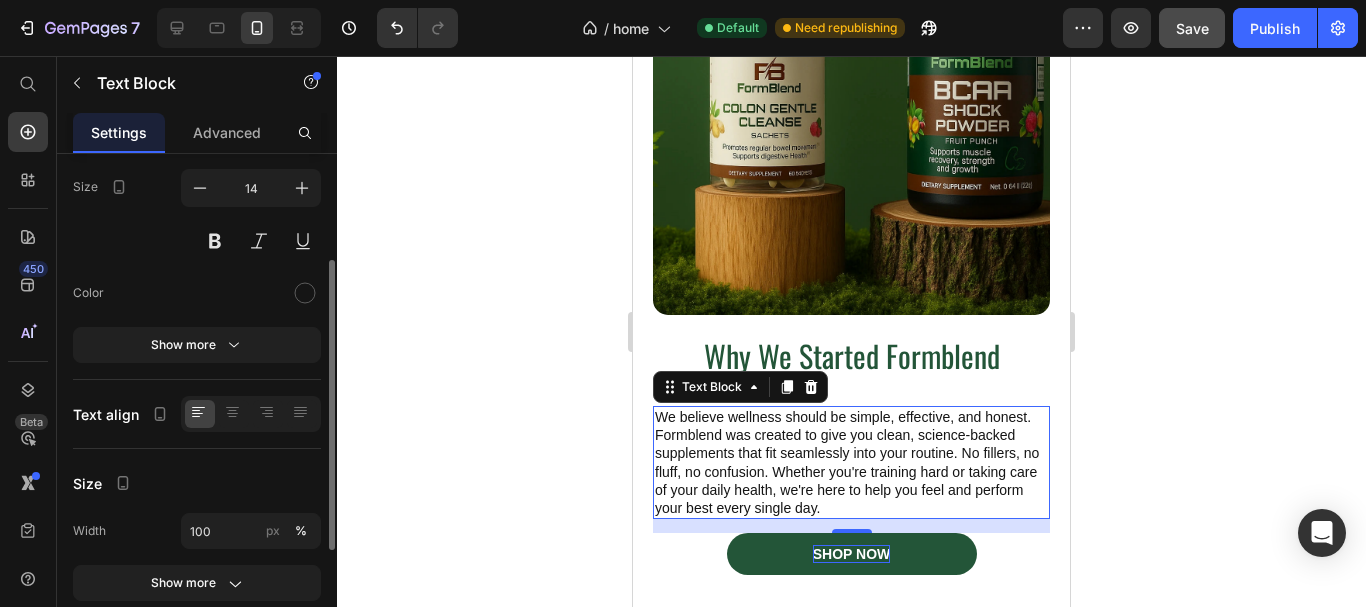 scroll, scrollTop: 165, scrollLeft: 0, axis: vertical 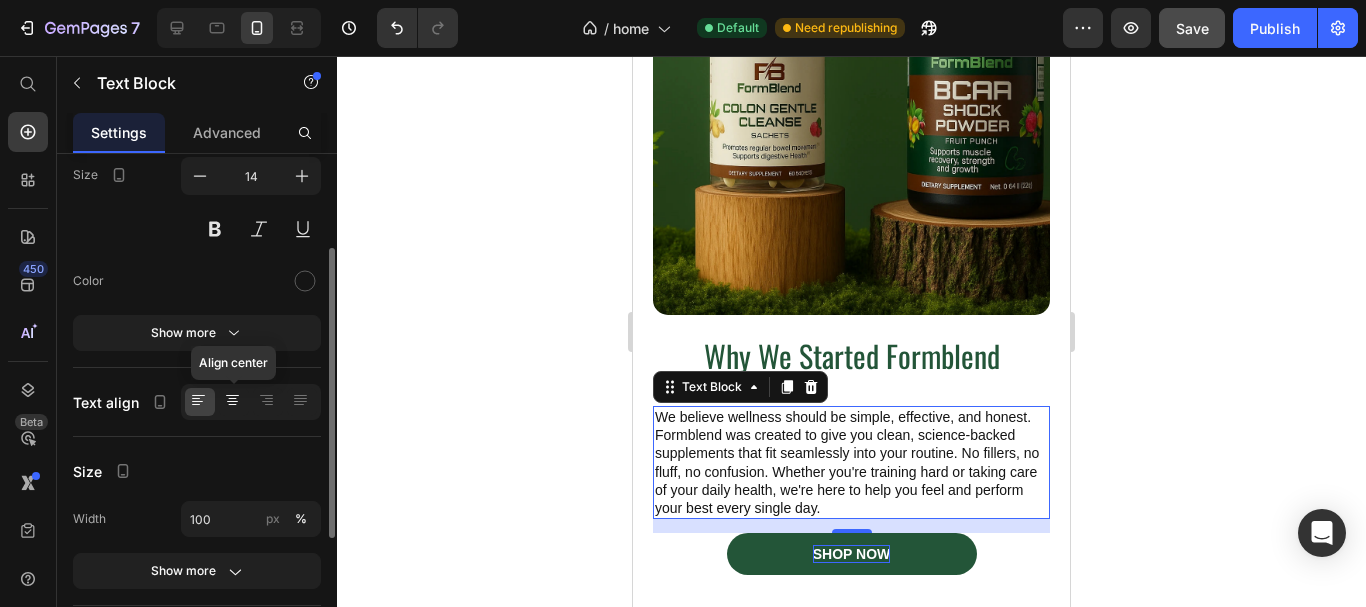 click 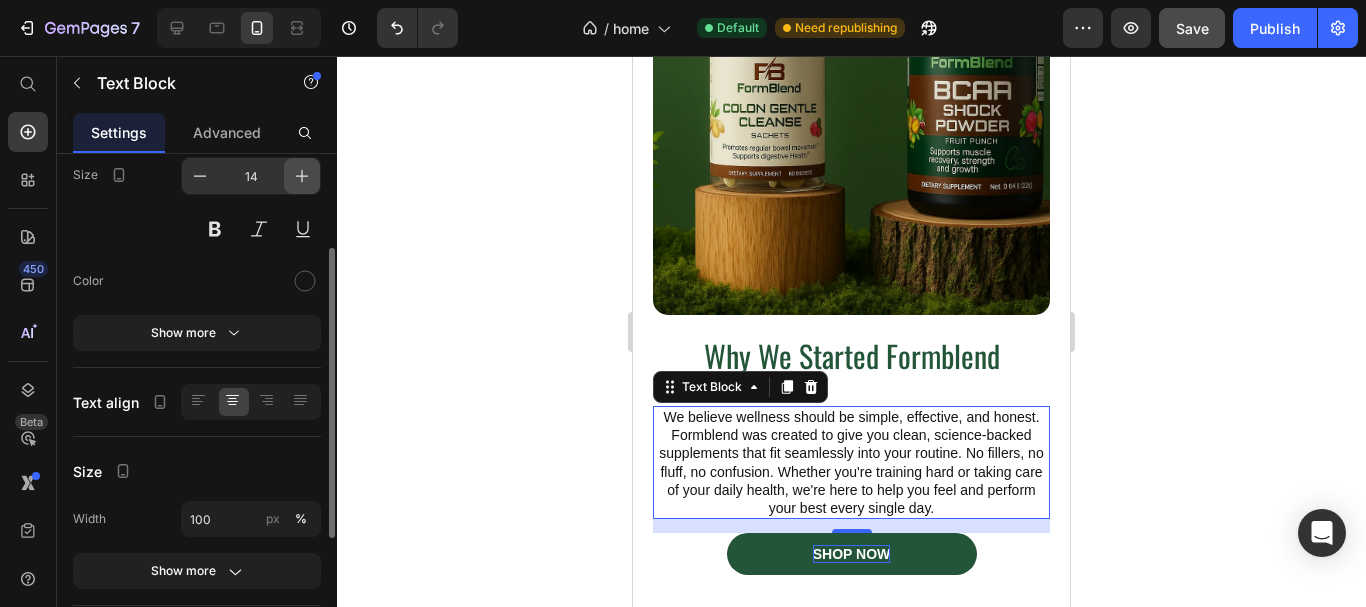 click 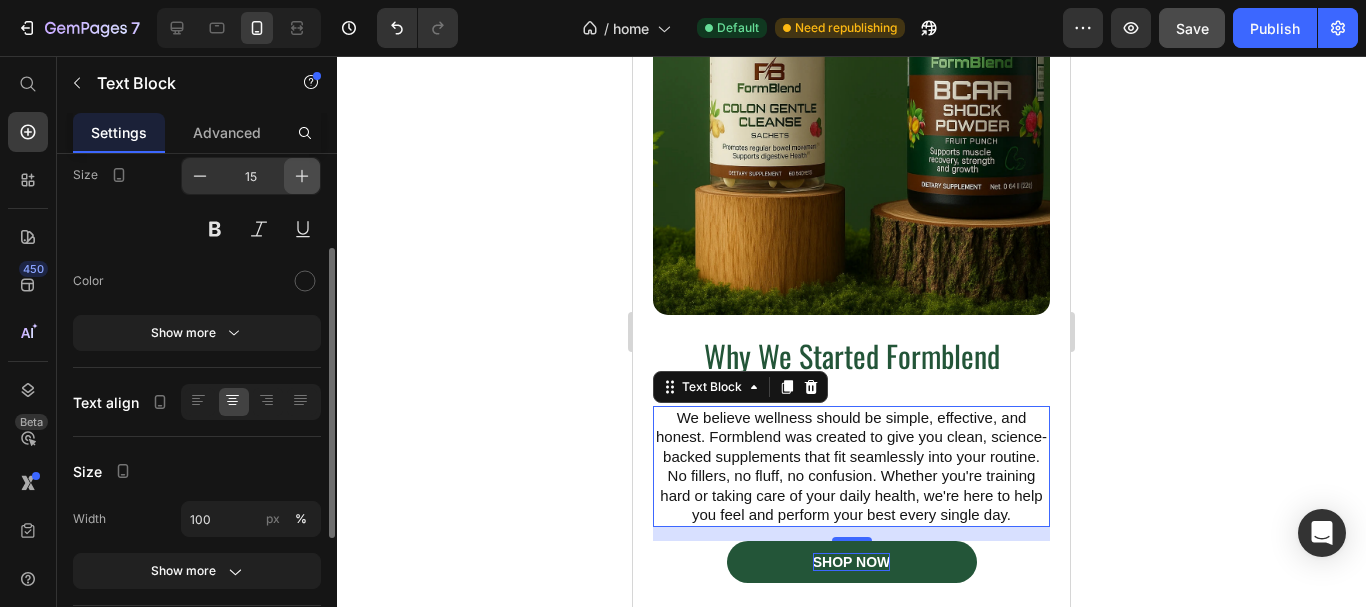 click 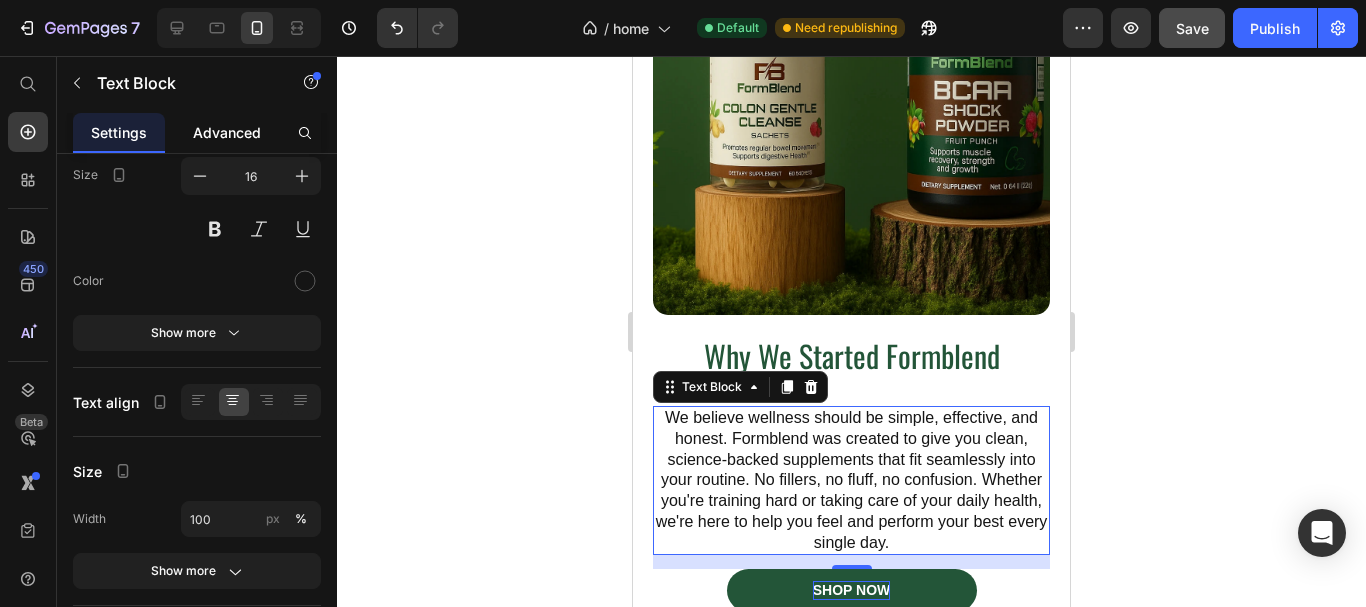 click on "Advanced" 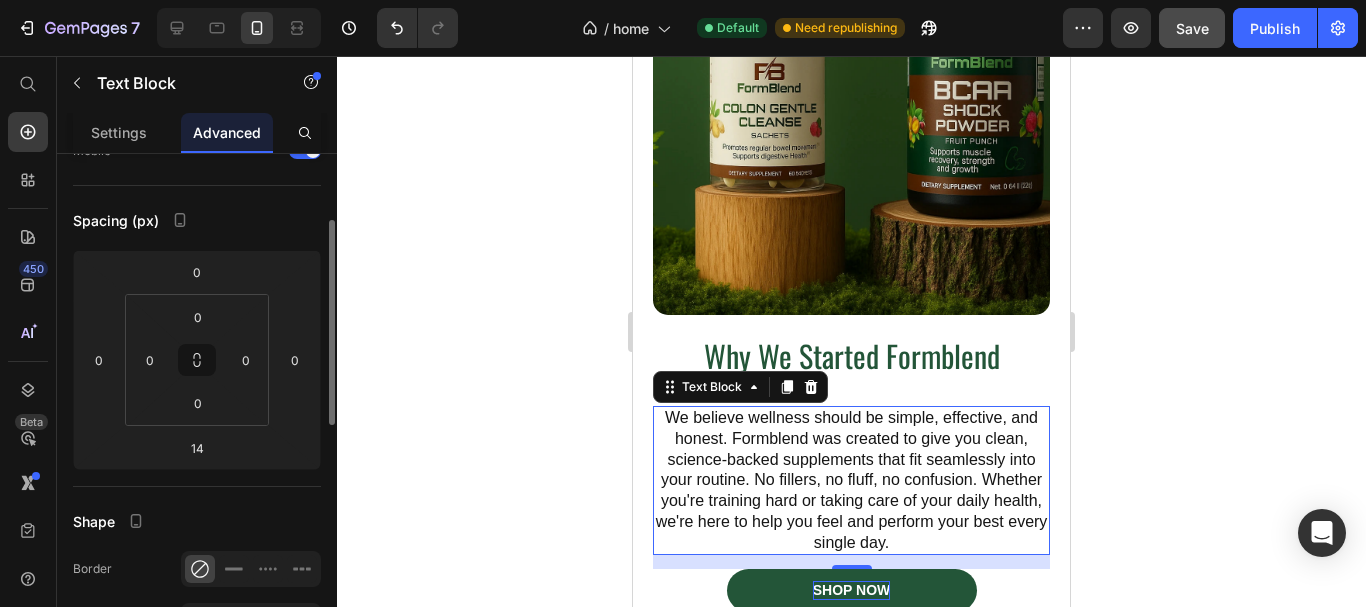 scroll, scrollTop: 0, scrollLeft: 0, axis: both 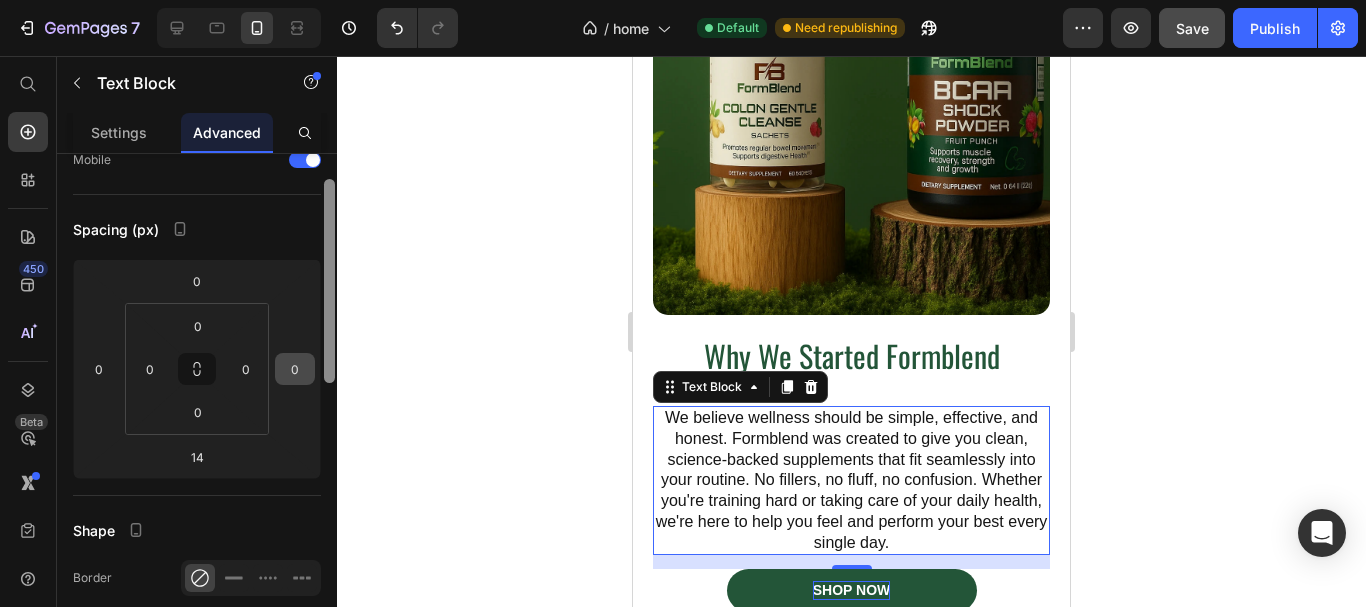 drag, startPoint x: 324, startPoint y: 202, endPoint x: 276, endPoint y: 301, distance: 110.02273 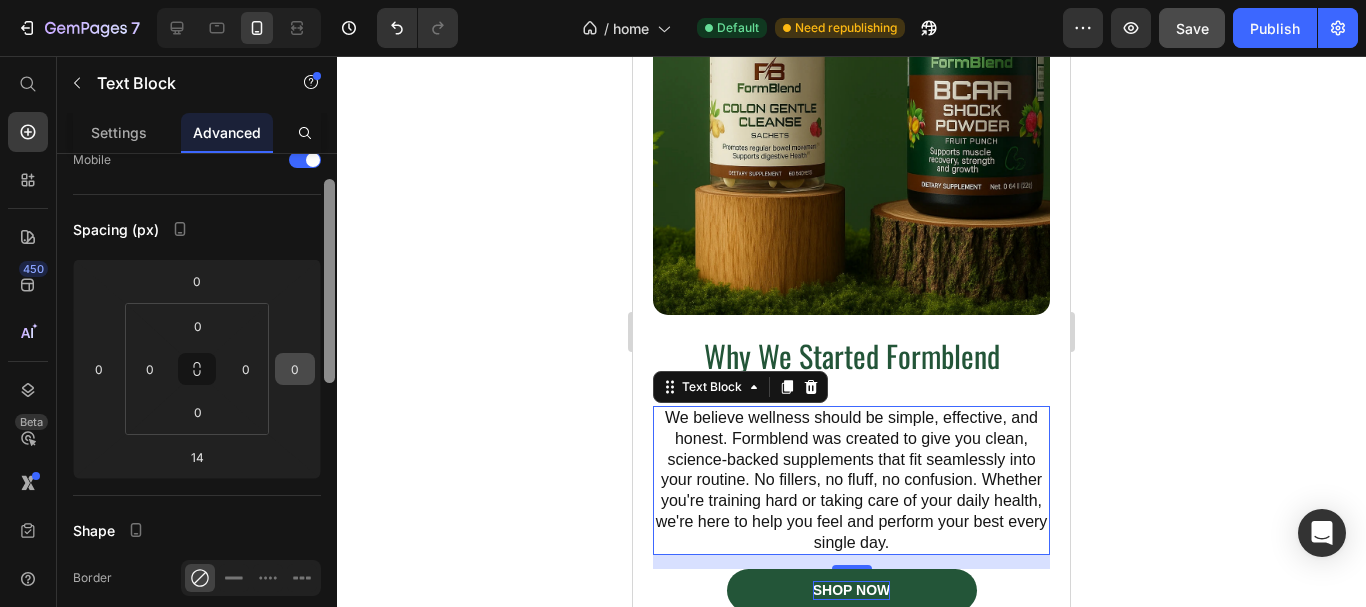 click on "Display on Desktop Tablet Mobile Spacing (px) 0 0 14 0 0 0 0 0 Shape Border Corner Shadow Position Opacity 100 % Animation Interaction Upgrade to Optimize plan  to unlock Interaction & other premium features. CSS class  Delete element" at bounding box center [197, 409] 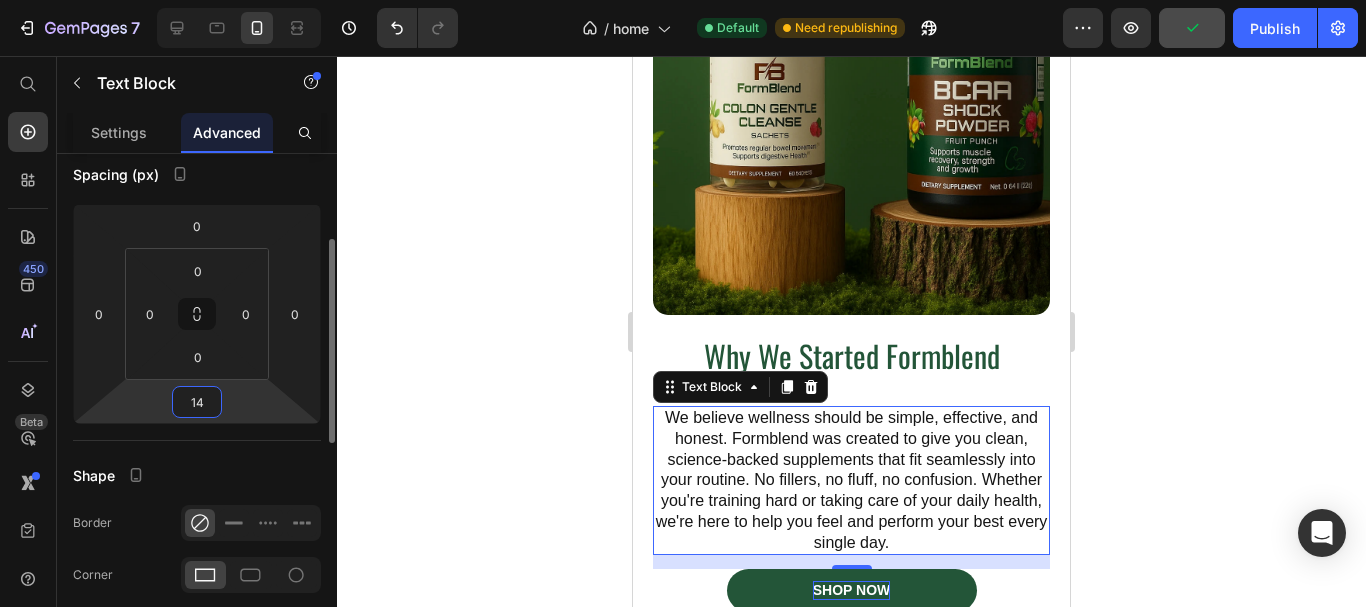 click on "14" at bounding box center [197, 402] 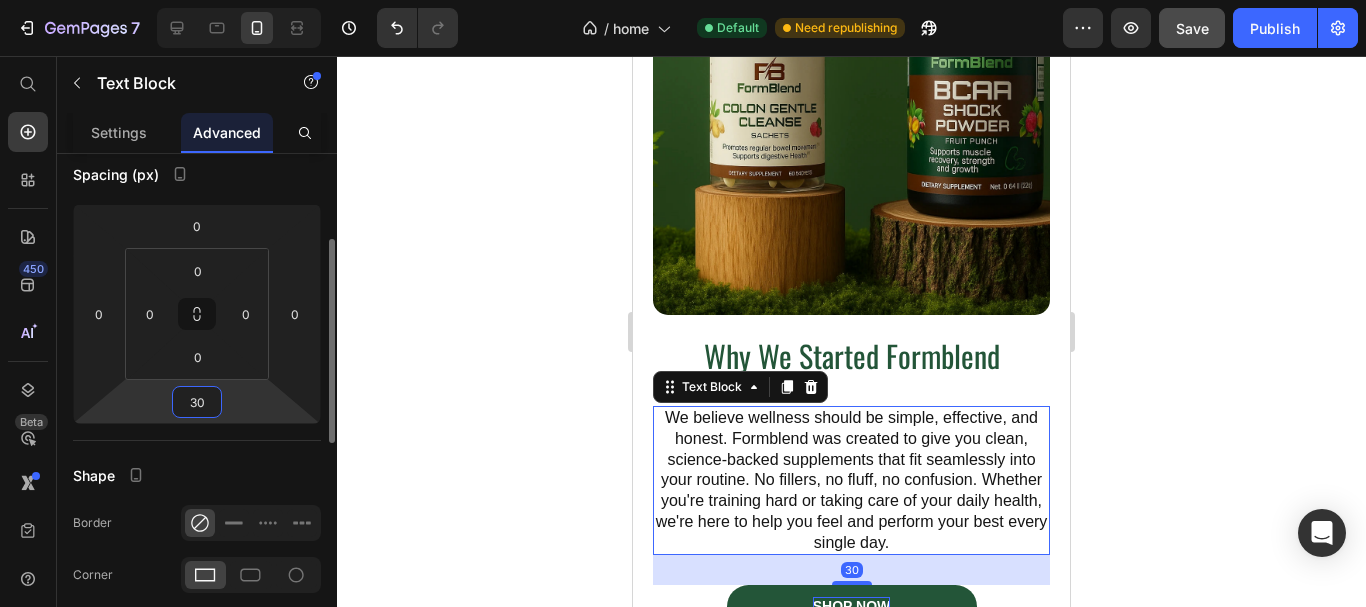 type on "30" 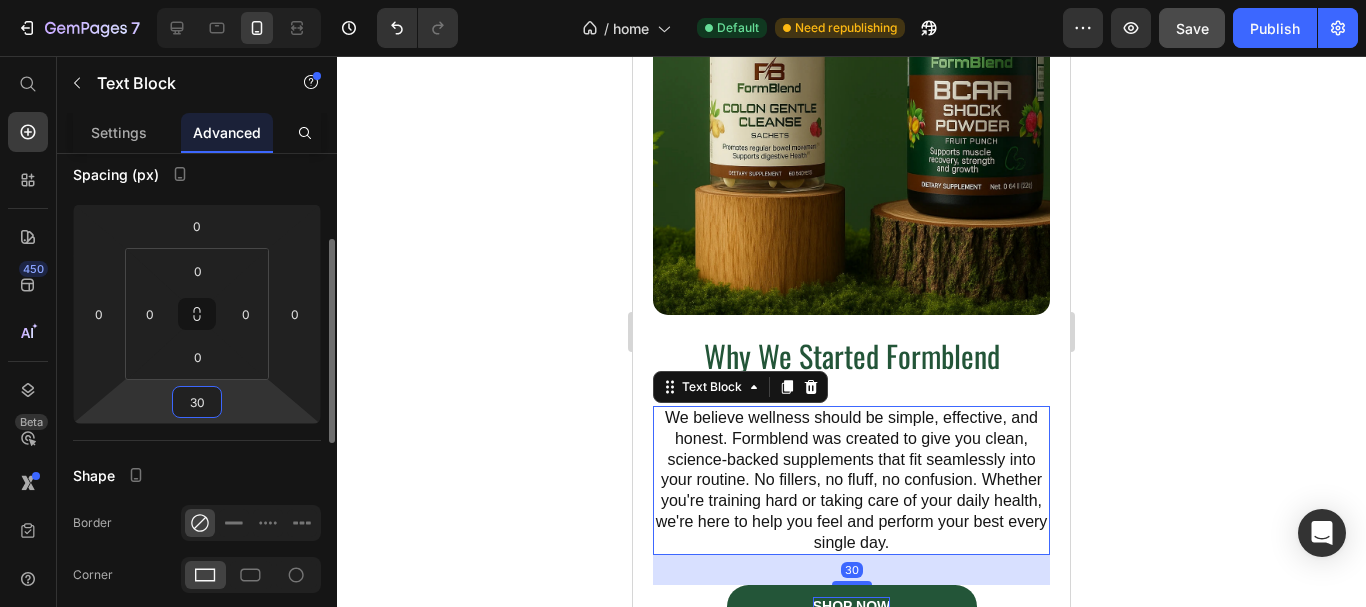 click on "Shape" at bounding box center (197, 475) 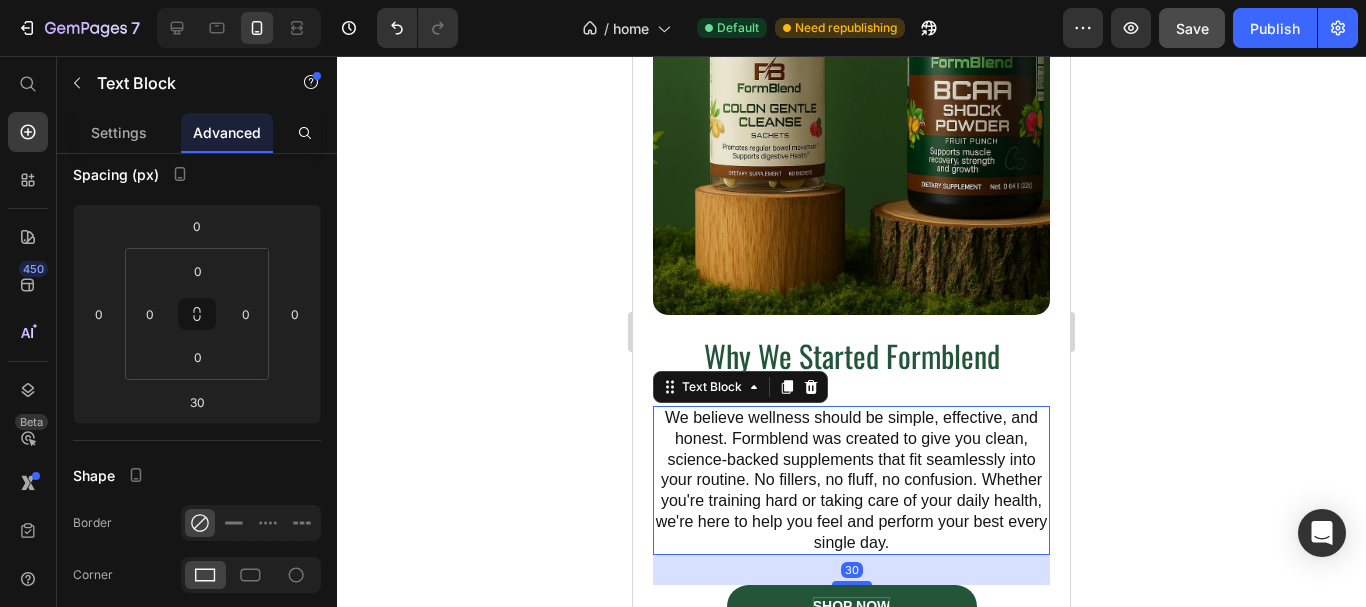 click 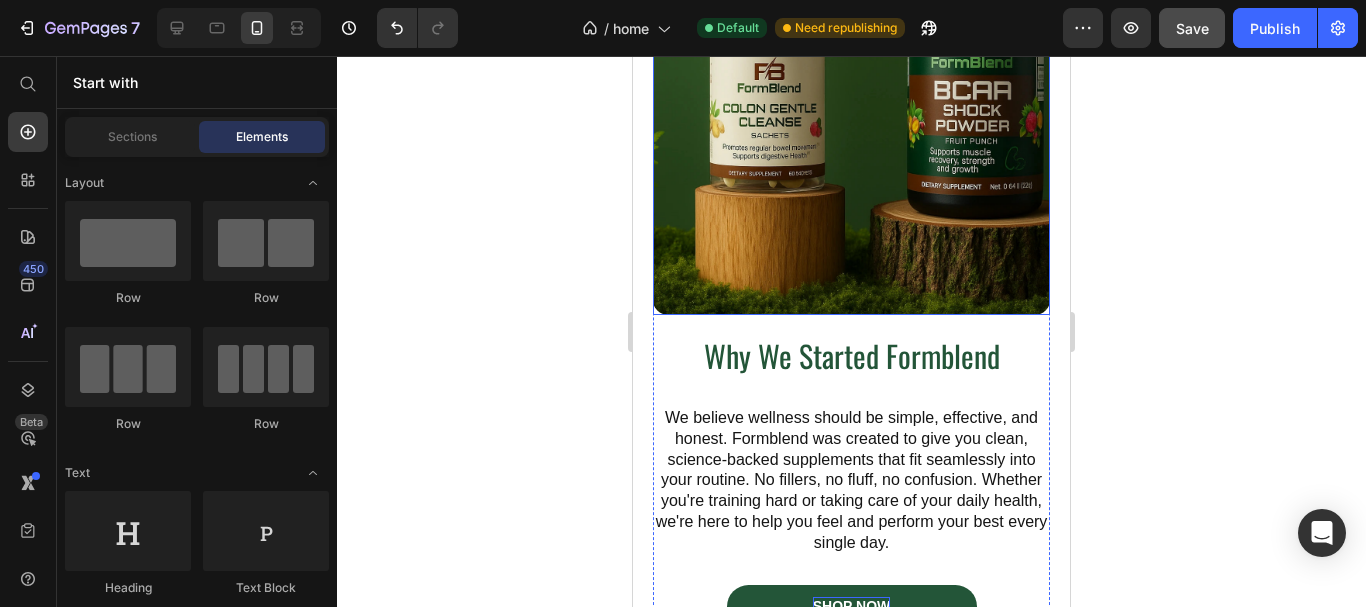 click at bounding box center (851, 116) 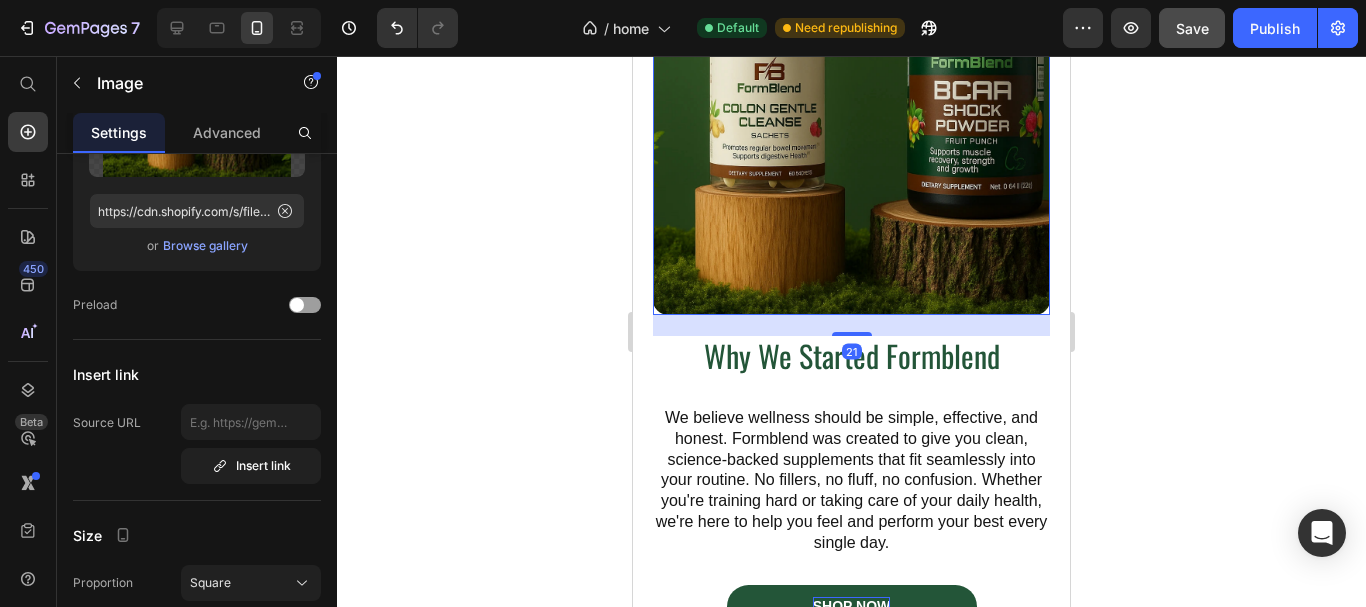 scroll, scrollTop: 0, scrollLeft: 0, axis: both 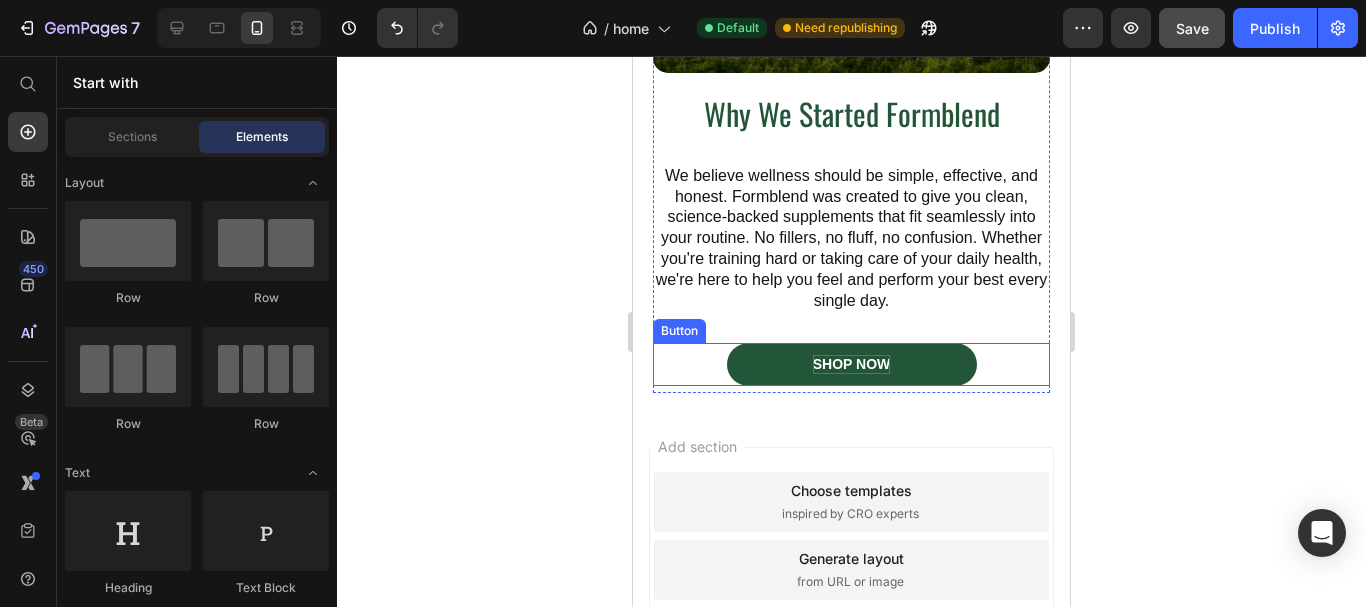 click on "SHOP NOW Button" at bounding box center (851, 364) 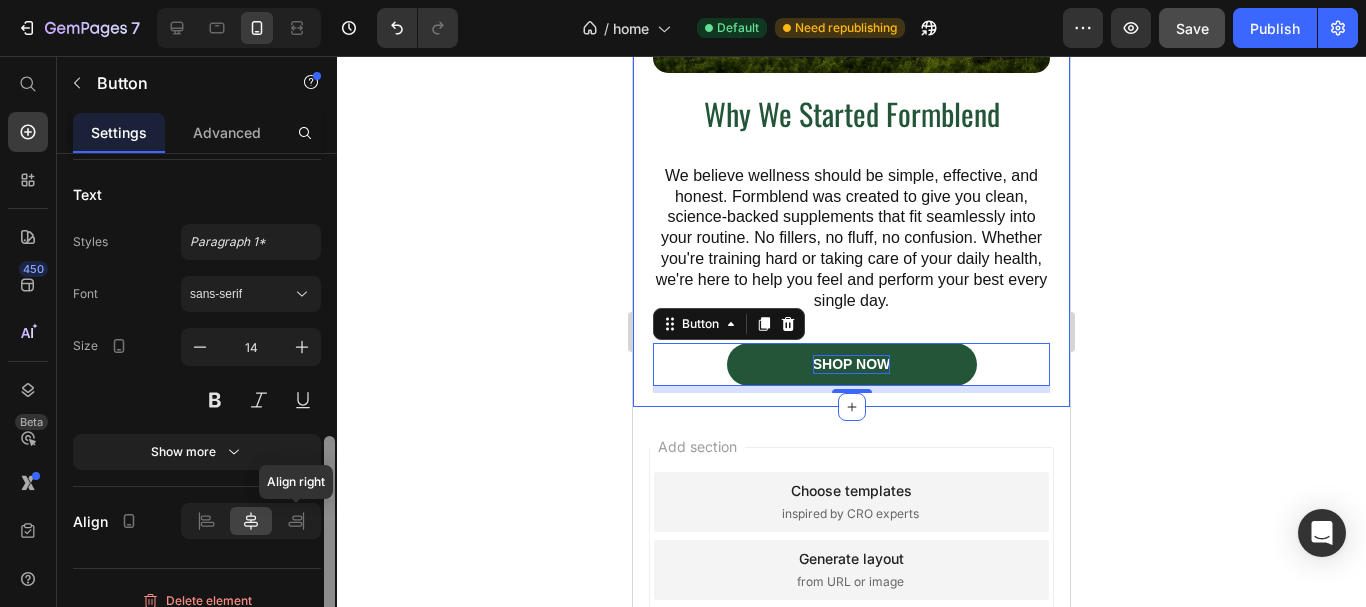 scroll, scrollTop: 883, scrollLeft: 0, axis: vertical 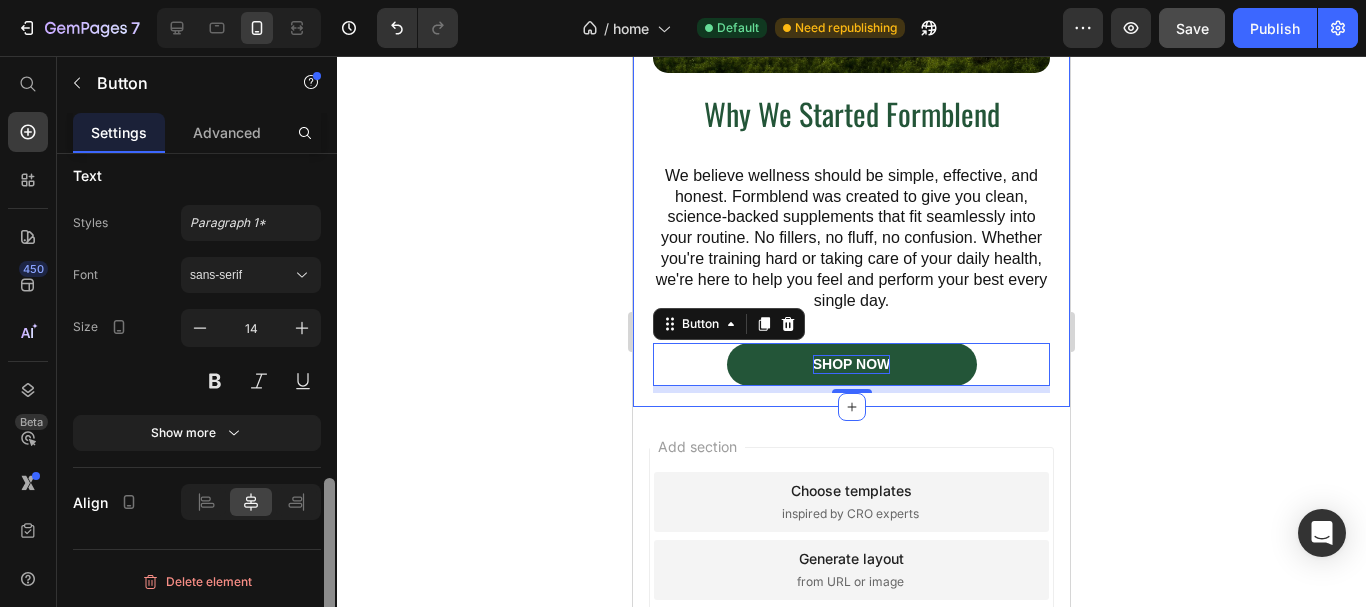 drag, startPoint x: 331, startPoint y: 264, endPoint x: 278, endPoint y: 603, distance: 343.11804 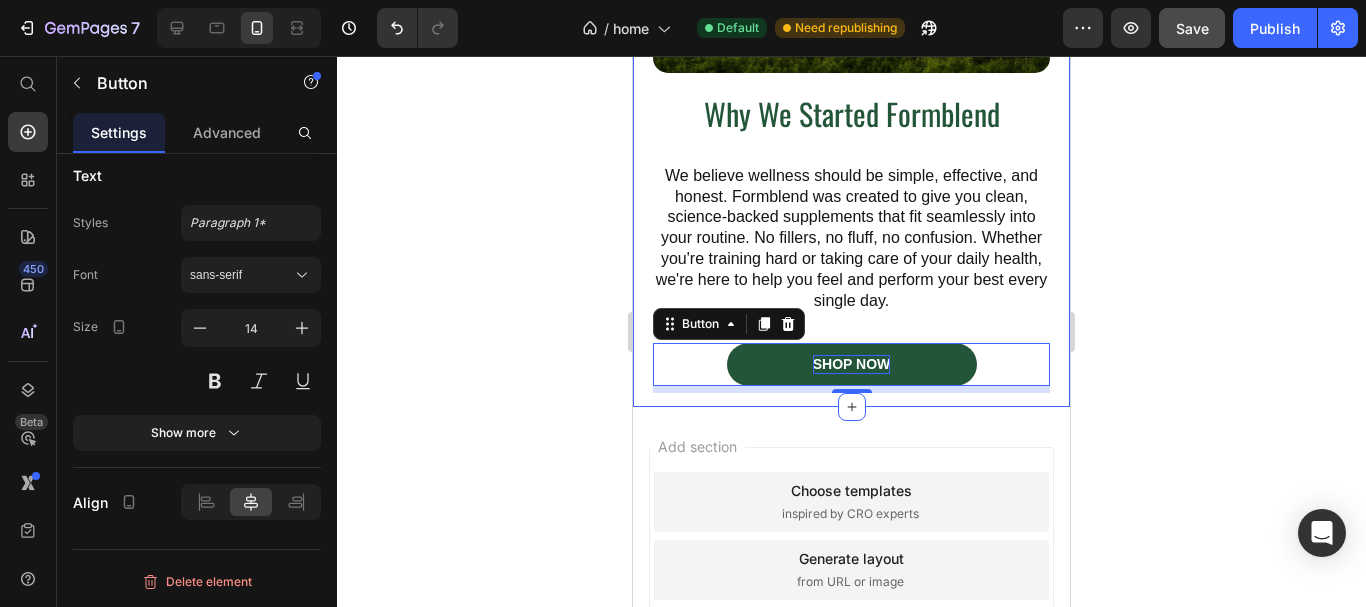 click on "Why We Started Formblend Heading We believe wellness should be simple, effective, and honest. Formblend was created to give you clean, science-backed supplements that fit seamlessly into your routine. No fillers, no fluff, no confusion. Whether you're training hard or taking care of your daily health, we're here to help you feel and perform your best every single day. Text Block SHOP NOW Button   7 Image Row" at bounding box center (851, 41) 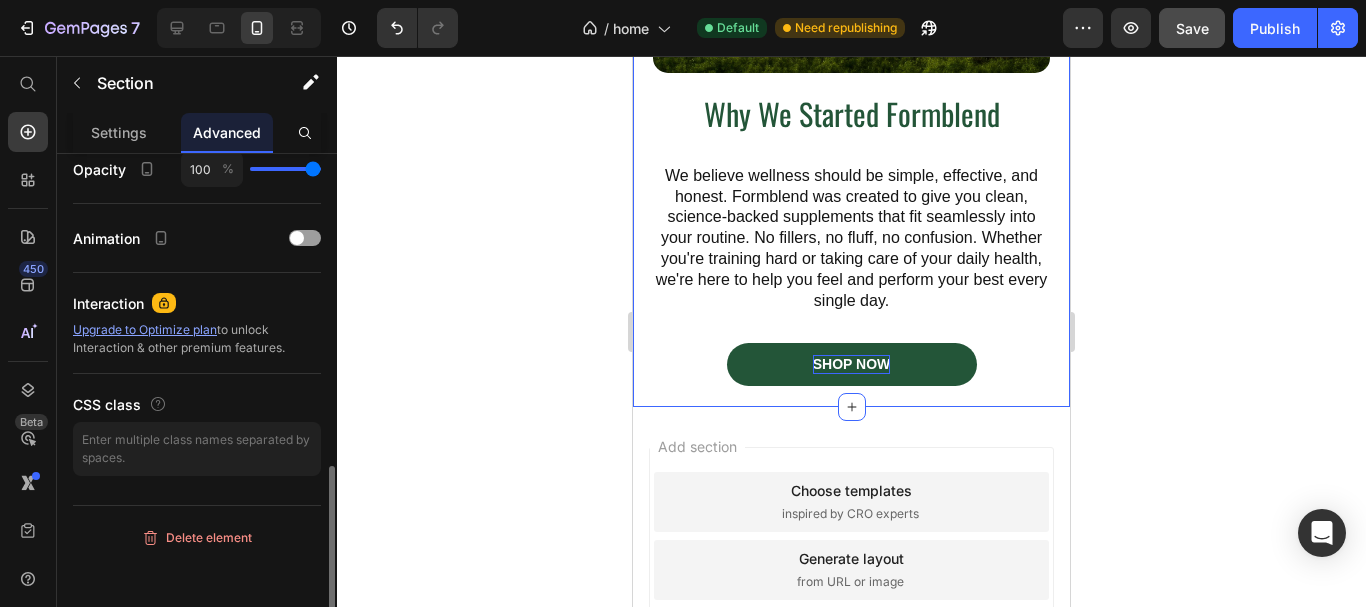 scroll, scrollTop: 0, scrollLeft: 0, axis: both 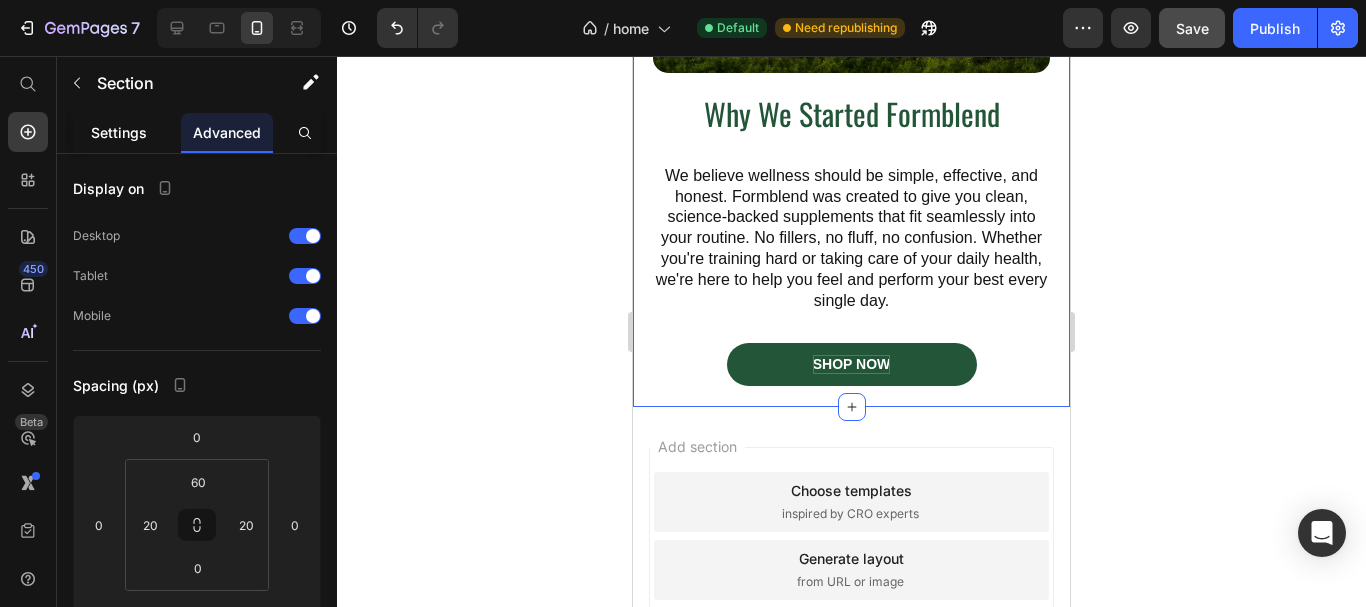 click on "Settings" at bounding box center [119, 132] 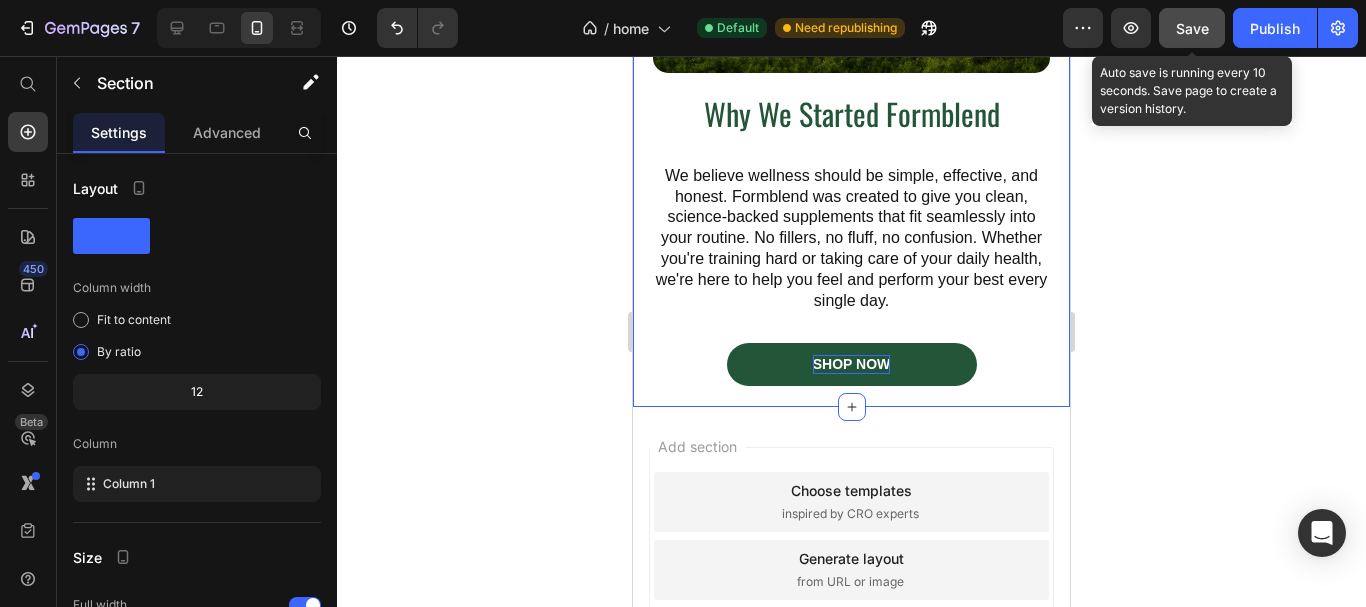 click on "Save" 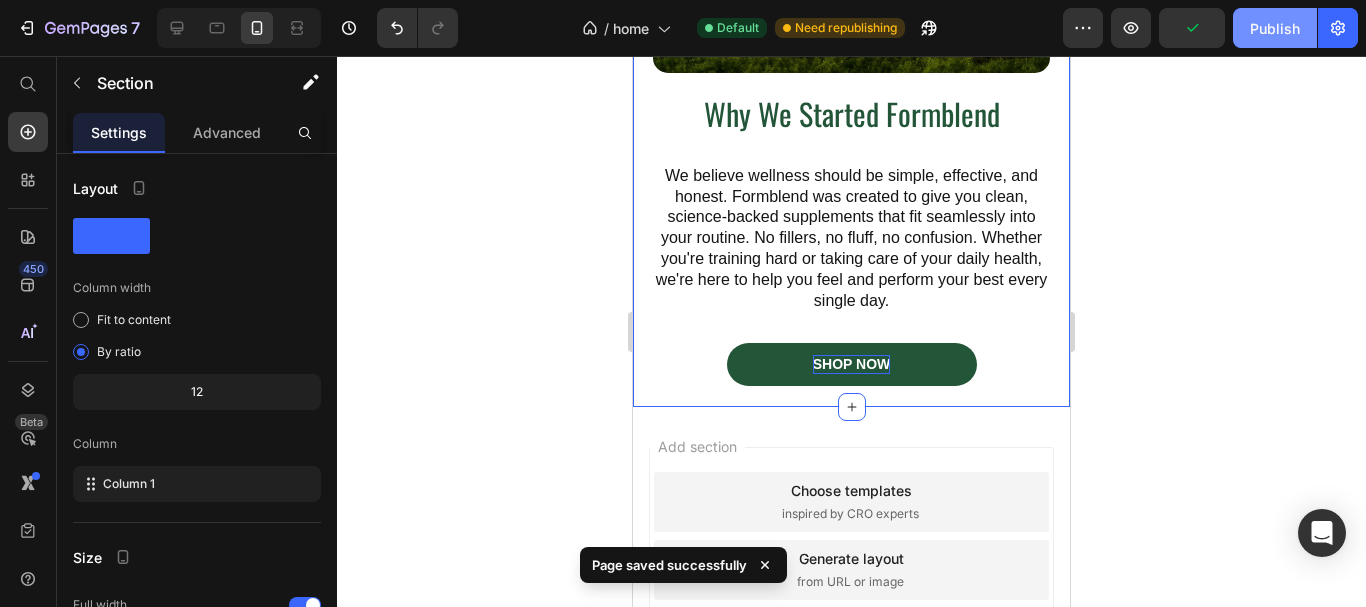 click on "Publish" 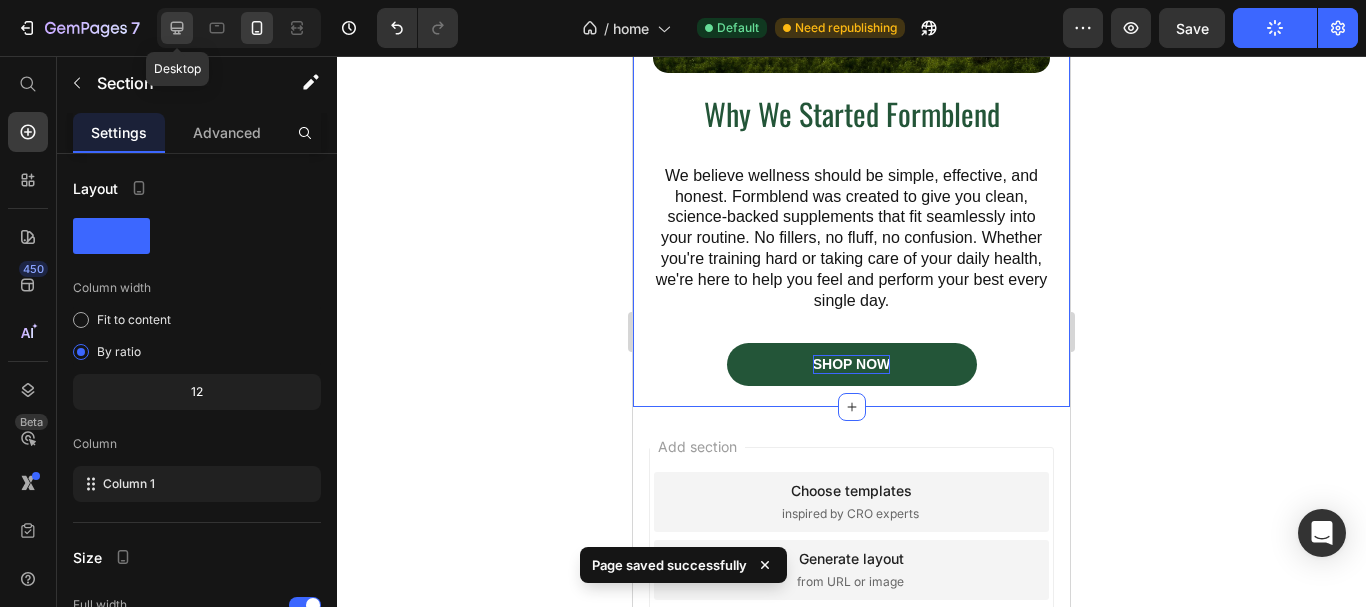 click 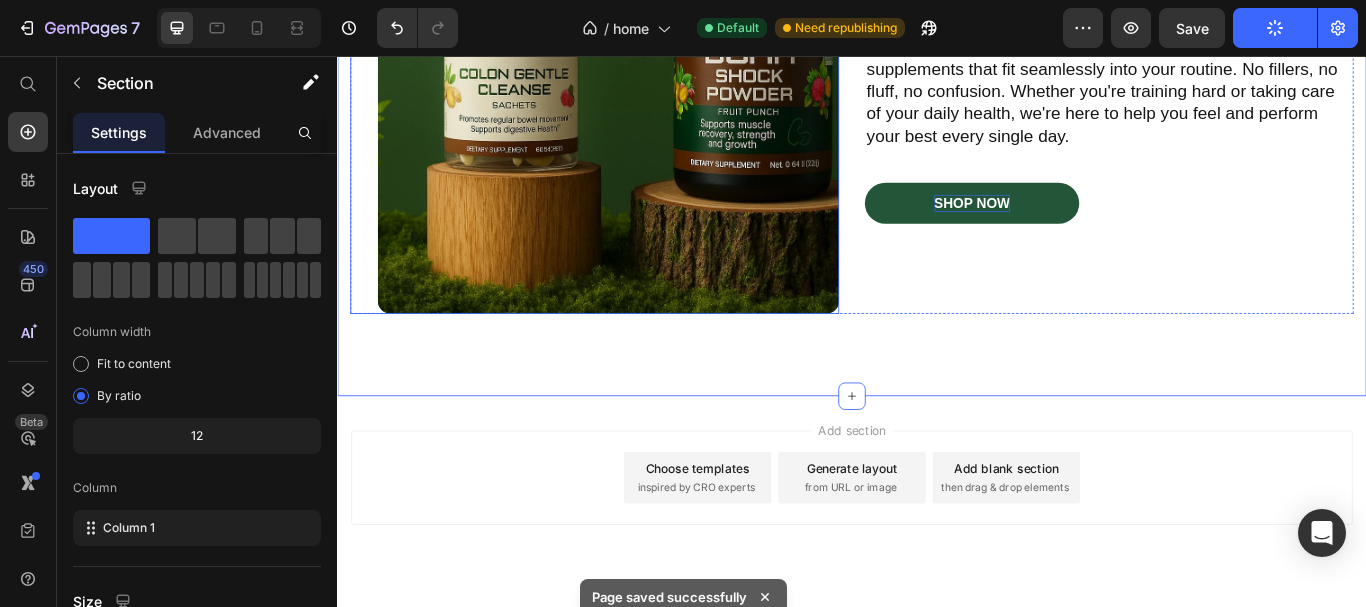 click at bounding box center (637, 88) 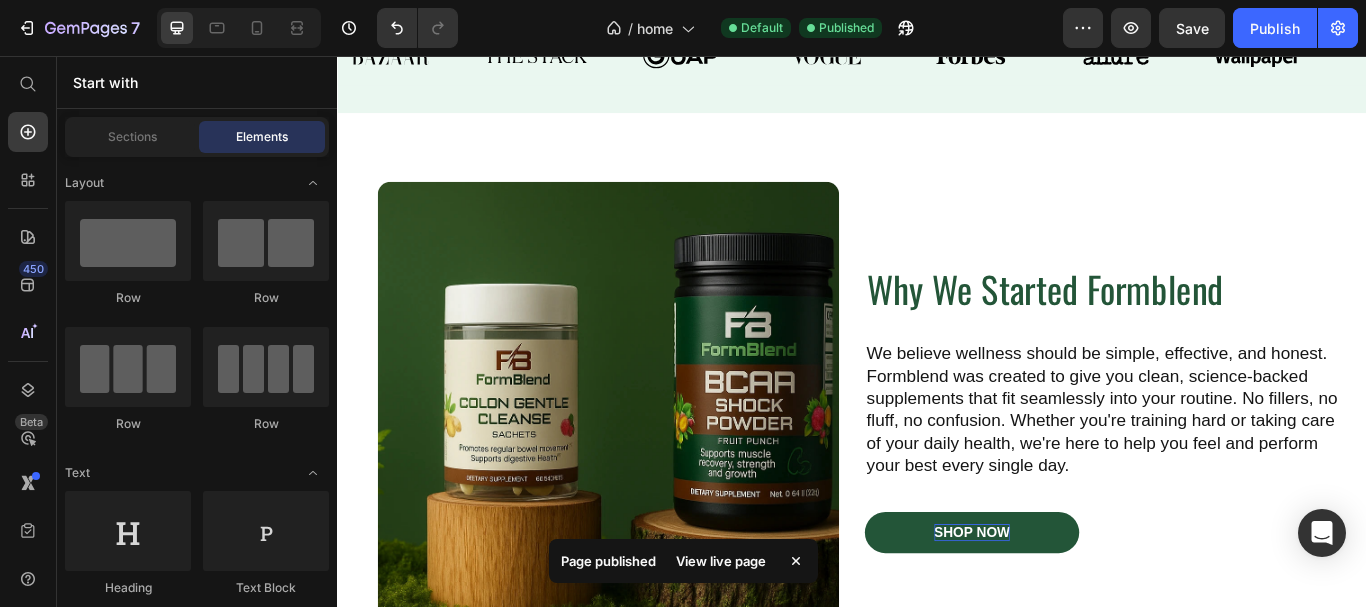 scroll, scrollTop: 4366, scrollLeft: 0, axis: vertical 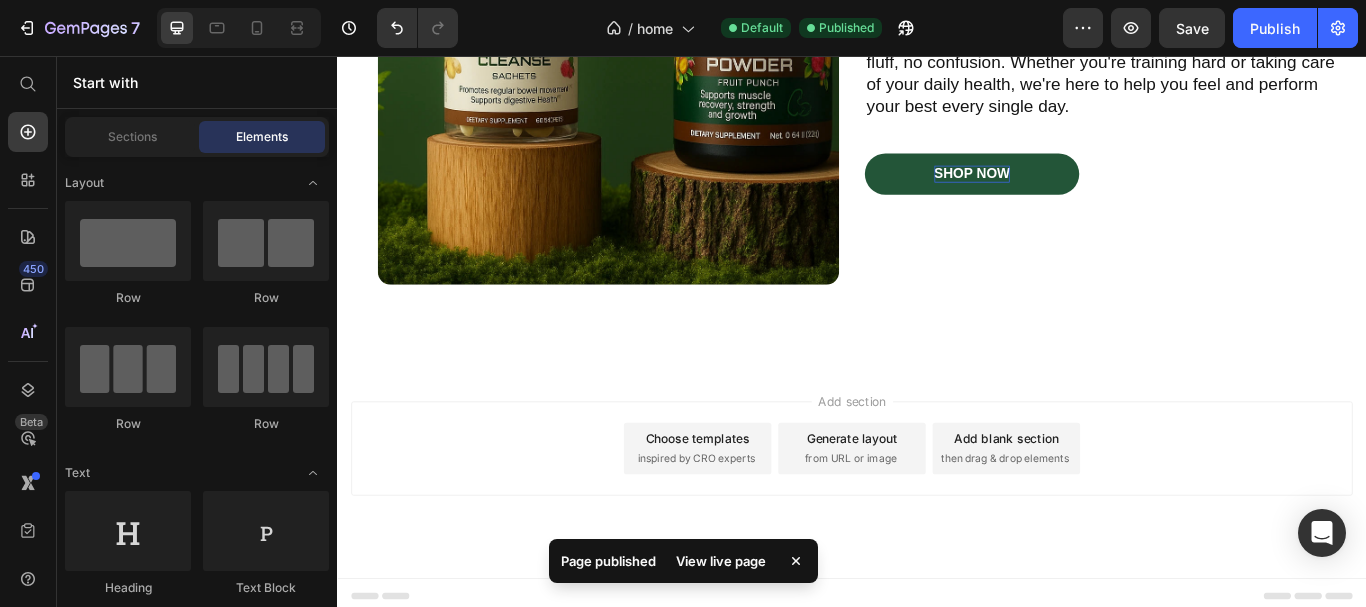 click on "inspired by CRO experts" at bounding box center (755, 526) 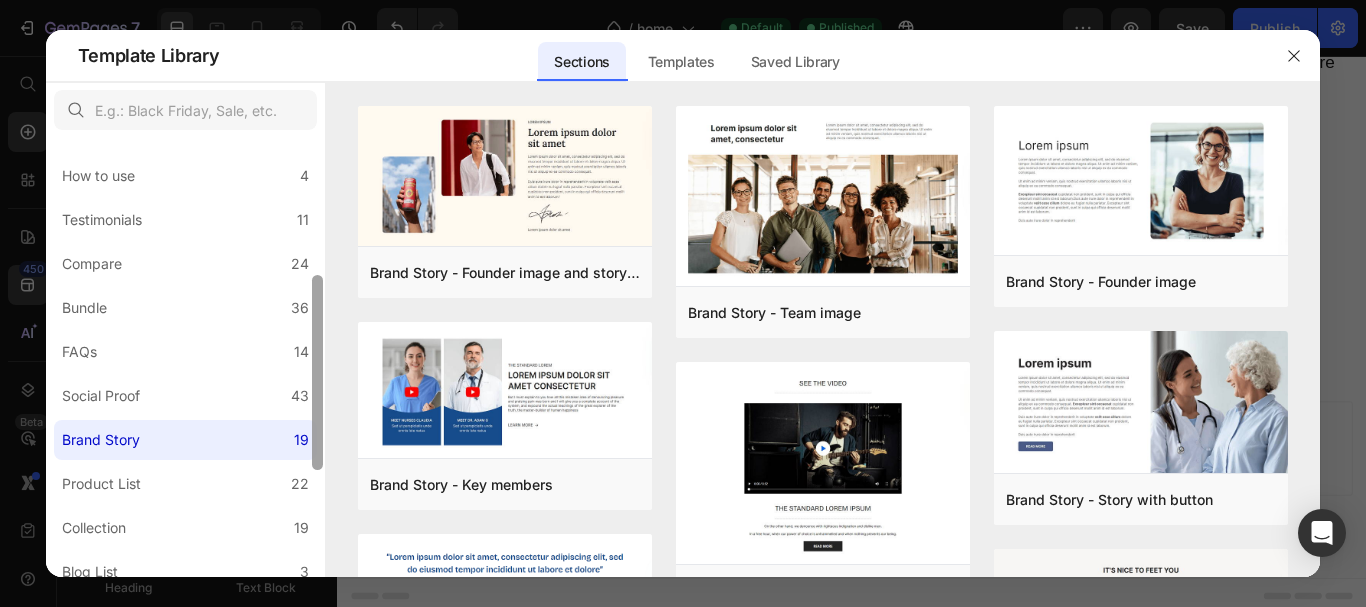 scroll, scrollTop: 348, scrollLeft: 0, axis: vertical 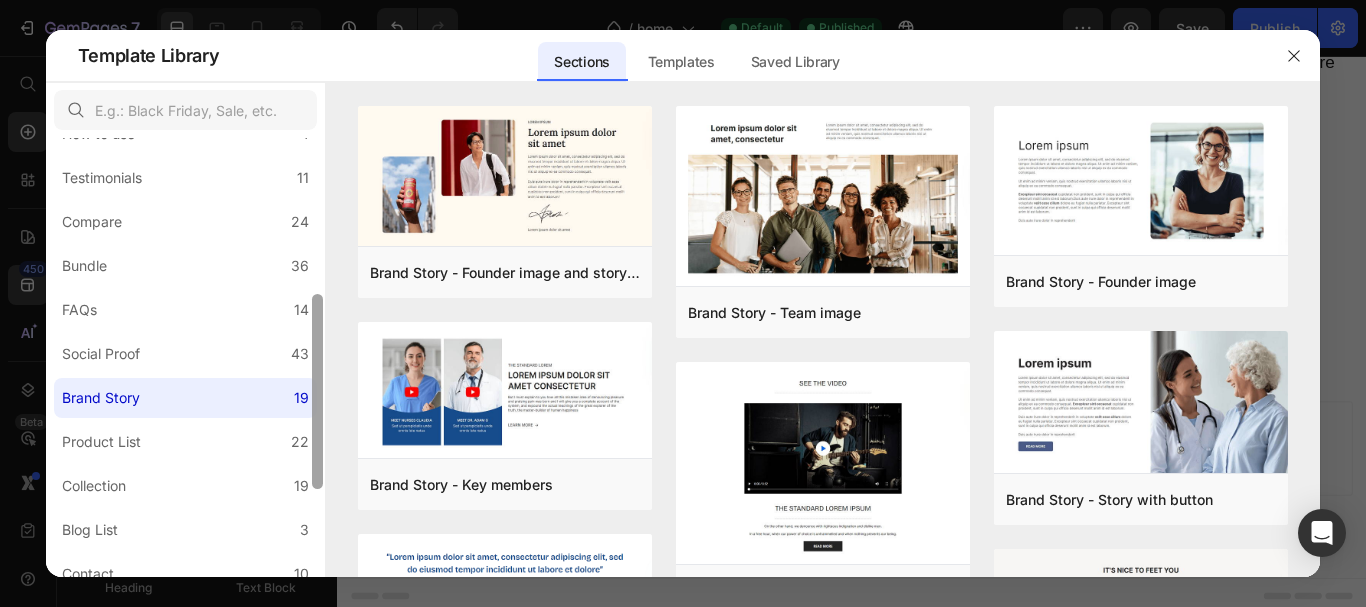 drag, startPoint x: 313, startPoint y: 179, endPoint x: 292, endPoint y: 335, distance: 157.40712 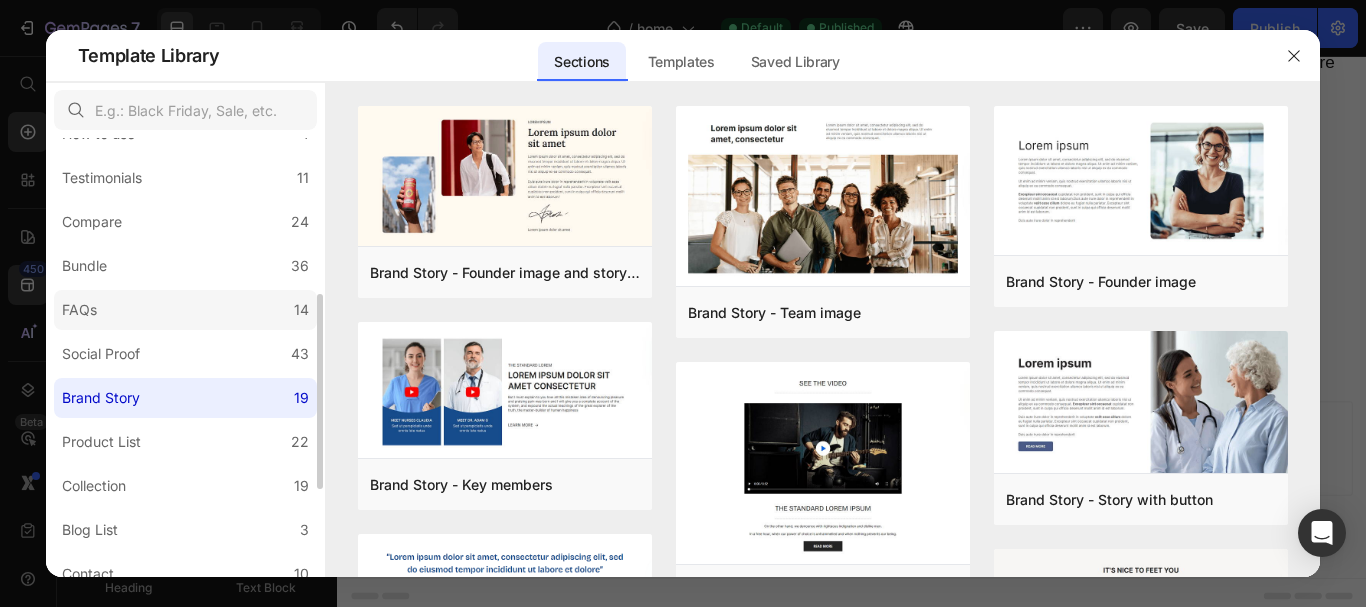 click on "FAQs 14" 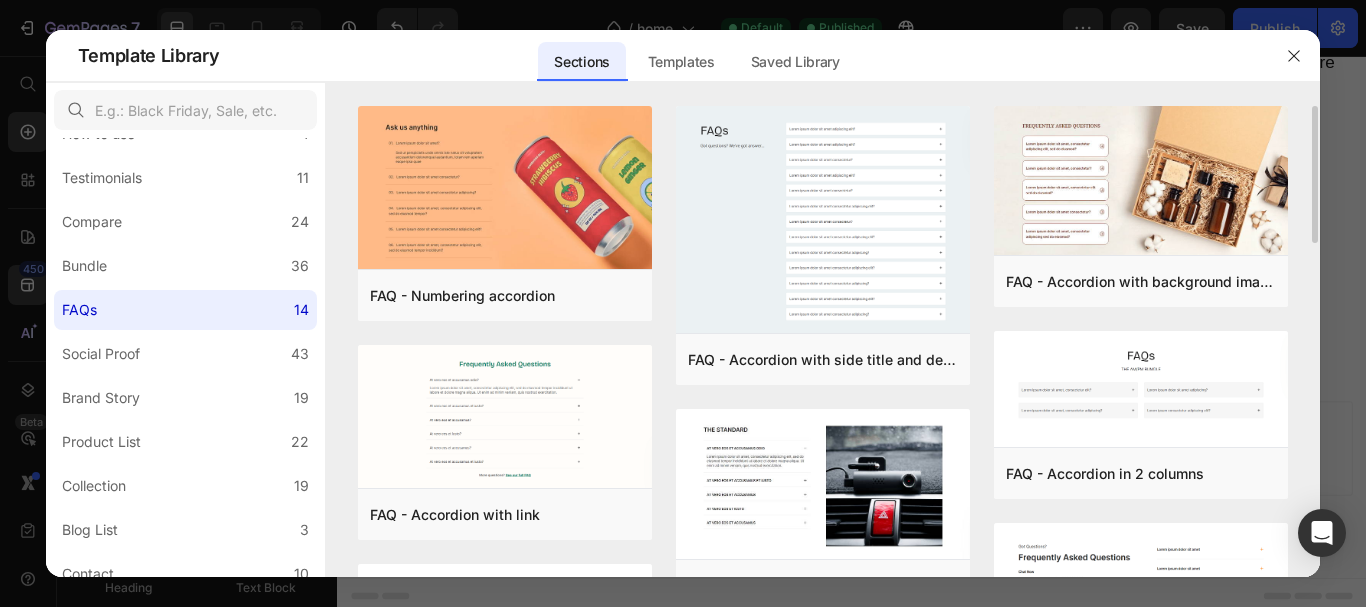 click on "FAQ - Numbering accordion Add to page  Preview  FAQ - Accordion with link Add to page  Preview  FAQ - Accordion in center Add to page  Preview  FAQ - Accordion cards list Add to page  Preview  FAQ - Style 3 Add to page  Preview  FAQ - Accordion with side title and description Add to page  Preview  FAQ - Accordion and side image Add to page  Preview  FAQ - Accordion with side title Add to page  Preview  FAQ - Style 1 Add to page  Preview  FAQ - Accordion with background image Add to page  Preview  FAQ - Accordion in 2 columns Add to page  Preview  FAQ - Accordion and contact us button Add to page  Preview  FAQ - Style 2 Add to page  Preview  FAQ - Style 4 Add to page  Preview  FAQ - Numbering accordion Add to page  Preview  FAQ - Accordion with side title and description Add to page  Preview  FAQ - Accordion with background image Add to page  Preview  FAQ - Accordion in 2 columns Add to page  Preview  FAQ - Accordion with link Add to page  Preview  FAQ - Accordion and side image Add to page  Preview   Preview" at bounding box center [823, 659] 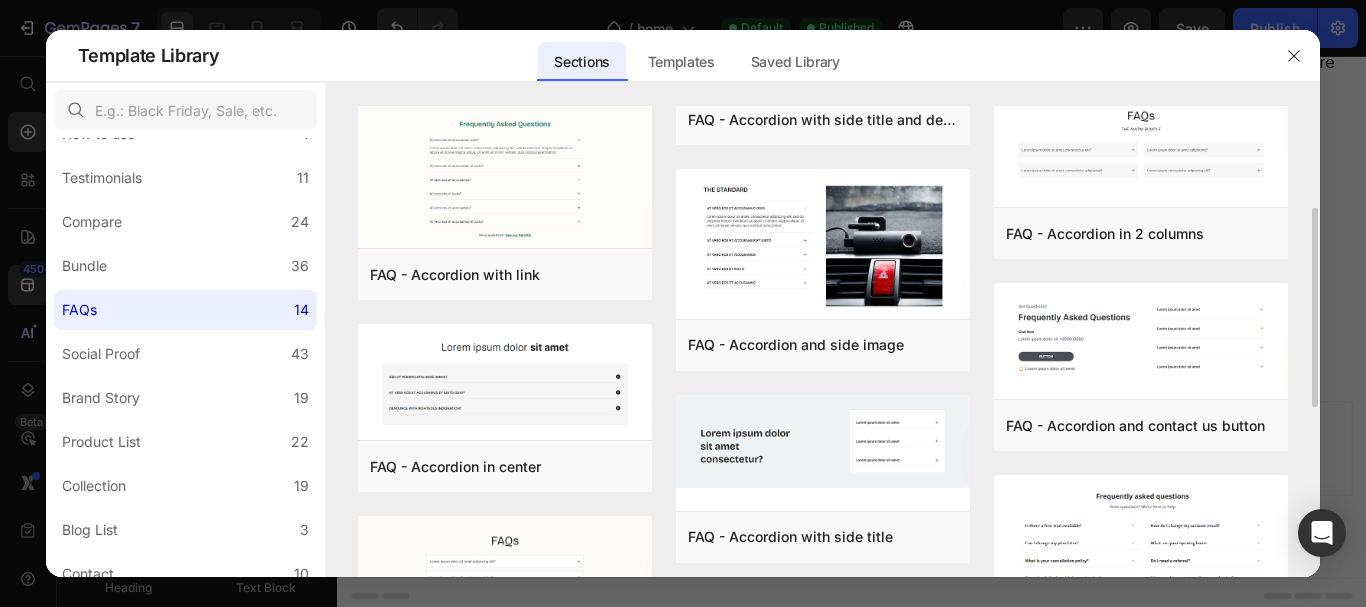 scroll, scrollTop: 270, scrollLeft: 0, axis: vertical 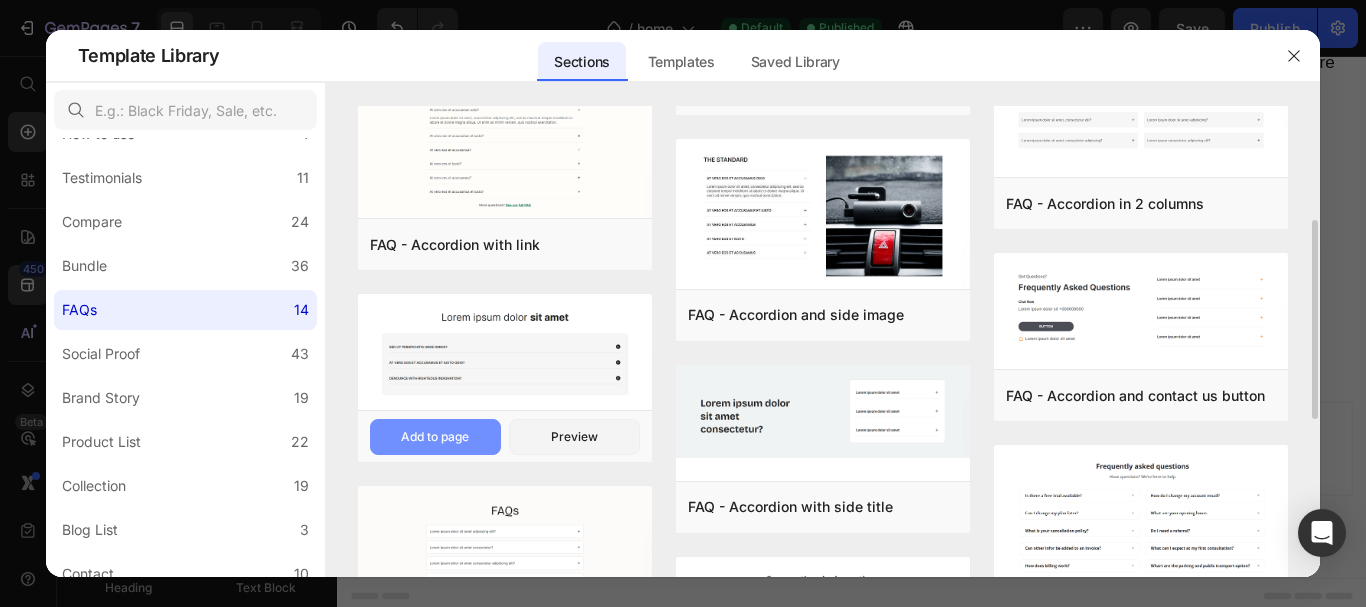 click on "Add to page" at bounding box center (435, 437) 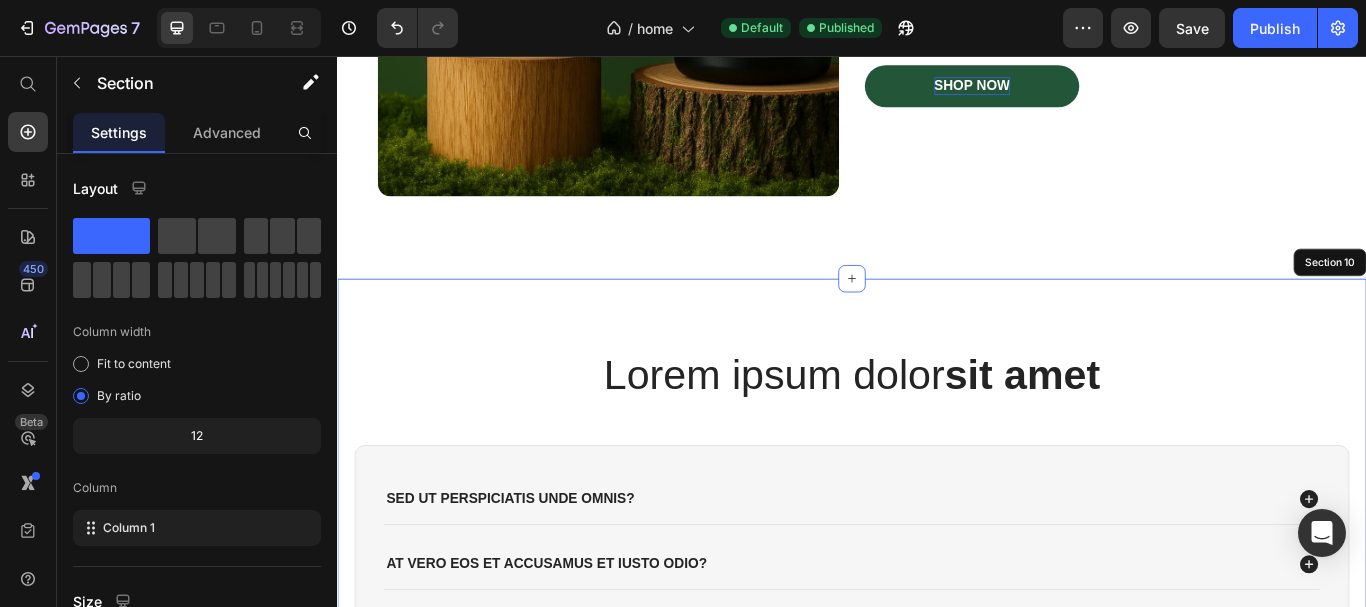 scroll, scrollTop: 4721, scrollLeft: 0, axis: vertical 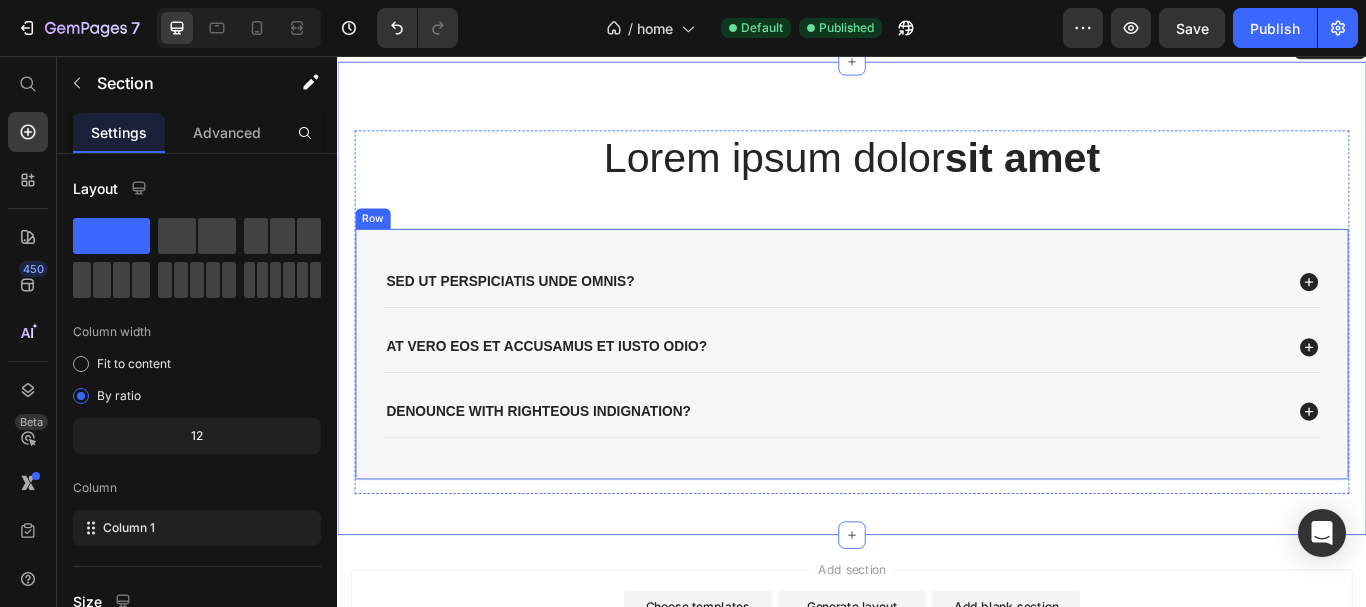 click on "Sed ut perspiciatis unde omnis?
At vero eos et accusamus et iusto odio?
denounce with righteous indignation? Accordion Row" at bounding box center (937, 403) 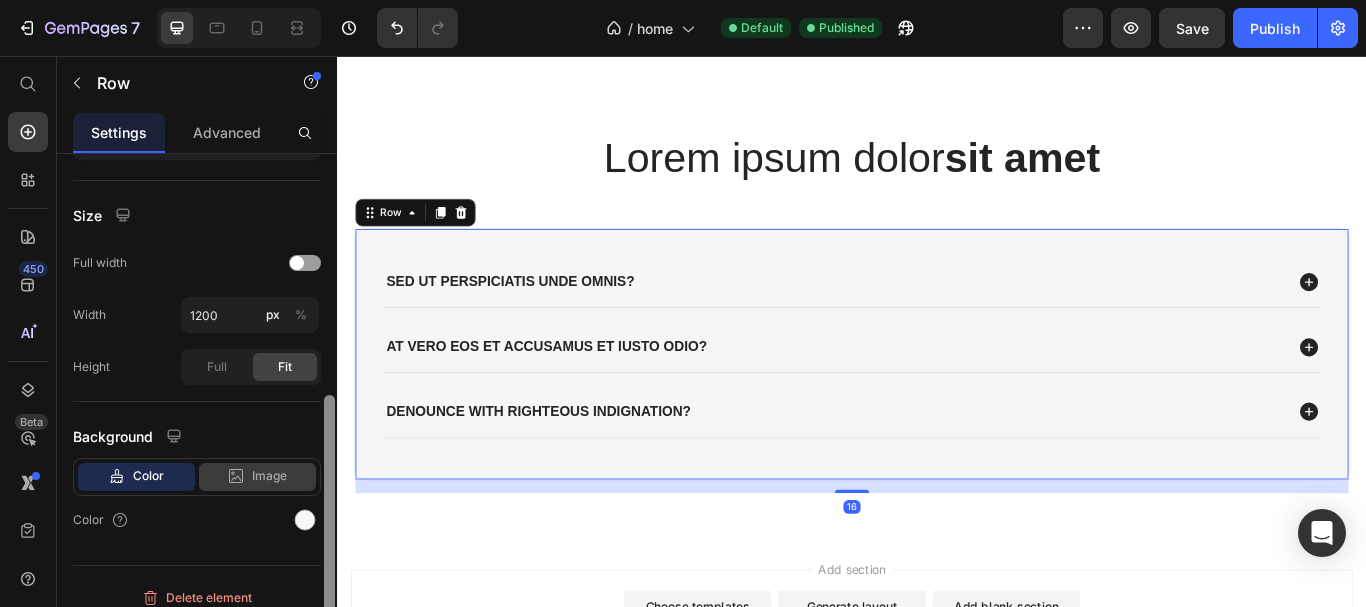 scroll, scrollTop: 402, scrollLeft: 0, axis: vertical 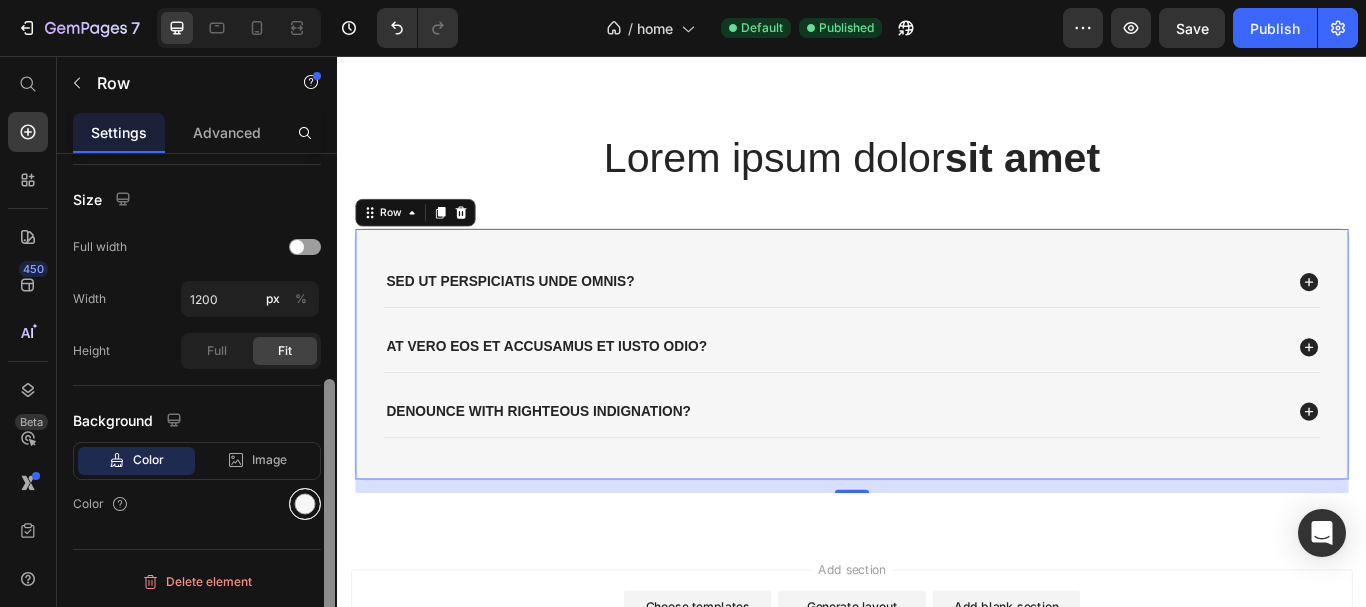 drag, startPoint x: 328, startPoint y: 213, endPoint x: 290, endPoint y: 506, distance: 295.4539 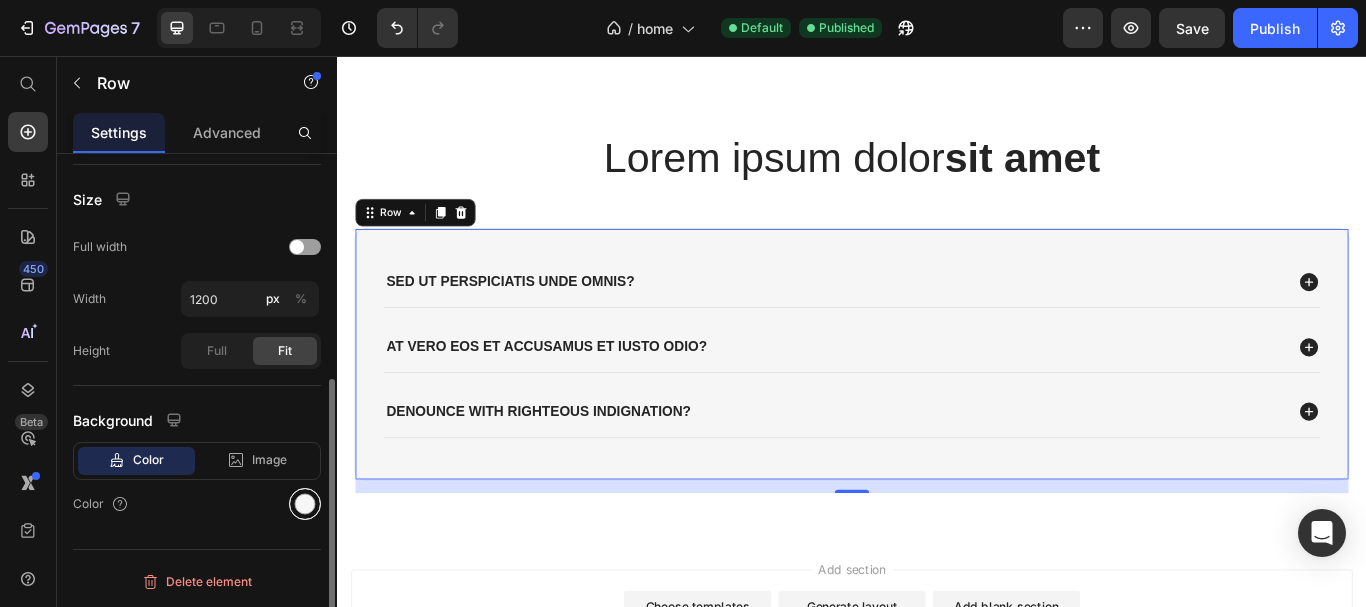 click at bounding box center (305, 504) 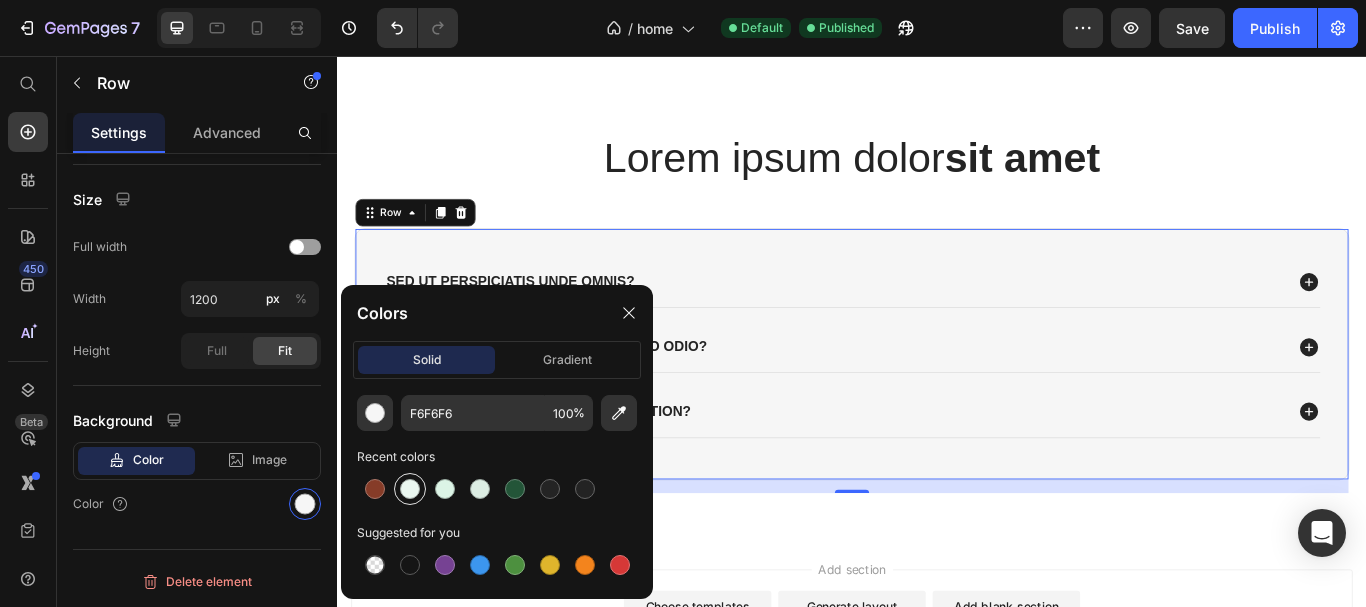 click at bounding box center [410, 489] 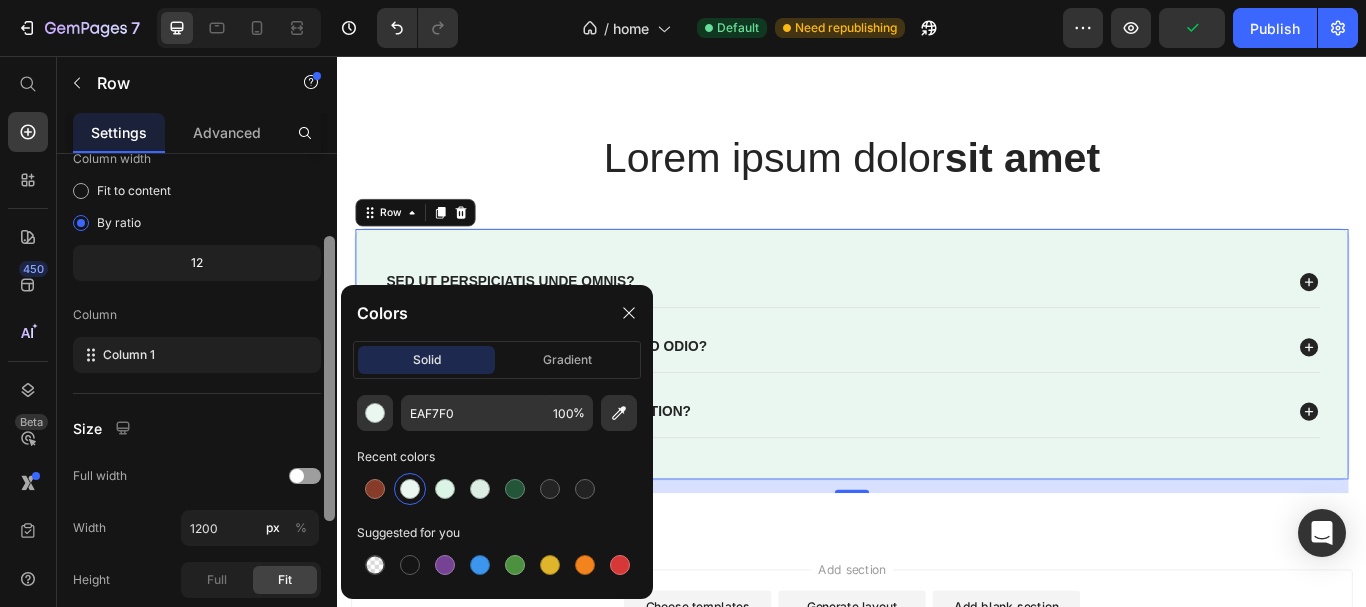drag, startPoint x: 325, startPoint y: 431, endPoint x: 303, endPoint y: 298, distance: 134.80727 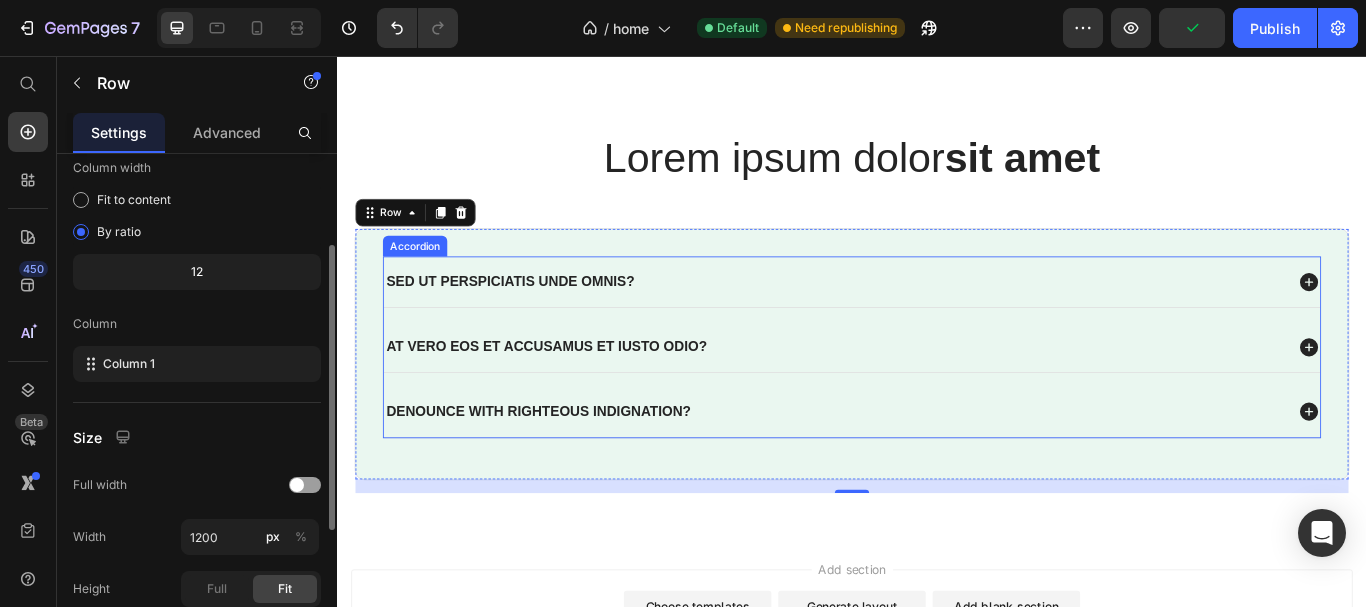 click on "Sed ut perspiciatis unde omnis?" at bounding box center (916, 319) 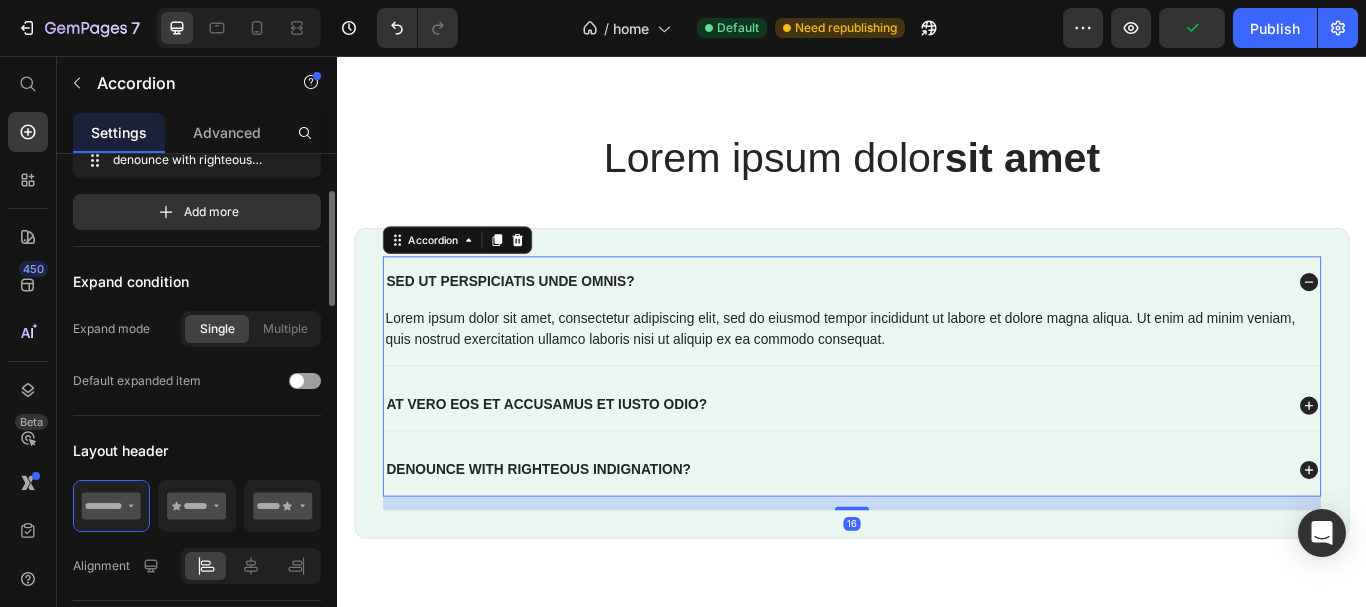 scroll, scrollTop: 0, scrollLeft: 0, axis: both 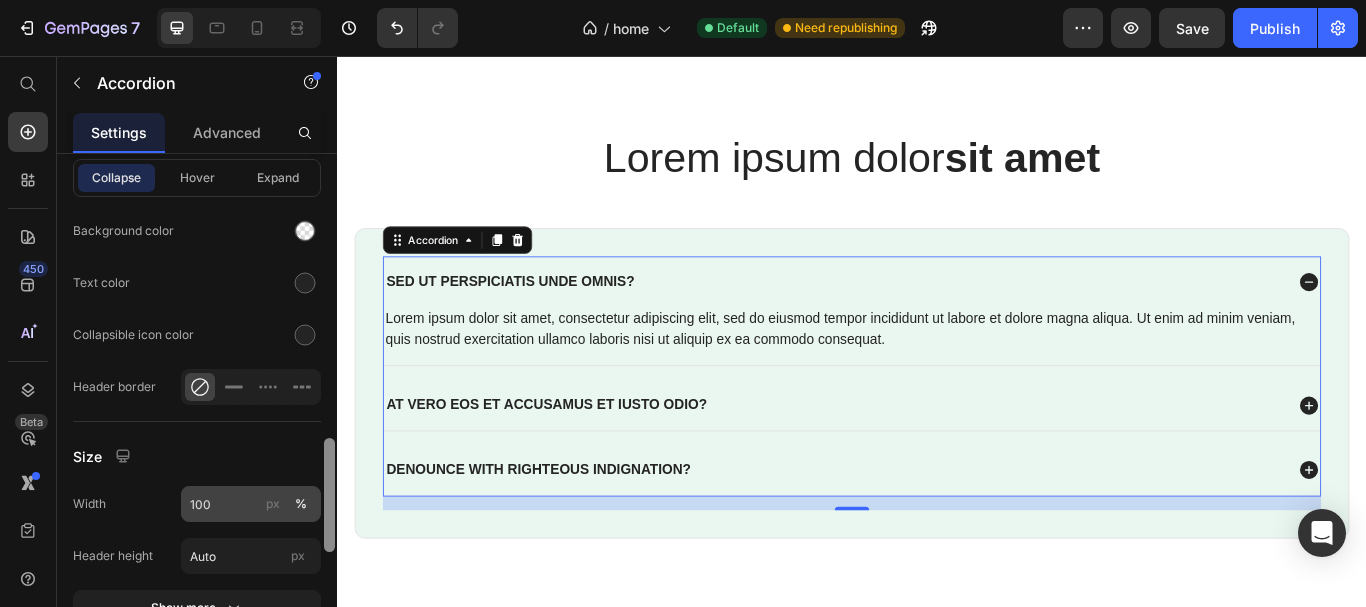 drag, startPoint x: 328, startPoint y: 235, endPoint x: 310, endPoint y: 519, distance: 284.56985 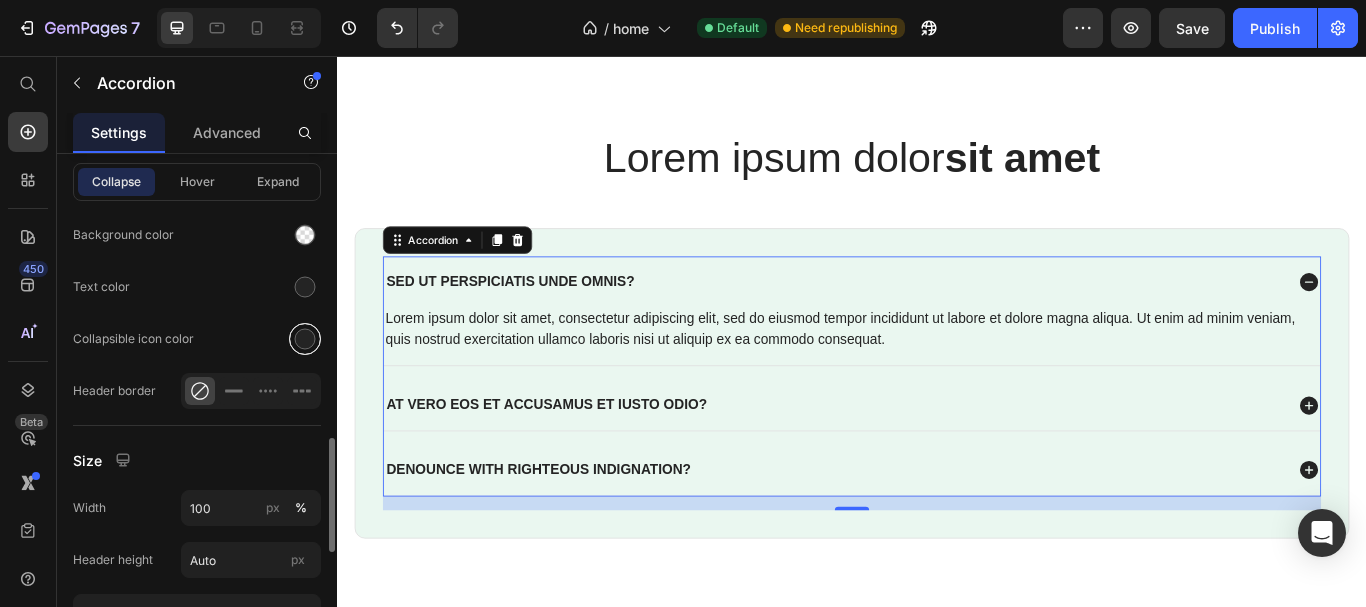 click at bounding box center (305, 339) 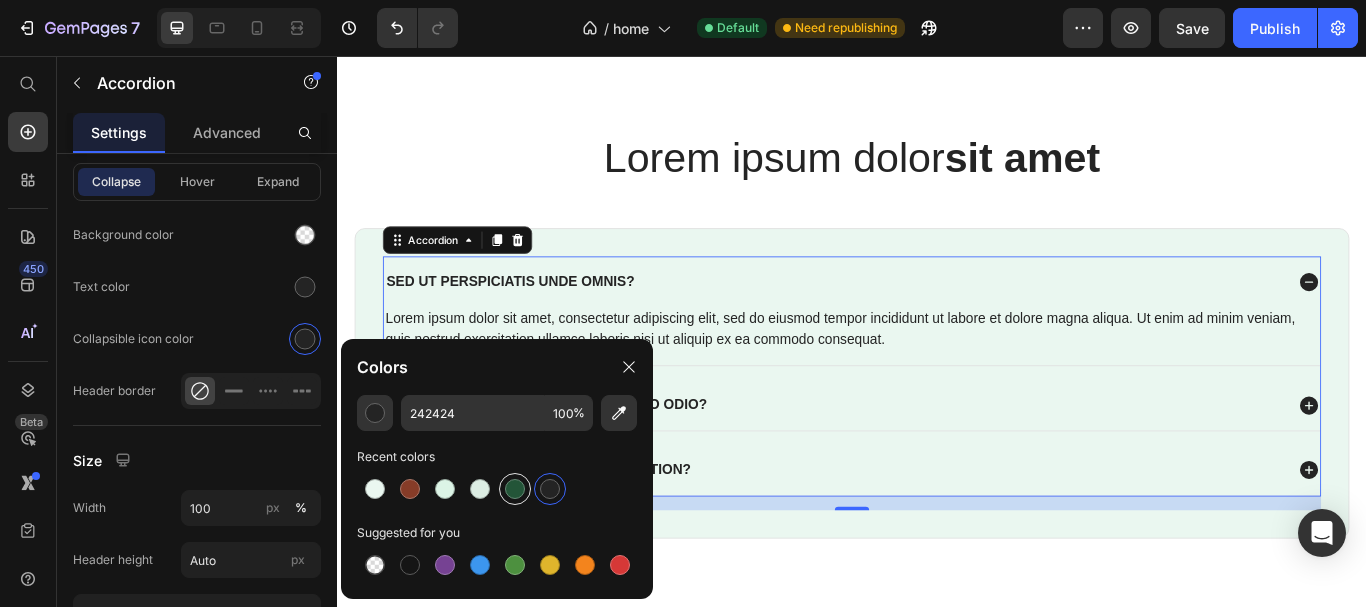 click at bounding box center [515, 489] 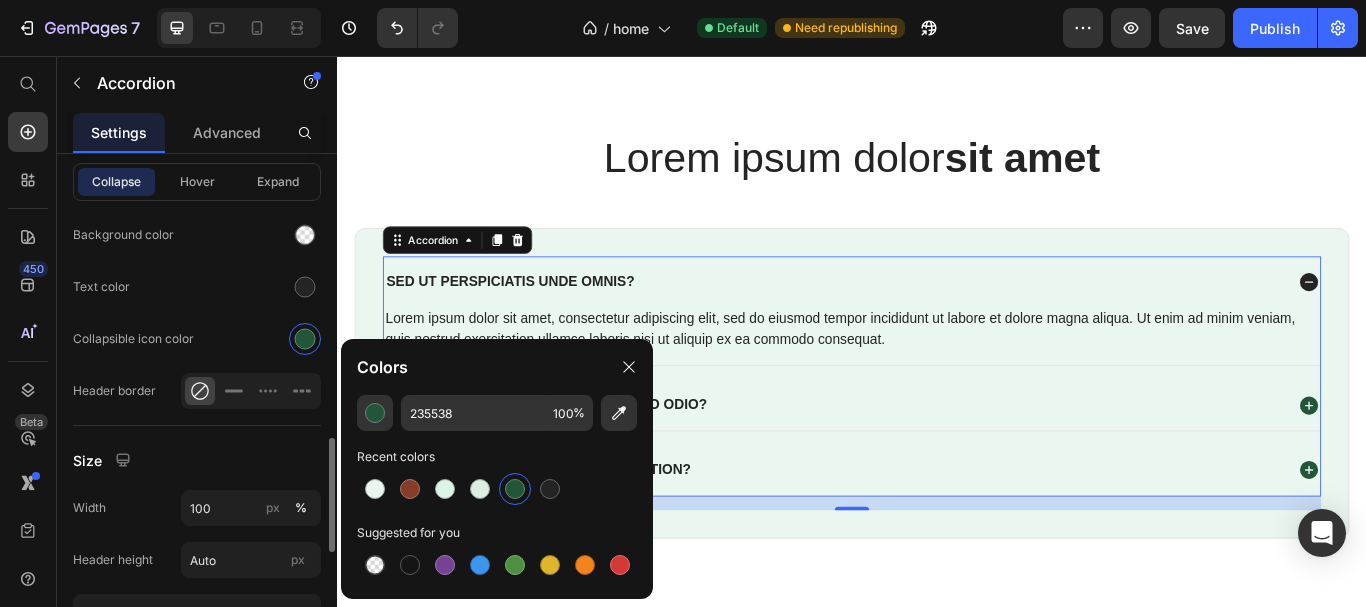 click on "Text color" 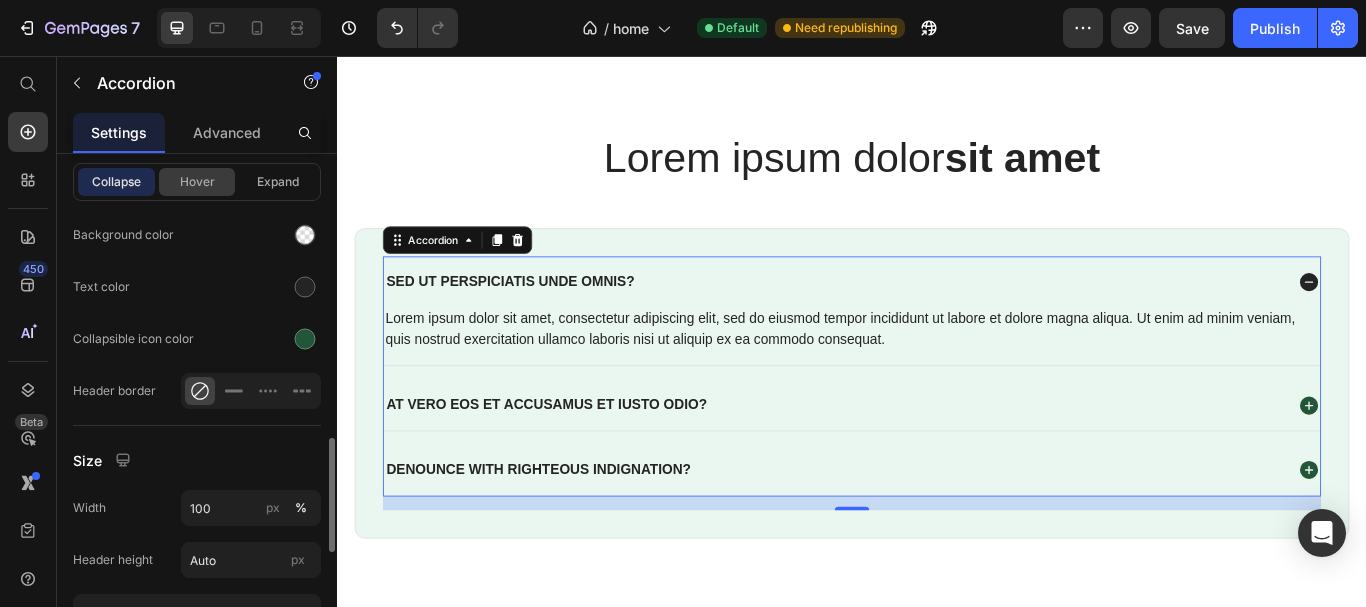click on "Hover" at bounding box center (197, 182) 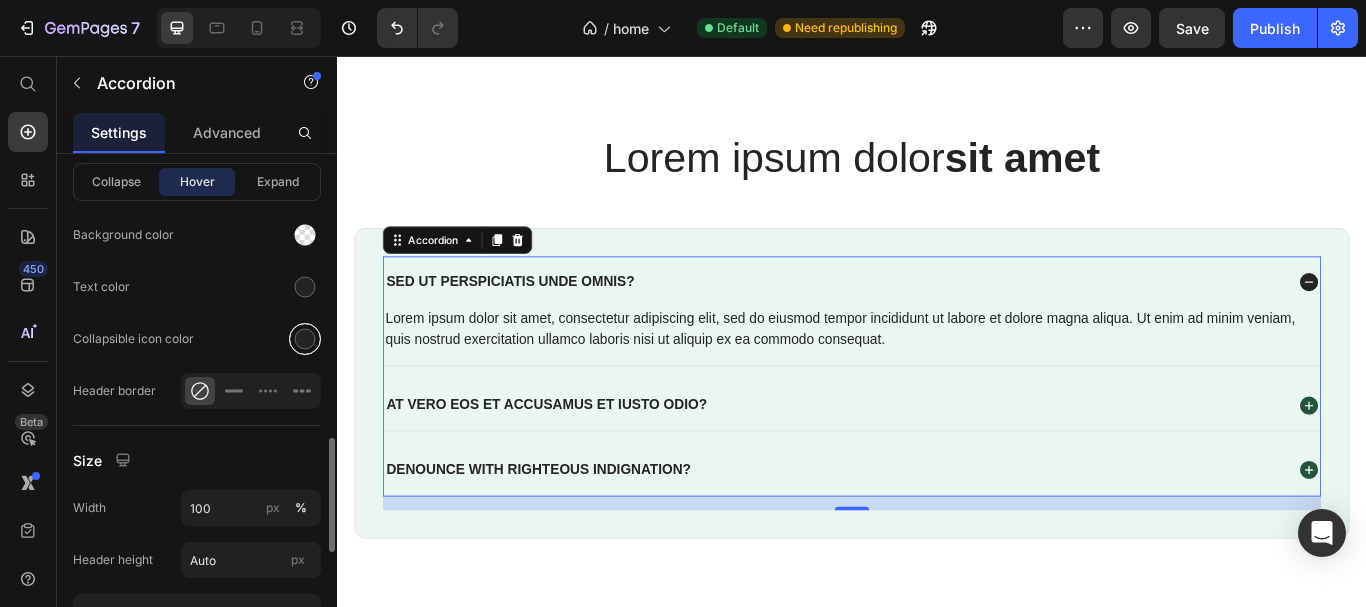 click at bounding box center (305, 339) 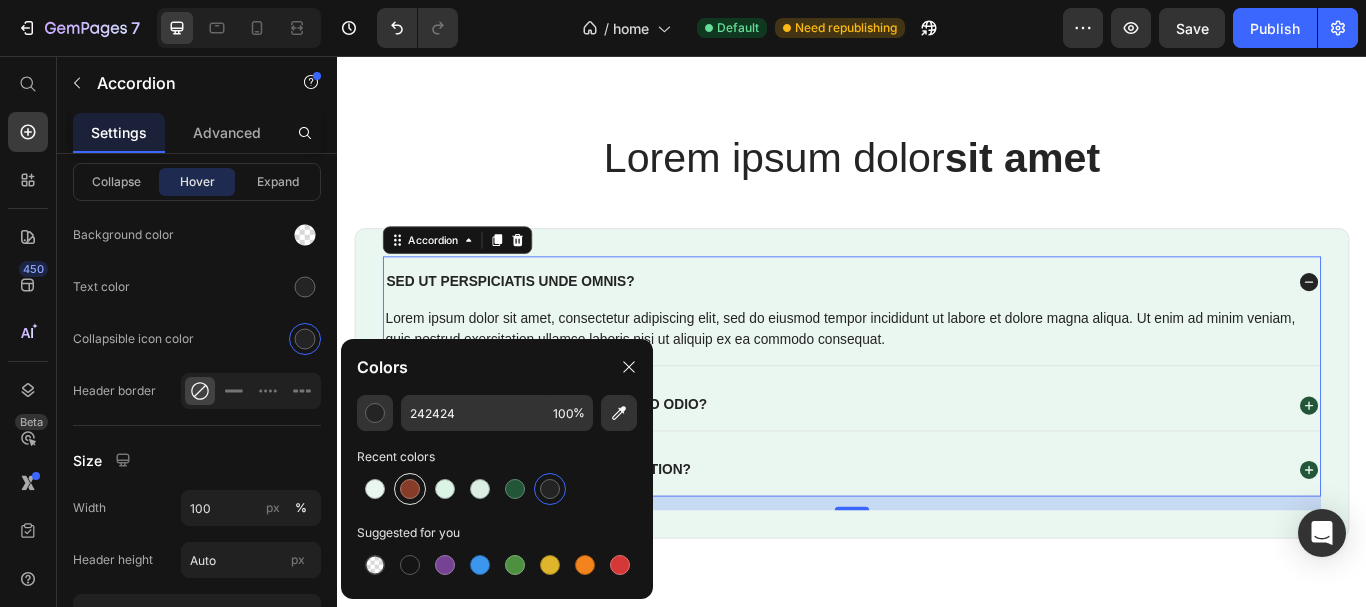click at bounding box center [410, 489] 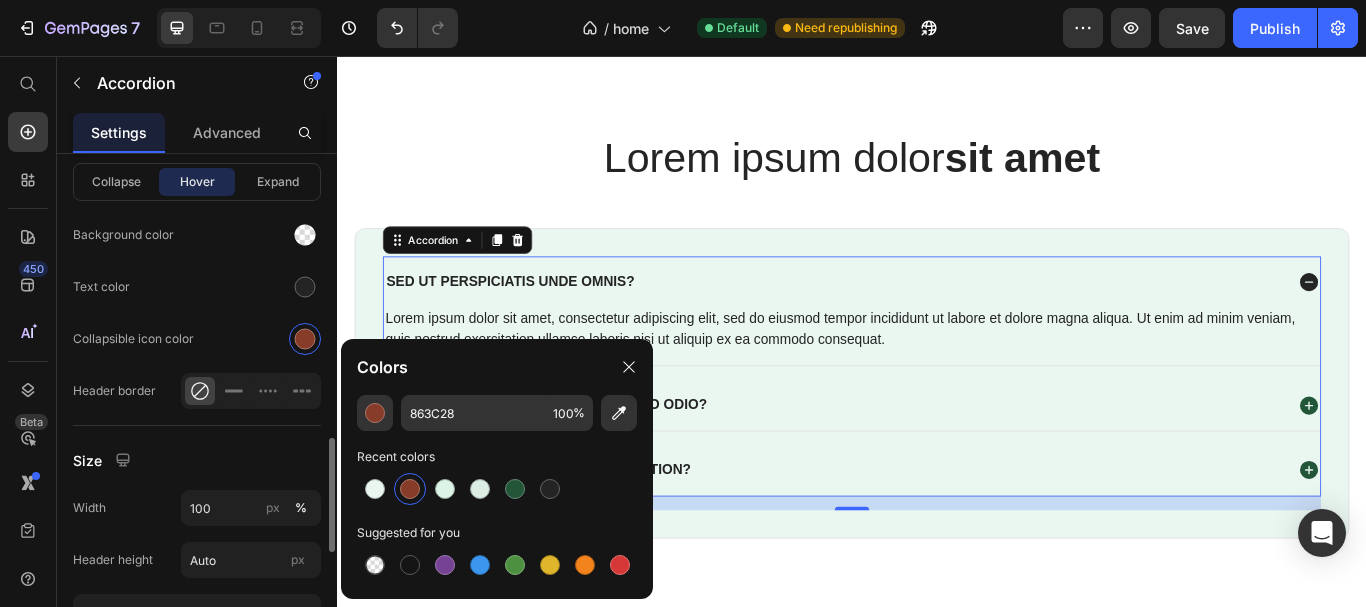 click on "Text color" 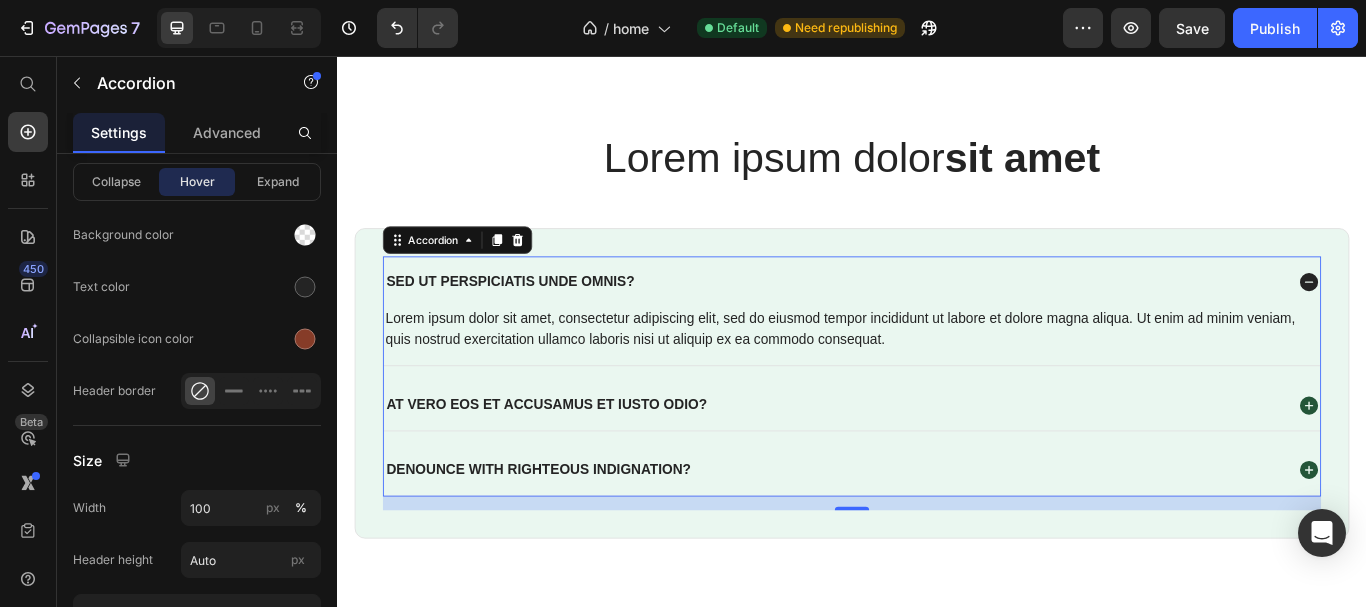 click on "Sed ut perspiciatis unde omnis?" at bounding box center (916, 319) 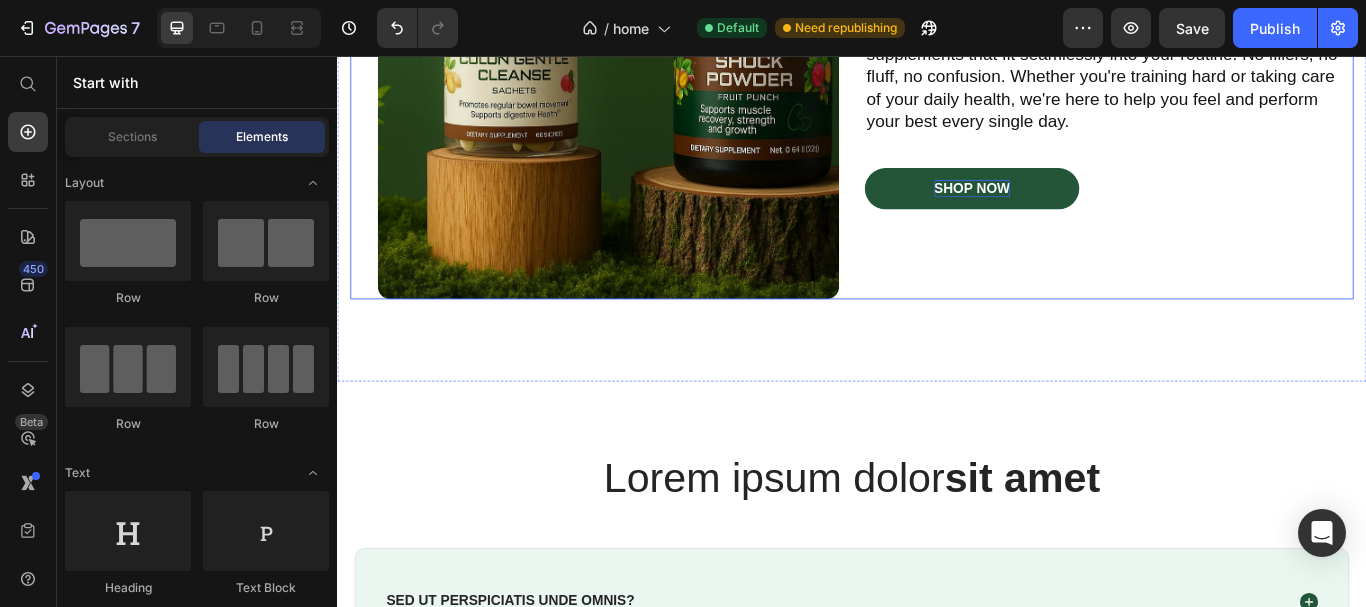 scroll, scrollTop: 4021, scrollLeft: 0, axis: vertical 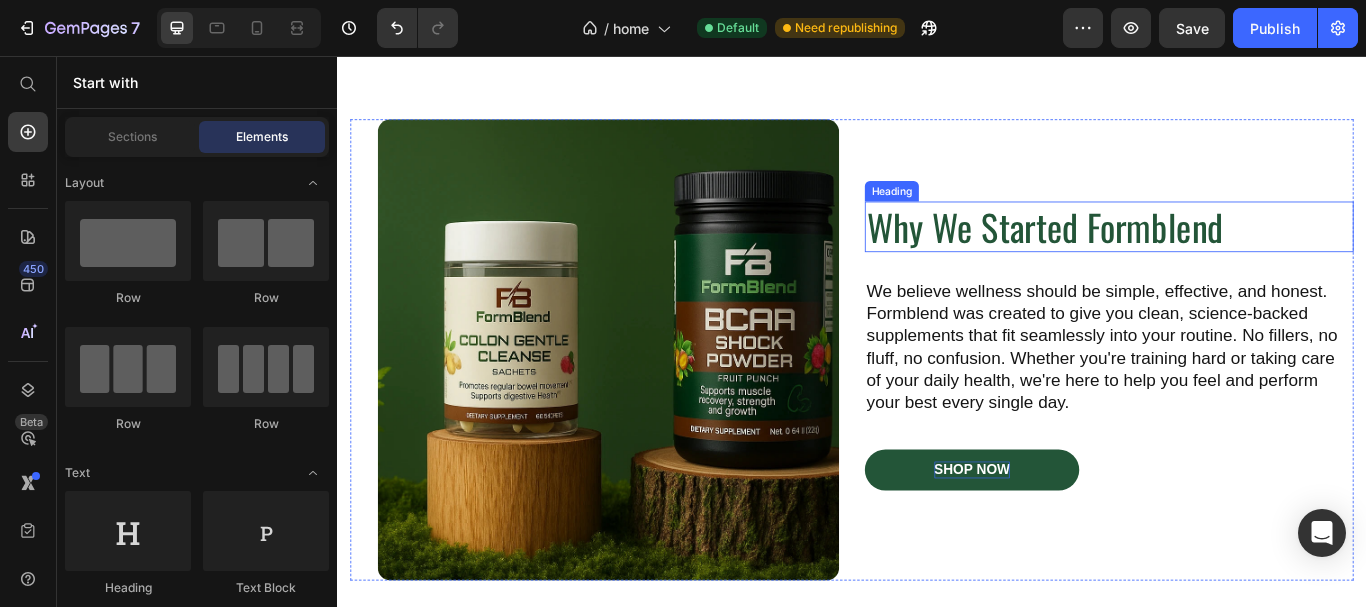 click on "Why We Started Formblend" at bounding box center (1237, 255) 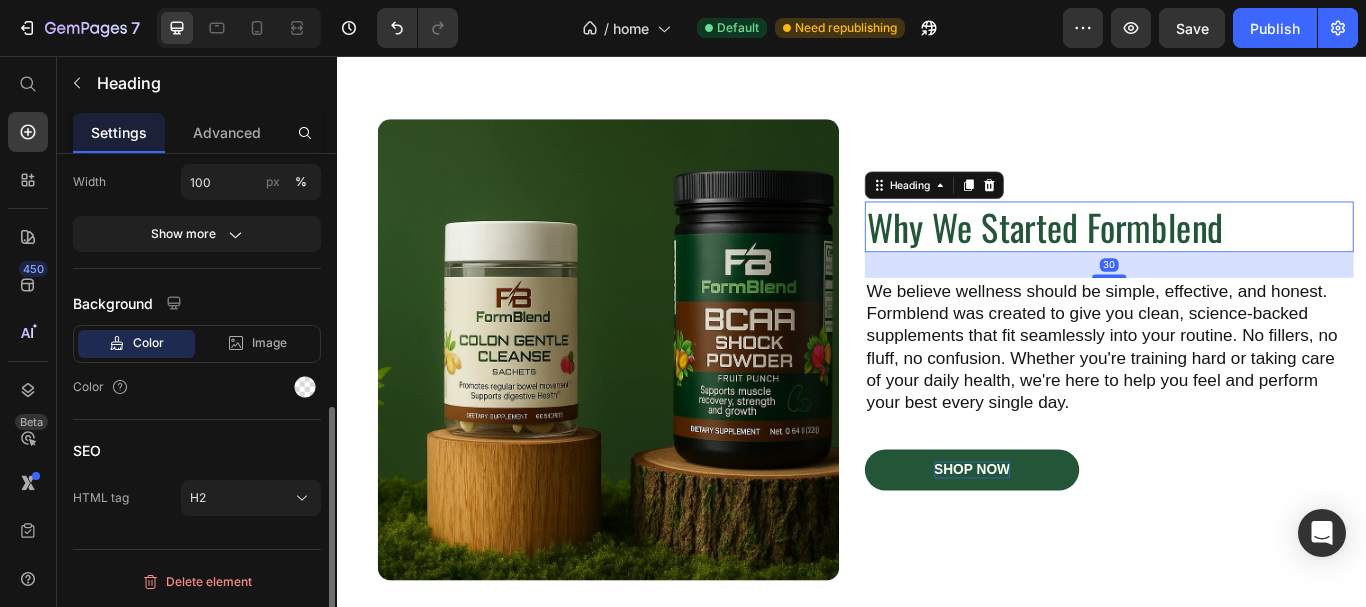 scroll, scrollTop: 0, scrollLeft: 0, axis: both 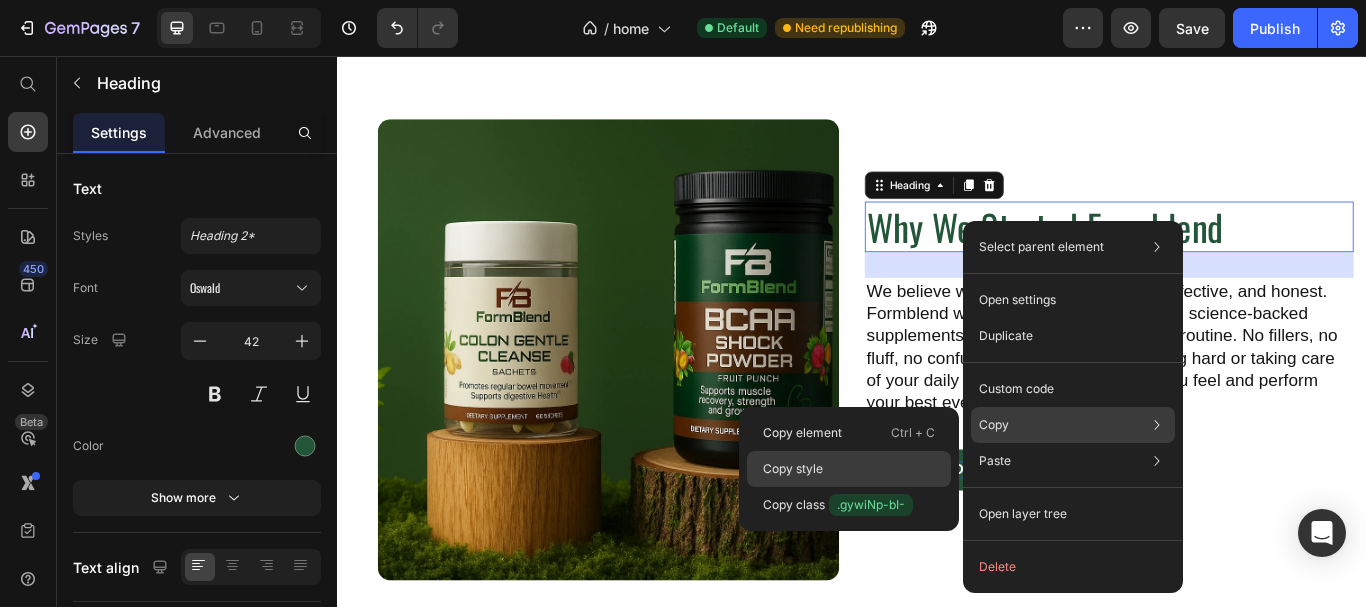 click on "Copy style" 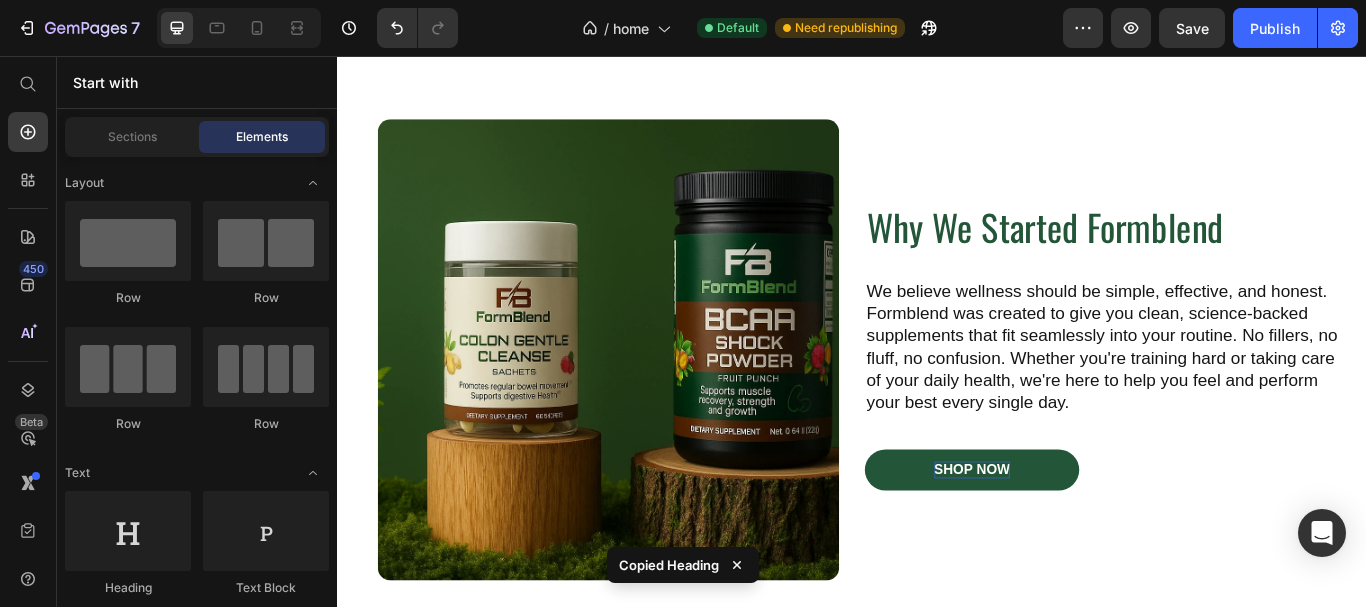 scroll, scrollTop: 4679, scrollLeft: 0, axis: vertical 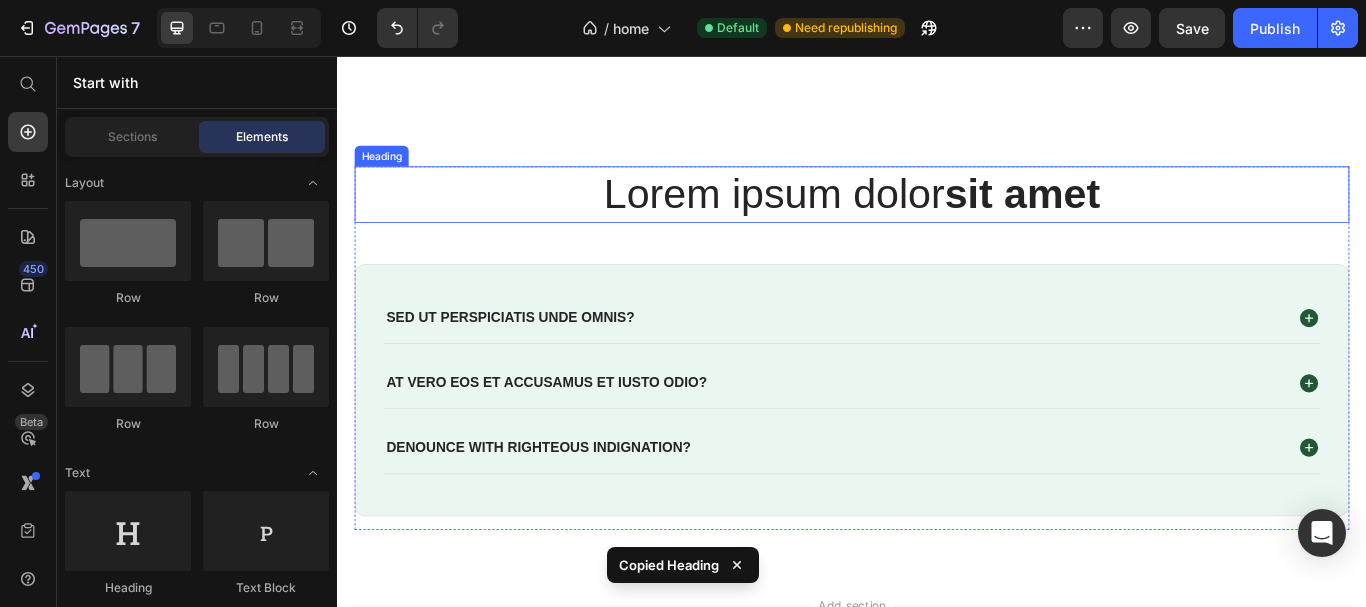 click on "sit amet" at bounding box center (1135, 217) 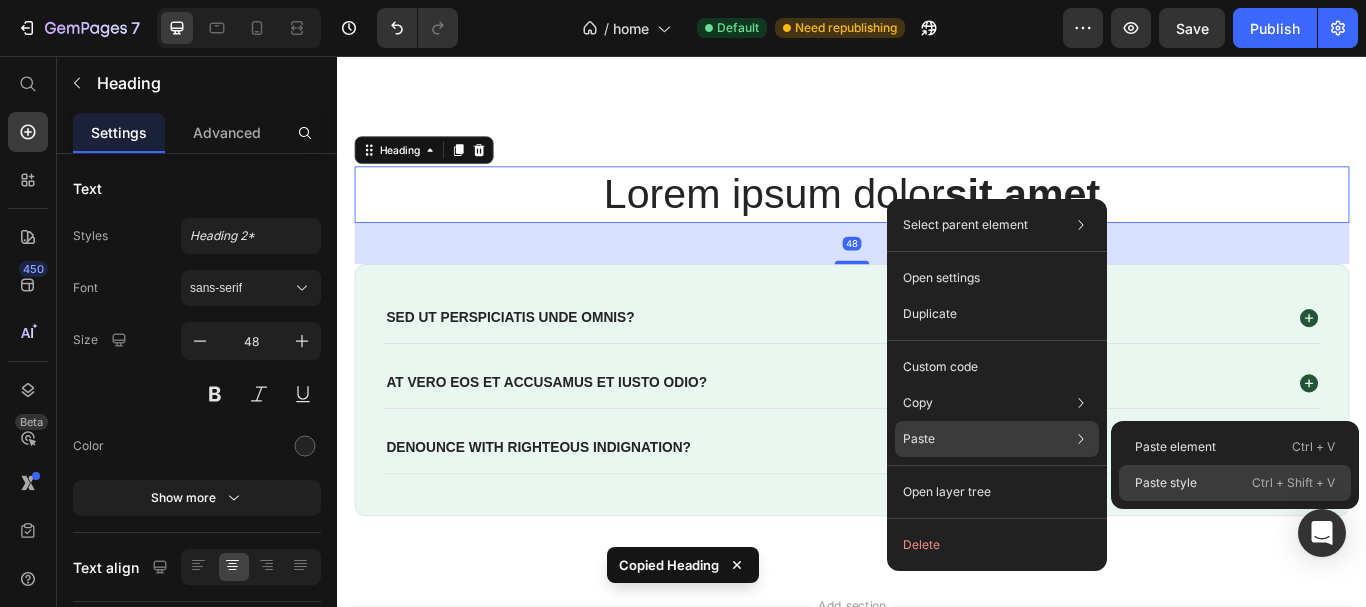 click on "Paste style" at bounding box center [1166, 483] 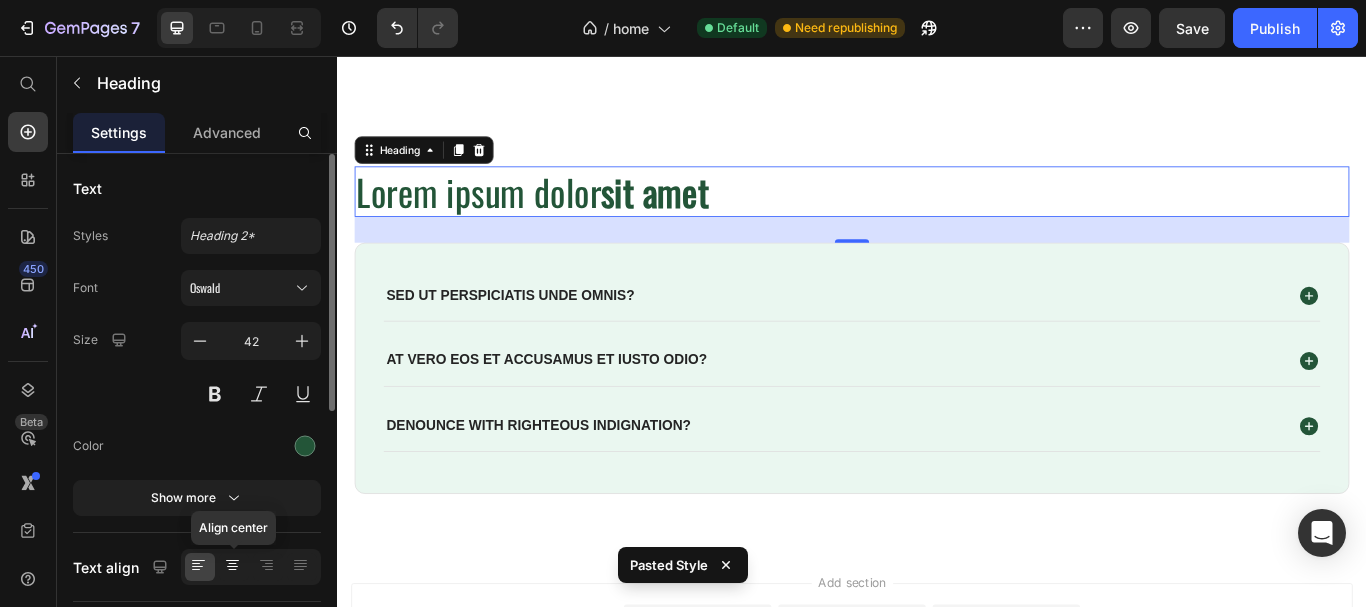 click 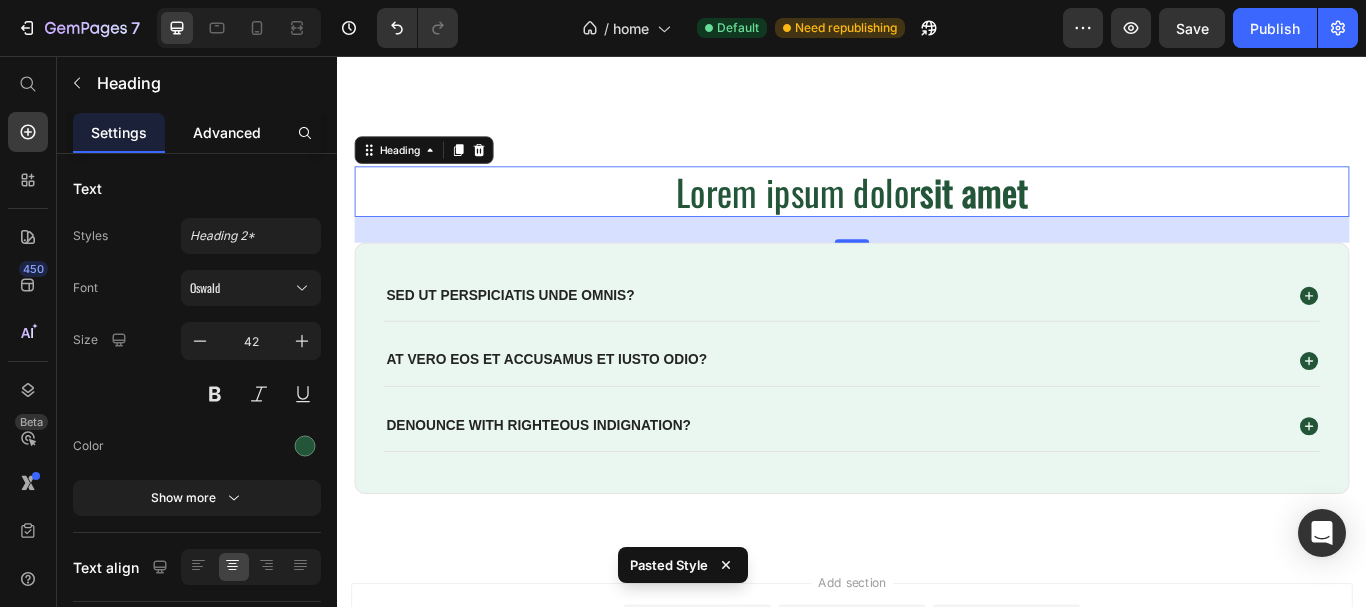 click on "Advanced" 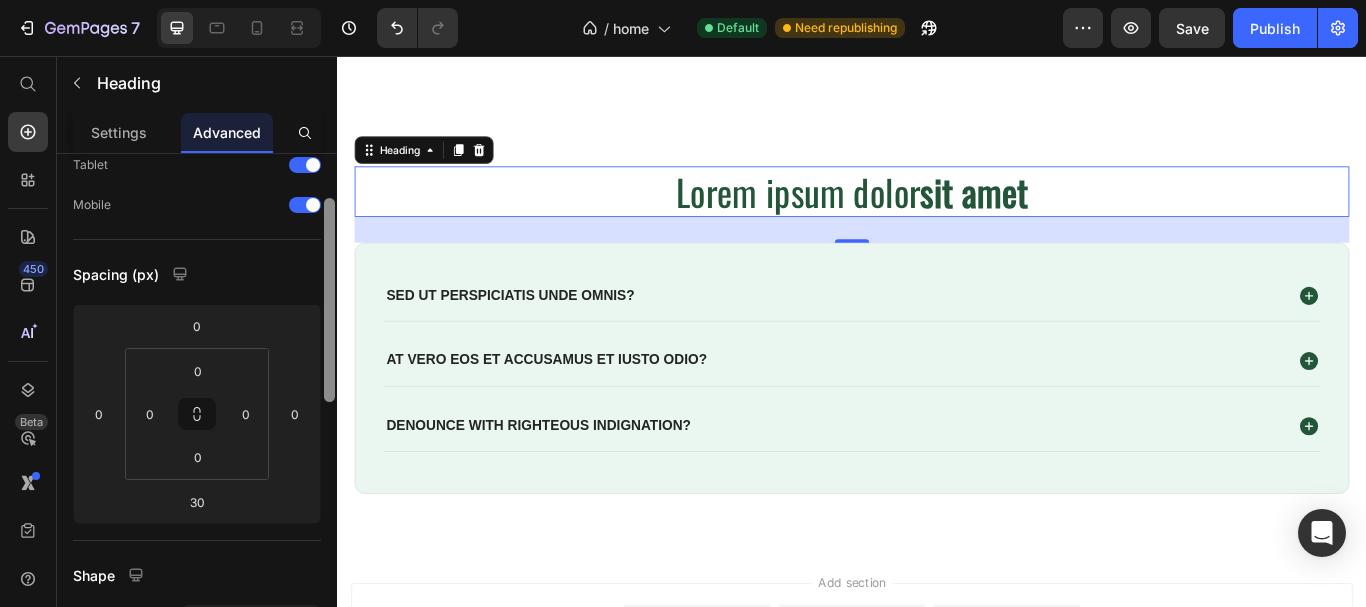 scroll, scrollTop: 161, scrollLeft: 0, axis: vertical 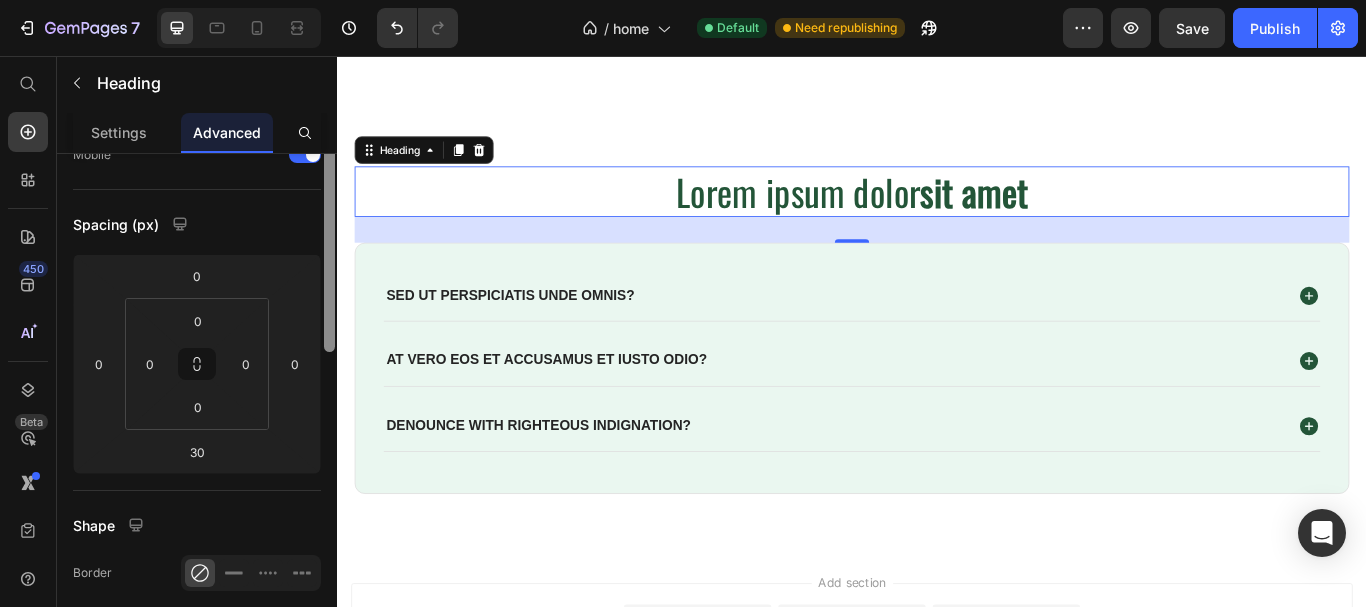 drag, startPoint x: 330, startPoint y: 221, endPoint x: 324, endPoint y: 247, distance: 26.683329 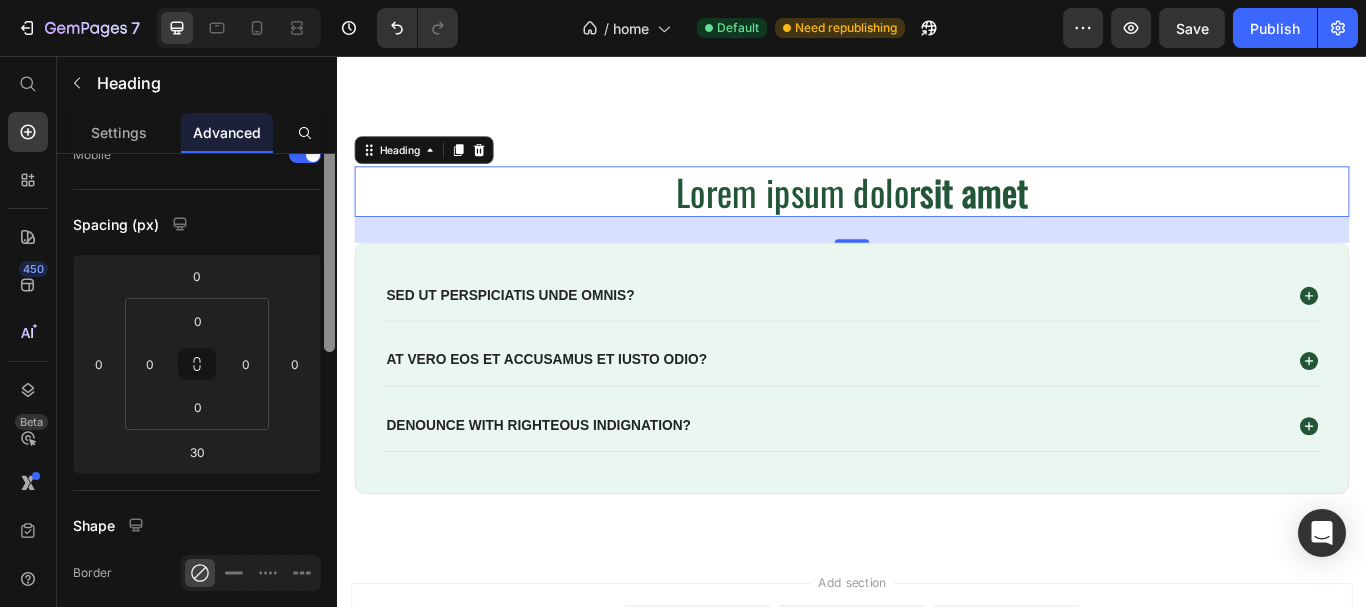 click at bounding box center (329, 250) 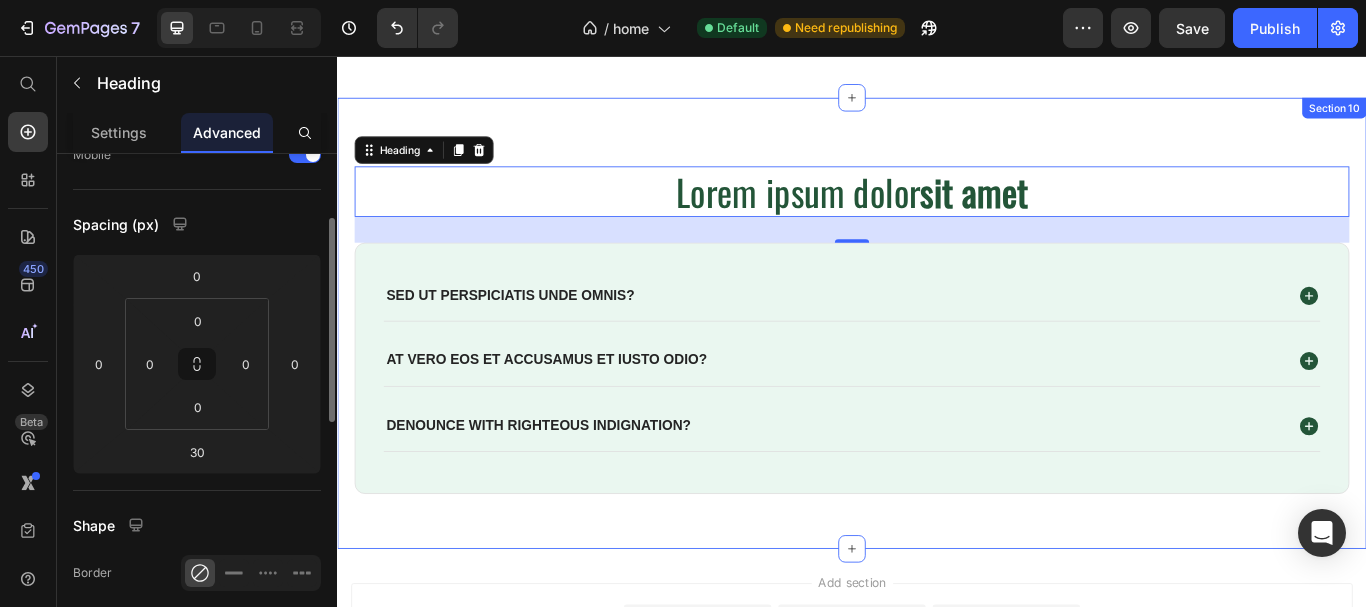 click on "Lorem ipsum dolor  sit amet Heading   30
Sed ut perspiciatis unde omnis?
At vero eos et accusamus et iusto odio?
denounce with righteous indignation? Accordion Row Row Section 10" at bounding box center [937, 368] 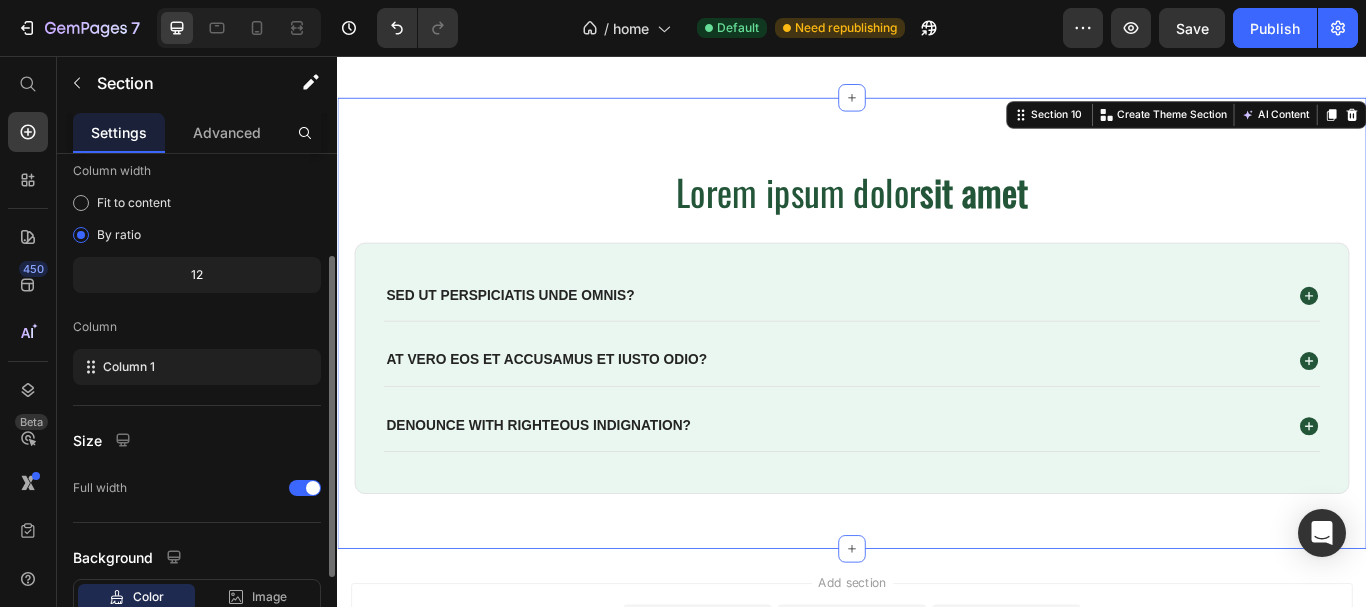 scroll, scrollTop: 0, scrollLeft: 0, axis: both 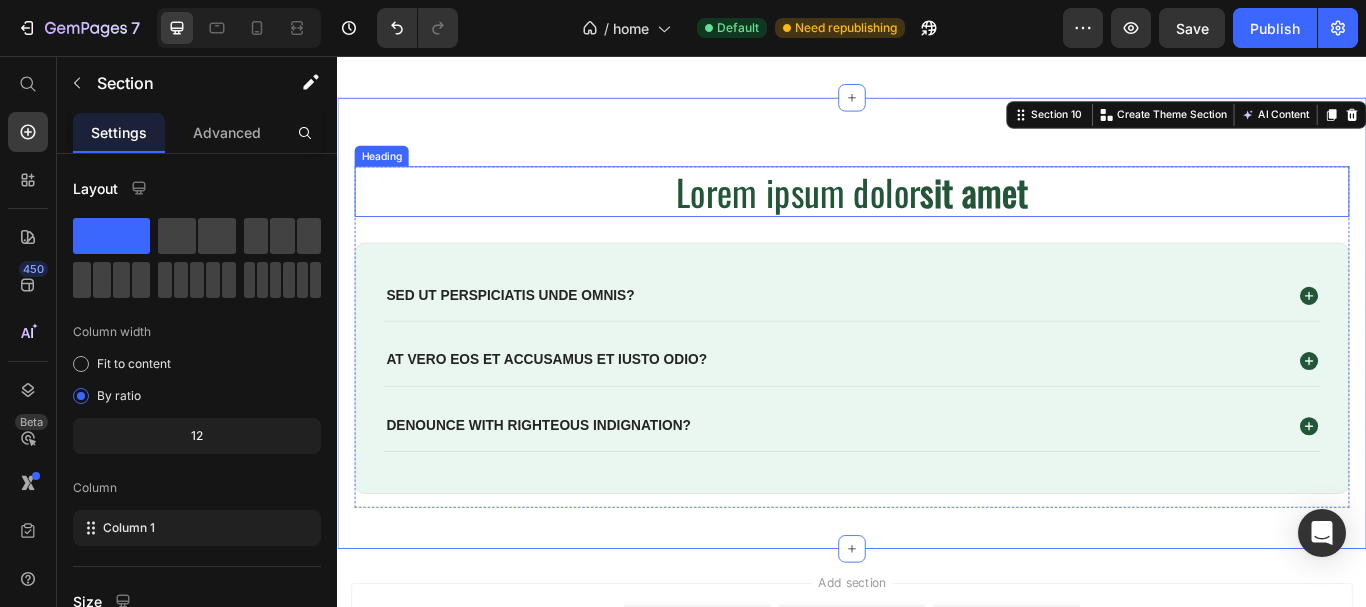 click on "sit amet" at bounding box center (1080, 214) 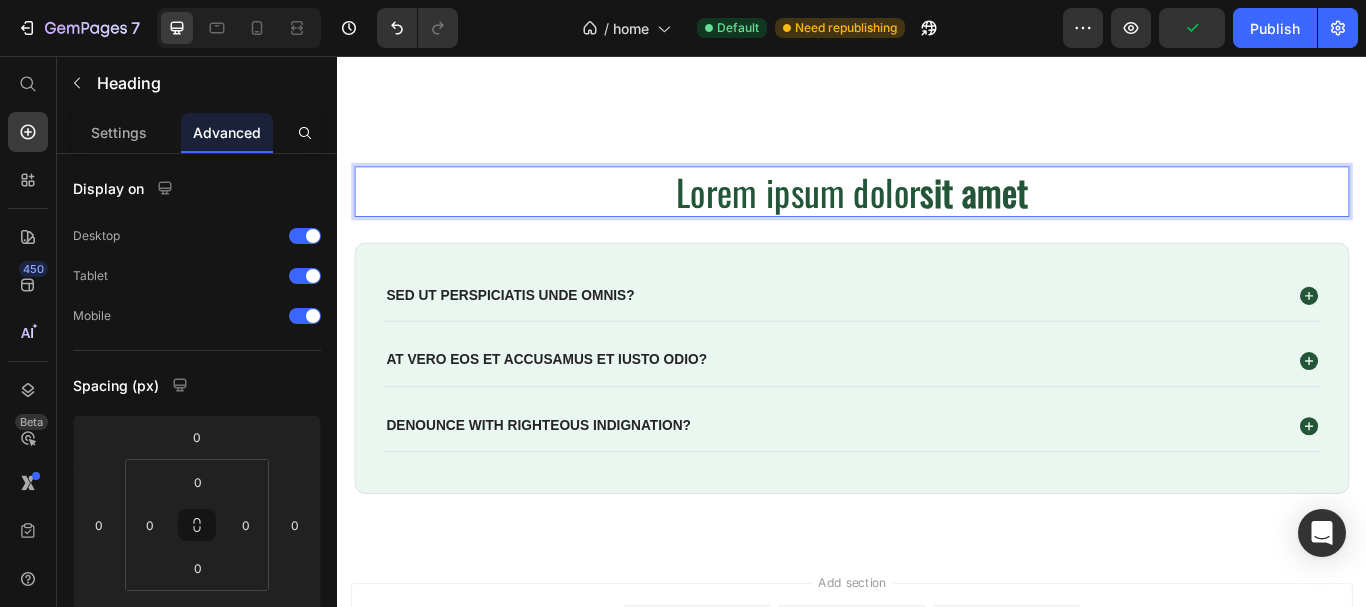 click on "sit amet" at bounding box center (1080, 214) 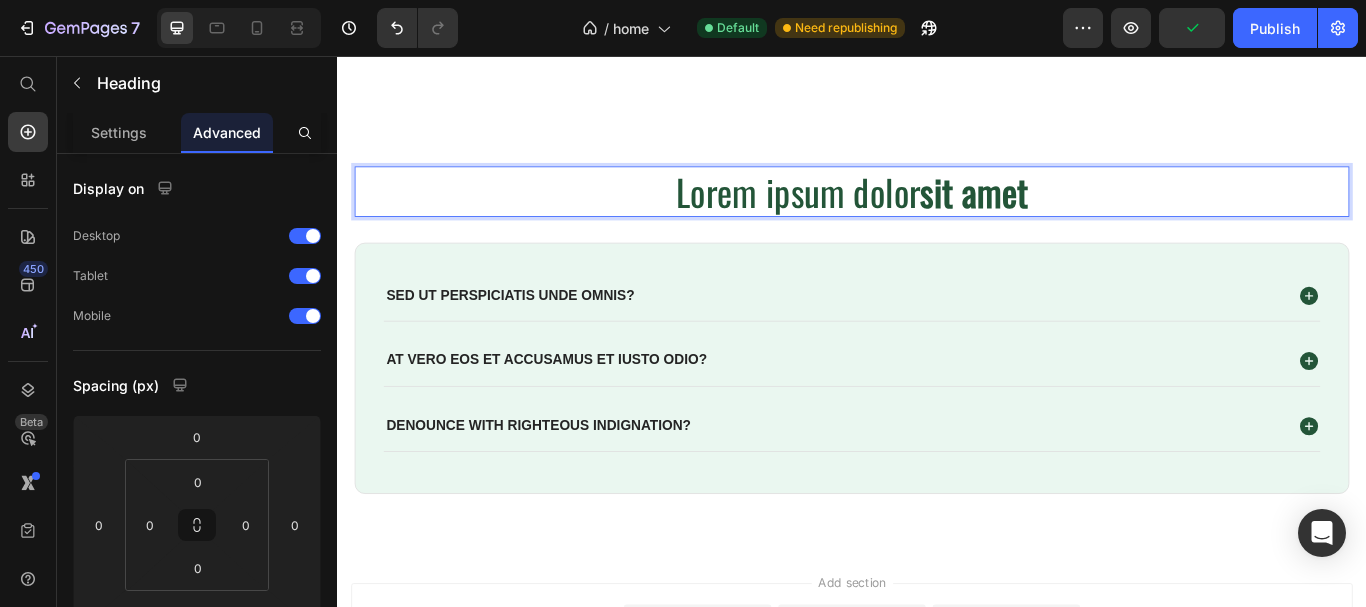 click on "sit amet" at bounding box center (1080, 214) 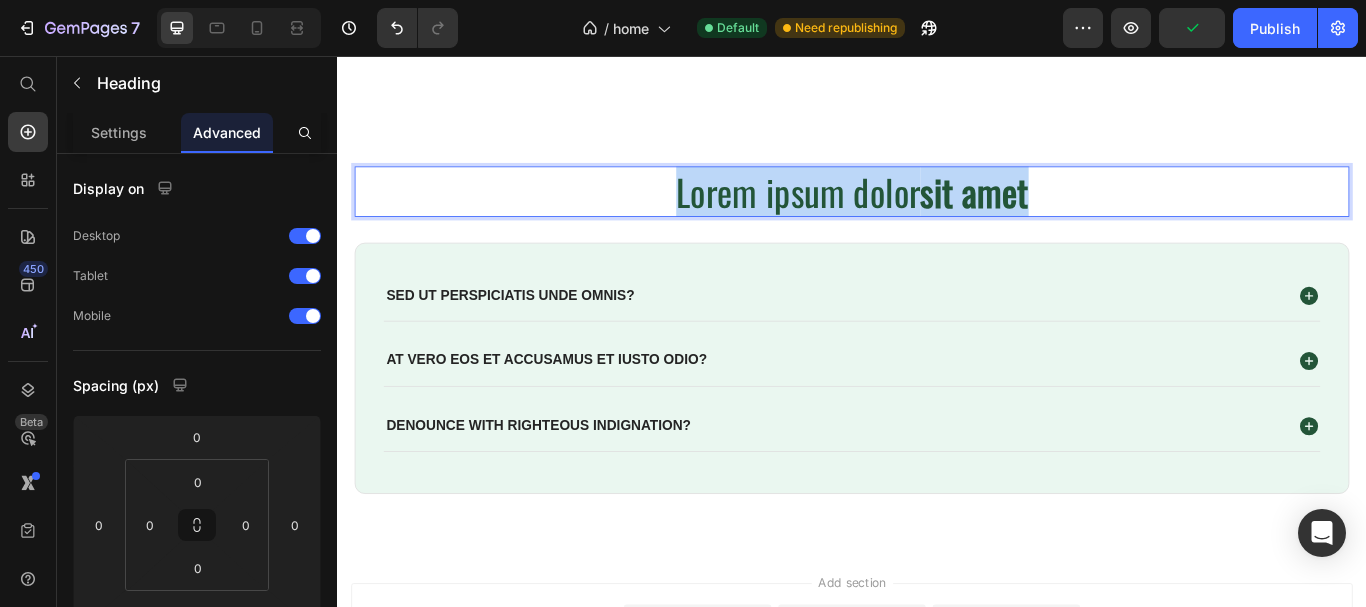 click on "sit amet" at bounding box center (1080, 214) 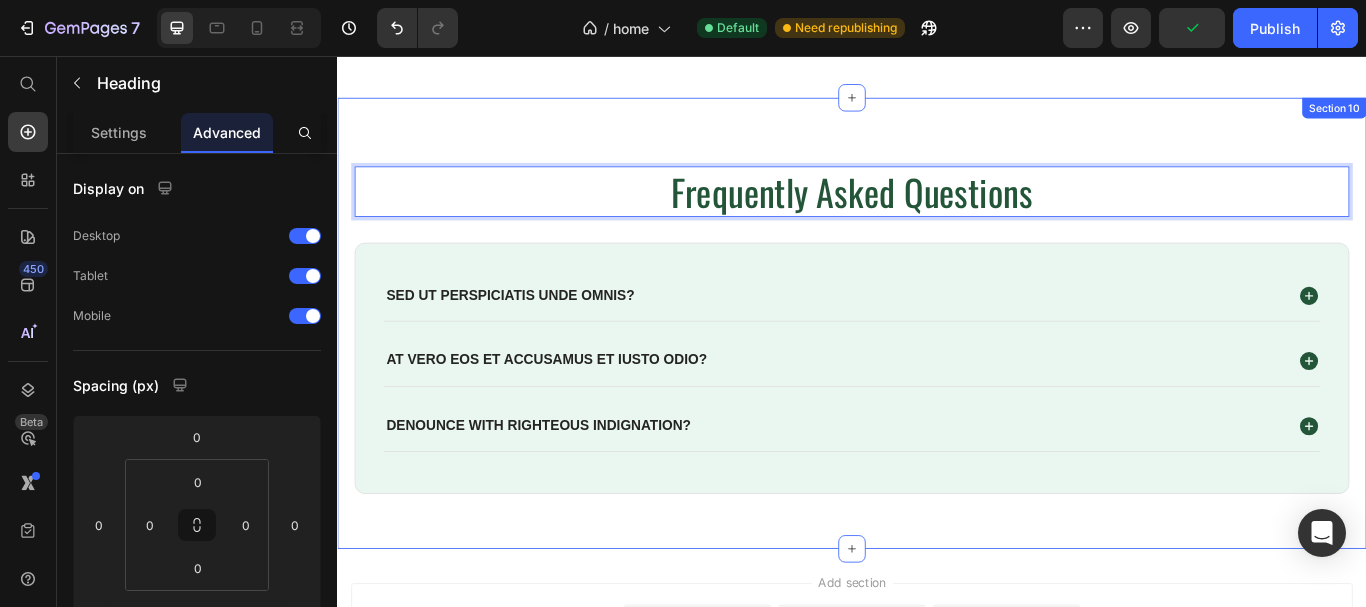 click on "Frequently Asked Questions Heading   30
Sed ut perspiciatis unde omnis?
At vero eos et accusamus et iusto odio?
denounce with righteous indignation? Accordion Row Row Section 10" at bounding box center (937, 368) 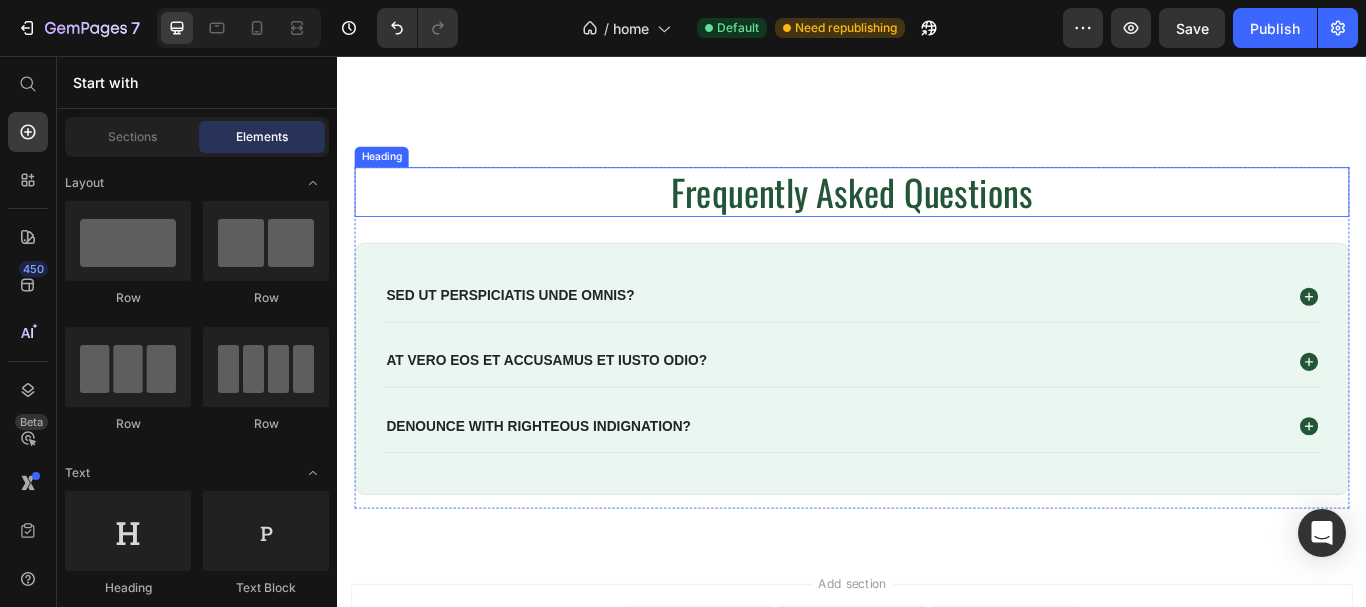 scroll, scrollTop: 4482, scrollLeft: 0, axis: vertical 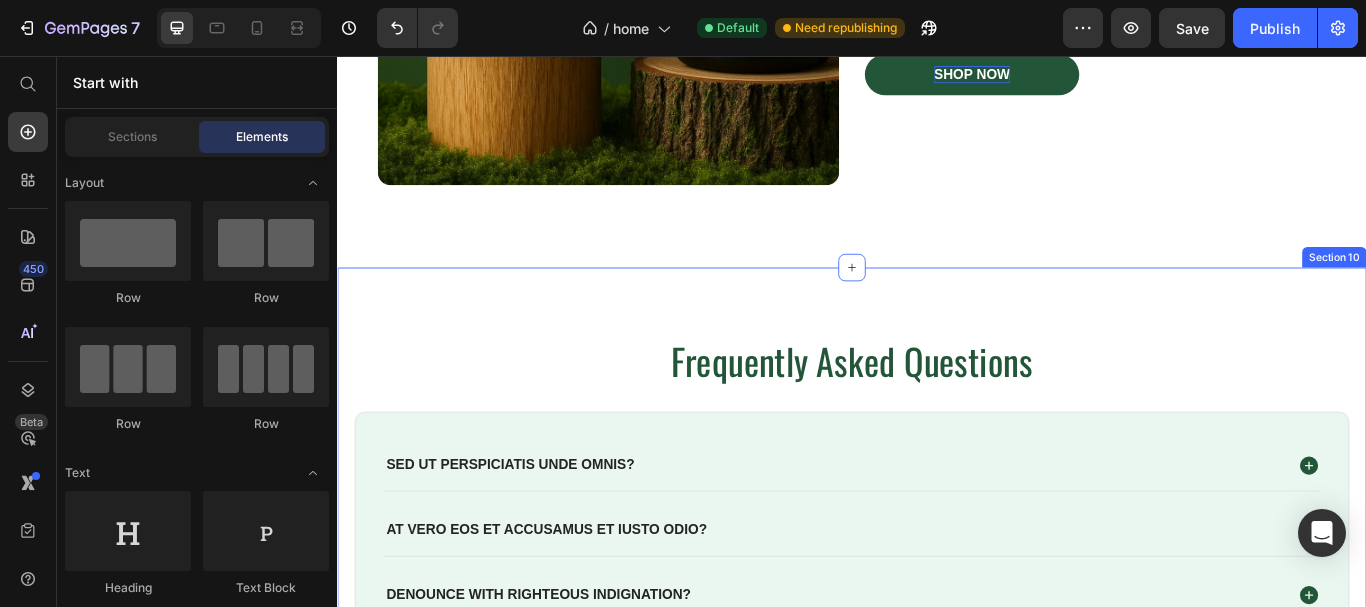 click on "Frequently Asked Questions Heading
Sed ut perspiciatis unde omnis?
At vero eos et accusamus et iusto odio?
denounce with righteous indignation? Accordion Row Row Section 10" at bounding box center [937, 566] 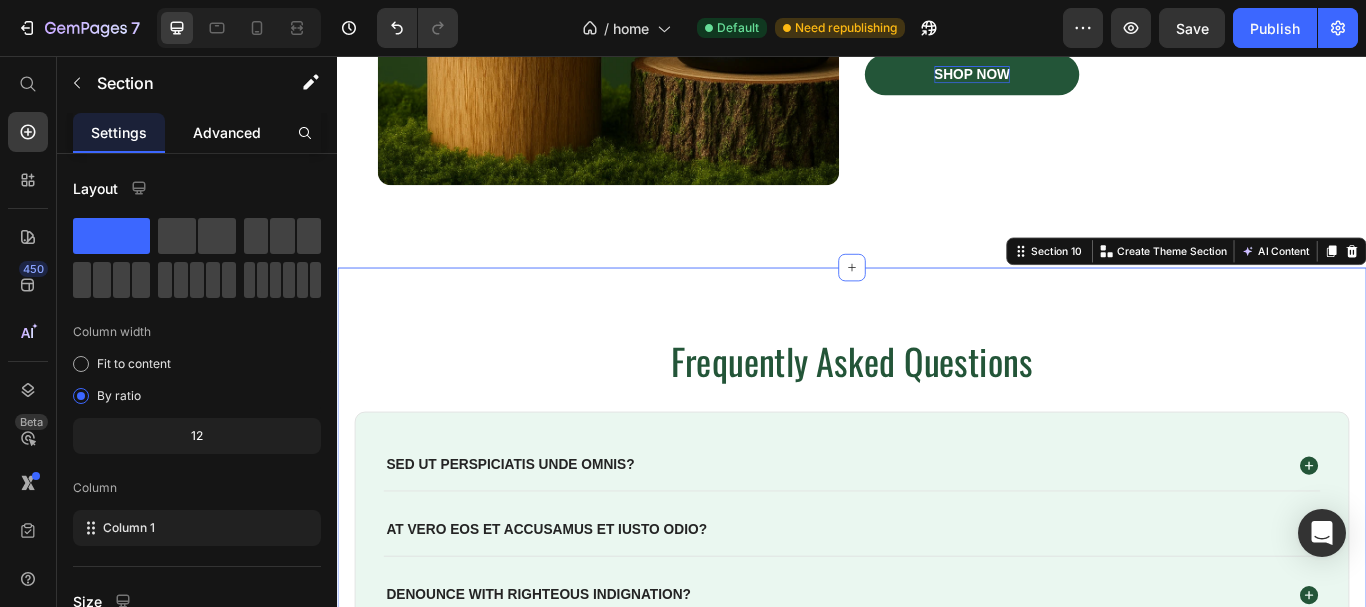 click on "Advanced" at bounding box center (227, 132) 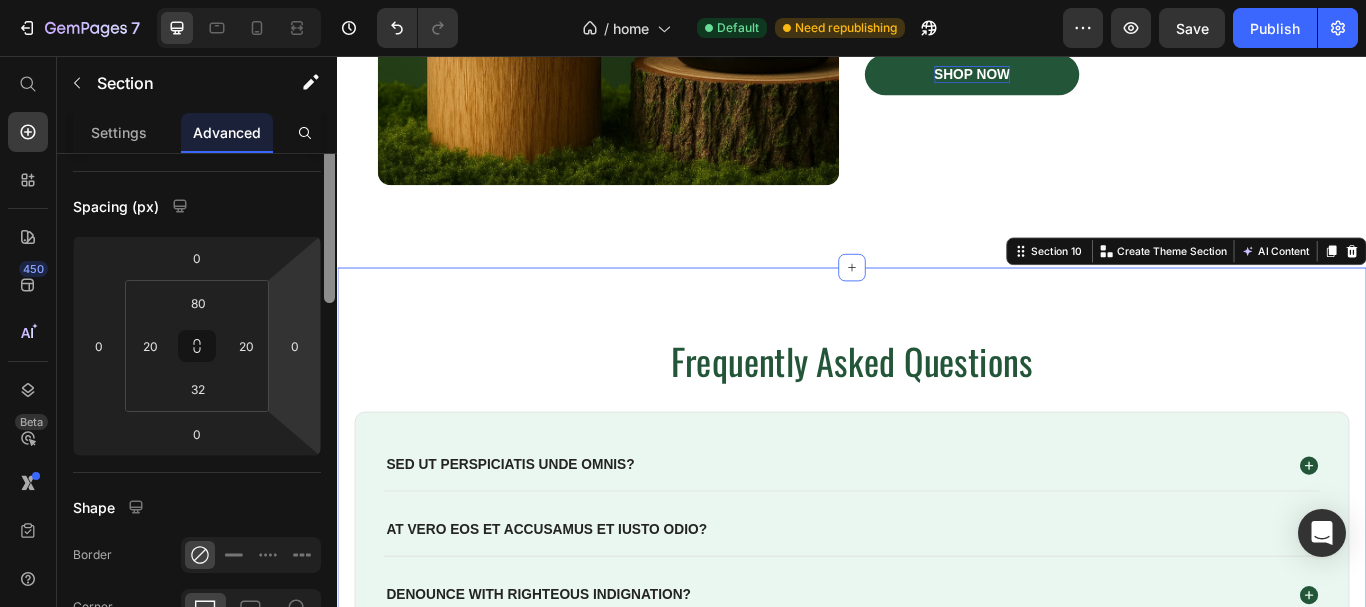 drag, startPoint x: 333, startPoint y: 167, endPoint x: 309, endPoint y: 243, distance: 79.69943 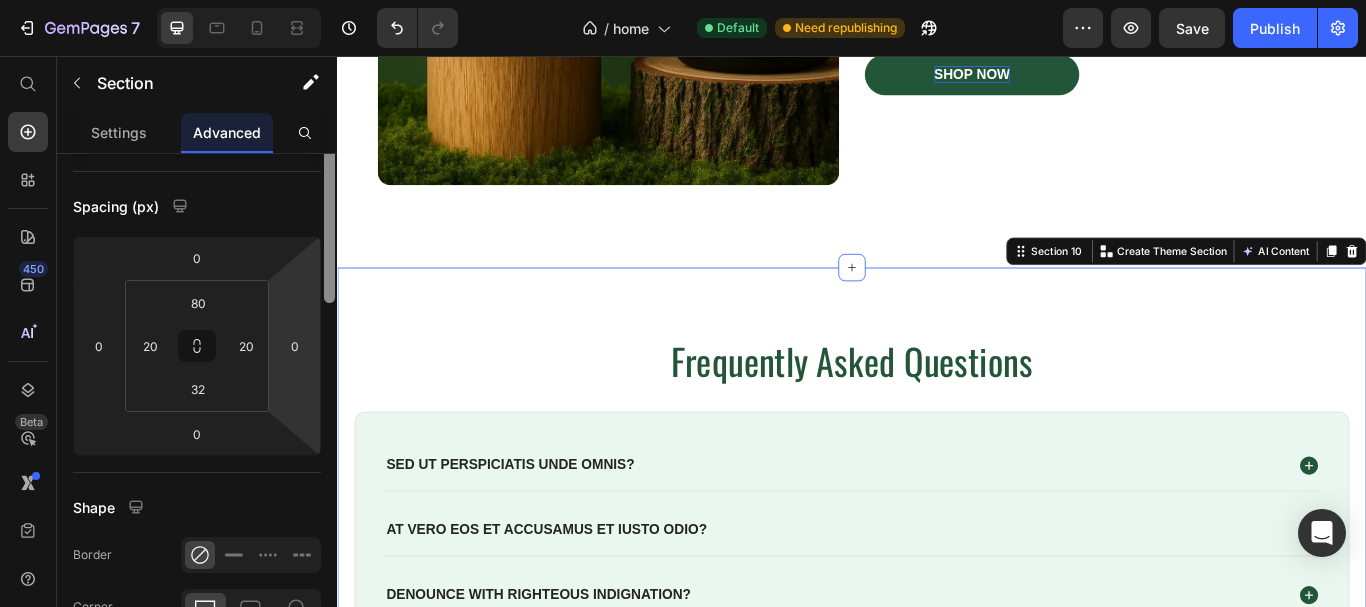 click on "Display on Desktop Tablet Mobile Spacing (px) 0 0 0 0 80 20 32 20 Shape Border Corner Shadow Position Opacity 100 % Animation Interaction Upgrade to Optimize plan  to unlock Interaction & other premium features. CSS class  Delete element" at bounding box center (197, 409) 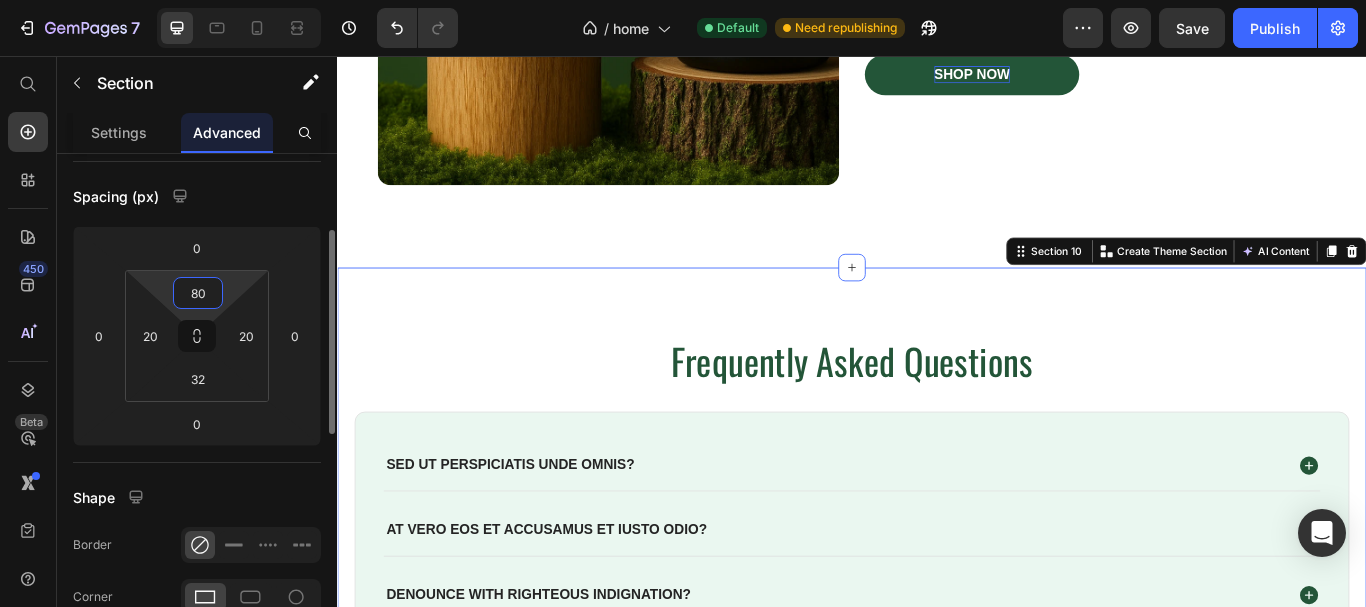 click on "80" at bounding box center [198, 293] 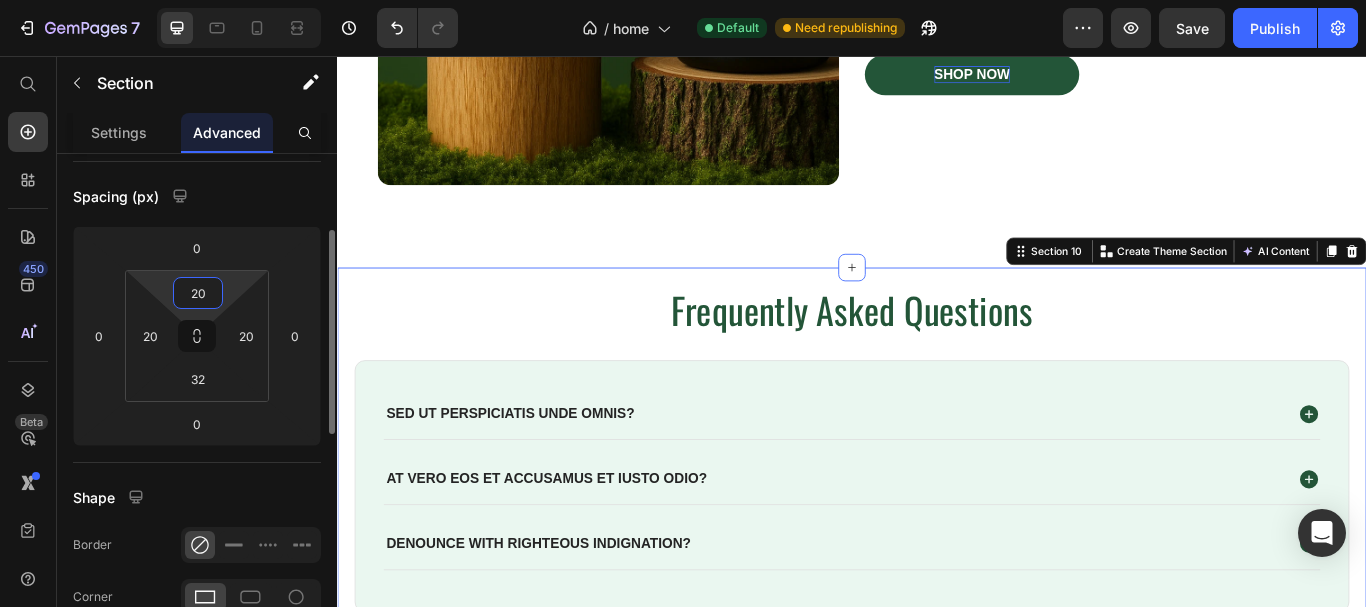 type on "20" 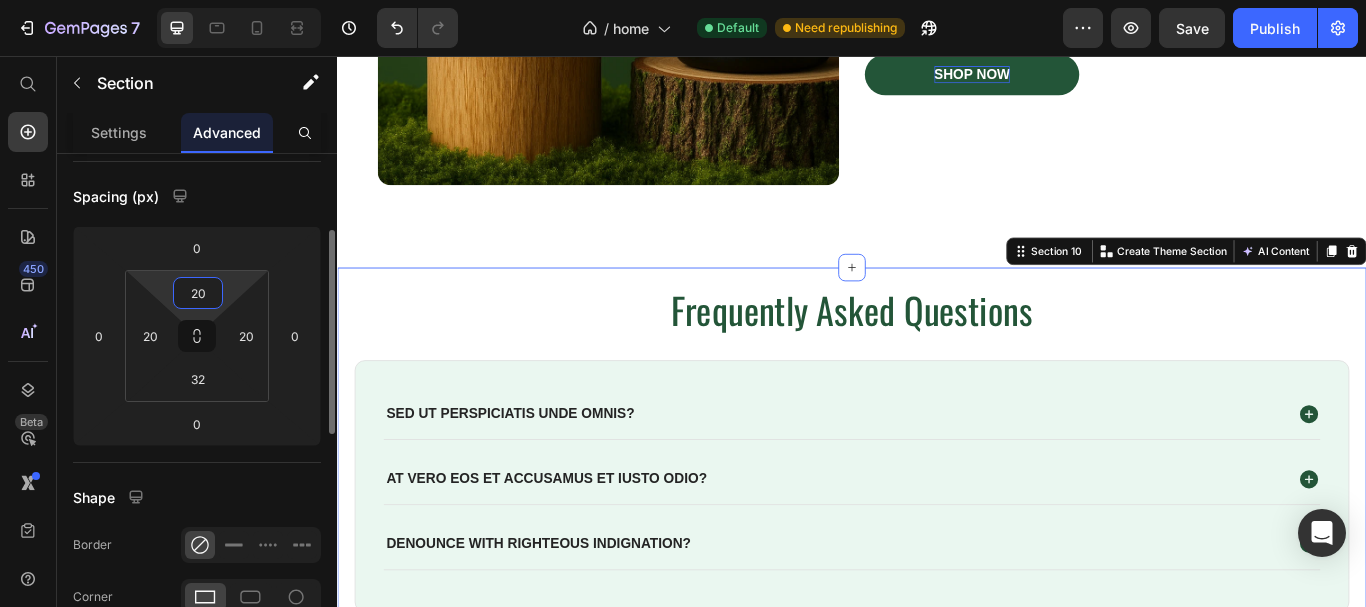 click on "Spacing (px) 0 0 0 0 20 20 32 20" 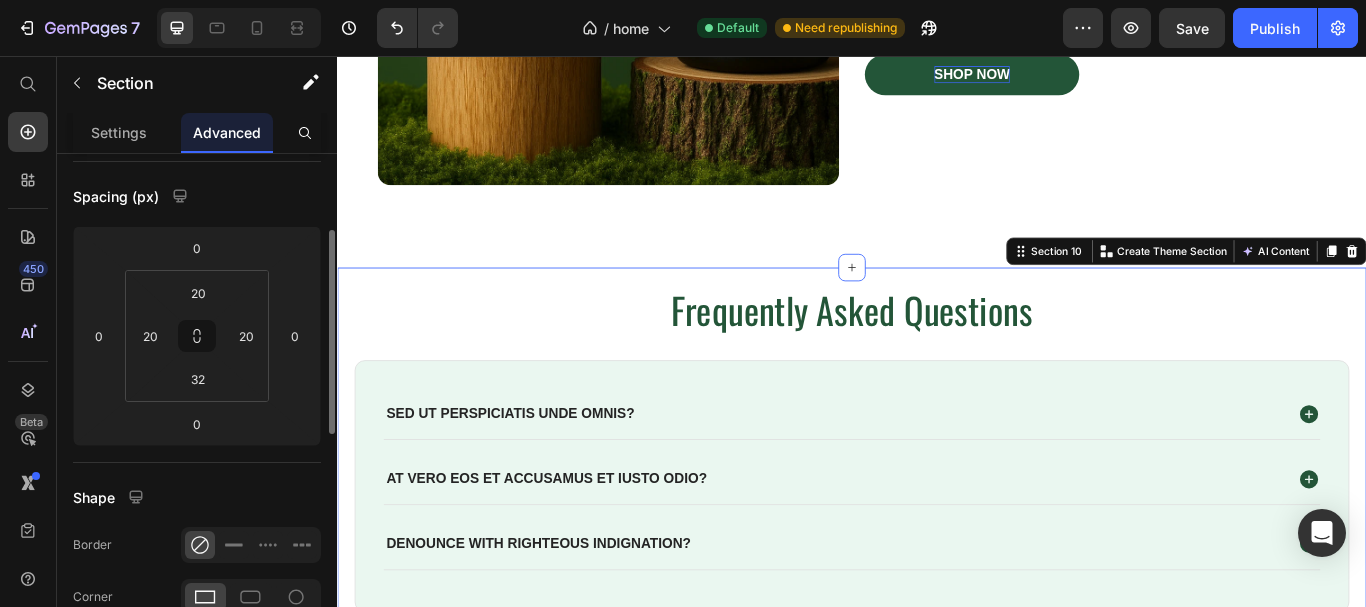 click on "Shape" at bounding box center [197, 497] 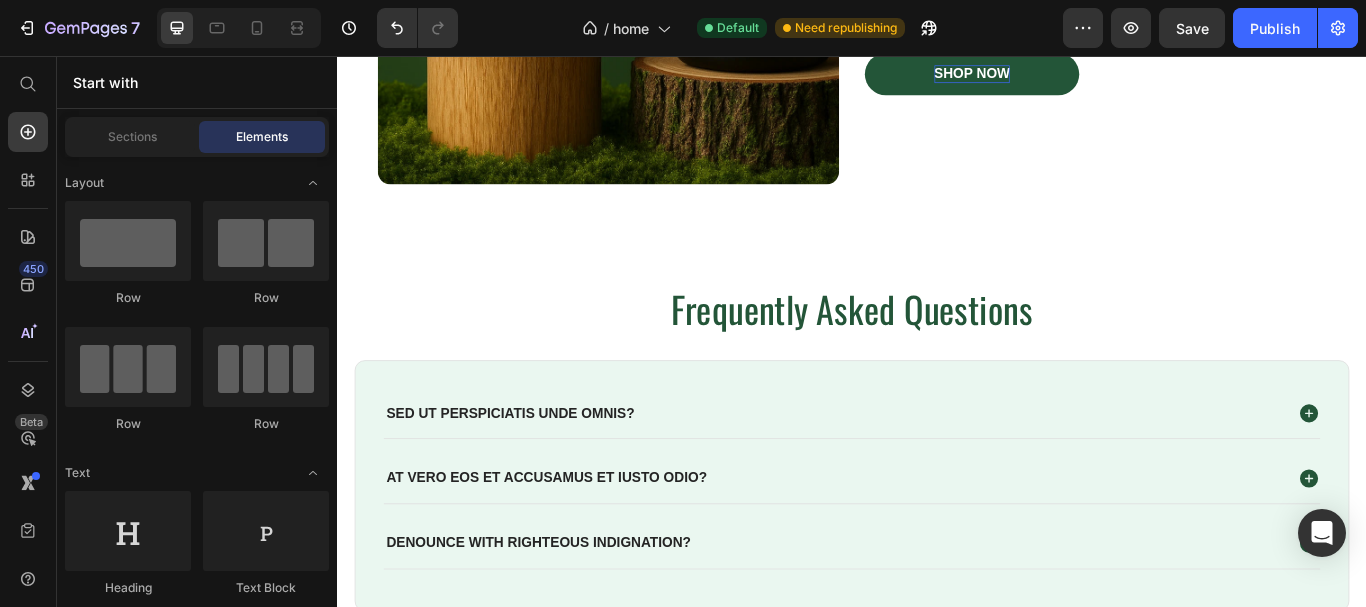 scroll, scrollTop: 4742, scrollLeft: 0, axis: vertical 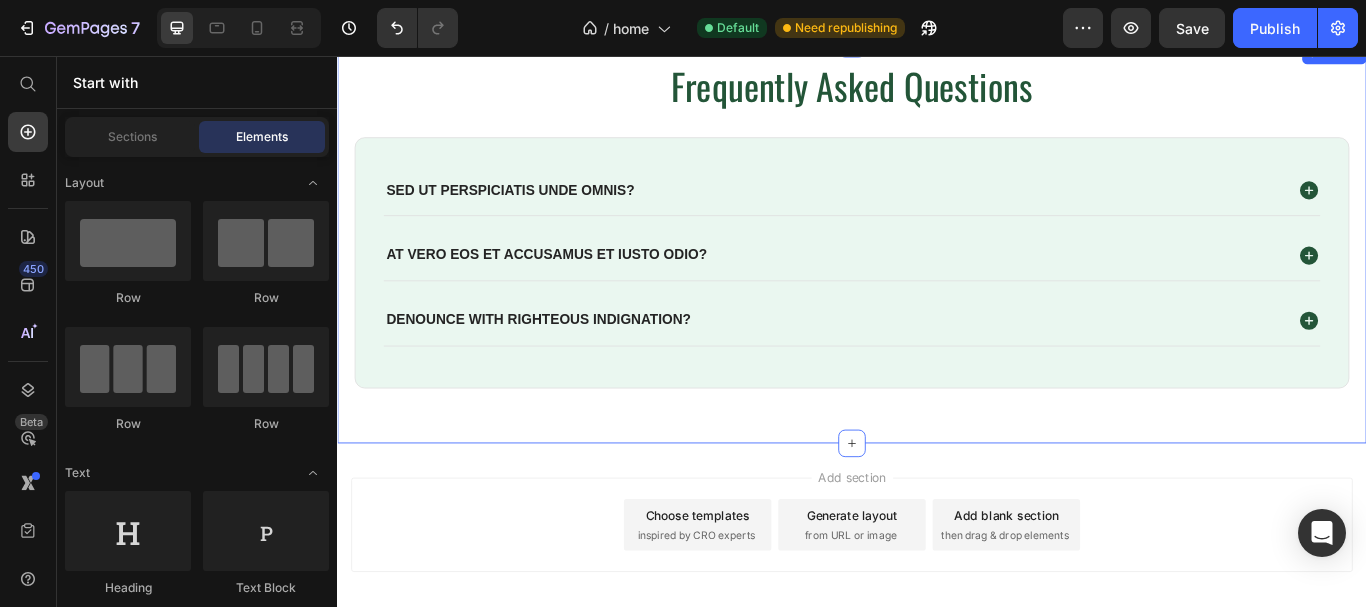click on "Frequently Asked Questions Heading
Sed ut perspiciatis unde omnis?
At vero eos et accusamus et iusto odio?
denounce with righteous indignation? Accordion Row Row Section 10" at bounding box center (937, 275) 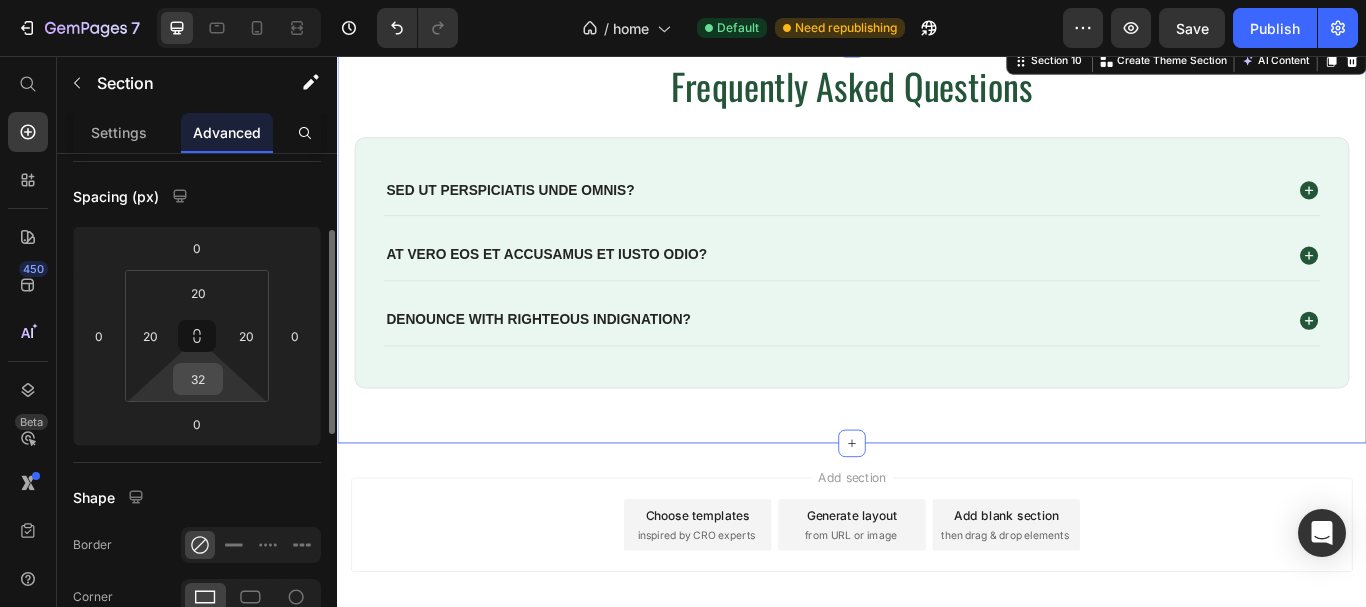 click on "32" at bounding box center (198, 379) 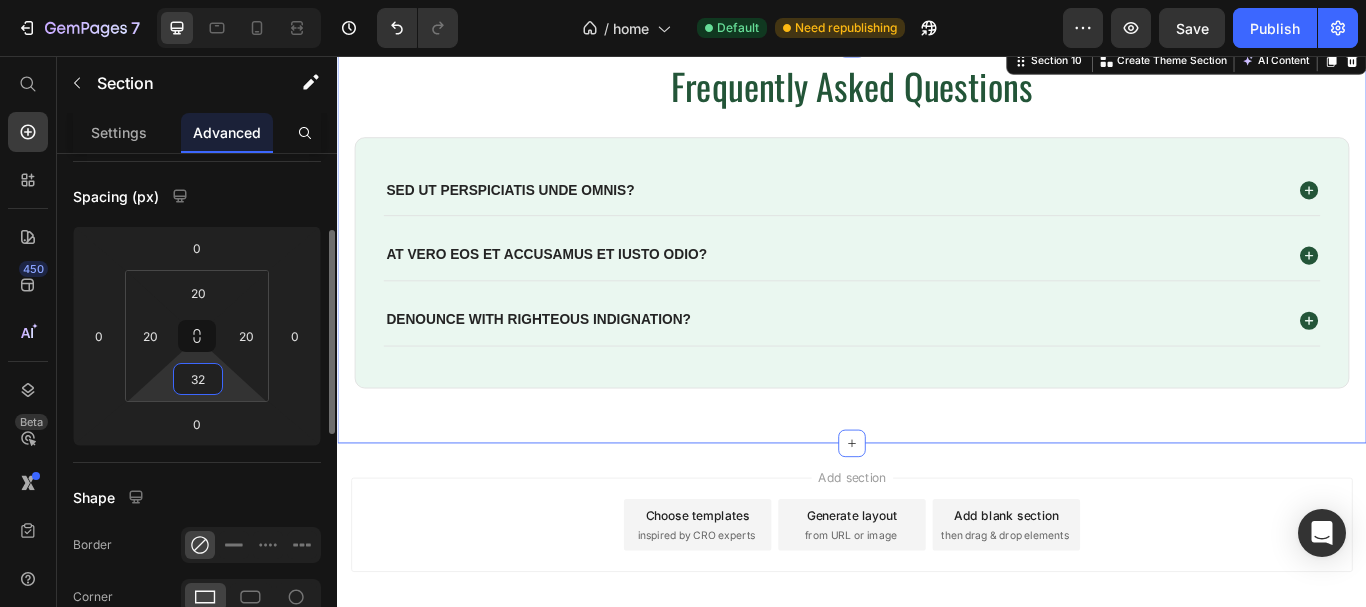click on "32" at bounding box center (198, 379) 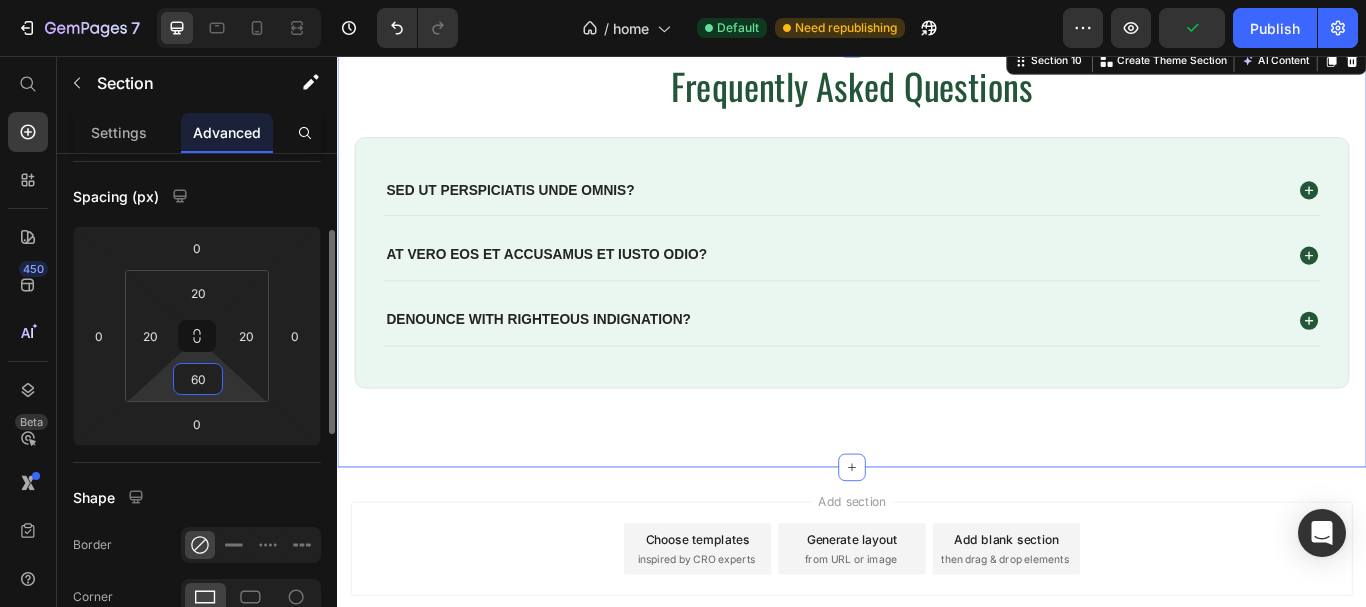 type on "60" 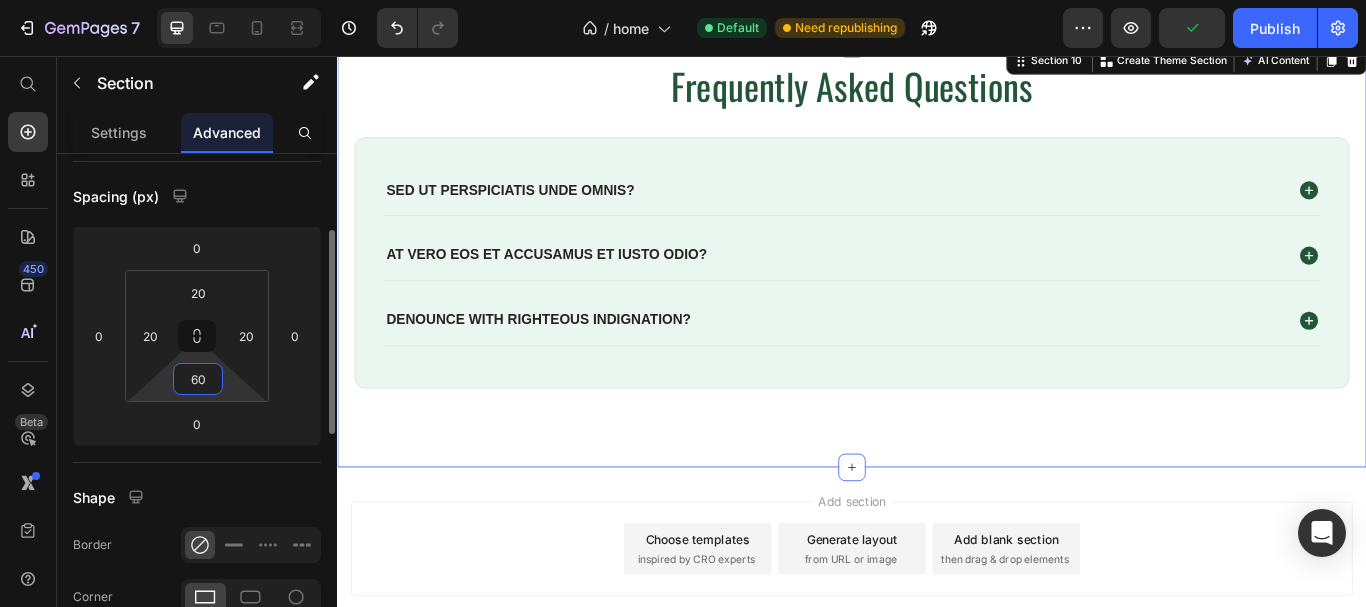 click on "Shape" at bounding box center [197, 497] 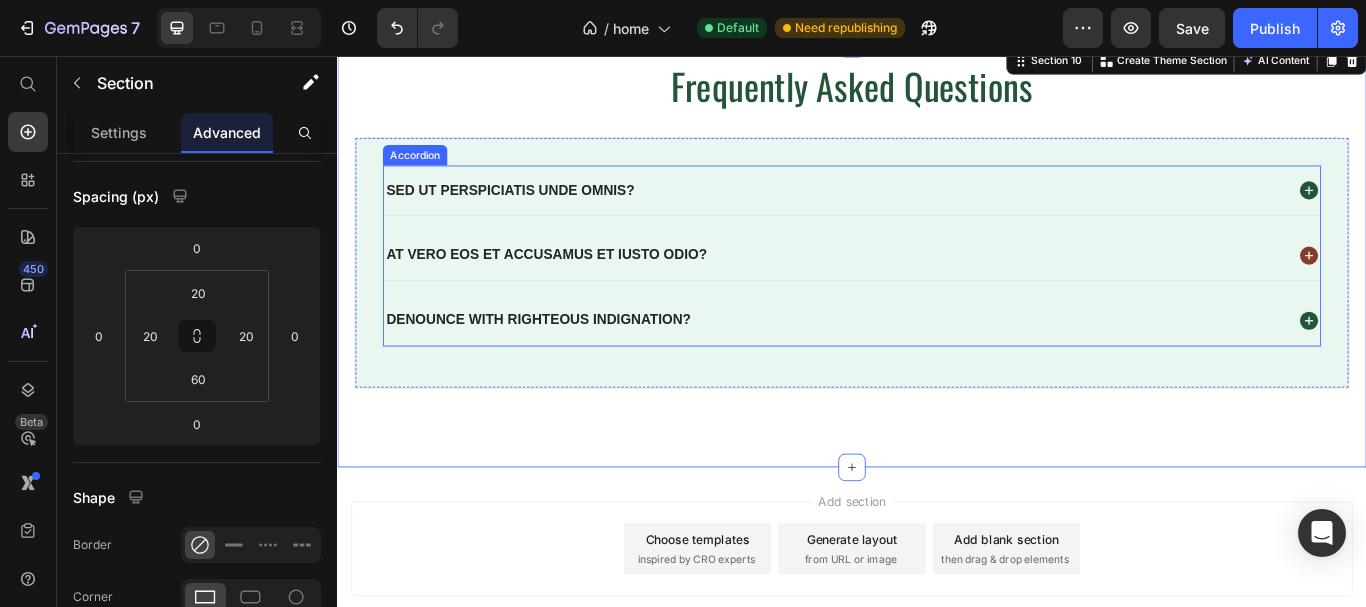 click on "At vero eos et accusamus et iusto odio?" at bounding box center [916, 288] 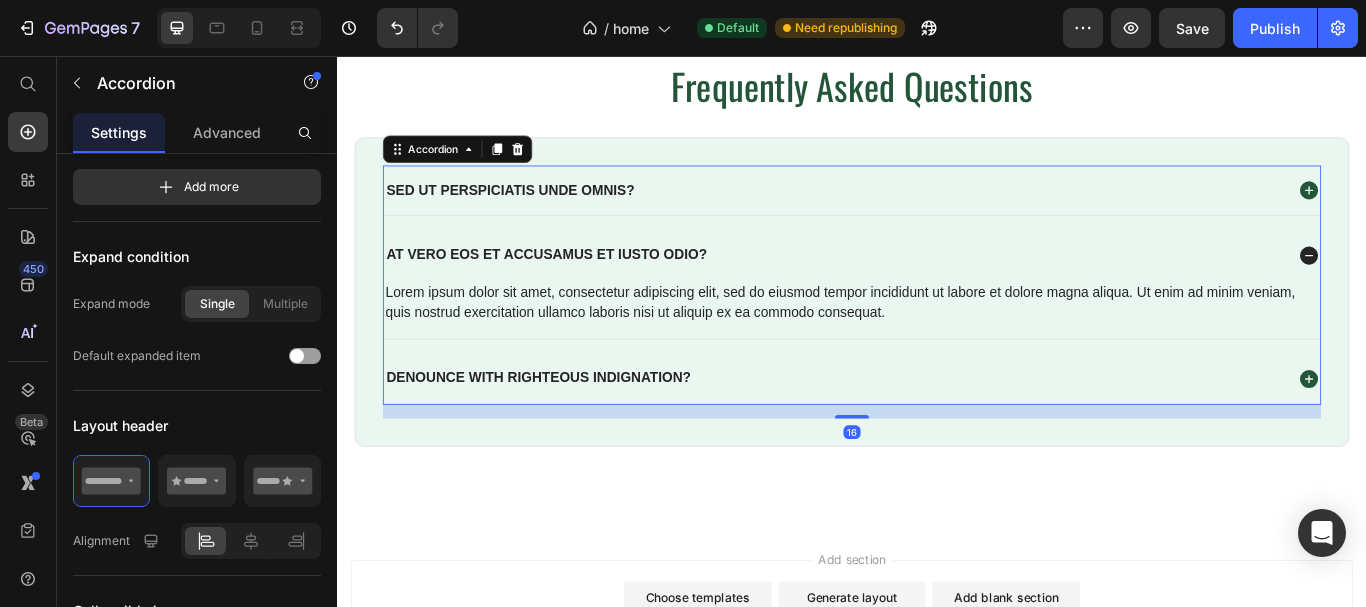 scroll, scrollTop: 0, scrollLeft: 0, axis: both 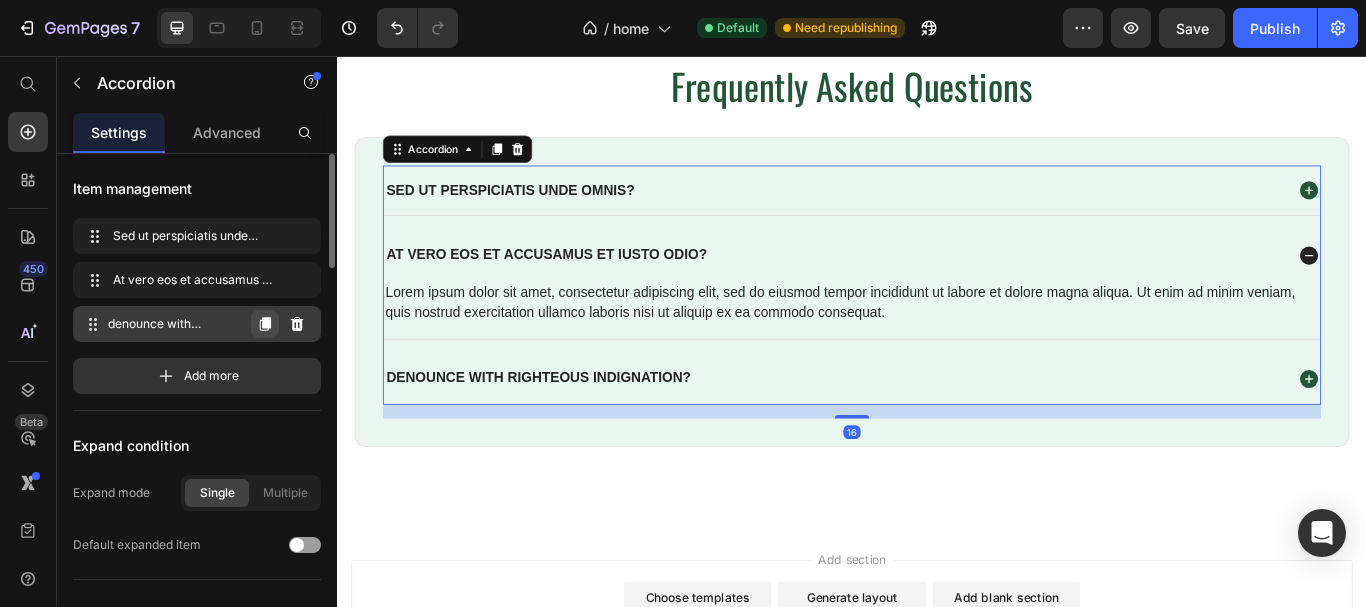 click 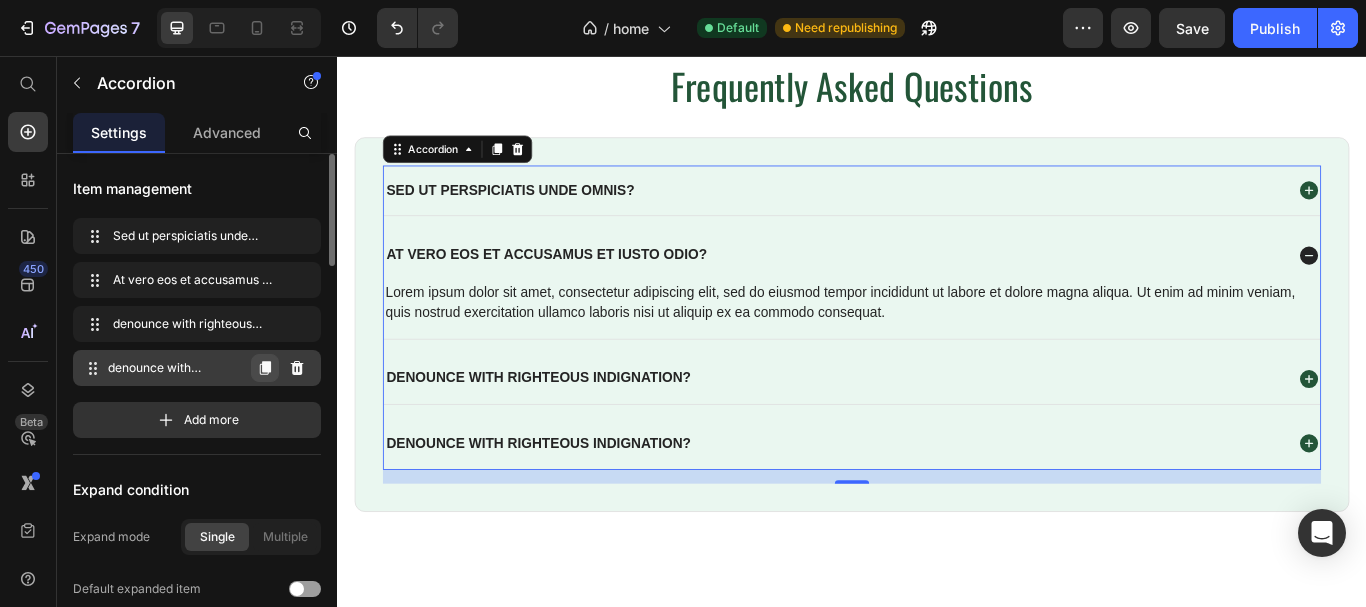 click 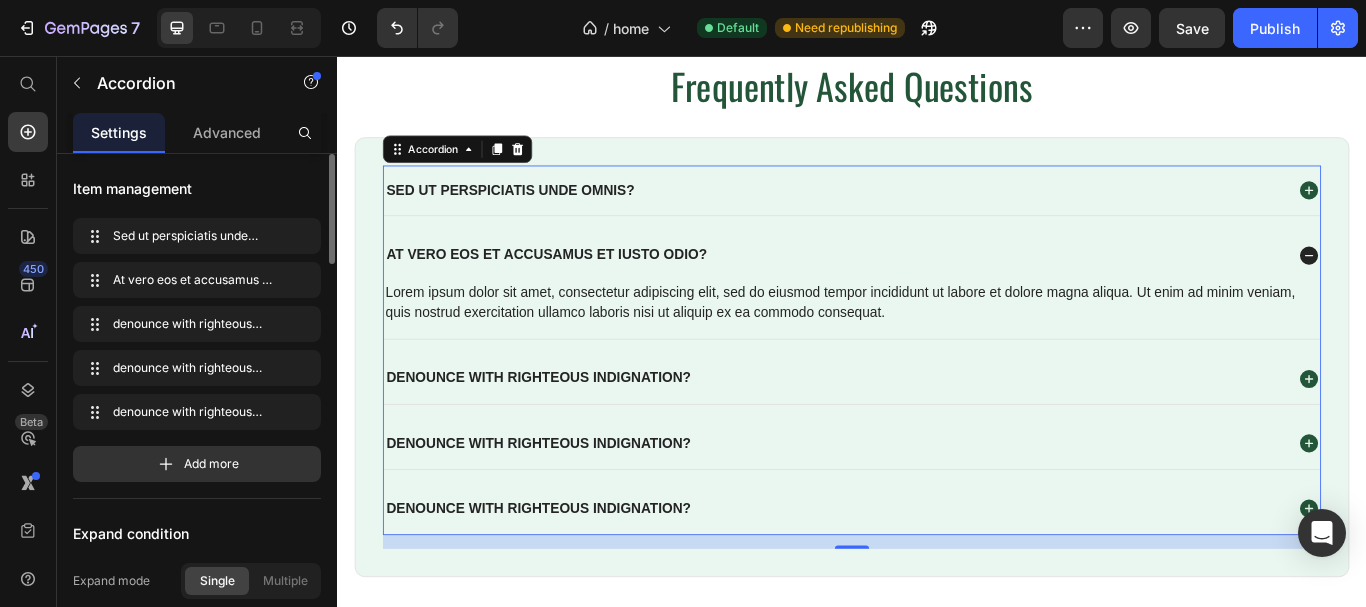 click on "At vero eos et accusamus et iusto odio?" at bounding box center [916, 288] 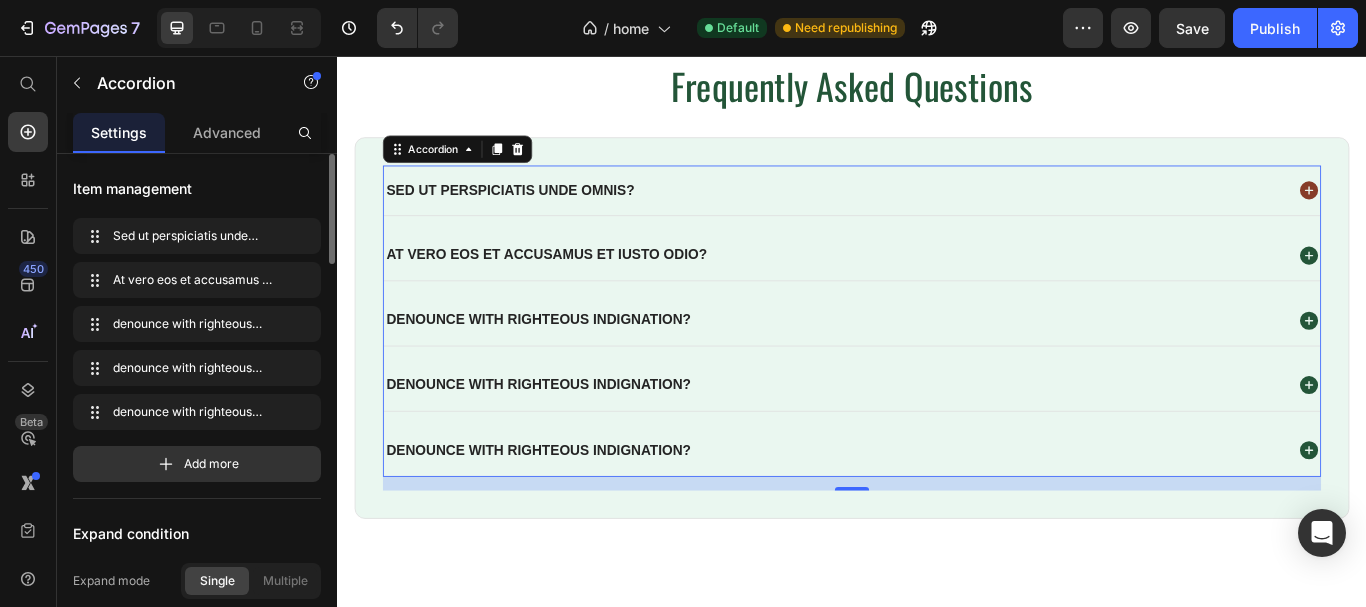 click on "Sed ut perspiciatis unde omnis?" at bounding box center (539, 213) 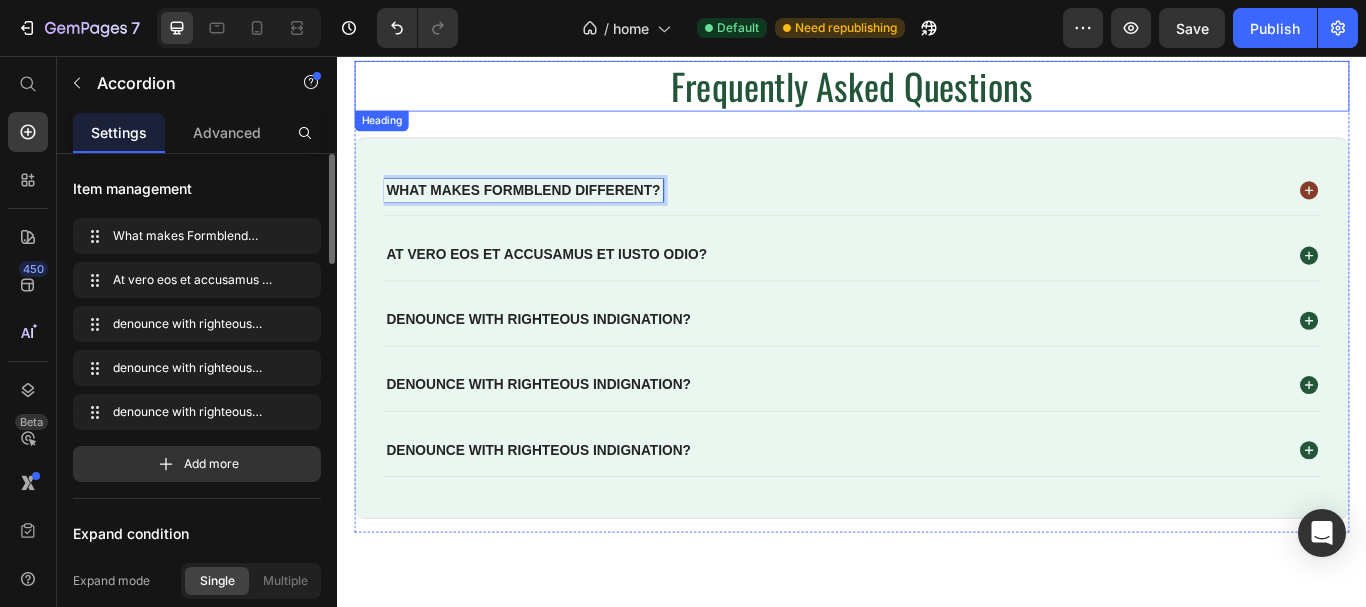 click on "What makes Formblend different?
At vero eos et accusamus et iusto odio?
denounce with righteous indignation?
denounce with righteous indignation?
denounce with righteous indignation? Accordion   16 Row" at bounding box center [937, 373] 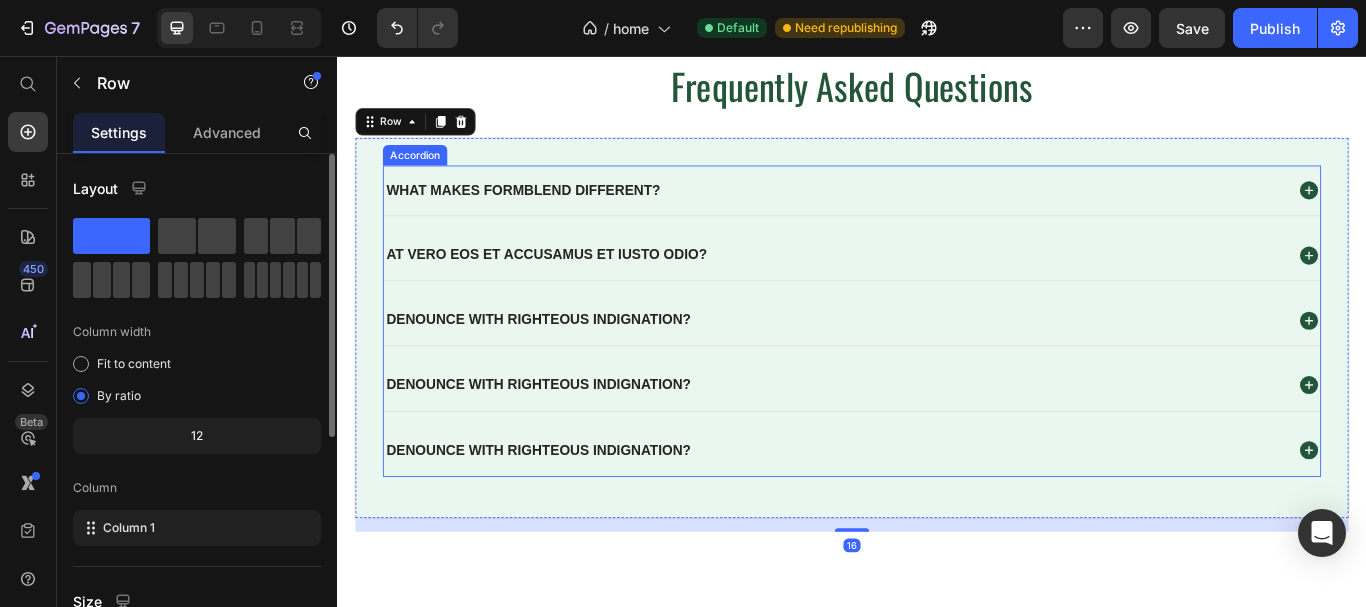 click on "What makes Formblend different?" at bounding box center (916, 213) 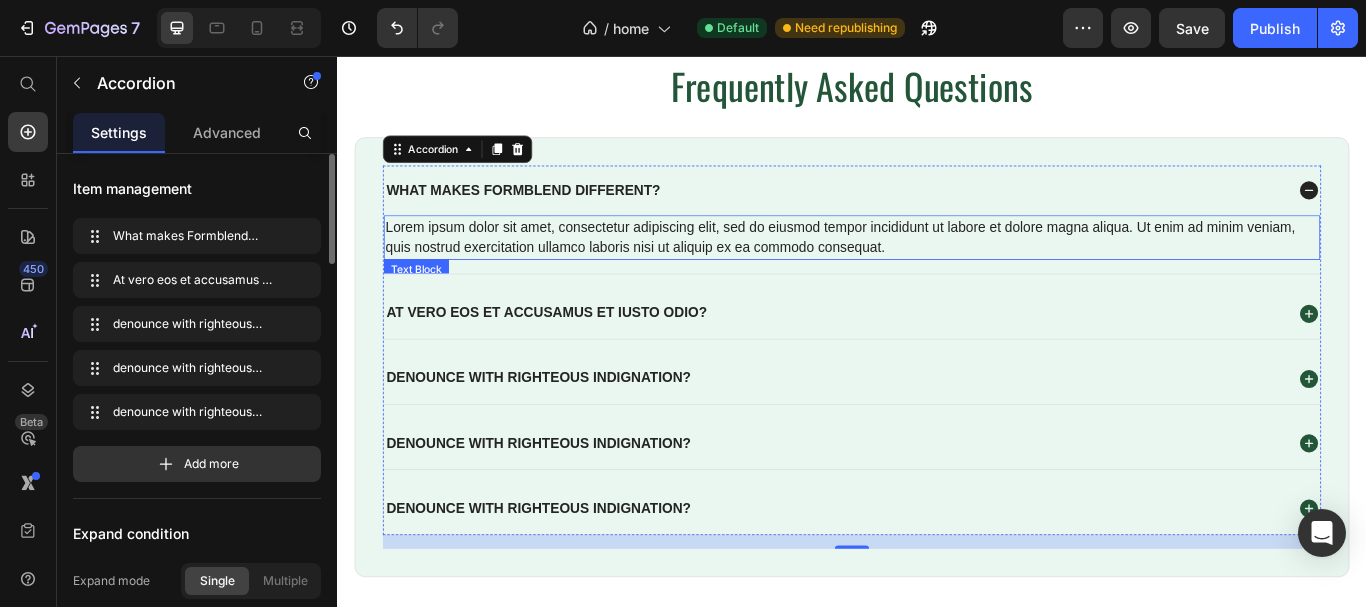 click on "Lorem ipsum dolor sit amet, consectetur adipiscing elit, sed do eiusmod tempor incididunt ut labore et dolore magna aliqua. Ut enim ad minim veniam, quis nostrud exercitation ullamco laboris nisi ut aliquip ex ea commodo consequat." at bounding box center [937, 268] 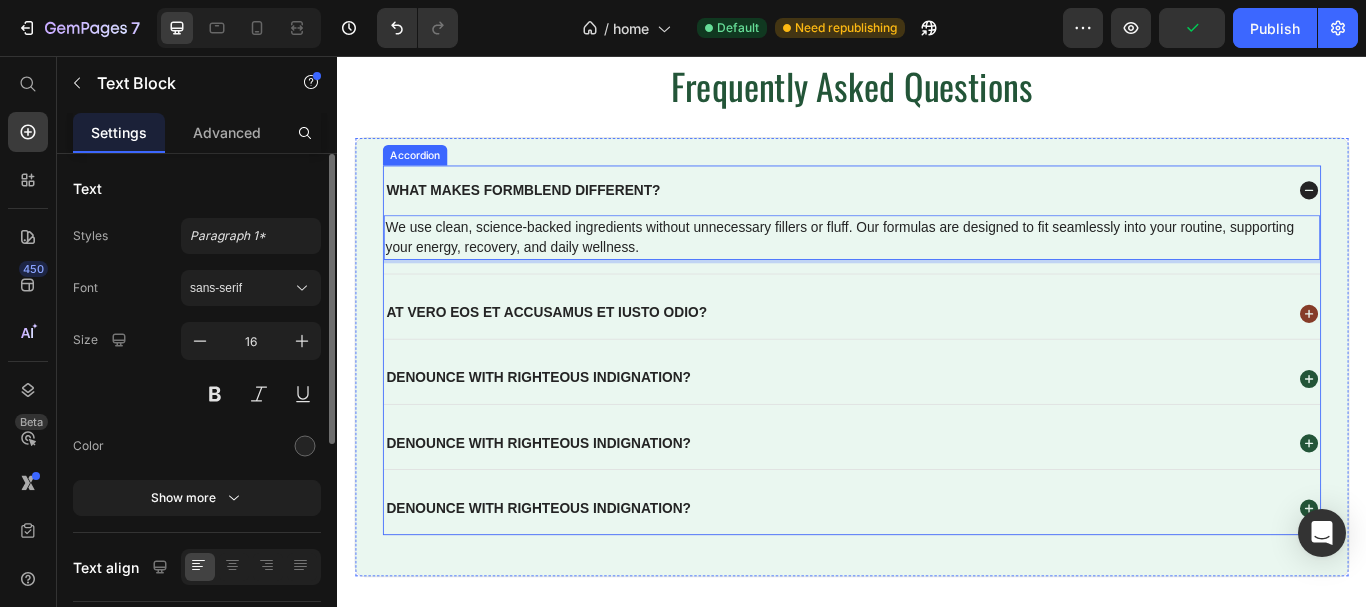 click on "At vero eos et accusamus et iusto odio?" at bounding box center (581, 356) 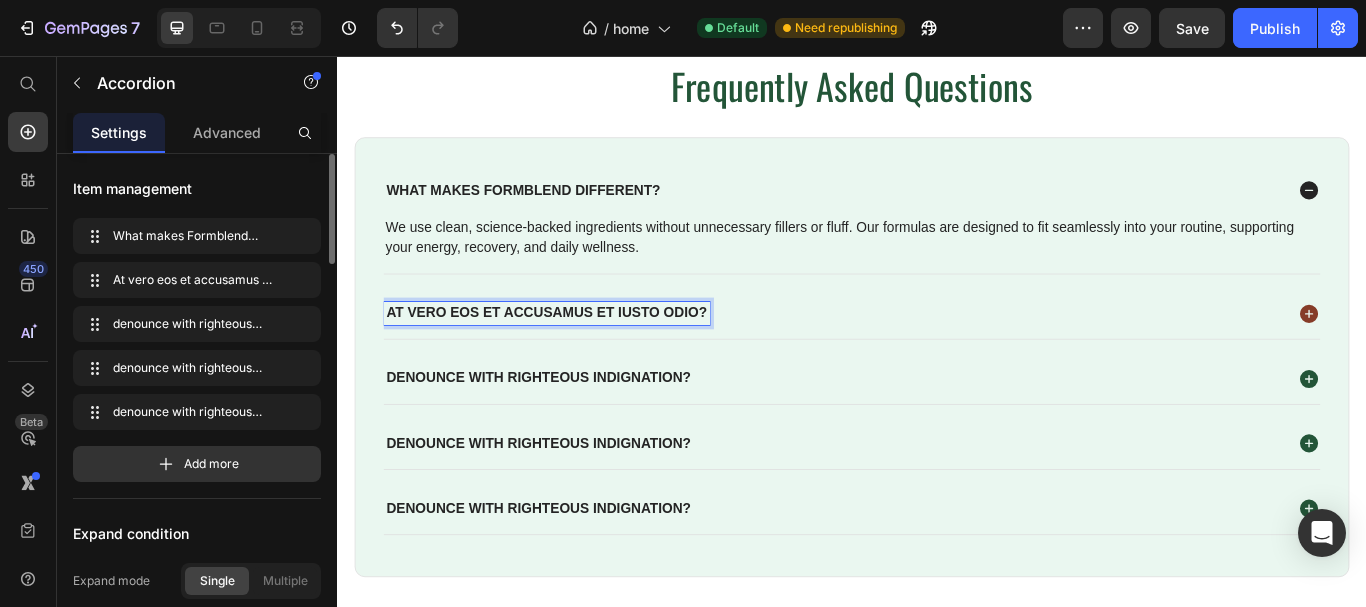 click on "At vero eos et accusamus et iusto odio?" at bounding box center (916, 356) 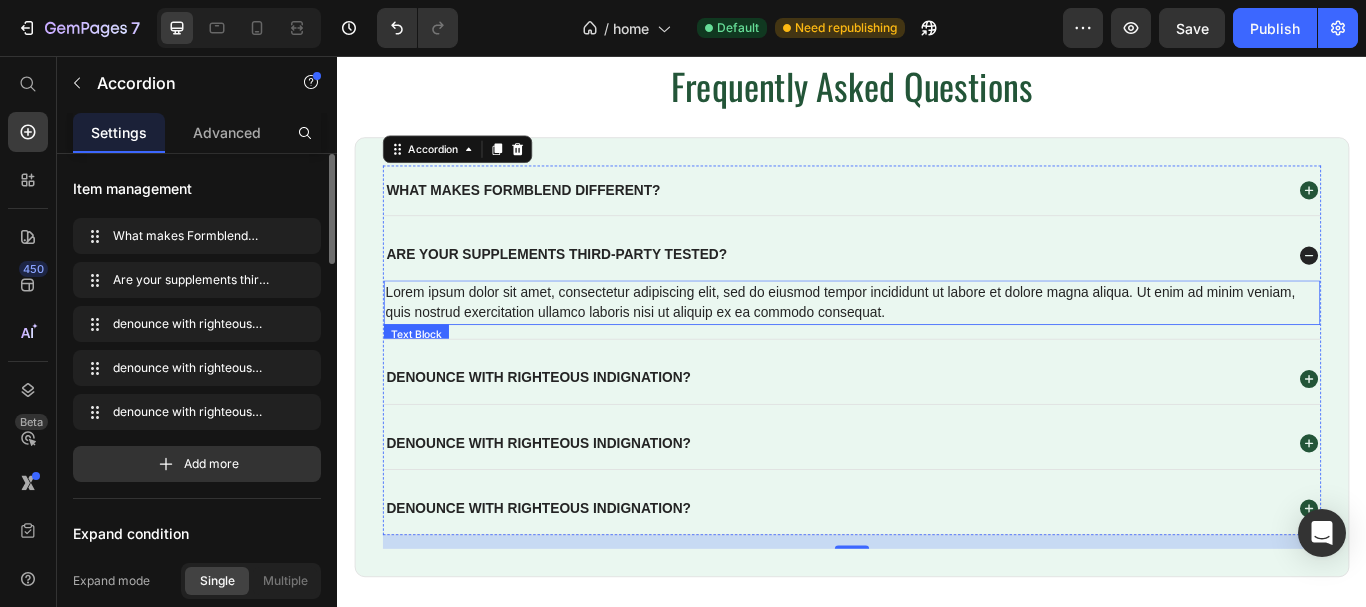 click on "Lorem ipsum dolor sit amet, consectetur adipiscing elit, sed do eiusmod tempor incididunt ut labore et dolore magna aliqua. Ut enim ad minim veniam, quis nostrud exercitation ullamco laboris nisi ut aliquip ex ea commodo consequat." at bounding box center (937, 344) 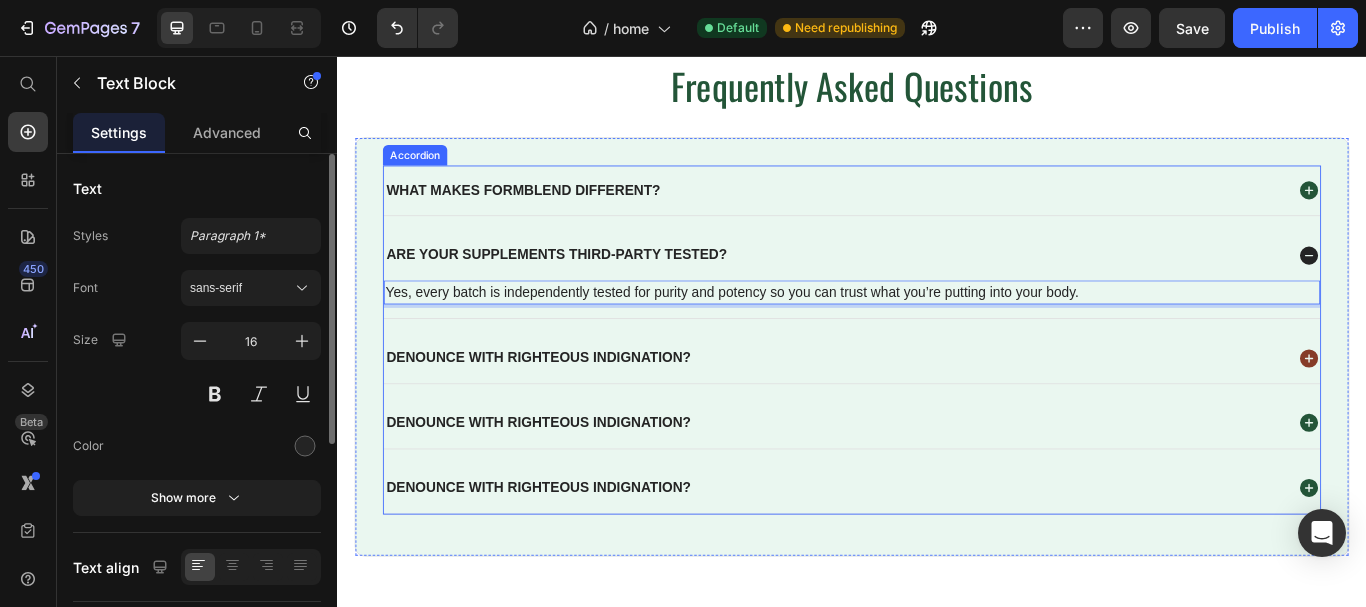 click on "denounce with righteous indignation?" at bounding box center (571, 408) 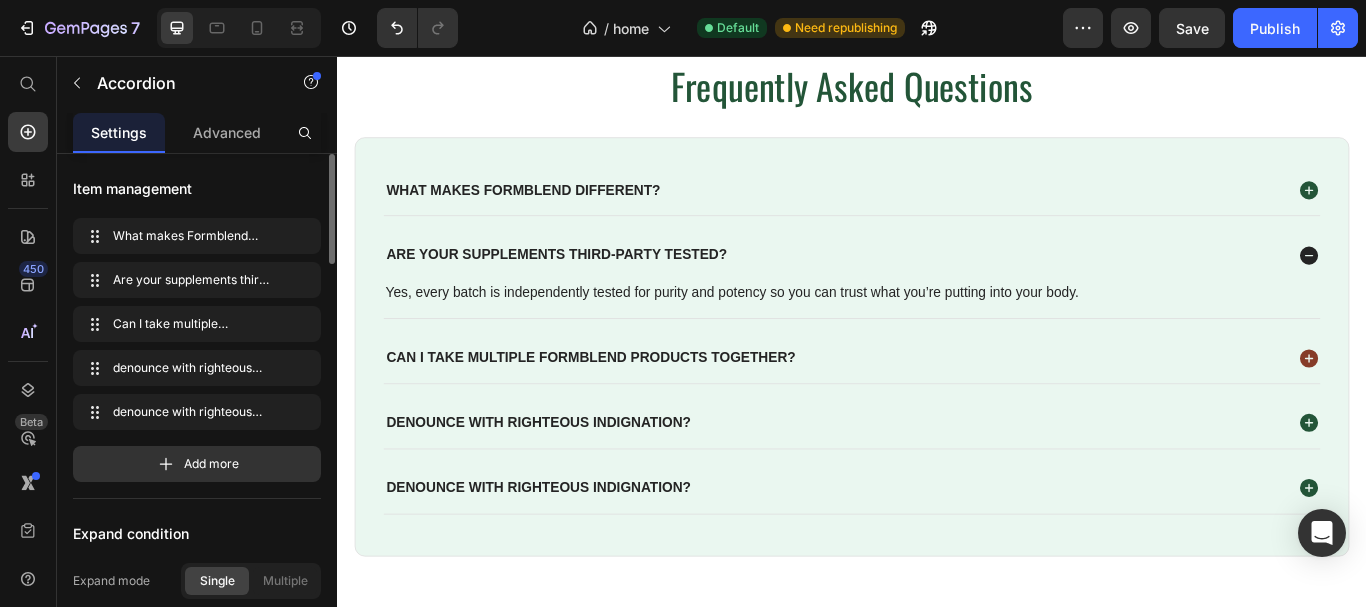 click on "Can I take multiple Formblend products together?" at bounding box center [916, 408] 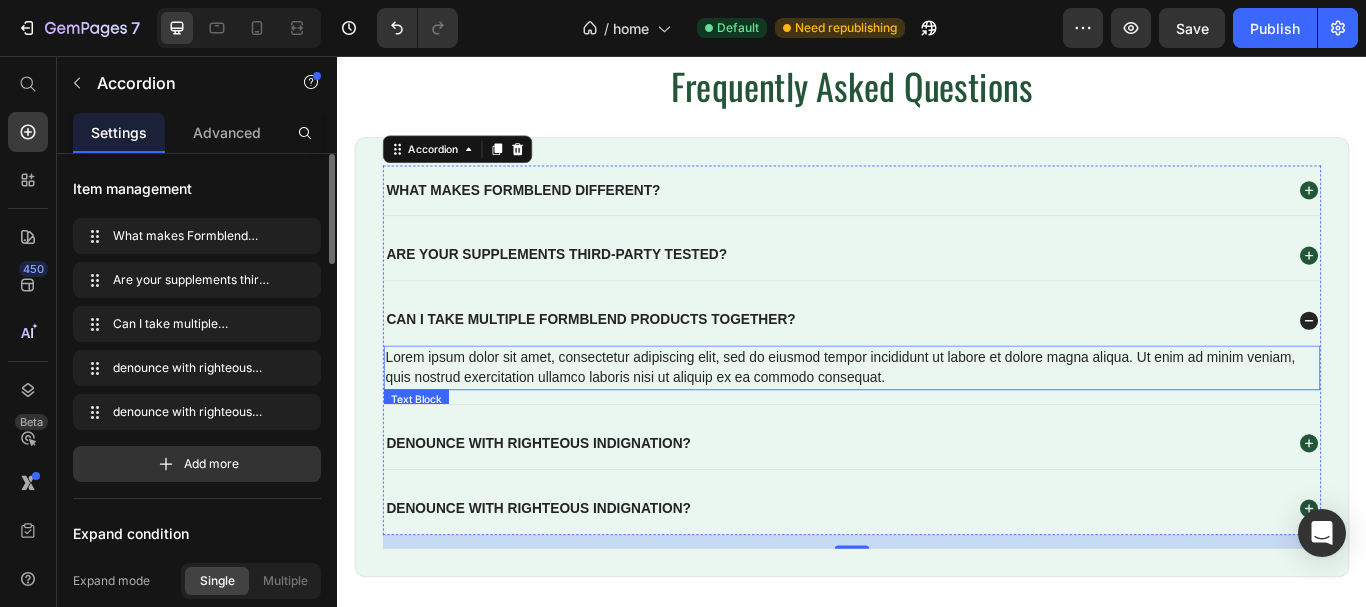 click on "Lorem ipsum dolor sit amet, consectetur adipiscing elit, sed do eiusmod tempor incididunt ut labore et dolore magna aliqua. Ut enim ad minim veniam, quis nostrud exercitation ullamco laboris nisi ut aliquip ex ea commodo consequat." at bounding box center [937, 420] 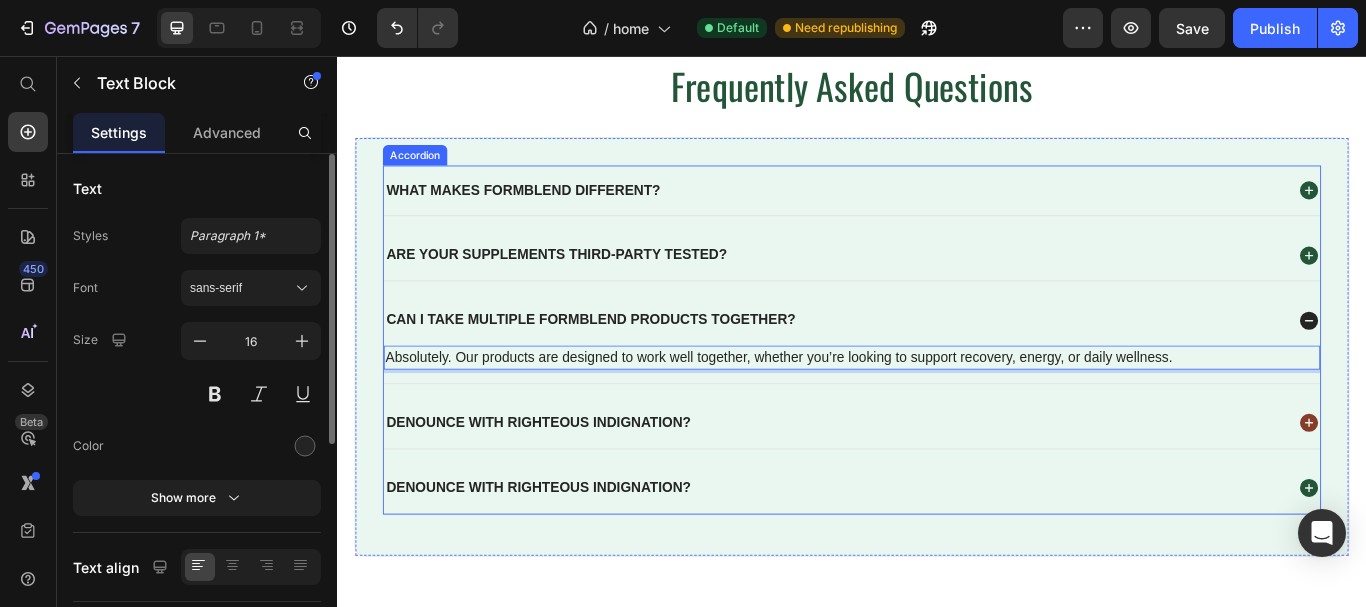 click on "denounce with righteous indignation?" at bounding box center [571, 484] 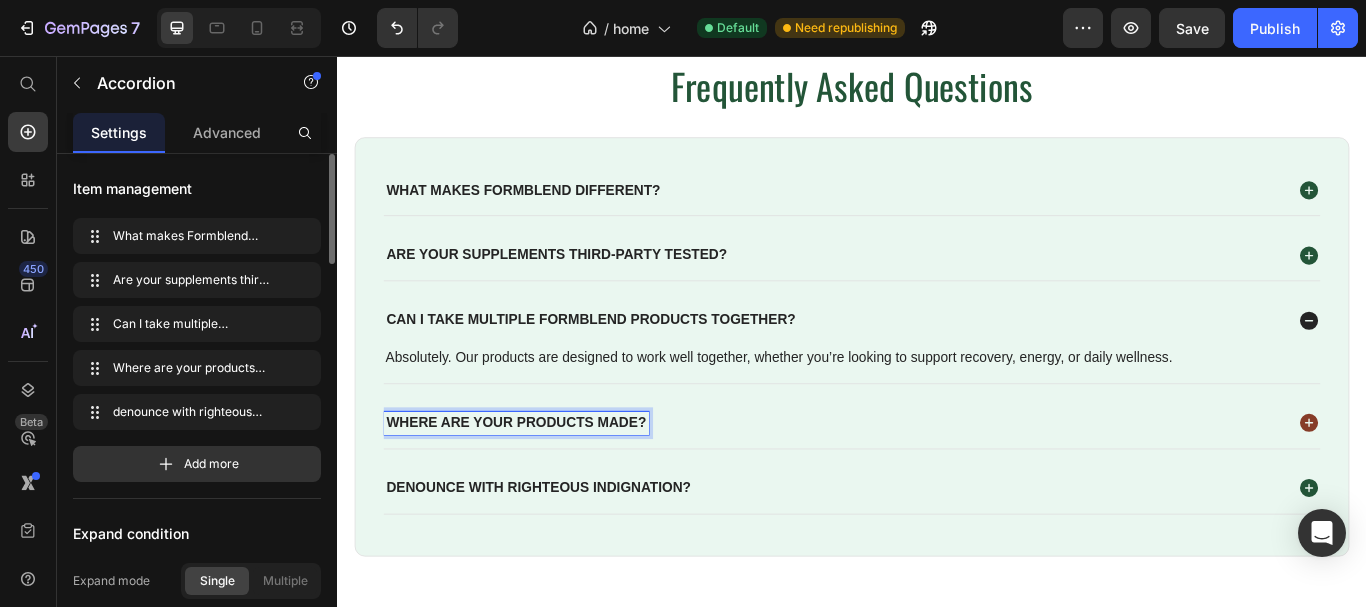 click on "Where are your products made?" at bounding box center (937, 484) 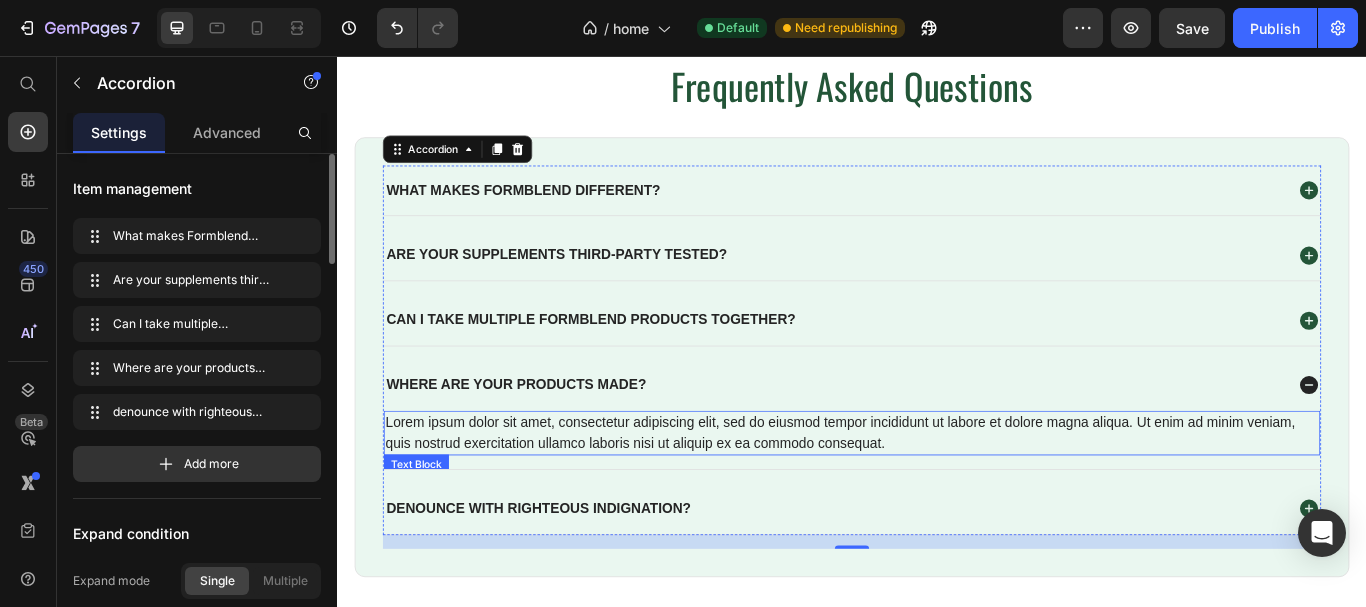 click on "Lorem ipsum dolor sit amet, consectetur adipiscing elit, sed do eiusmod tempor incididunt ut labore et dolore magna aliqua. Ut enim ad minim veniam, quis nostrud exercitation ullamco laboris nisi ut aliquip ex ea commodo consequat." at bounding box center (937, 496) 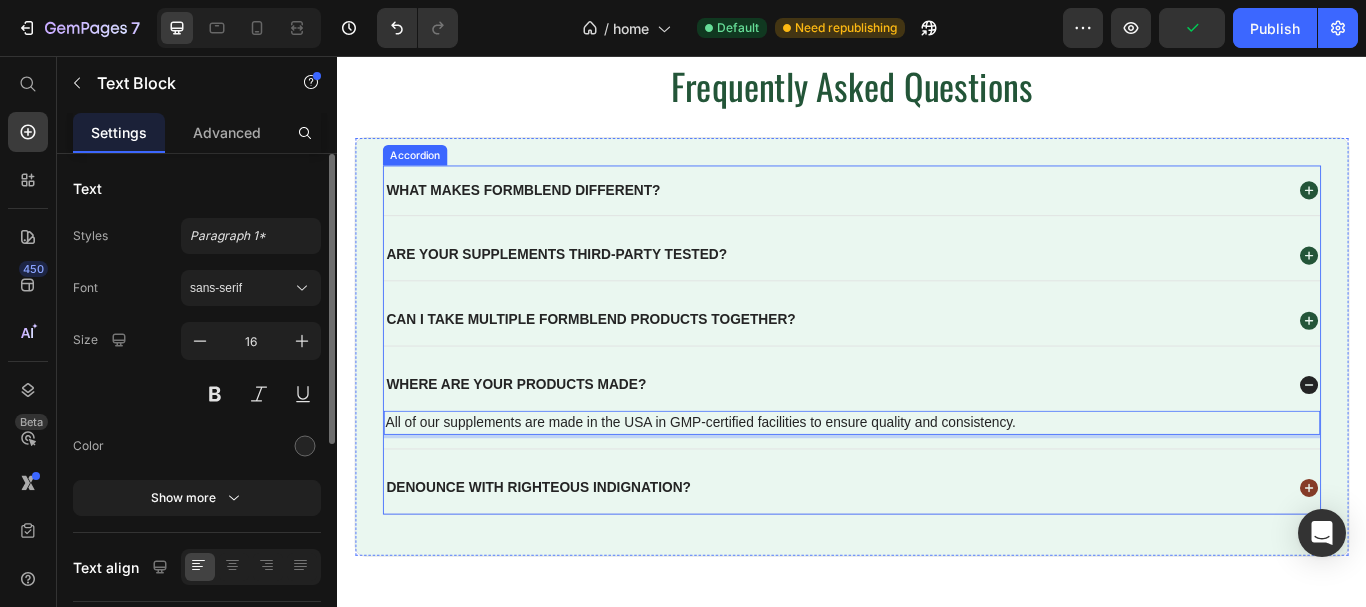 click on "denounce with righteous indignation?" at bounding box center [571, 560] 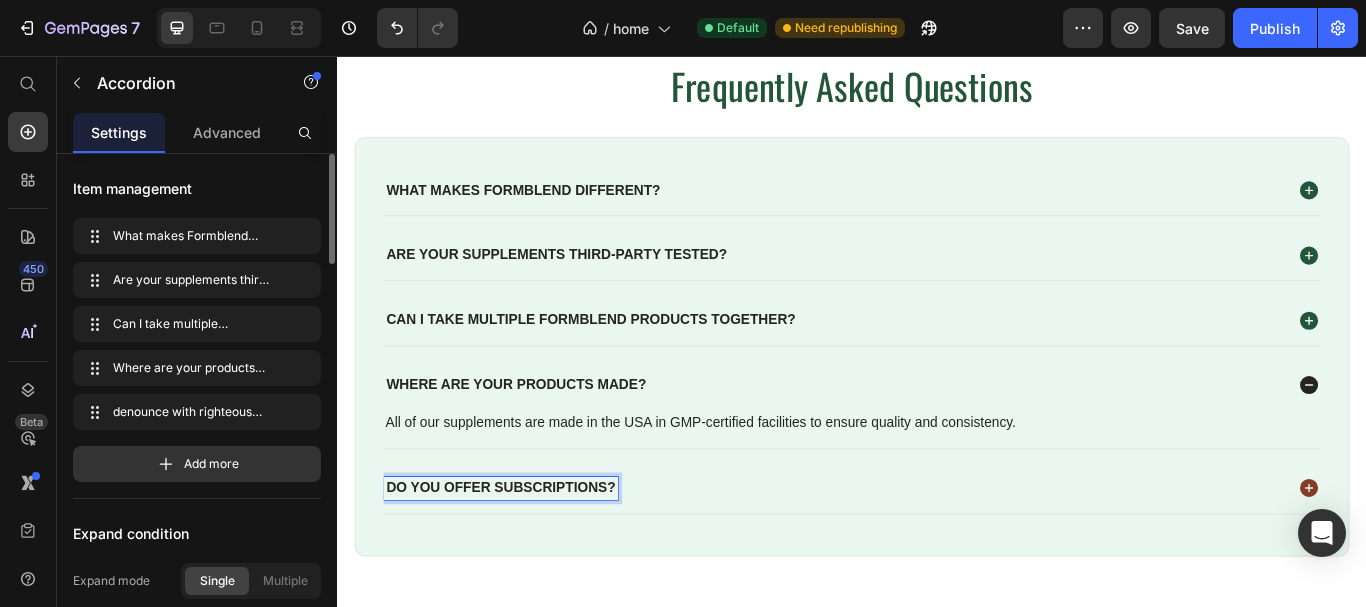 click on "Do you offer subscriptions?" at bounding box center (937, 560) 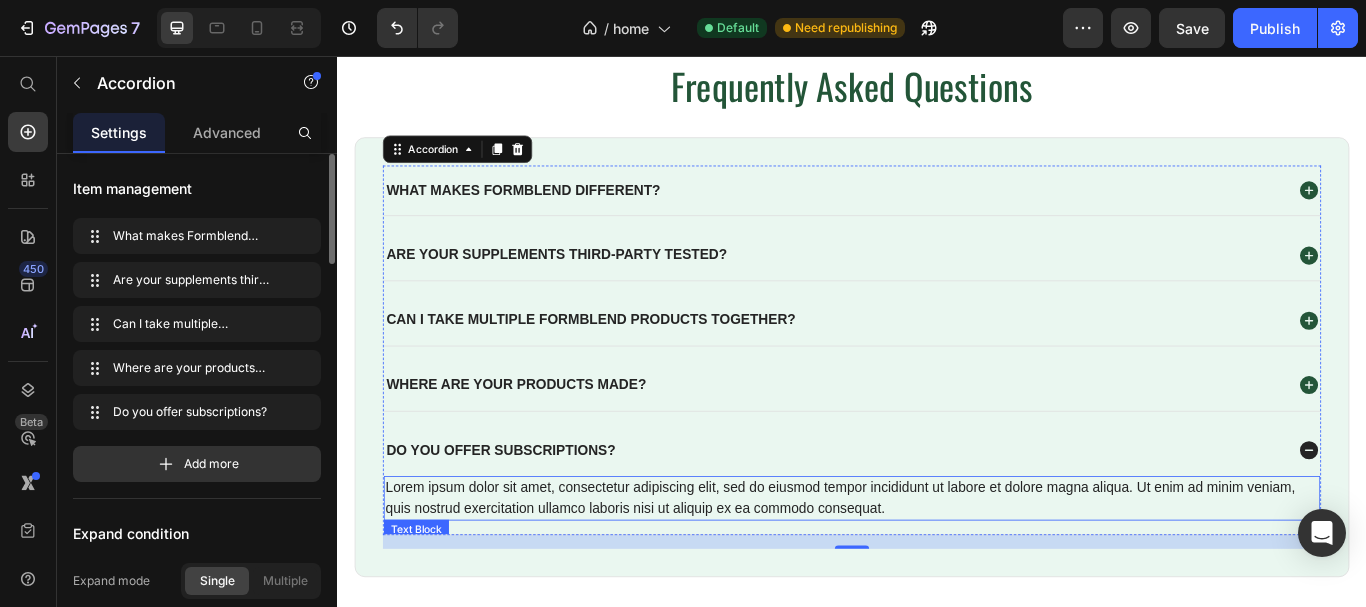 click on "Lorem ipsum dolor sit amet, consectetur adipiscing elit, sed do eiusmod tempor incididunt ut labore et dolore magna aliqua. Ut enim ad minim veniam, quis nostrud exercitation ullamco laboris nisi ut aliquip ex ea commodo consequat." at bounding box center (937, 572) 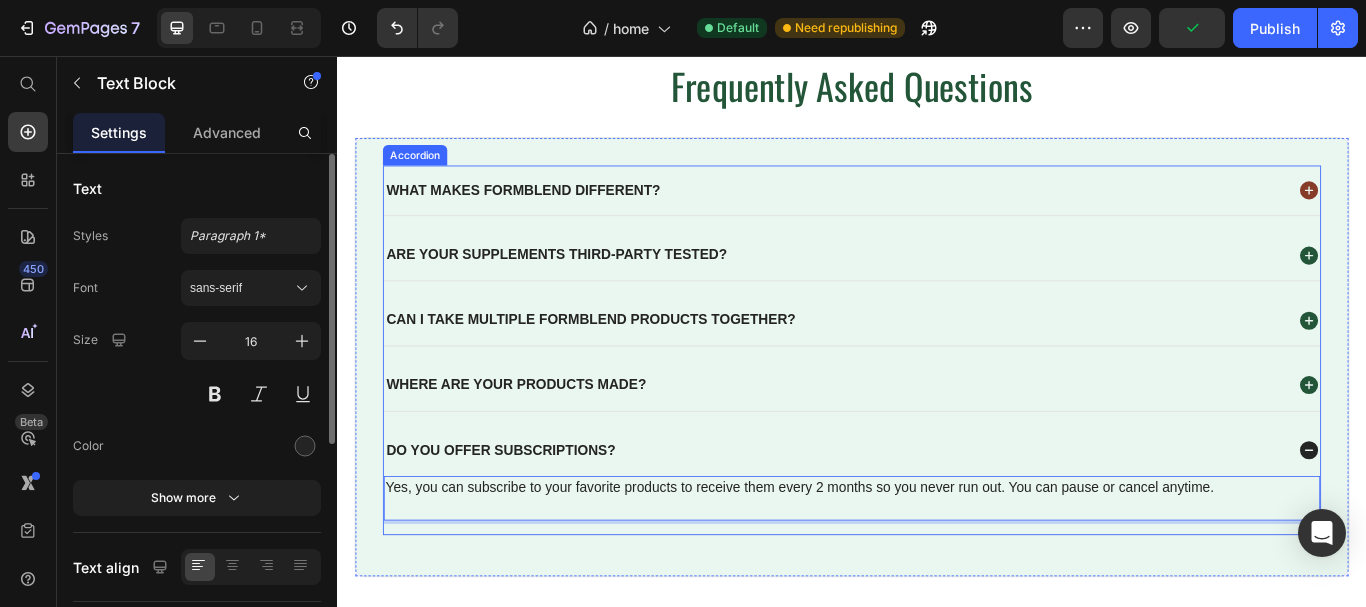scroll, scrollTop: 1, scrollLeft: 0, axis: vertical 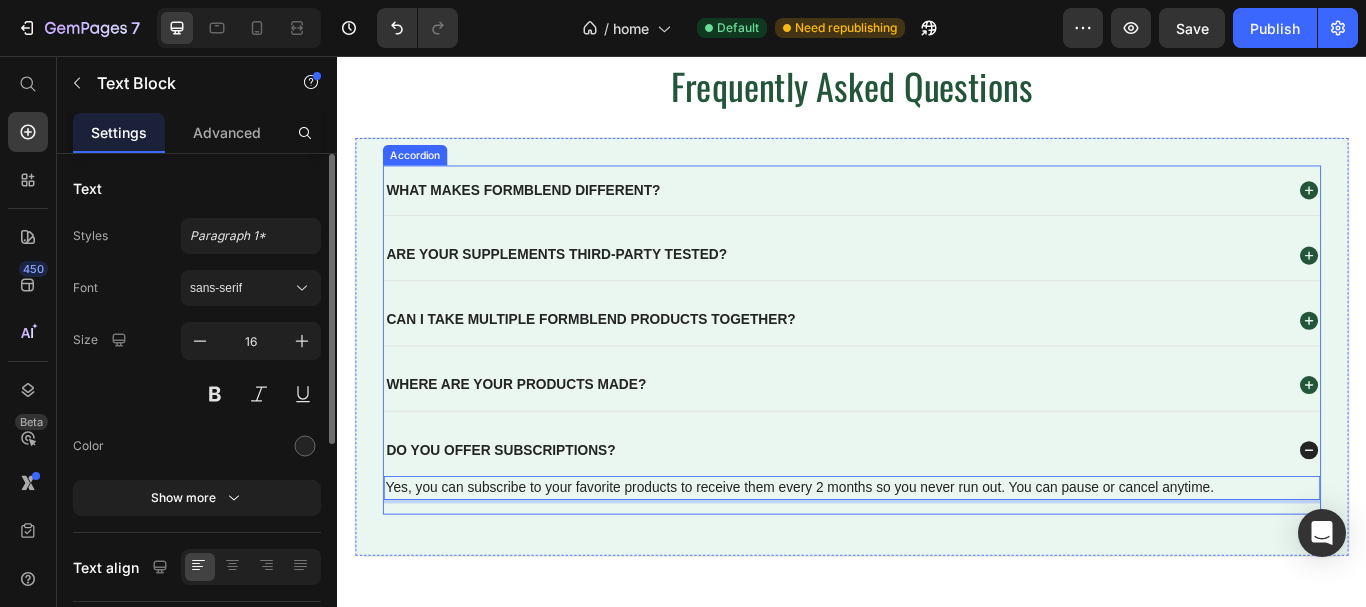 click on "Do you offer subscriptions?" at bounding box center (937, 516) 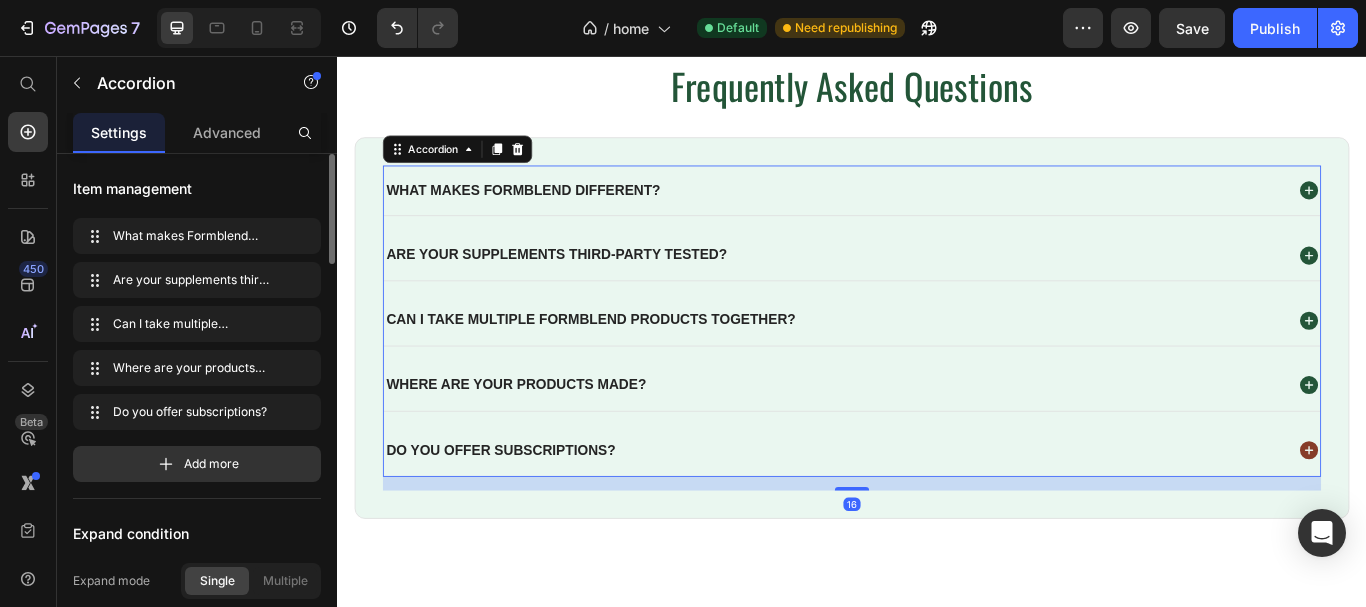 scroll, scrollTop: 0, scrollLeft: 0, axis: both 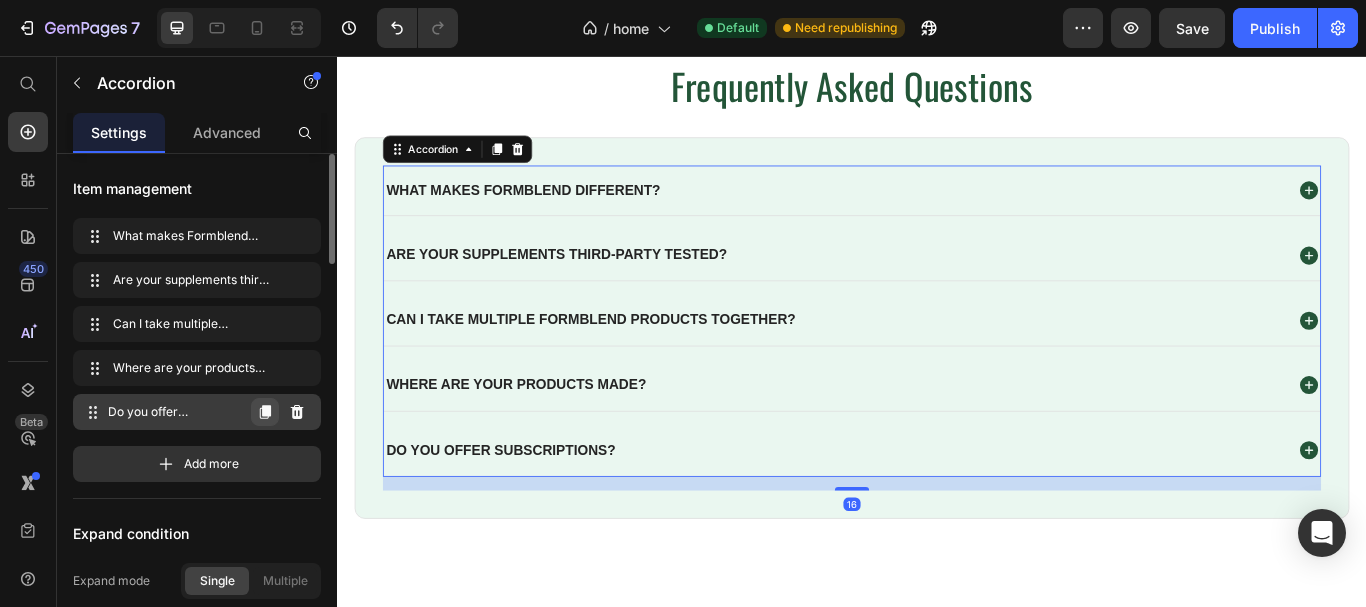 click 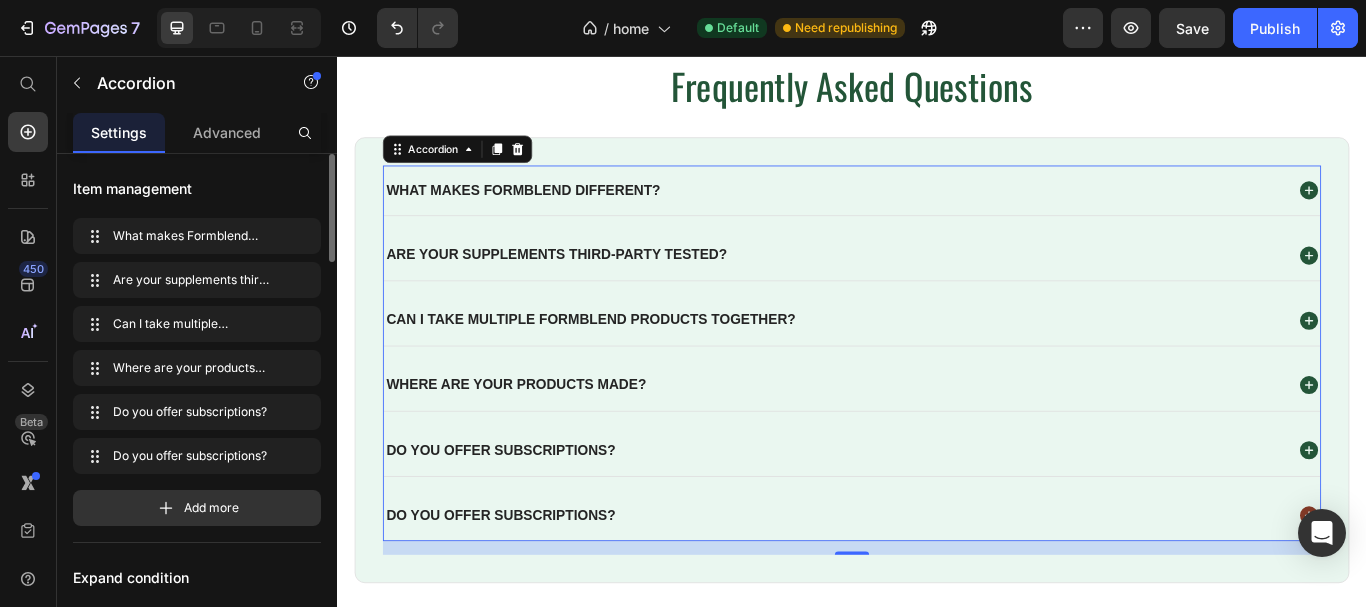 click on "Do you offer subscriptions?" at bounding box center (527, 592) 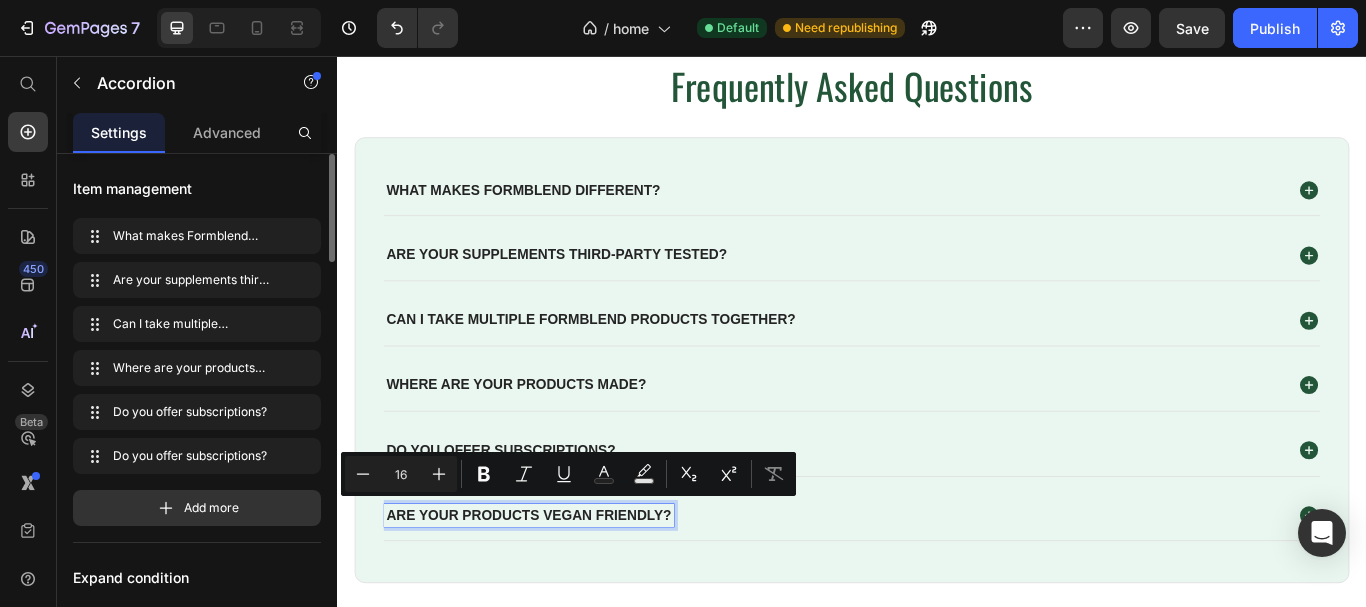 scroll, scrollTop: 5, scrollLeft: 0, axis: vertical 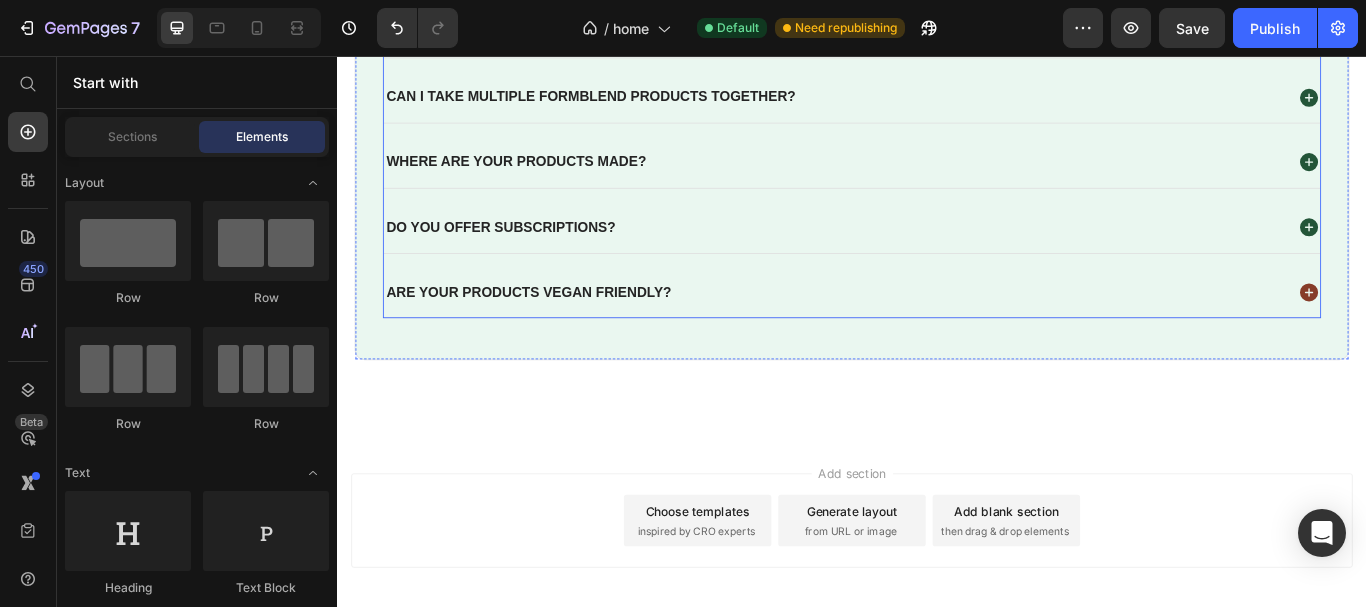 click on "Are your products vegan friendly?" at bounding box center [916, 332] 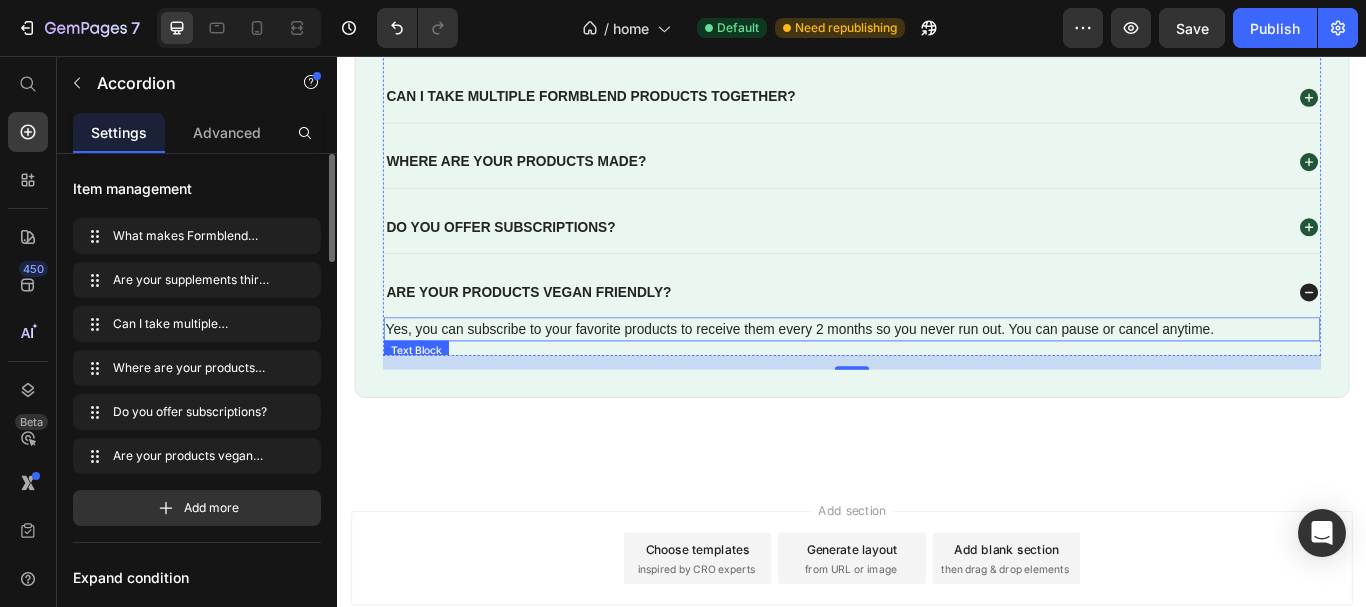 click on "Yes, you can subscribe to your favorite products to receive them every 2 months so you never run out. You can pause or cancel anytime." at bounding box center (937, 375) 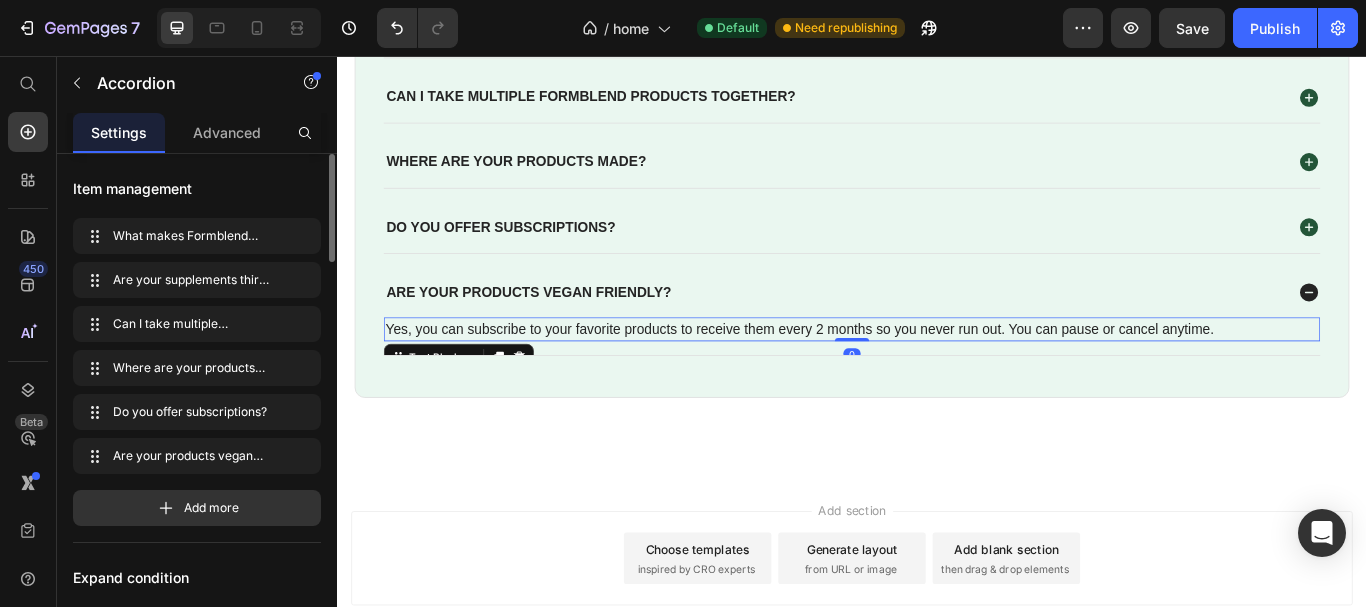click on "Yes, you can subscribe to your favorite products to receive them every 2 months so you never run out. You can pause or cancel anytime." at bounding box center [937, 375] 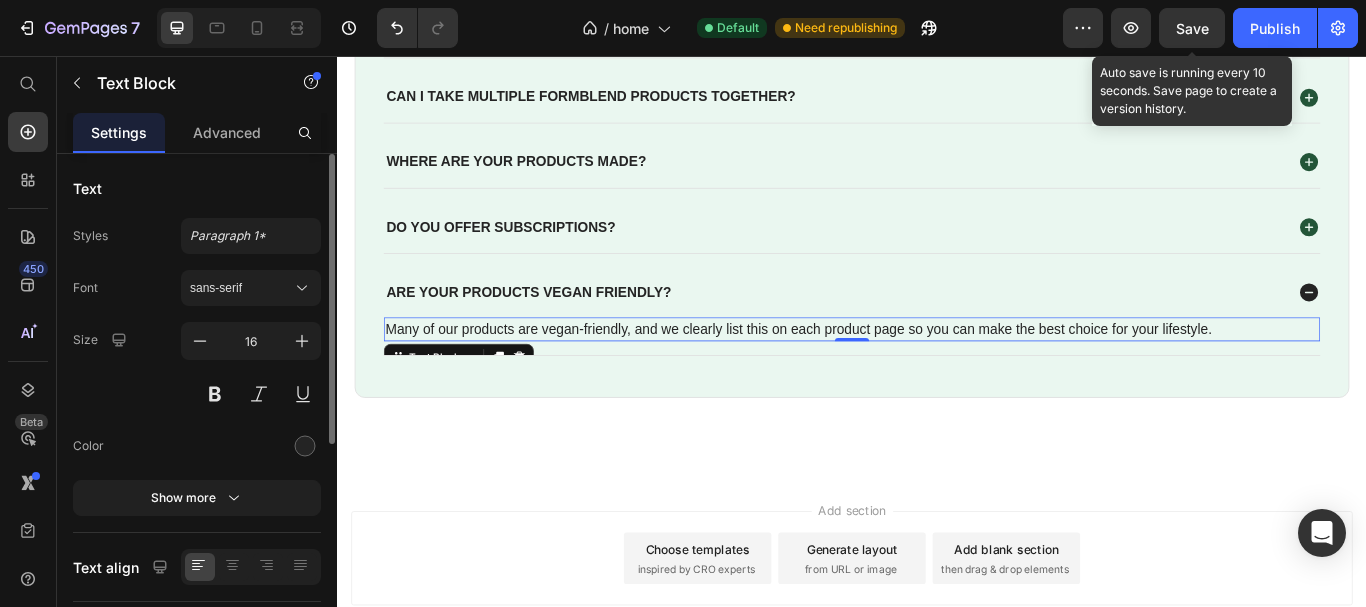click on "Save" at bounding box center [1192, 28] 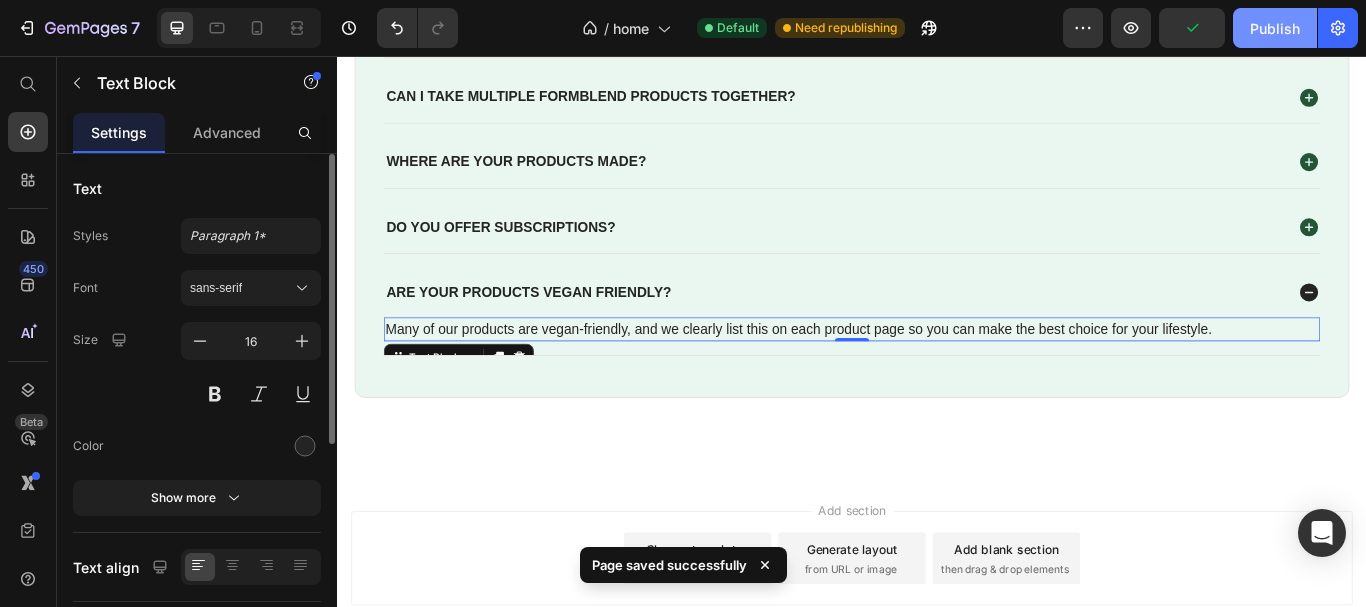 drag, startPoint x: 1270, startPoint y: 41, endPoint x: 1102, endPoint y: 37, distance: 168.0476 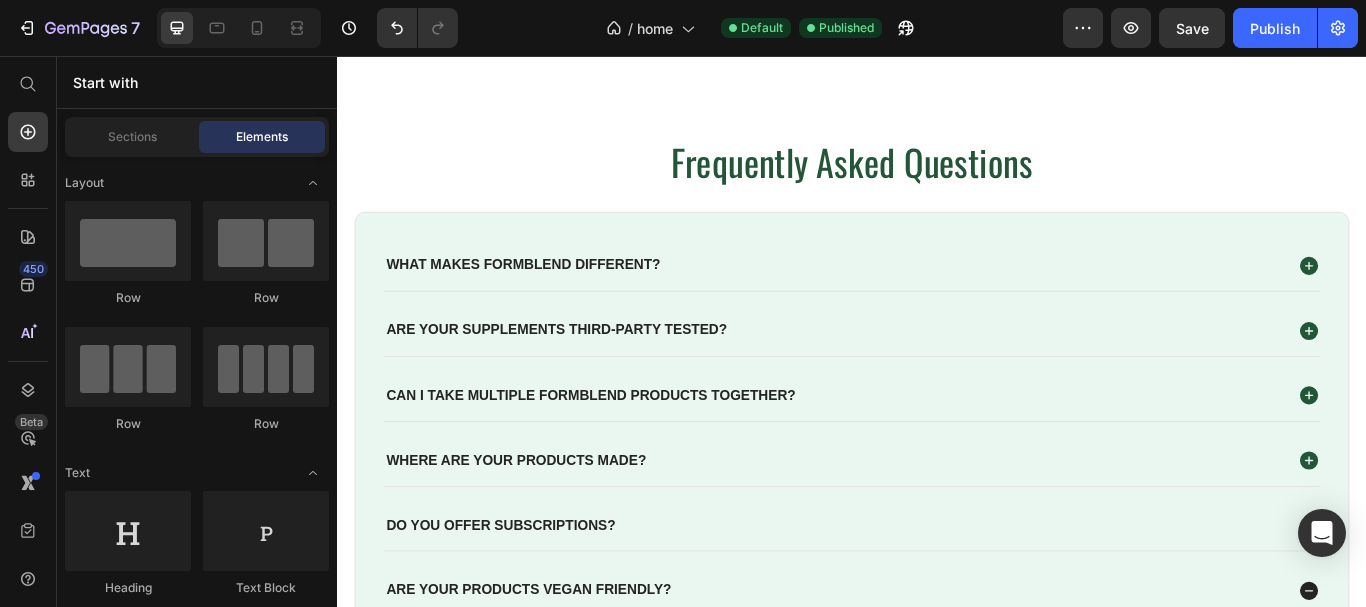 scroll, scrollTop: 4418, scrollLeft: 0, axis: vertical 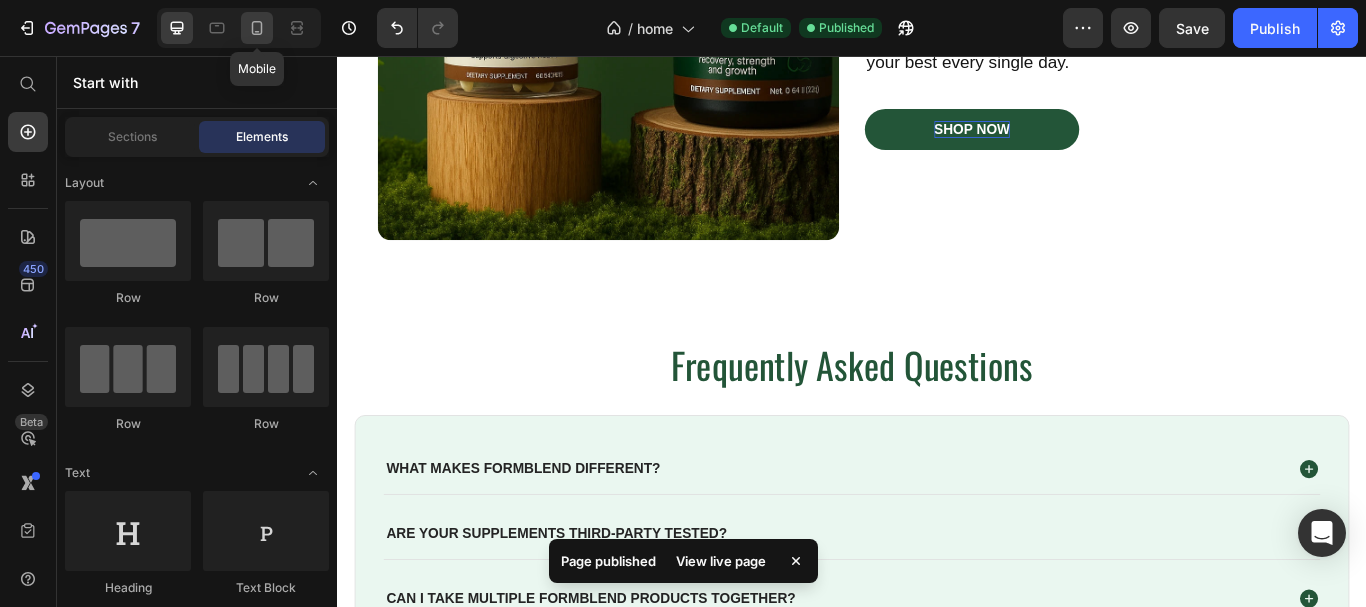 drag, startPoint x: 249, startPoint y: 21, endPoint x: 291, endPoint y: 85, distance: 76.55064 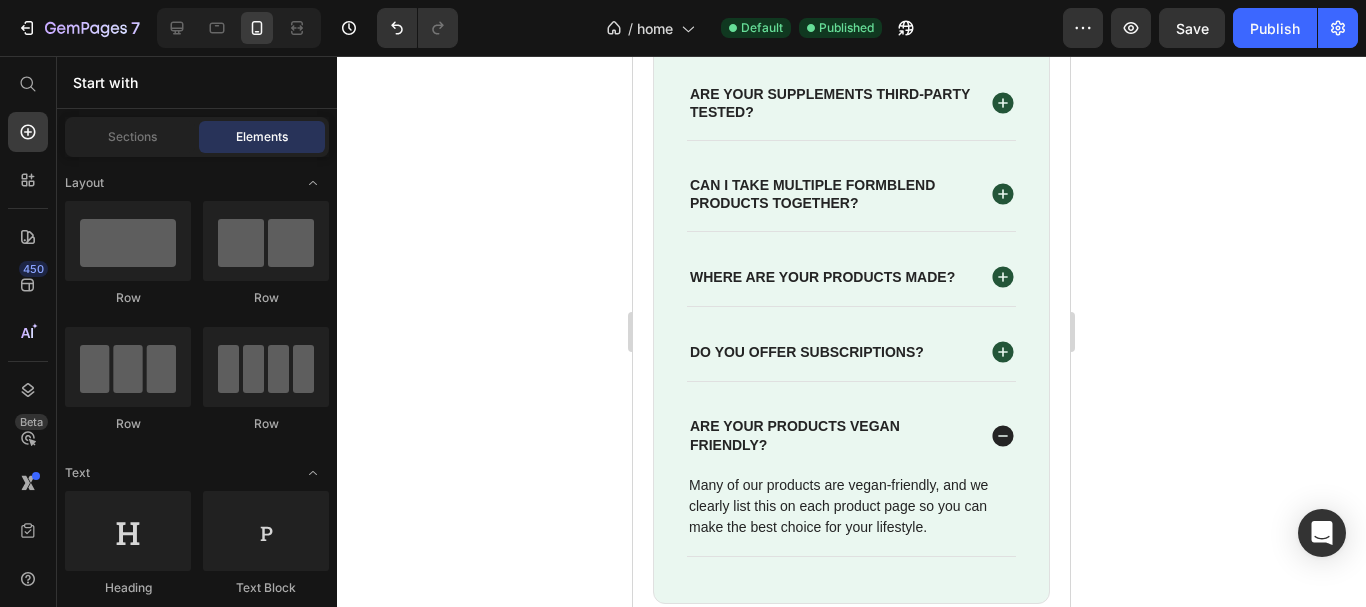 scroll, scrollTop: 4870, scrollLeft: 0, axis: vertical 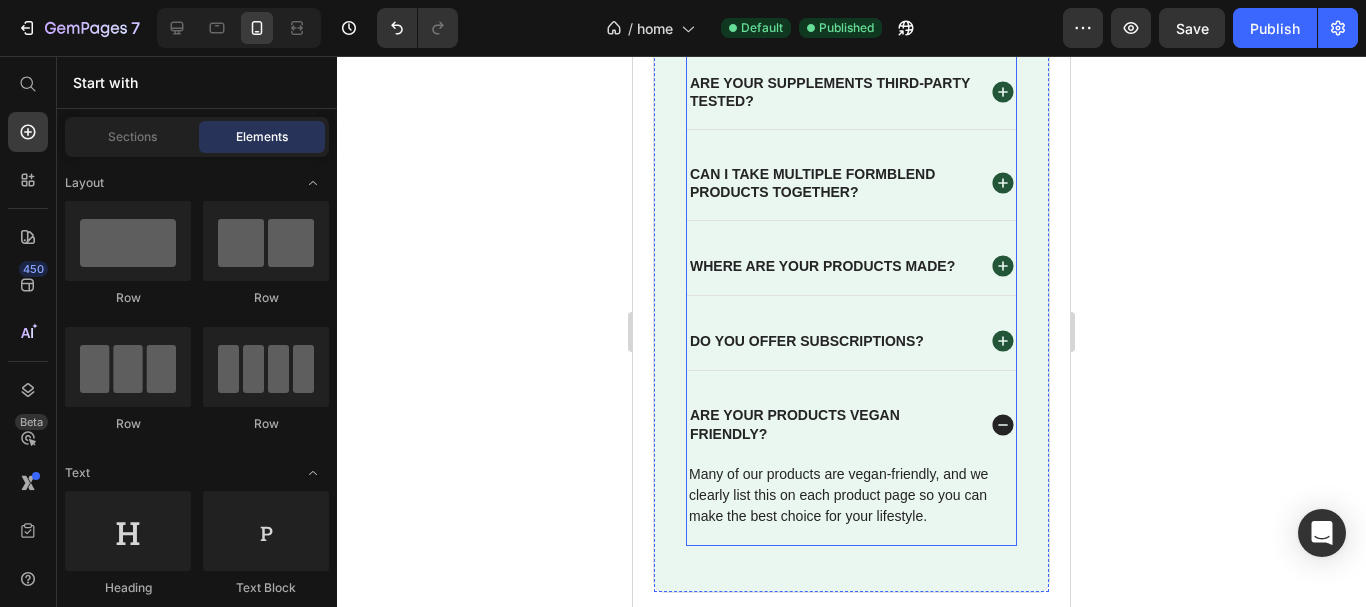 click 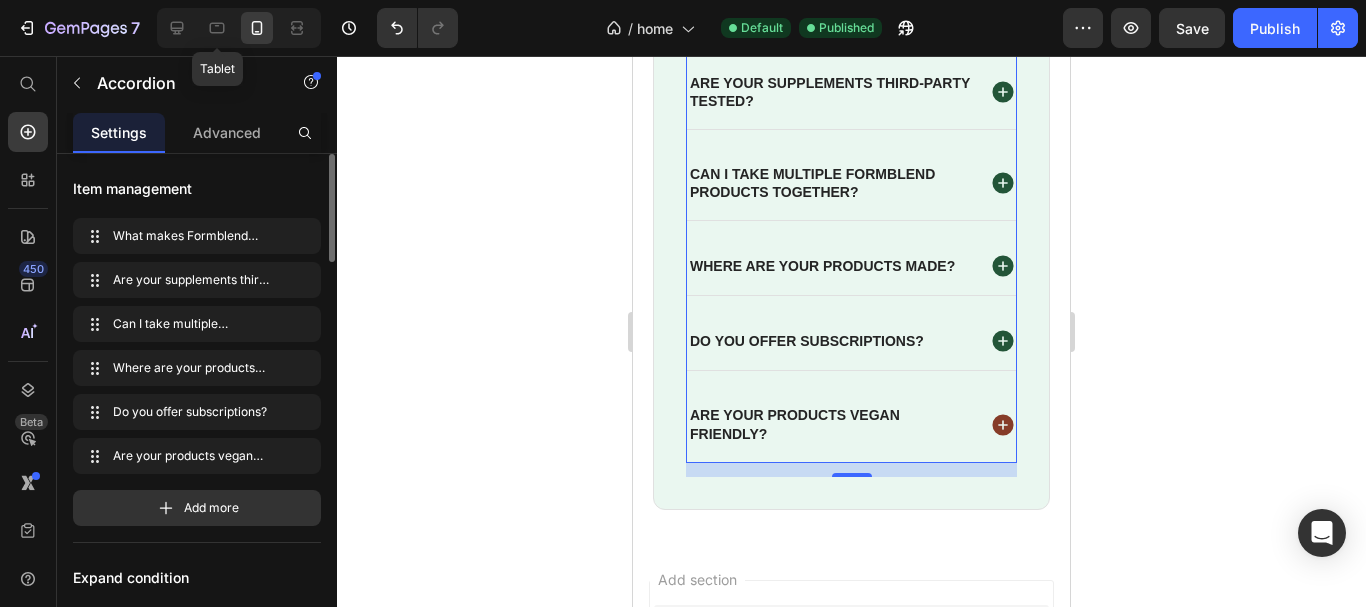click on "Tablet" at bounding box center (239, 28) 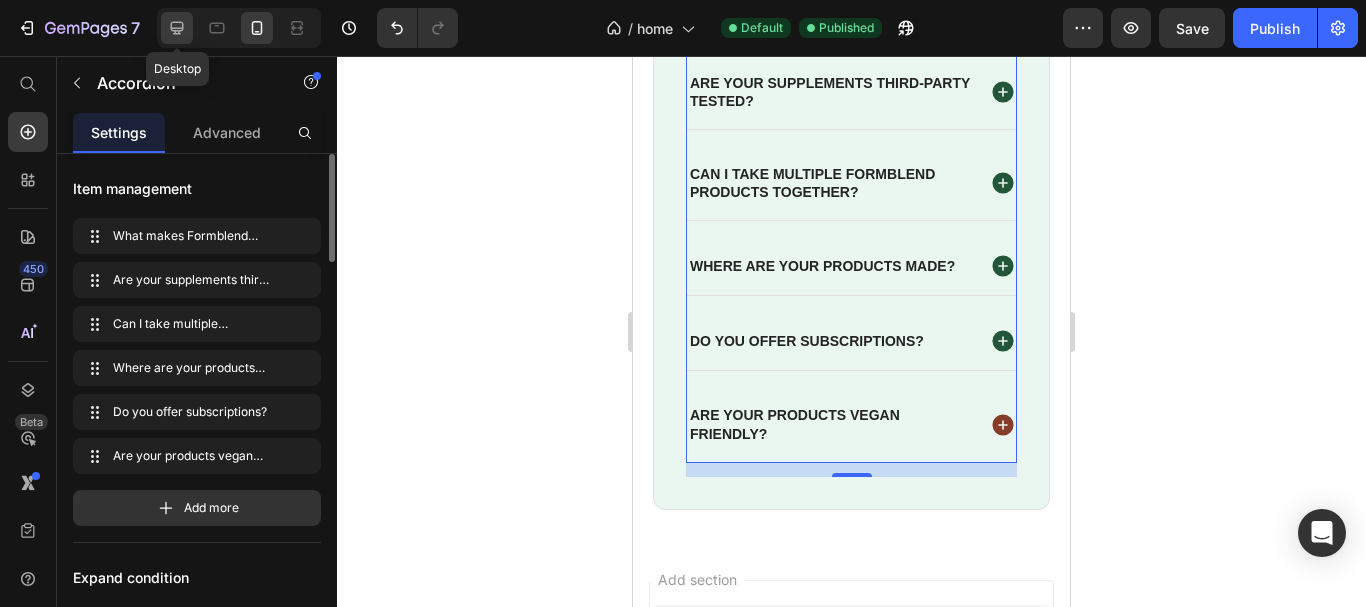 click 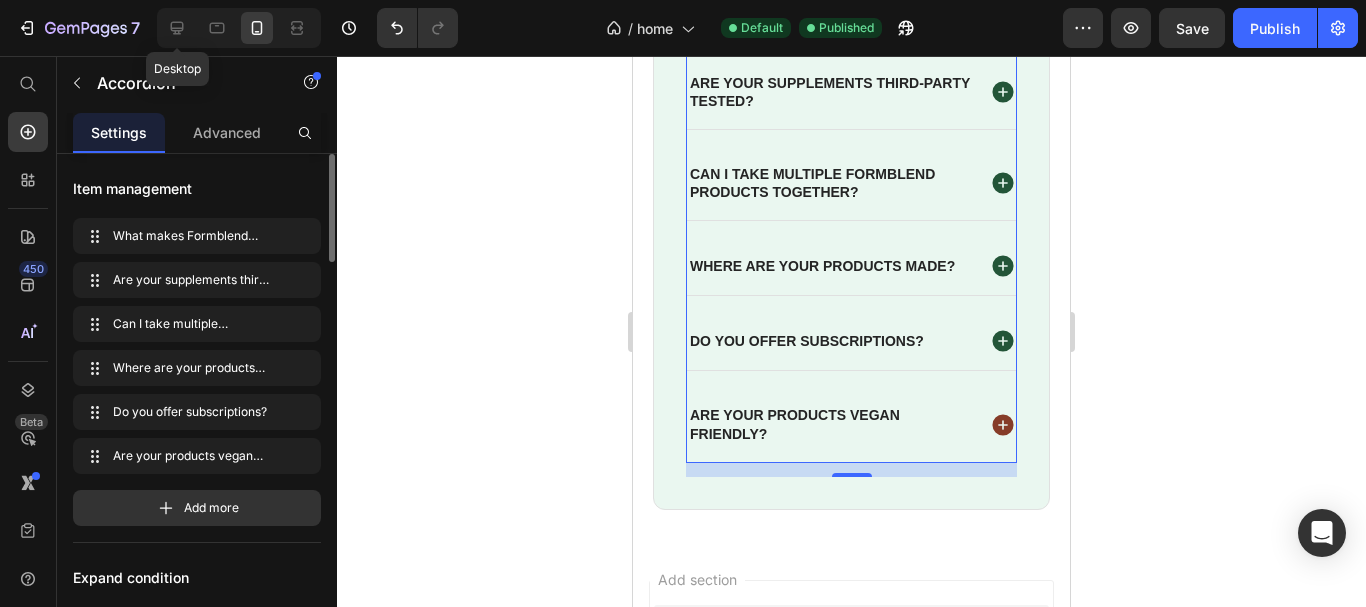 type on "16" 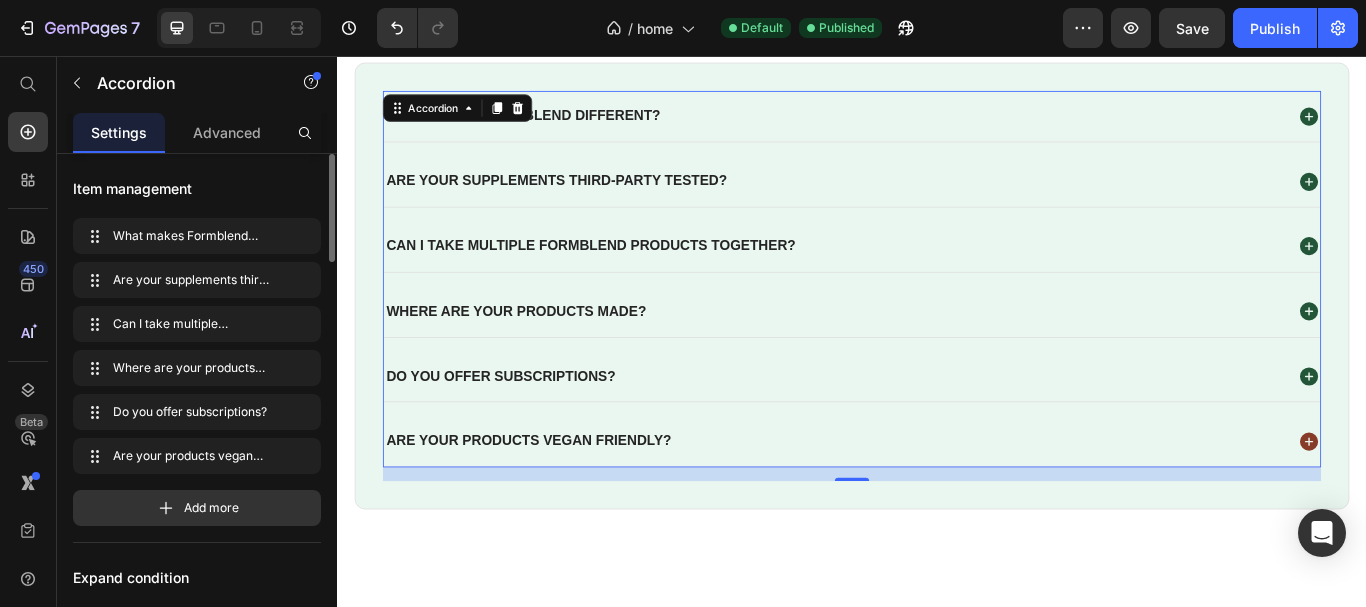 scroll, scrollTop: 4782, scrollLeft: 0, axis: vertical 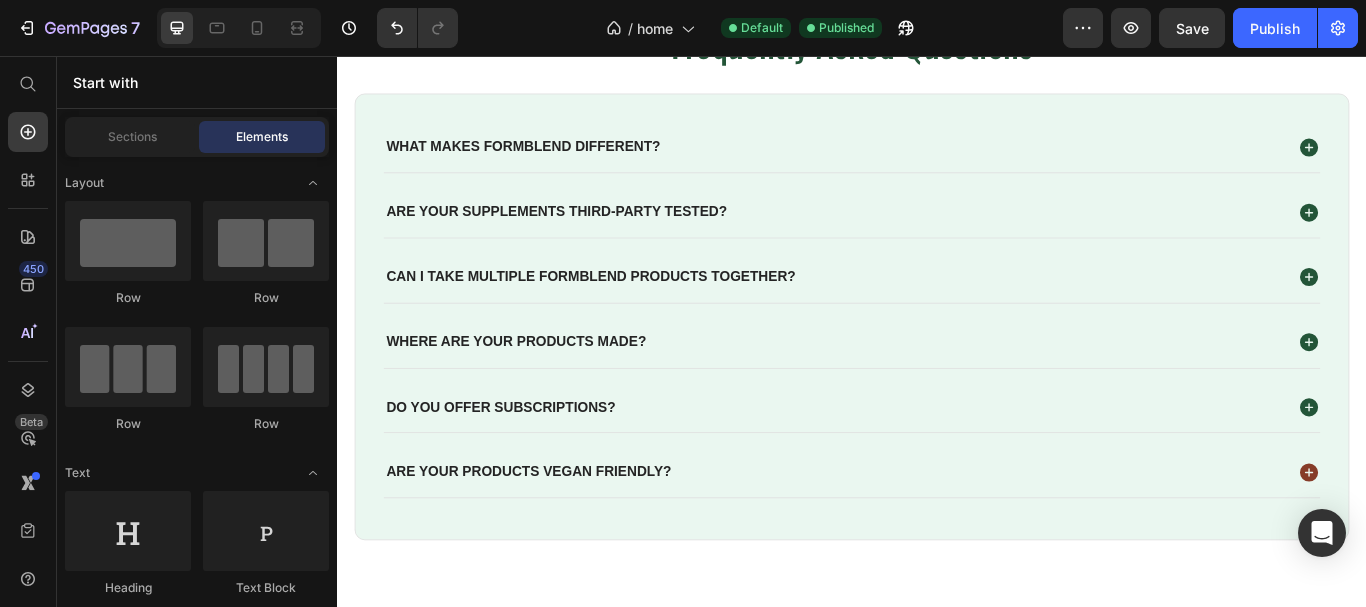 click on "Why We Started Formblend Heading We believe wellness should be simple, effective, and honest. Formblend was created to give you clean, science-backed supplements that fit seamlessly into your routine. No fillers, no fluff, no confusion. Whether you're training hard or taking care of your daily health, we're here to help you feel and perform your best every single day. Text Block SHOP NOW Button Image Row" at bounding box center (937, -373) 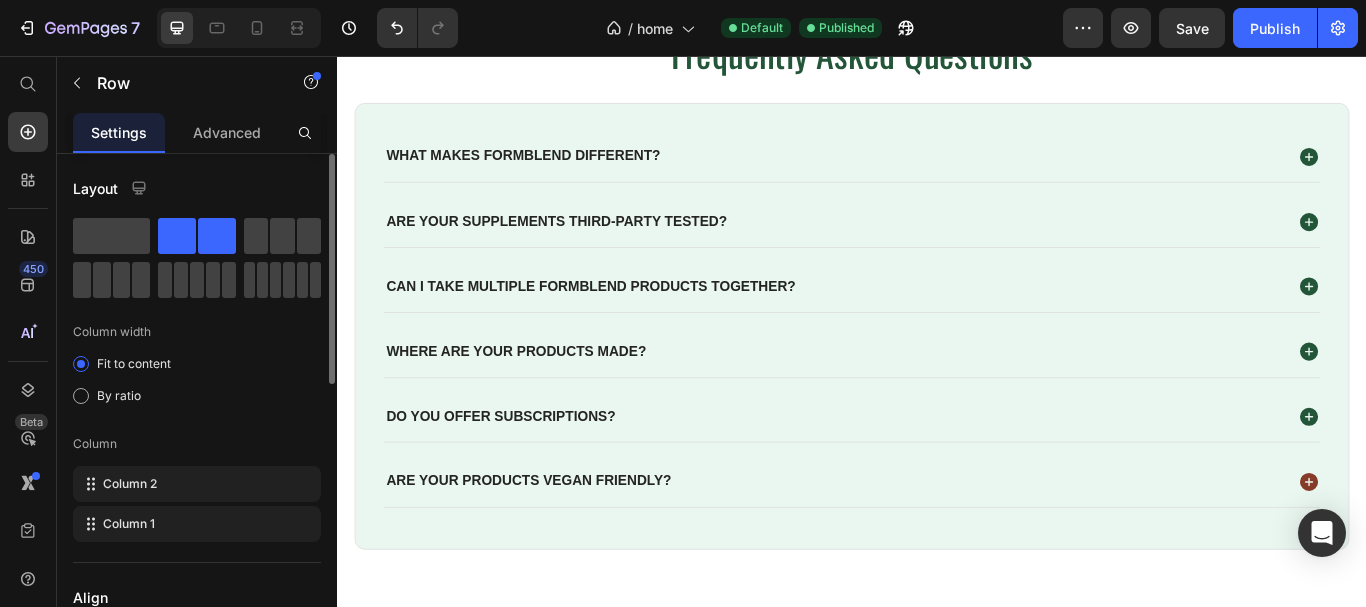 scroll, scrollTop: 4212, scrollLeft: 0, axis: vertical 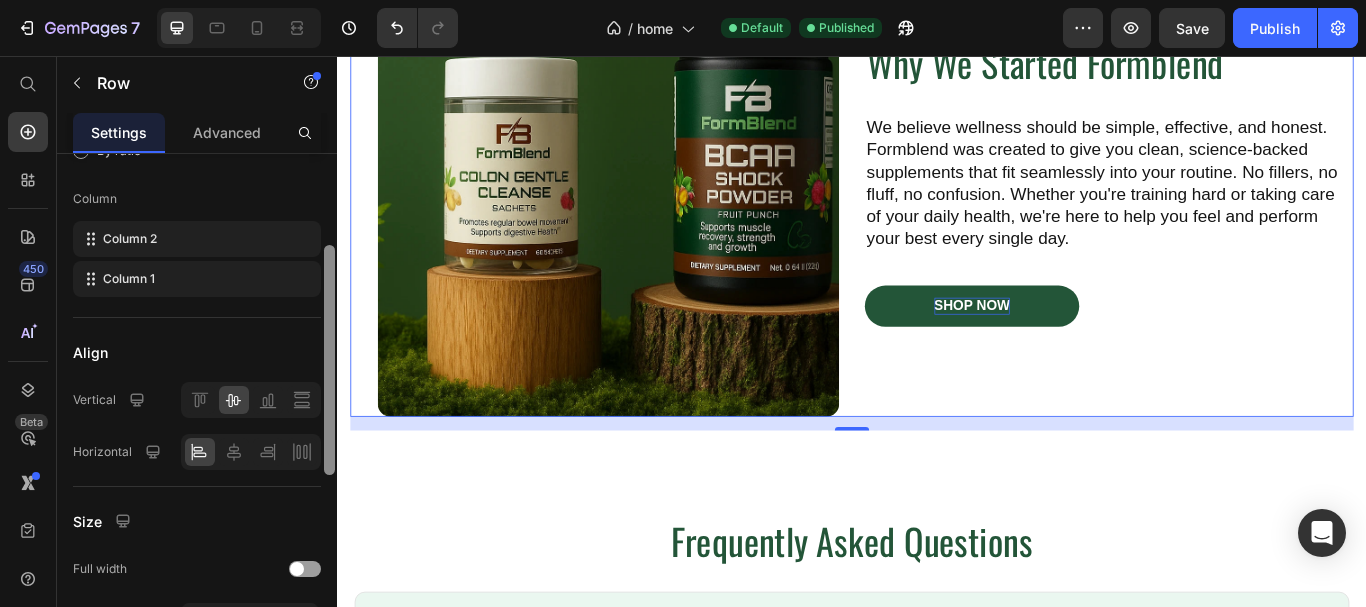 drag, startPoint x: 333, startPoint y: 233, endPoint x: 286, endPoint y: 344, distance: 120.54045 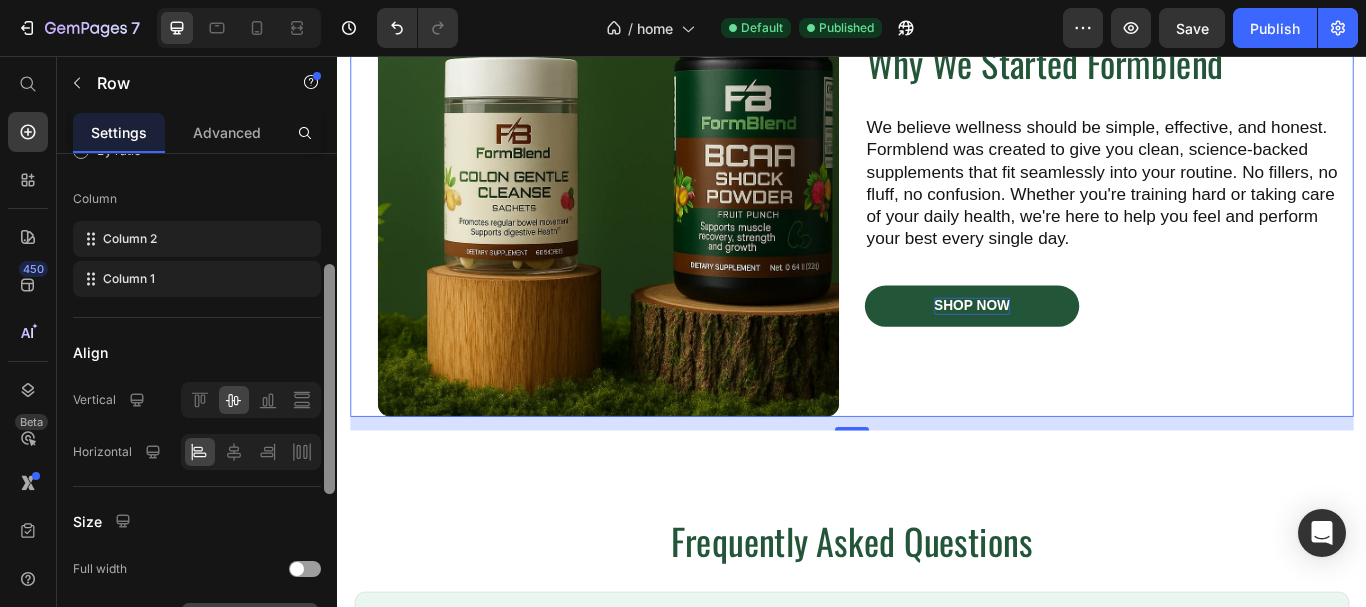 scroll, scrollTop: 442, scrollLeft: 0, axis: vertical 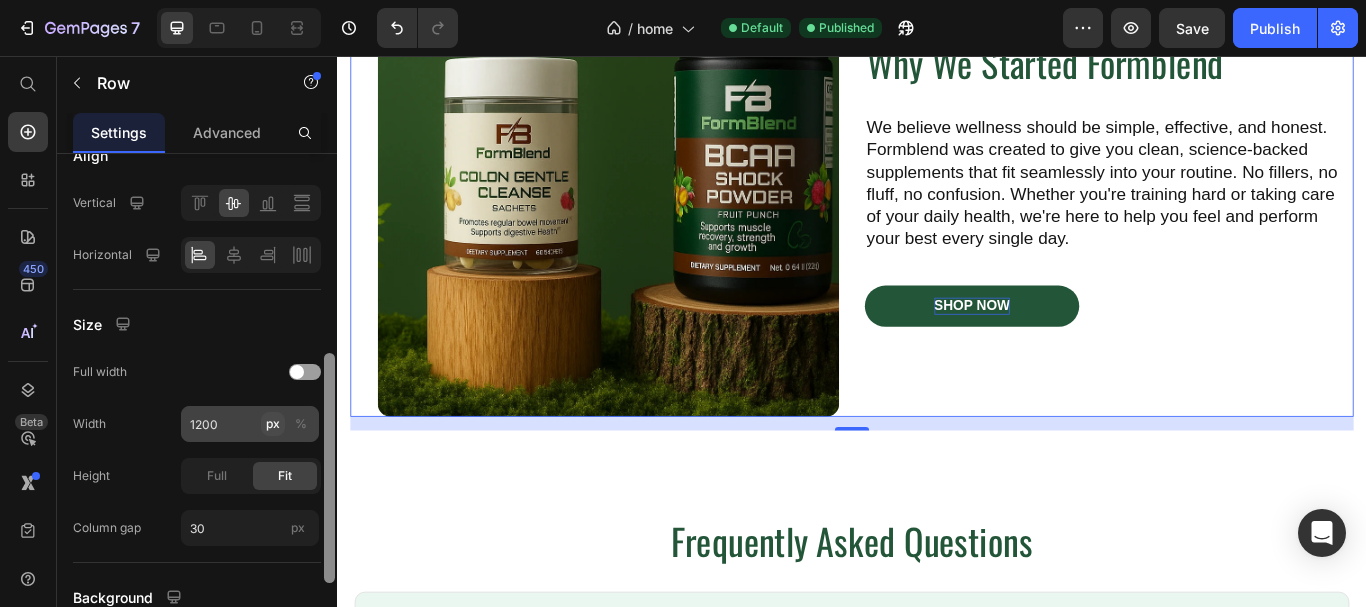 drag, startPoint x: 330, startPoint y: 334, endPoint x: 264, endPoint y: 423, distance: 110.80163 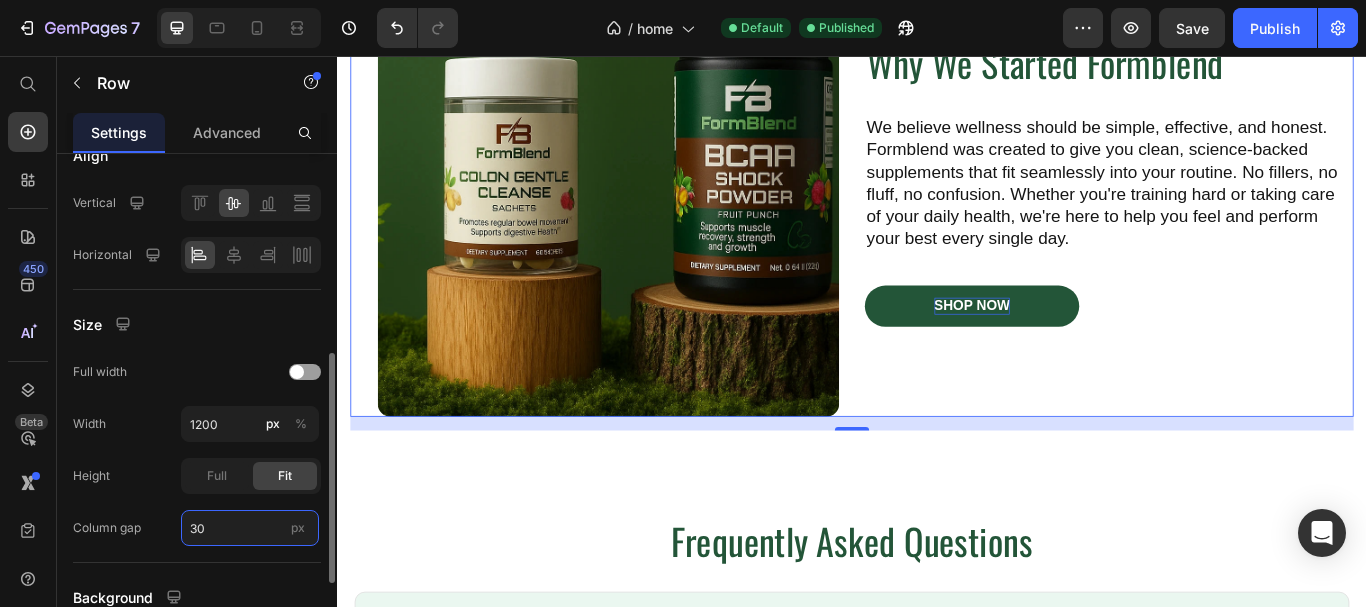 click on "30" at bounding box center [250, 528] 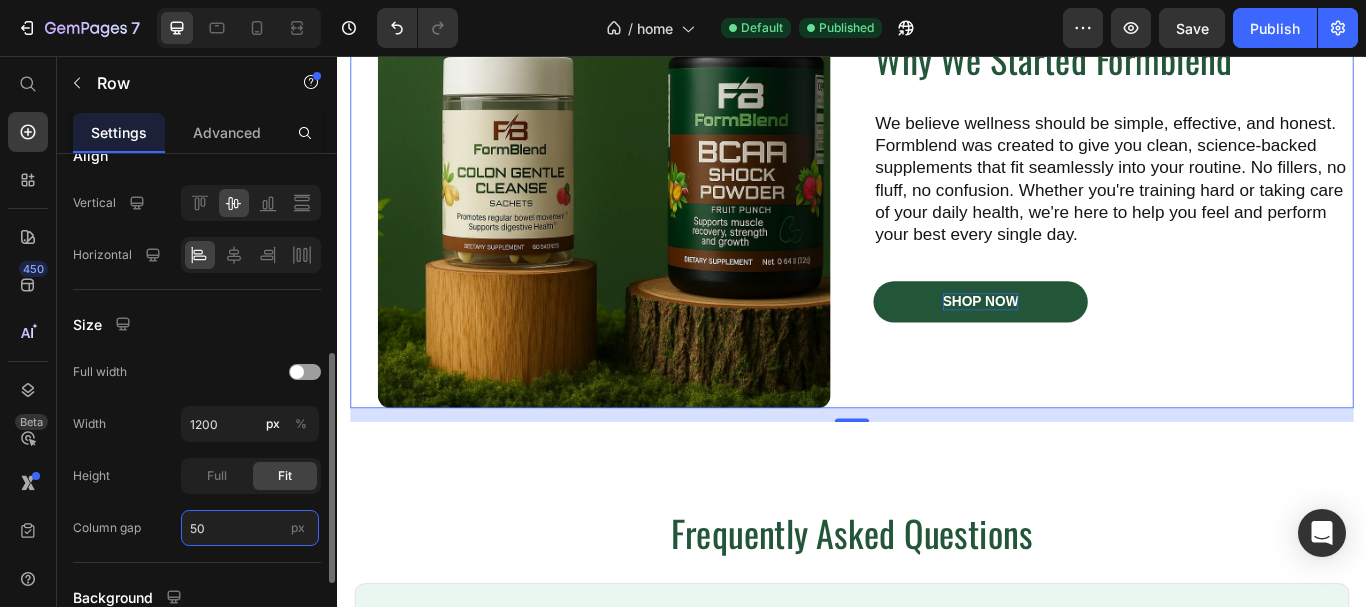 scroll, scrollTop: 4207, scrollLeft: 0, axis: vertical 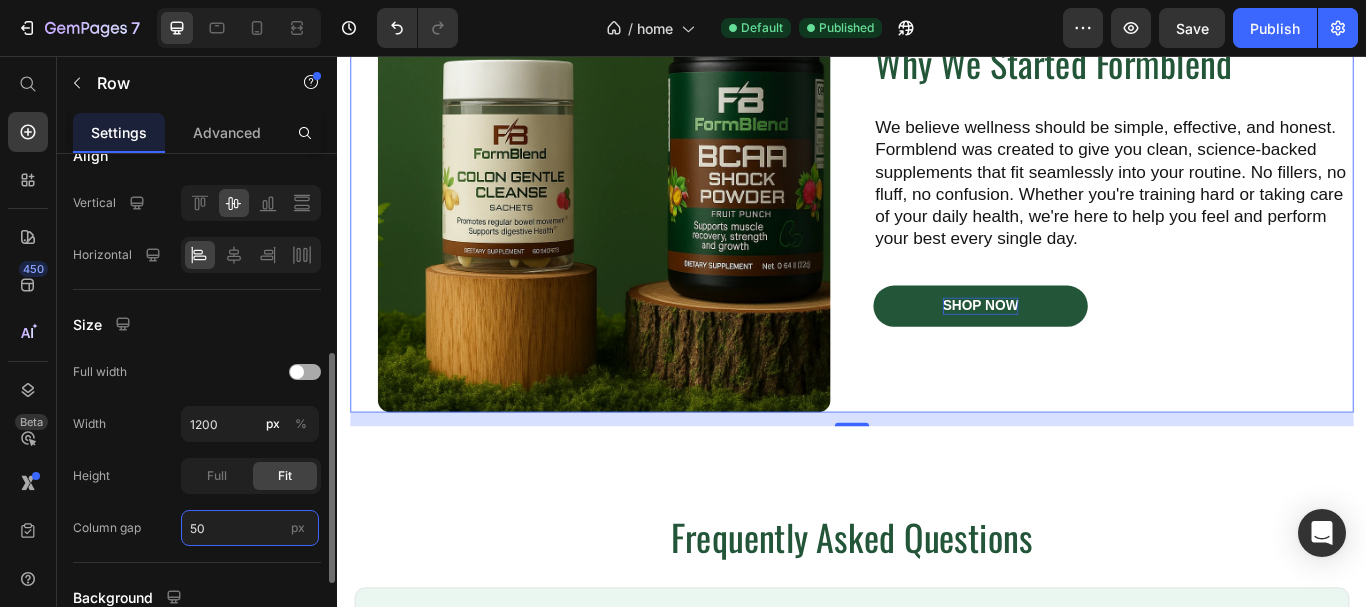 type on "50" 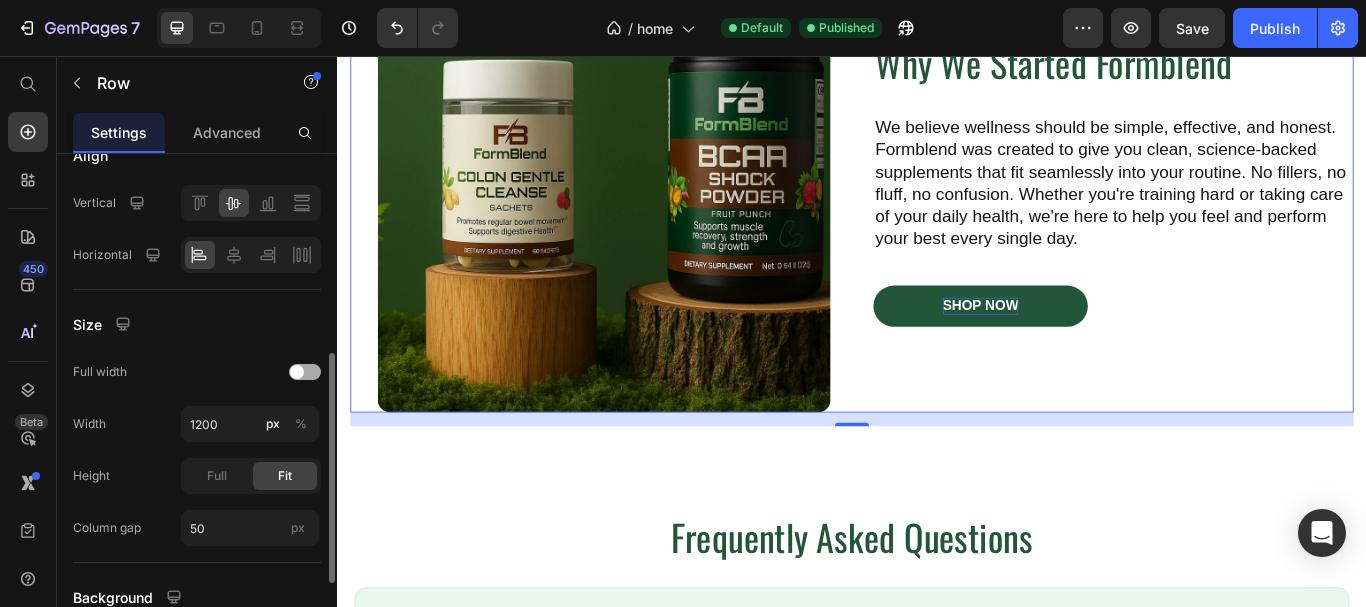 click on "Full width" 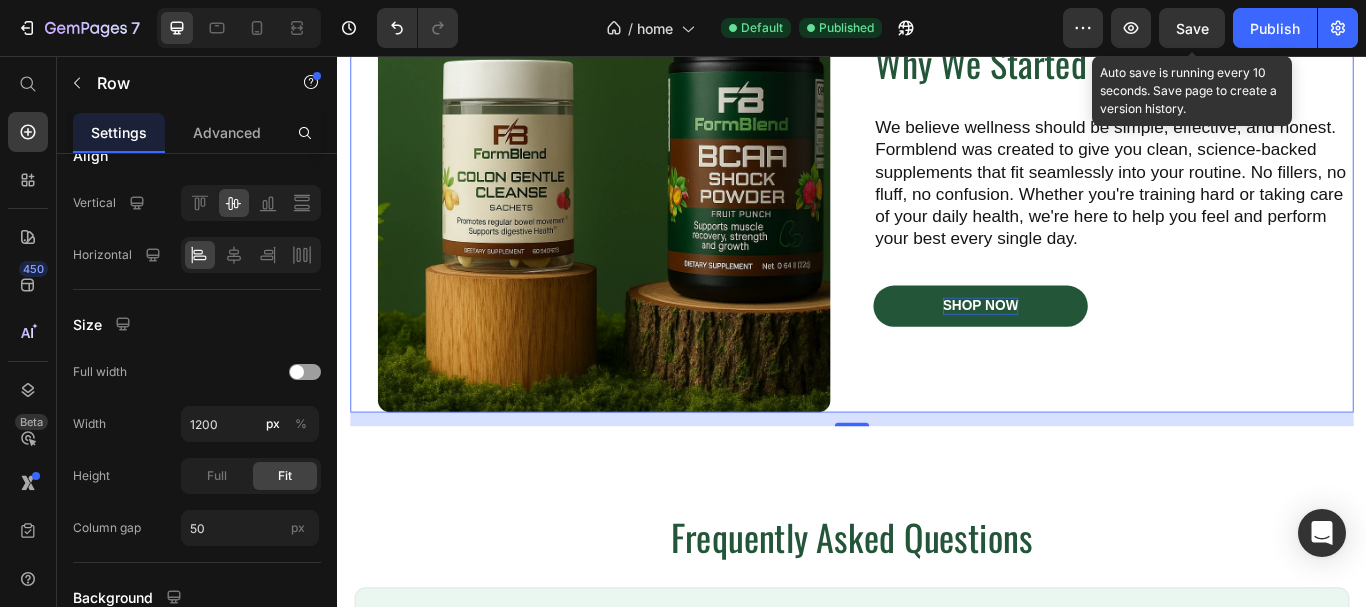 click on "Save" at bounding box center (1192, 28) 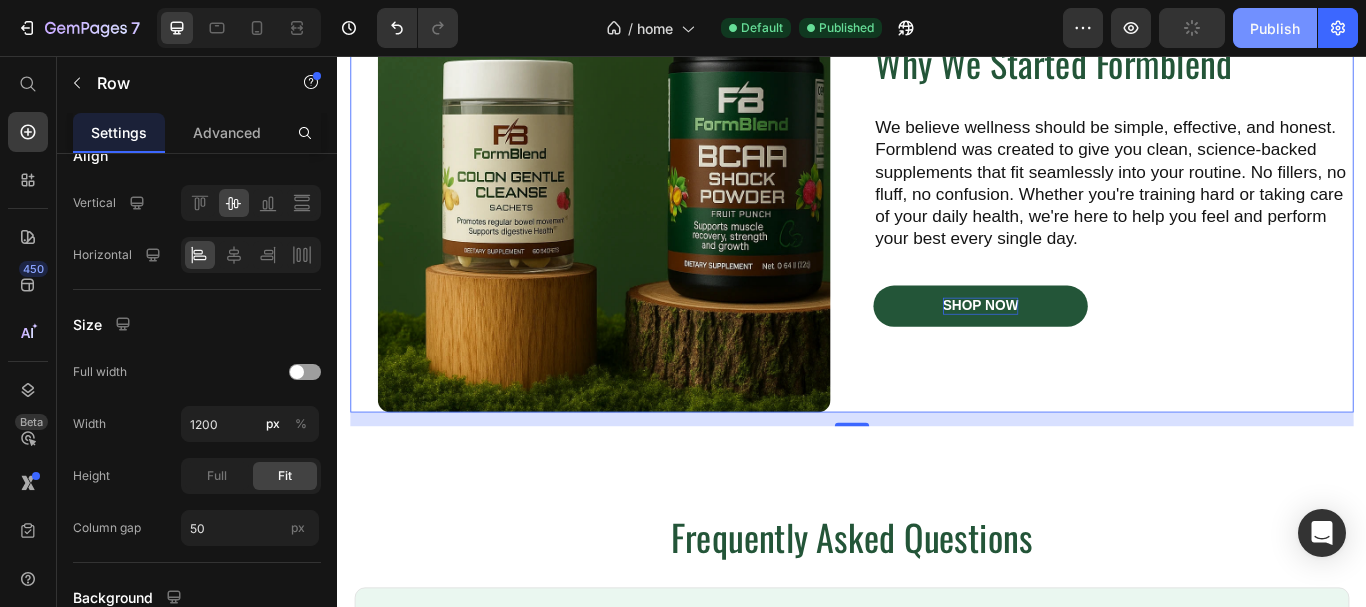 click on "Publish" 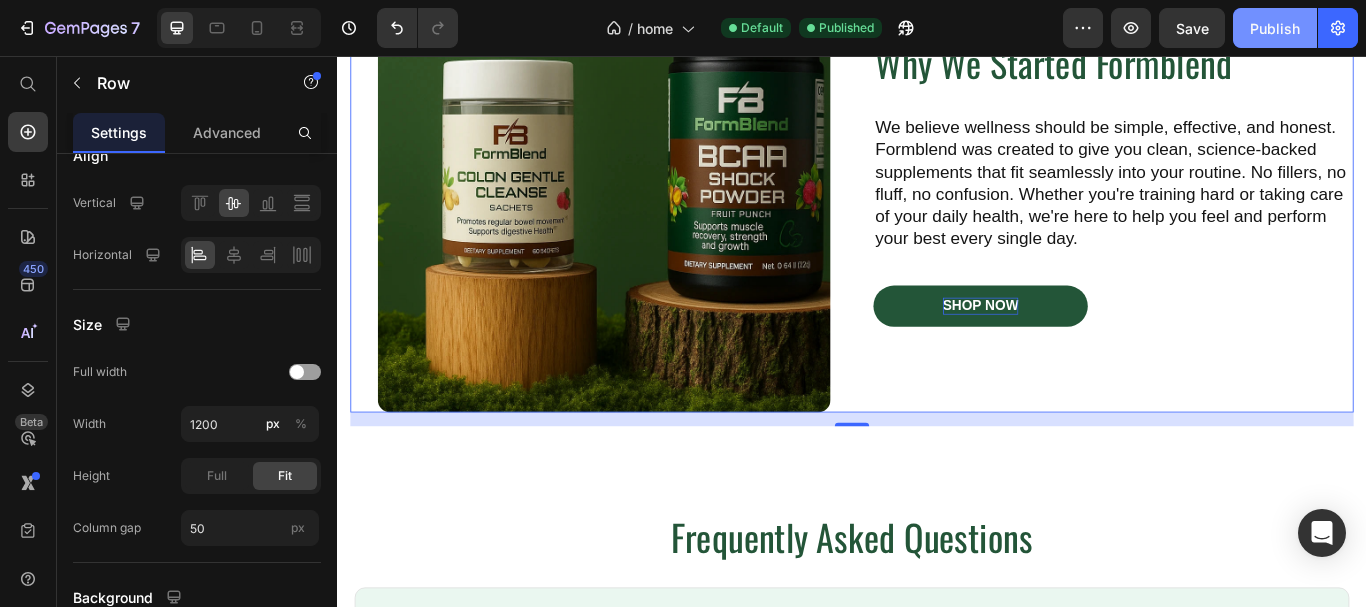 type 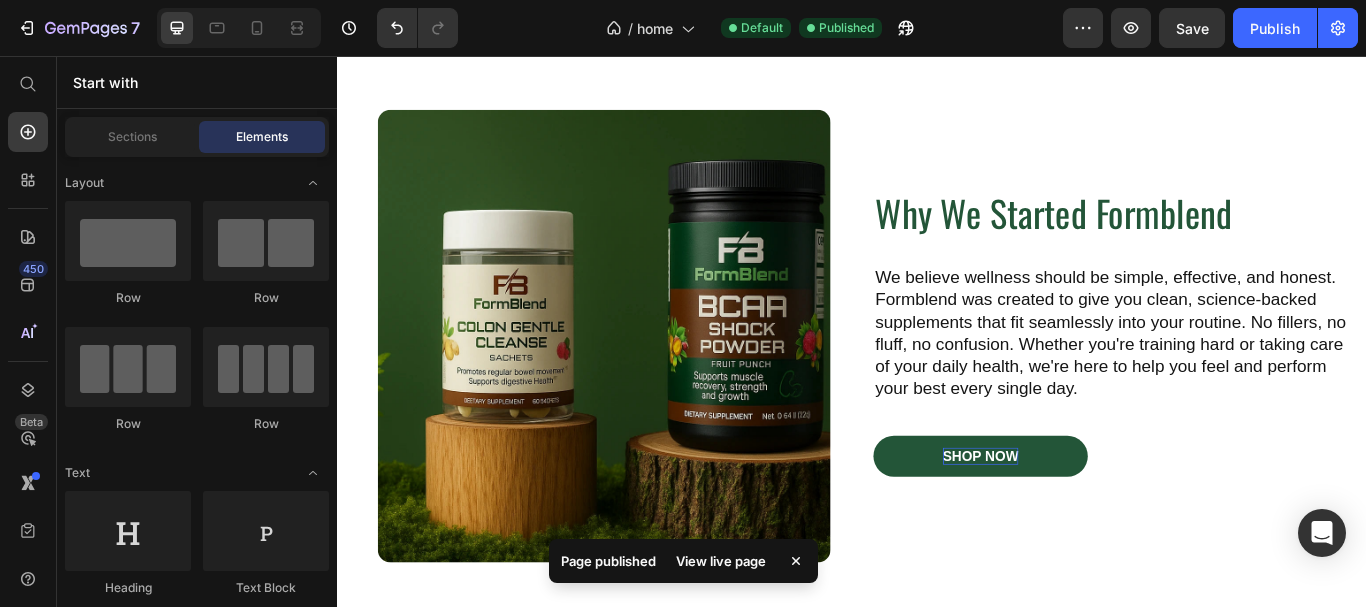 scroll, scrollTop: 4022, scrollLeft: 0, axis: vertical 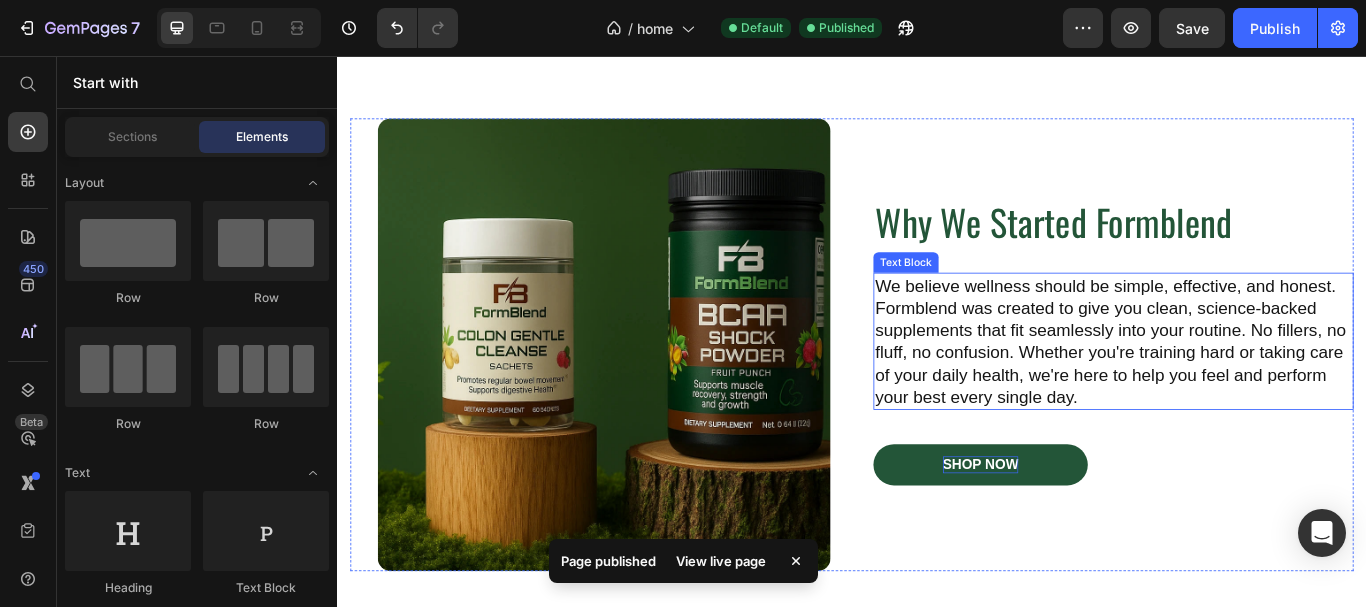 click on "We believe wellness should be simple, effective, and honest. Formblend was created to give you clean, science-backed supplements that fit seamlessly into your routine. No fillers, no fluff, no confusion. Whether you're training hard or taking care of your daily health, we're here to help you feel and perform your best every single day." at bounding box center [1242, 389] 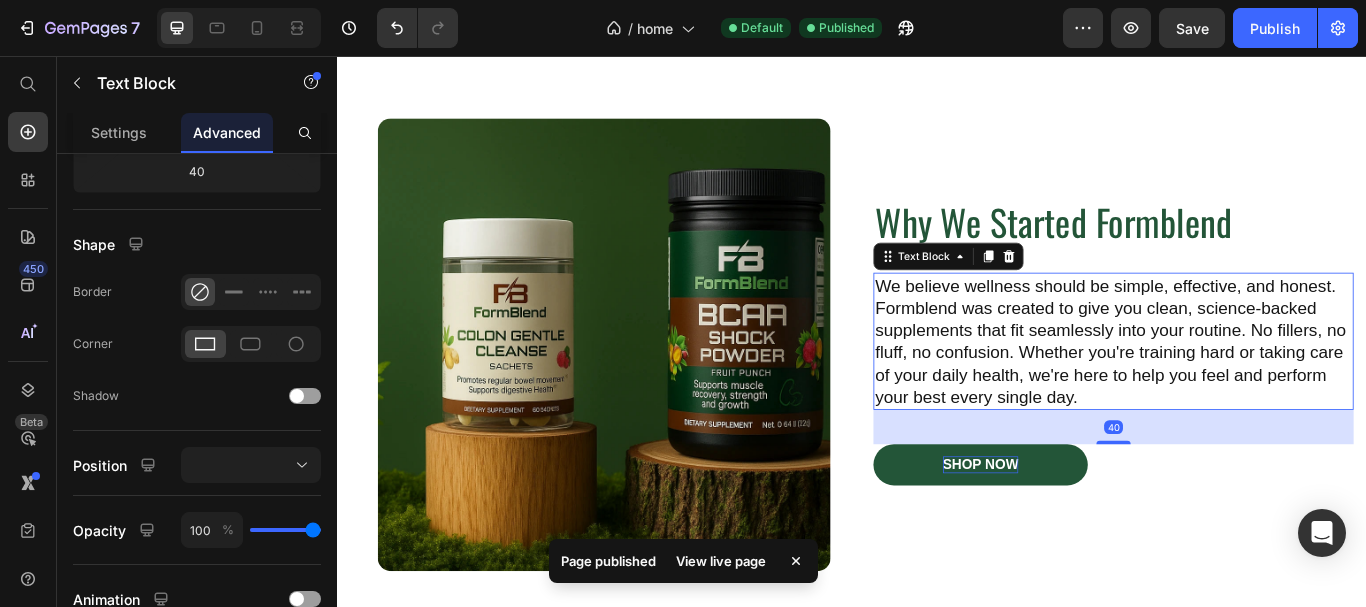 scroll, scrollTop: 0, scrollLeft: 0, axis: both 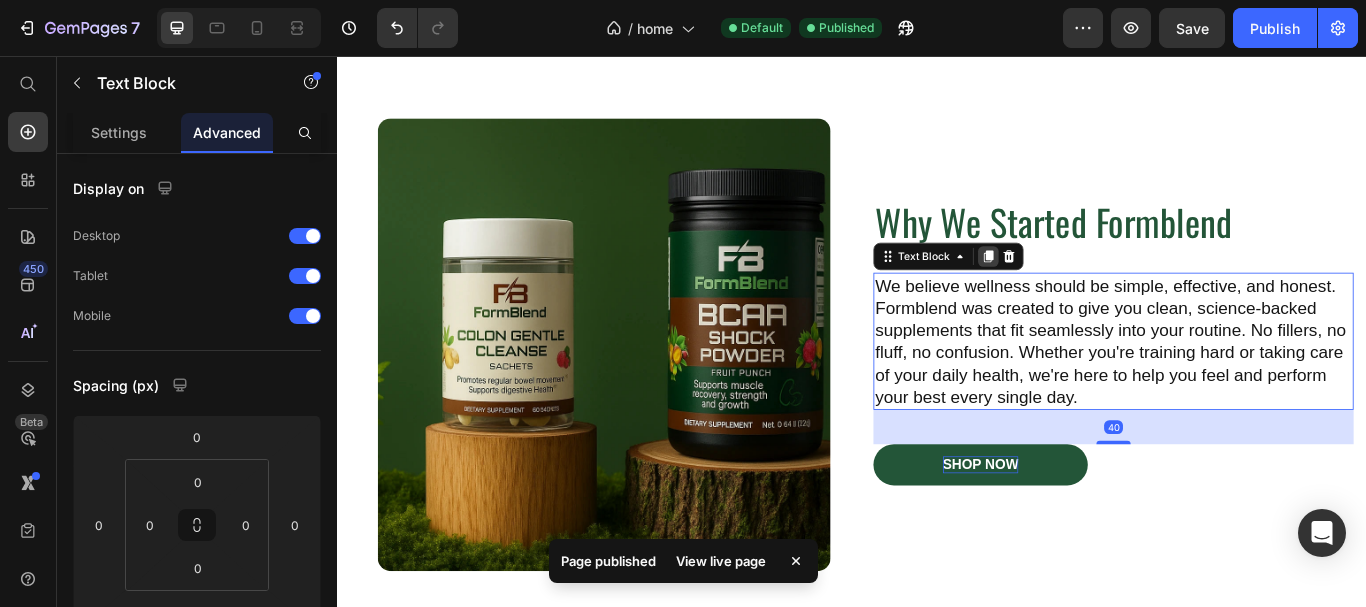 click 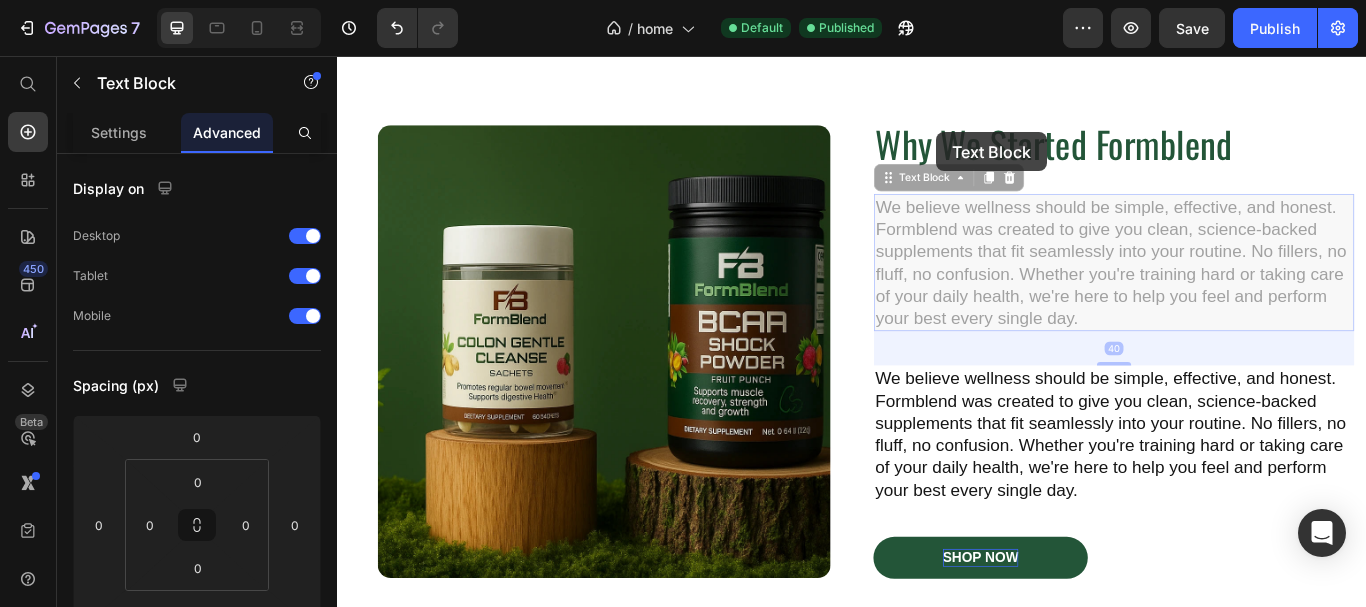 drag, startPoint x: 997, startPoint y: 201, endPoint x: 1036, endPoint y: 145, distance: 68.24222 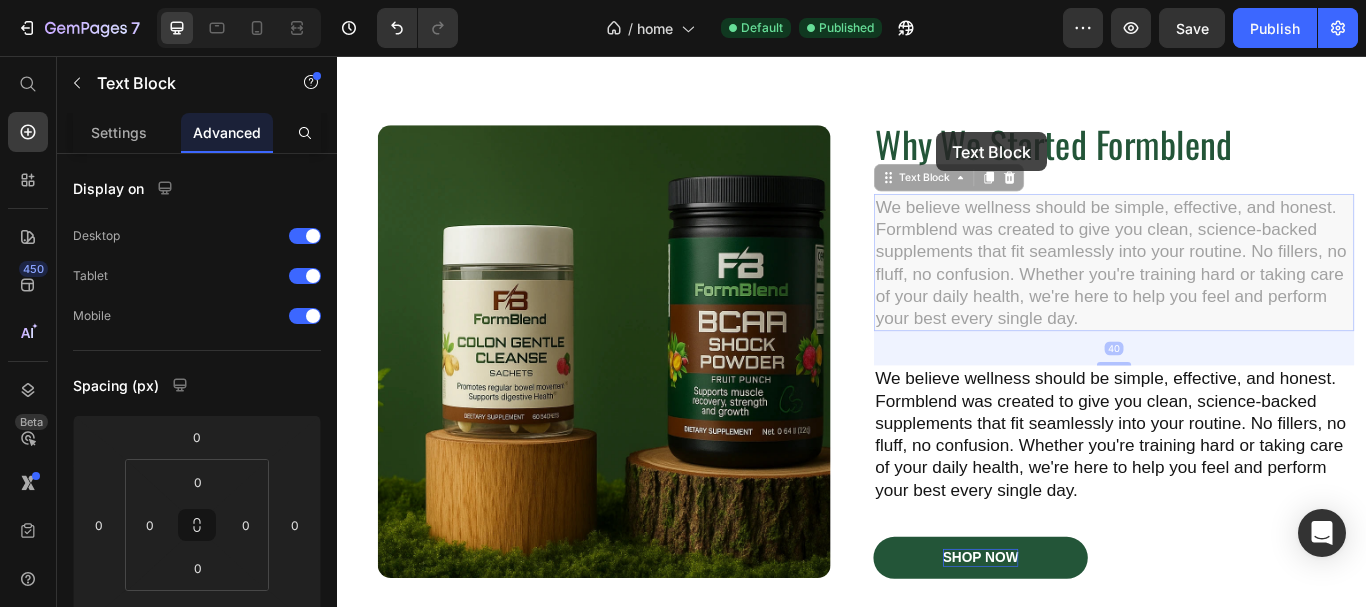 click on "Icon Icon Icon Icon Icon Icon List 5/5 rating Text Block Row “Wasn’t sure about supplements before, but Formblend changed my mind. I take the BCAA before workouts and I feel less drained after. Even my trainer noticed the difference.” Text Block – [LAST] J. Text Block Row Row Image Icon Icon Icon Icon Icon Icon List 5/5 rating Text Block Row “I love that I don’t have to think twice about what’s in these products. They’re clean, taste good, and I actually look forward to taking them.” Text Block – [LAST] P. Text Block Row Row Image Icon Icon Icon Icon Icon Icon List 5/5 rating Text Block Row “I travel a lot for work and these supplements help me stay on track. The gummies are a small daily ritual I enjoy, and the gut capsules have really helped my digestion.” Text Block [FIRST] [LAST] Text Block Row Row Image Icon Icon Icon Icon Icon Icon List 5/5 rating Text Block Row Text Block – [LAST] S. Text Block Row Row Image Icon Icon Icon Icon Icon Icon List 5/5 rating Text Block Row Text Block" at bounding box center [937, -1093] 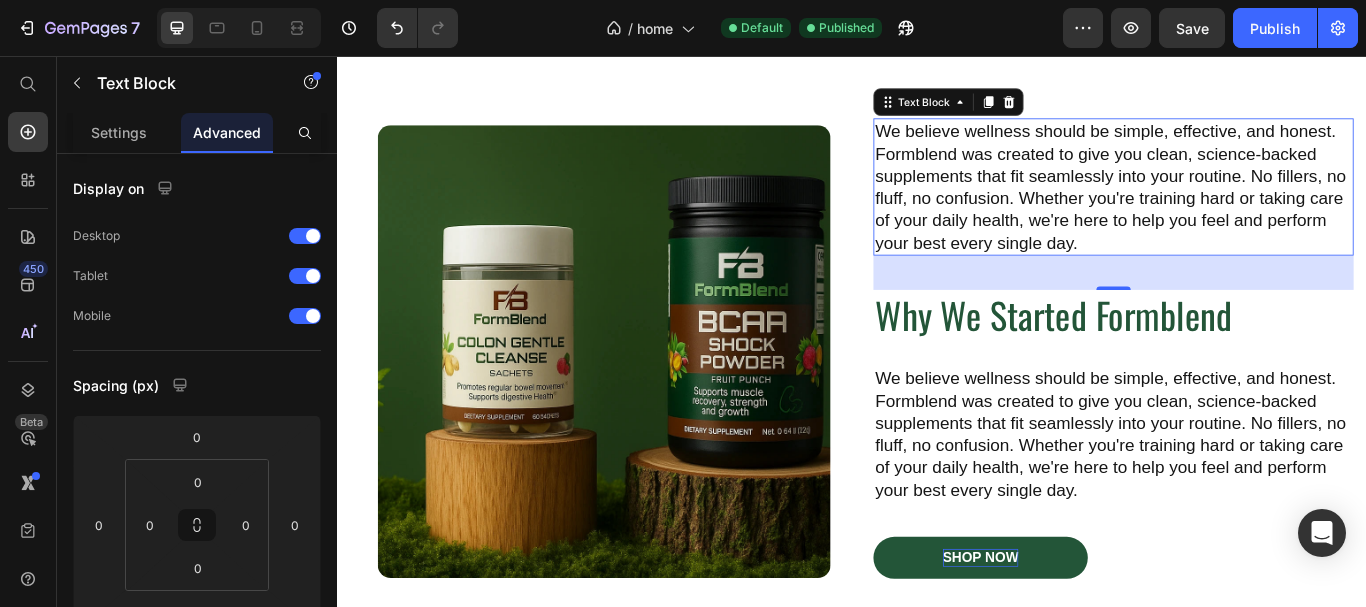 click on "We believe wellness should be simple, effective, and honest. Formblend was created to give you clean, science-backed supplements that fit seamlessly into your routine. No fillers, no fluff, no confusion. Whether you're training hard or taking care of your daily health, we're here to help you feel and perform your best every single day." at bounding box center (1242, 209) 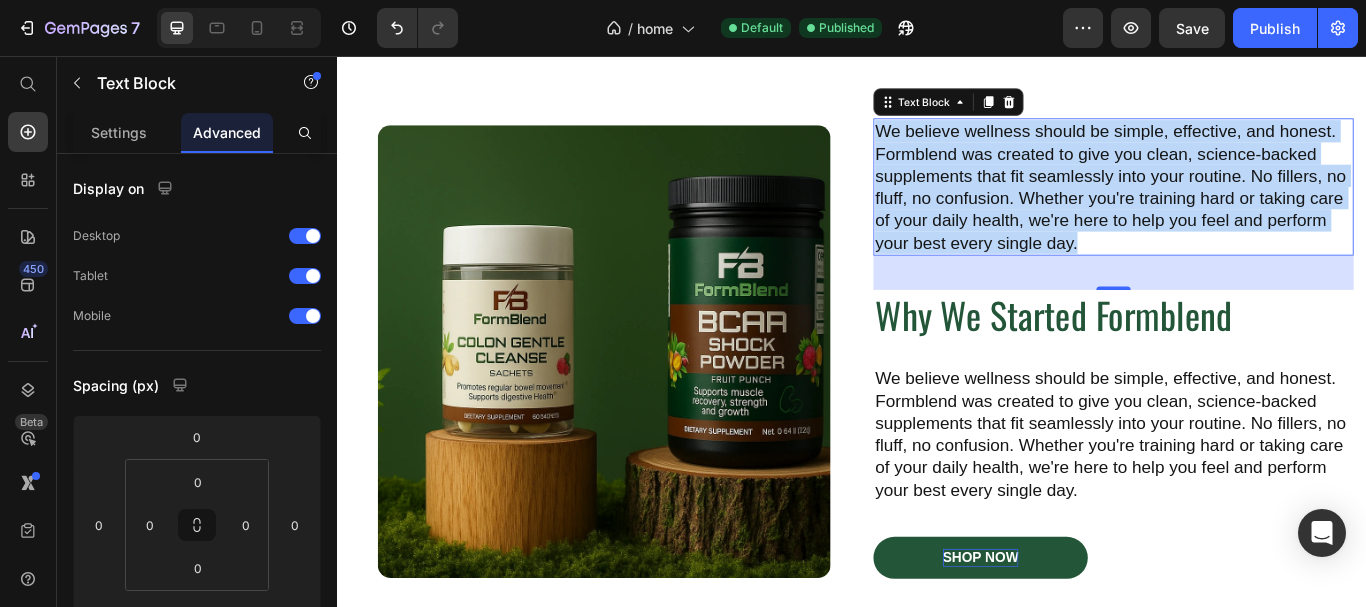 click on "We believe wellness should be simple, effective, and honest. Formblend was created to give you clean, science-backed supplements that fit seamlessly into your routine. No fillers, no fluff, no confusion. Whether you're training hard or taking care of your daily health, we're here to help you feel and perform your best every single day." at bounding box center [1242, 209] 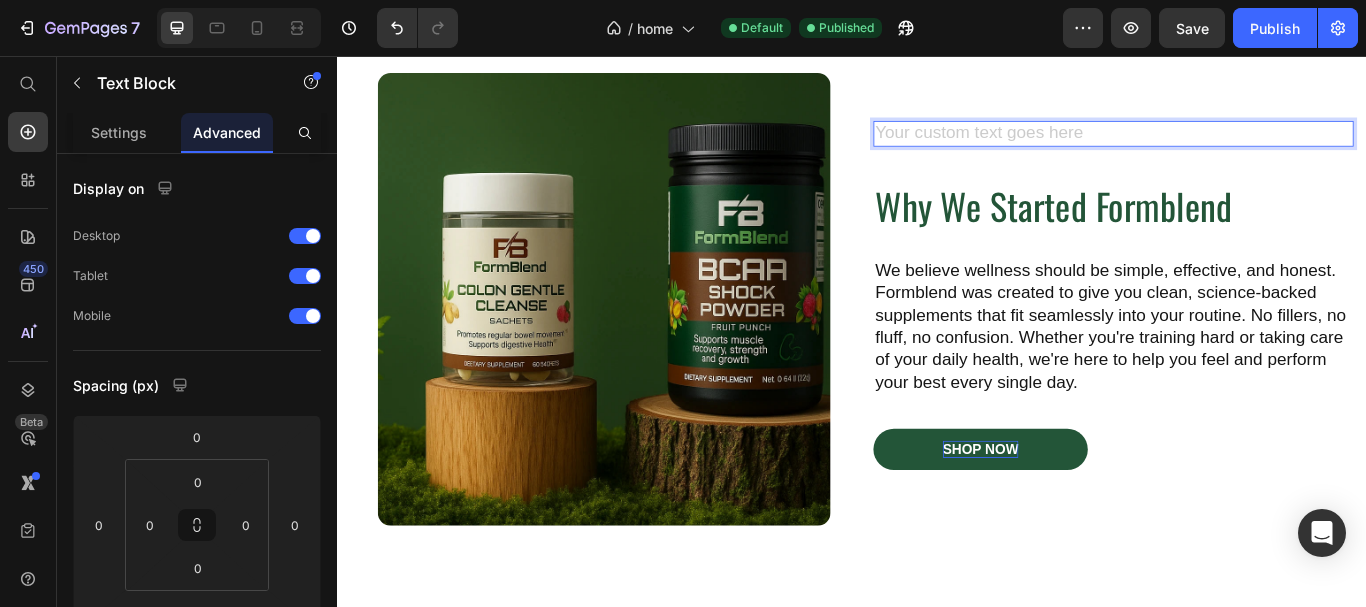 scroll, scrollTop: 4062, scrollLeft: 0, axis: vertical 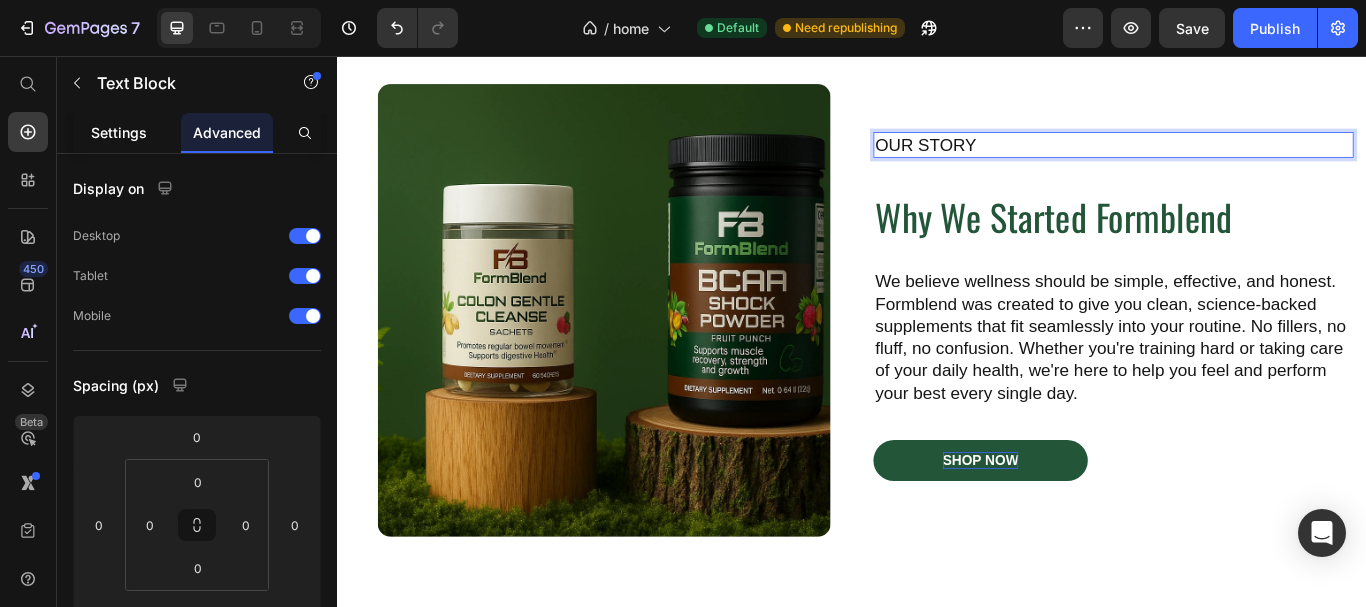click on "Settings" at bounding box center [119, 132] 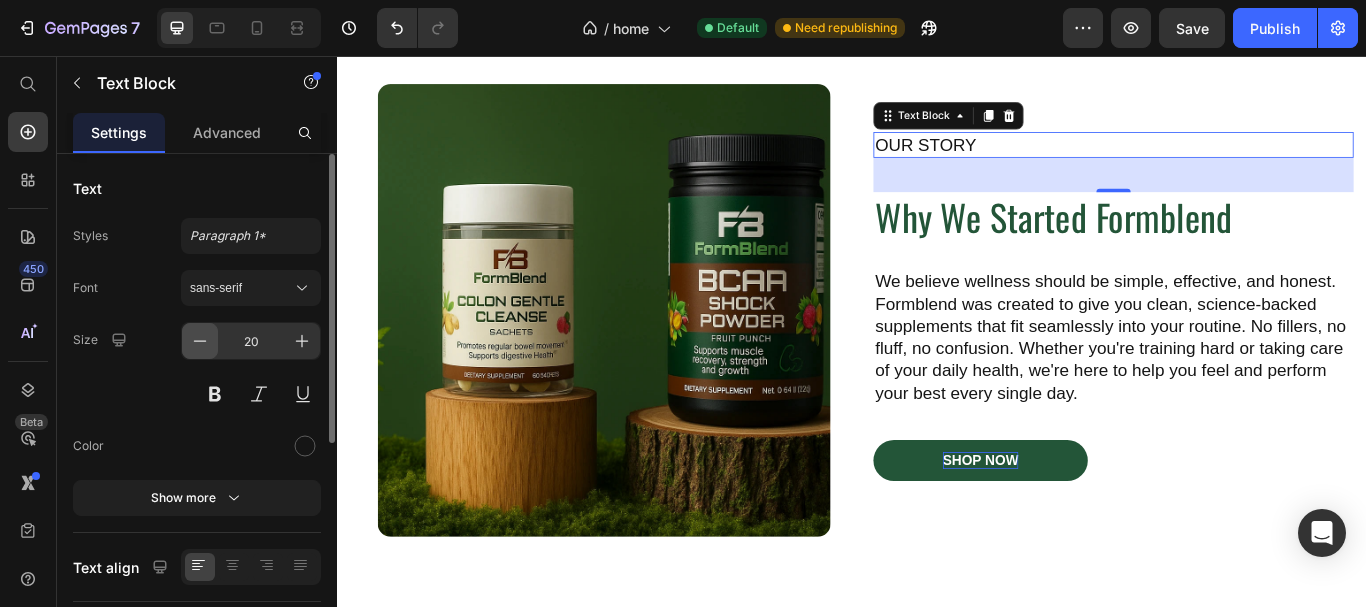 click at bounding box center (200, 341) 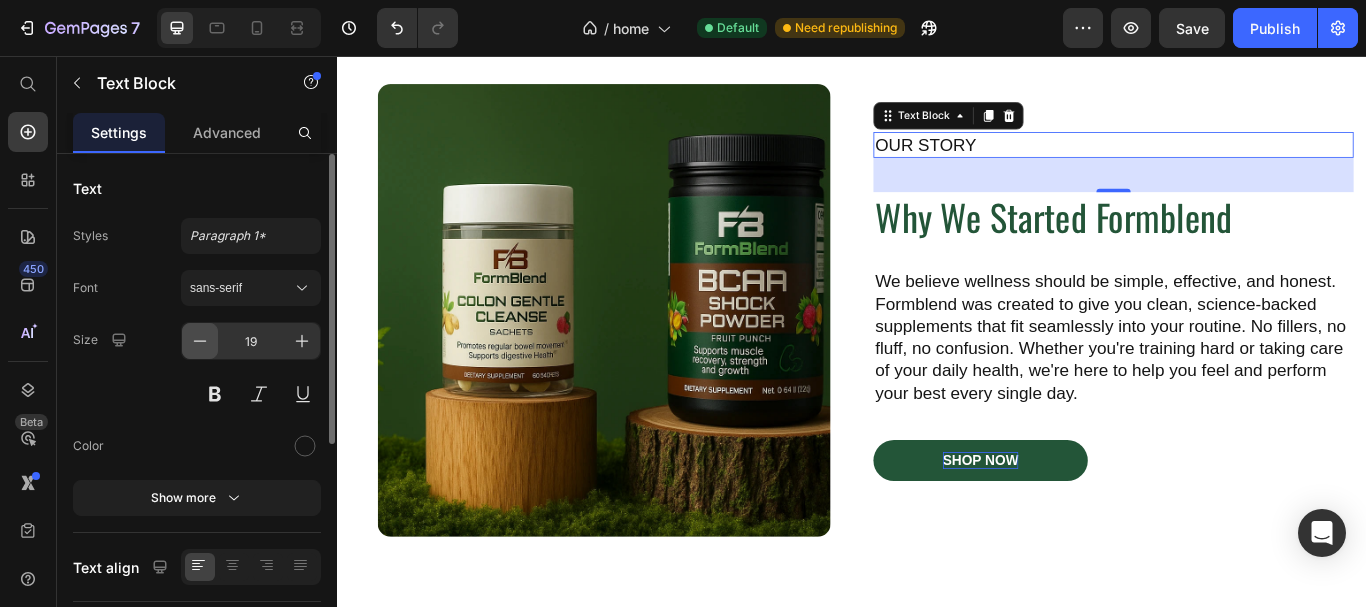 click at bounding box center (200, 341) 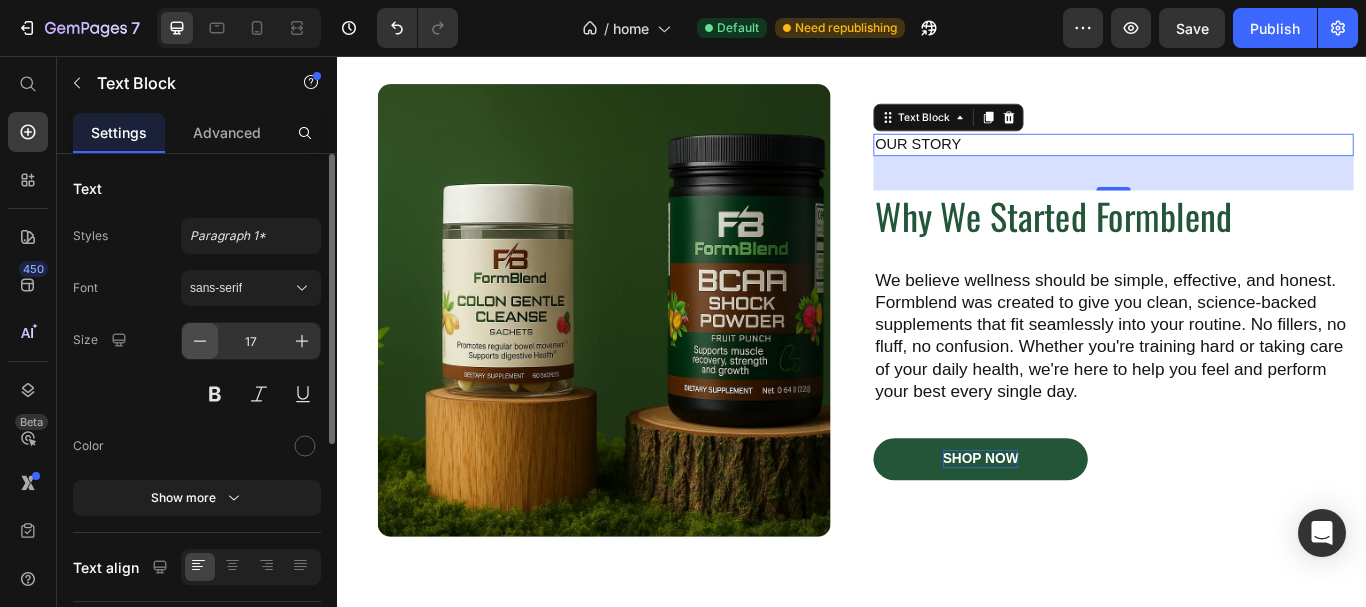 click at bounding box center [200, 341] 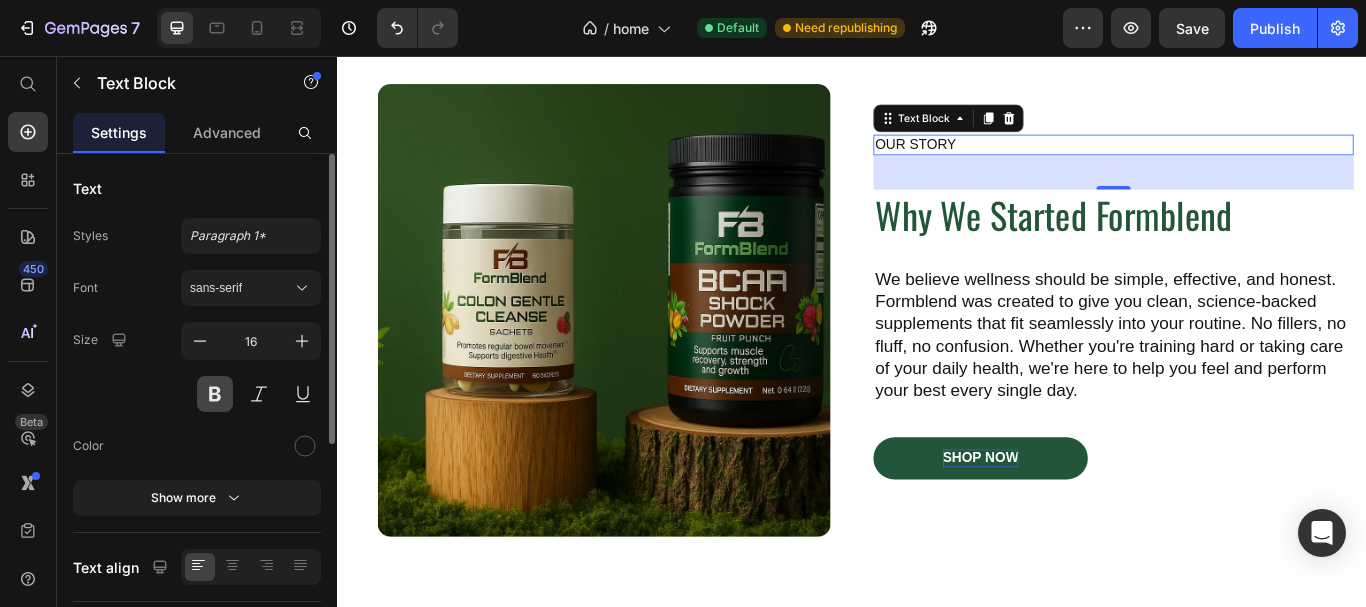 click at bounding box center (215, 394) 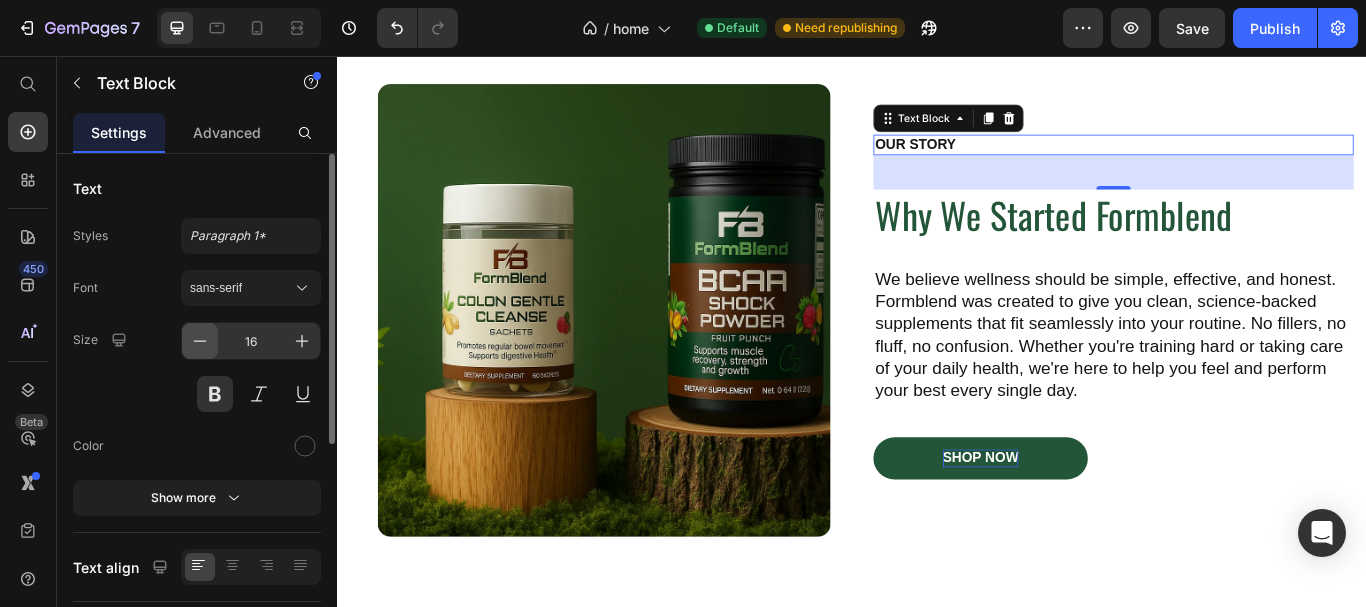 click 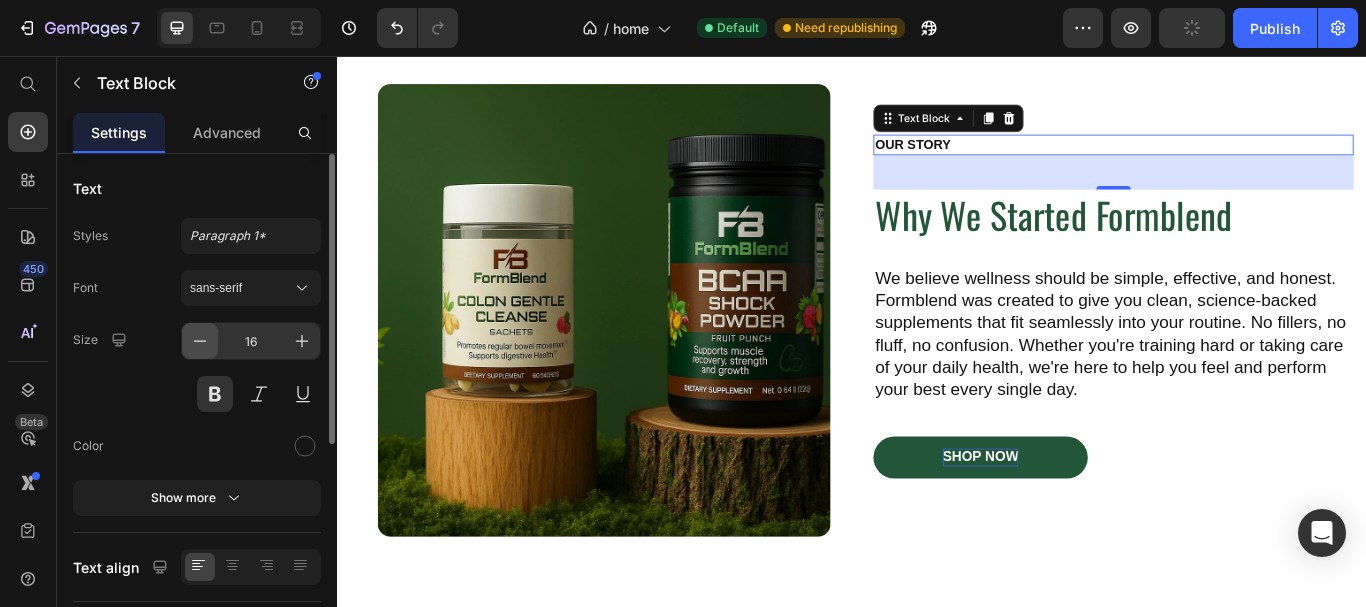 type on "15" 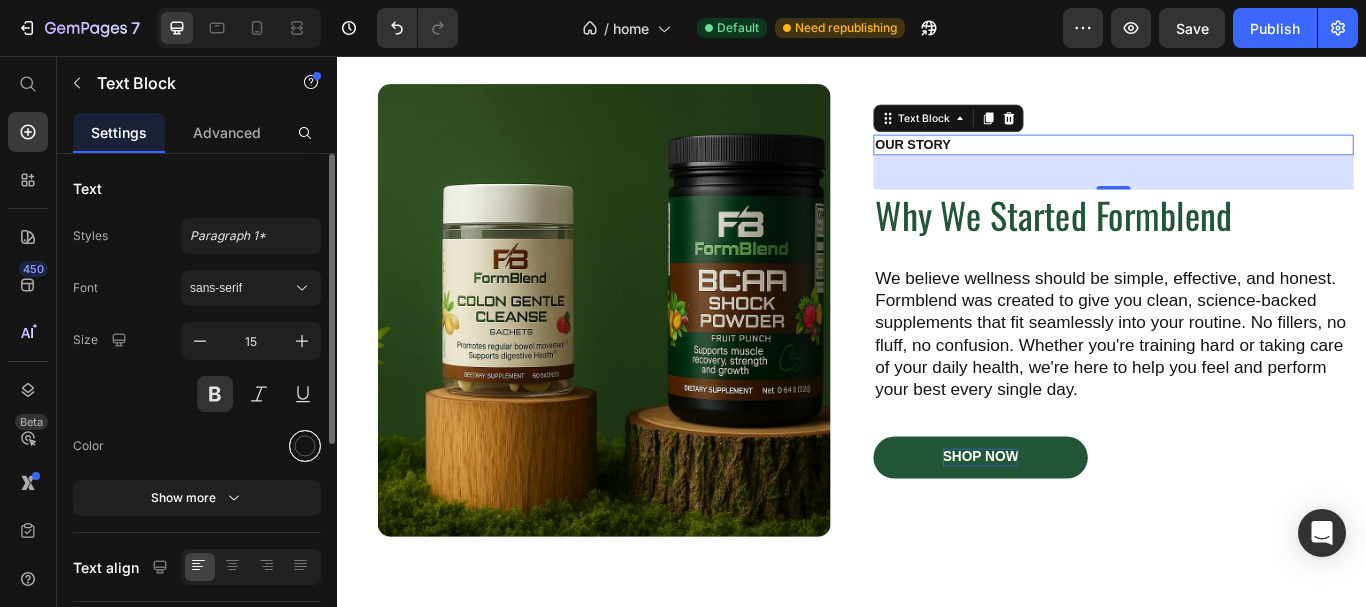 click at bounding box center [305, 446] 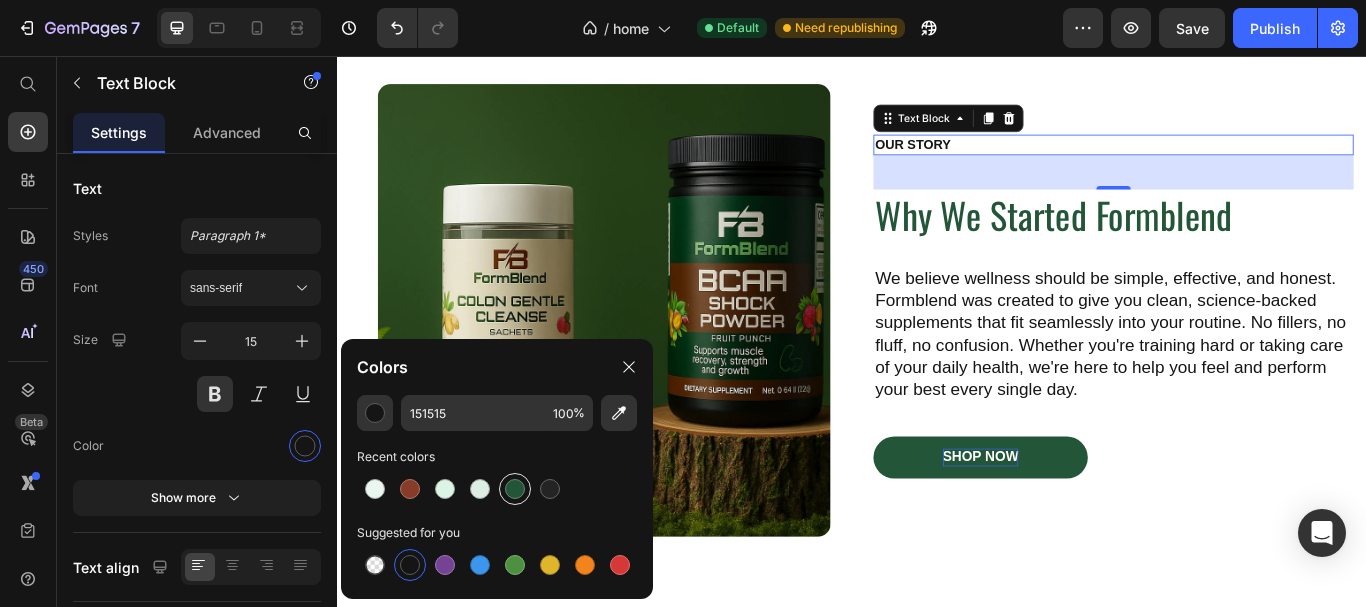 click at bounding box center [515, 489] 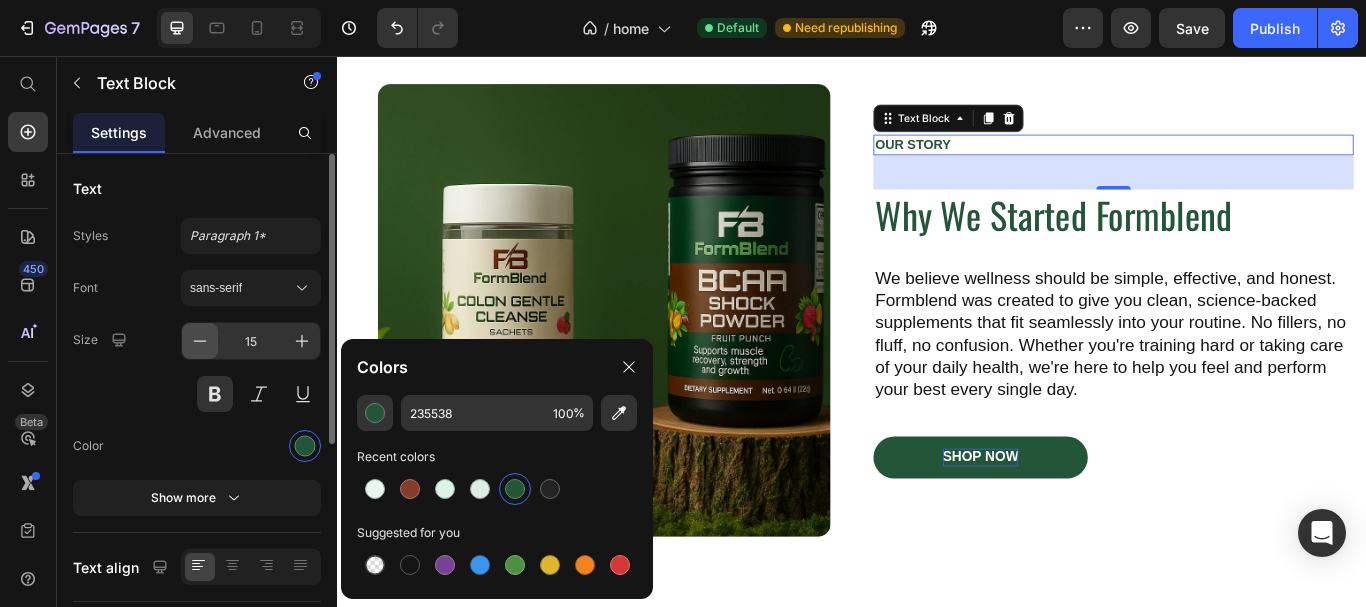 click 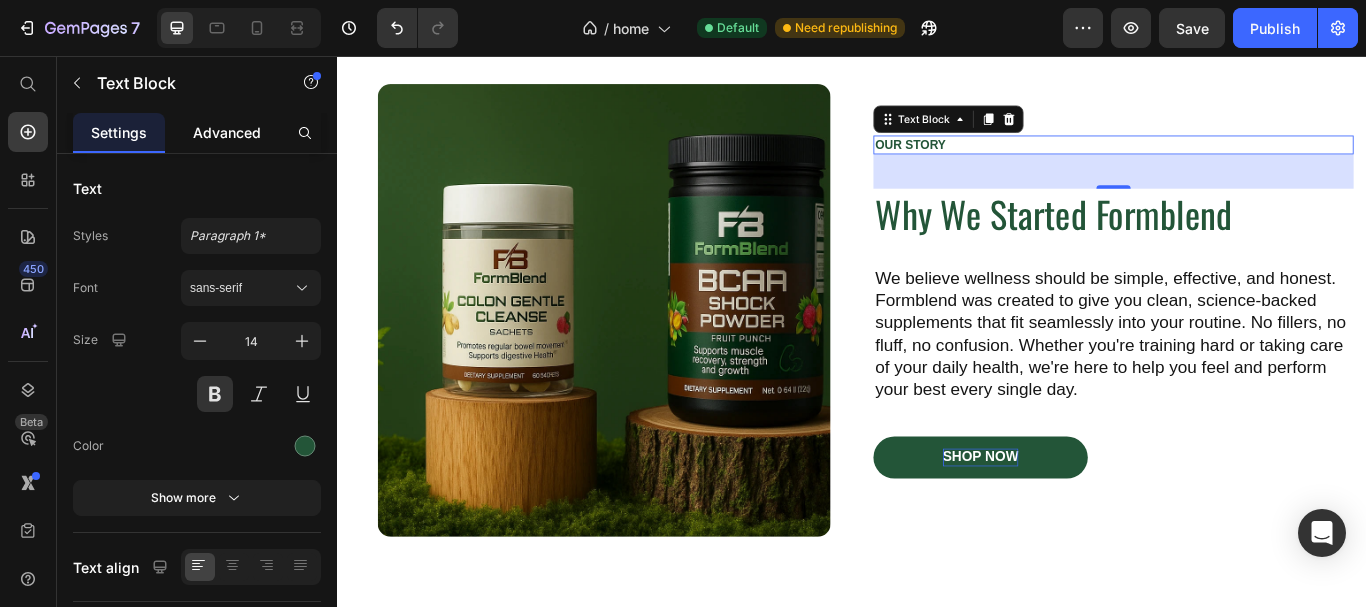 click on "Advanced" at bounding box center (227, 132) 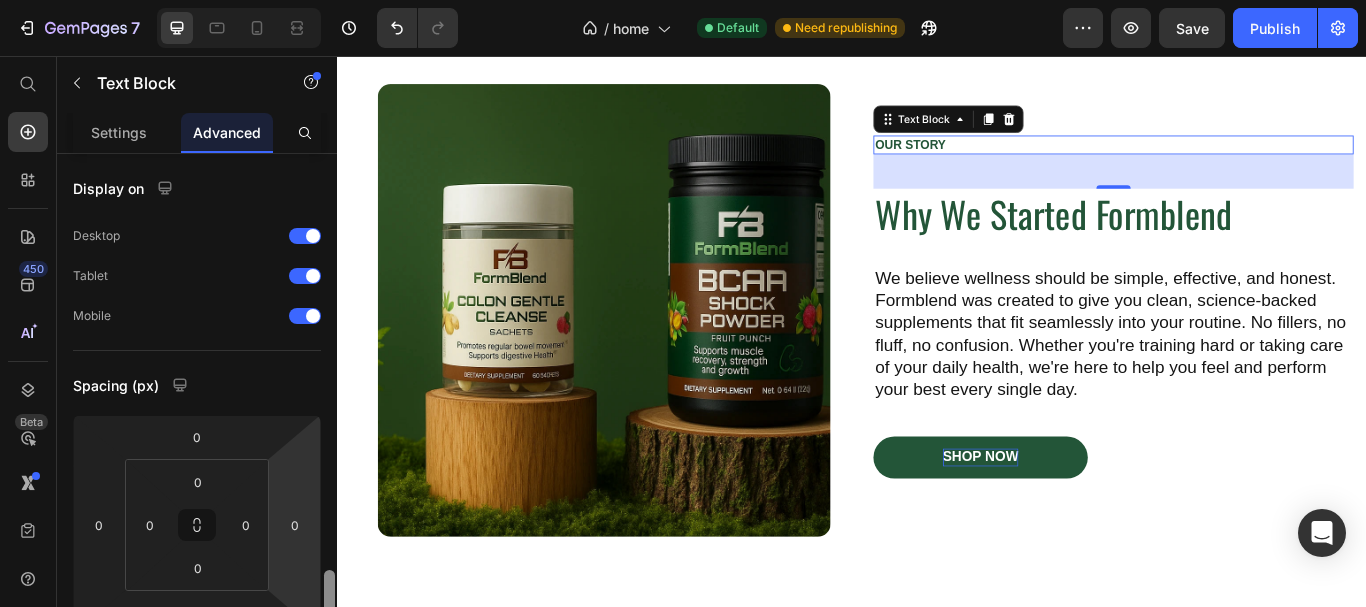 drag, startPoint x: 307, startPoint y: 278, endPoint x: 287, endPoint y: 310, distance: 37.735924 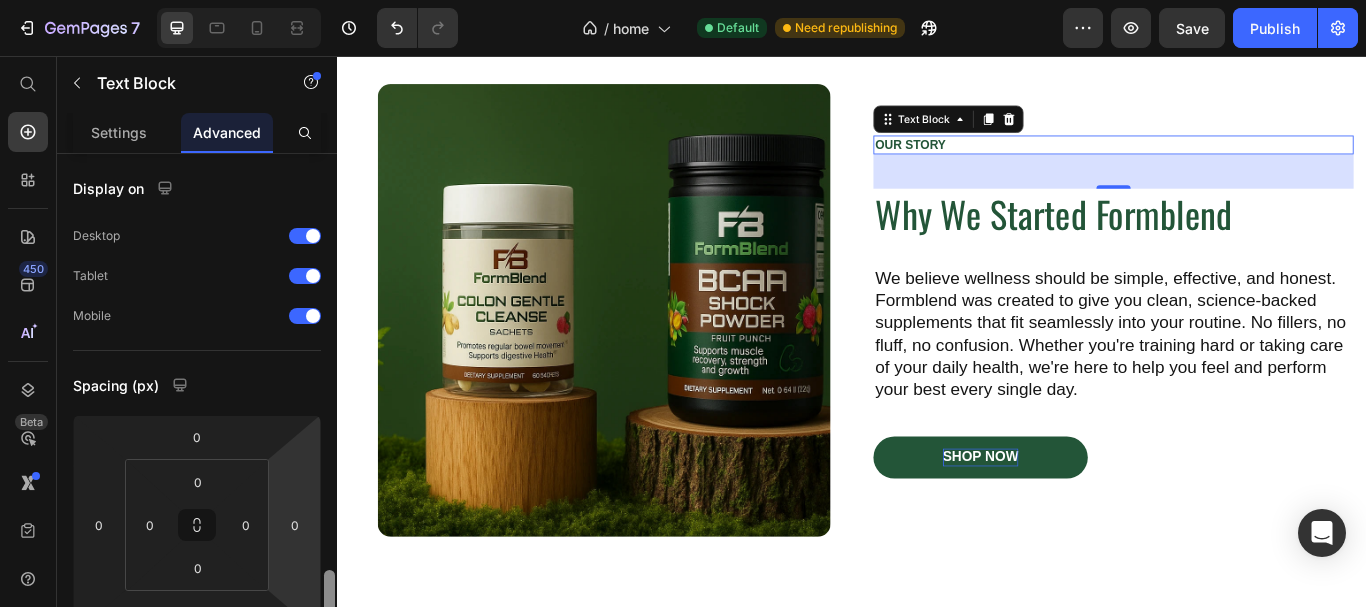 click on "Display on Desktop Tablet Mobile Spacing (px) 0 0 40 0 0 0 0 0 Shape Border Corner Shadow Position Opacity 100 % Animation Interaction Upgrade to Optimize plan  to unlock Interaction & other premium features. CSS class  Delete element" at bounding box center (197, 409) 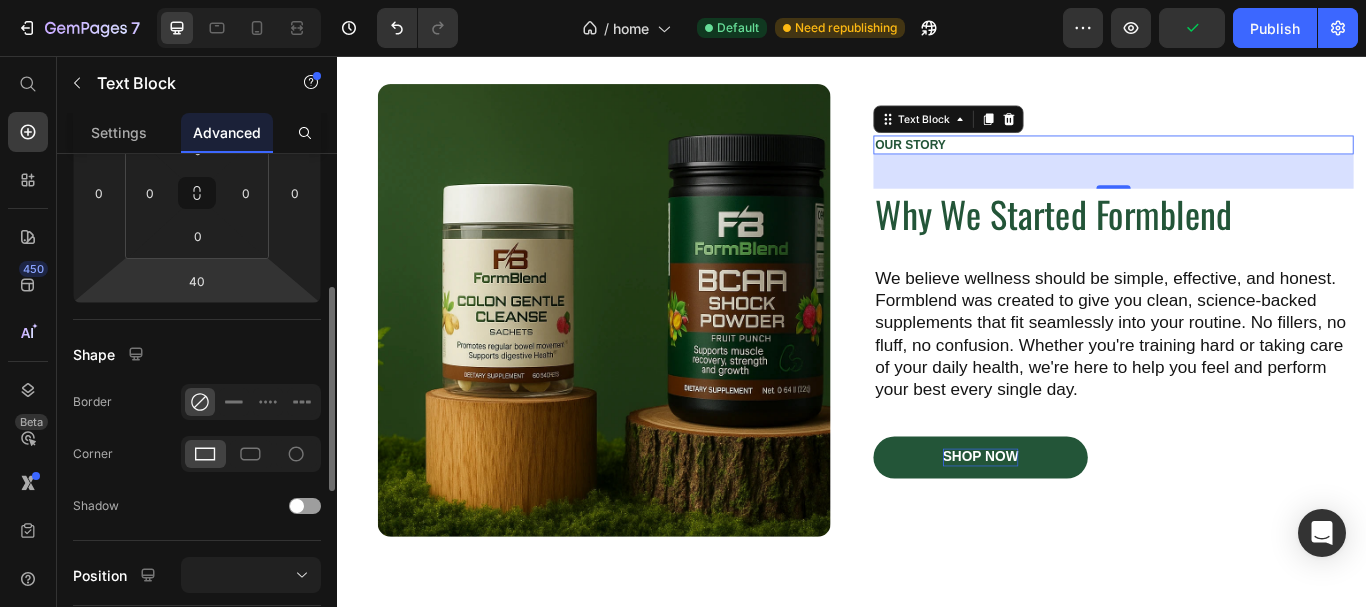 click on "7  Version history  /  home Default Need republishing Preview  Publish  450 Beta Start with Sections Elements Hero Section Product Detail Brands Trusted Badges Guarantee Product Breakdown How to use Testimonials Compare Bundle FAQs Social Proof Brand Story Product List Collection Blog List Contact Sticky Add to Cart Custom Footer Browse Library 450 Layout
Row
Row
Row
Row Text
Heading
Text Block Button
Button
Button
Sticky Back to top Media
Image" at bounding box center (683, 0) 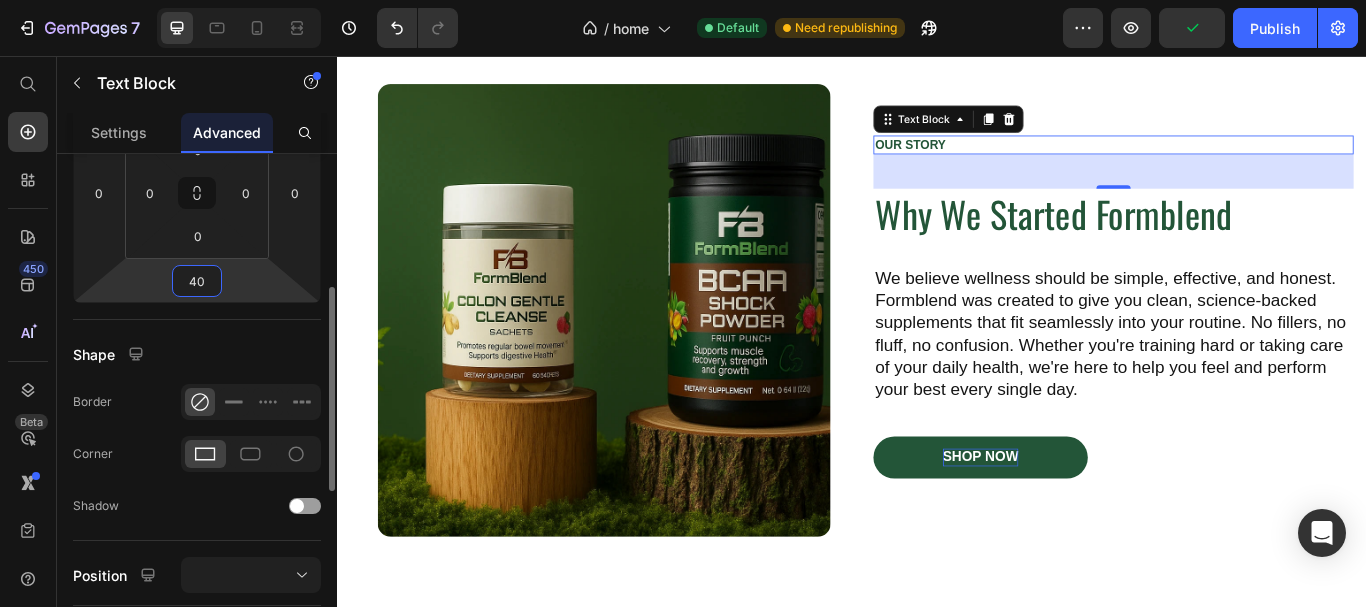 click on "7  Version history  /  home Default Need republishing Preview  Publish  450 Beta Start with Sections Elements Hero Section Product Detail Brands Trusted Badges Guarantee Product Breakdown How to use Testimonials Compare Bundle FAQs Social Proof Brand Story Product List Collection Blog List Contact Sticky Add to Cart Custom Footer Browse Library 450 Layout
Row
Row
Row
Row Text
Heading
Text Block Button
Button
Button
Sticky Back to top Media
Image" at bounding box center [683, 0] 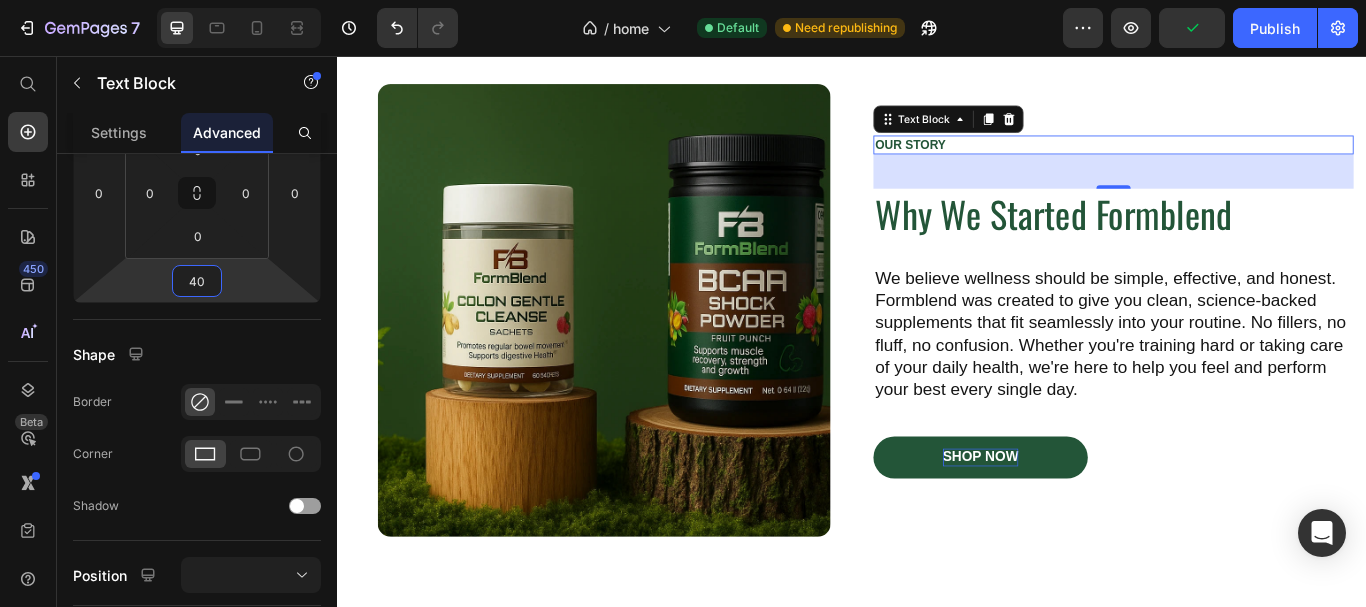 click on "7  Version history  /  home Default Need republishing Preview  Publish  450 Beta Start with Sections Elements Hero Section Product Detail Brands Trusted Badges Guarantee Product Breakdown How to use Testimonials Compare Bundle FAQs Social Proof Brand Story Product List Collection Blog List Contact Sticky Add to Cart Custom Footer Browse Library 450 Layout
Row
Row
Row
Row Text
Heading
Text Block Button
Button
Button
Sticky Back to top Media
Image" at bounding box center (683, 0) 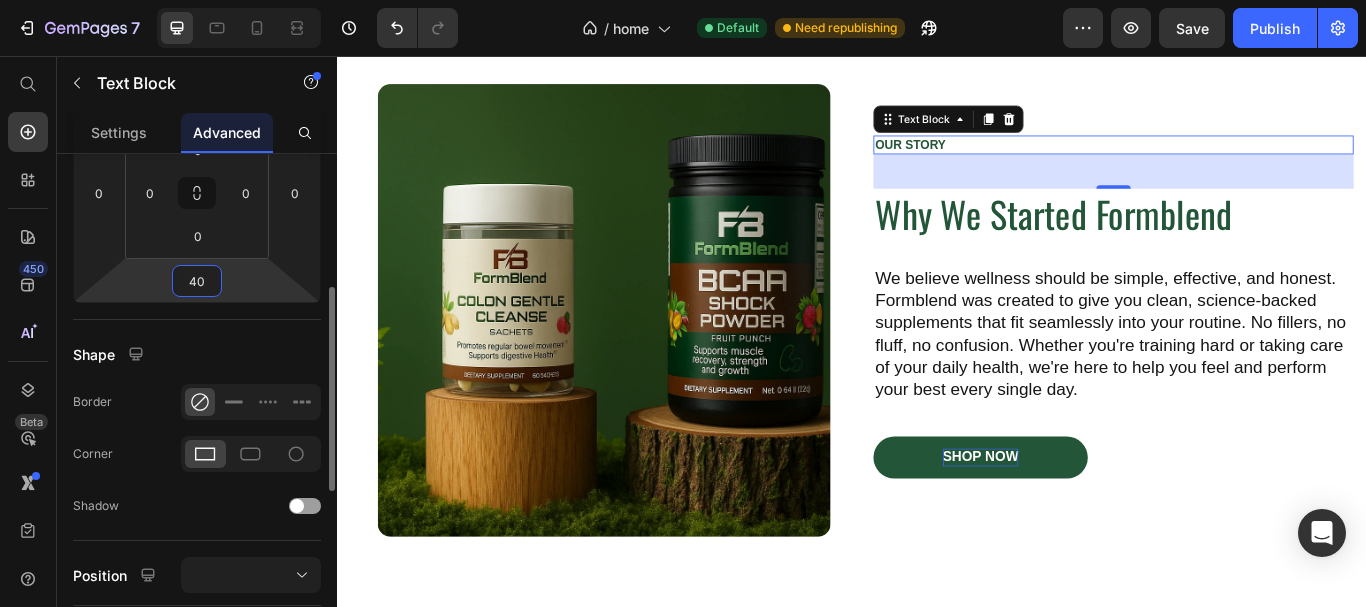 click on "40" at bounding box center (197, 281) 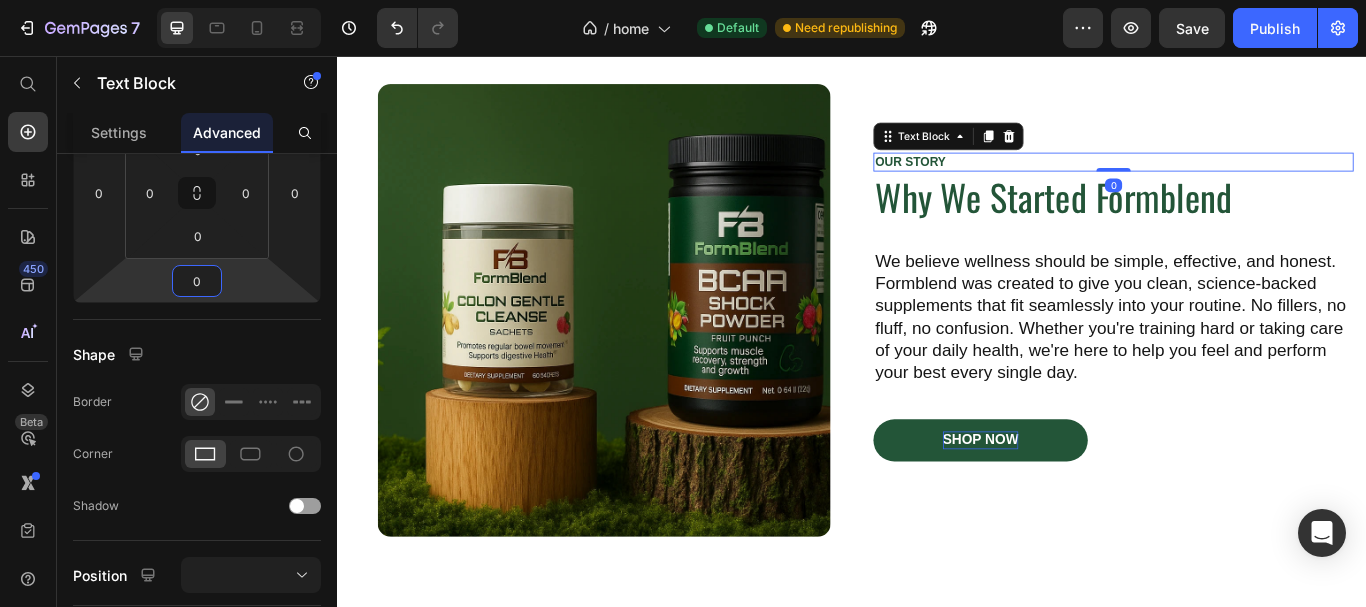 type on "0" 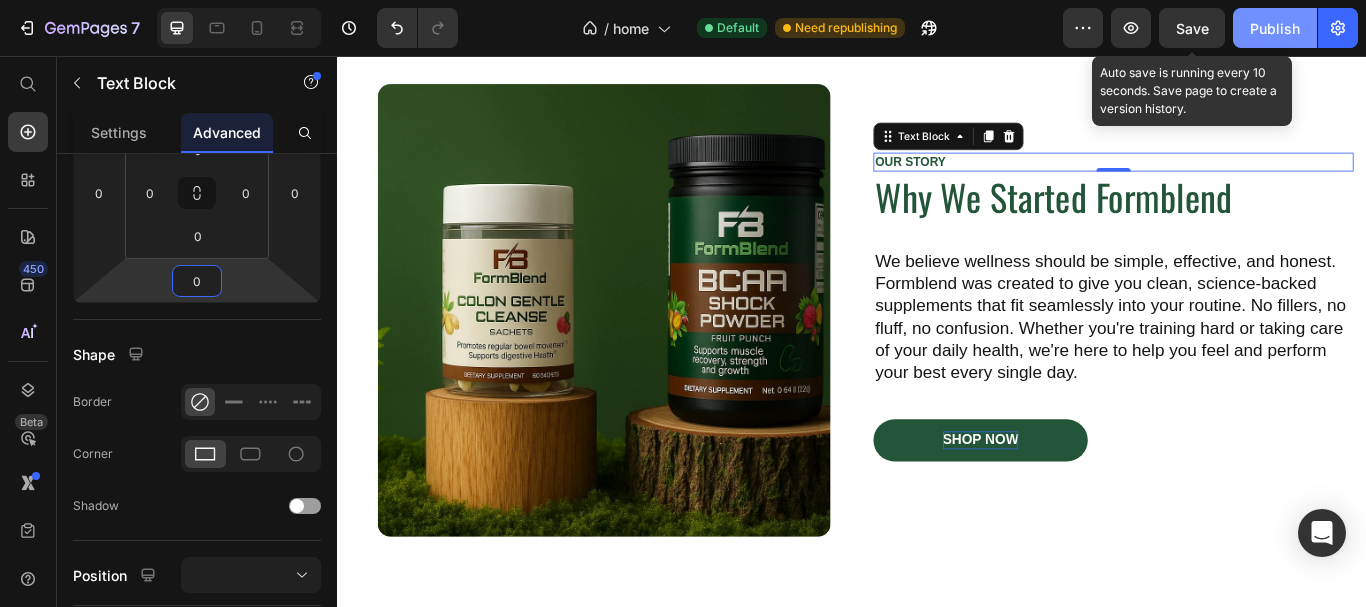 click on "Save" at bounding box center (1192, 28) 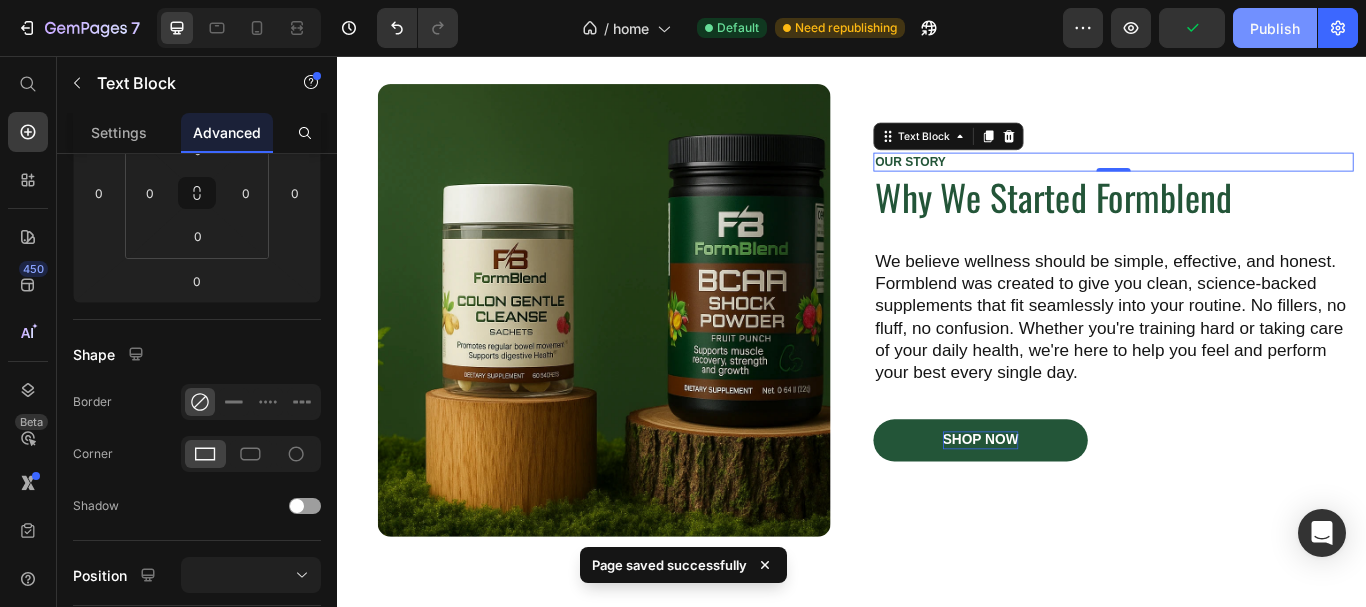 click on "Publish" at bounding box center [1275, 28] 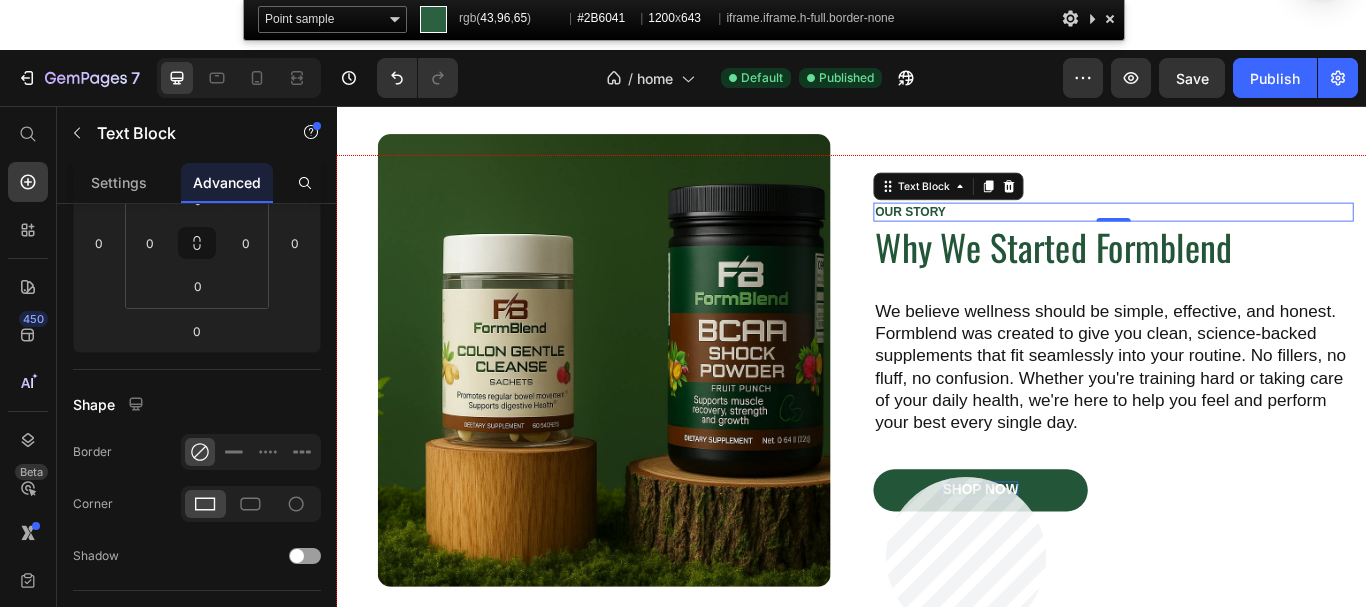 click 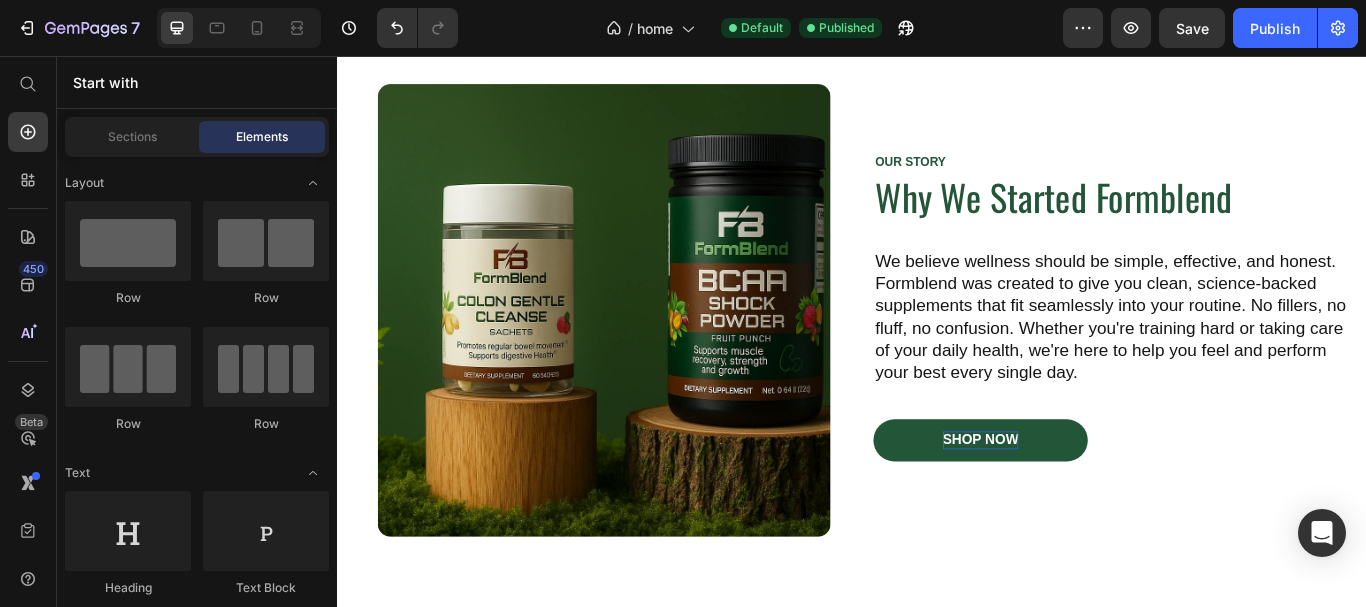 click on "Why FormBlend Heading Image Third-Party Tested Text block                Title Line Every batch is independently tested for purity and potency, ensuring you get clean, effective supplements you can trust. Text block Row Image NATURAL INGREDIENTS Text block                Title Line All our products are made with natural ingredients and free from; sulphates, parabens, and animal testing. Text block Row Image WE GIVE BACK Text block                Title Line We donate a percentage of our profits from every sale to charitable causes to support our community. Text block Row Row Row" at bounding box center [937, -1076] 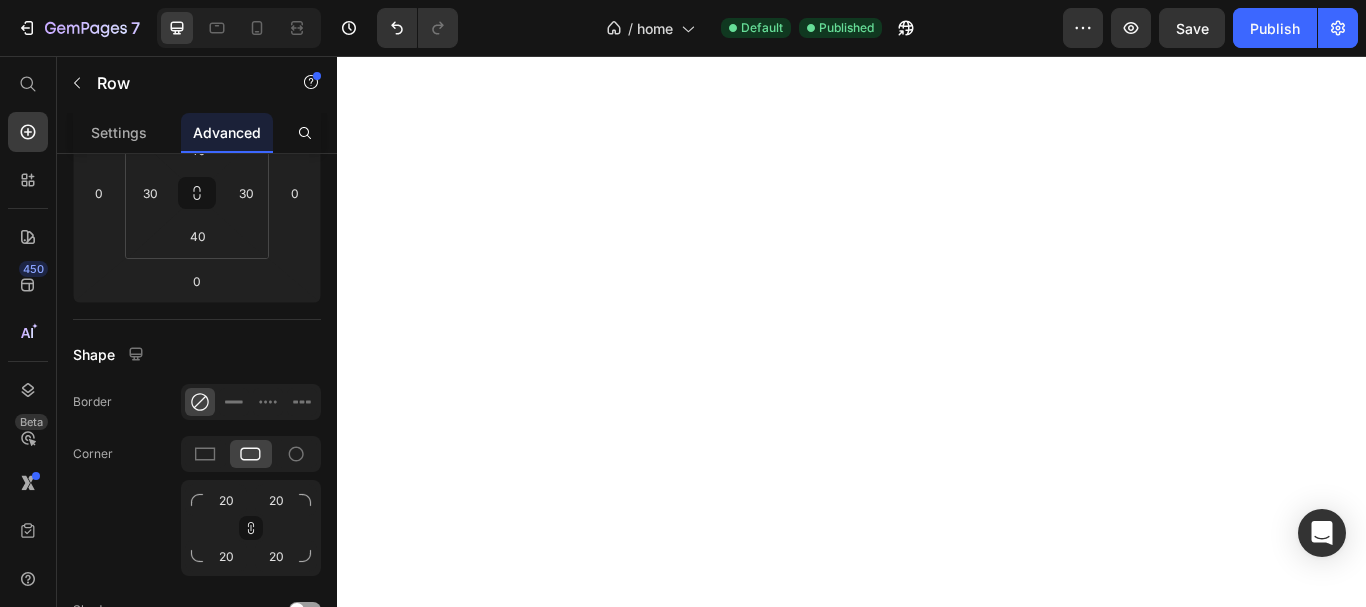 scroll, scrollTop: 1669, scrollLeft: 0, axis: vertical 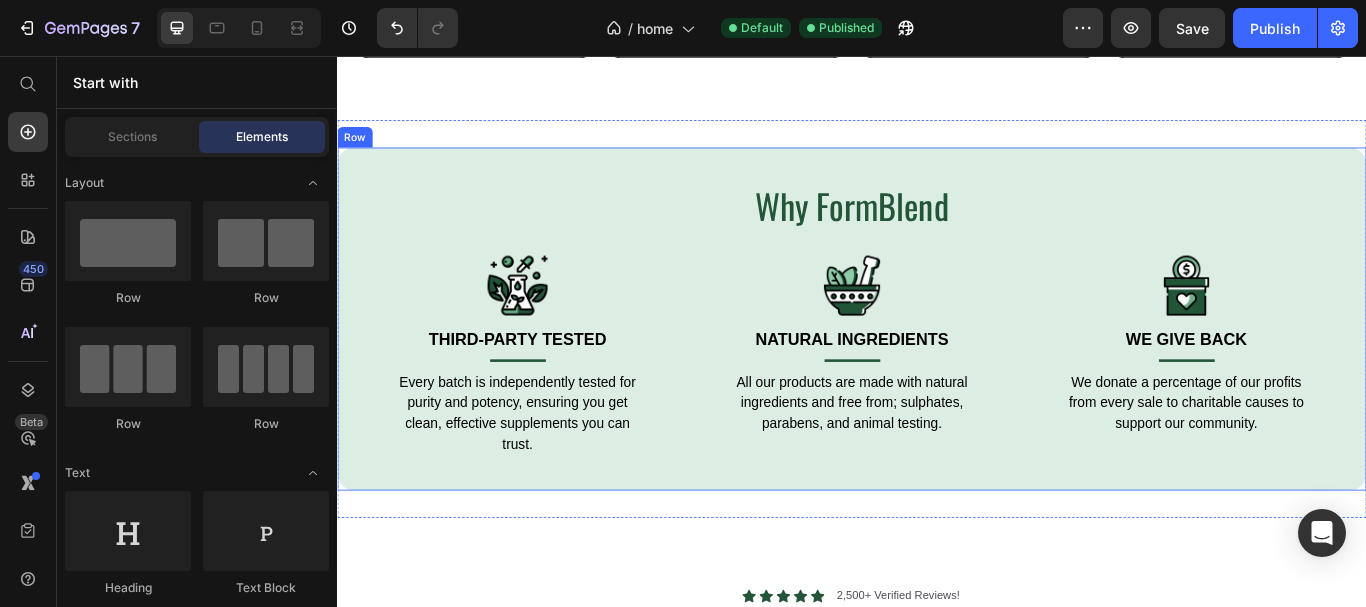 click on "Why FormBlend Heading Image Third-Party Tested Text block                Title Line Every batch is independently tested for purity and potency, ensuring you get clean, effective supplements you can trust. Text block Row Image NATURAL INGREDIENTS Text block                Title Line All our products are made with natural ingredients and free from; sulphates, parabens, and animal testing. Text block Row Image WE GIVE BACK Text block                Title Line We donate a percentage of our profits from every sale to charitable causes to support our community. Text block Row Row Row" at bounding box center [937, 363] 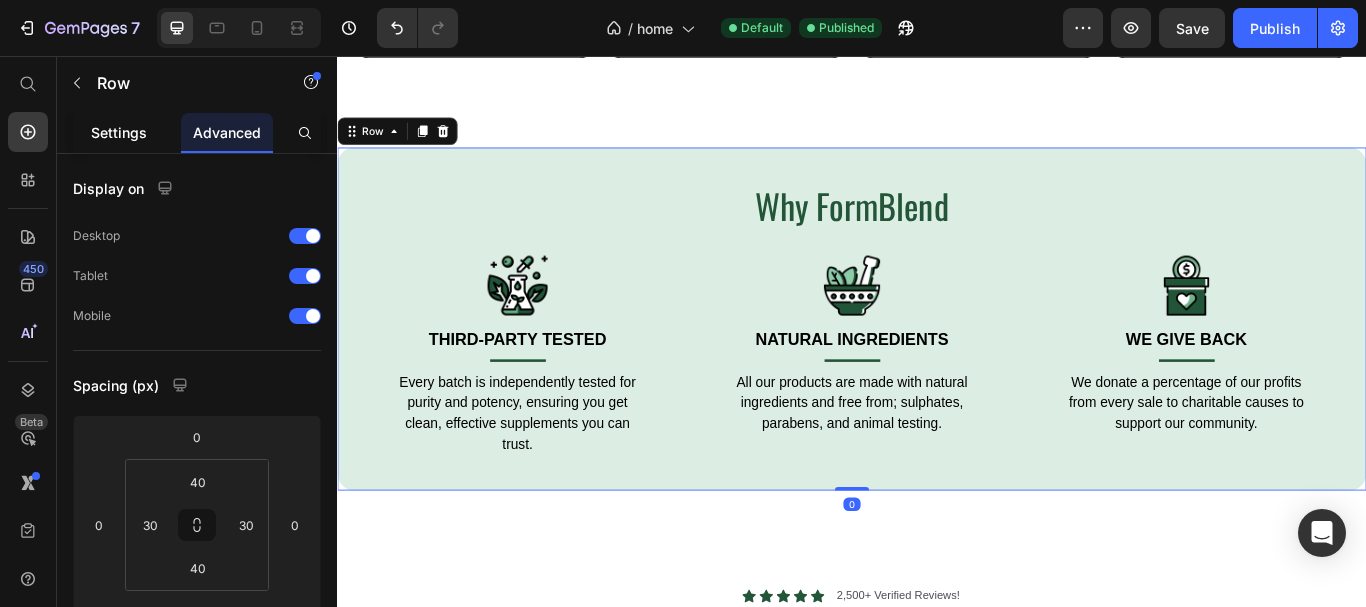 click on "Settings" 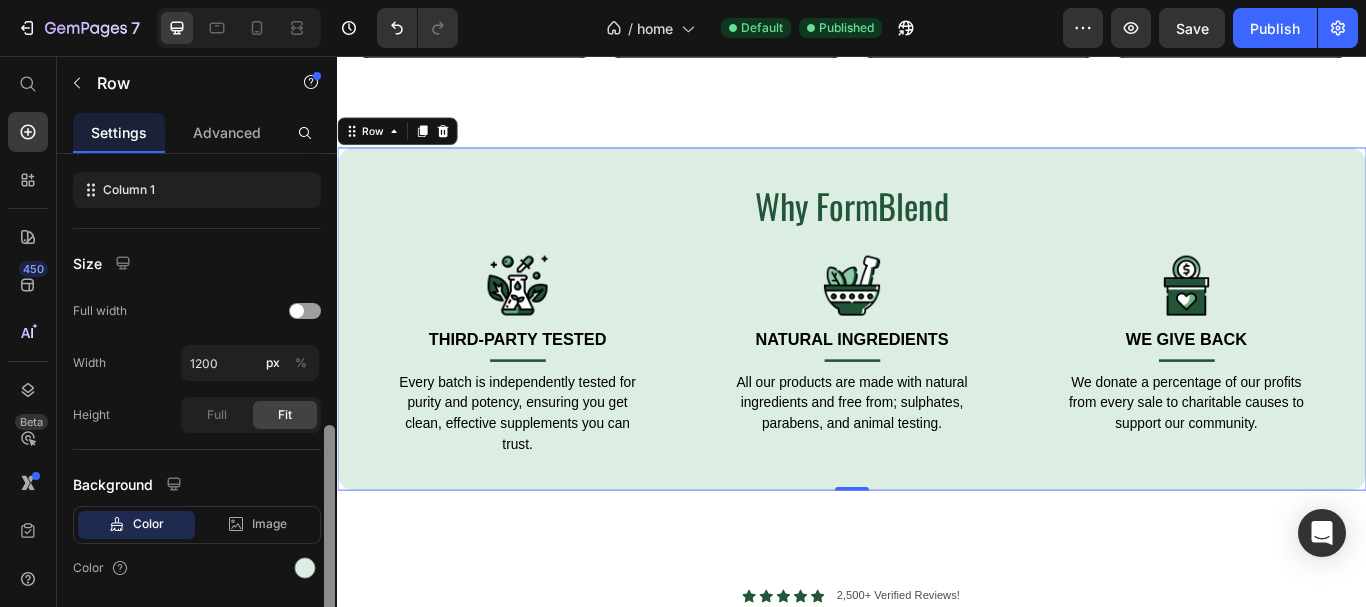 scroll, scrollTop: 402, scrollLeft: 0, axis: vertical 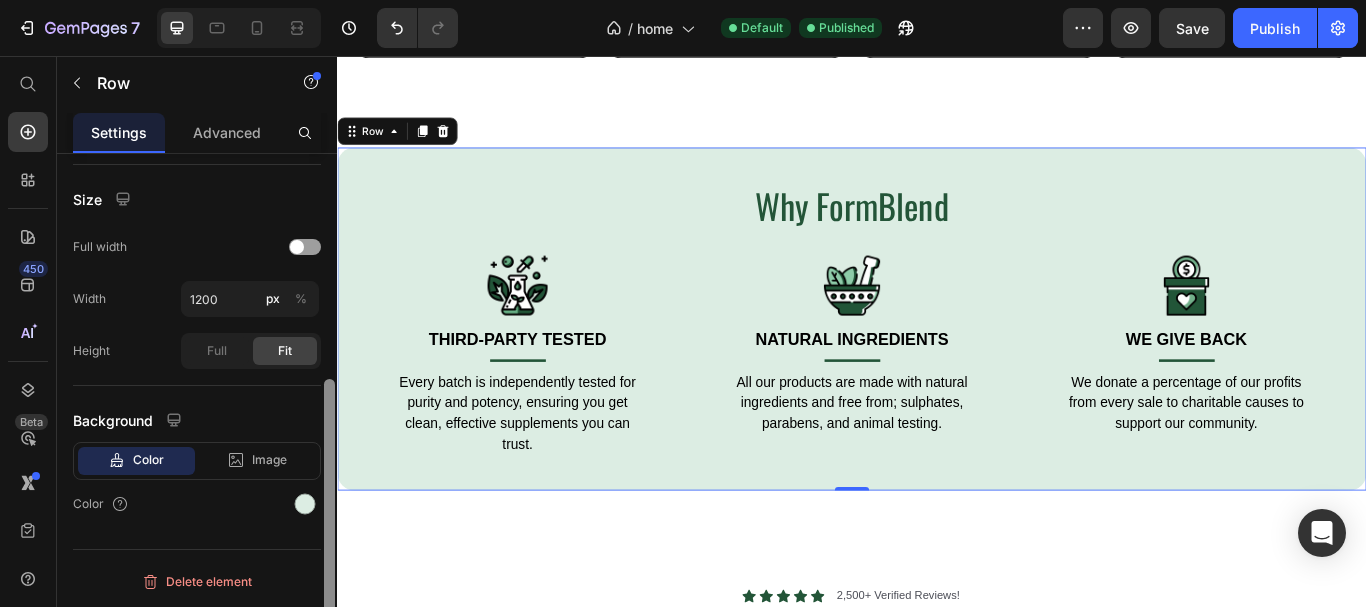 drag, startPoint x: 326, startPoint y: 187, endPoint x: 230, endPoint y: 443, distance: 273.4081 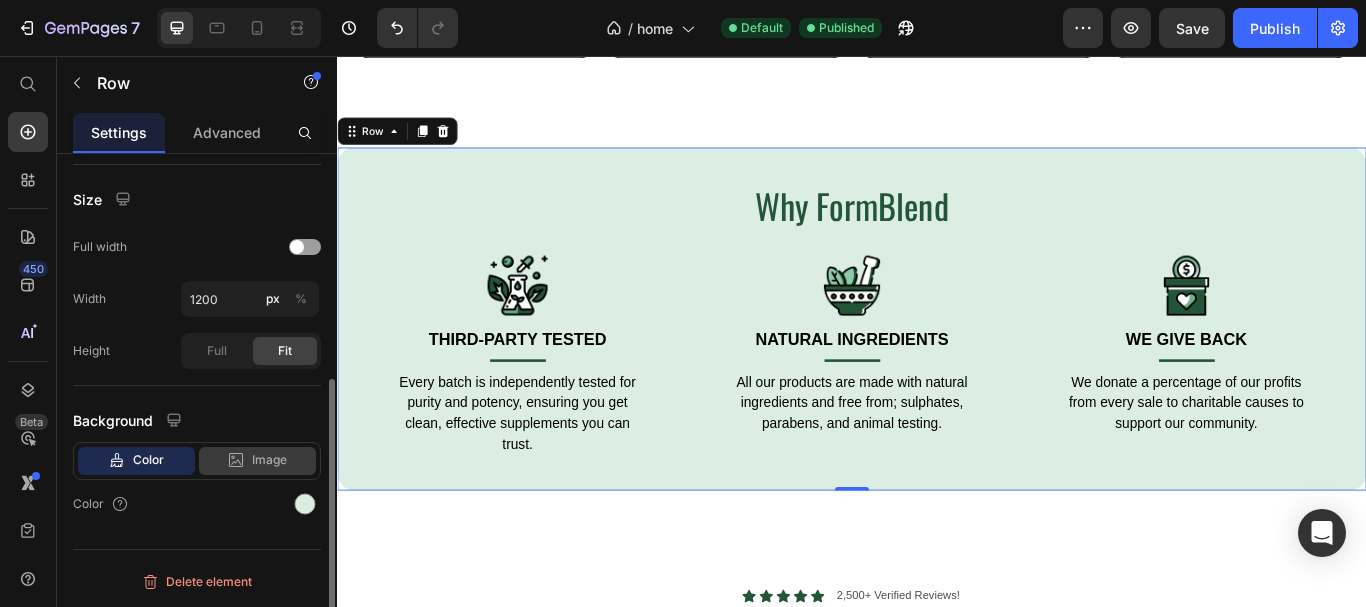 click 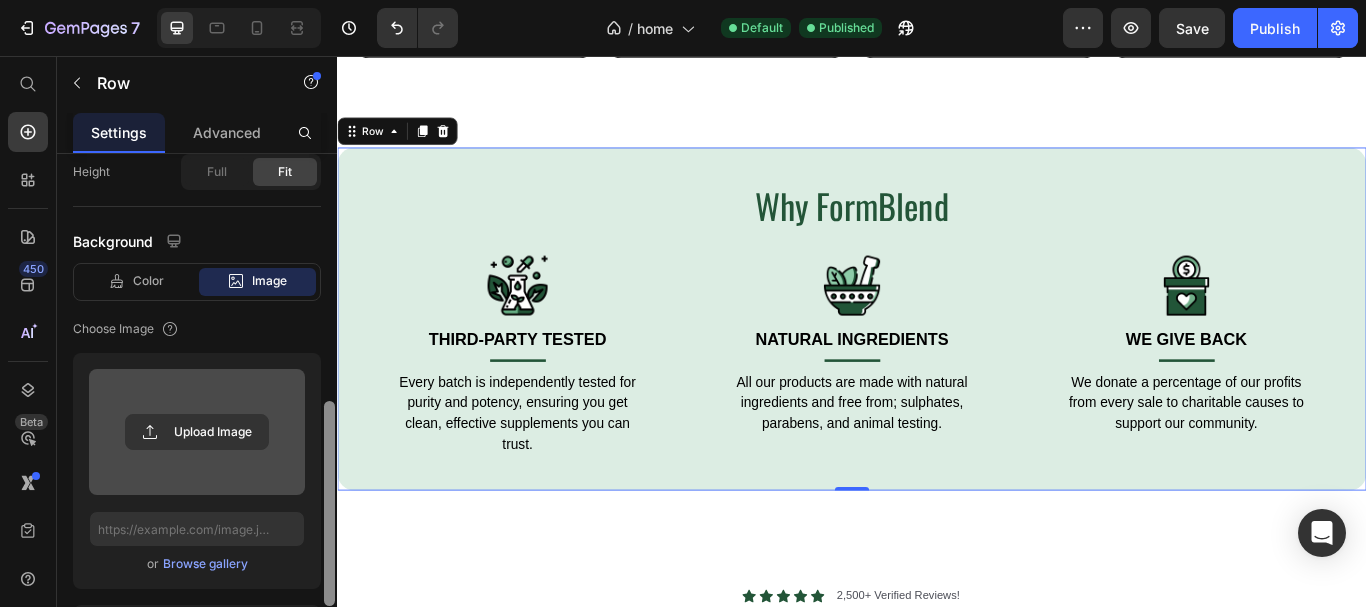 scroll, scrollTop: 593, scrollLeft: 0, axis: vertical 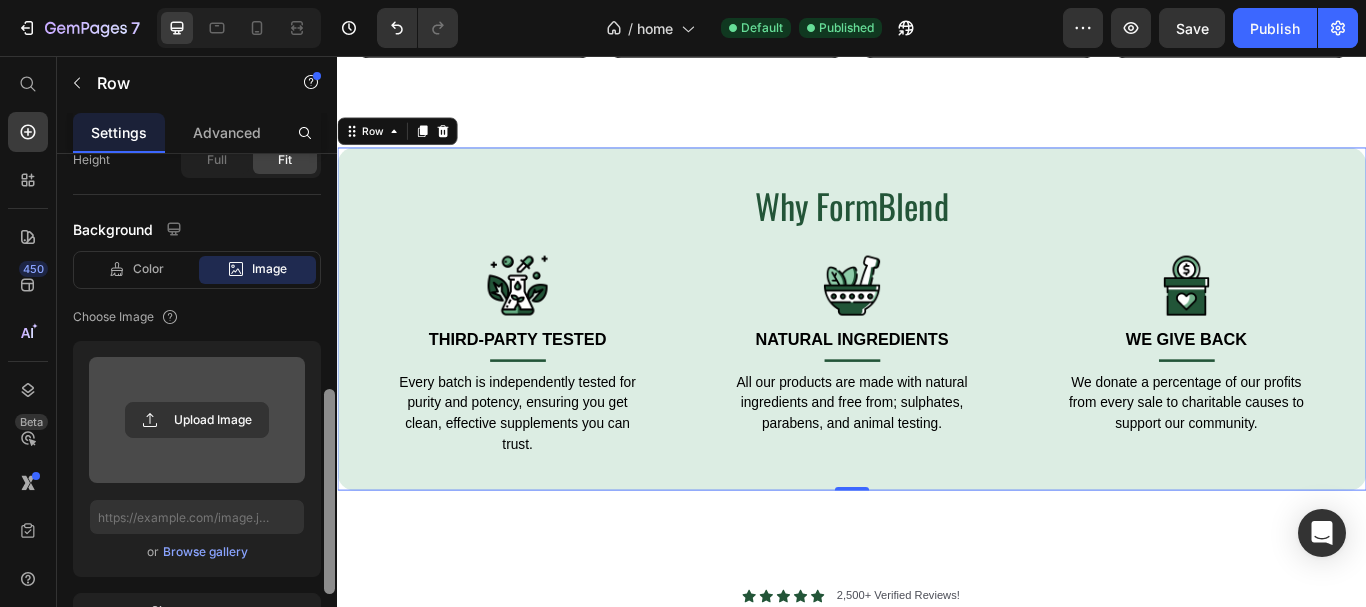 drag, startPoint x: 329, startPoint y: 381, endPoint x: 303, endPoint y: 458, distance: 81.27115 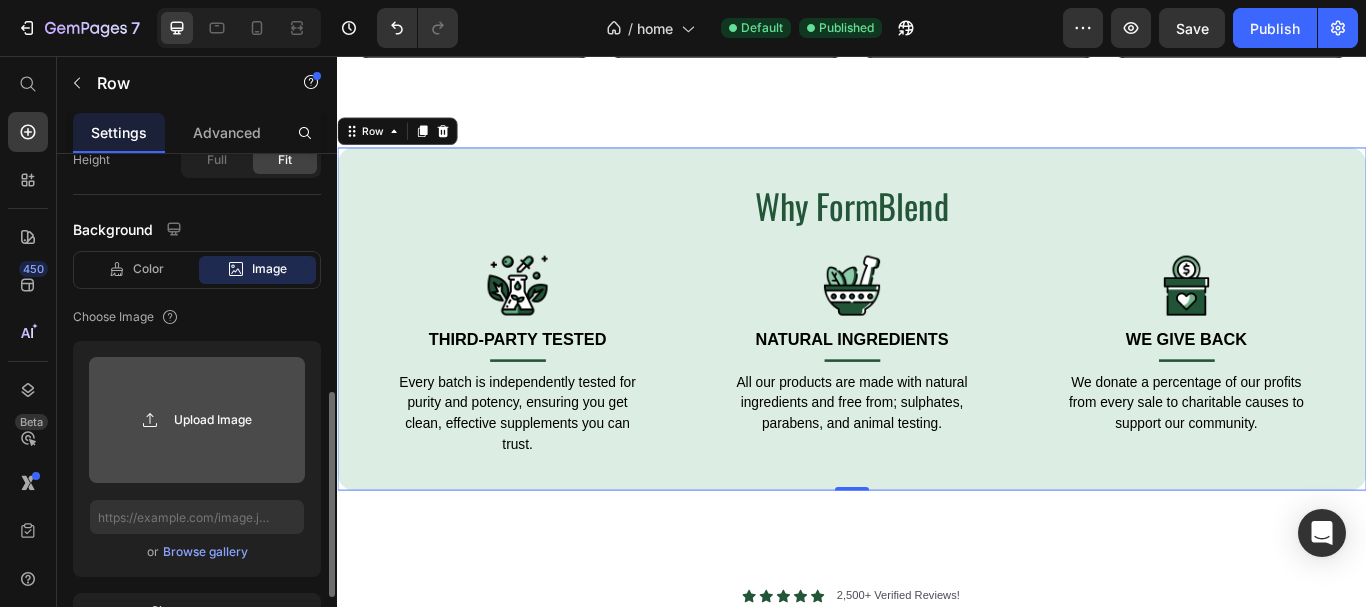 click 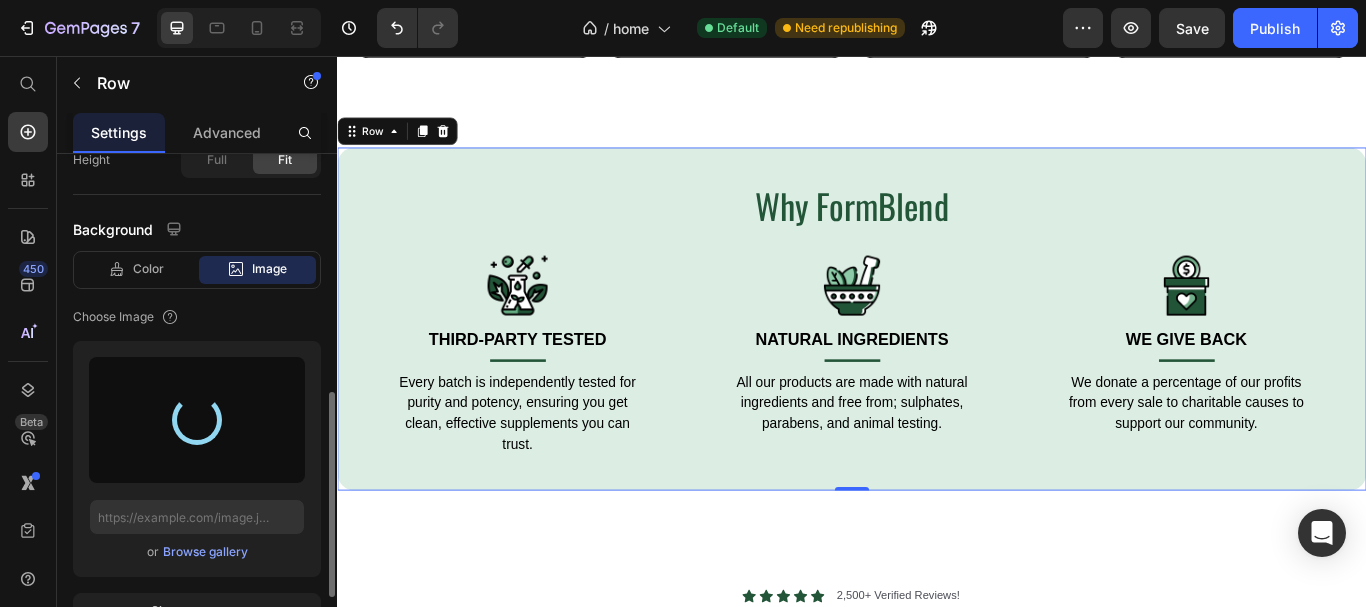 type on "https://cdn.shopify.com/s/files/1/0615/8181/9975/files/gempages_574911106628191076-744045b6-382b-4d16-b45e-392a2b3fc923.webp" 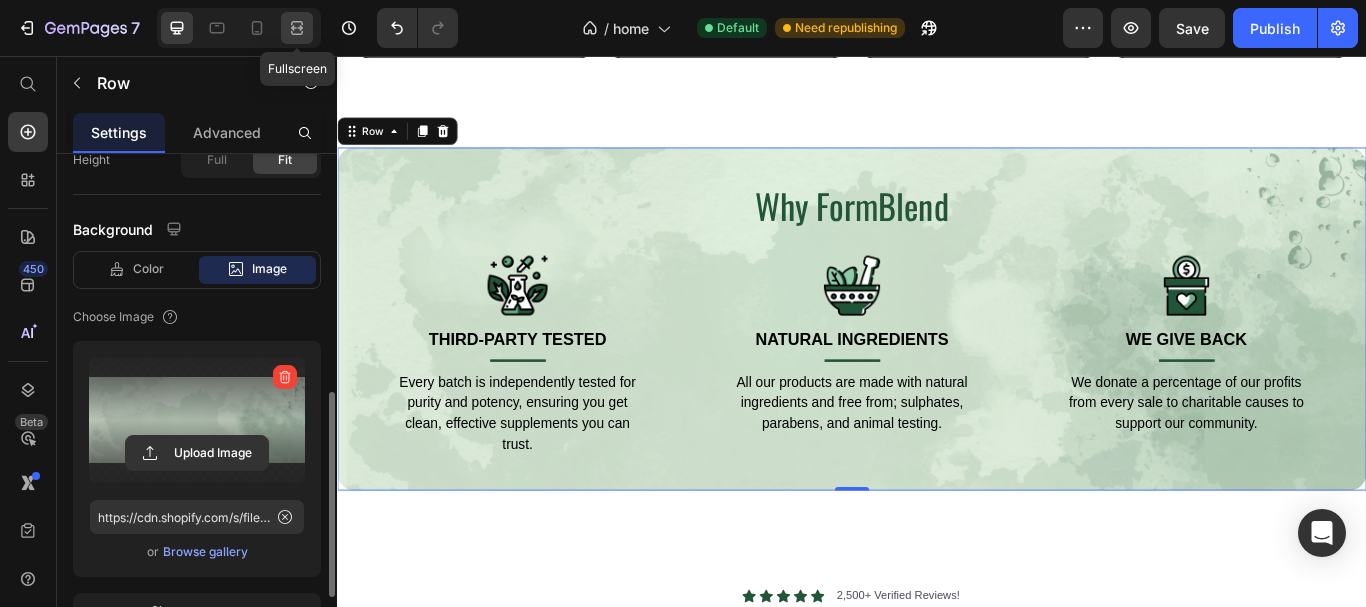 click 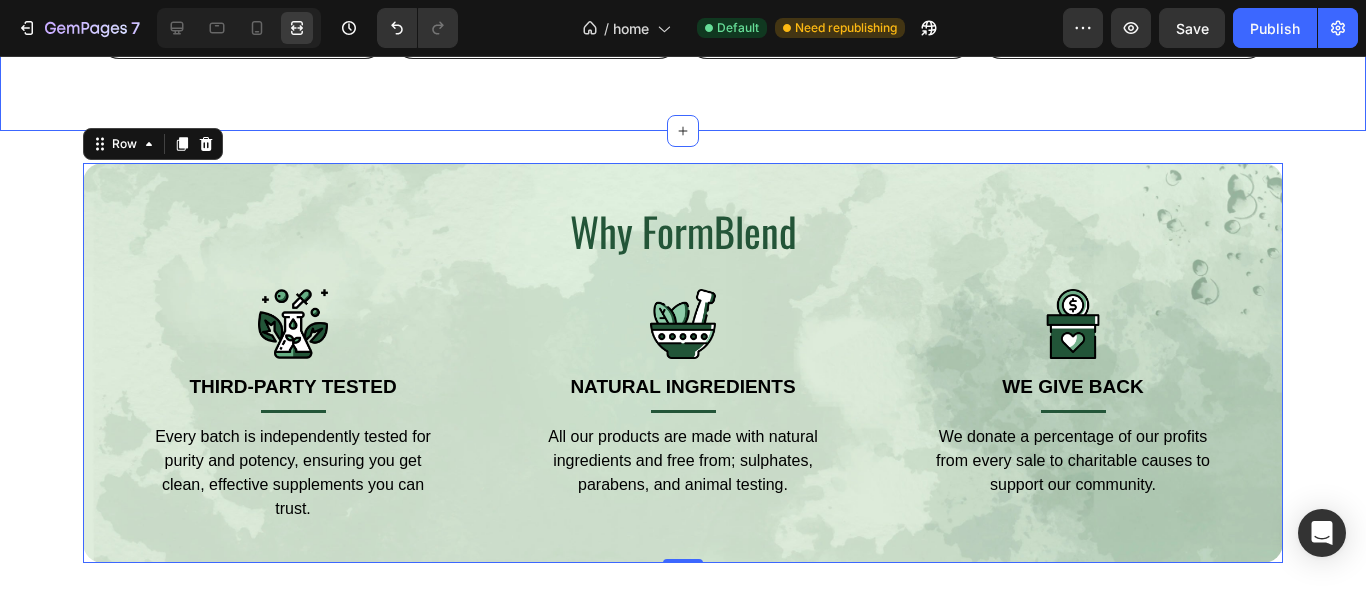 click on "Level Up Your Wellness Routine Heading Discover clean, science-backed supplements designed to fuel your goals.  Text Block Row Bundles Single Products Product Images The Reset & Recharge Bundle Product Title                Title Line $70.00 Product Price $40.00 Product Price 43% off Product Badge Row Add to cart Add to Cart Row Row Product Images The Performance Pack Product Title                Title Line $60.00 Product Price $40.00 Product Price 33% off Product Badge Row Add to cart Add to Cart Row Row Product Images The Daily Essentials Bundle Product Title                Title Line $40.00 Product Price $20.00 Product Price 50% off Product Badge Row Add to cart Add to Cart Row Row Product Images The Energy & Recovery Kit Product Title                Title Line $30.00 Product Price $20.00 Product Price 33% off Product Badge Row Add to cart Add to Cart Row Row Product List Product Images Nitric Shock Pre-Workout Powder (Fruit Punch) Product Title                Title Line $0.00 Product Price $38.90 0% off" at bounding box center [683, -282] 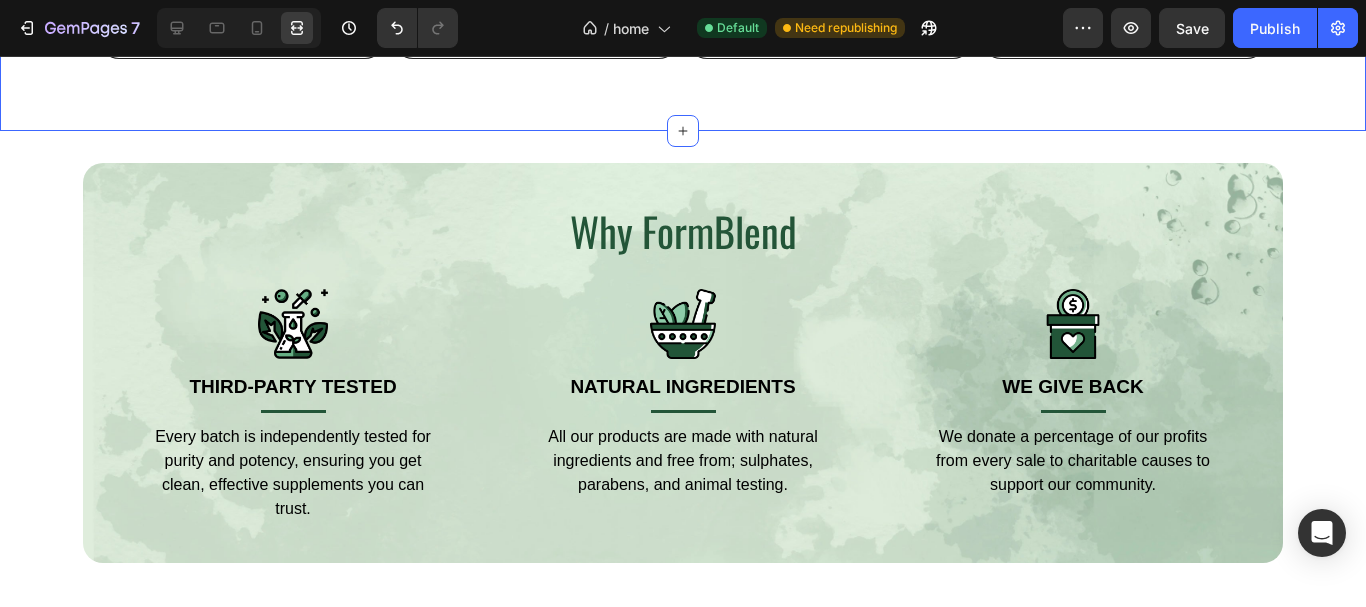 scroll, scrollTop: 0, scrollLeft: 0, axis: both 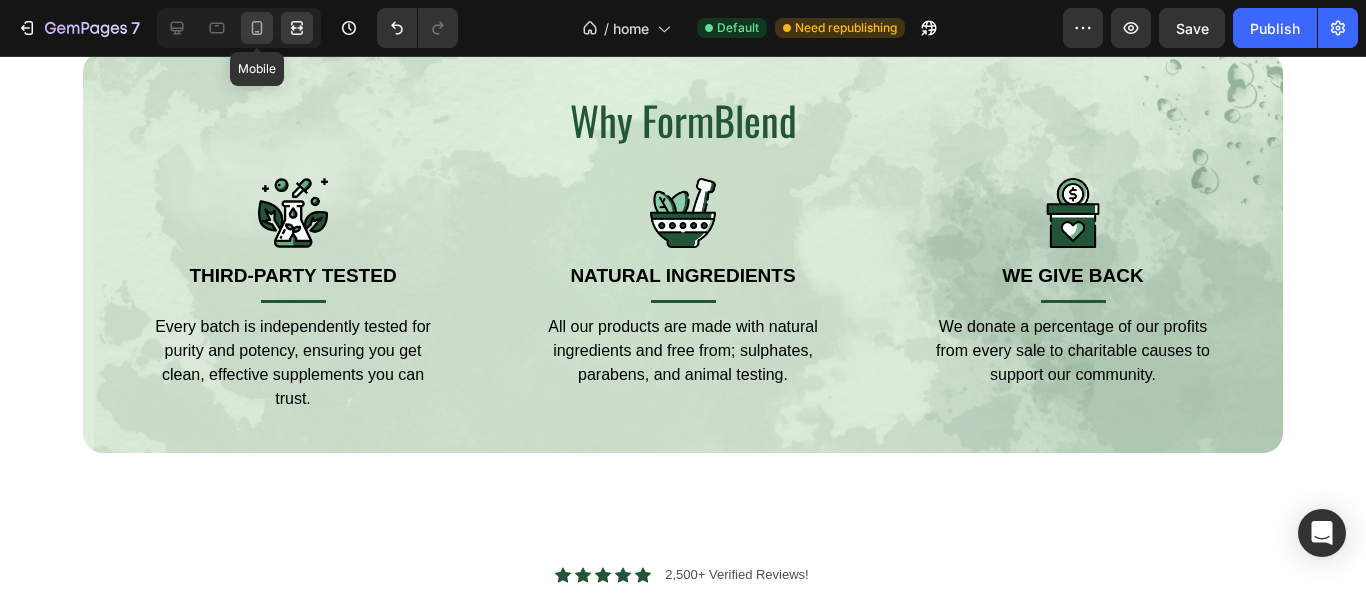 click 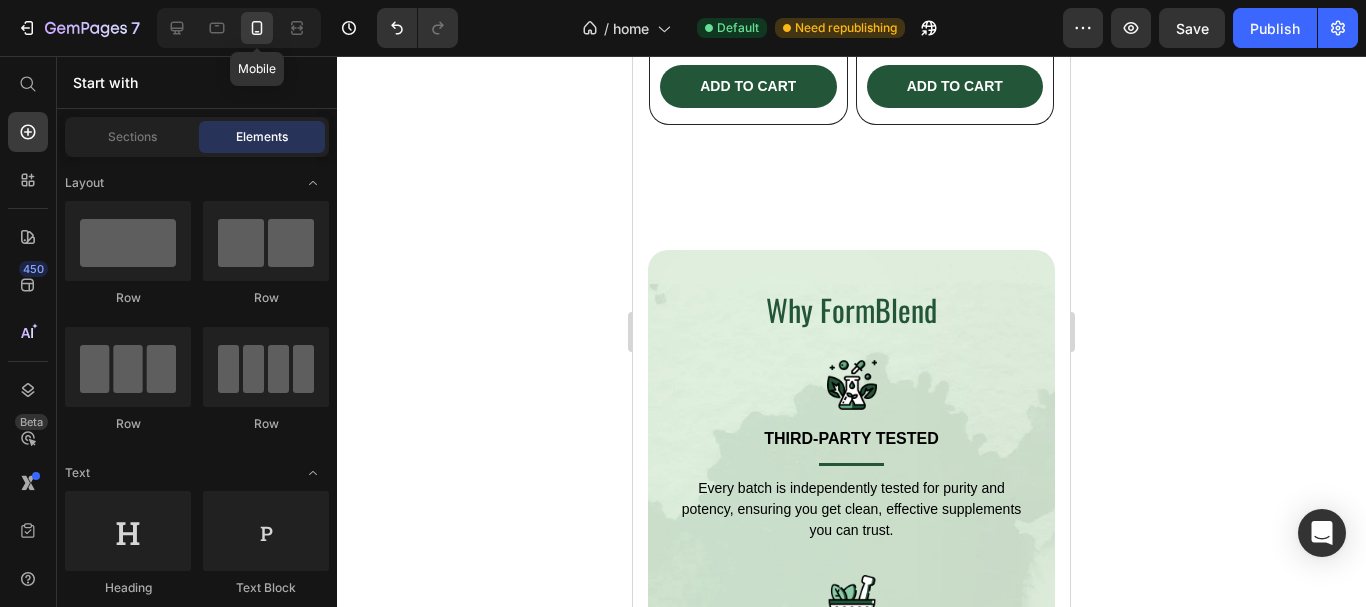 scroll, scrollTop: 3189, scrollLeft: 0, axis: vertical 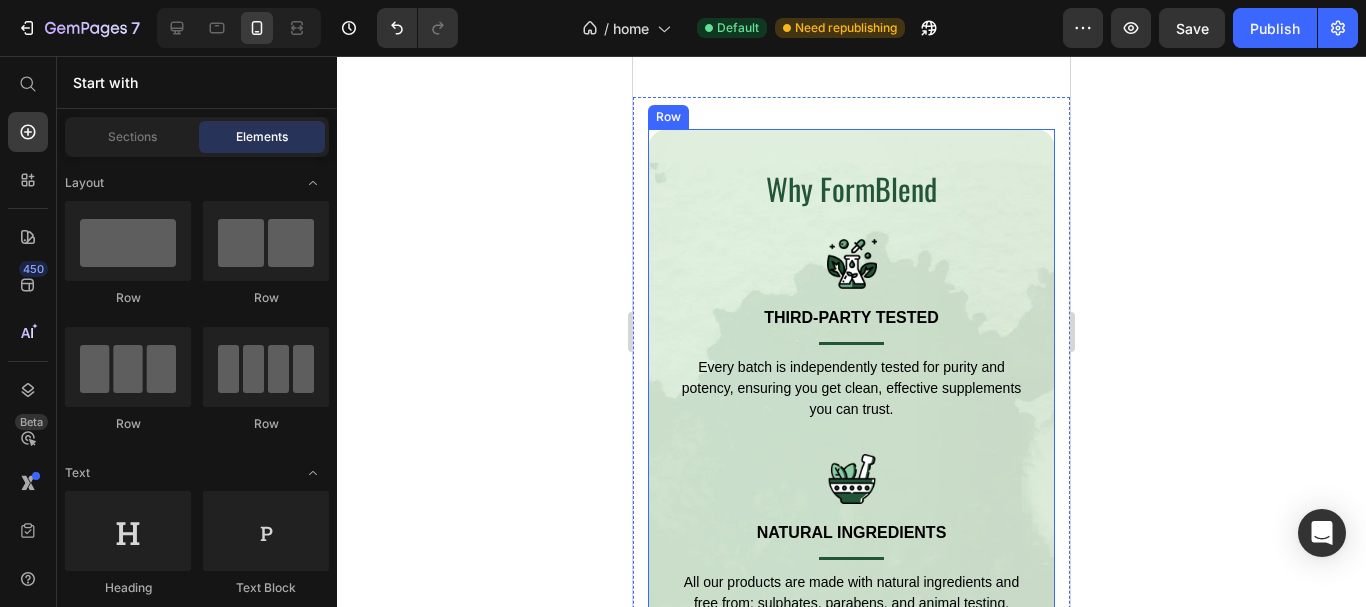 click on "Why FormBlend Heading Image Third-Party Tested Text block                Title Line Every batch is independently tested for purity and potency, ensuring you get clean, effective supplements you can trust. Text block Row Image NATURAL INGREDIENTS Text block                Title Line All our products are made with natural ingredients and free from; sulphates, parabens, and animal testing. Text block Row Image WE GIVE BACK Text block                Title Line We donate a percentage of our profits from every sale to charitable causes to support our community. Text block Row Row Row" at bounding box center (851, 497) 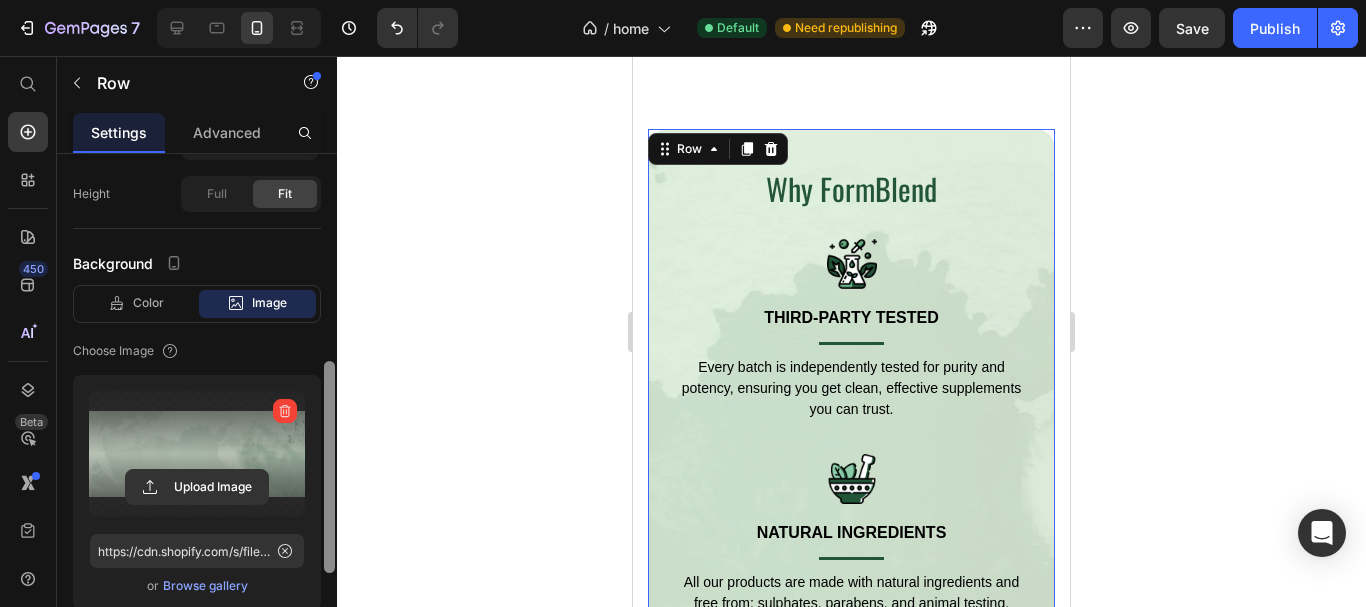 drag, startPoint x: 327, startPoint y: 211, endPoint x: 285, endPoint y: 430, distance: 222.99103 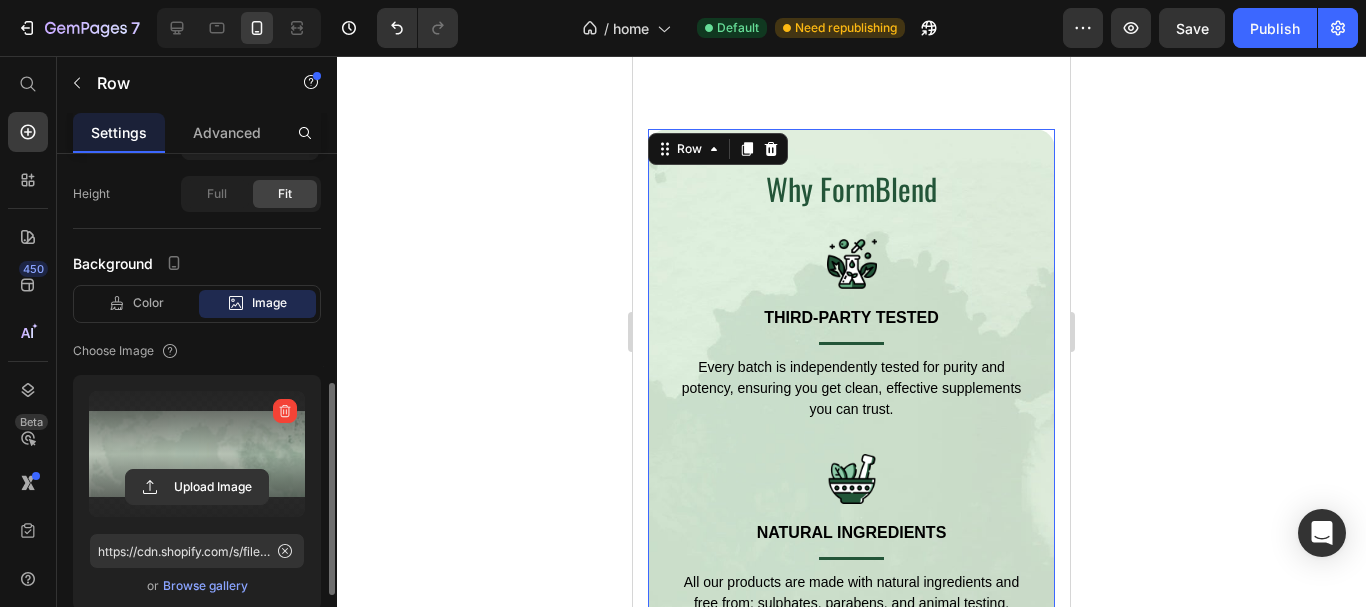 scroll, scrollTop: 525, scrollLeft: 0, axis: vertical 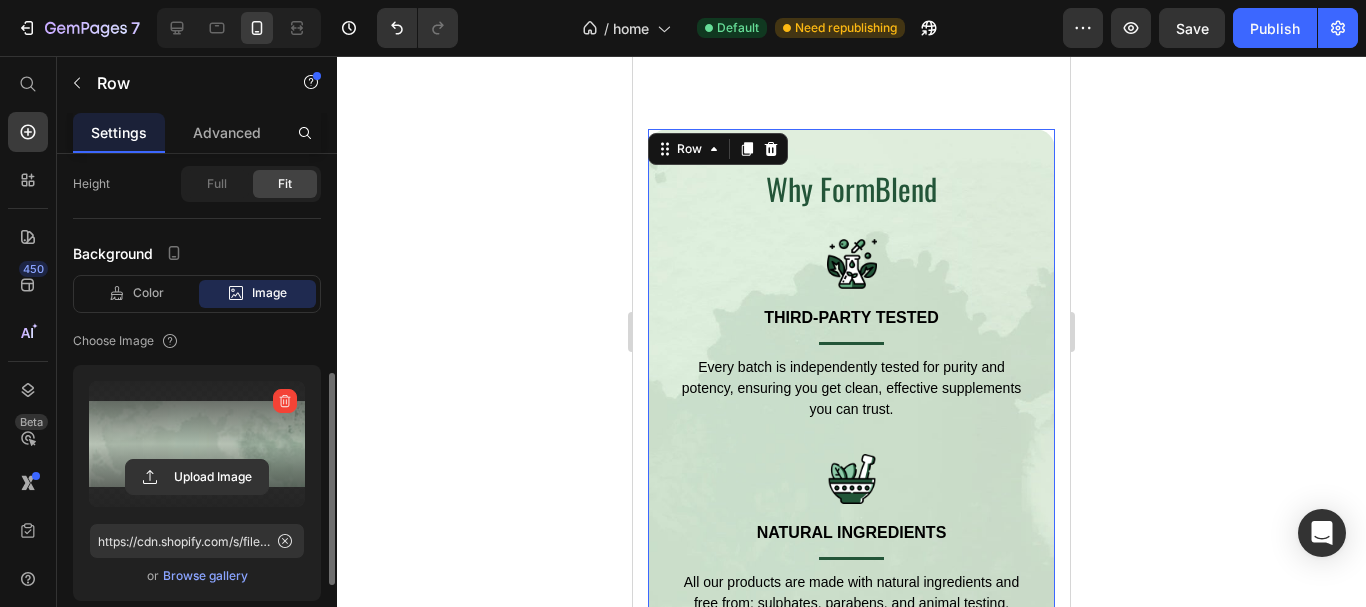 click at bounding box center [197, 444] 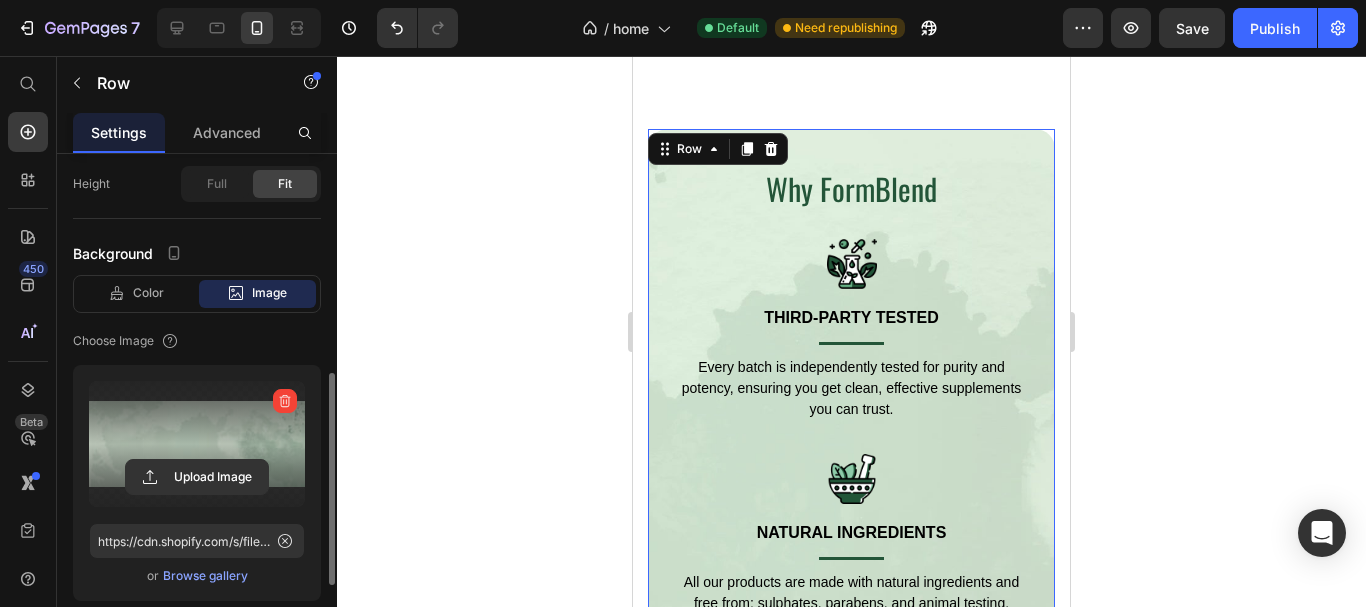 click 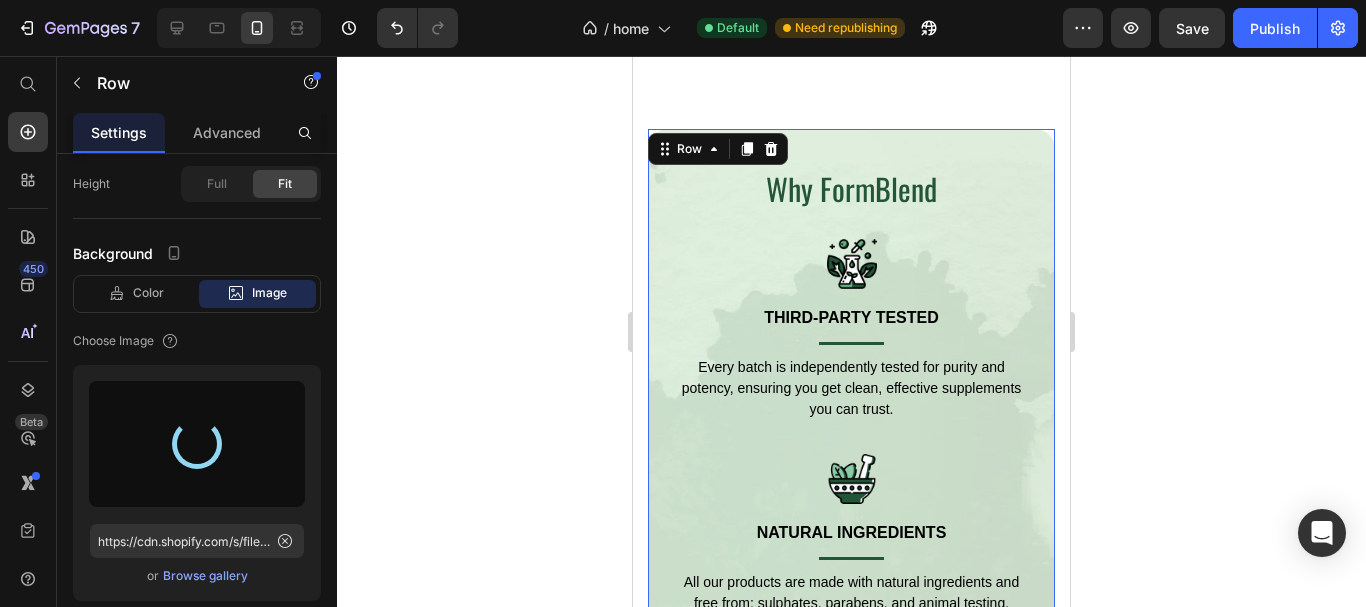 type on "https://cdn.shopify.com/s/files/1/0615/8181/9975/files/gempages_574911106628191076-868c826a-708d-483b-a793-ef0c507e16ed.webp" 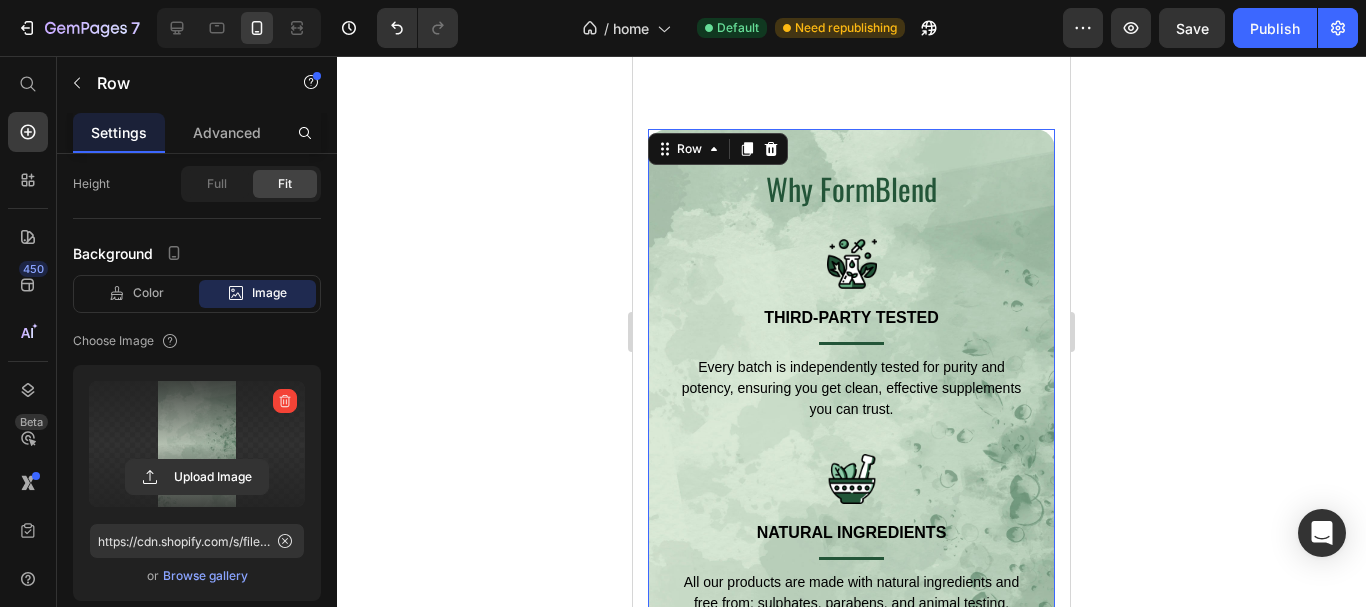drag, startPoint x: 482, startPoint y: 370, endPoint x: 330, endPoint y: 290, distance: 171.76729 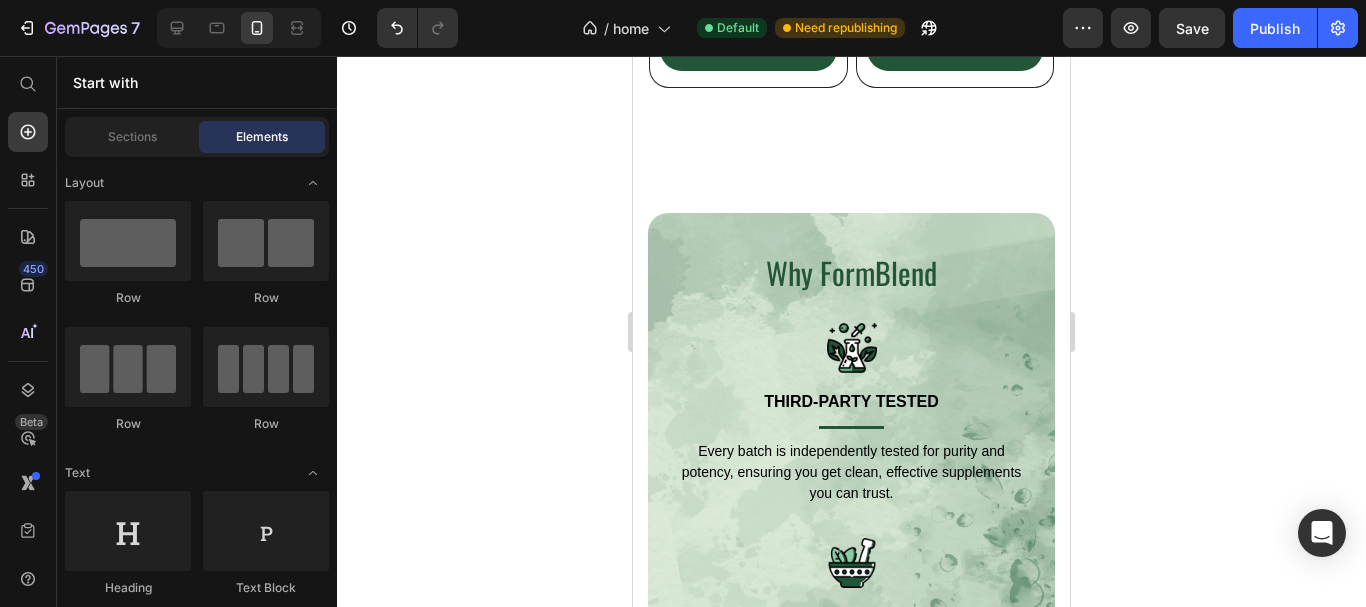 scroll, scrollTop: 2791, scrollLeft: 0, axis: vertical 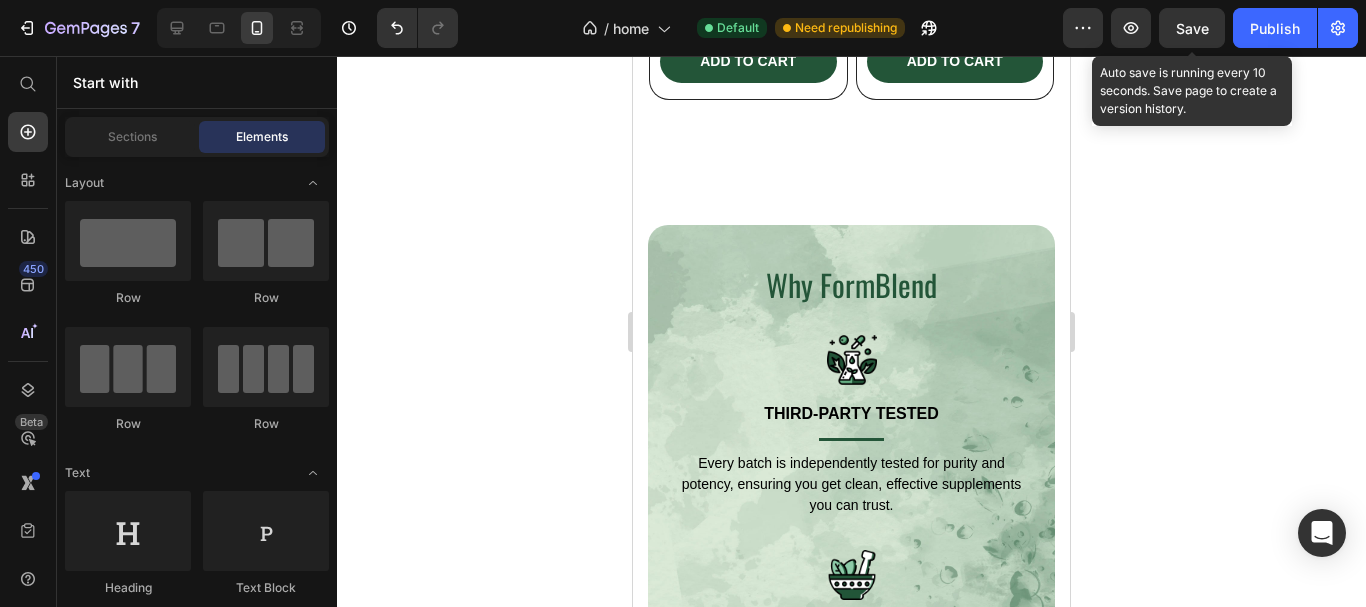 click on "Save" 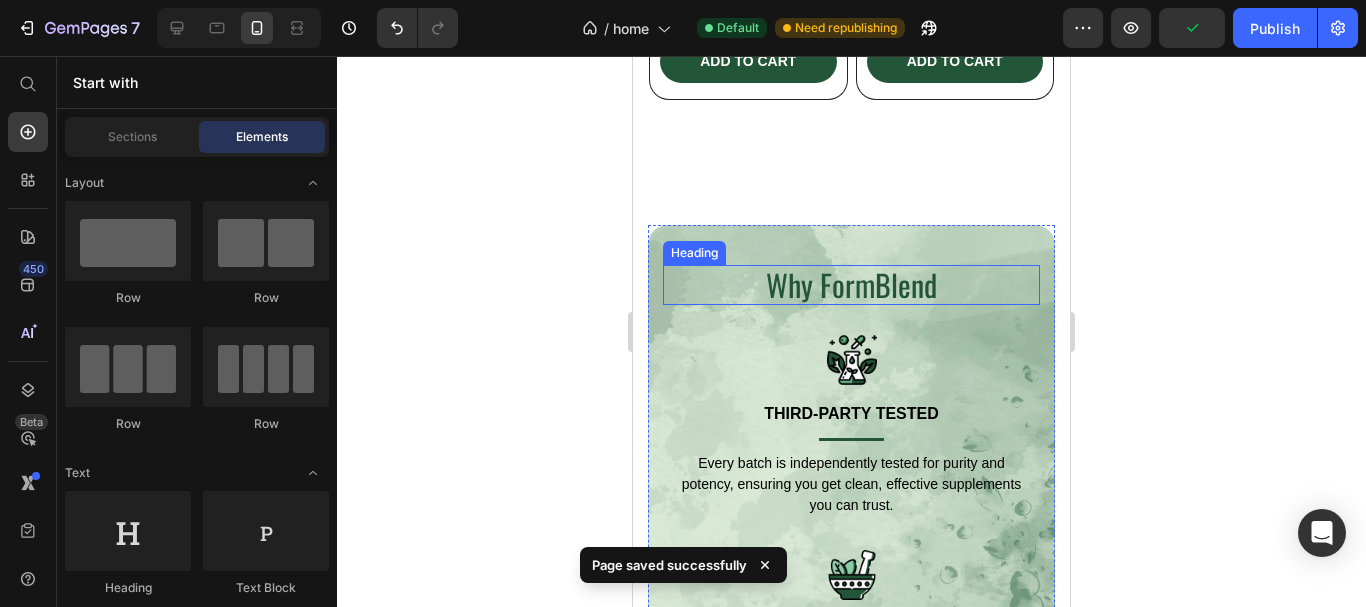 click on "Why FormBlend" at bounding box center [851, 285] 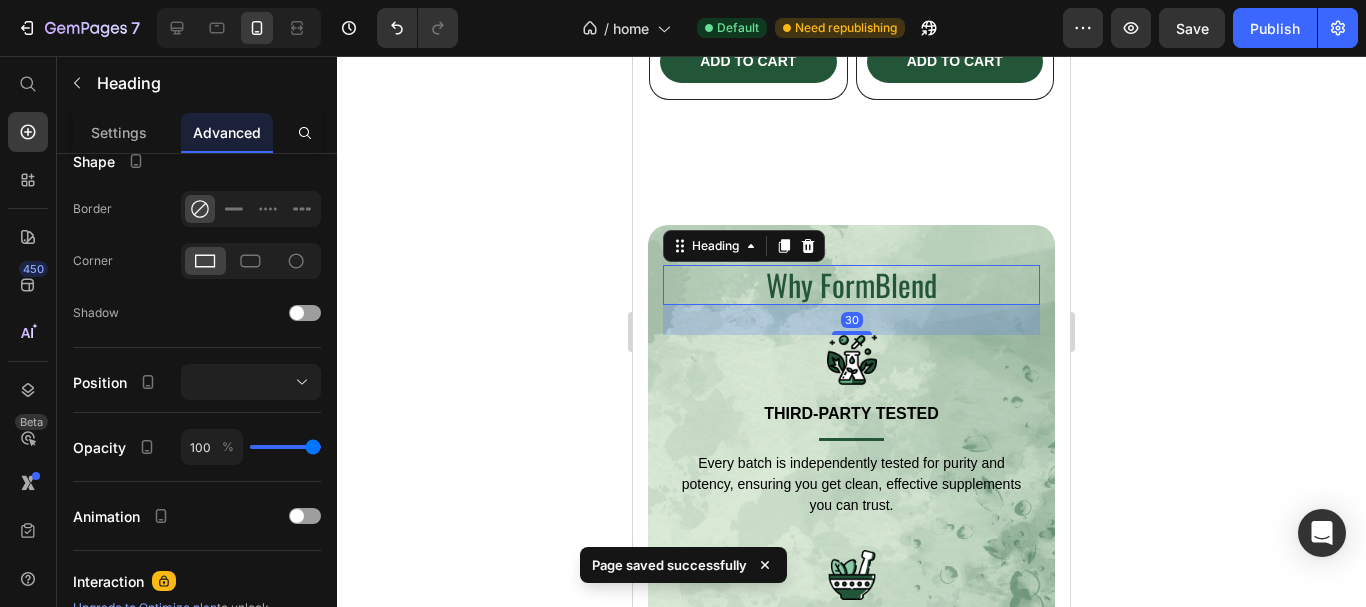 scroll, scrollTop: 0, scrollLeft: 0, axis: both 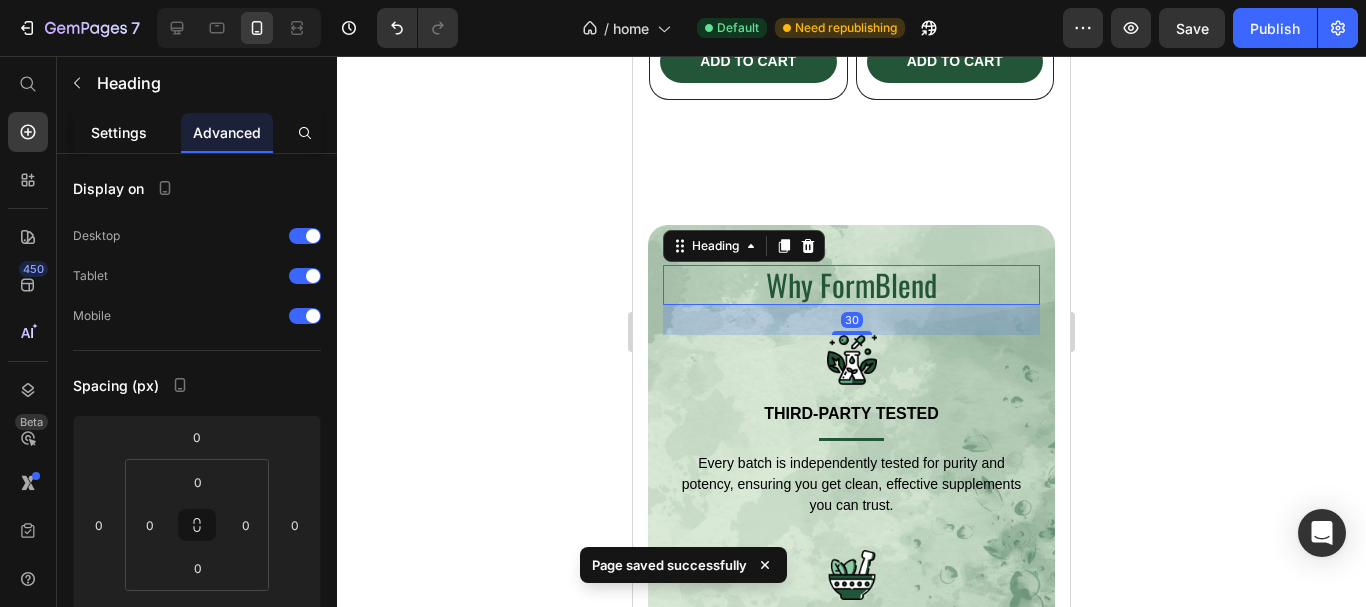click on "Settings" at bounding box center (119, 132) 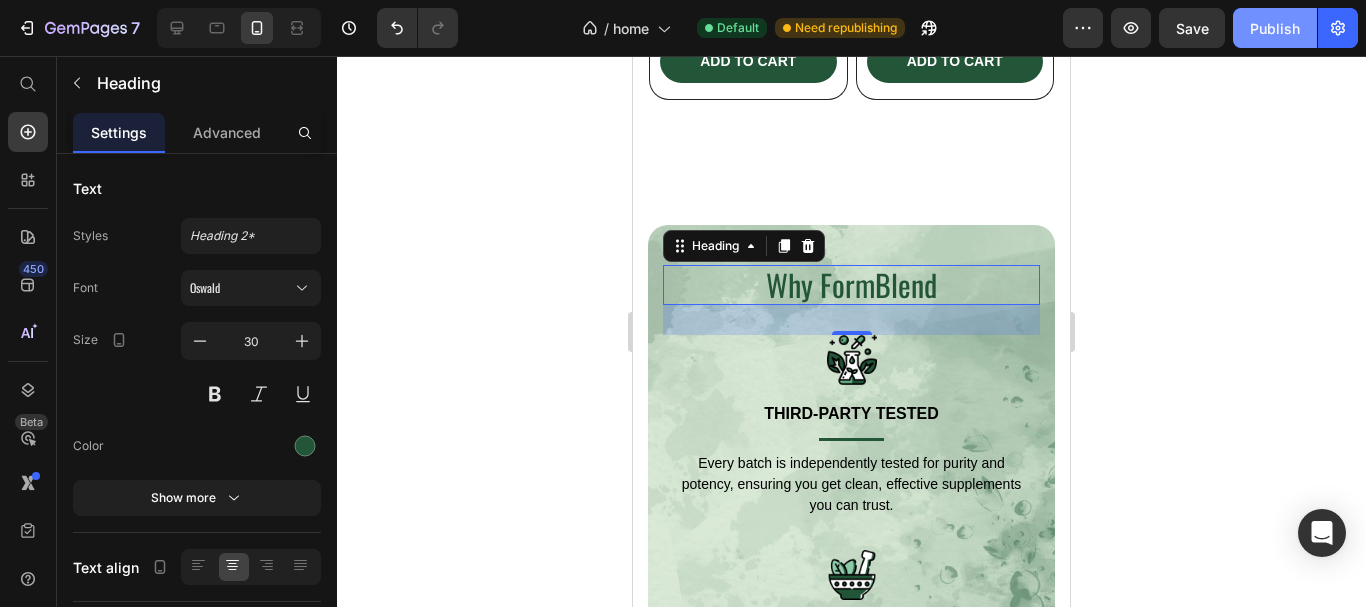 click on "Publish" 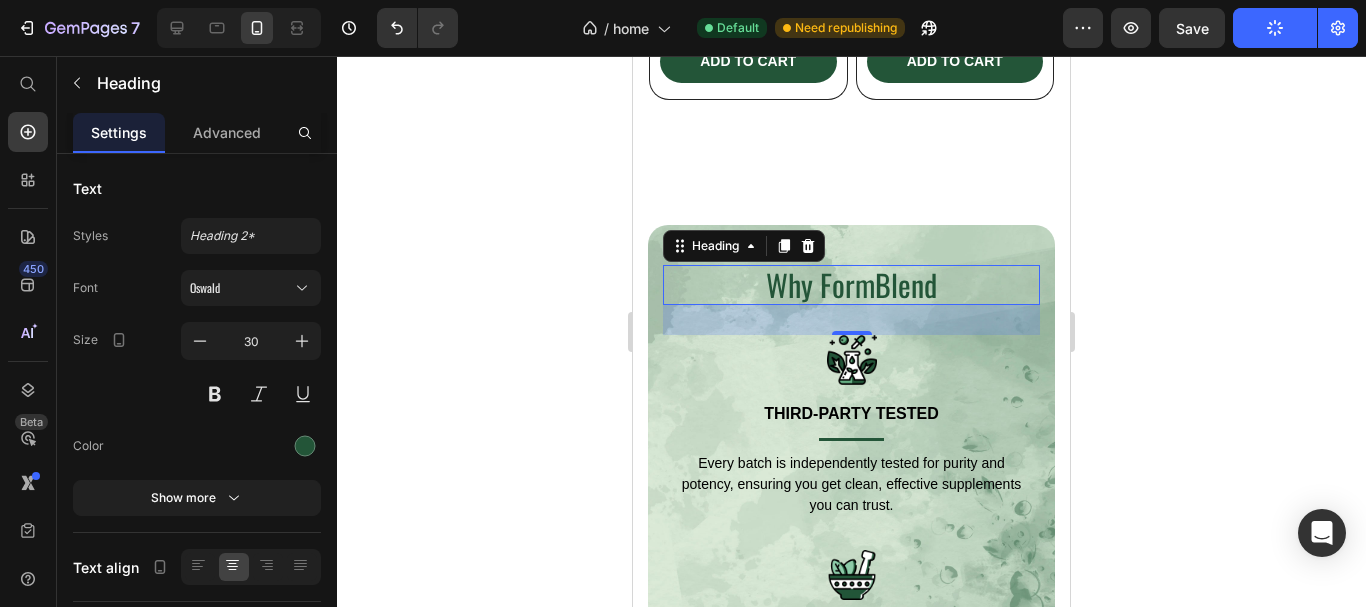 click on "7  Version history  /  home Default Need republishing Preview  Save   Publish" 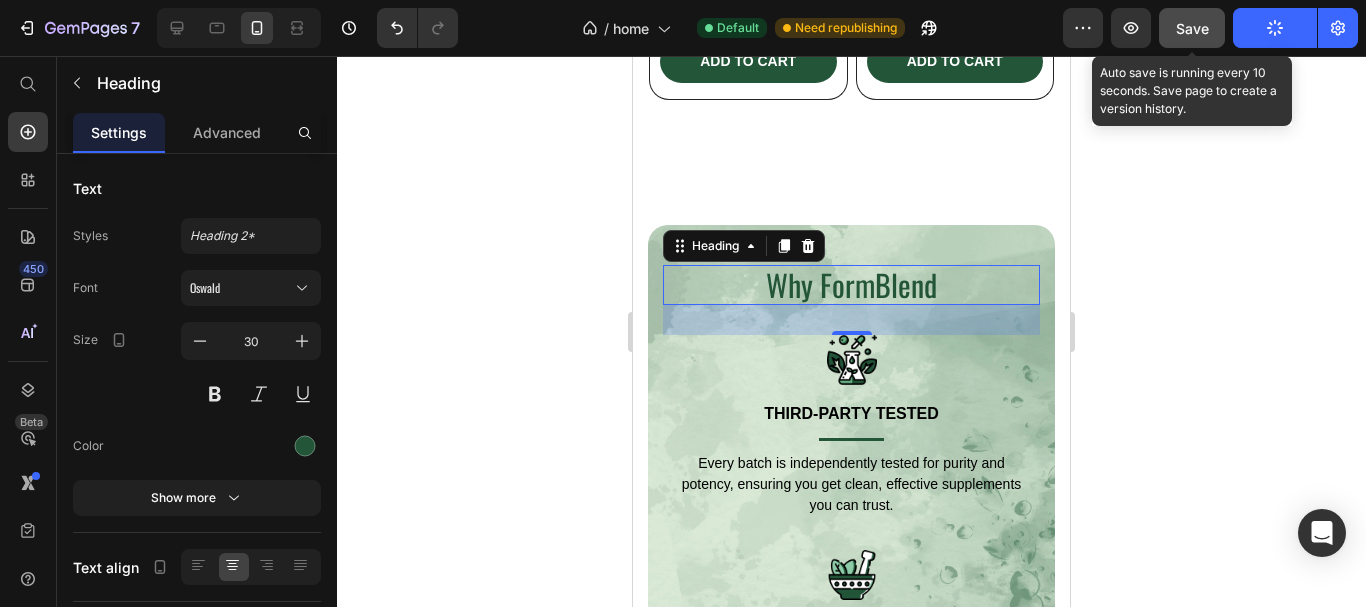 click on "Save" at bounding box center [1192, 28] 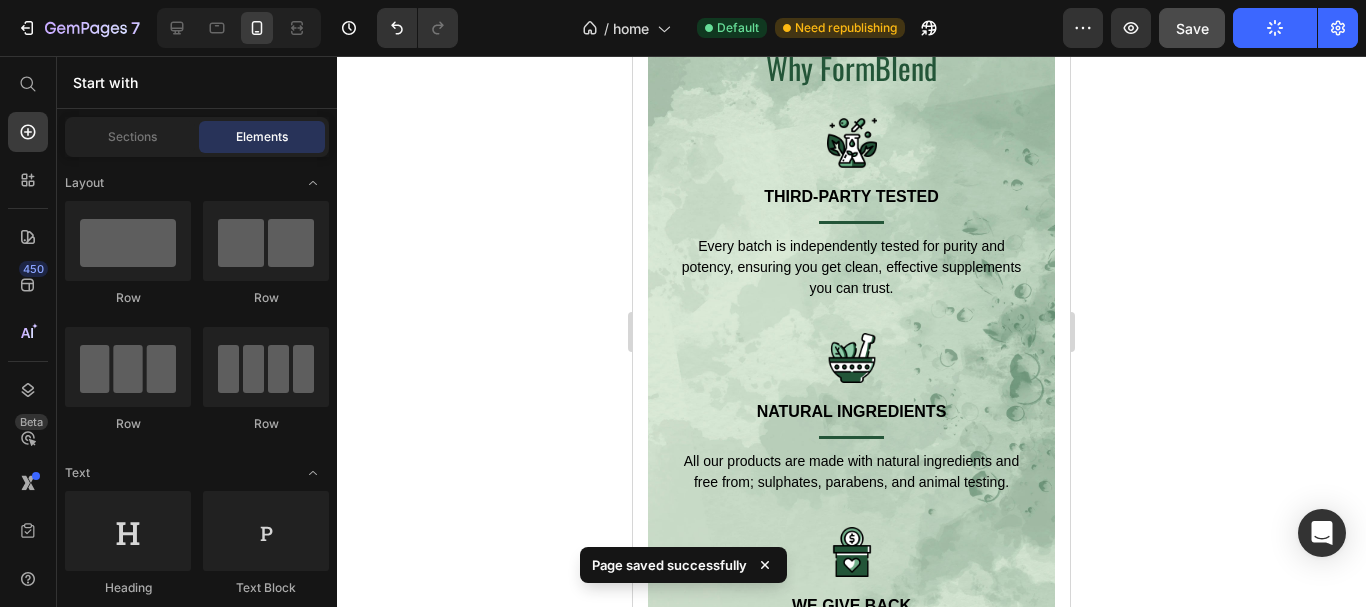 scroll, scrollTop: 3225, scrollLeft: 0, axis: vertical 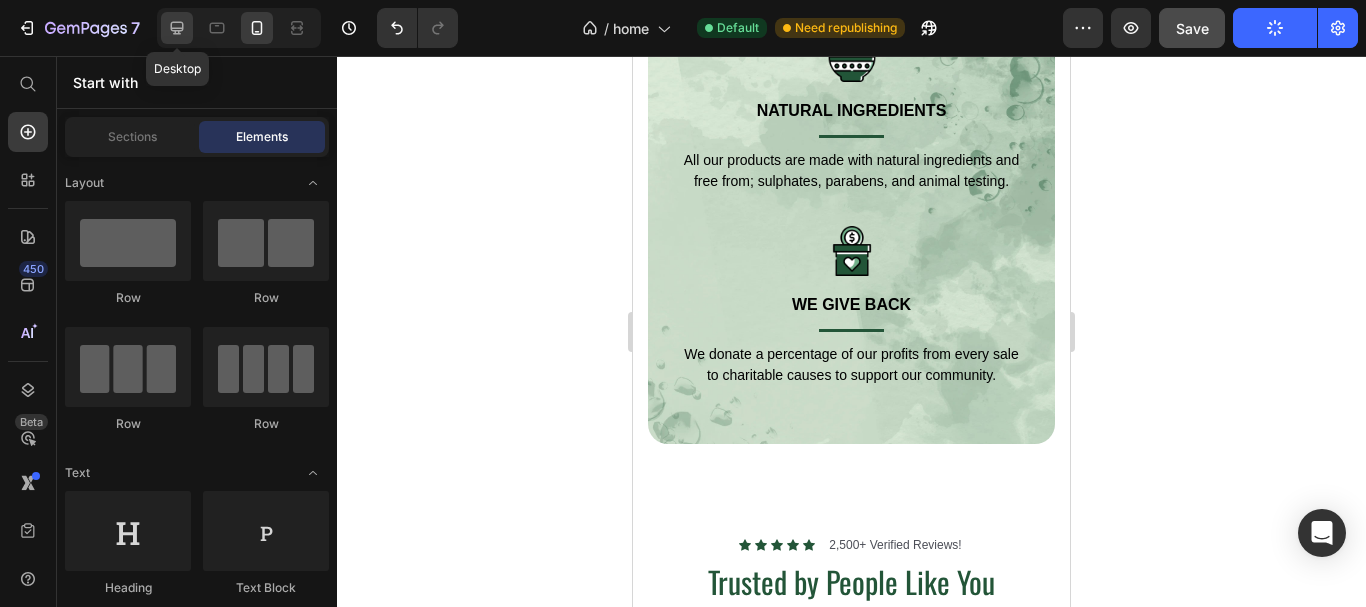 click 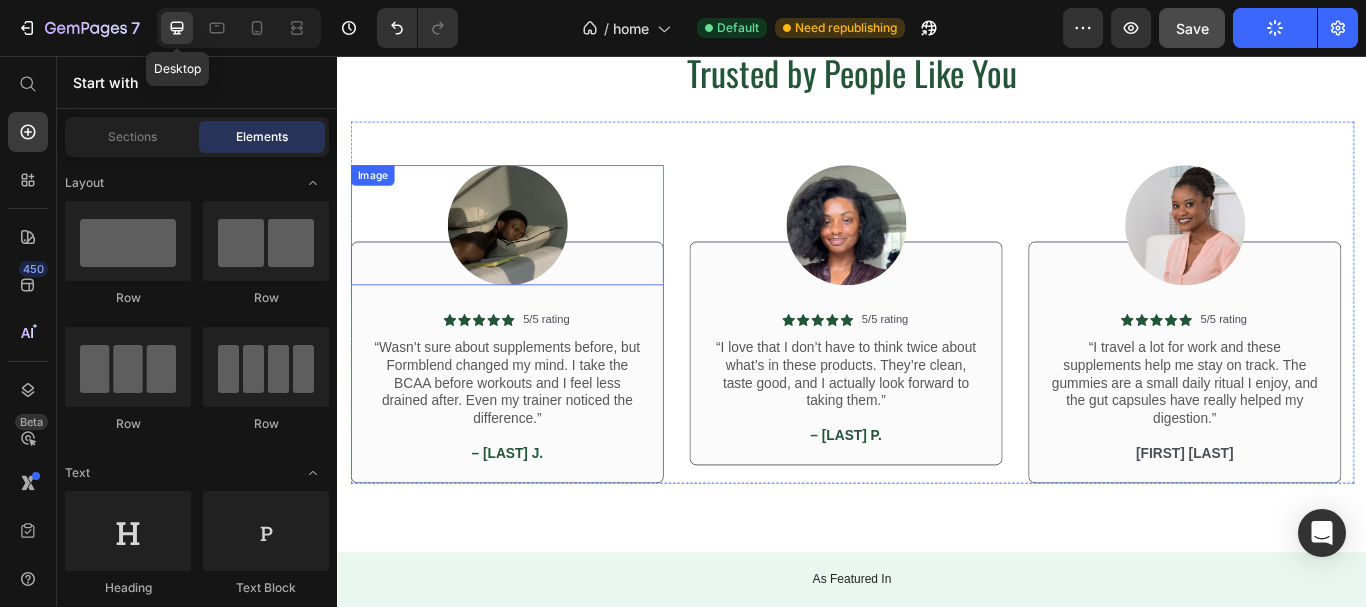 scroll, scrollTop: 3418, scrollLeft: 0, axis: vertical 